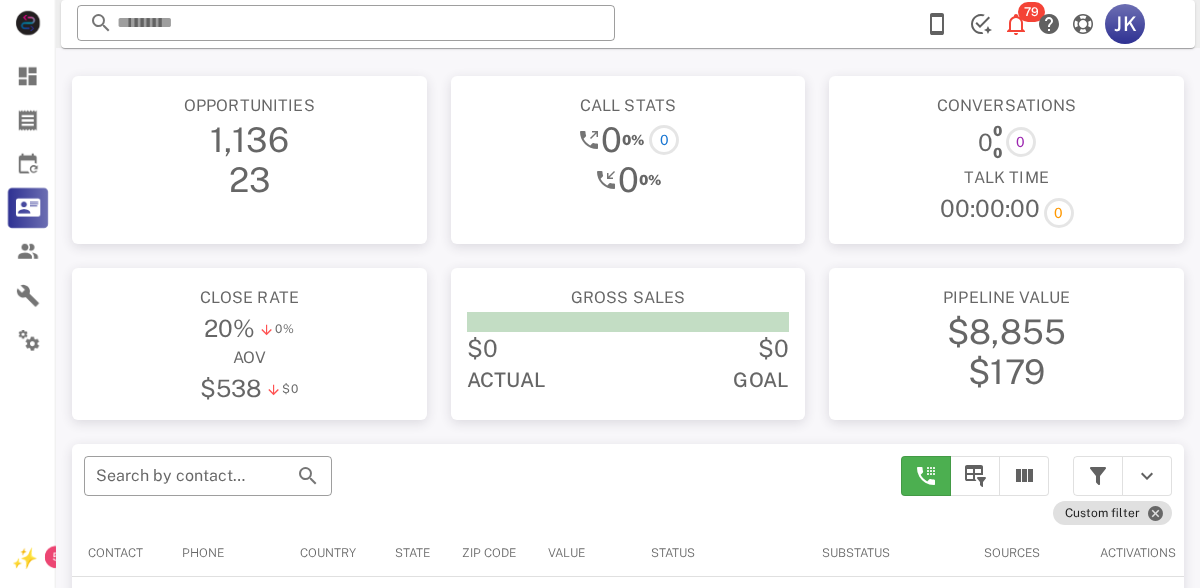 scroll, scrollTop: 0, scrollLeft: 0, axis: both 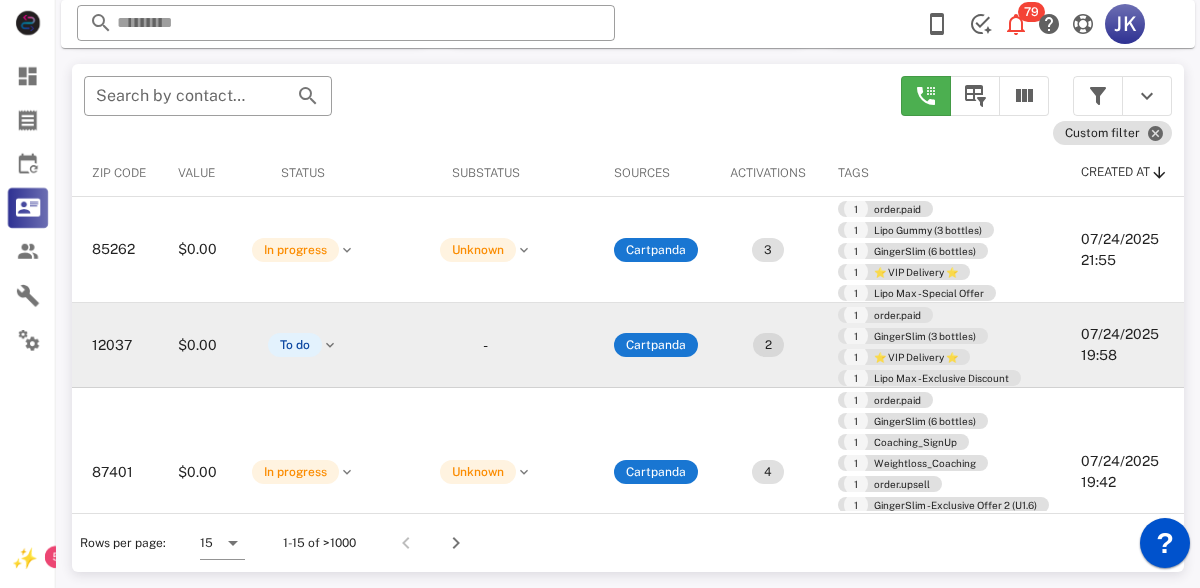 click on "2" at bounding box center (768, 345) 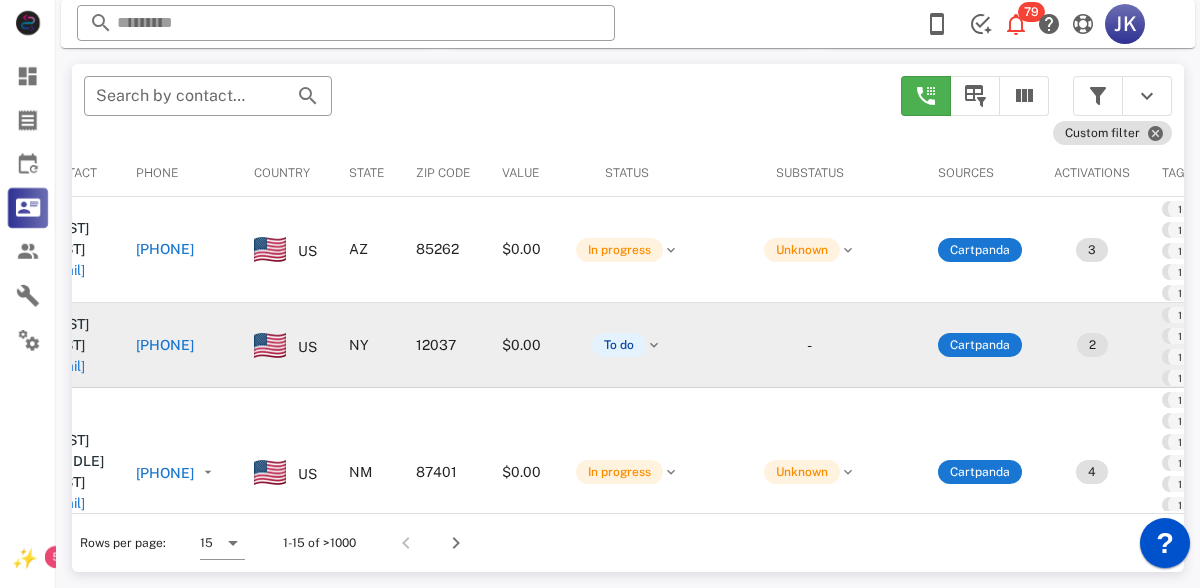scroll, scrollTop: 0, scrollLeft: 0, axis: both 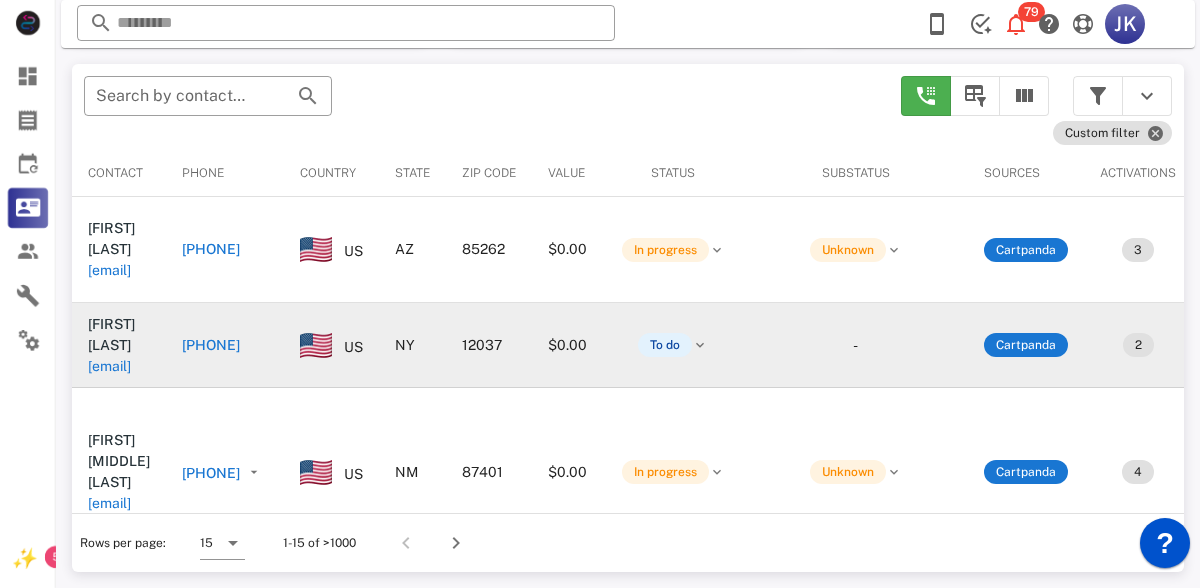 click on "[FIRST] [LAST]" at bounding box center [134, 334] 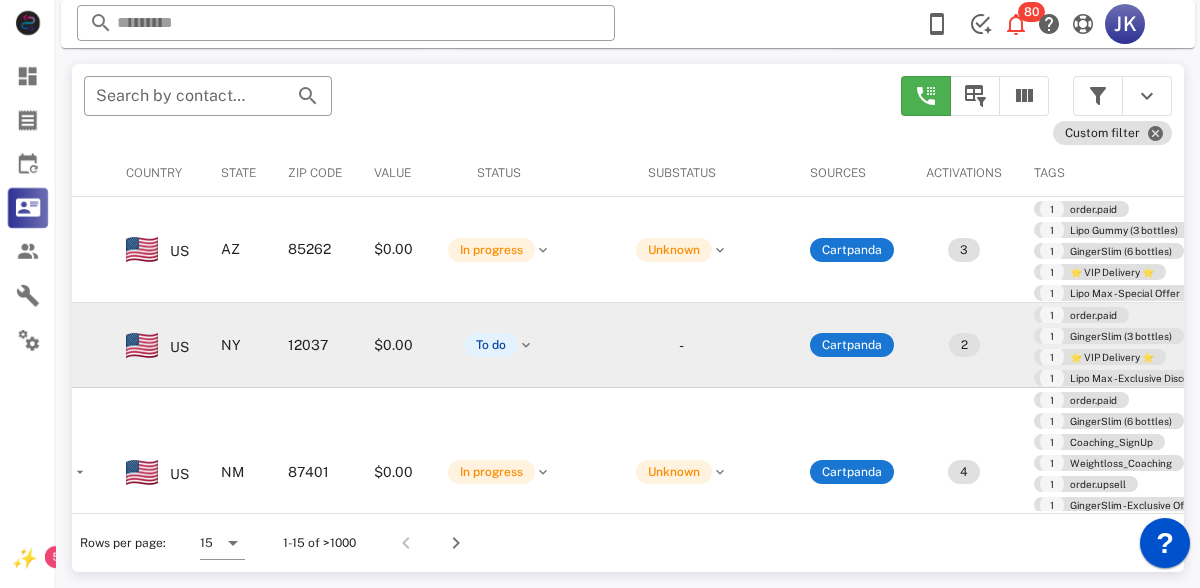 scroll, scrollTop: 0, scrollLeft: 563, axis: horizontal 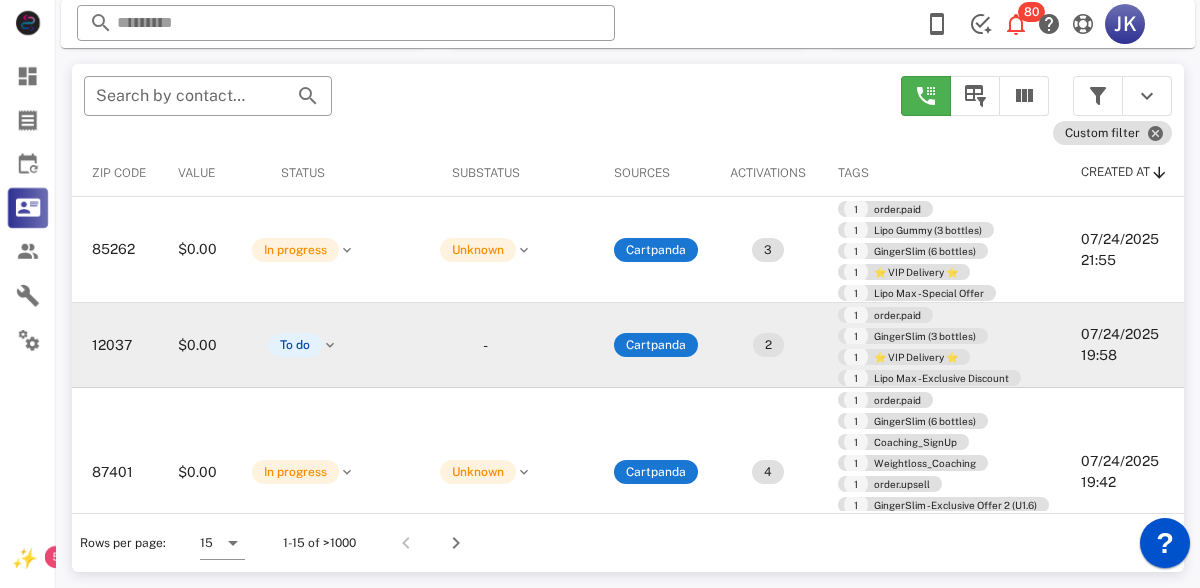 click on "07/24/2025 19:58" at bounding box center [1124, 345] 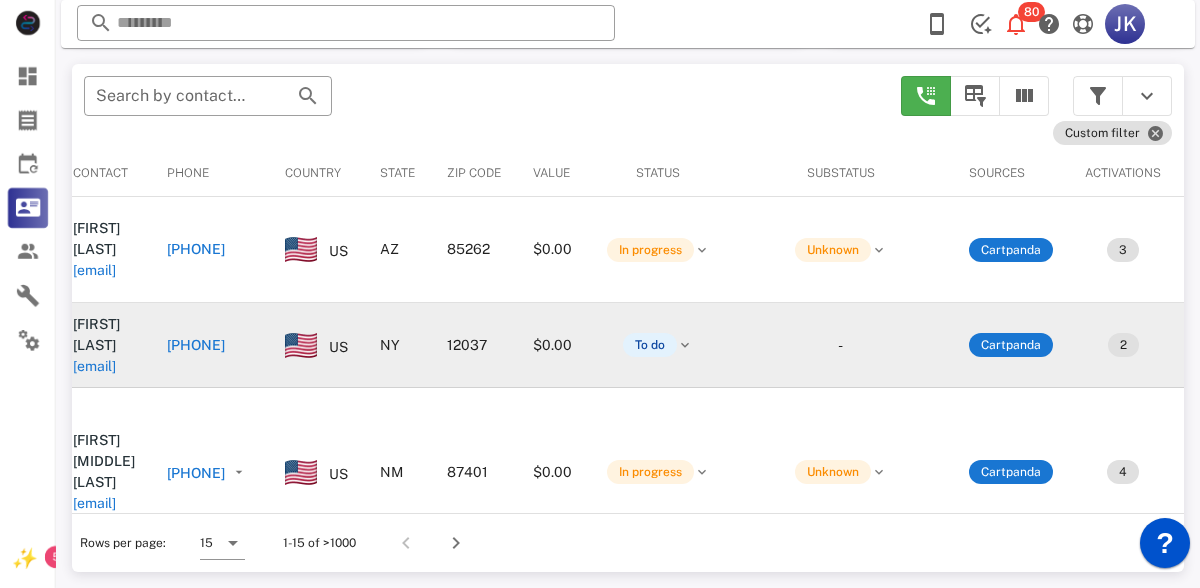scroll, scrollTop: 0, scrollLeft: 0, axis: both 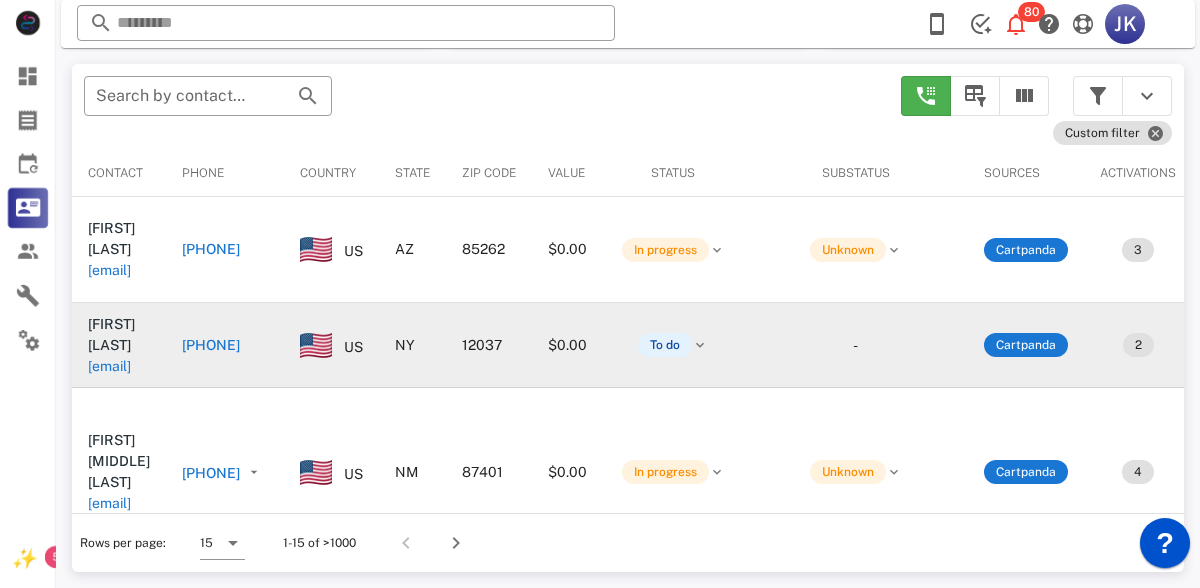 click on "ellenmcrobert@example.com" at bounding box center (183, 355) 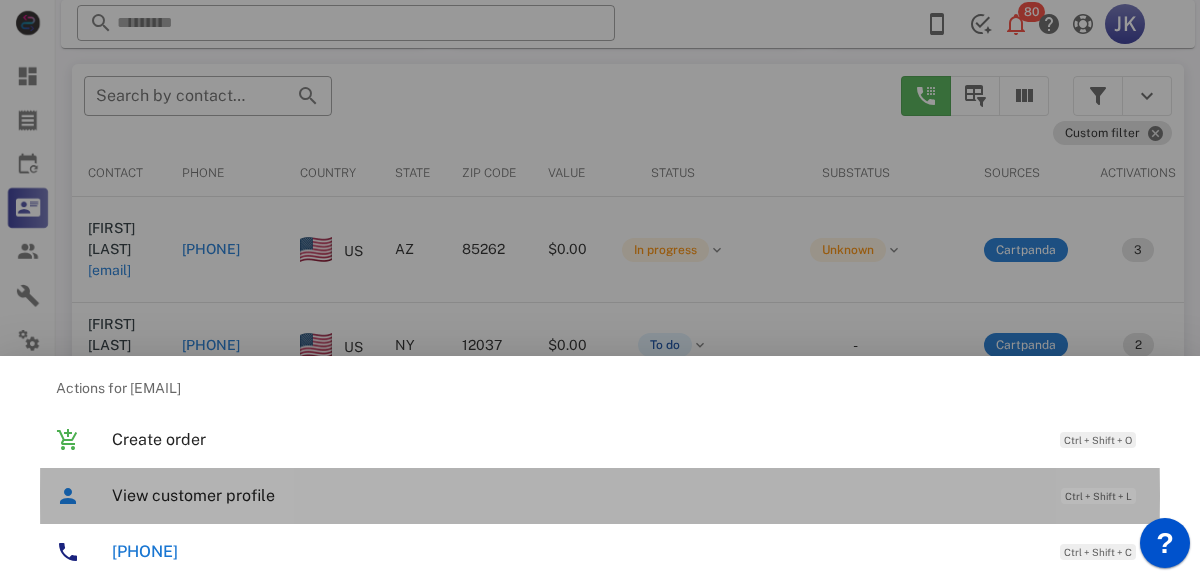 click on "View customer profile Ctrl + Shift + L" at bounding box center [628, 495] 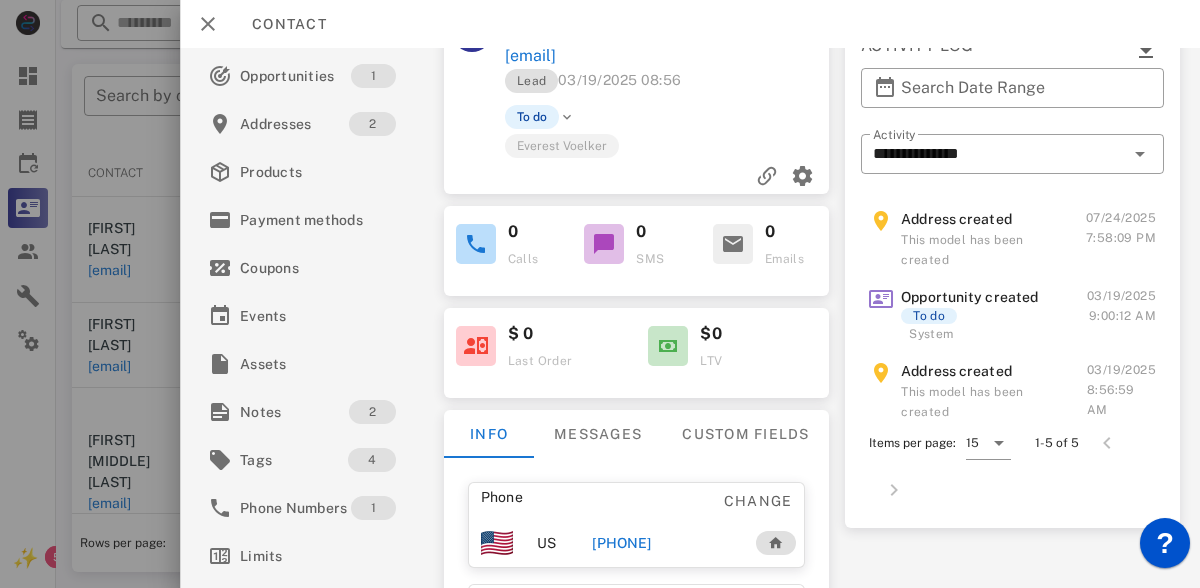 scroll, scrollTop: 0, scrollLeft: 0, axis: both 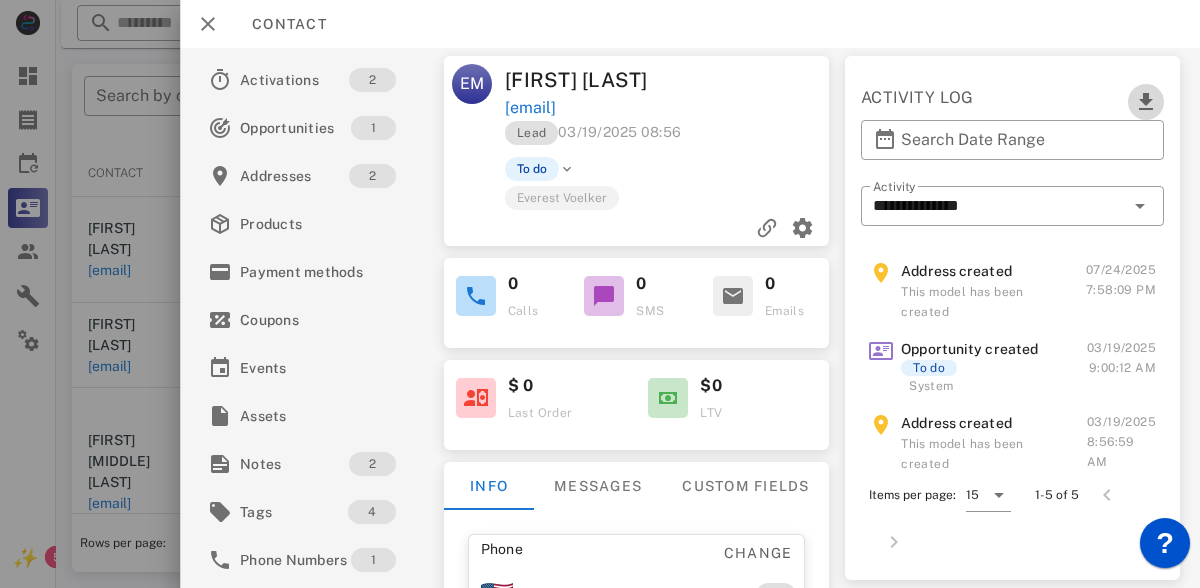 click at bounding box center [1146, 102] 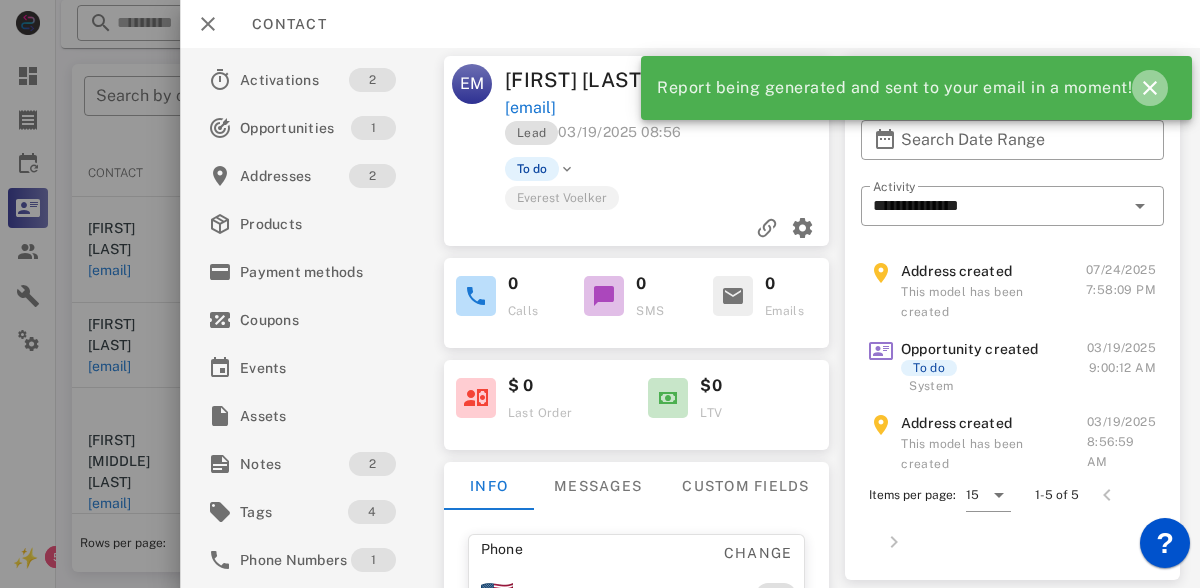 click at bounding box center (1150, 88) 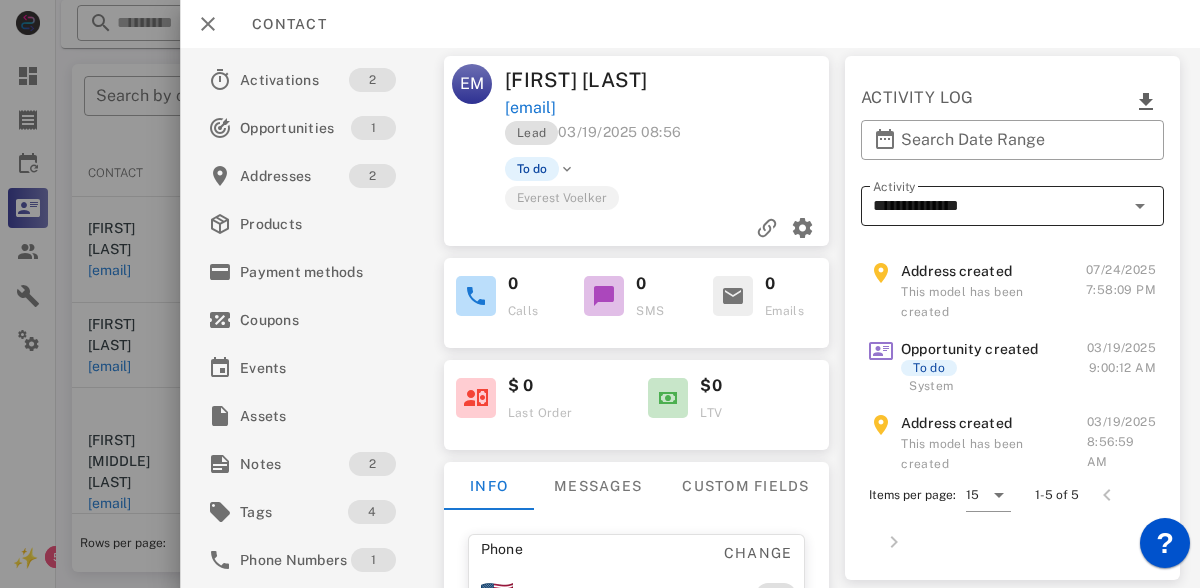 click on "**********" at bounding box center [998, 206] 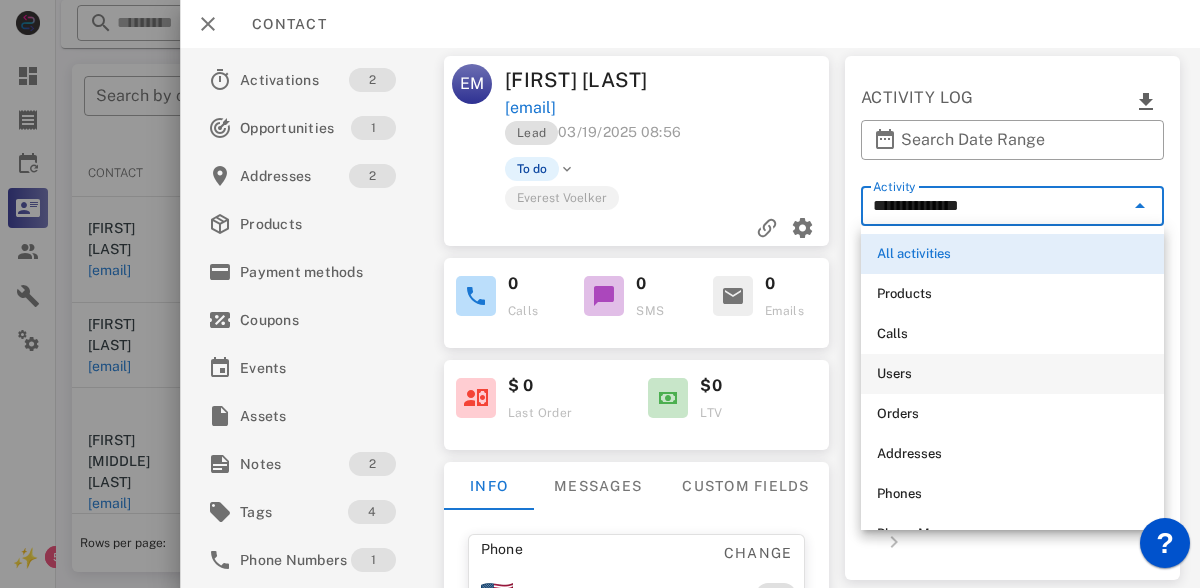 scroll, scrollTop: 72, scrollLeft: 0, axis: vertical 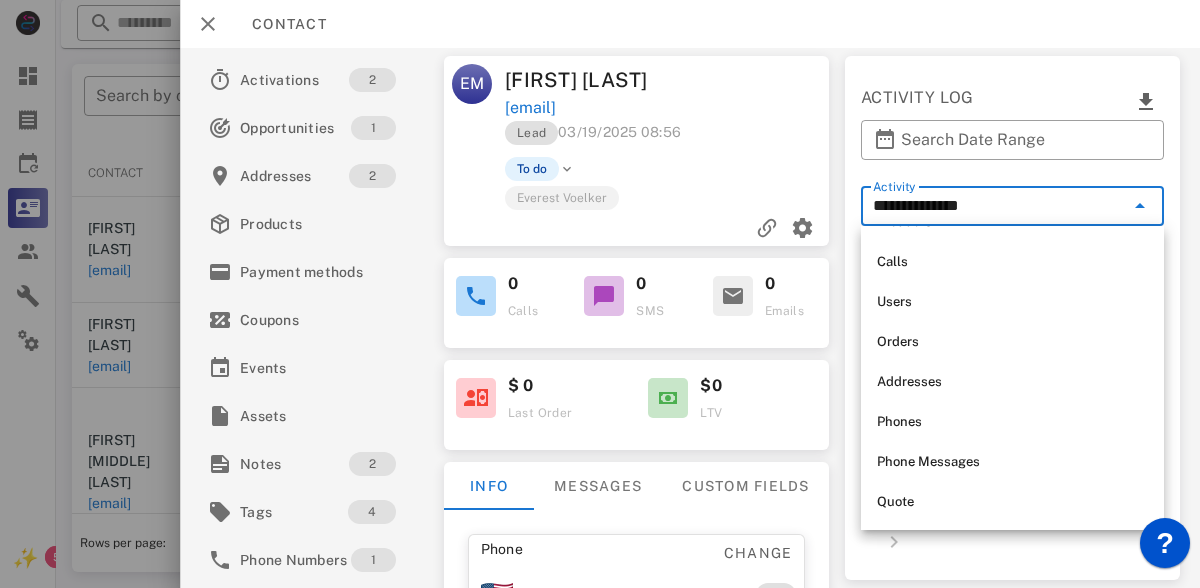 click on "Lead   [DATE] [TIME]" at bounding box center (669, 138) 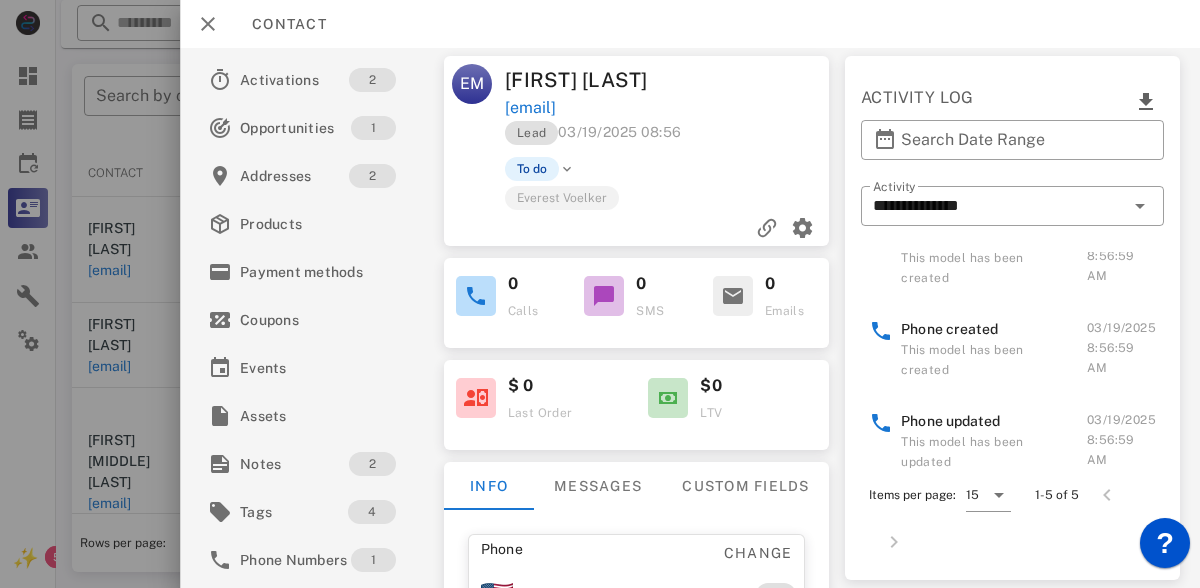 scroll, scrollTop: 210, scrollLeft: 0, axis: vertical 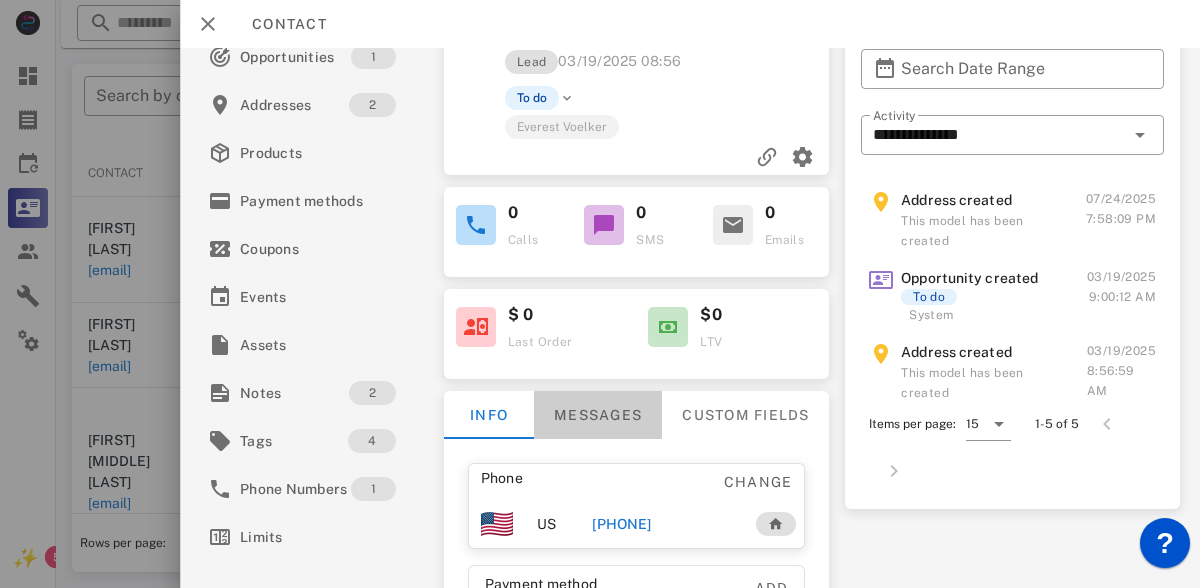 click on "Messages" at bounding box center [598, 415] 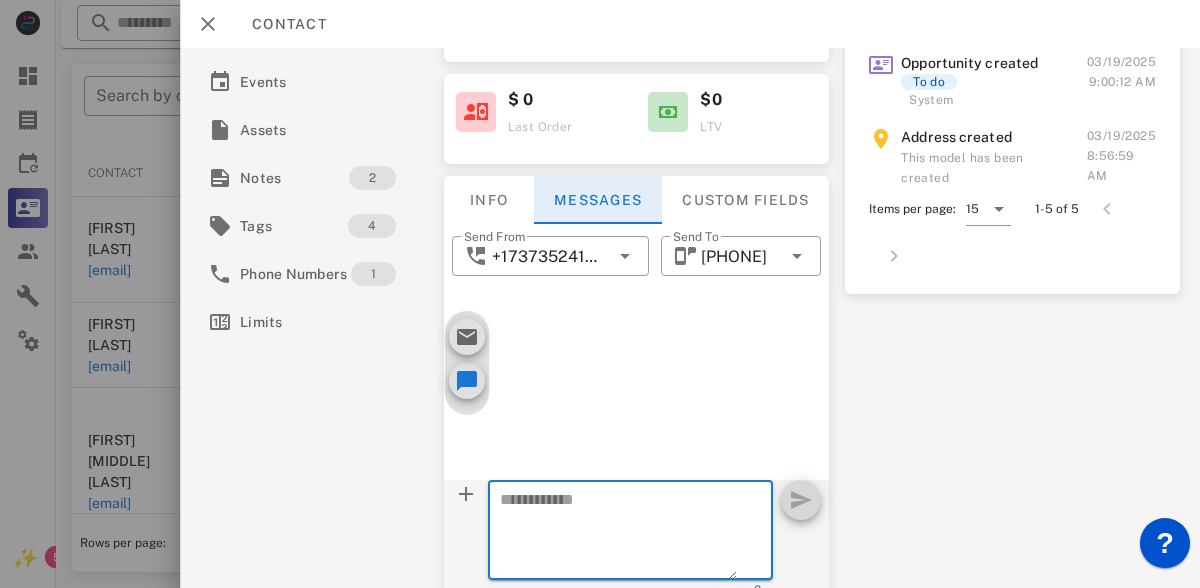 scroll, scrollTop: 299, scrollLeft: 0, axis: vertical 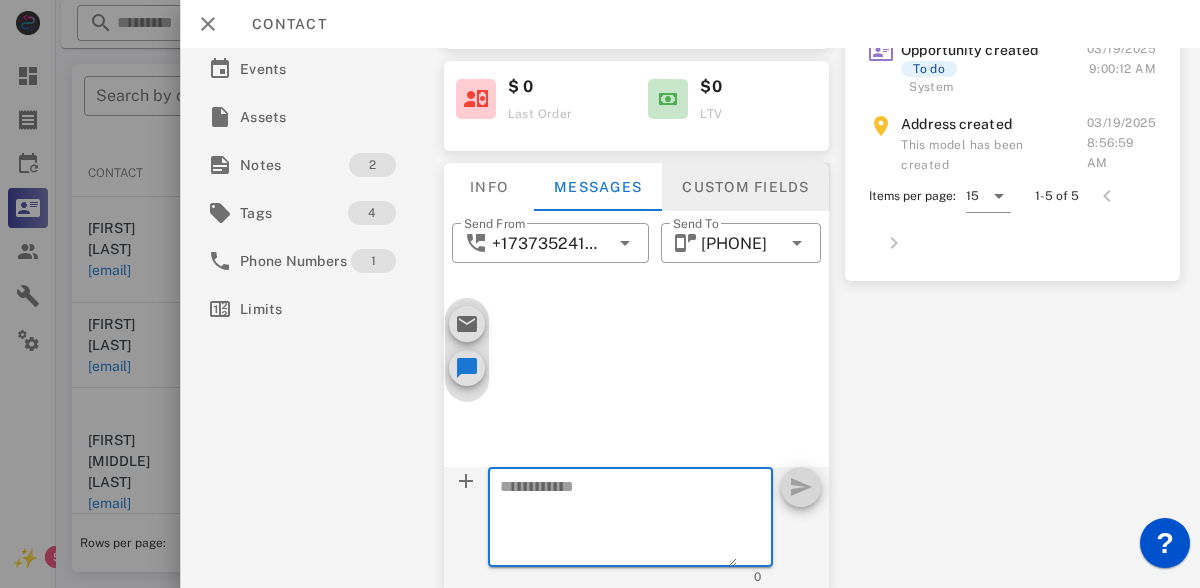 click on "Custom fields" at bounding box center (745, 187) 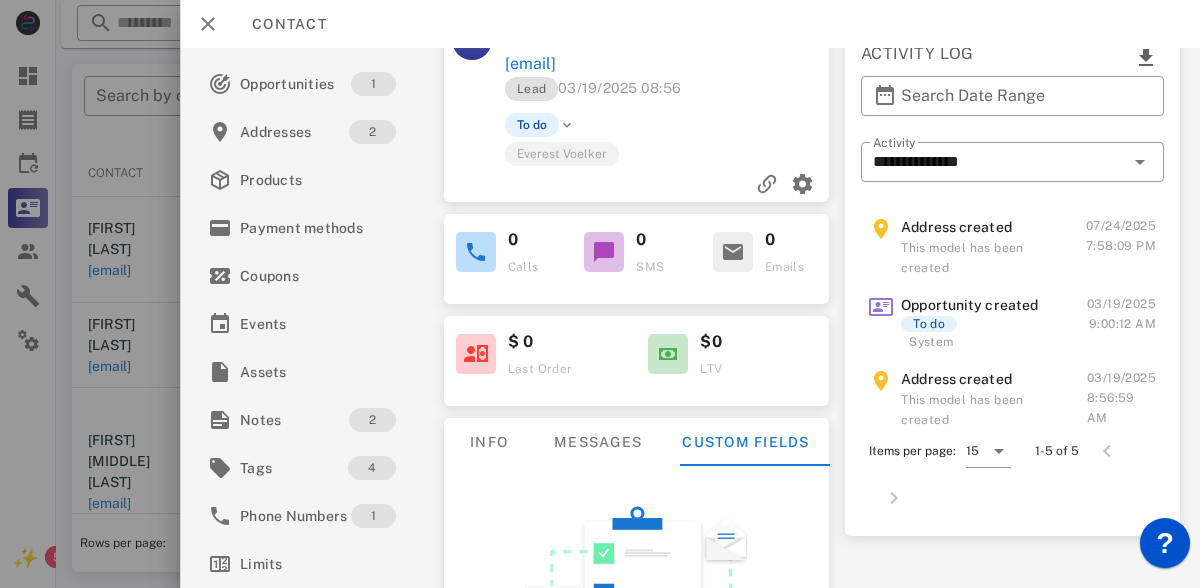 scroll, scrollTop: 251, scrollLeft: 0, axis: vertical 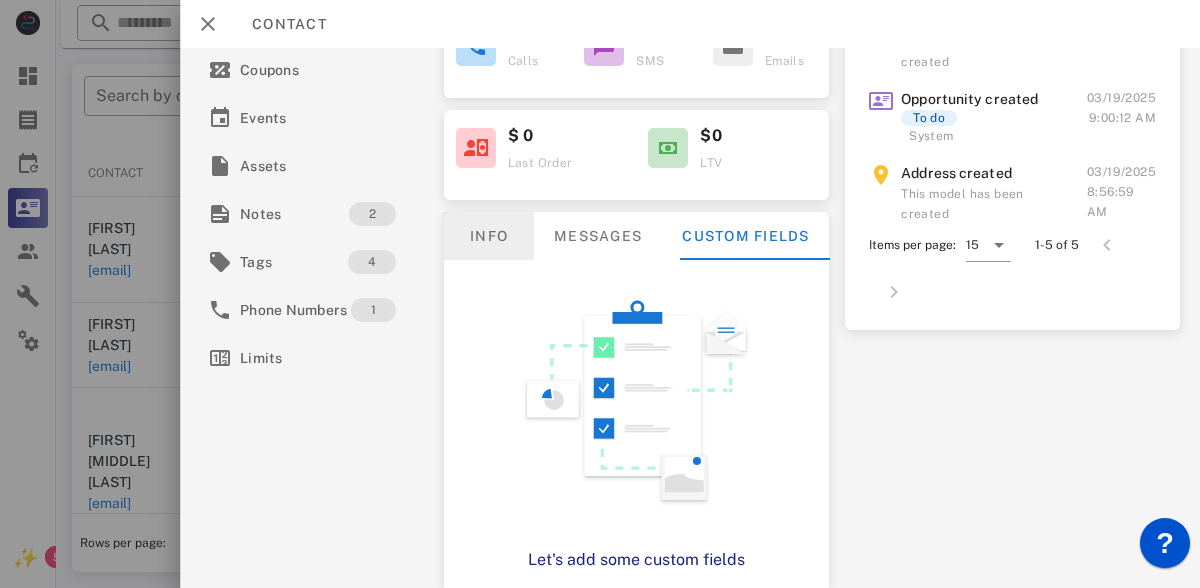 click on "Info" at bounding box center (489, 236) 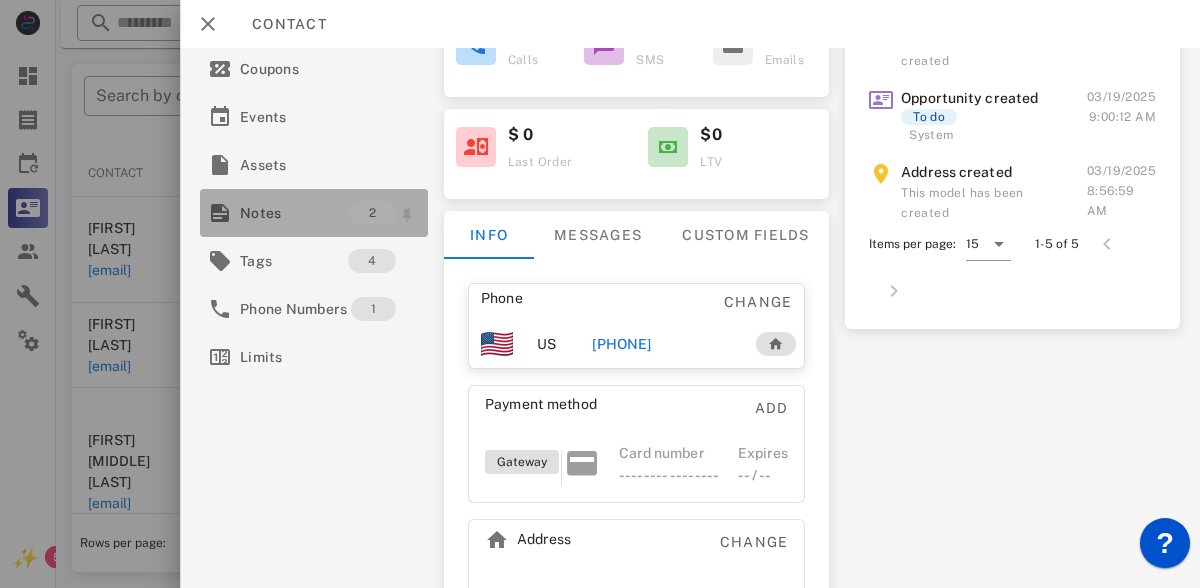 click on "Notes" at bounding box center [294, 213] 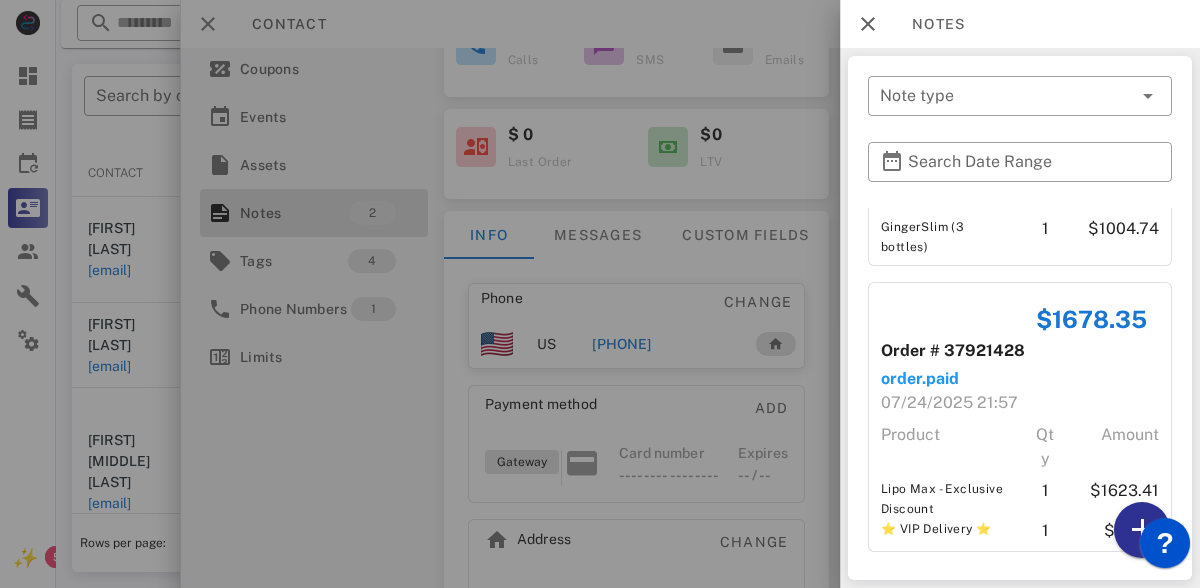 scroll, scrollTop: 197, scrollLeft: 0, axis: vertical 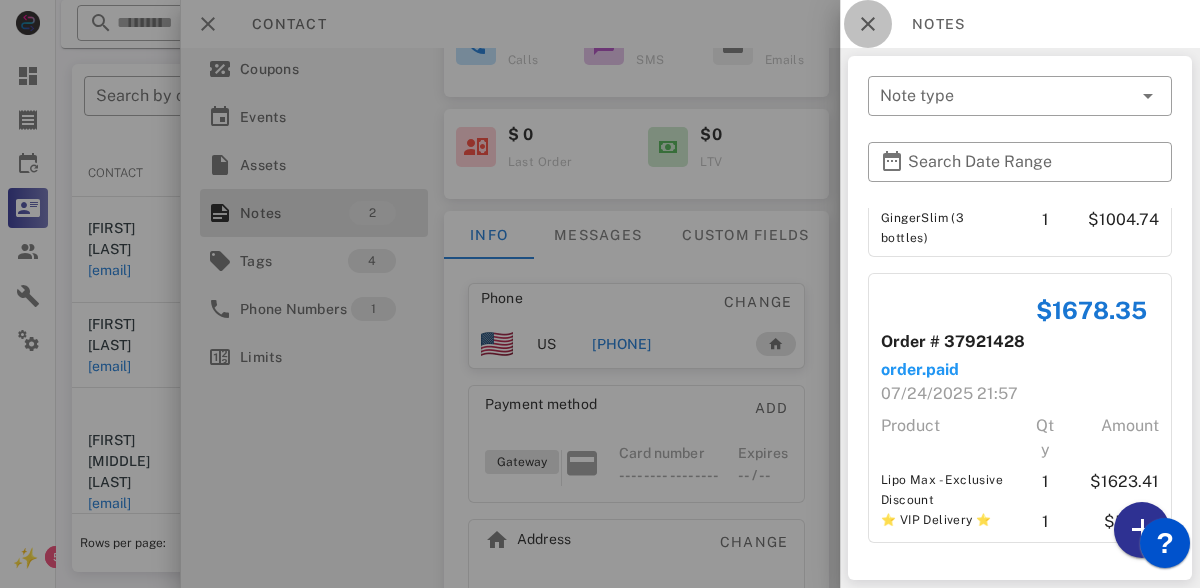 click at bounding box center (868, 24) 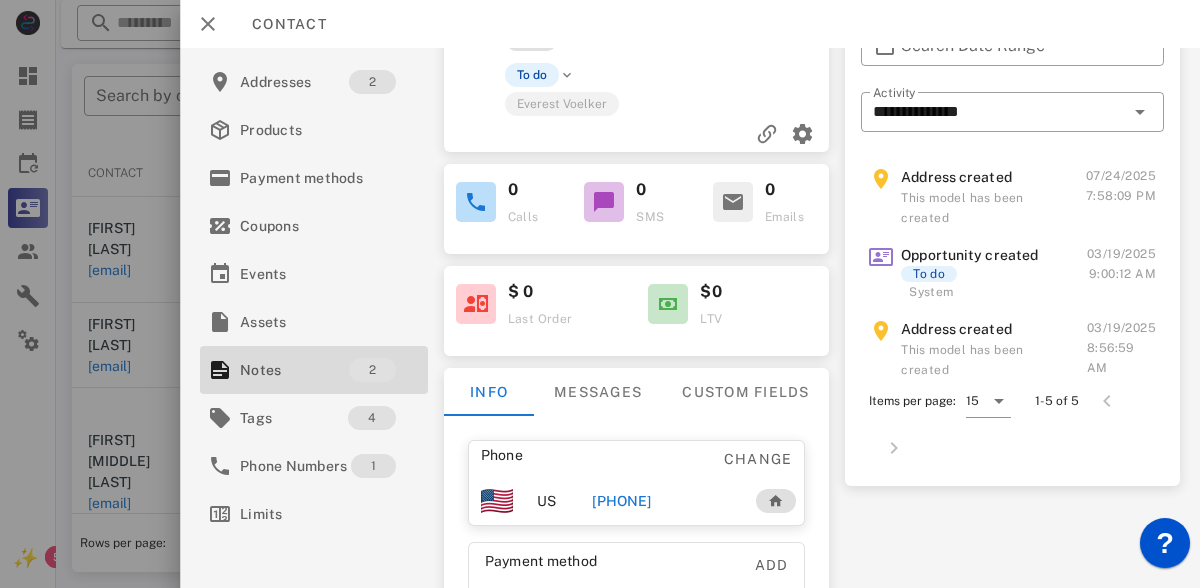 scroll, scrollTop: 0, scrollLeft: 0, axis: both 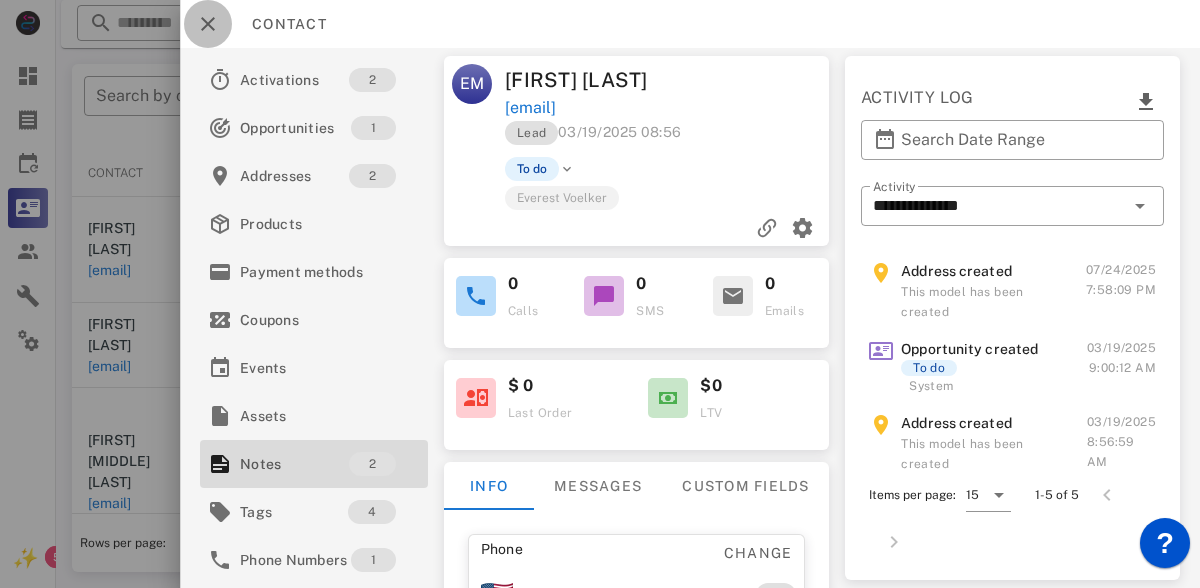 click at bounding box center (208, 24) 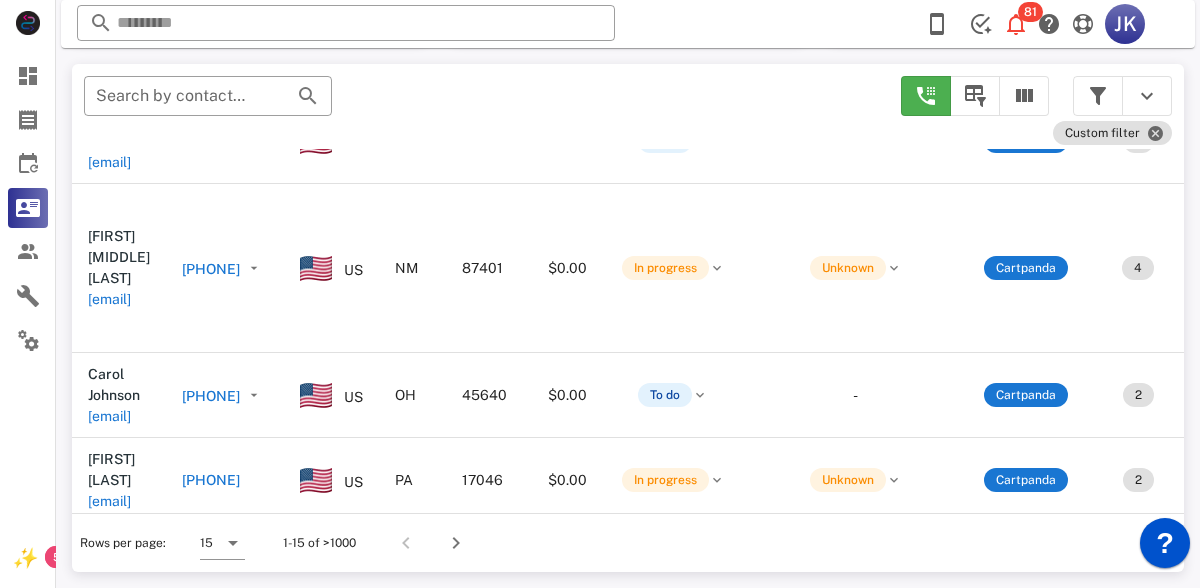 scroll, scrollTop: 213, scrollLeft: 0, axis: vertical 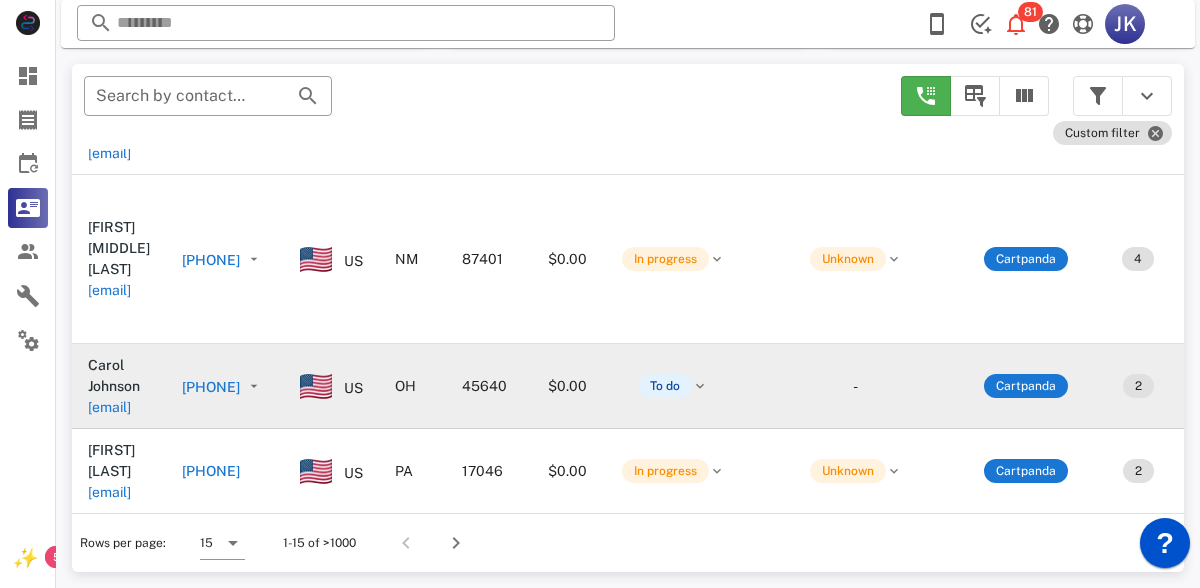 click on "[FIRST] [LAST]  [EMAIL]" at bounding box center [188, 386] 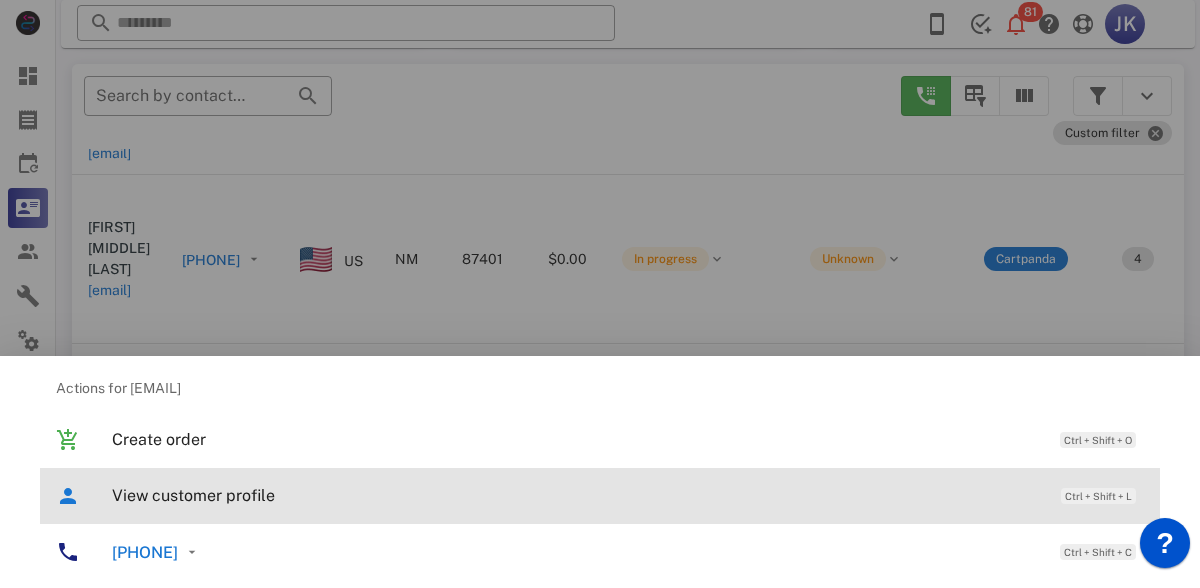 click on "View customer profile" at bounding box center (576, 495) 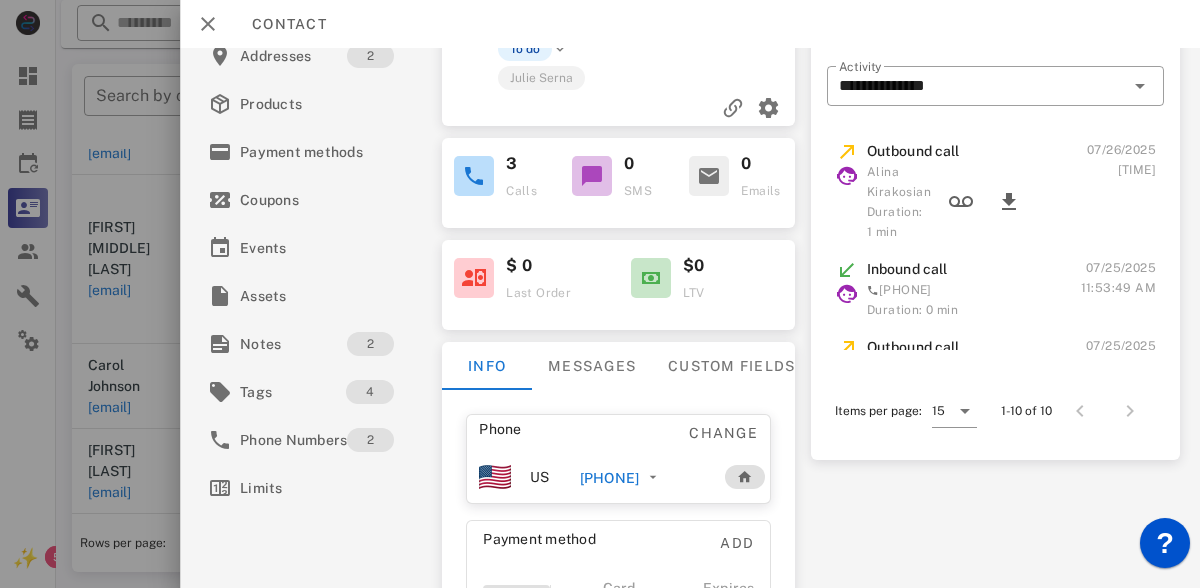 scroll, scrollTop: 119, scrollLeft: 0, axis: vertical 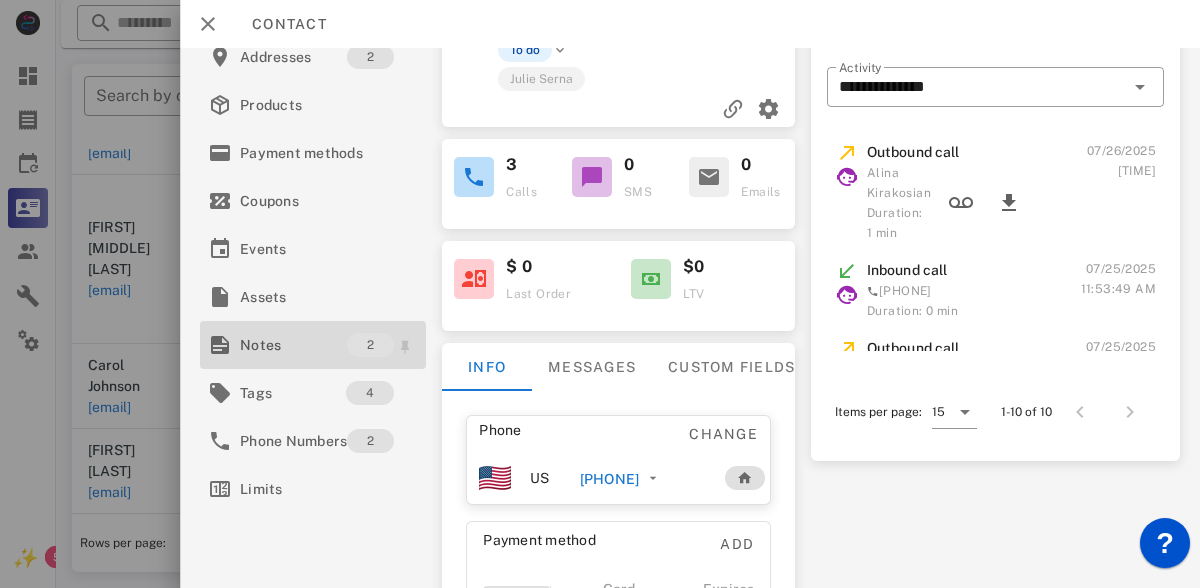 click on "Notes" at bounding box center (293, 345) 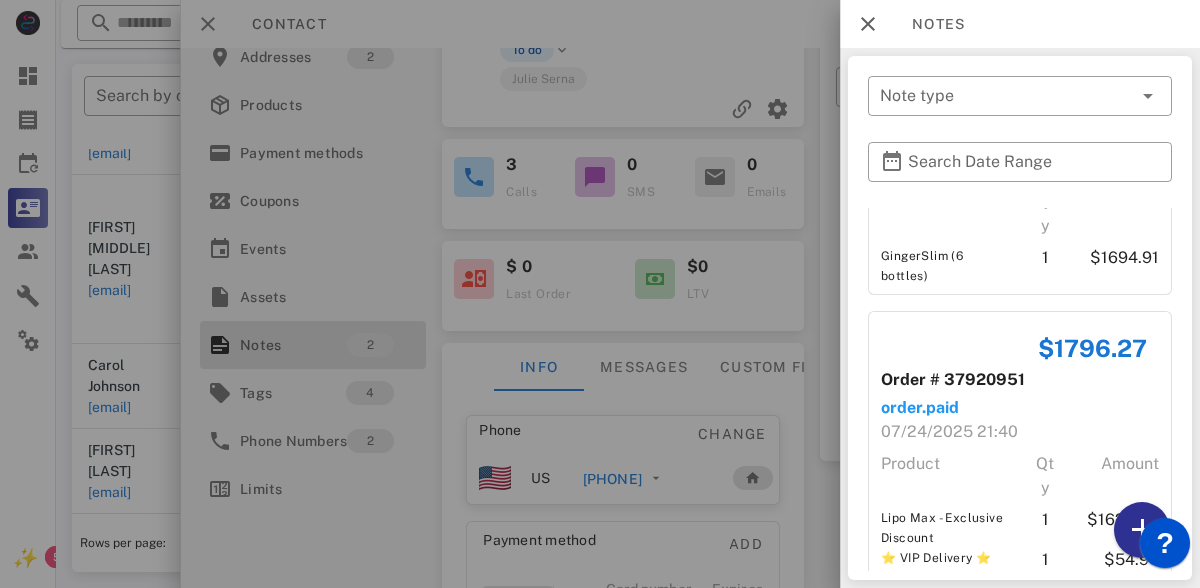 scroll, scrollTop: 197, scrollLeft: 0, axis: vertical 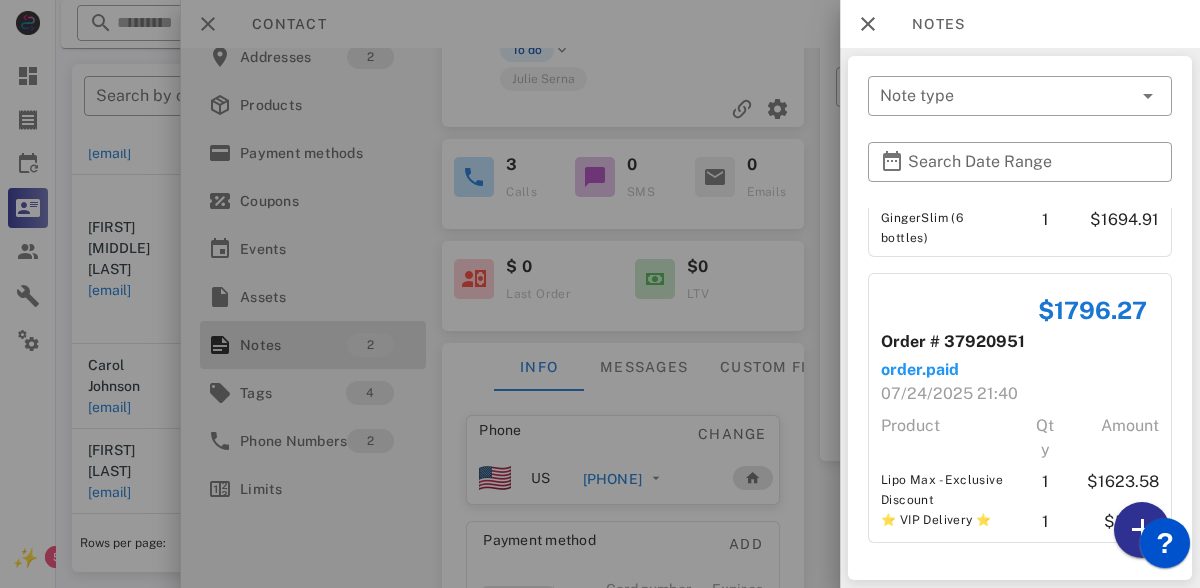 click at bounding box center (600, 294) 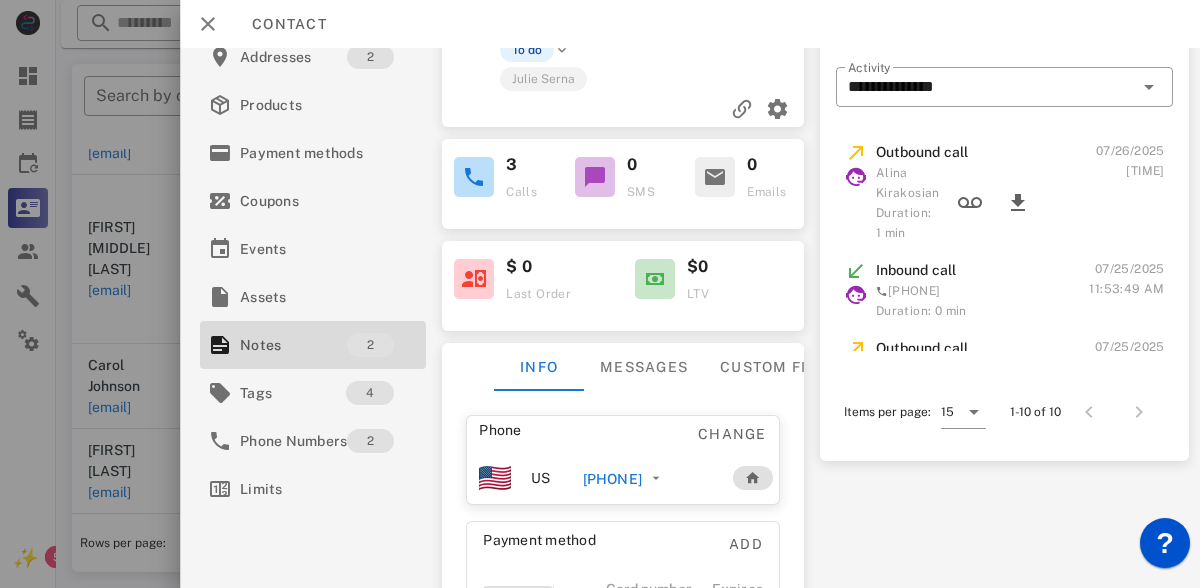 click at bounding box center [600, 294] 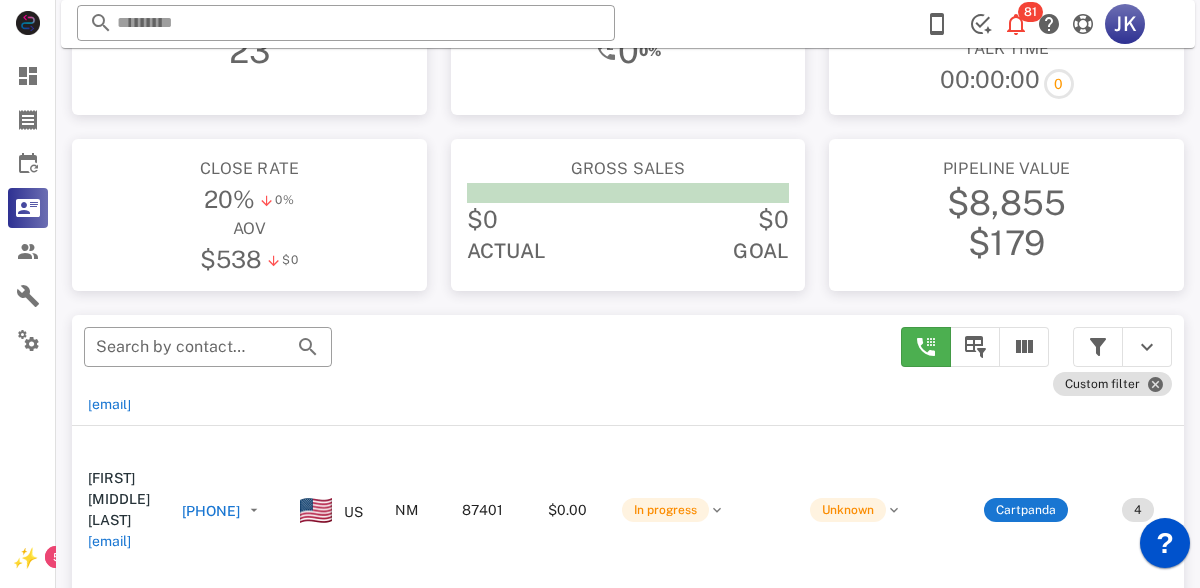 scroll, scrollTop: 0, scrollLeft: 0, axis: both 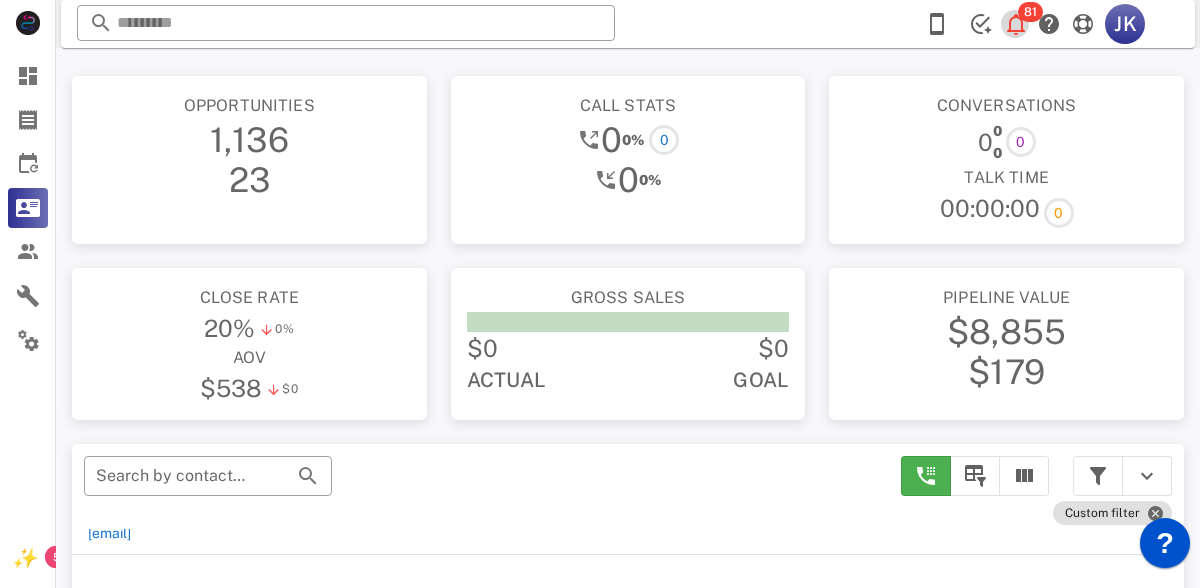 click at bounding box center [1016, 24] 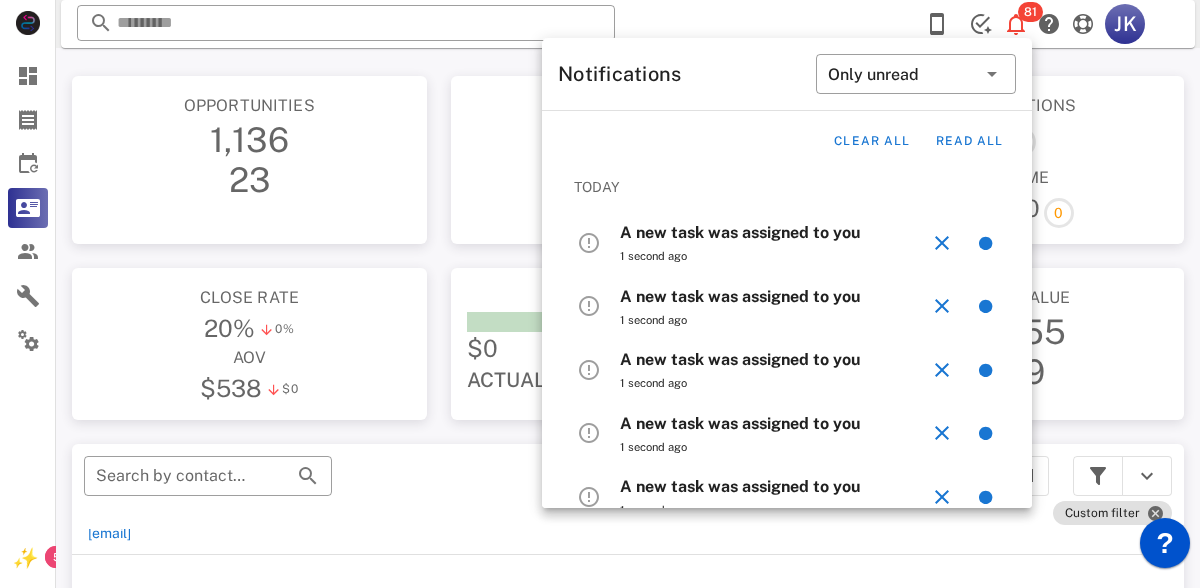 click on "A new task was assigned to you" at bounding box center (740, 232) 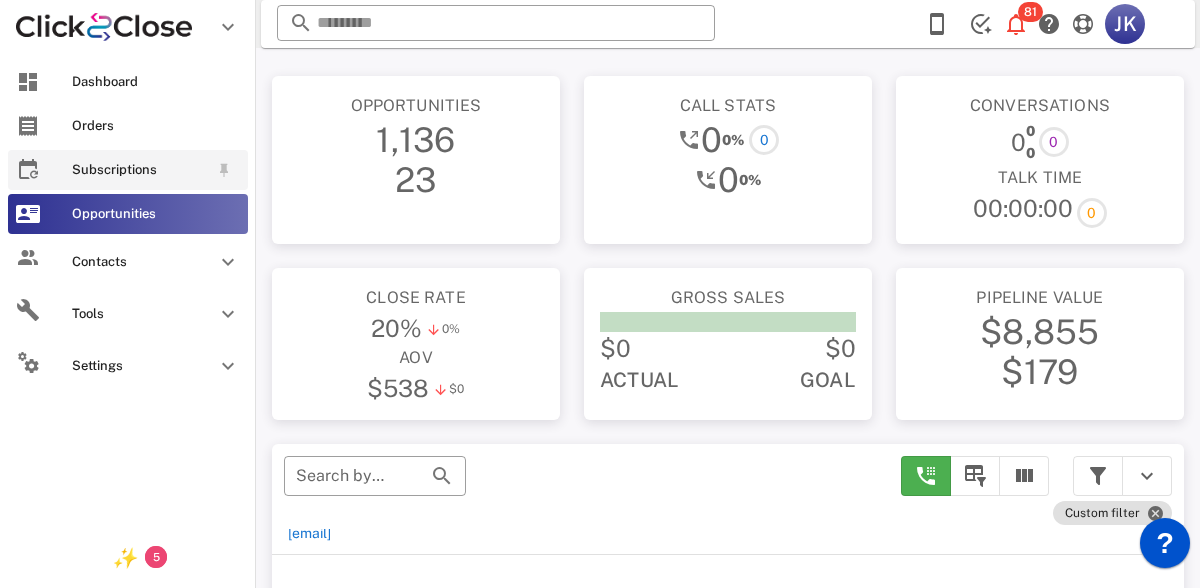 click on "Subscriptions" at bounding box center (128, 170) 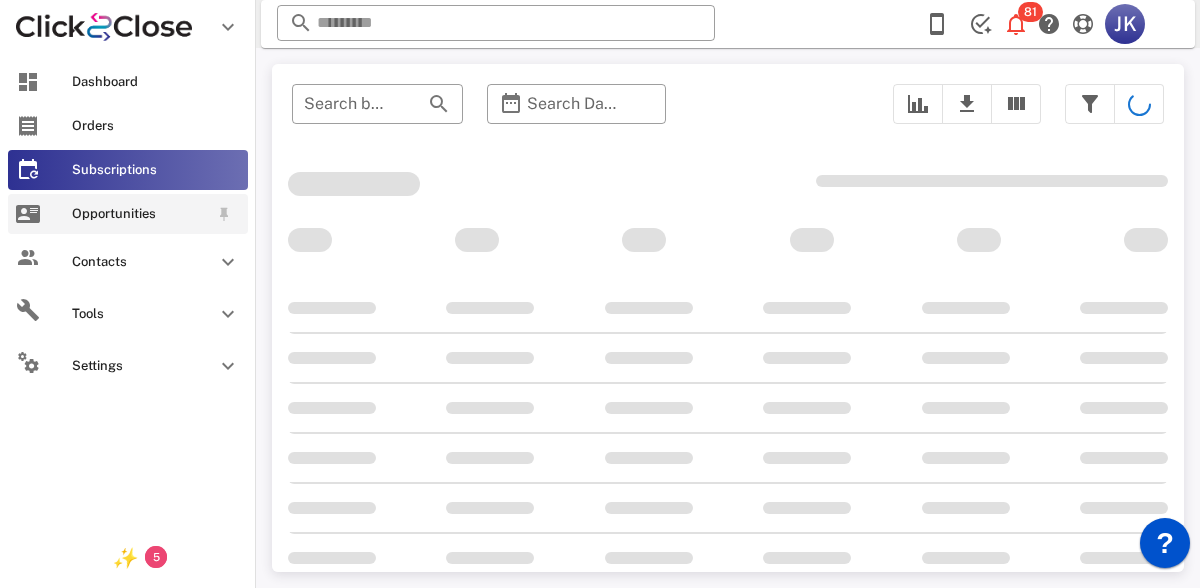 click on "Opportunities" at bounding box center [128, 214] 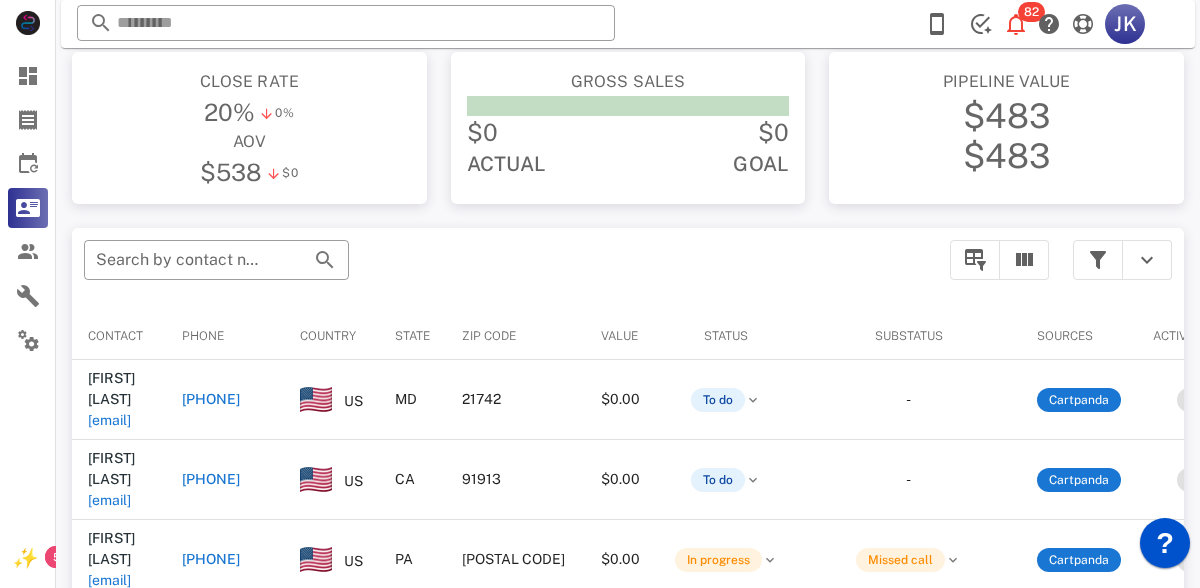 scroll, scrollTop: 252, scrollLeft: 0, axis: vertical 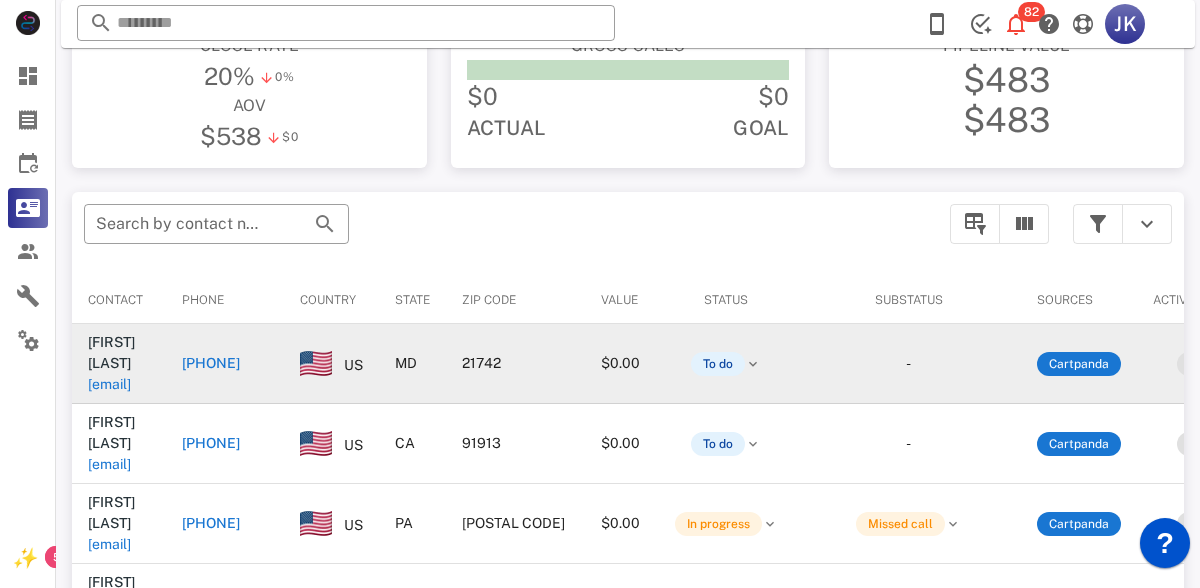click on "baschroyer@[EMAIL]" at bounding box center (151, 363) 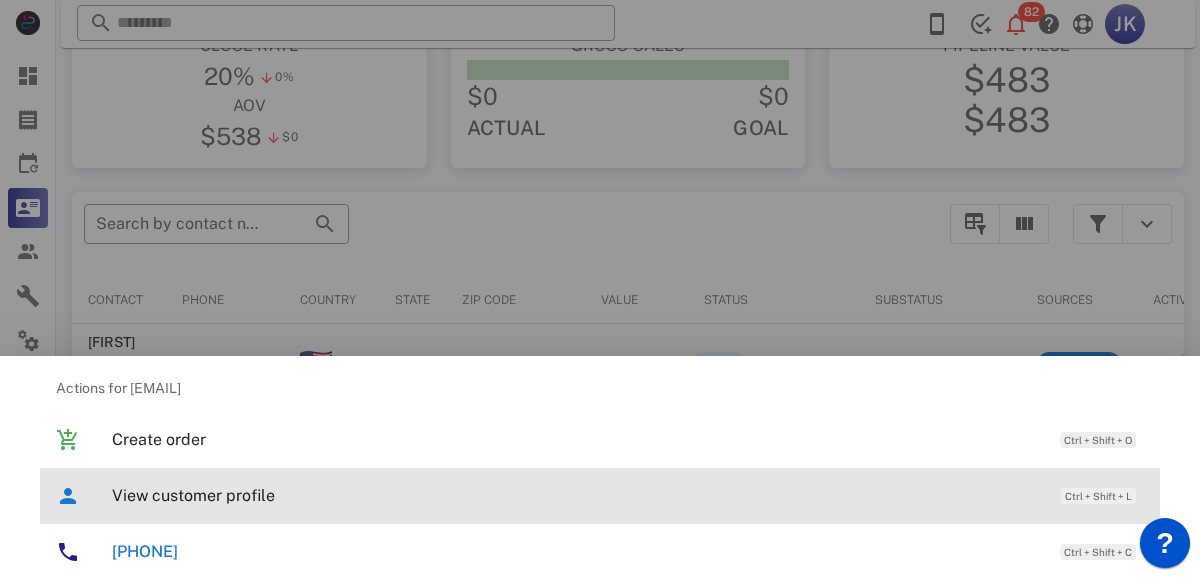 click on "View customer profile" at bounding box center (576, 495) 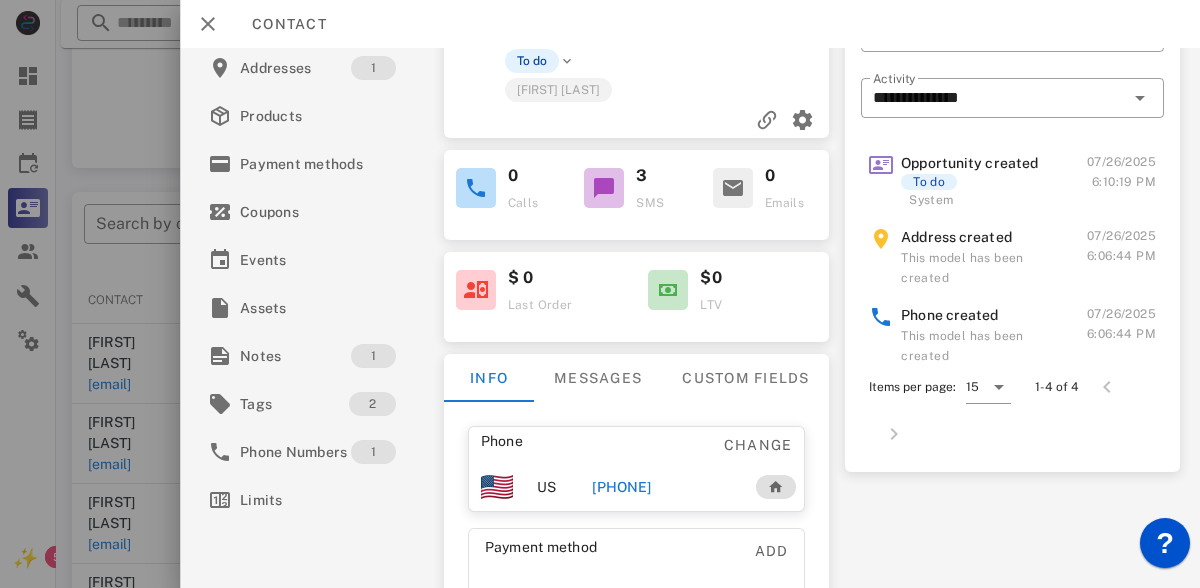 scroll, scrollTop: 104, scrollLeft: 0, axis: vertical 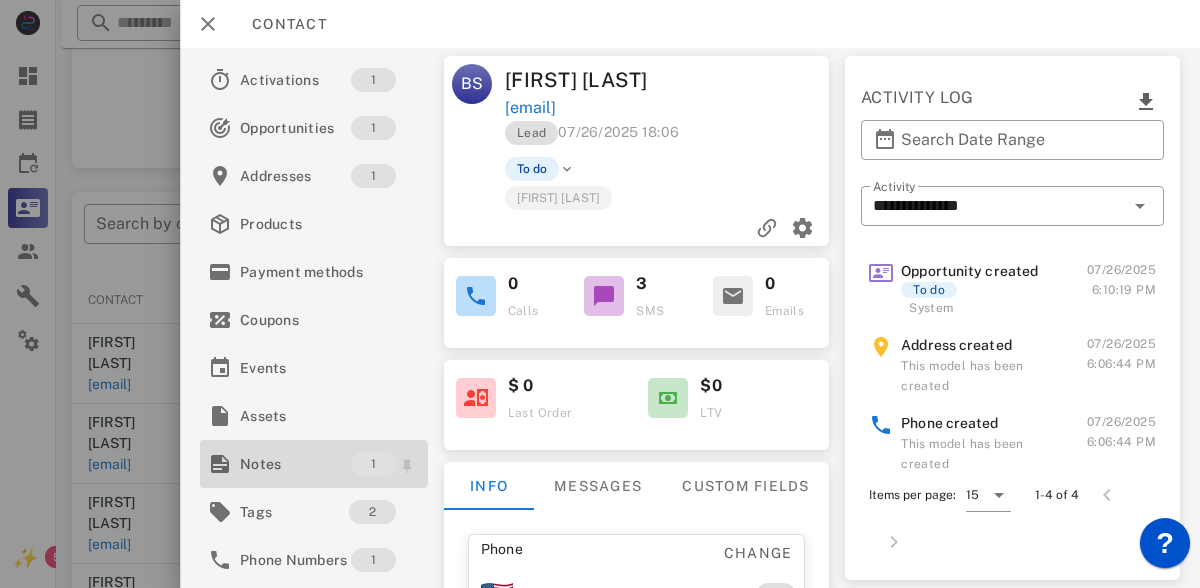 click on "Notes" at bounding box center (295, 464) 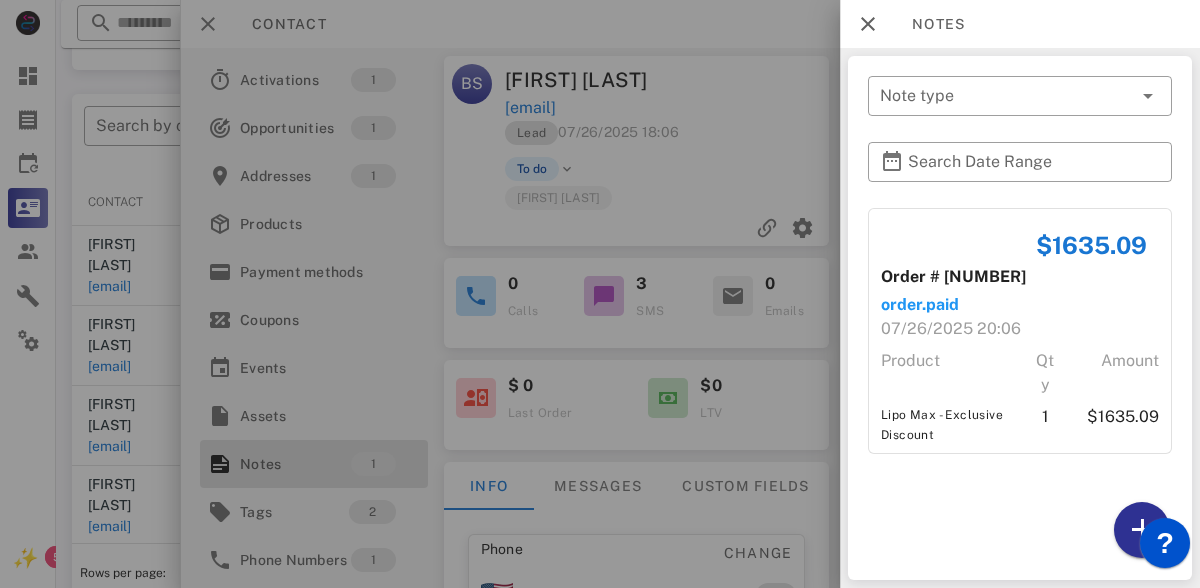 scroll, scrollTop: 356, scrollLeft: 0, axis: vertical 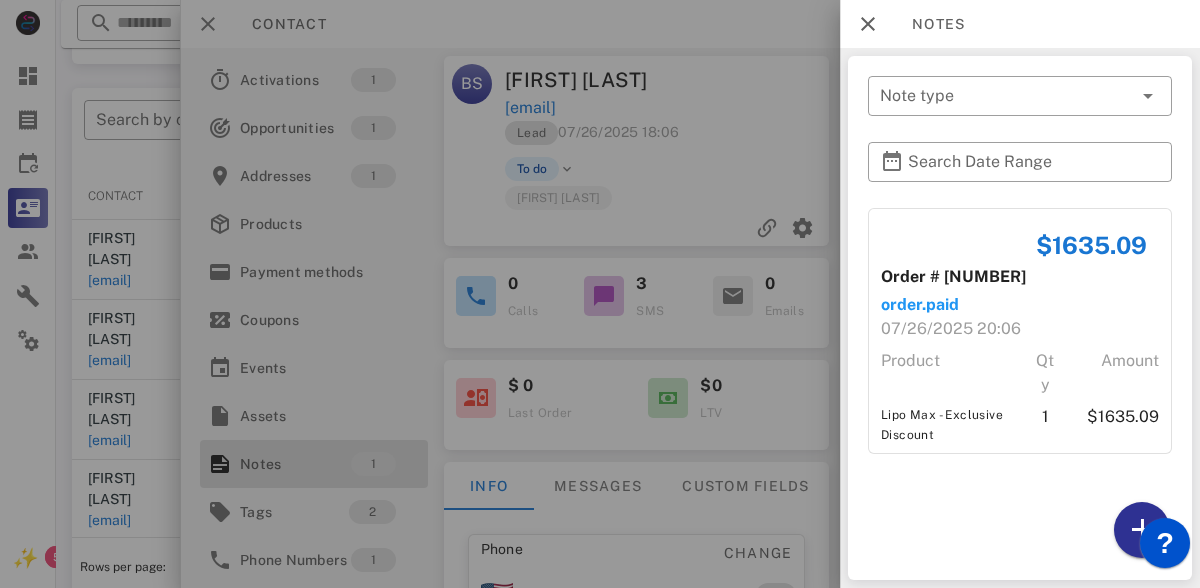 click at bounding box center [600, 294] 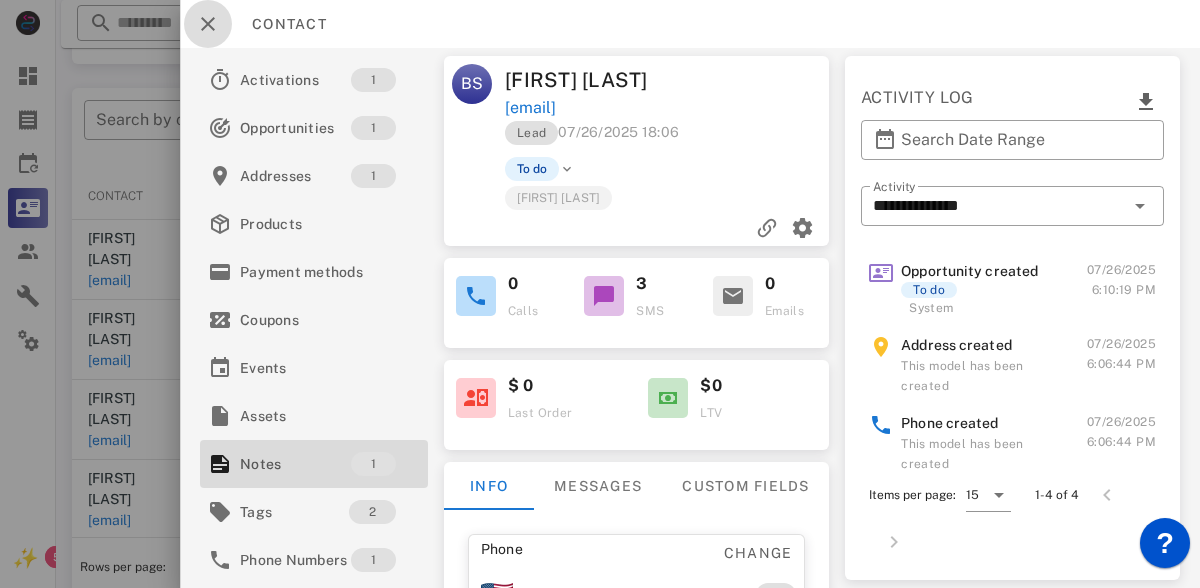 click at bounding box center [208, 24] 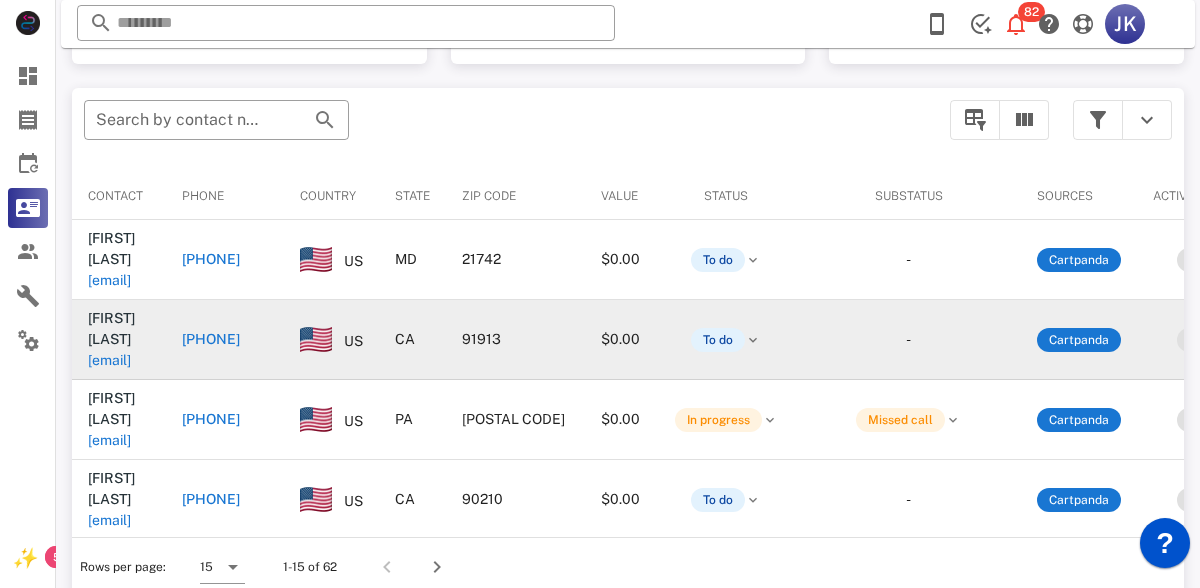 click on "[EMAIL]" at bounding box center (109, 318) 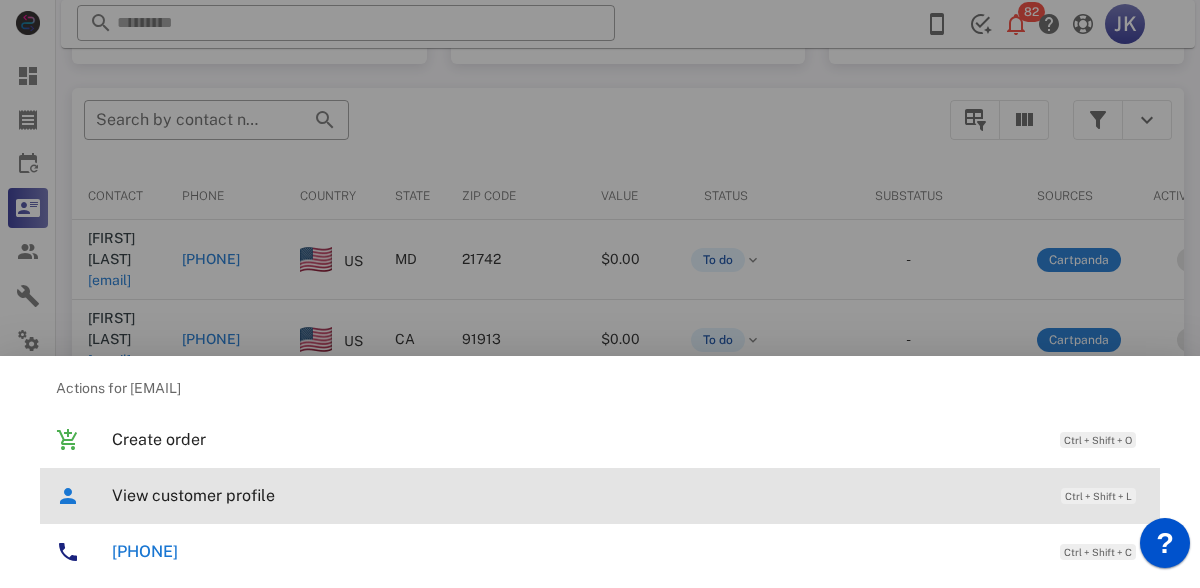click on "View customer profile" at bounding box center [576, 495] 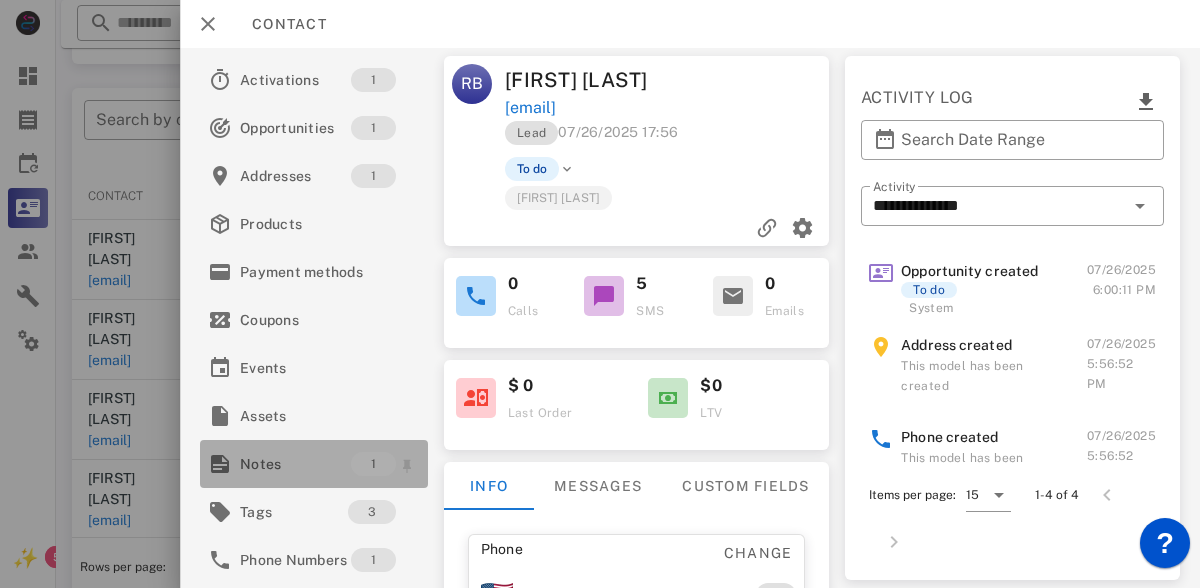 click on "Notes" at bounding box center [295, 464] 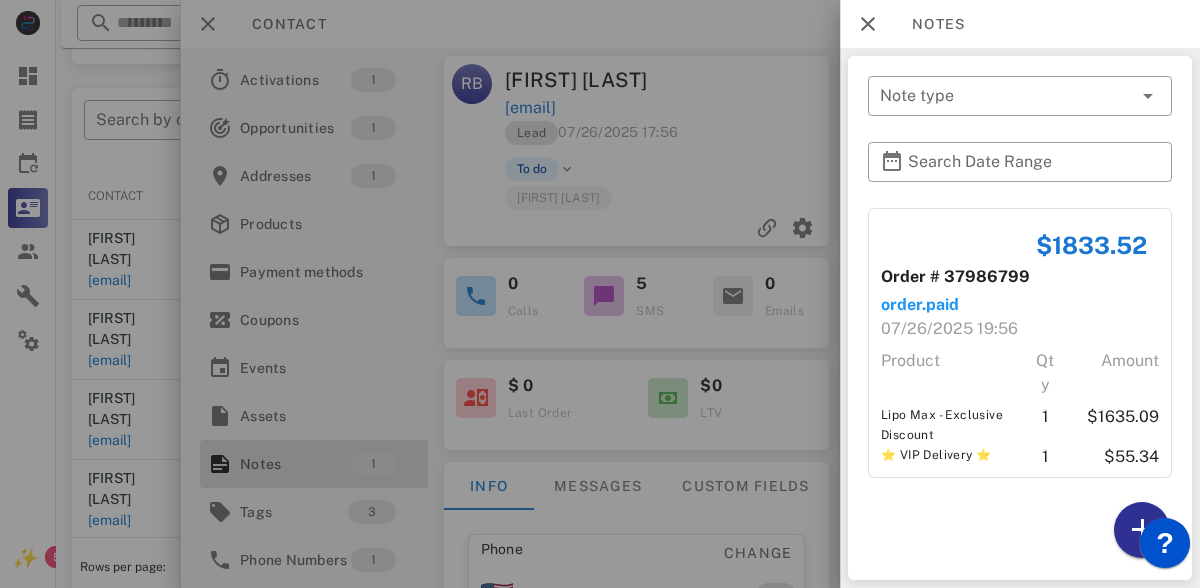 scroll, scrollTop: 380, scrollLeft: 0, axis: vertical 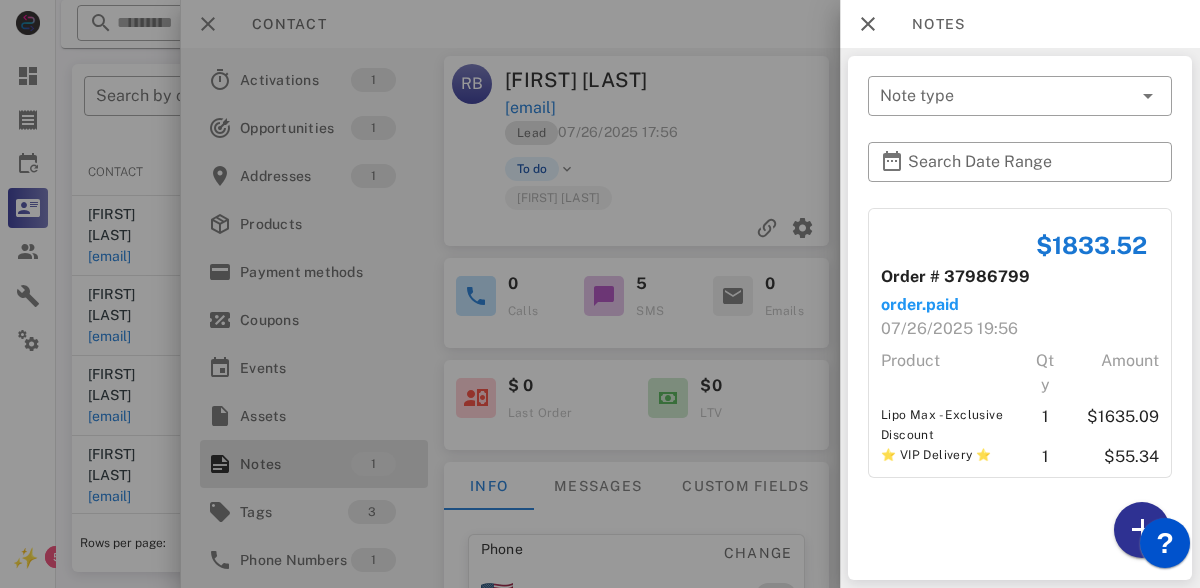 click at bounding box center (600, 294) 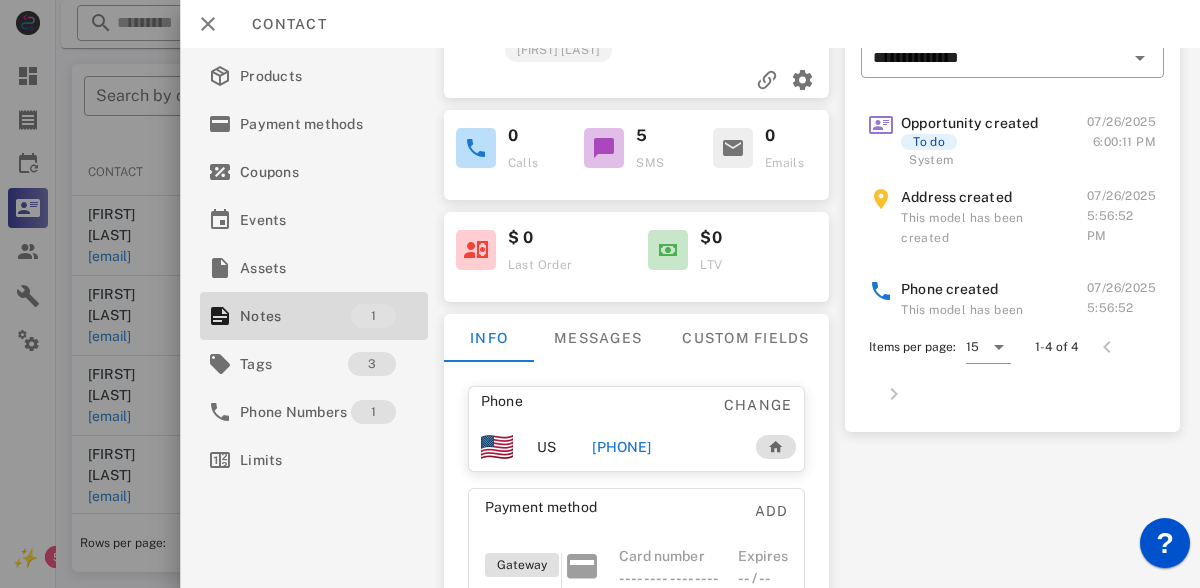 scroll, scrollTop: 132, scrollLeft: 0, axis: vertical 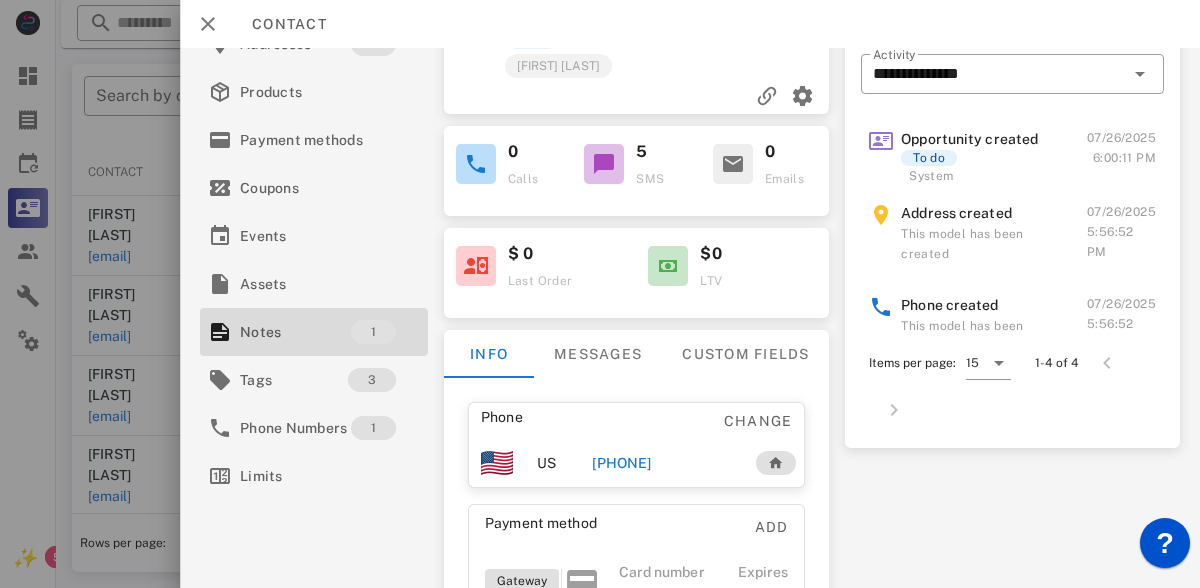 click at bounding box center [600, 294] 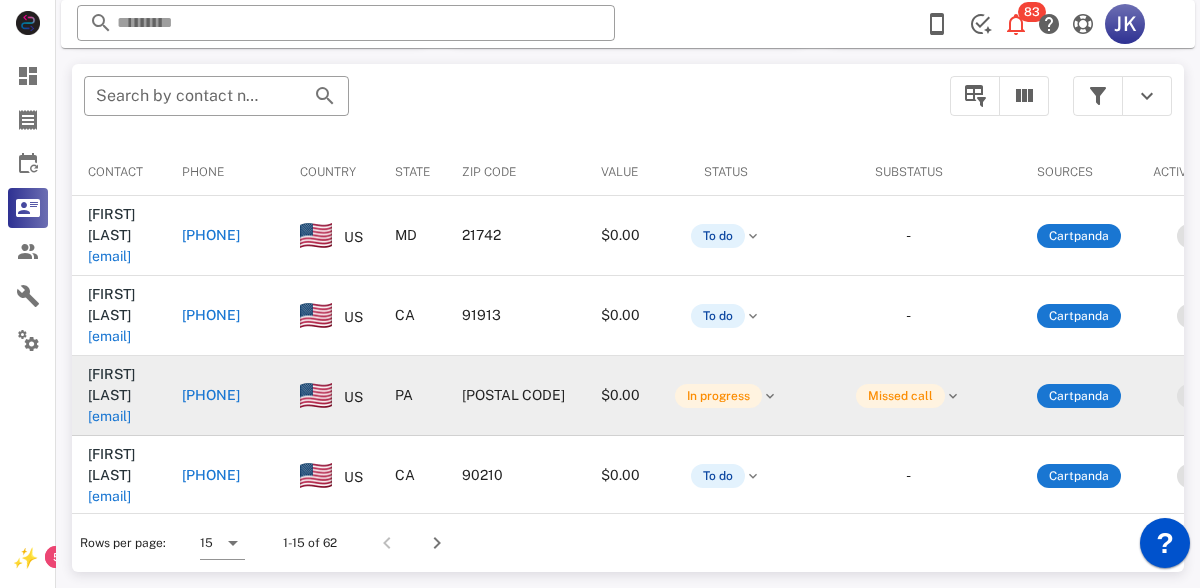 click on "[EMAIL]" at bounding box center [109, 353] 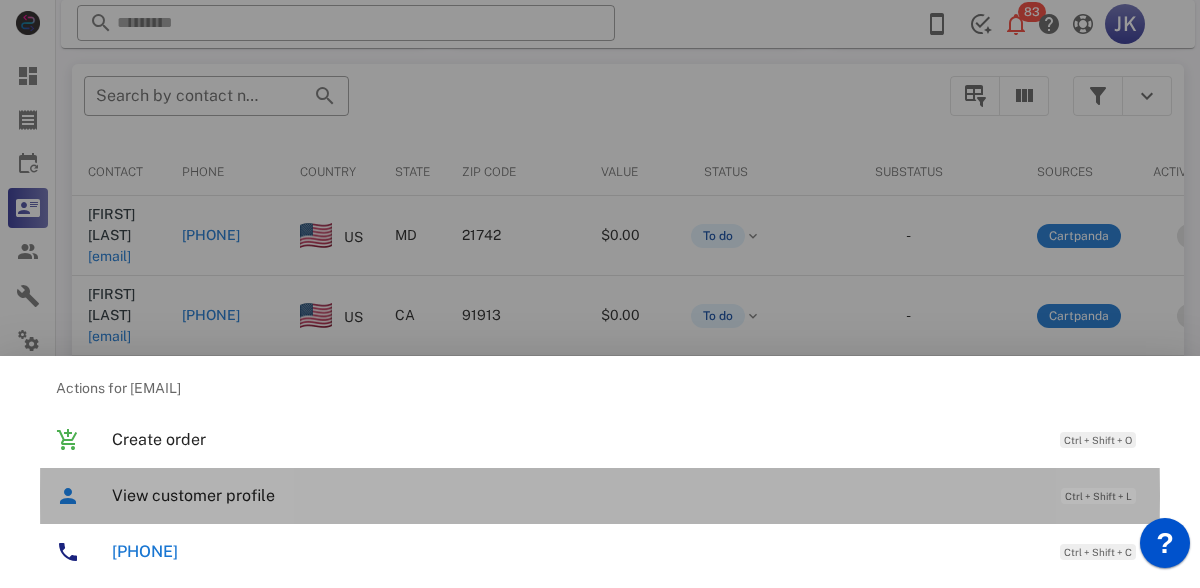 click on "View customer profile" at bounding box center (576, 495) 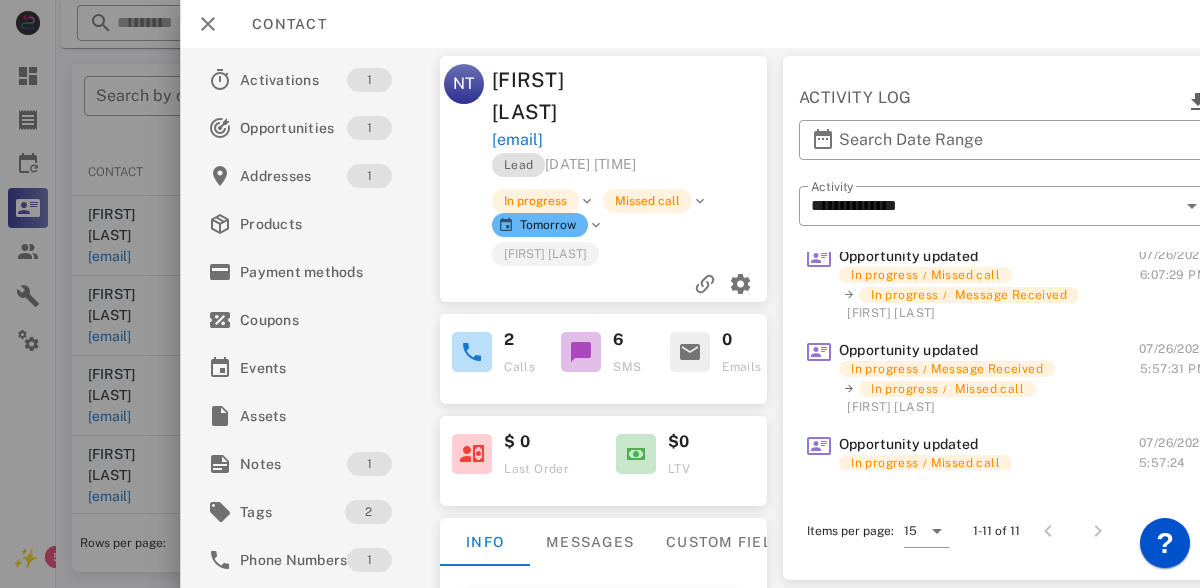 scroll, scrollTop: 193, scrollLeft: 0, axis: vertical 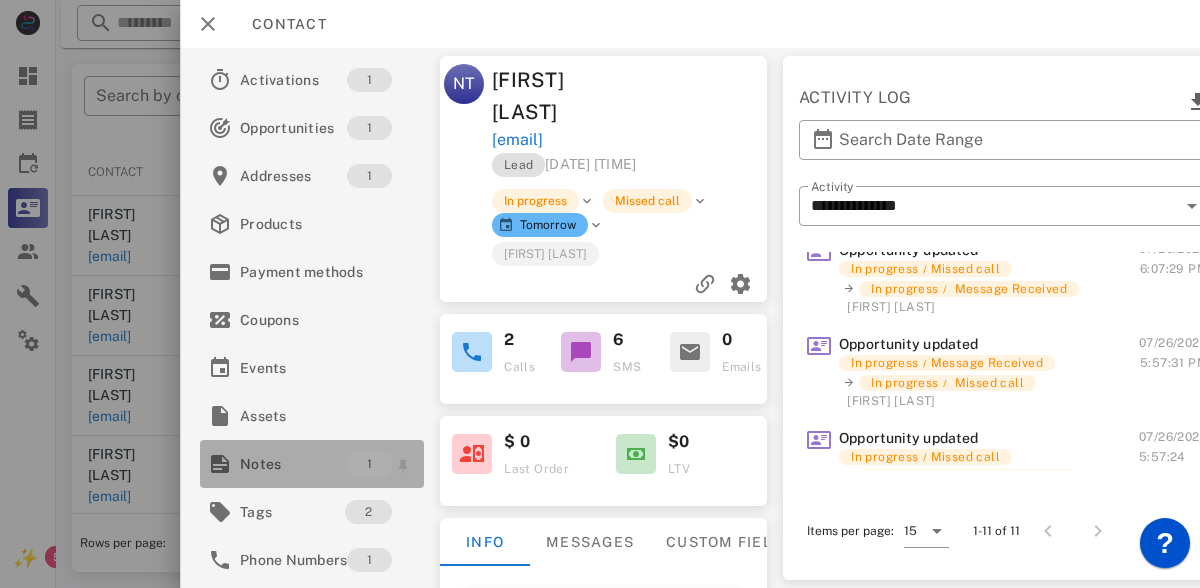 click on "Notes" at bounding box center (293, 464) 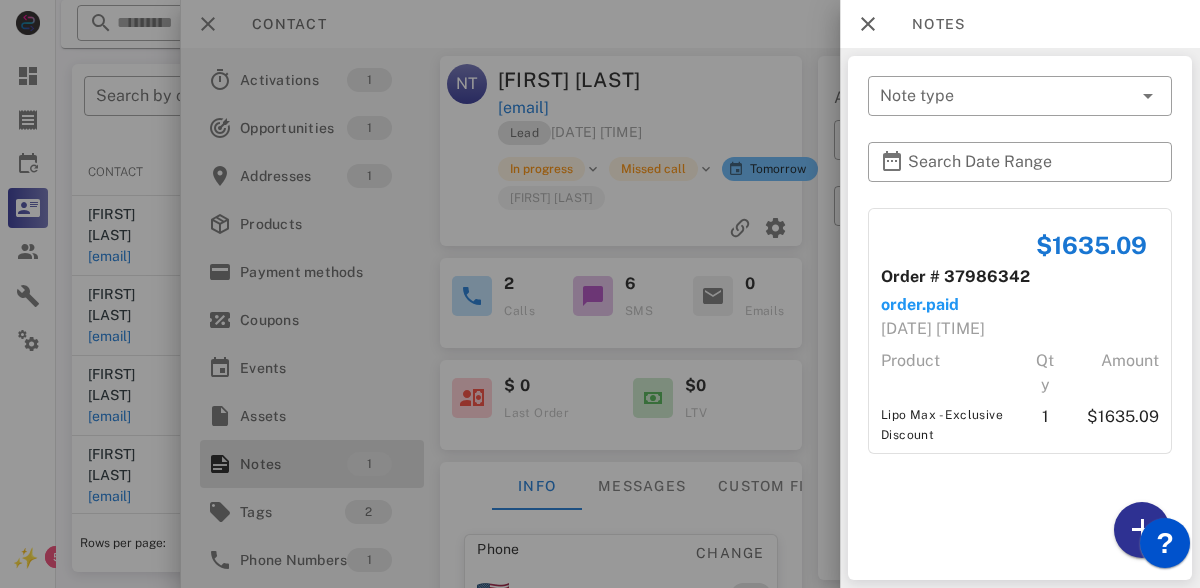 click at bounding box center [600, 294] 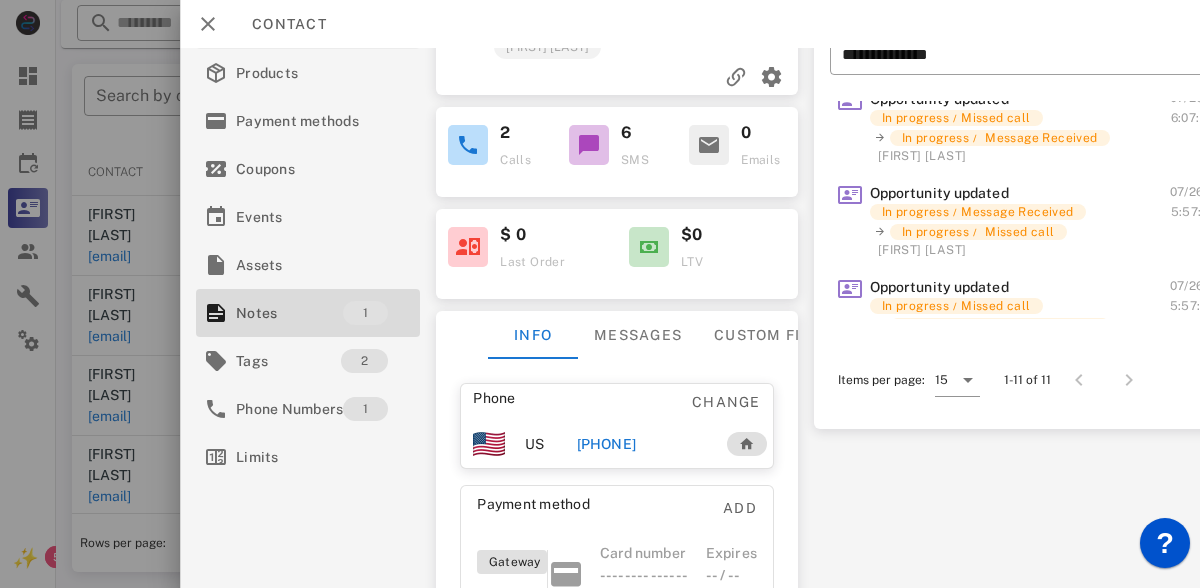scroll, scrollTop: 207, scrollLeft: 4, axis: both 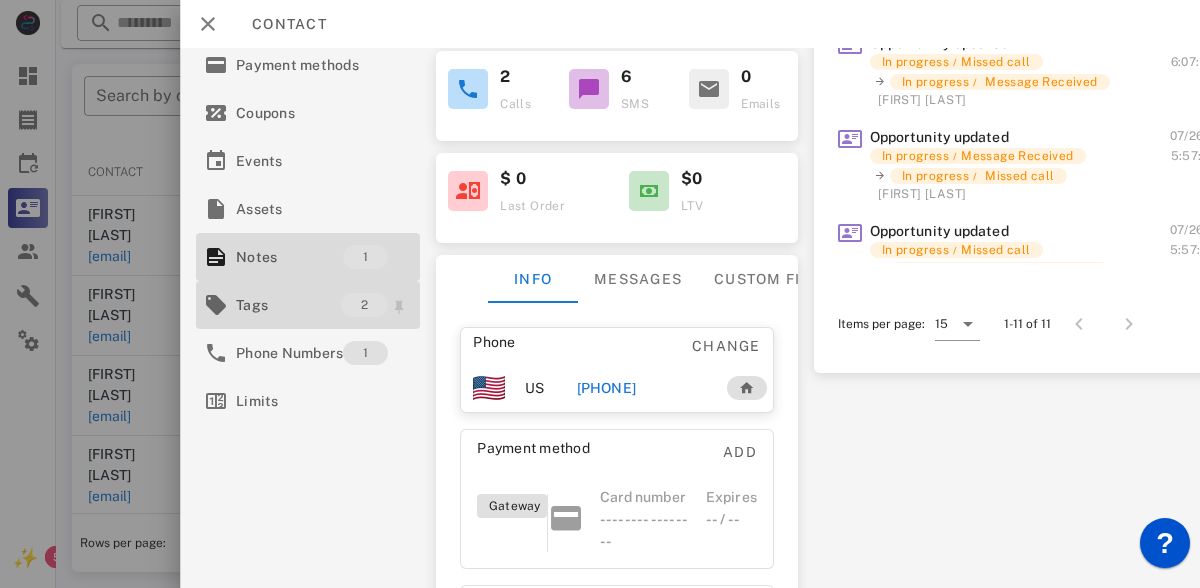 click on "Tags" at bounding box center (288, 305) 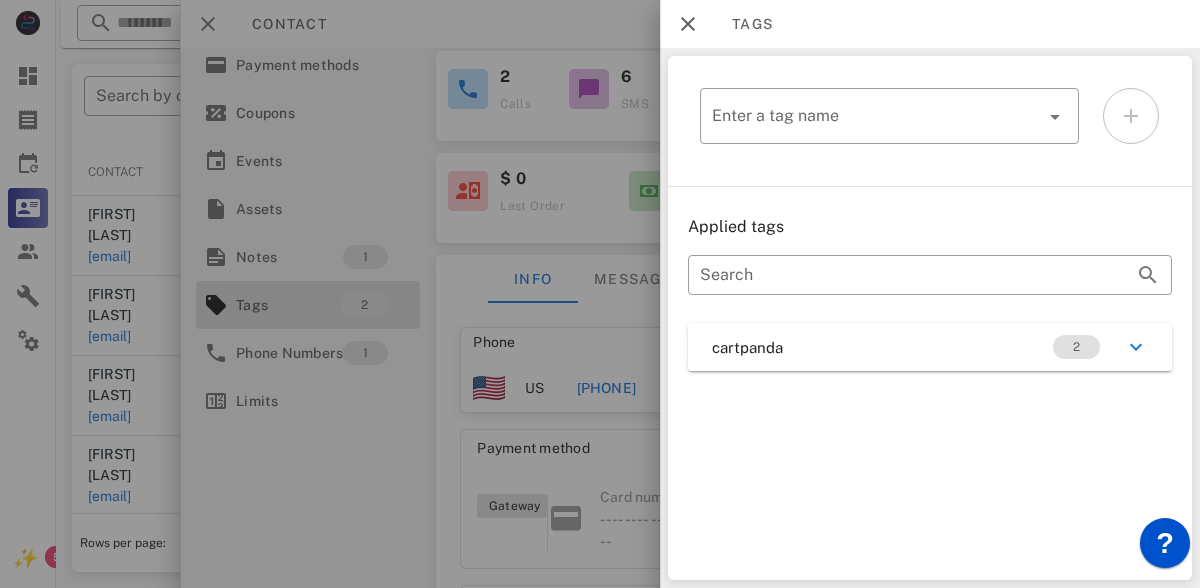click at bounding box center [600, 294] 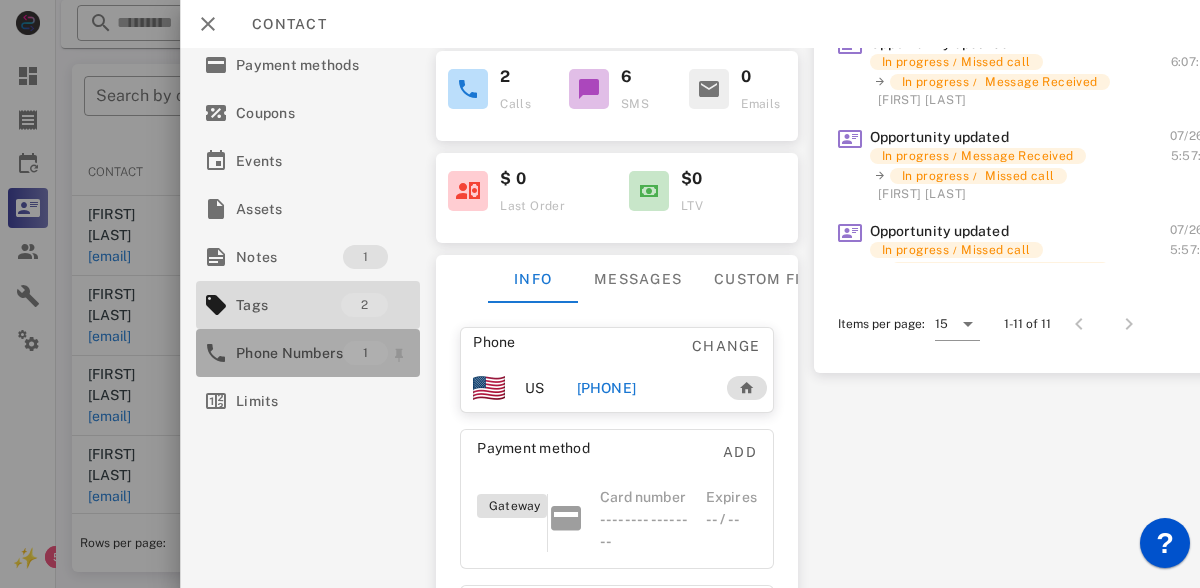 click on "Phone Numbers" at bounding box center [289, 353] 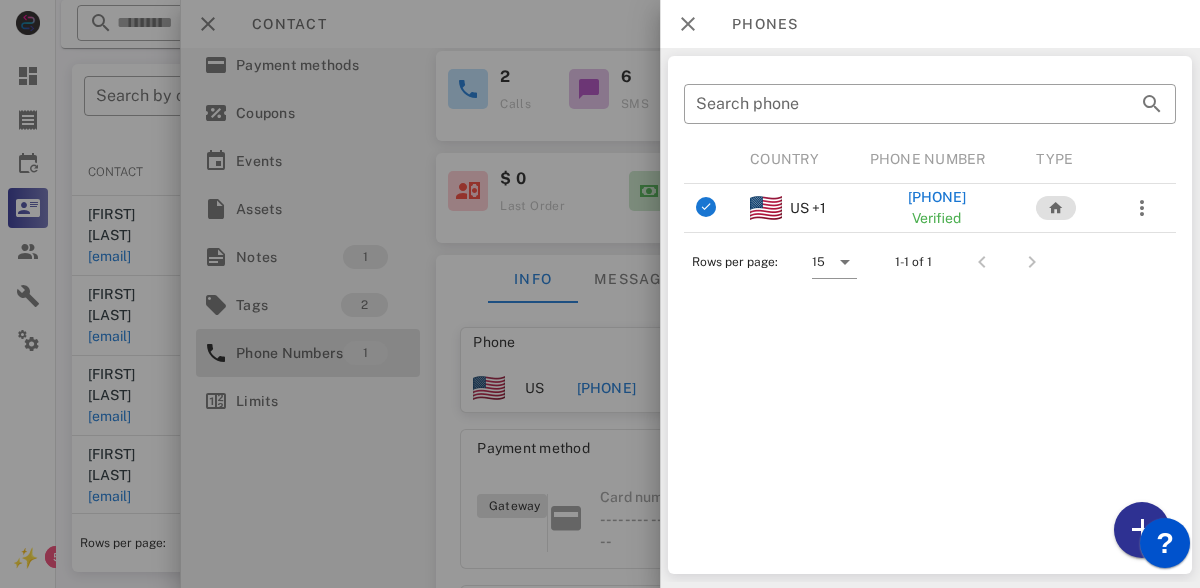 click at bounding box center (600, 294) 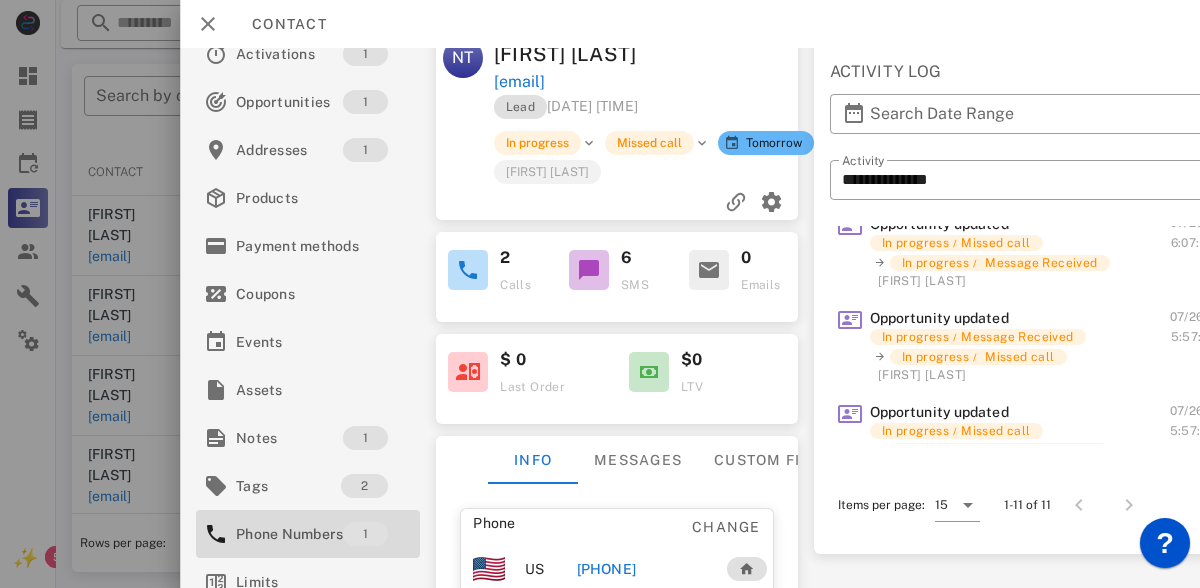 scroll, scrollTop: 0, scrollLeft: 4, axis: horizontal 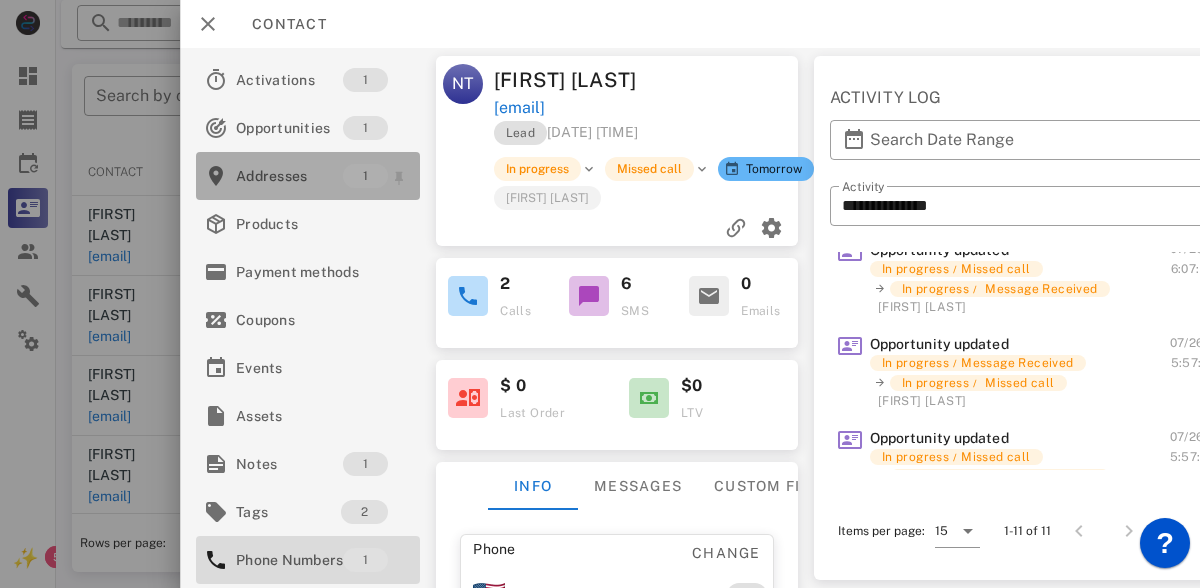 click on "Addresses" at bounding box center [289, 176] 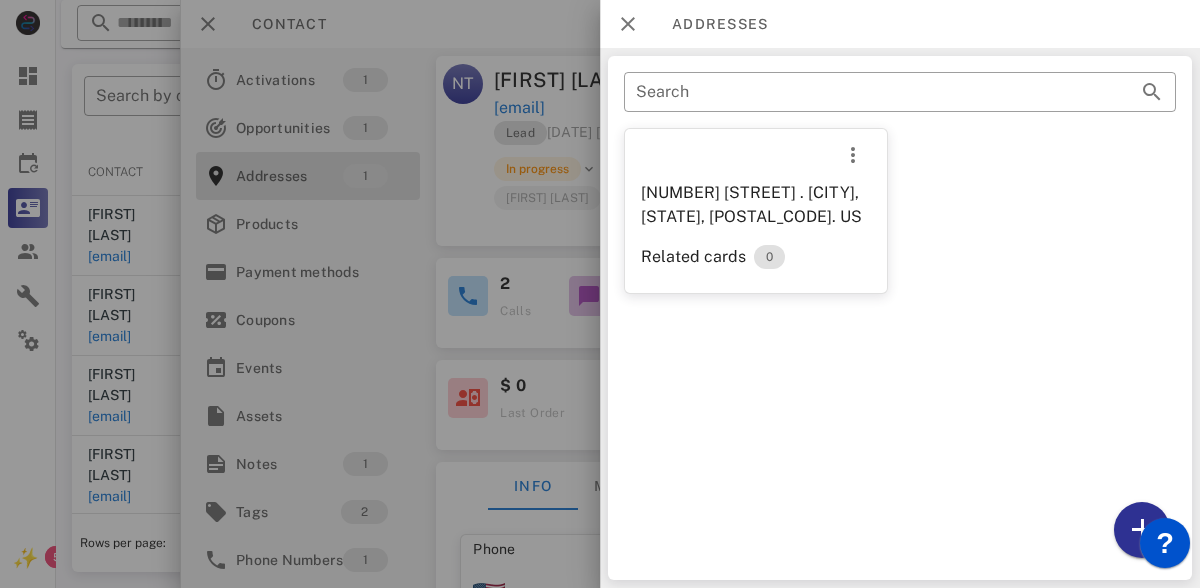 click at bounding box center [600, 294] 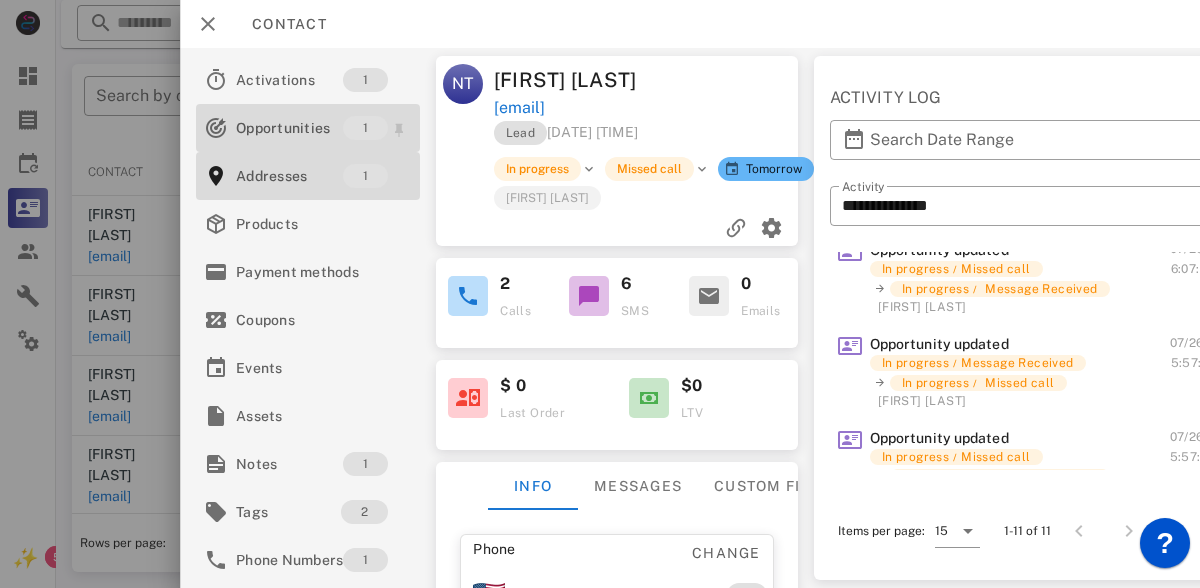 click on "Opportunities" at bounding box center [289, 128] 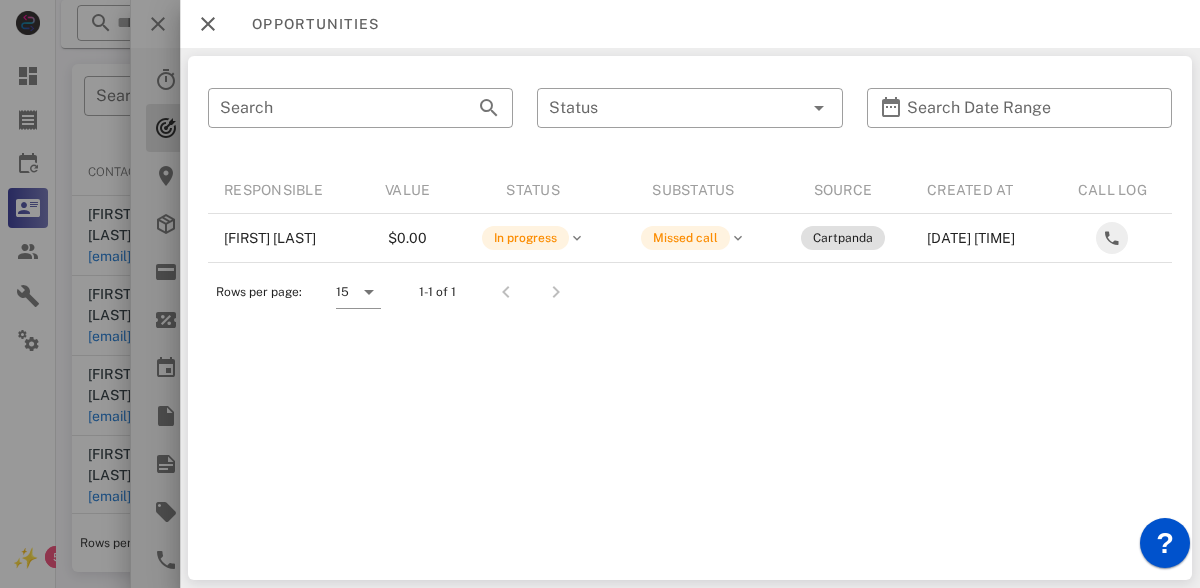 click at bounding box center [600, 294] 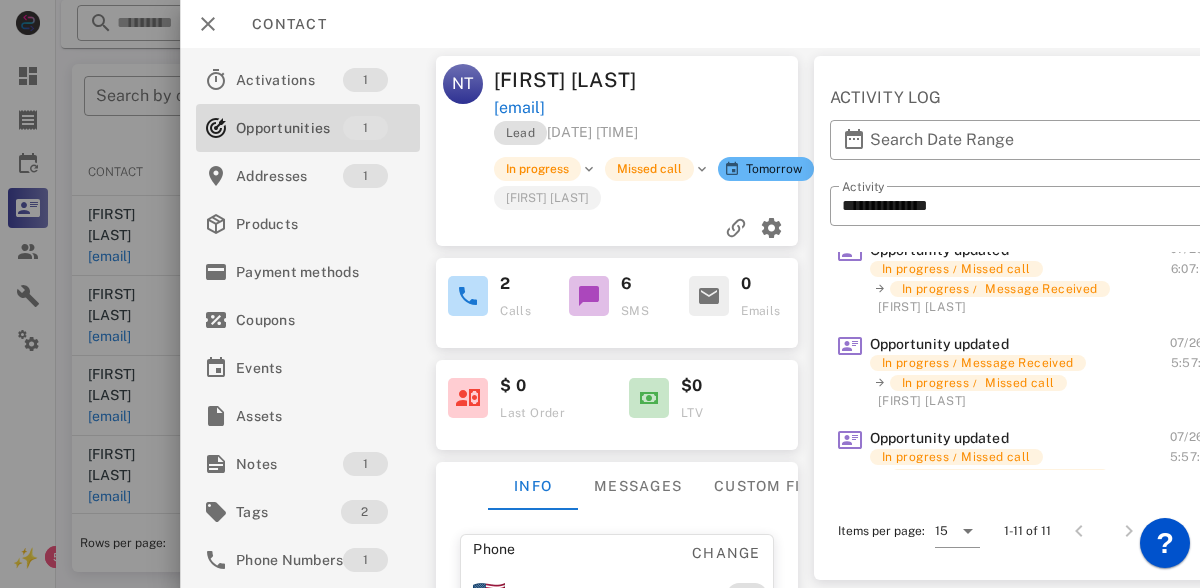 click at bounding box center [600, 294] 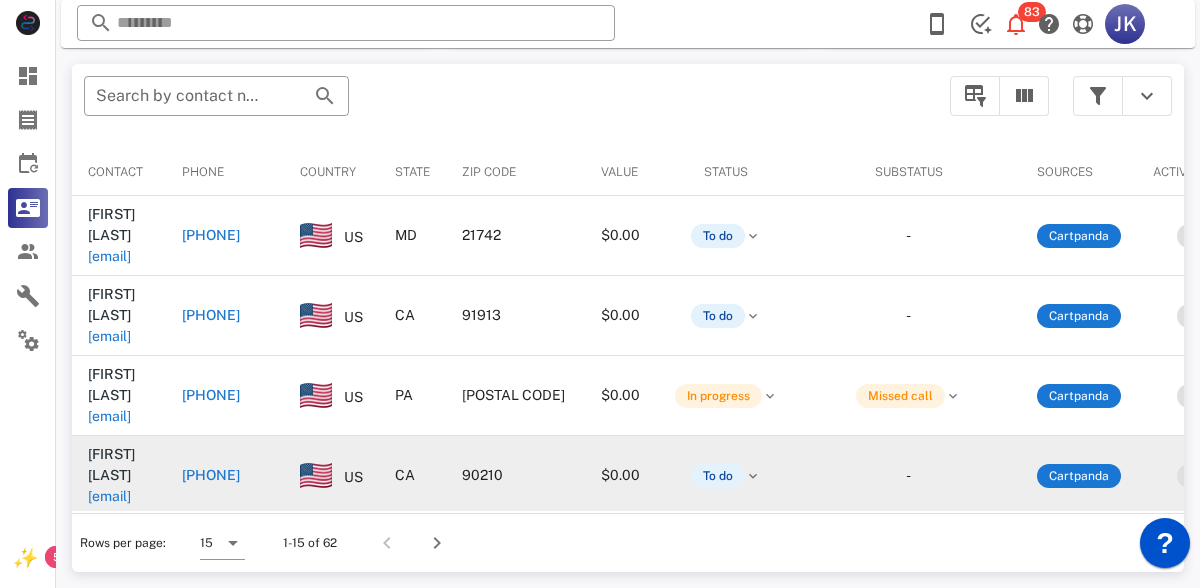 click on "hermaneva517@example.com" at bounding box center (185, 415) 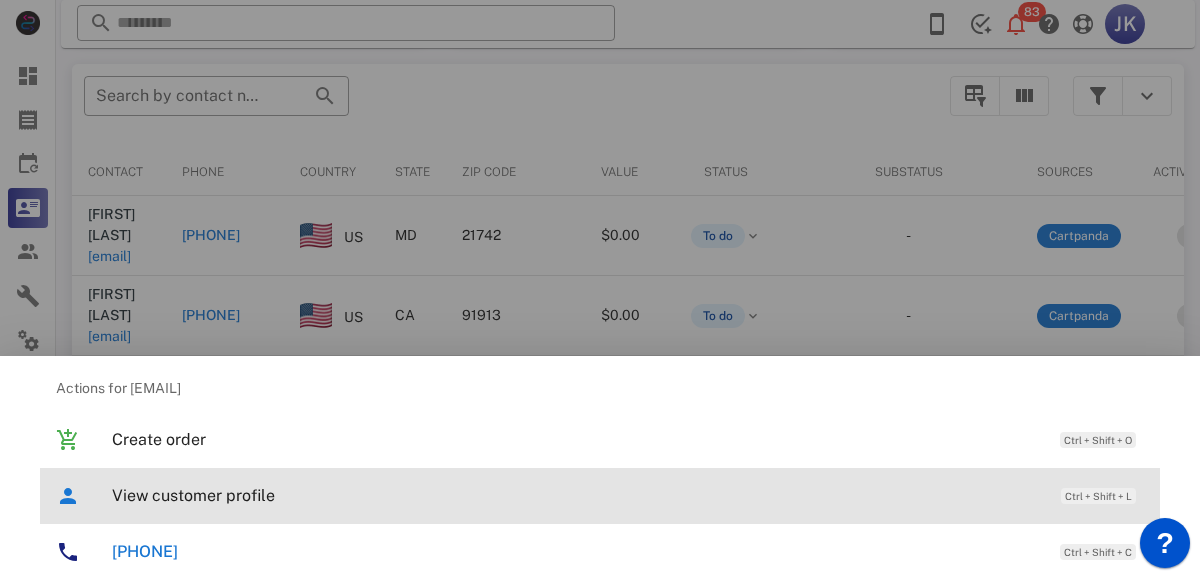 click on "View customer profile" at bounding box center [576, 495] 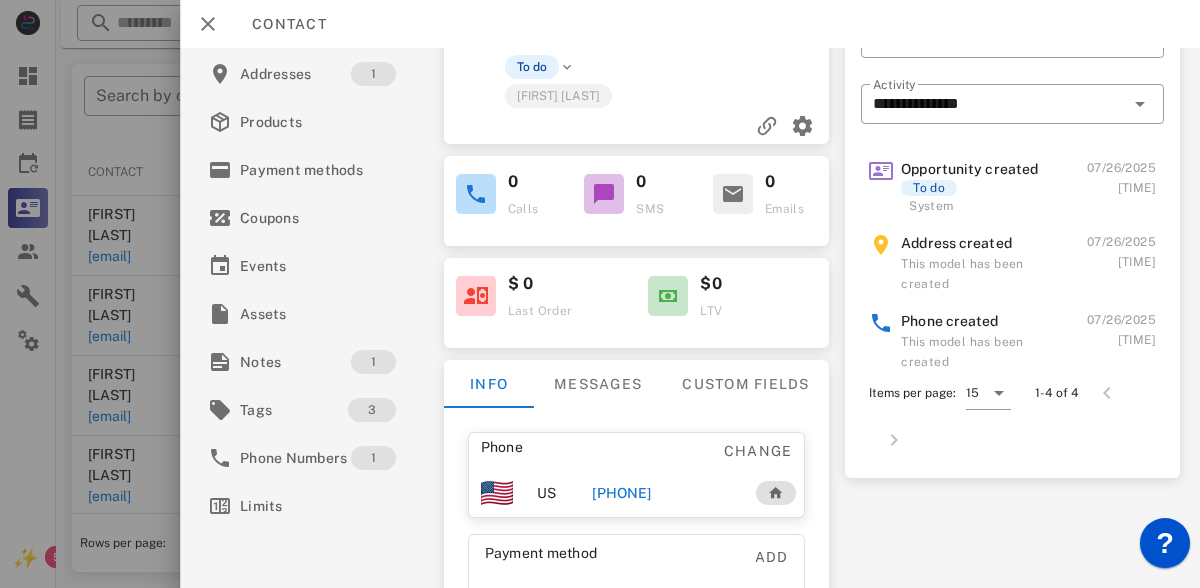 scroll, scrollTop: 84, scrollLeft: 0, axis: vertical 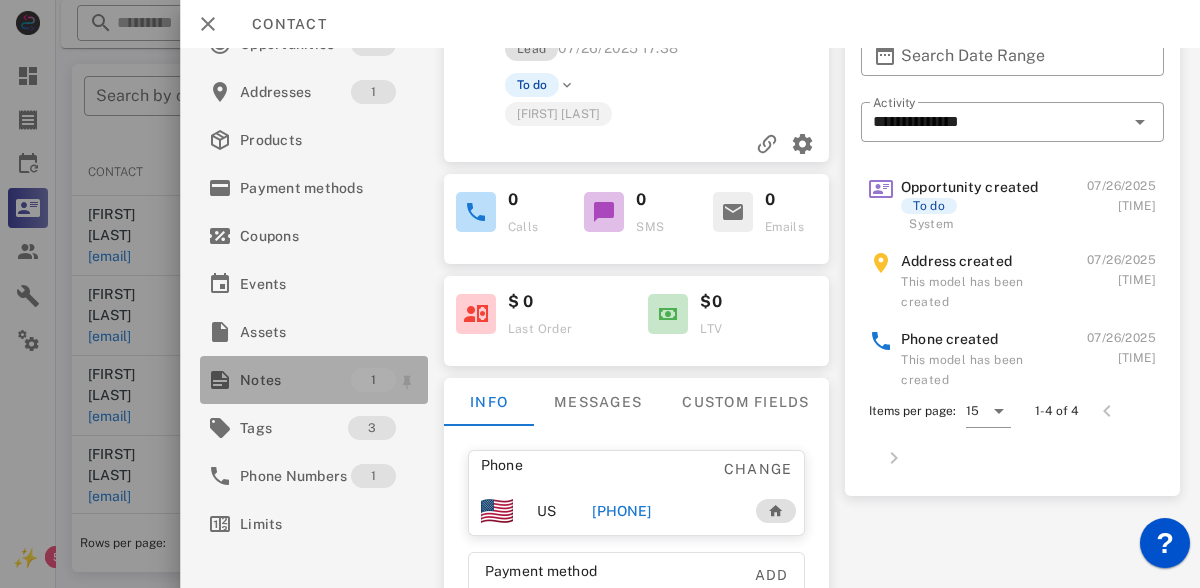 click on "Notes" at bounding box center (295, 380) 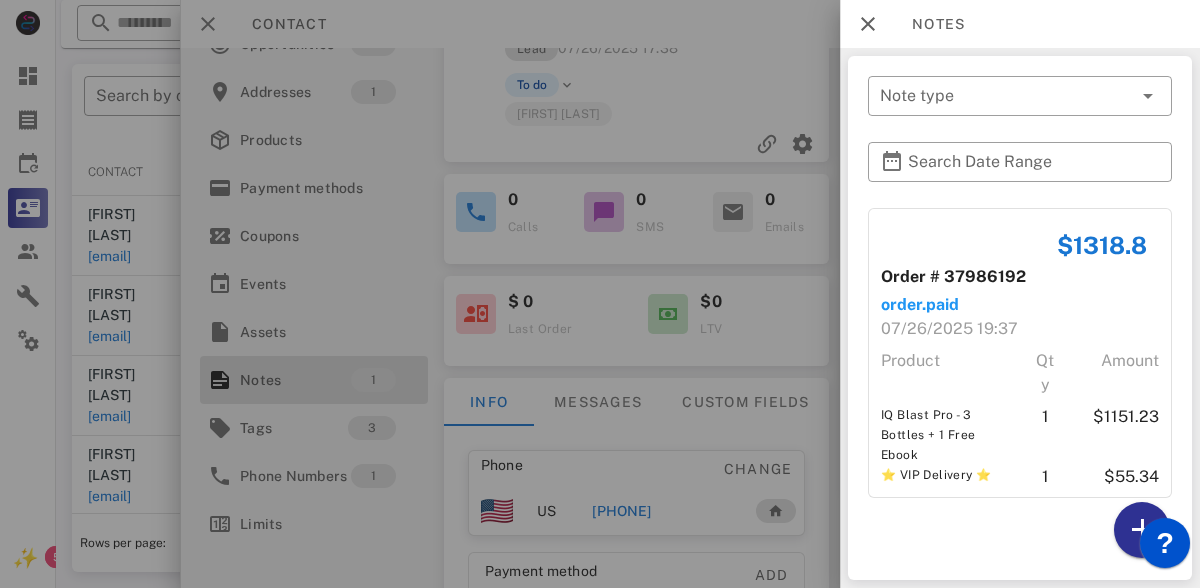click at bounding box center [600, 294] 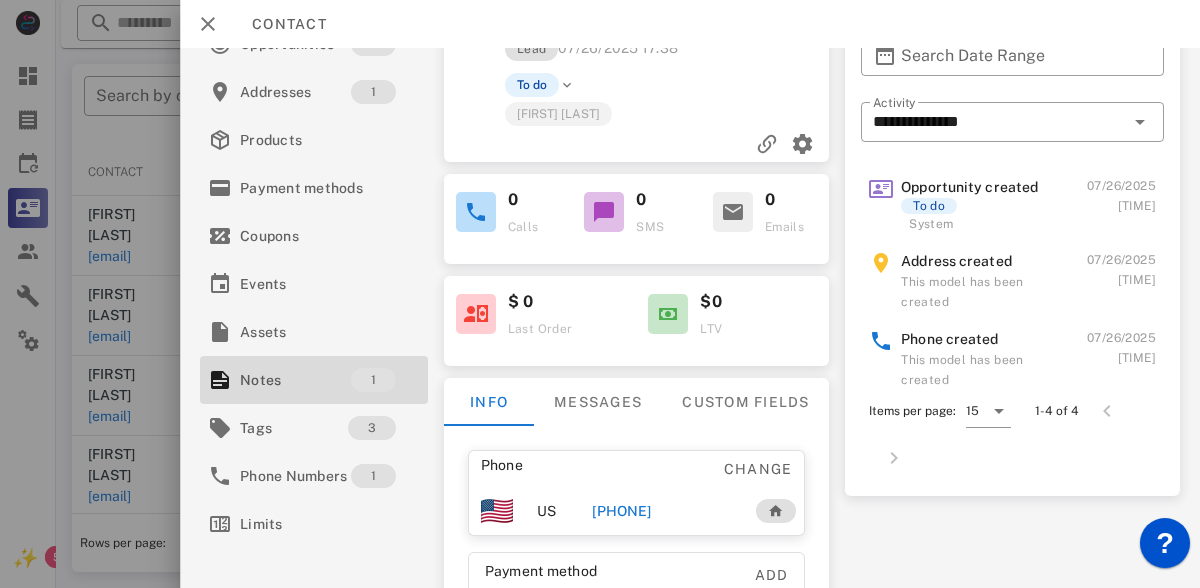 click at bounding box center [600, 294] 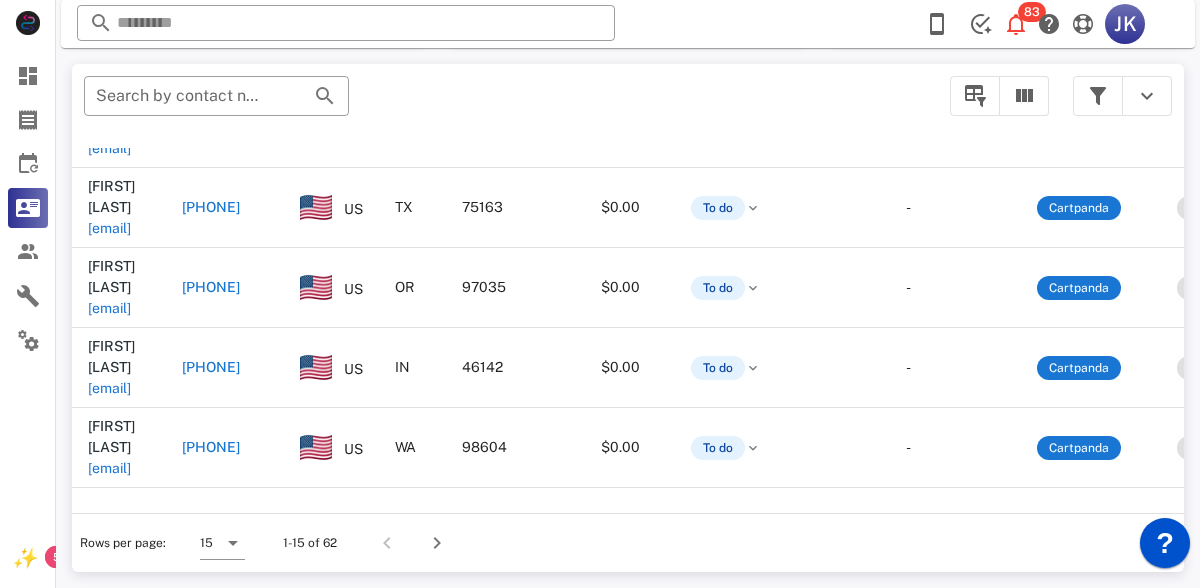 scroll, scrollTop: 0, scrollLeft: 0, axis: both 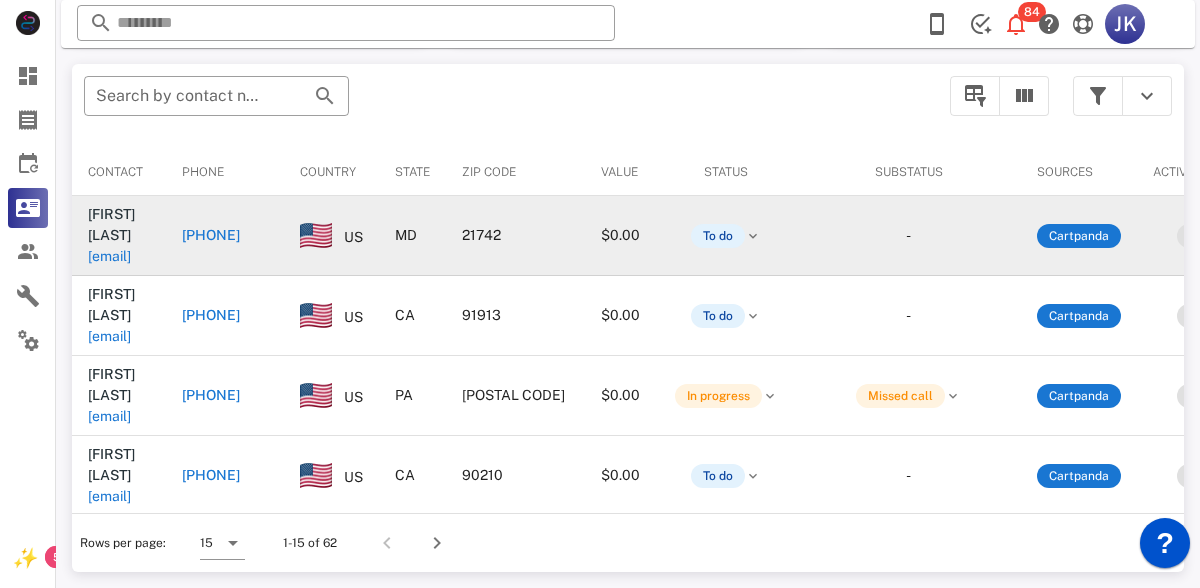 click on "baschroyer@[EMAIL]" at bounding box center (151, 235) 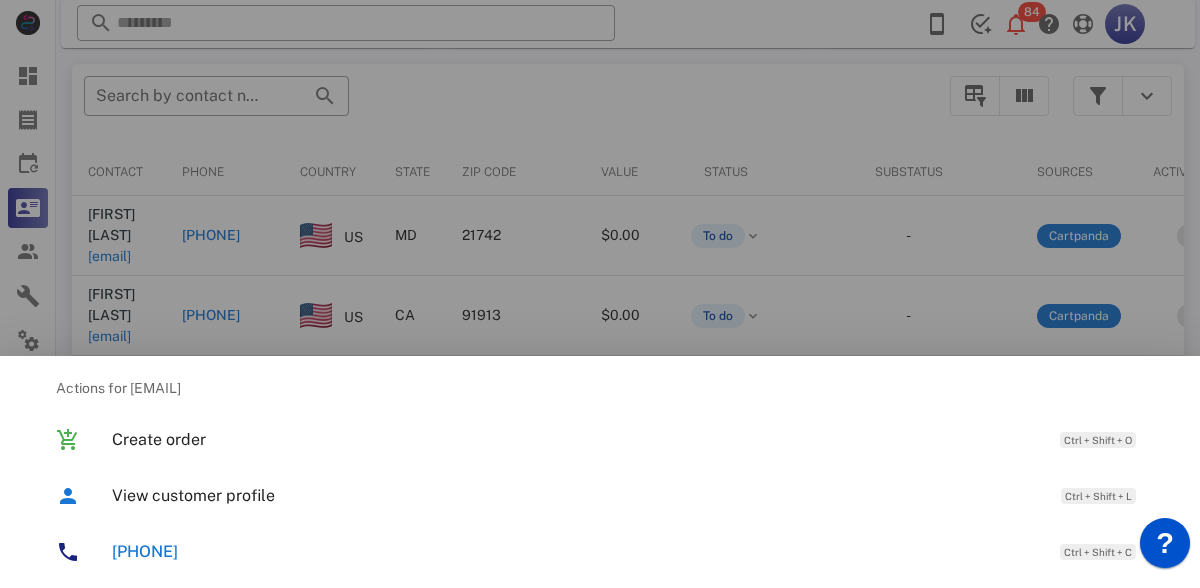 click at bounding box center [600, 294] 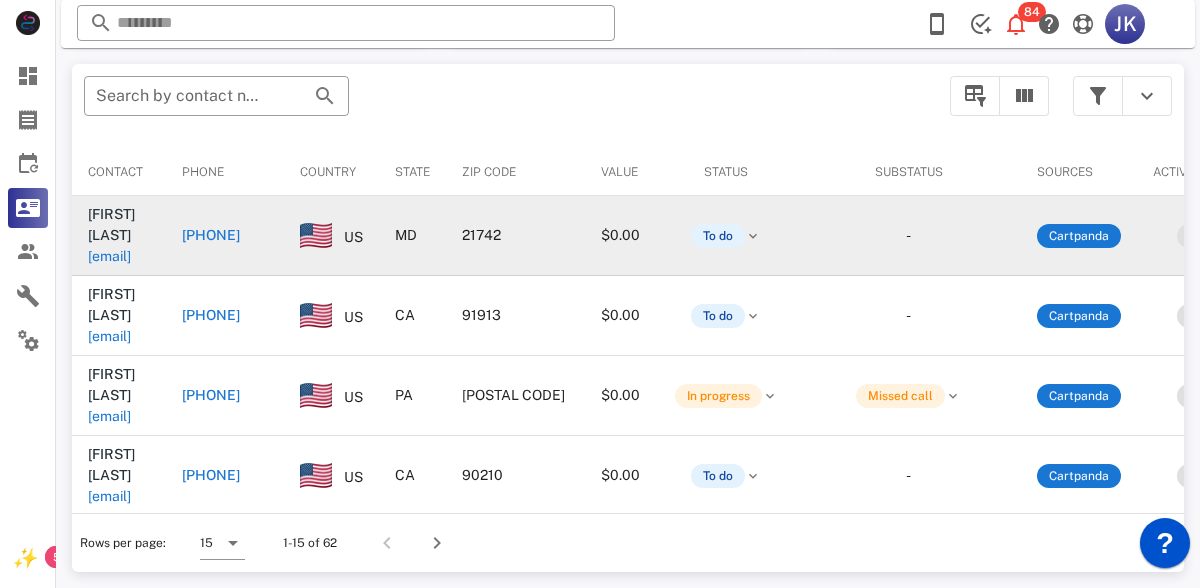 click on "[FIRST] [LAST] [EMAIL]" at bounding box center [185, 225] 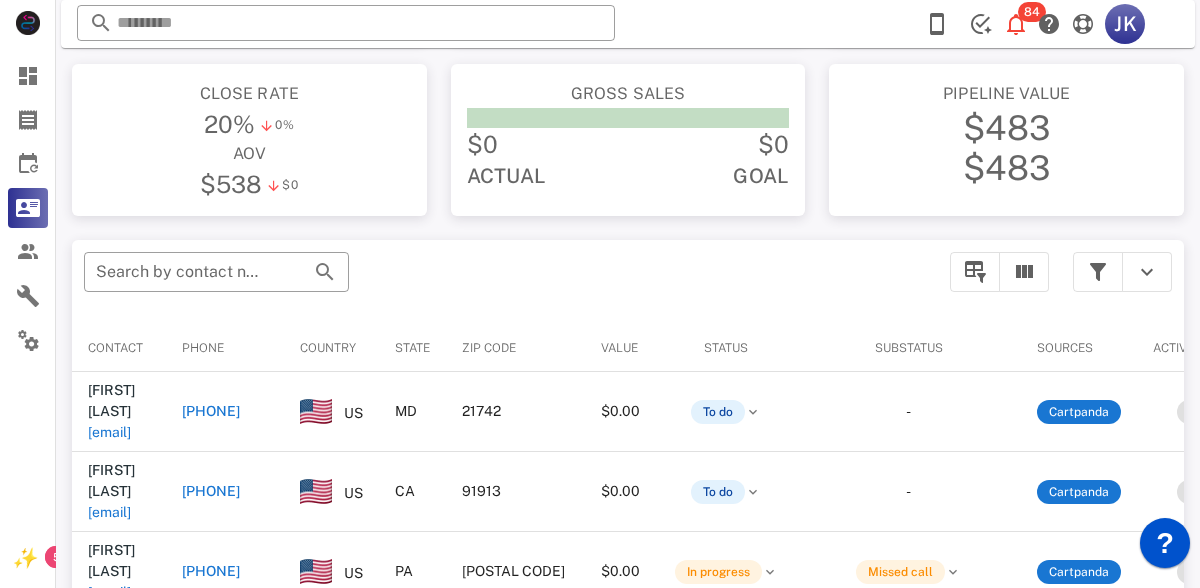 scroll, scrollTop: 0, scrollLeft: 0, axis: both 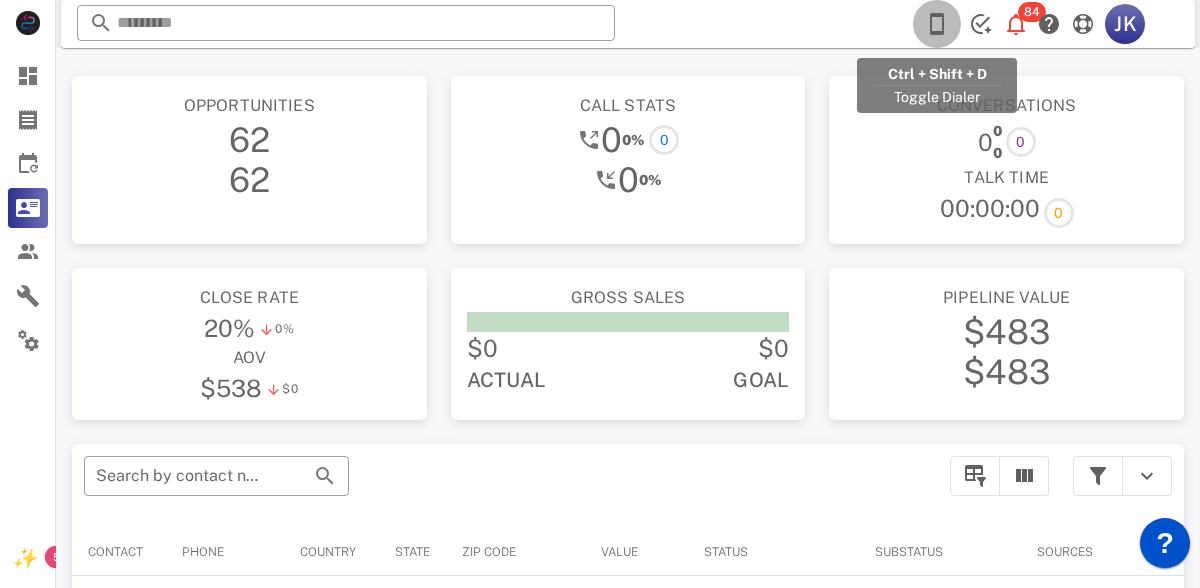 click at bounding box center (937, 24) 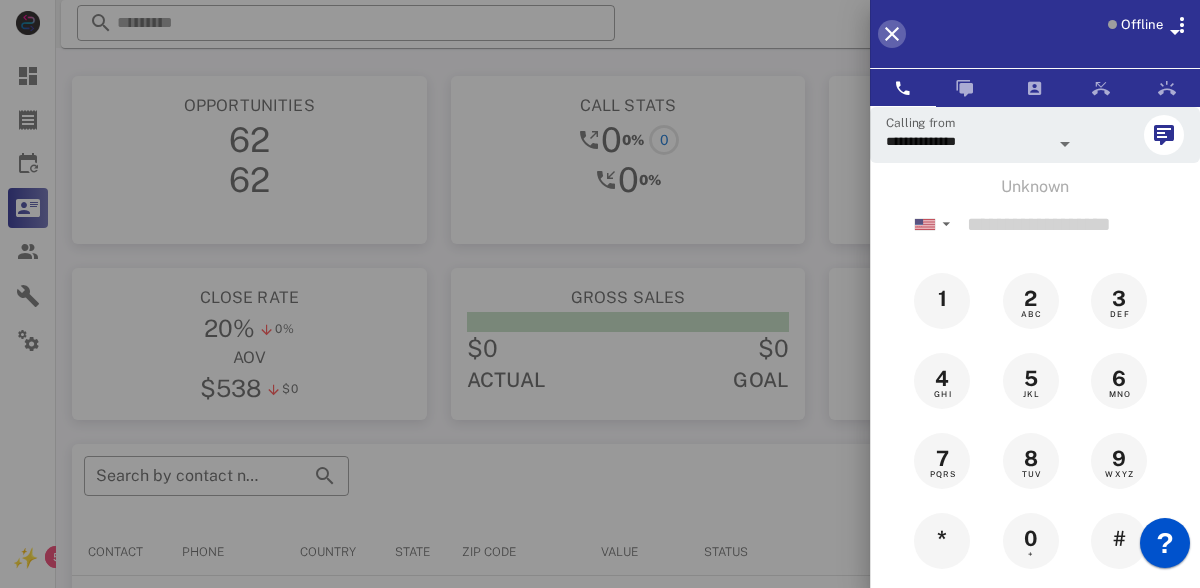 click at bounding box center [892, 34] 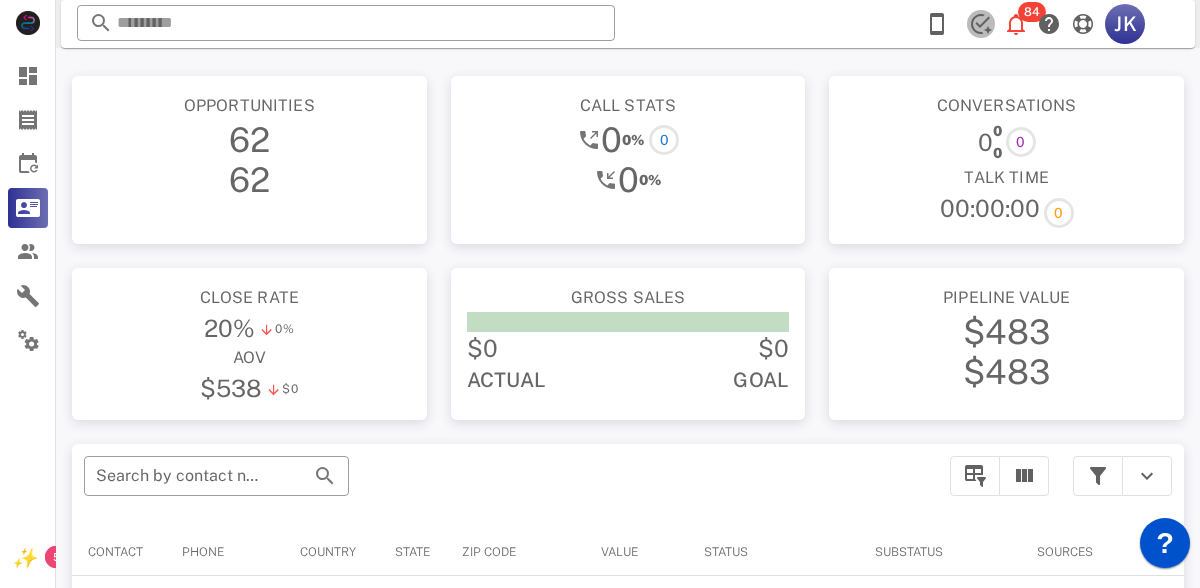 click at bounding box center (981, 24) 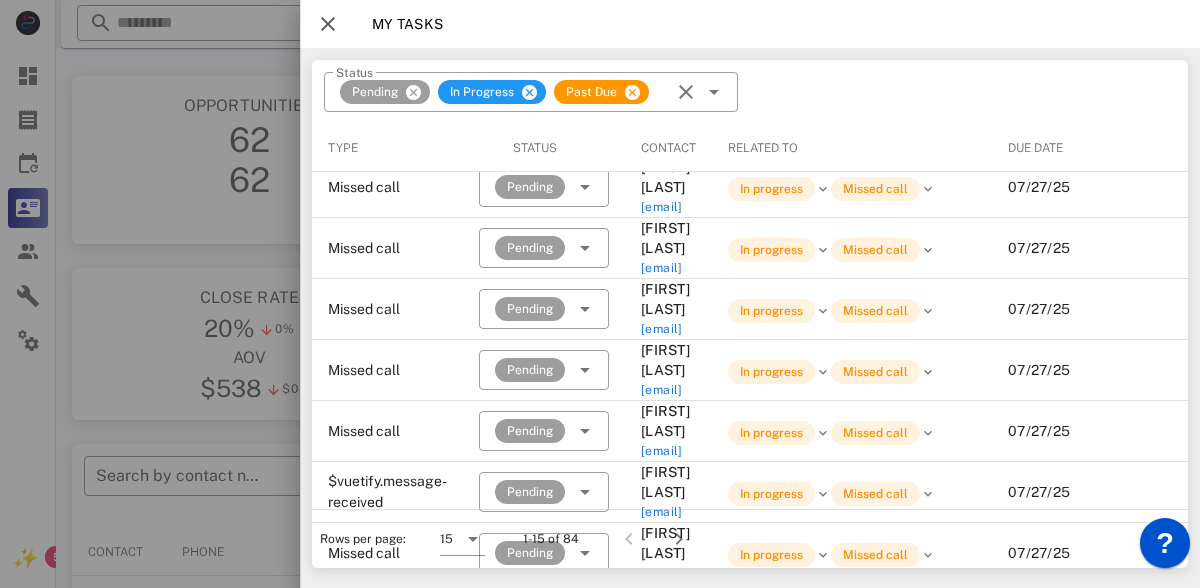 scroll, scrollTop: 268, scrollLeft: 0, axis: vertical 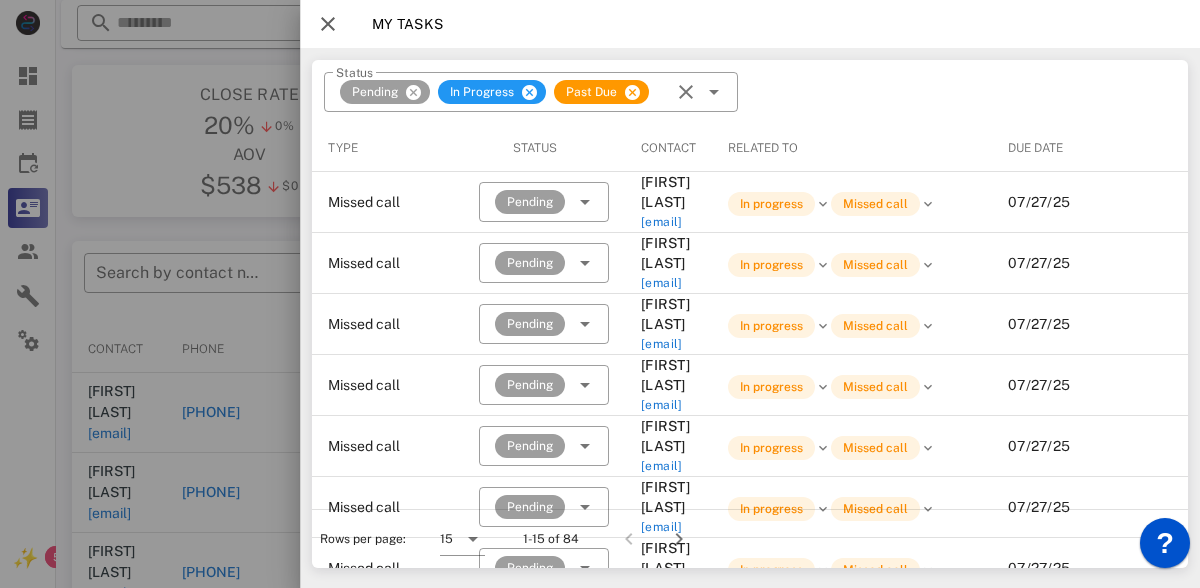 click at bounding box center [600, 294] 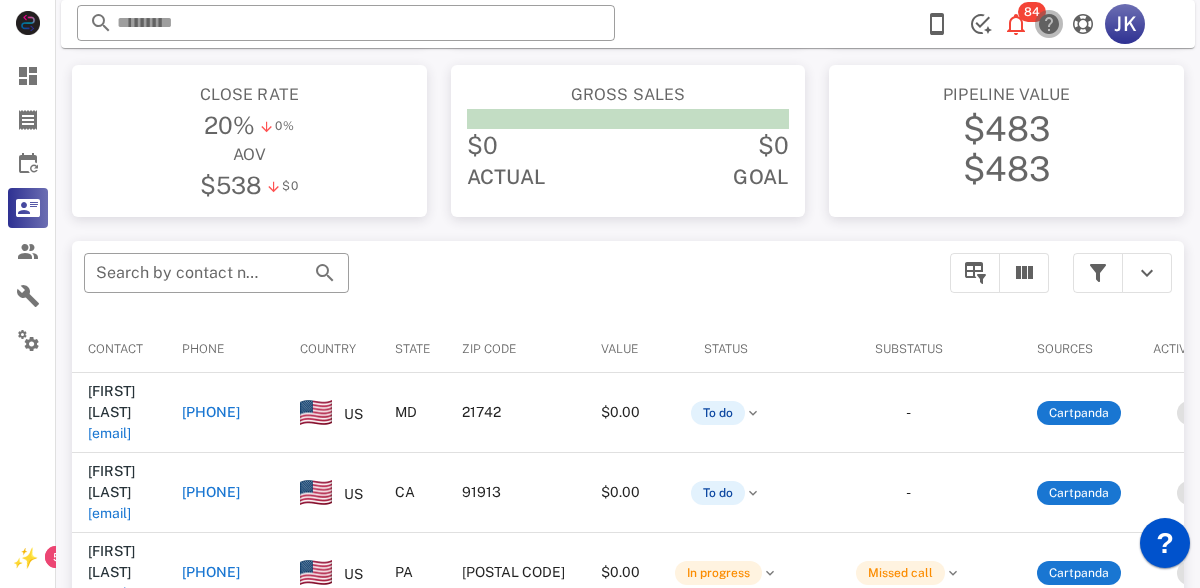 click at bounding box center (1049, 24) 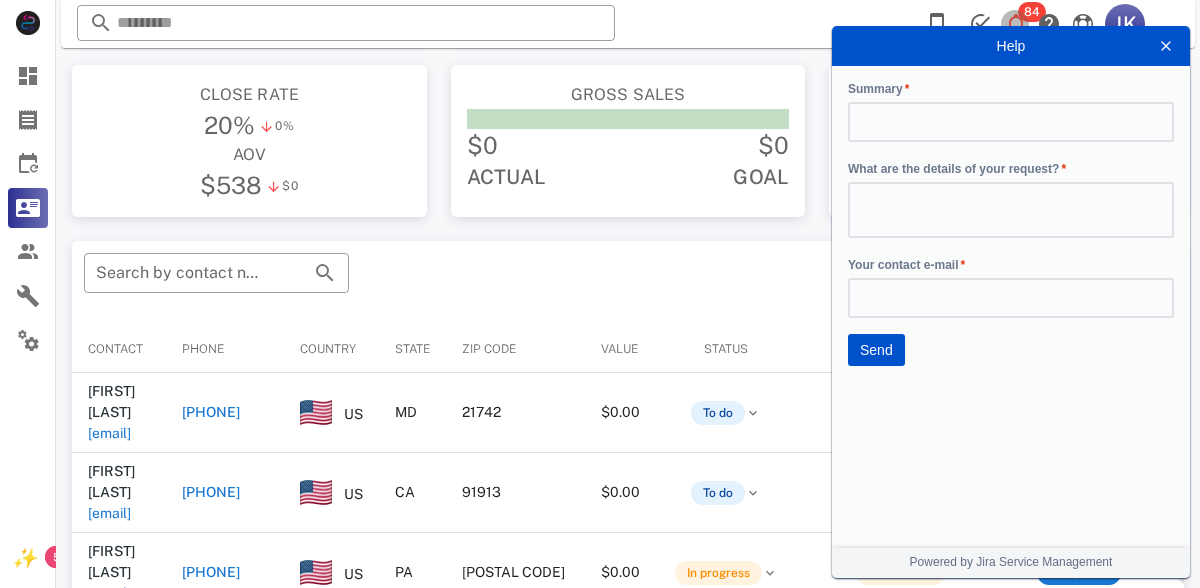 click at bounding box center [1016, 24] 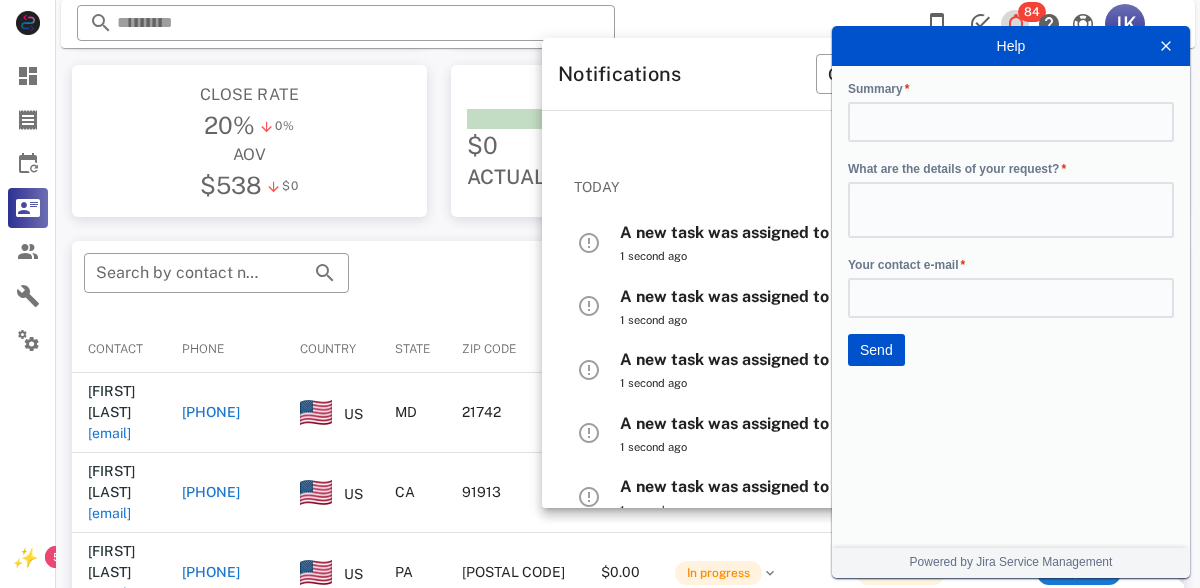 click at bounding box center [1016, 24] 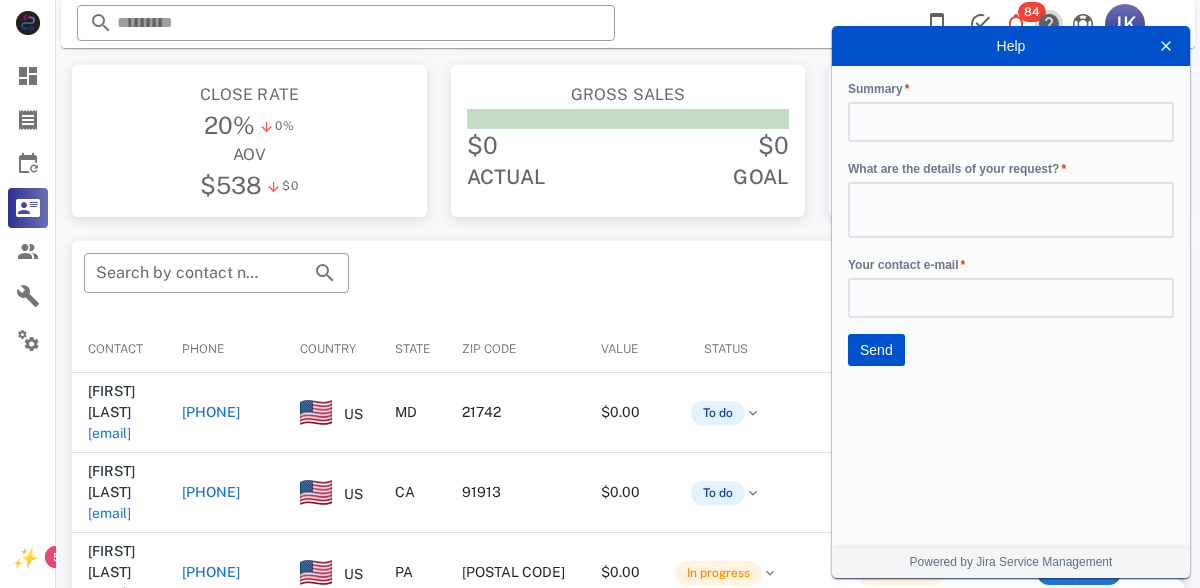 click at bounding box center [1049, 24] 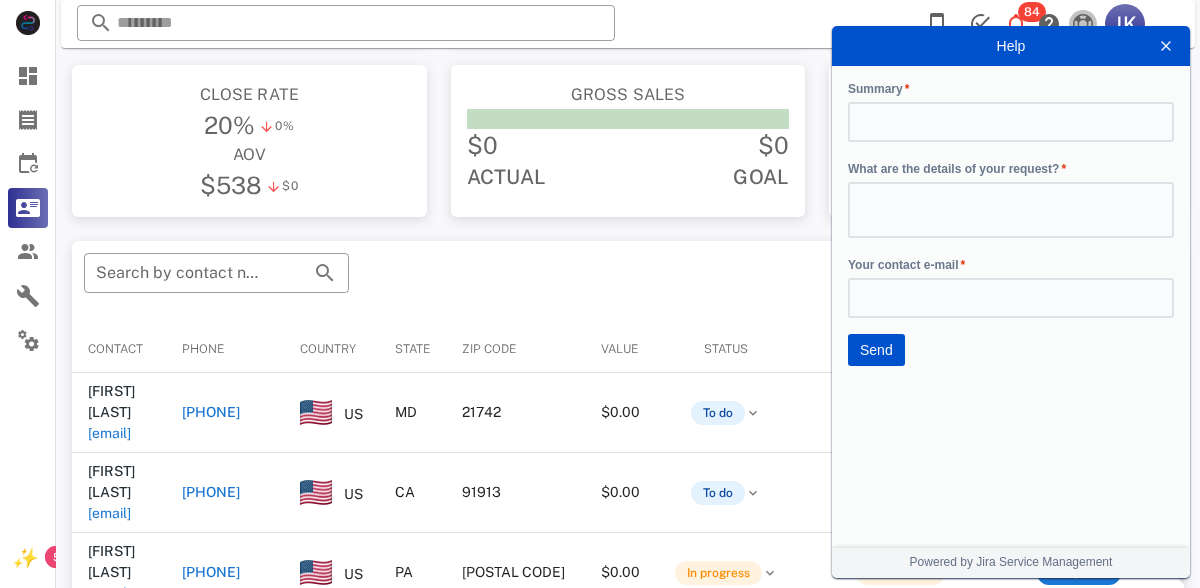 click at bounding box center (1083, 24) 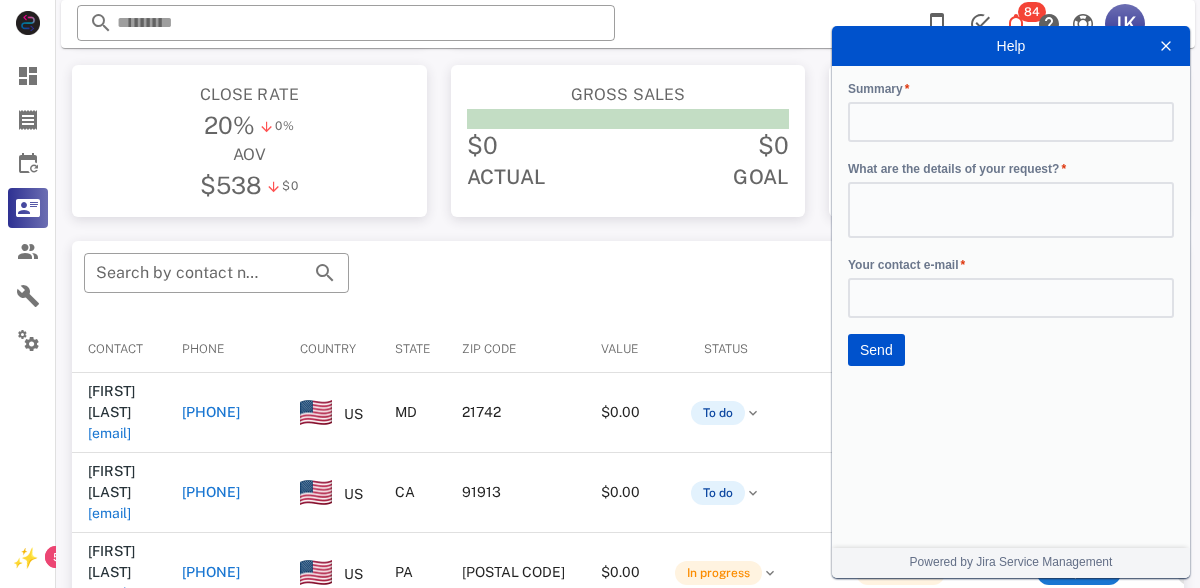 click at bounding box center [1166, 46] 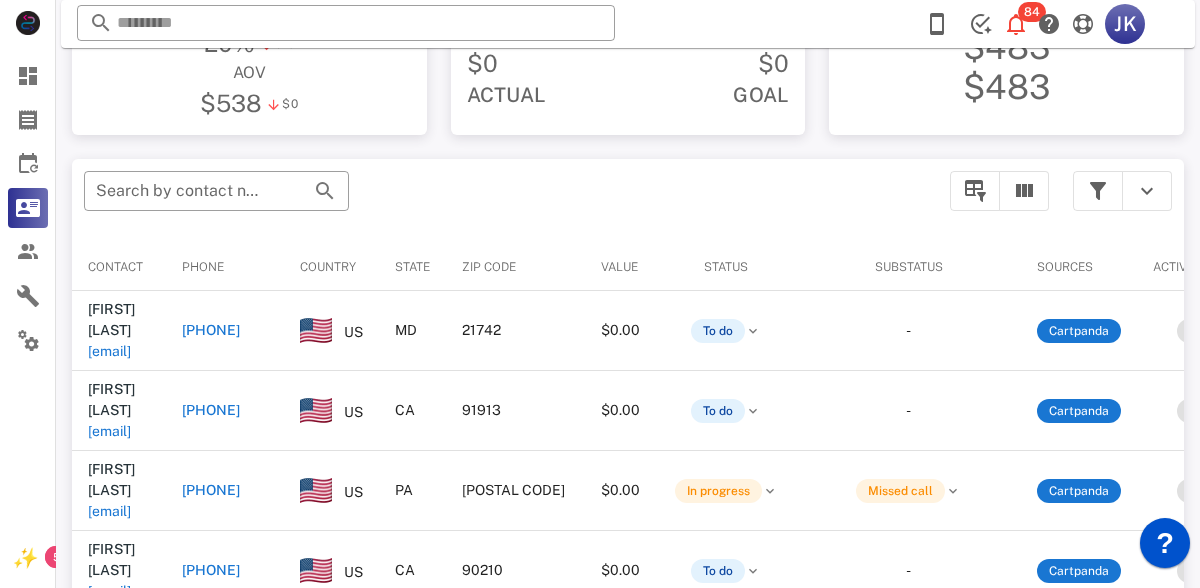 scroll, scrollTop: 286, scrollLeft: 0, axis: vertical 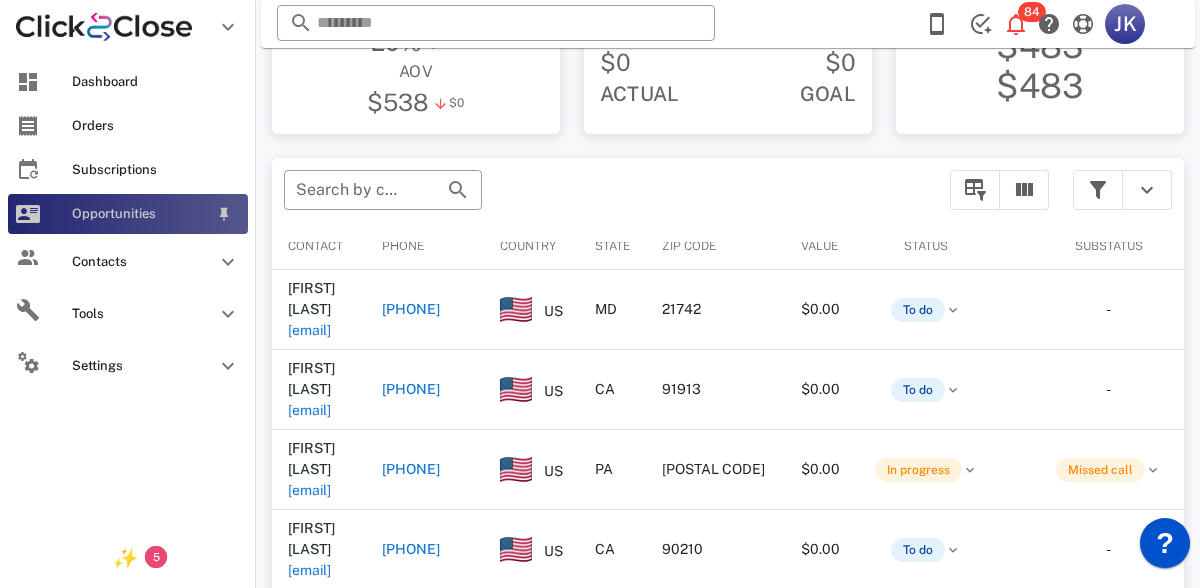 click on "Opportunities" at bounding box center (140, 214) 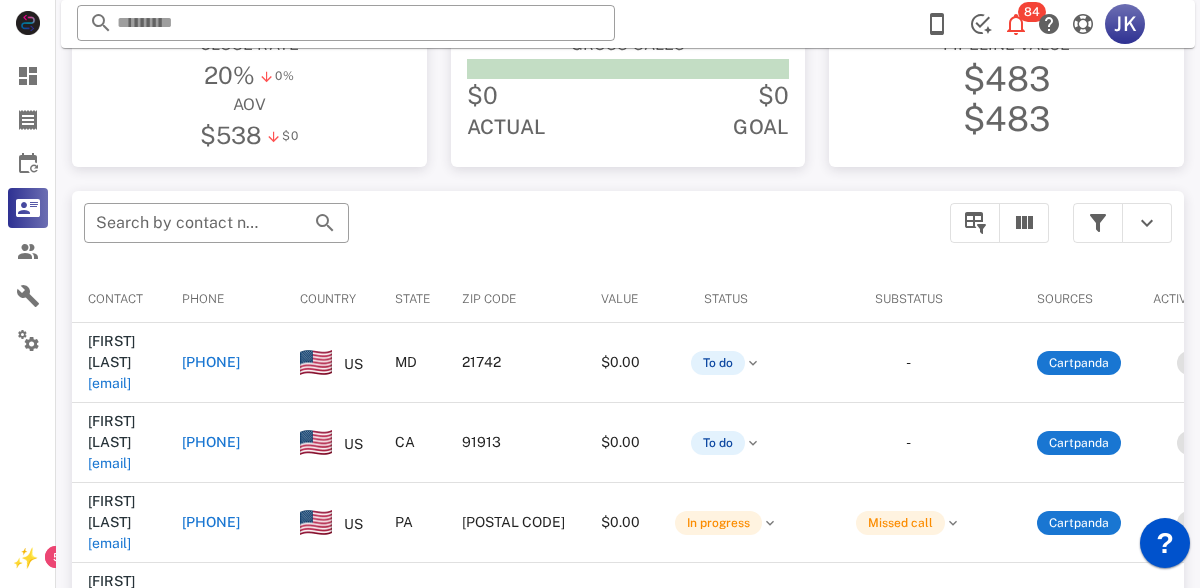 scroll, scrollTop: 261, scrollLeft: 0, axis: vertical 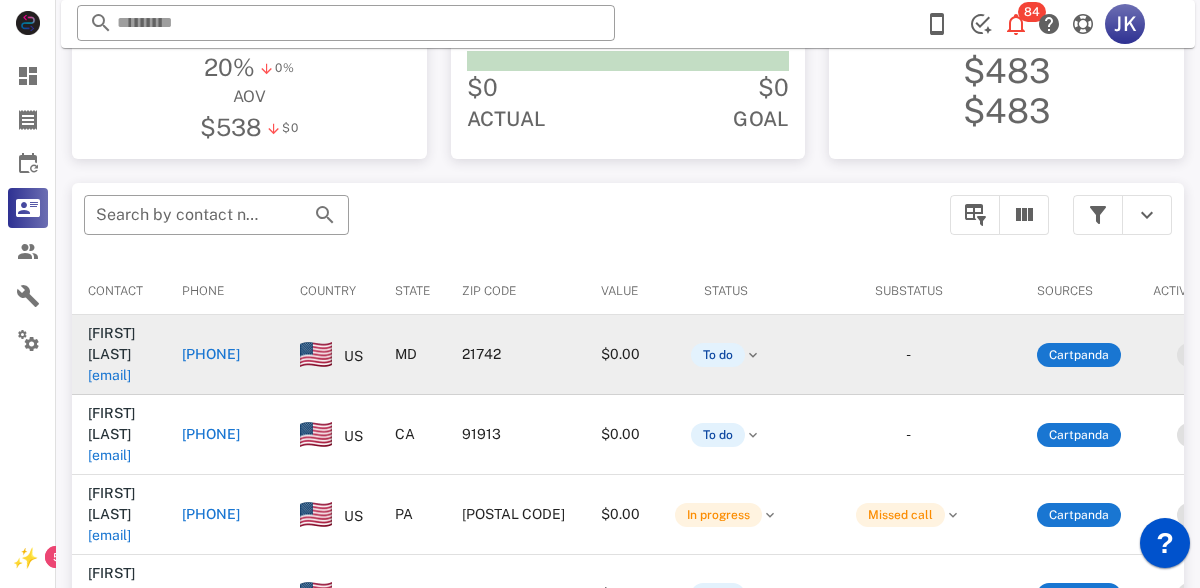 click on "[FIRST] [LAST] [EMAIL]" at bounding box center [185, 344] 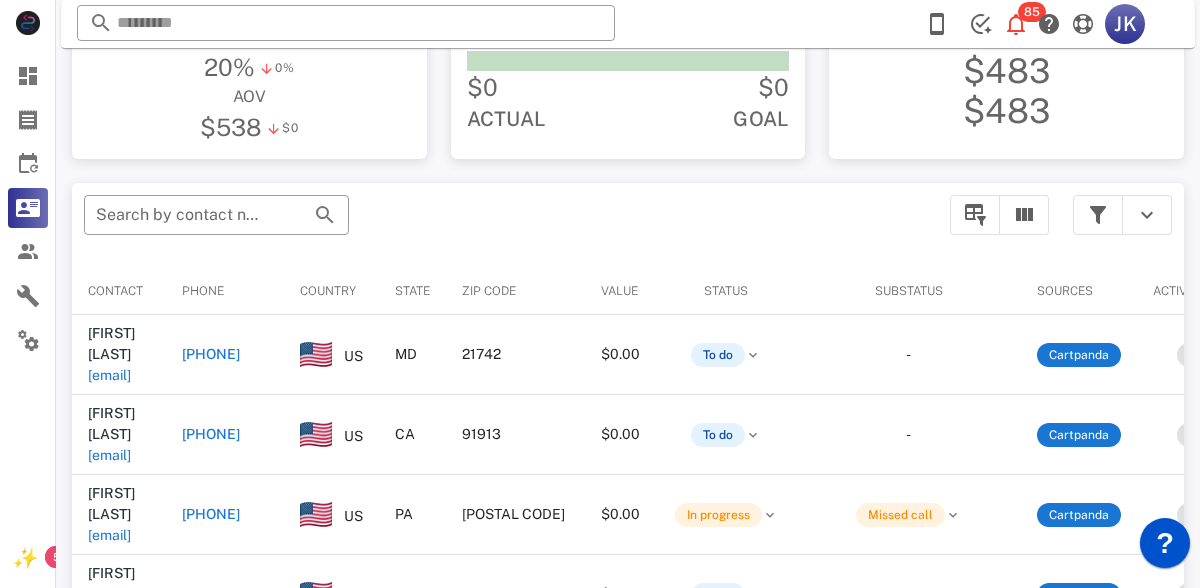 scroll, scrollTop: 0, scrollLeft: 0, axis: both 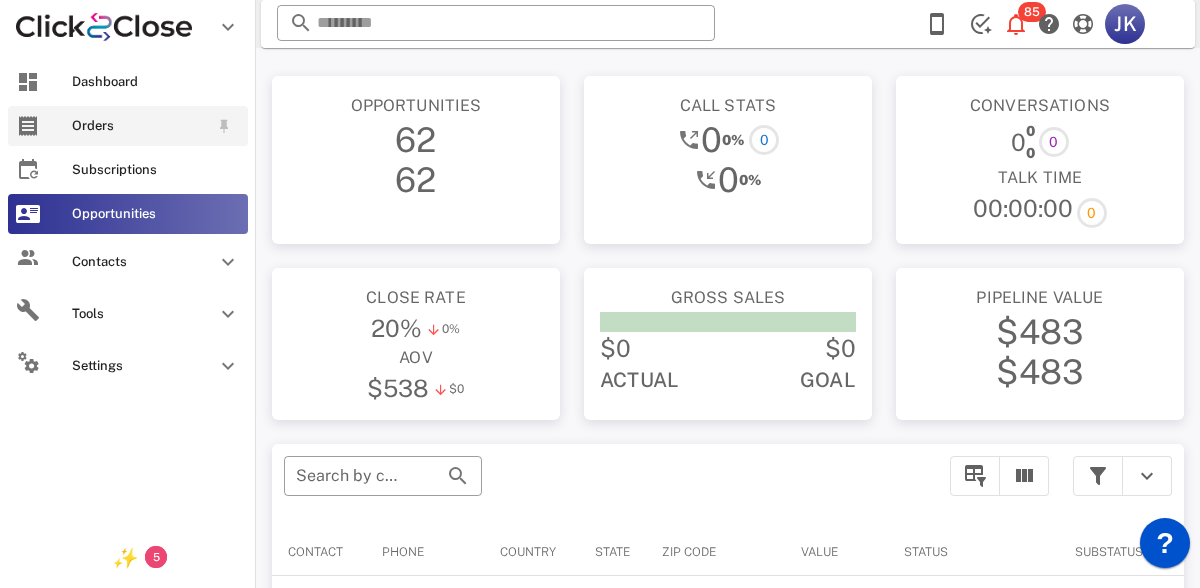 click at bounding box center (28, 126) 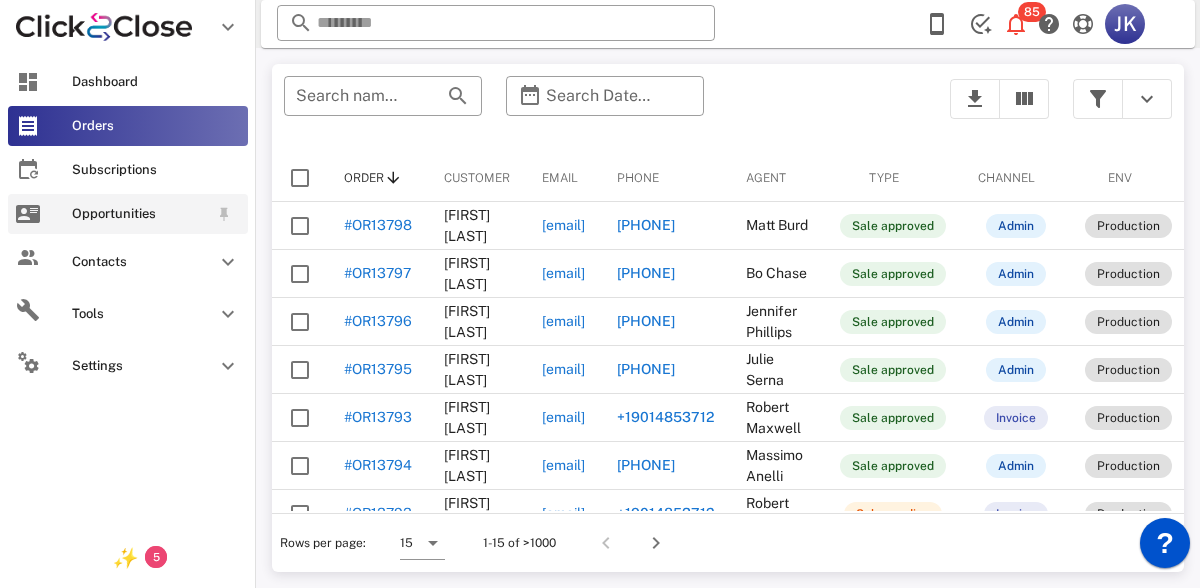 click on "Opportunities" at bounding box center [140, 214] 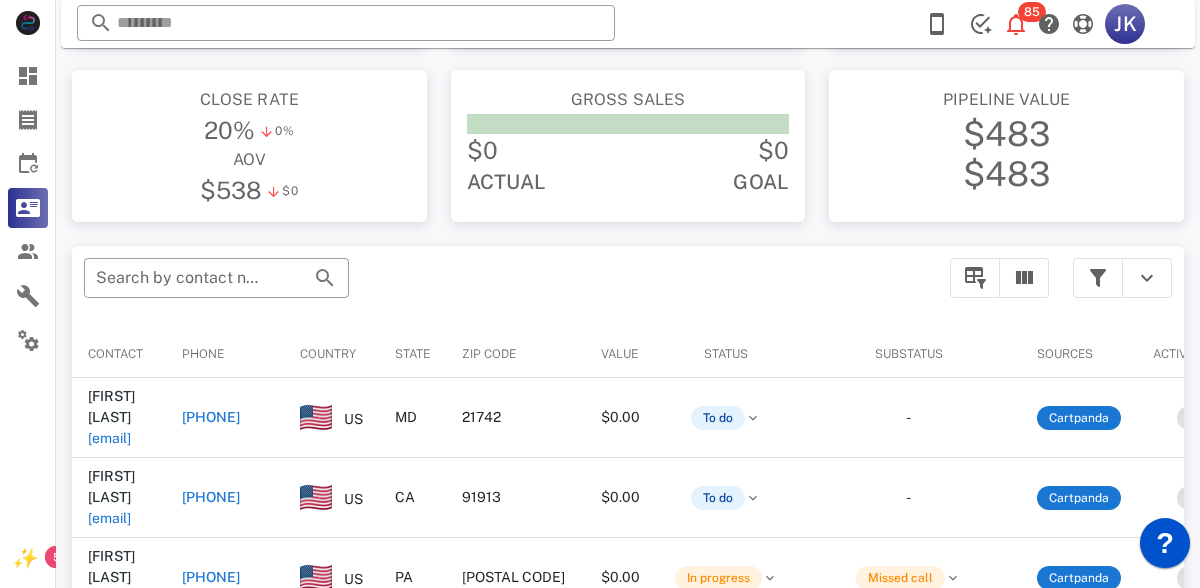 scroll, scrollTop: 202, scrollLeft: 0, axis: vertical 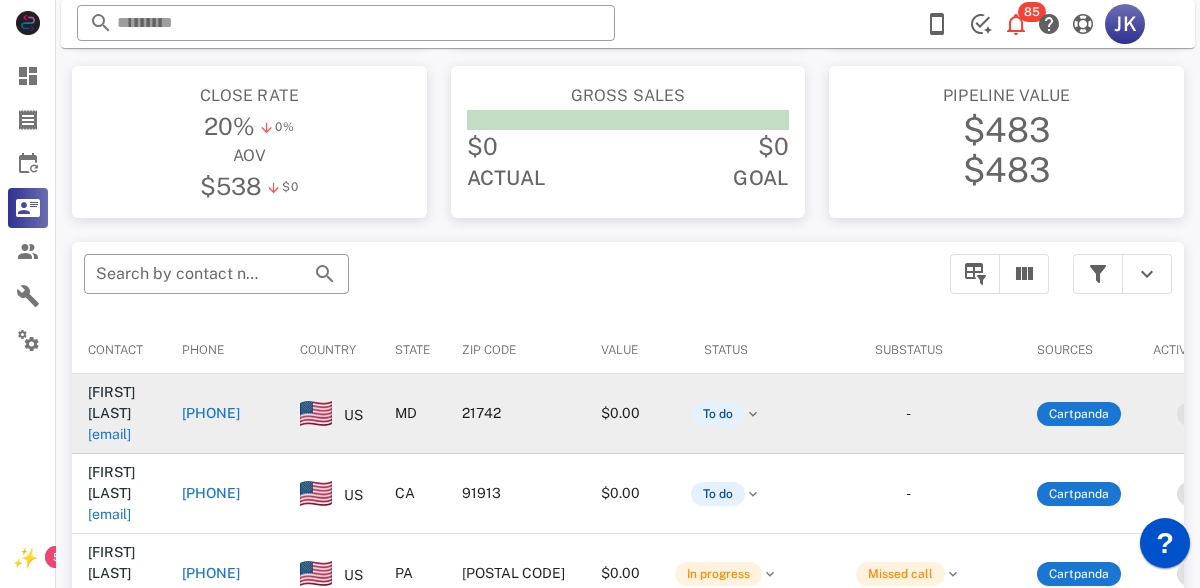 click on "baschroyer@[EMAIL]" at bounding box center (151, 413) 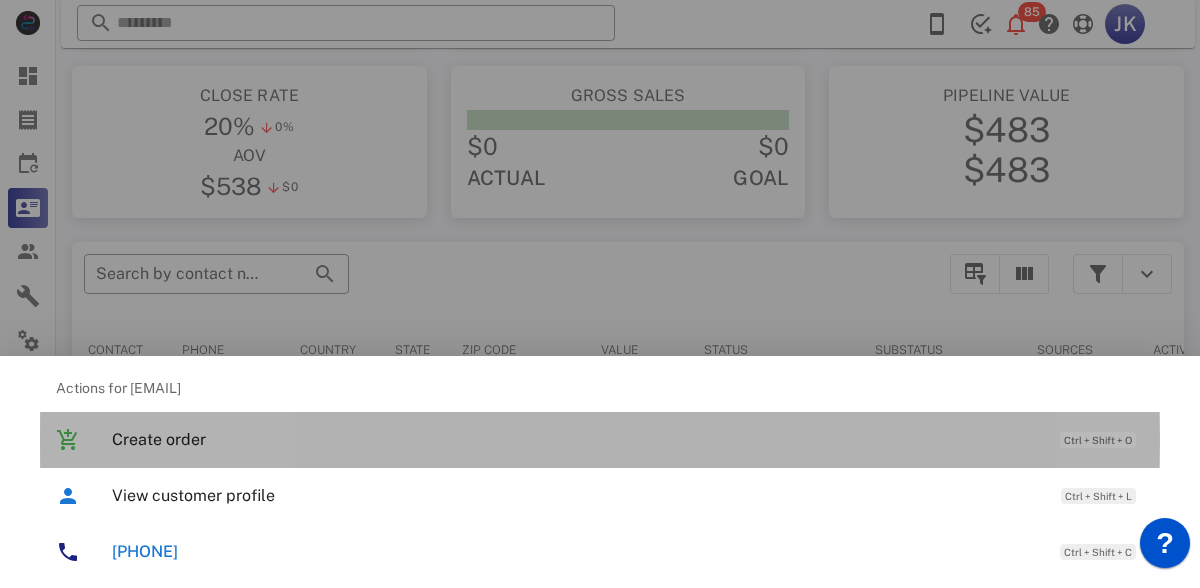 click on "Create order" at bounding box center (576, 439) 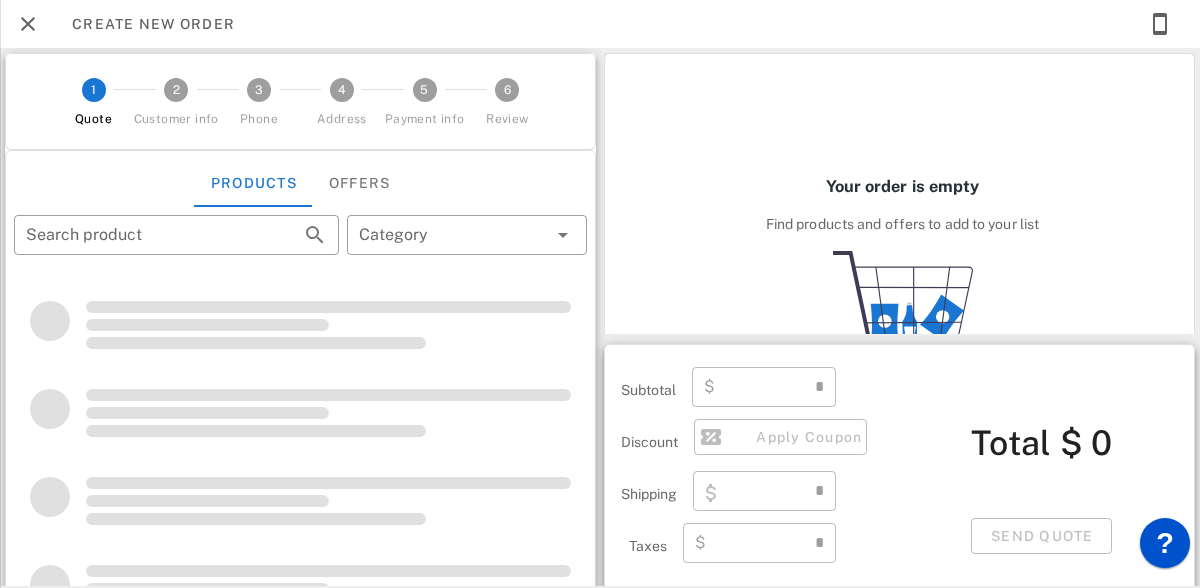 type on "**********" 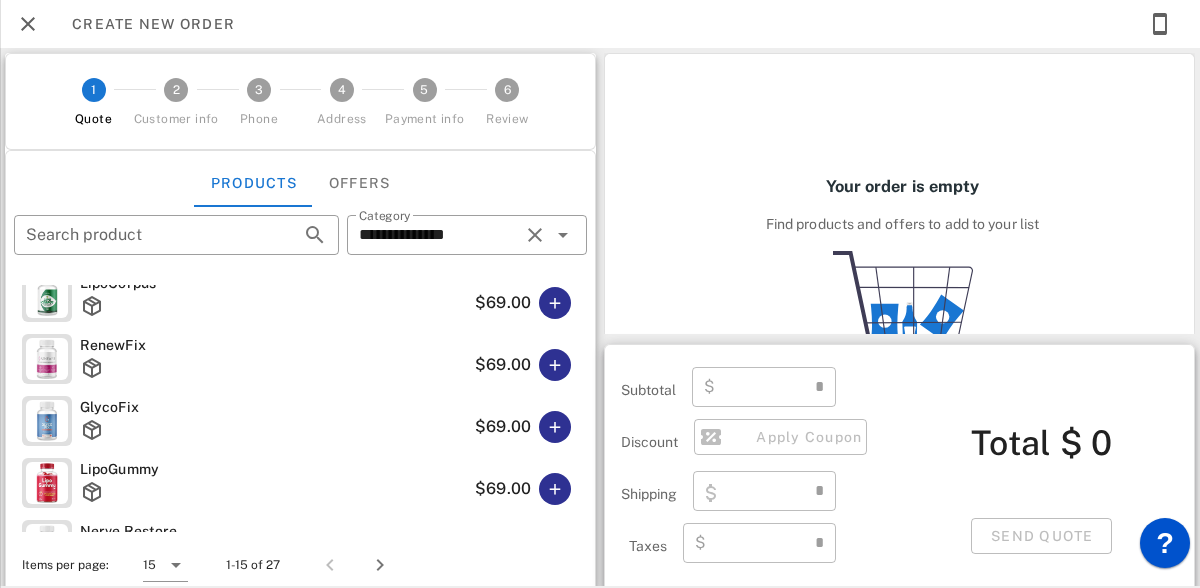 scroll, scrollTop: 0, scrollLeft: 0, axis: both 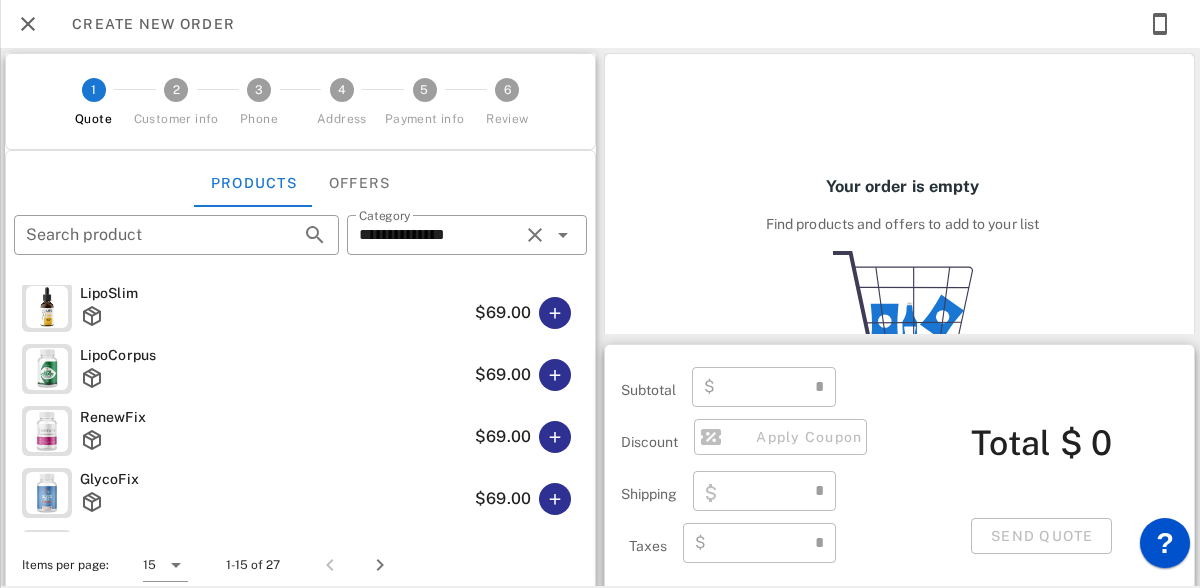 type on "****" 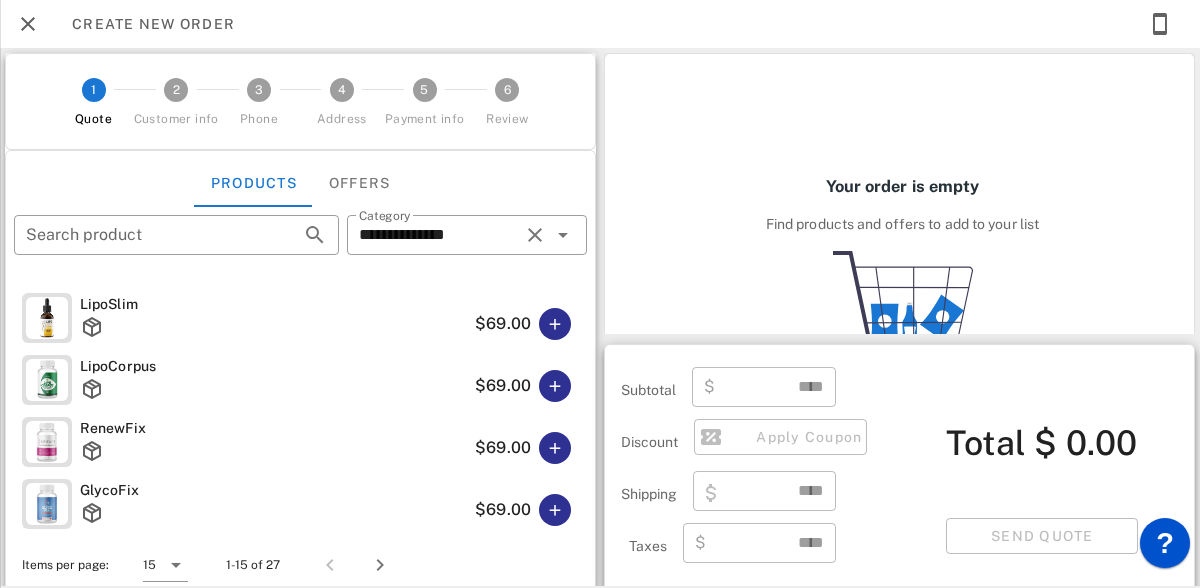 scroll, scrollTop: 11, scrollLeft: 0, axis: vertical 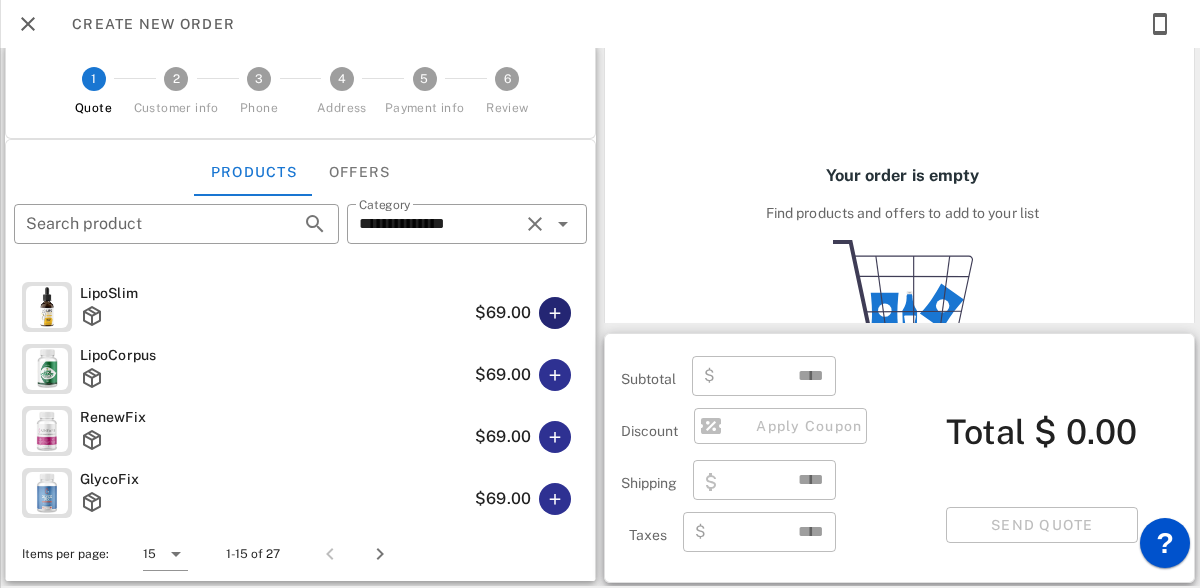 click at bounding box center (555, 313) 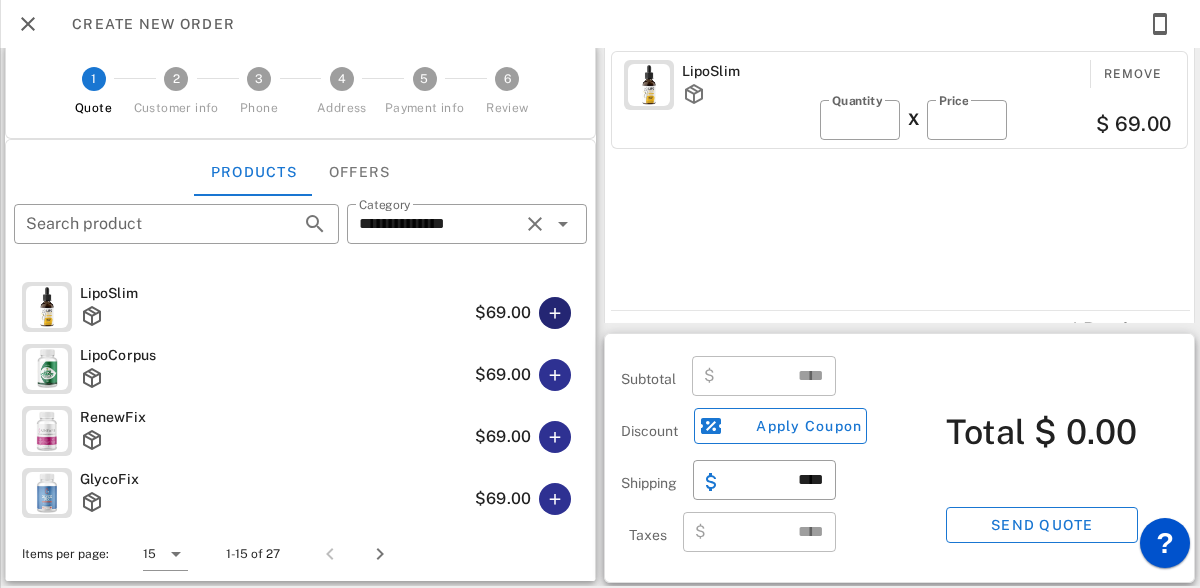 type on "*****" 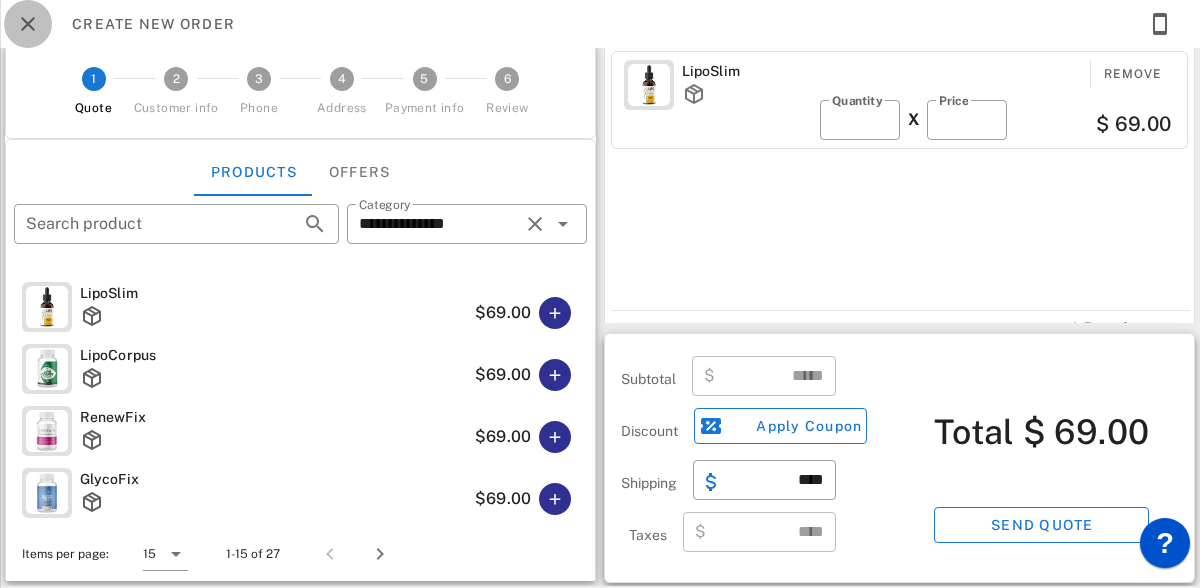 click at bounding box center [28, 24] 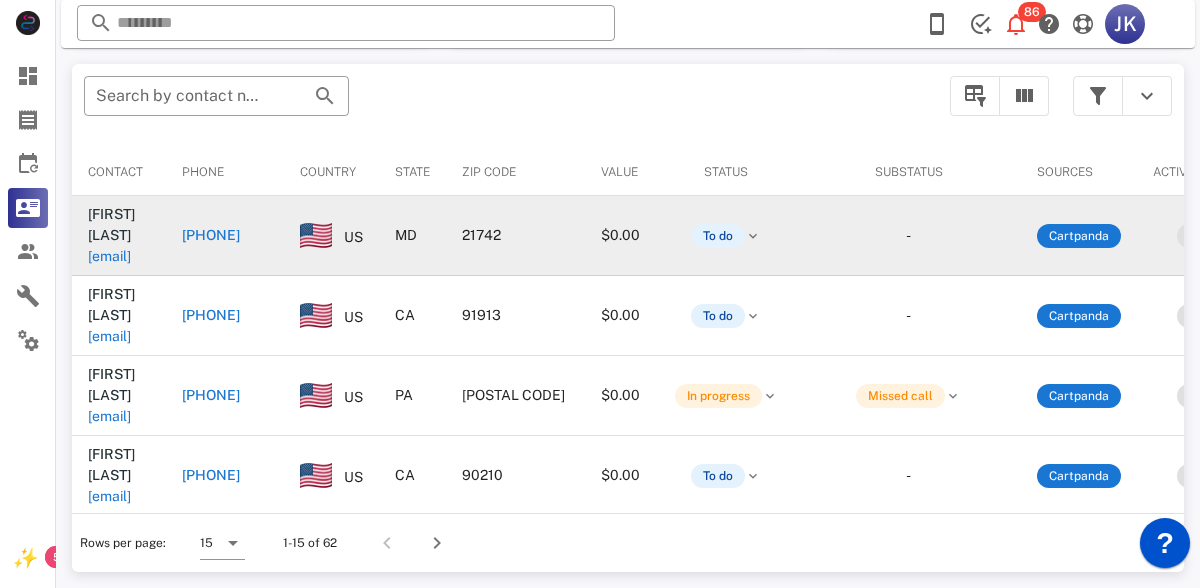 click on "baschroyer@[EMAIL]" at bounding box center [151, 235] 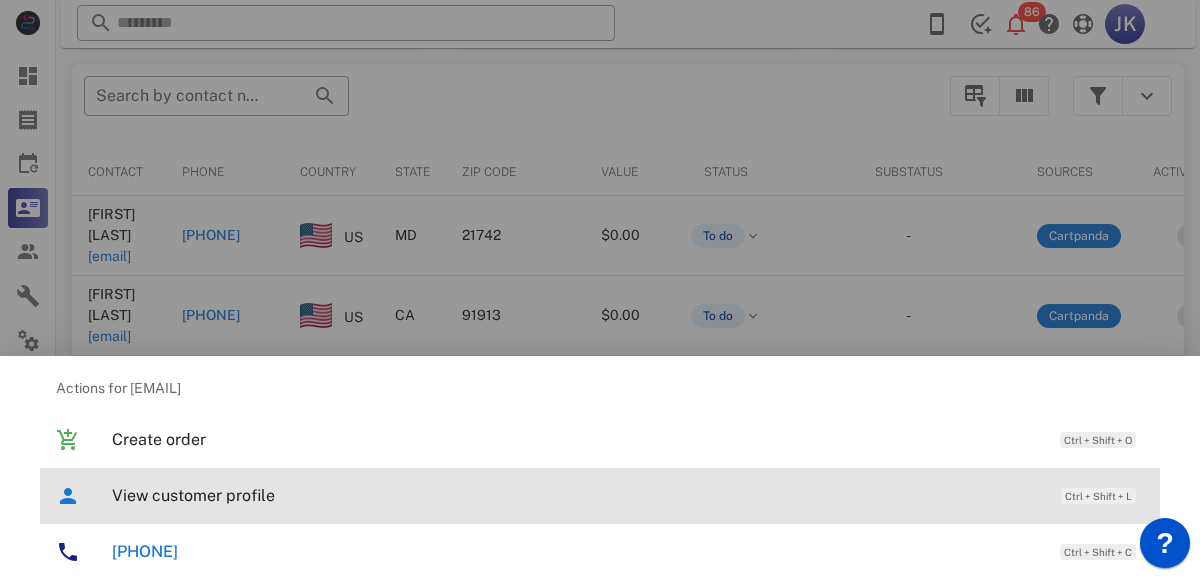 click on "View customer profile" at bounding box center [576, 495] 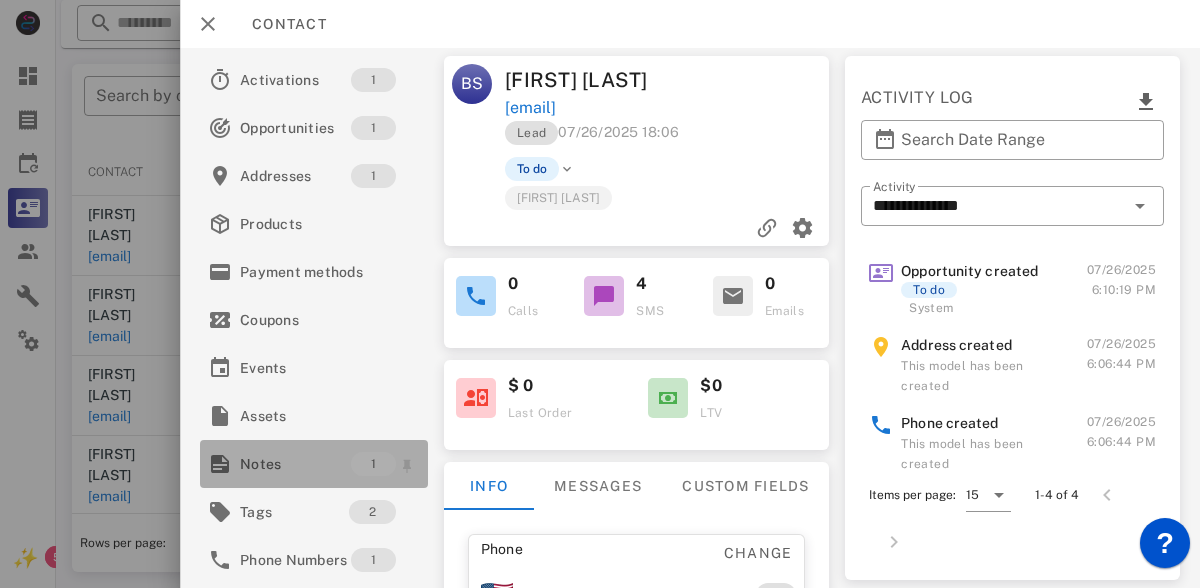 click on "Notes" at bounding box center (295, 464) 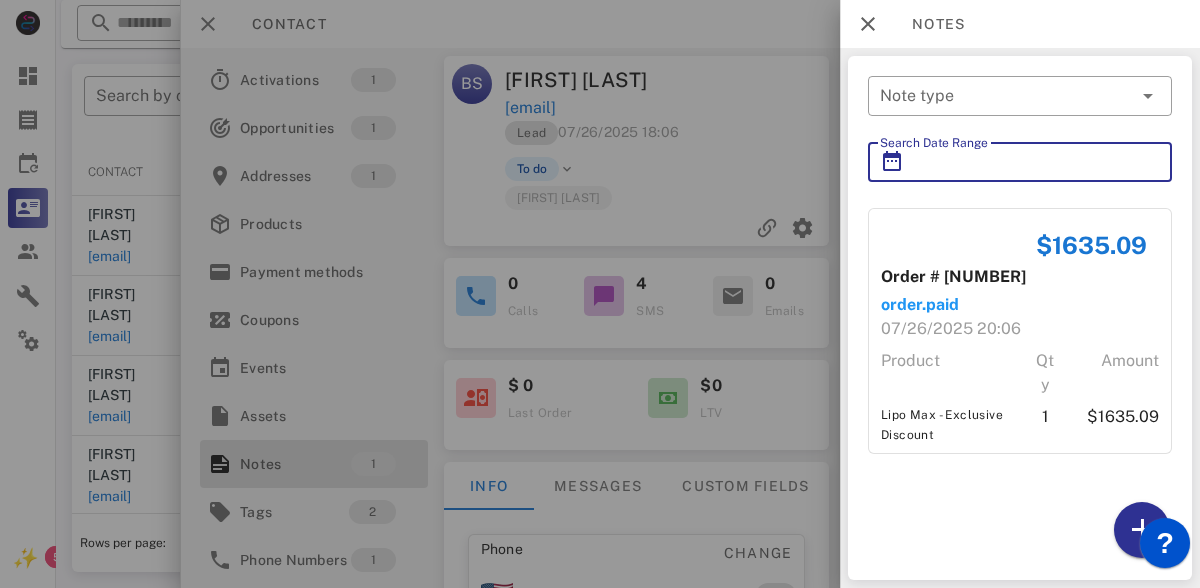 click on "Search Date Range" at bounding box center [1020, 162] 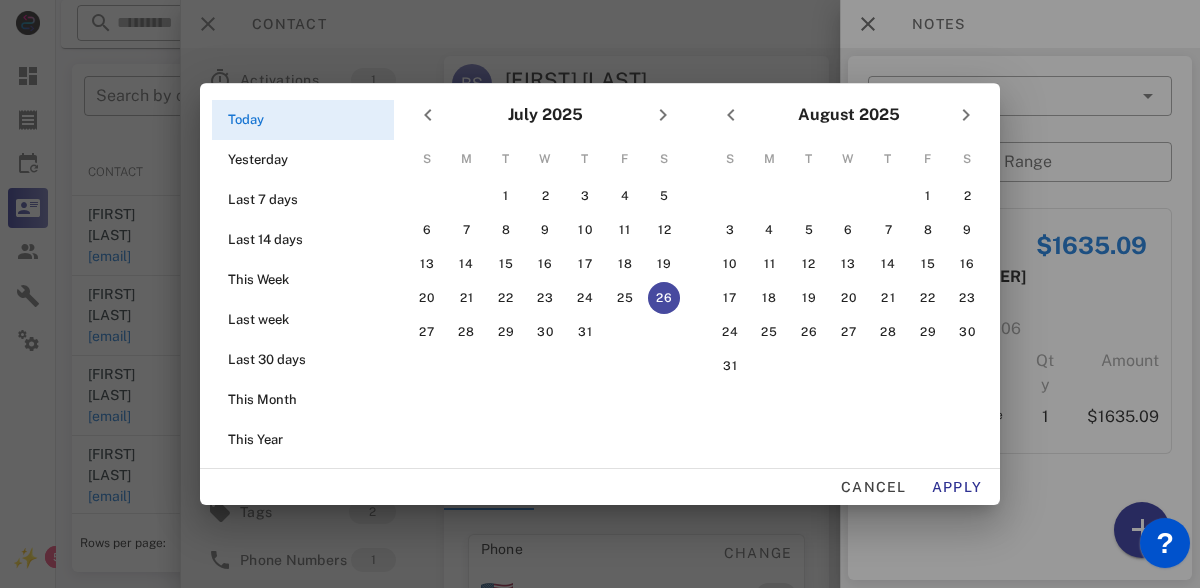 click at bounding box center (600, 294) 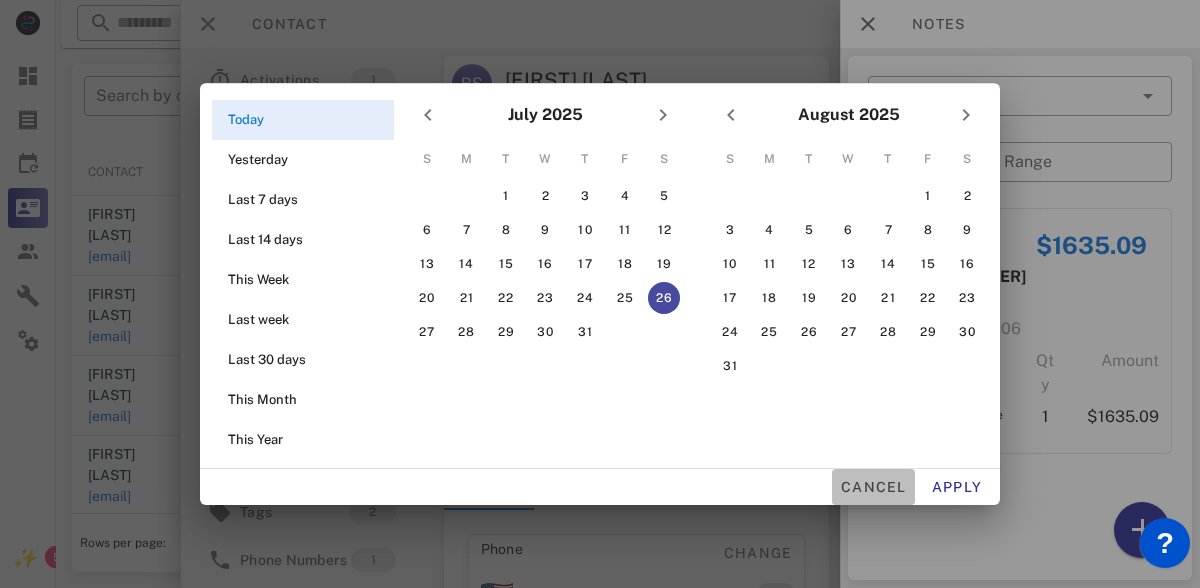 click on "Cancel" at bounding box center [873, 487] 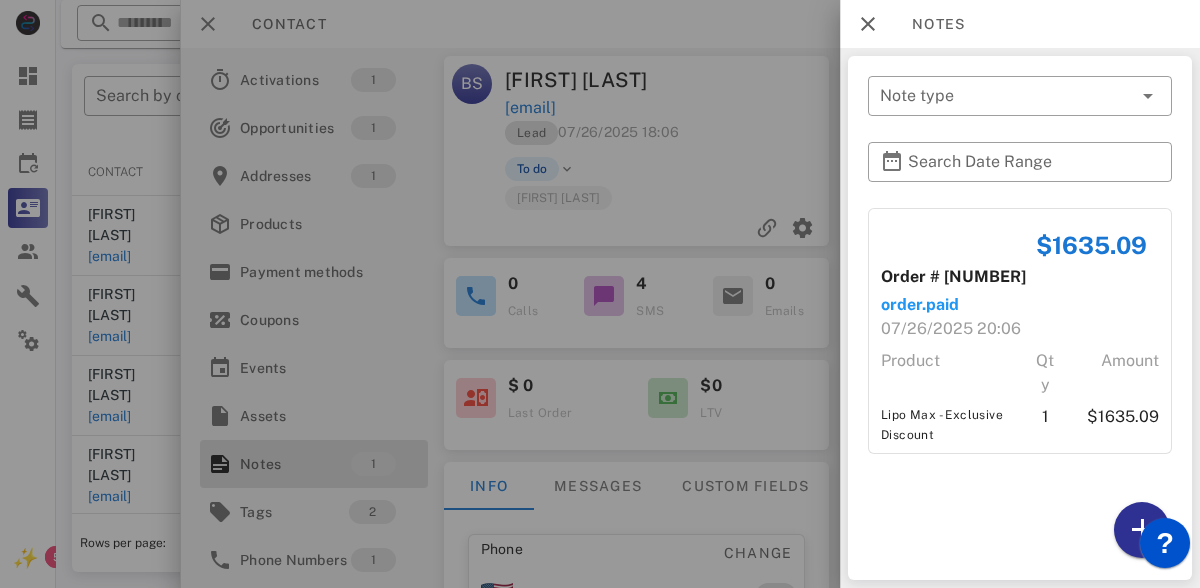 click on "$[PRICE]   Order # [ORDER_NUMBER]   order.paid   [DATE] [TIME]   Product Qty Amount  Lipo Max - Exclusive Discount  1 $[PRICE]" at bounding box center (1020, 389) 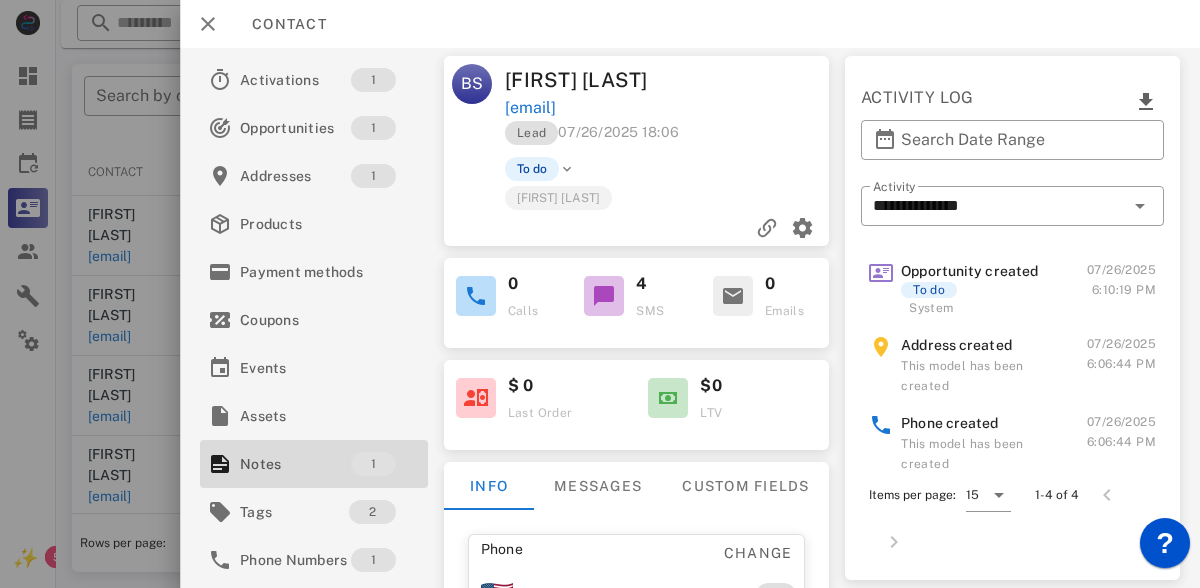 scroll, scrollTop: 90, scrollLeft: 0, axis: vertical 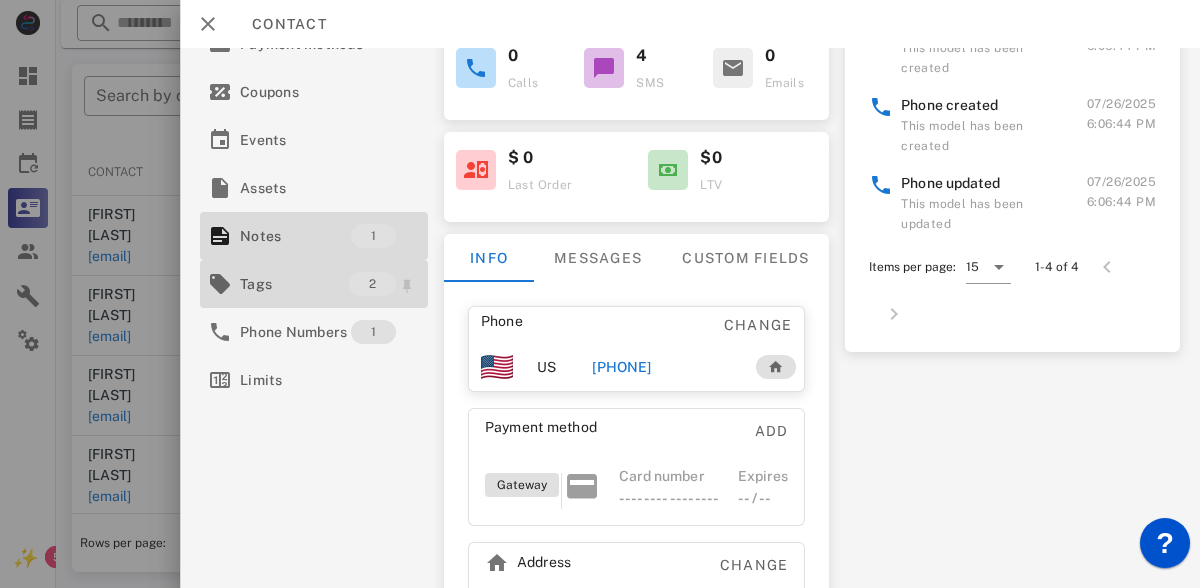 click on "Tags  2" at bounding box center (314, 284) 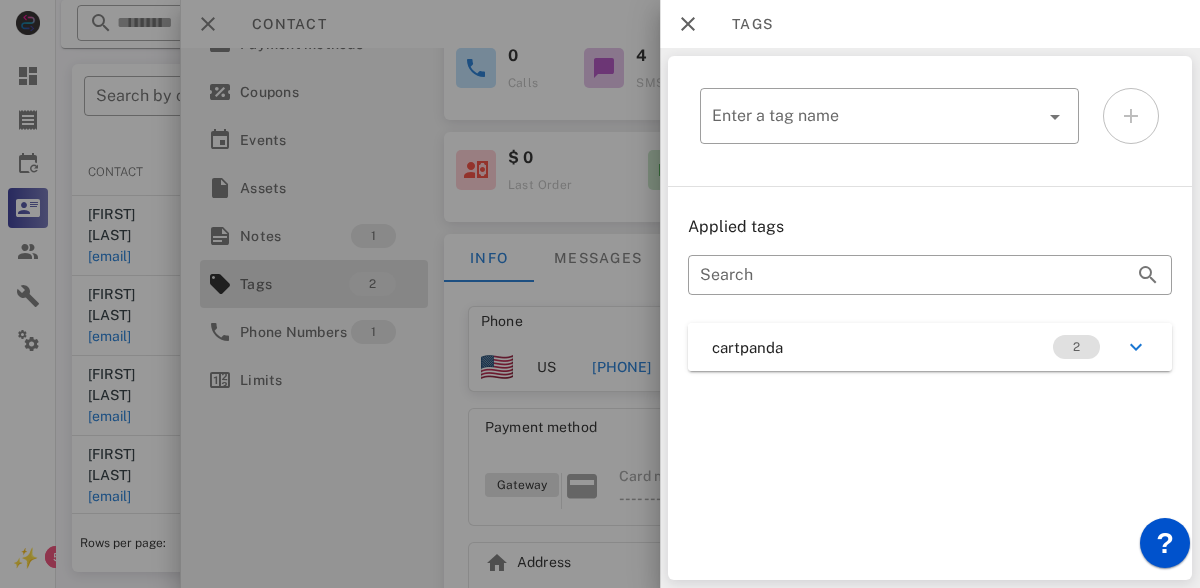 click on "cartpanda  2" at bounding box center (930, 347) 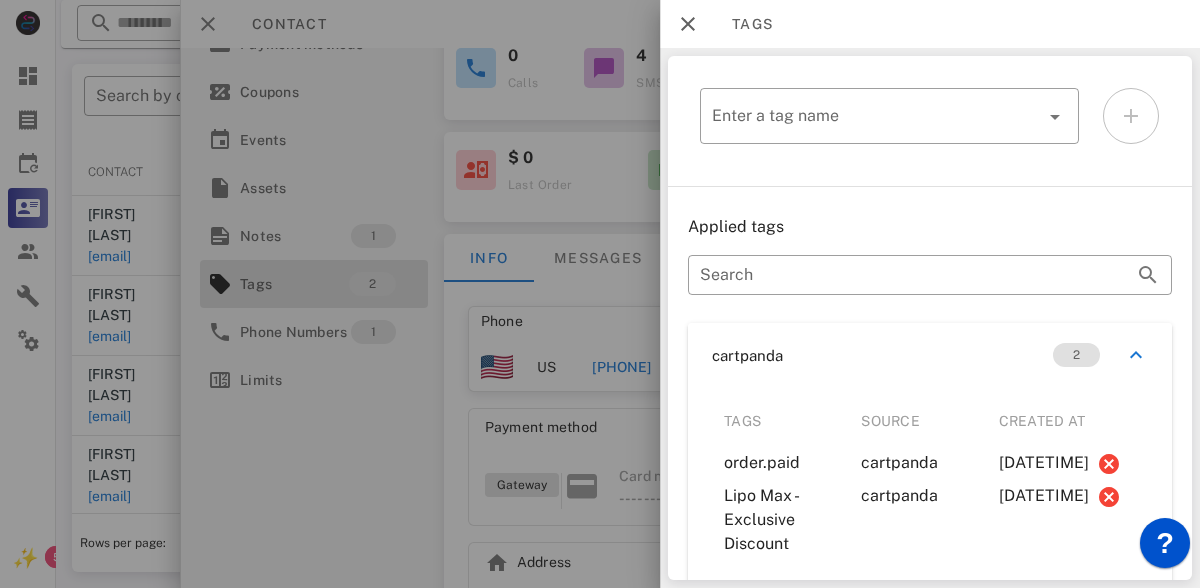 scroll, scrollTop: 36, scrollLeft: 0, axis: vertical 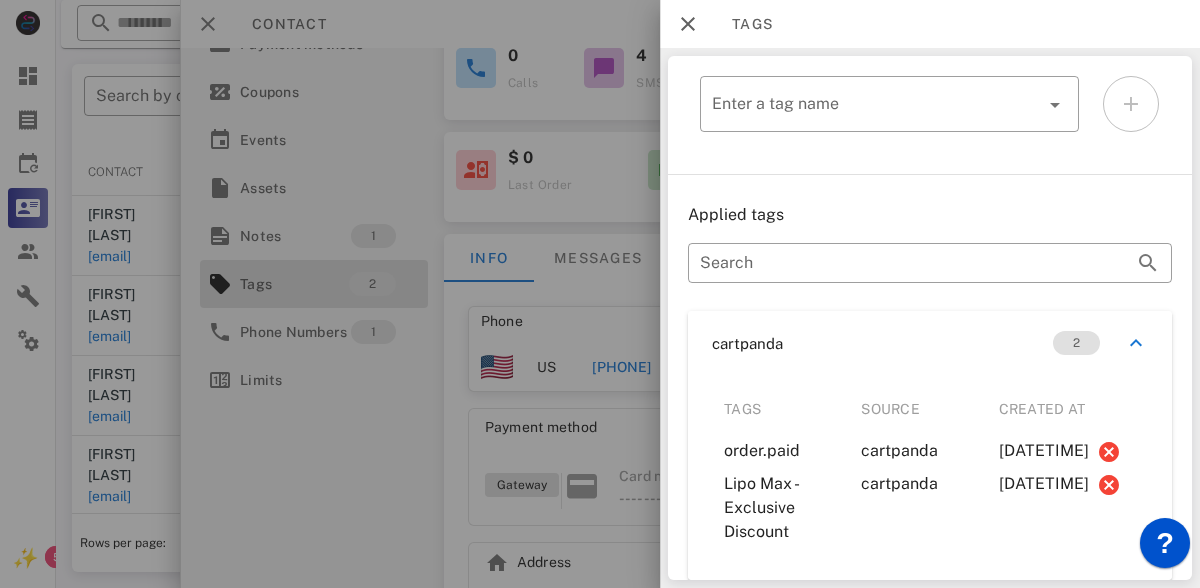 click on "cartpanda  2" at bounding box center [930, 343] 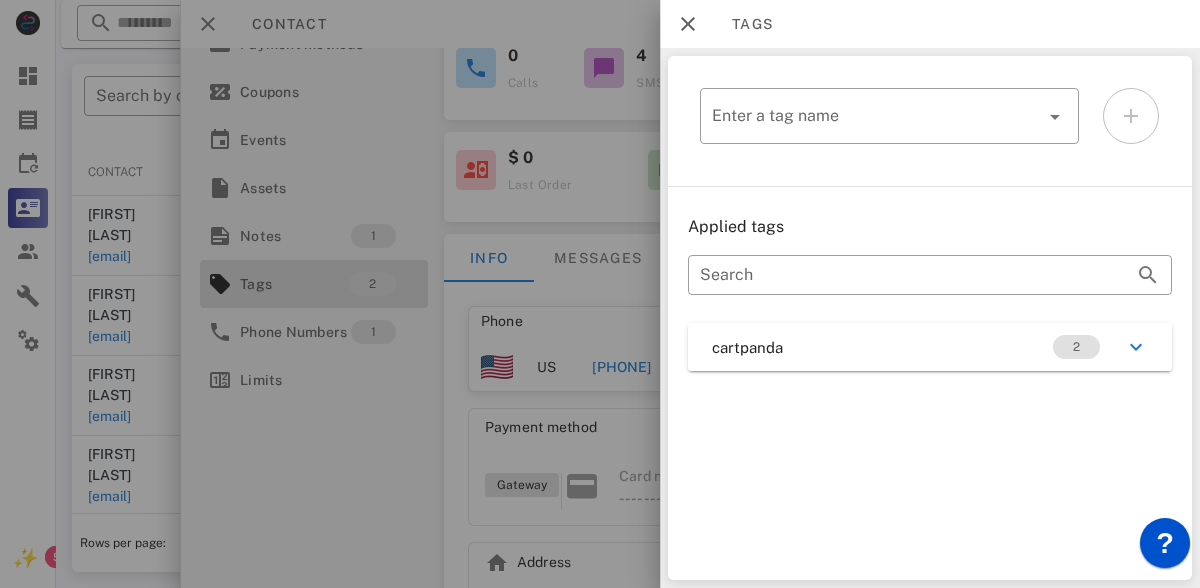 click at bounding box center [600, 294] 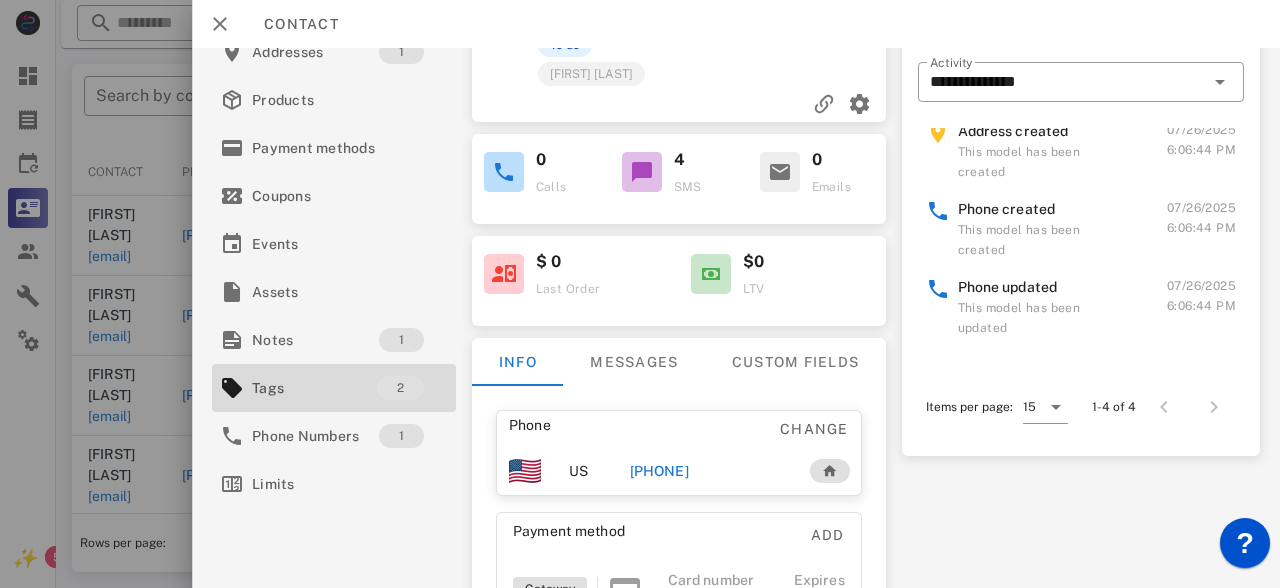 scroll, scrollTop: 137, scrollLeft: 0, axis: vertical 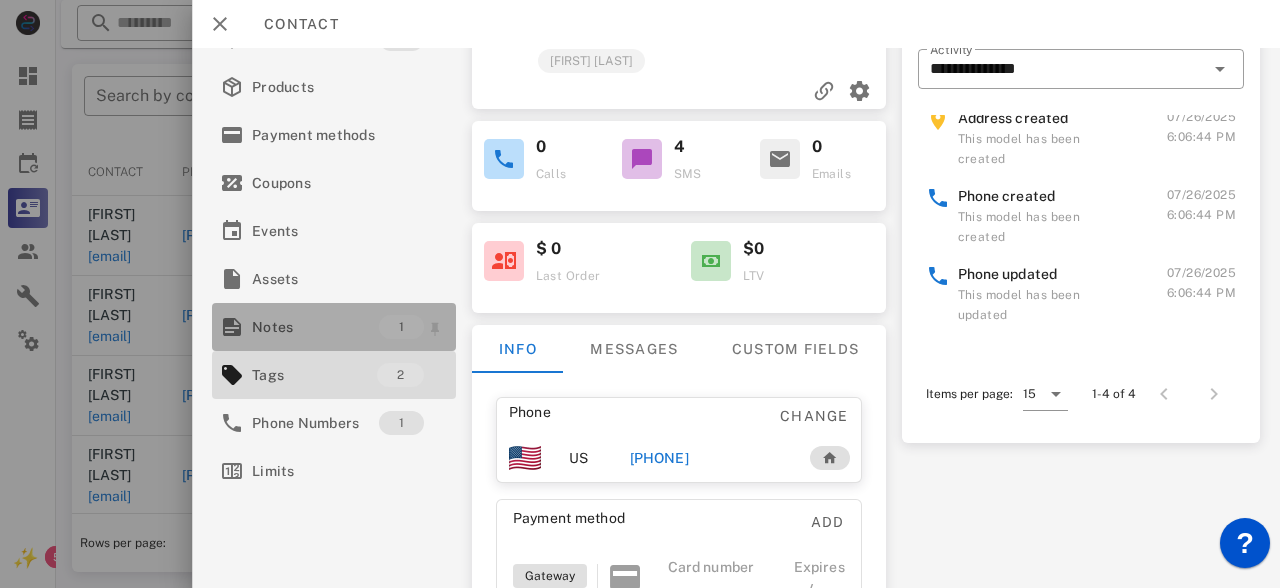 click on "Notes" at bounding box center (315, 327) 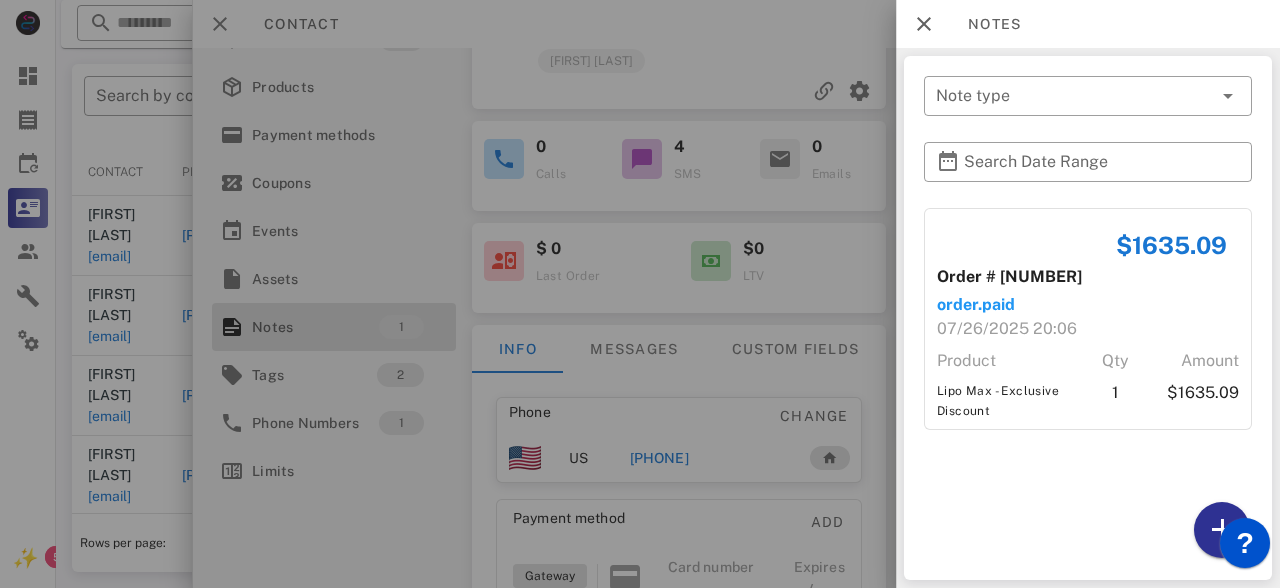 click at bounding box center [640, 294] 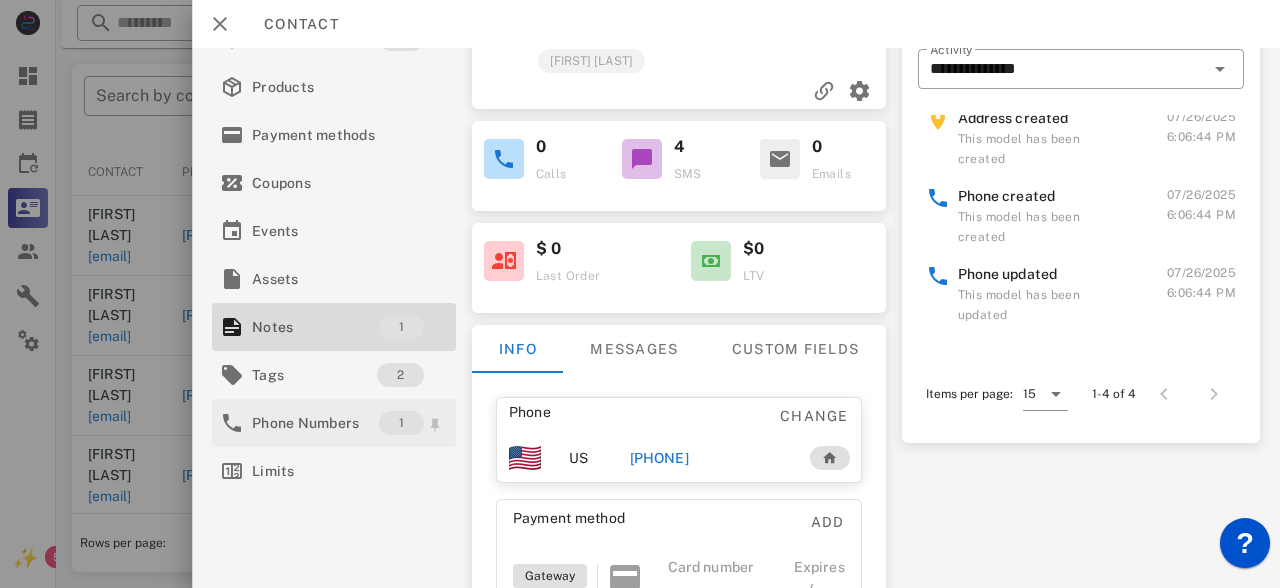 scroll, scrollTop: 0, scrollLeft: 0, axis: both 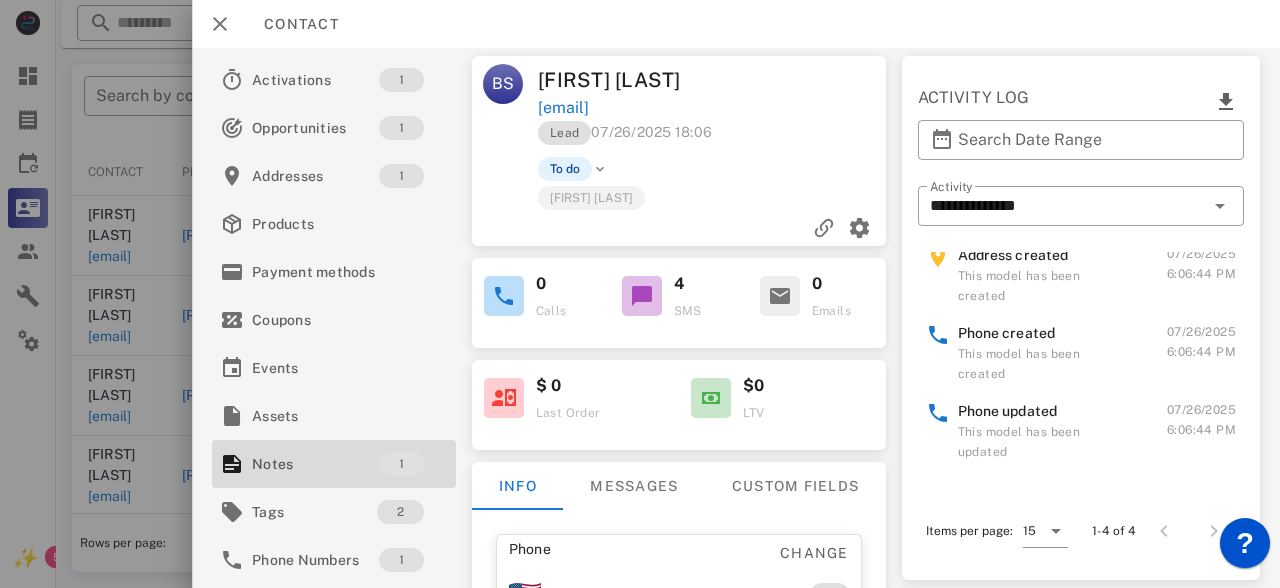 click at bounding box center (640, 294) 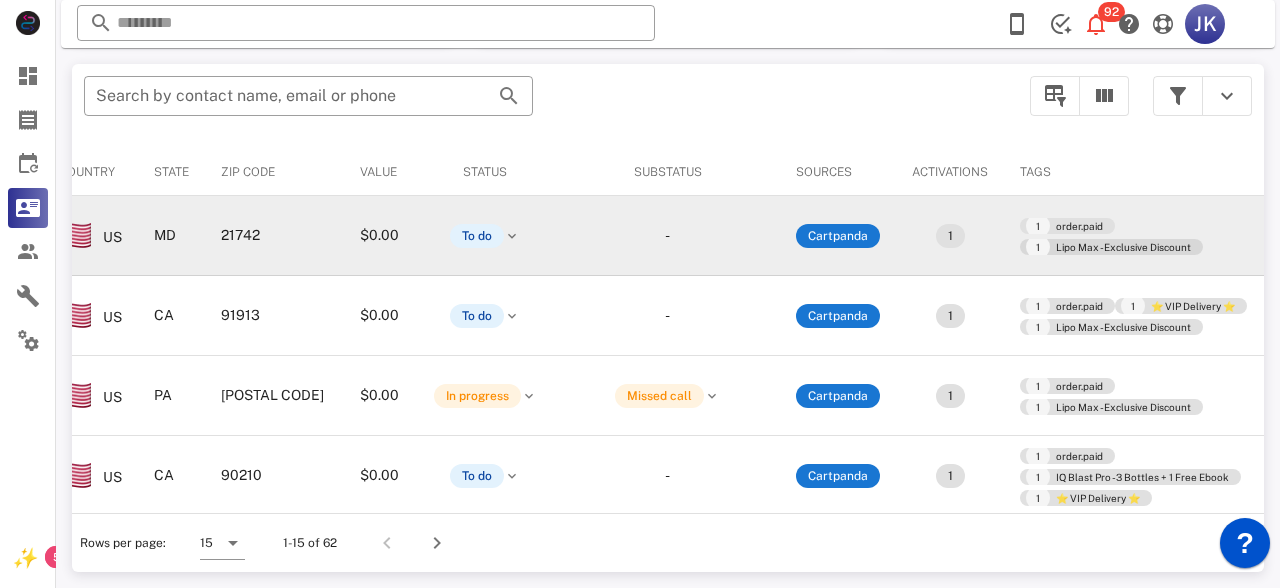 scroll, scrollTop: 0, scrollLeft: 0, axis: both 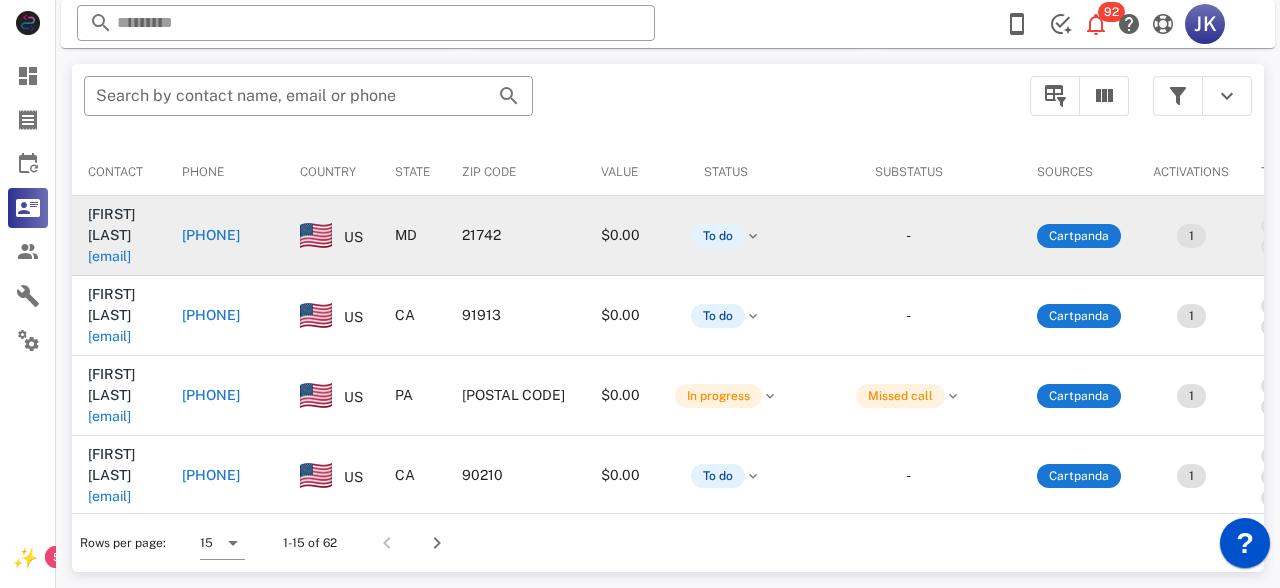 click on "[FIRST] [LAST]" at bounding box center (134, 214) 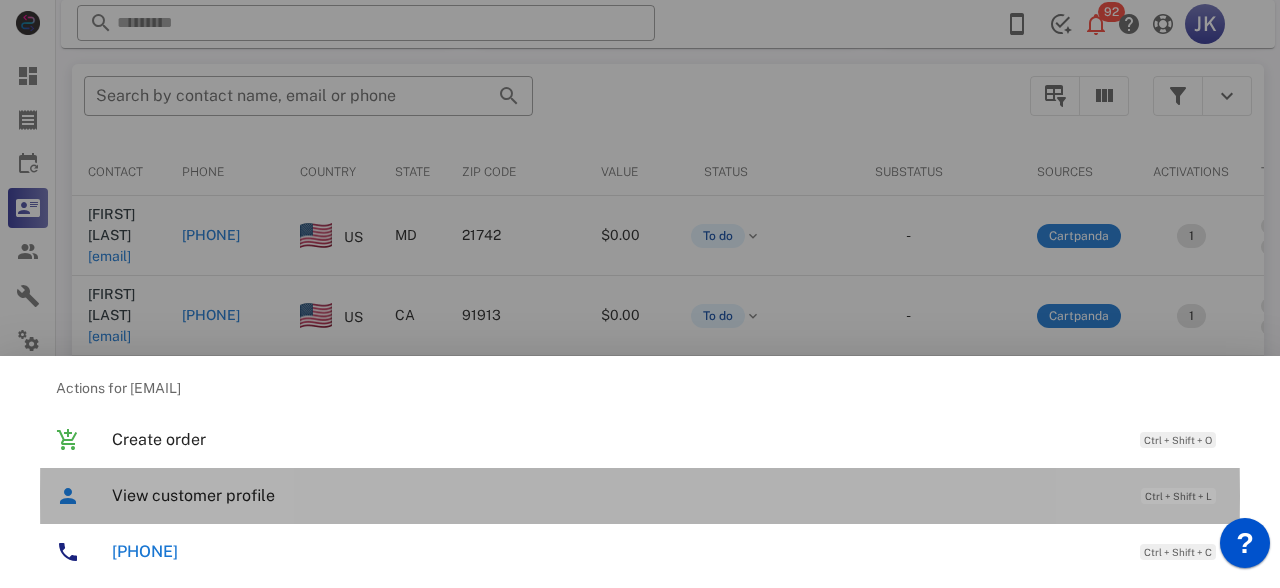 click on "View customer profile" at bounding box center [616, 495] 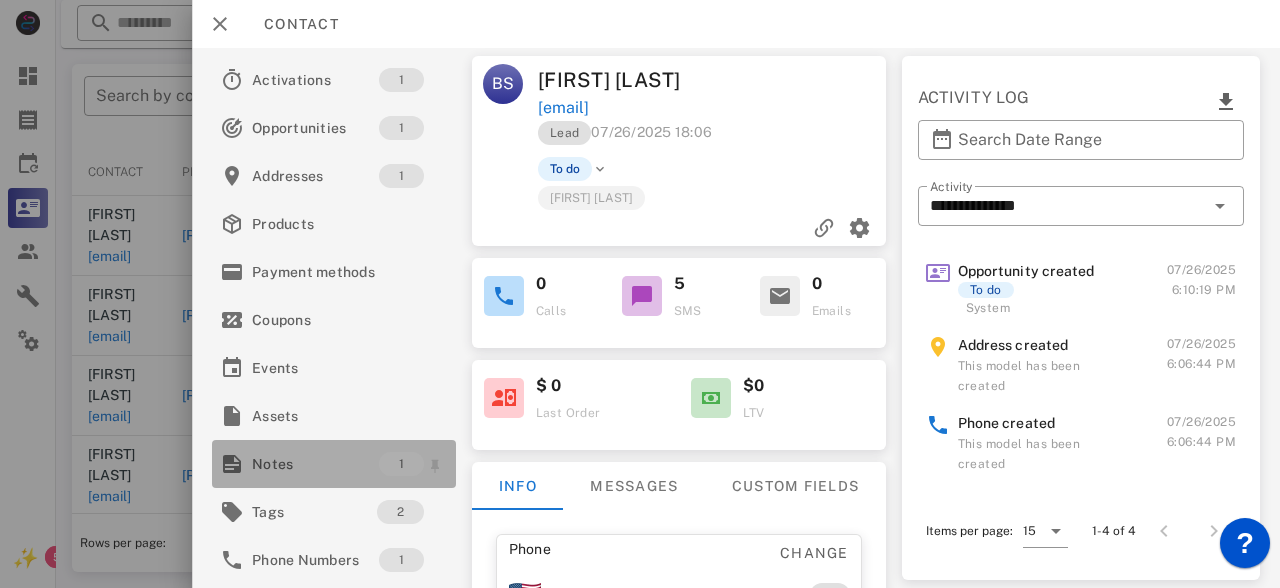 click on "Notes" at bounding box center [315, 464] 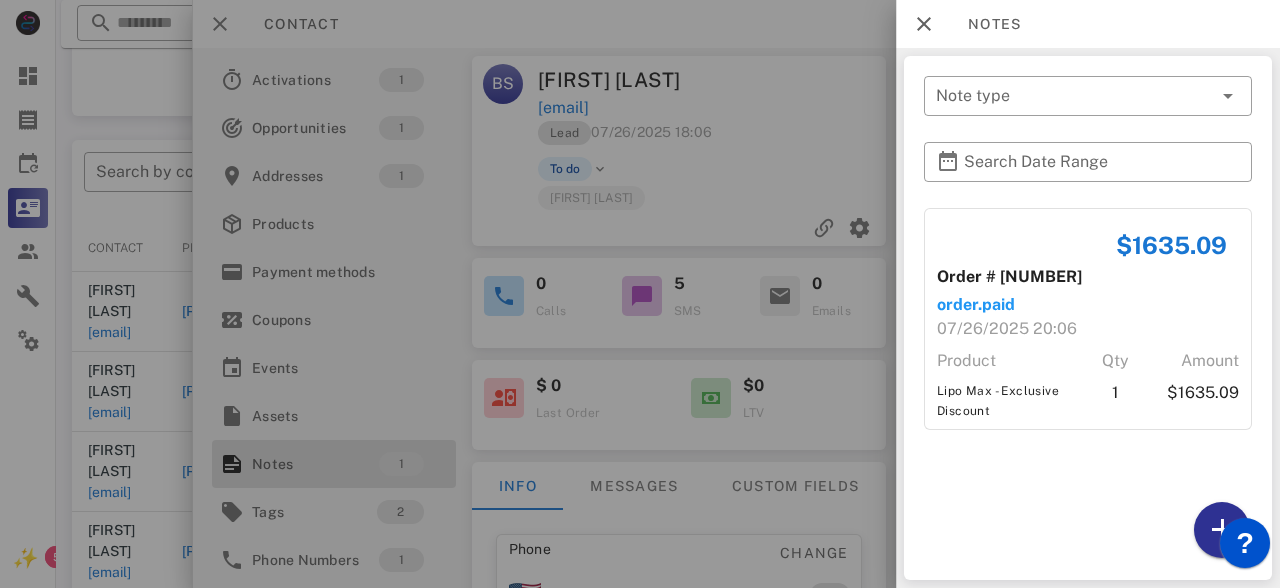 scroll, scrollTop: 294, scrollLeft: 0, axis: vertical 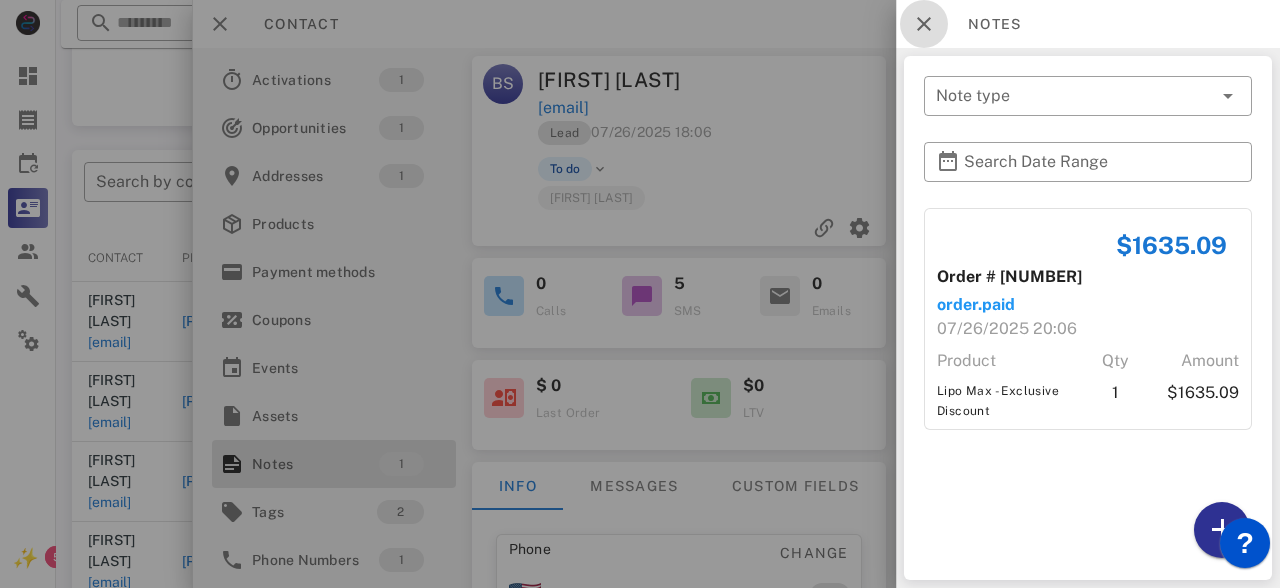 click at bounding box center (924, 24) 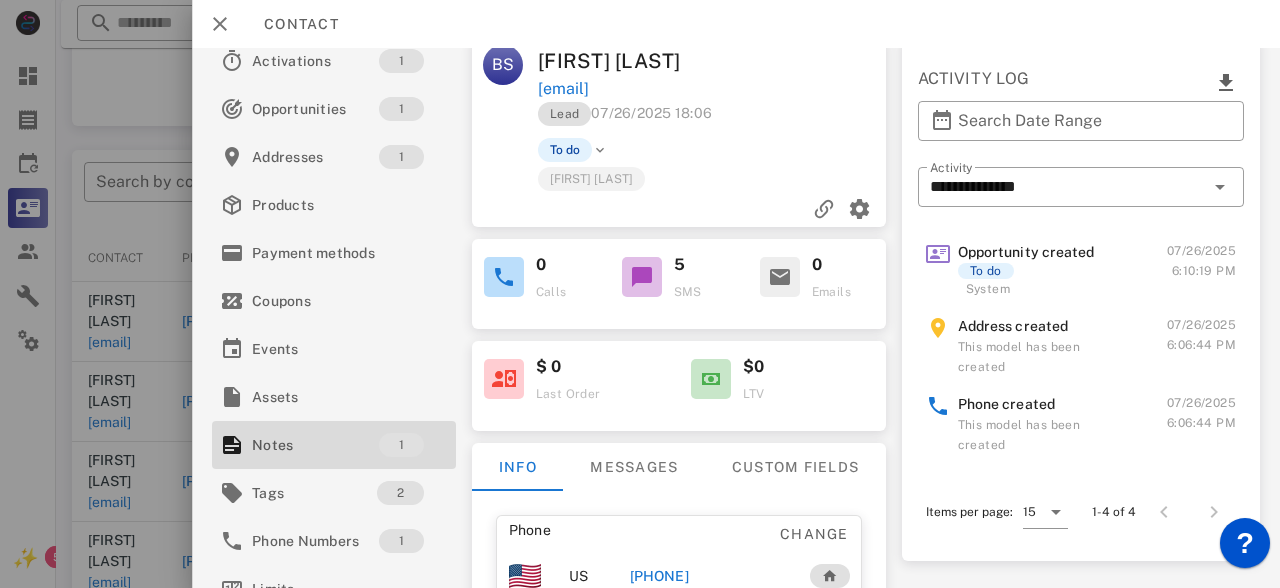 scroll, scrollTop: 20, scrollLeft: 0, axis: vertical 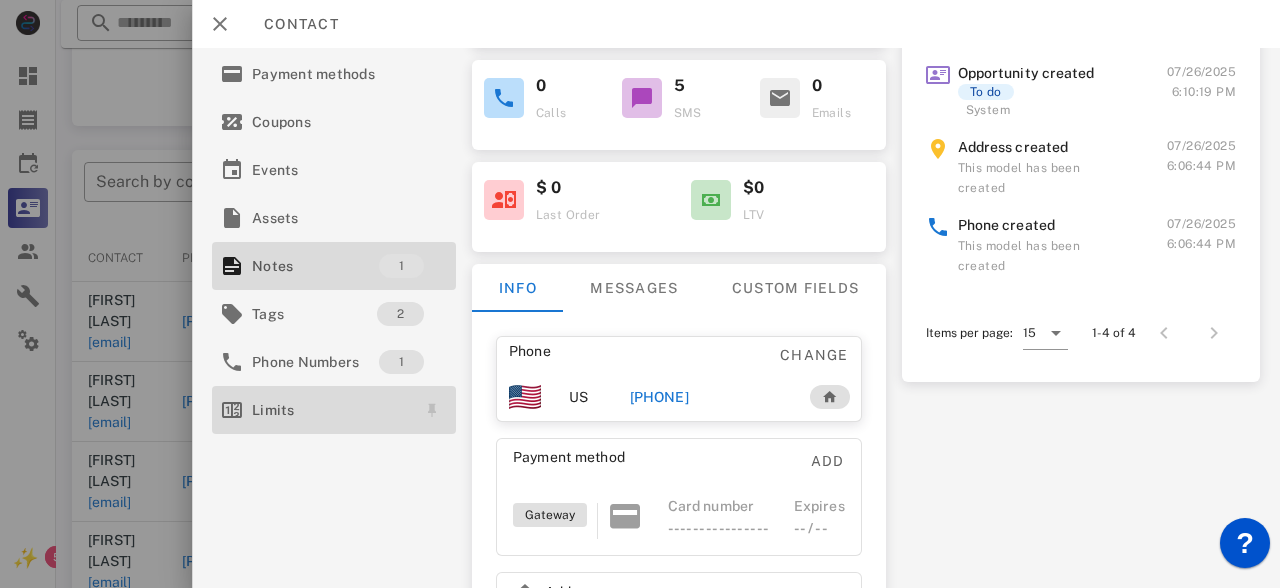 click on "Limits" at bounding box center [330, 410] 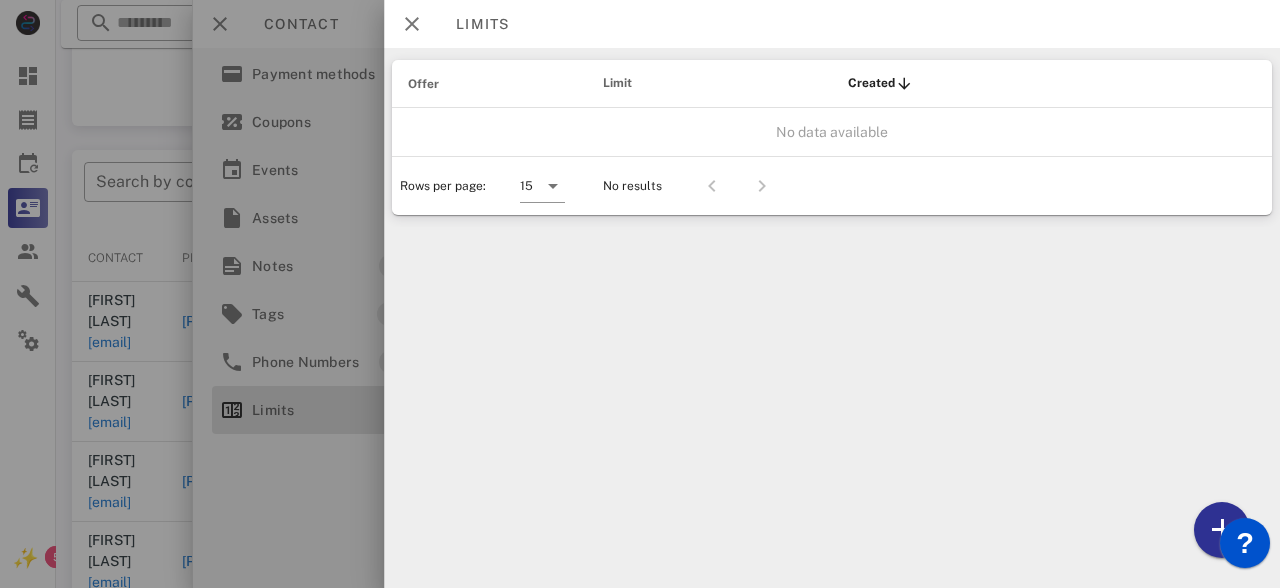 click at bounding box center (640, 294) 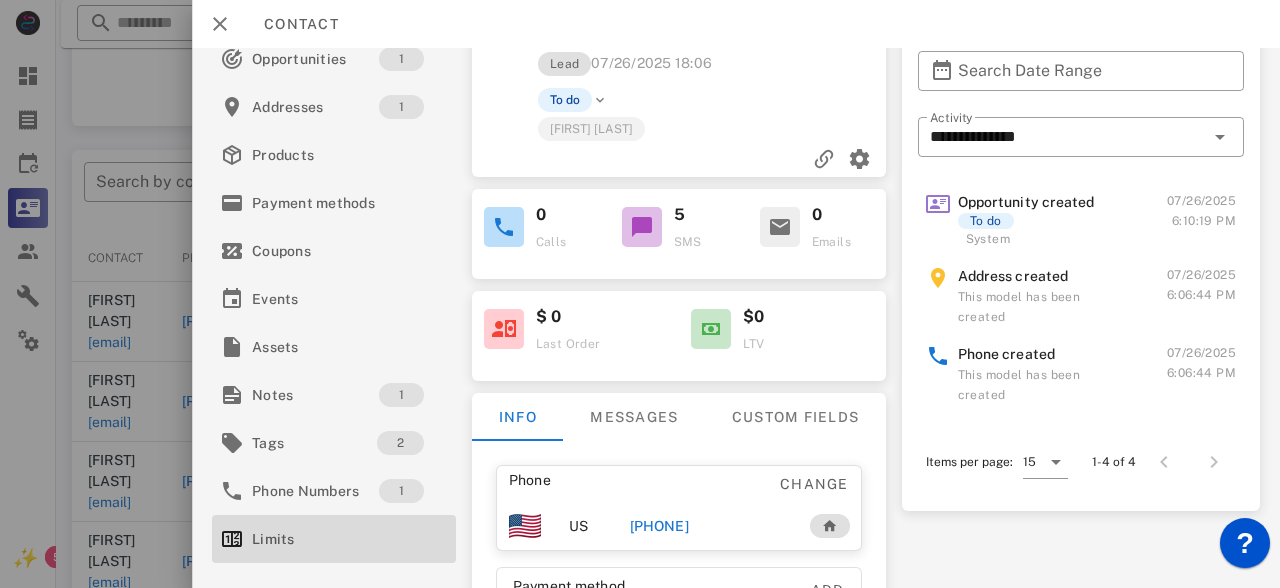 scroll, scrollTop: 18, scrollLeft: 0, axis: vertical 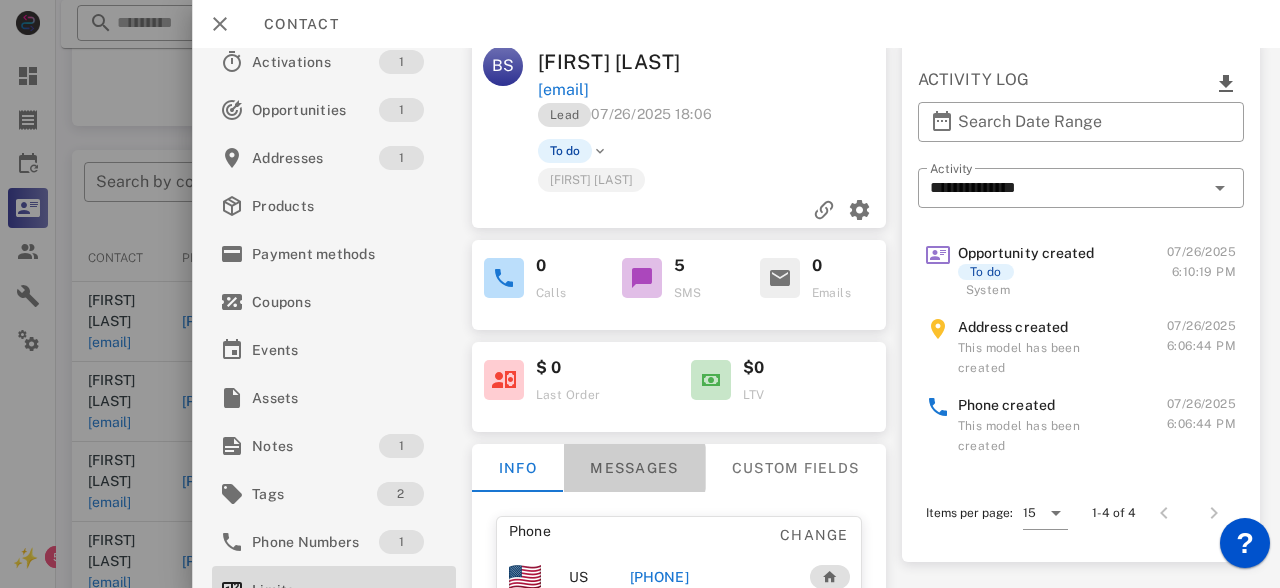 click on "Messages" at bounding box center (634, 468) 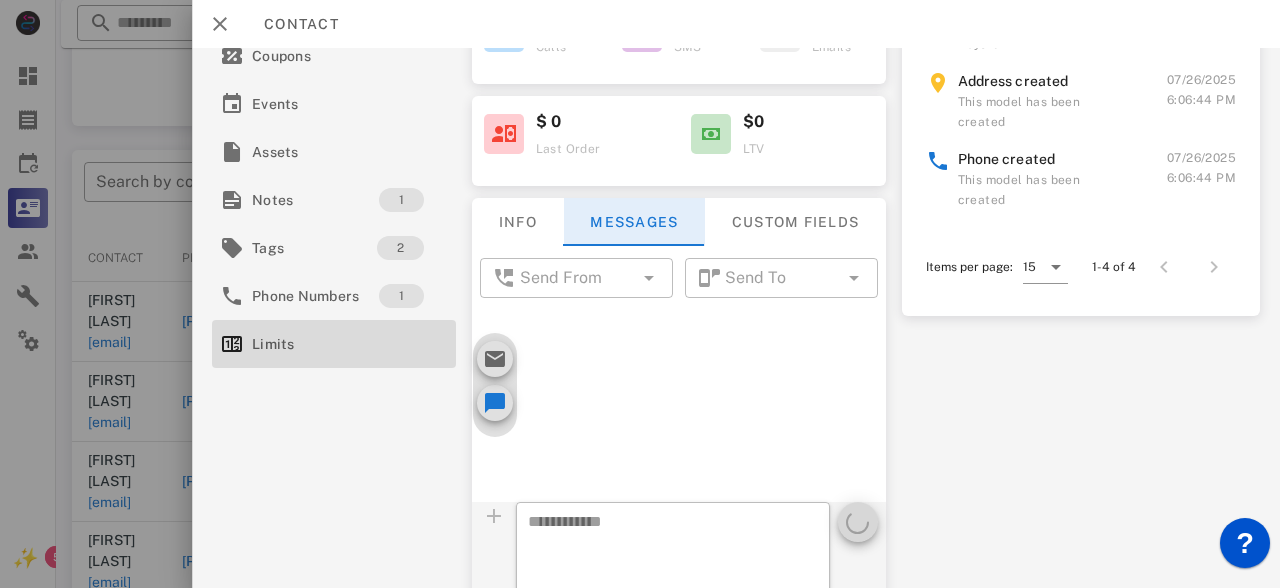 scroll, scrollTop: 305, scrollLeft: 0, axis: vertical 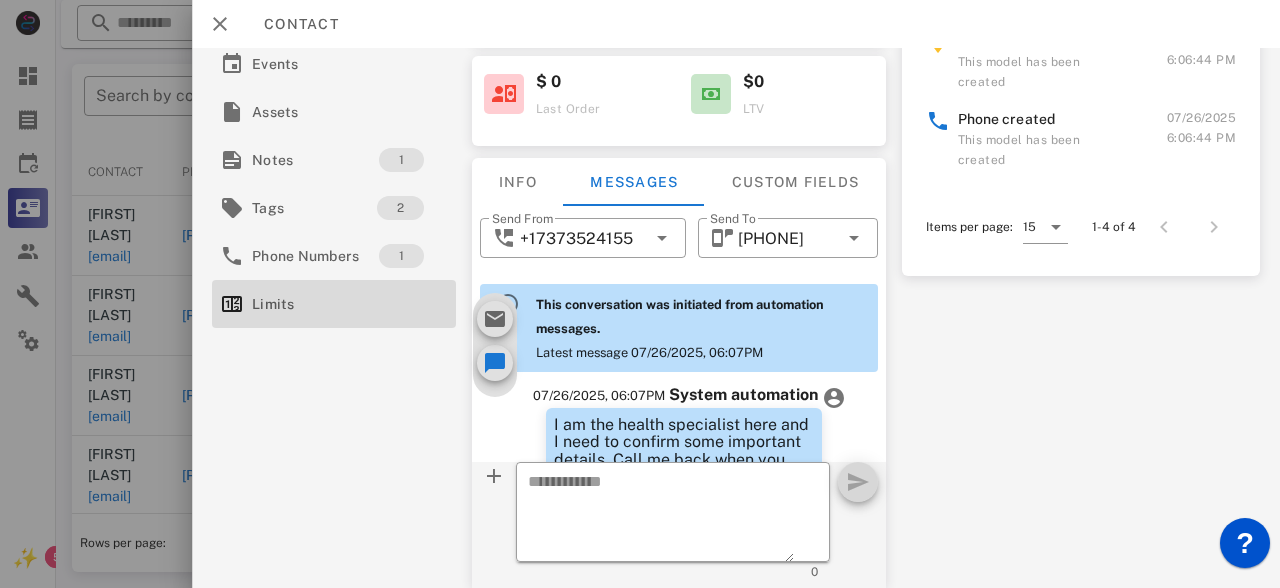 click on "Activations  1  Opportunities  1  Addresses  1  Products Payment methodsCoupons Events Assets Notes  1  Tags  2  Phone Numbers  1  Limits BS [FIRST] [LAST]  baschroyer@[example.com]   Lead   [DATE] [TIME]   To do   [FIRST] [LAST]  0 Calls 5 SMS 0 Emails $ 0 Last Order $0 LTV  Info   Messages   Custom fields   Phone   Change   US   [PHONE]   Payment method   Add  Gateway  Card number  ---- ---- ---- ----  Expires  -- / --  Address   Change   [NUMBER] [STREET] .
[CITY], [STATE], [POSTAL_CODE].
US   ​ Send From [PHONE] ​ Send To [PHONE]  This conversation was initiated from automation messages.  Latest message [DATE], [TIME] [DATE], [TIME] System automation  Hi  [LAST], This is the Health Appt. with Dr. [LAST]. We need to verify some important details about your order. If you can please return the call at your earliest convenience. Otherwise we will try back at another time. The phone number is [PHONE]. Thank you have a great day.  [DATE], [TIME] System automation [DATE], [TIME]" at bounding box center [736, 318] 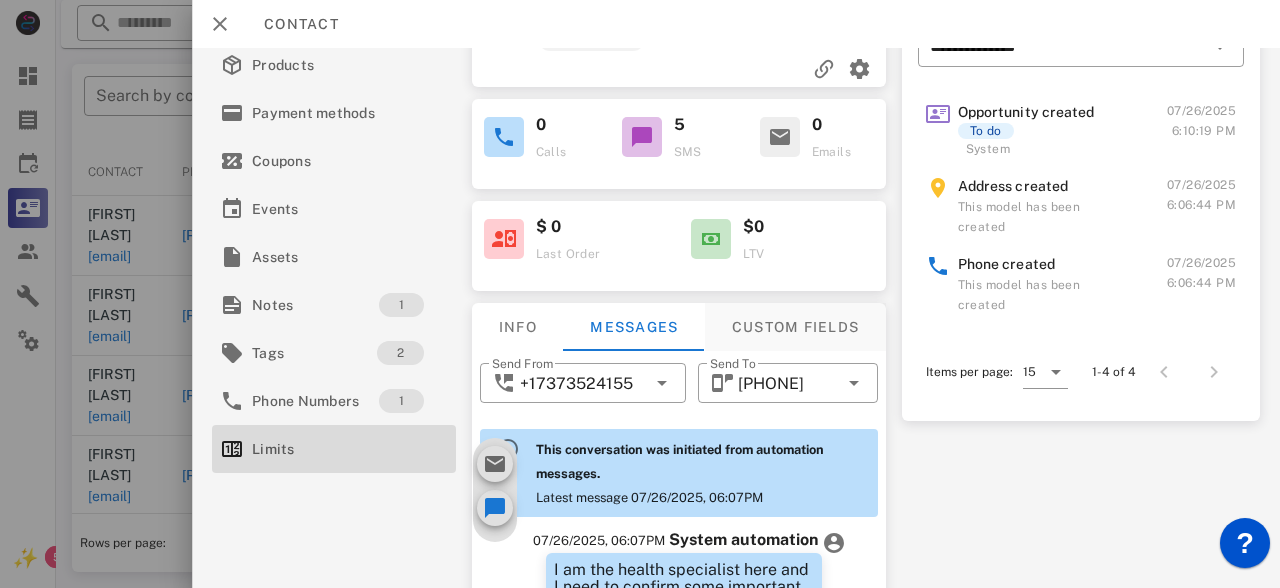 scroll, scrollTop: 305, scrollLeft: 0, axis: vertical 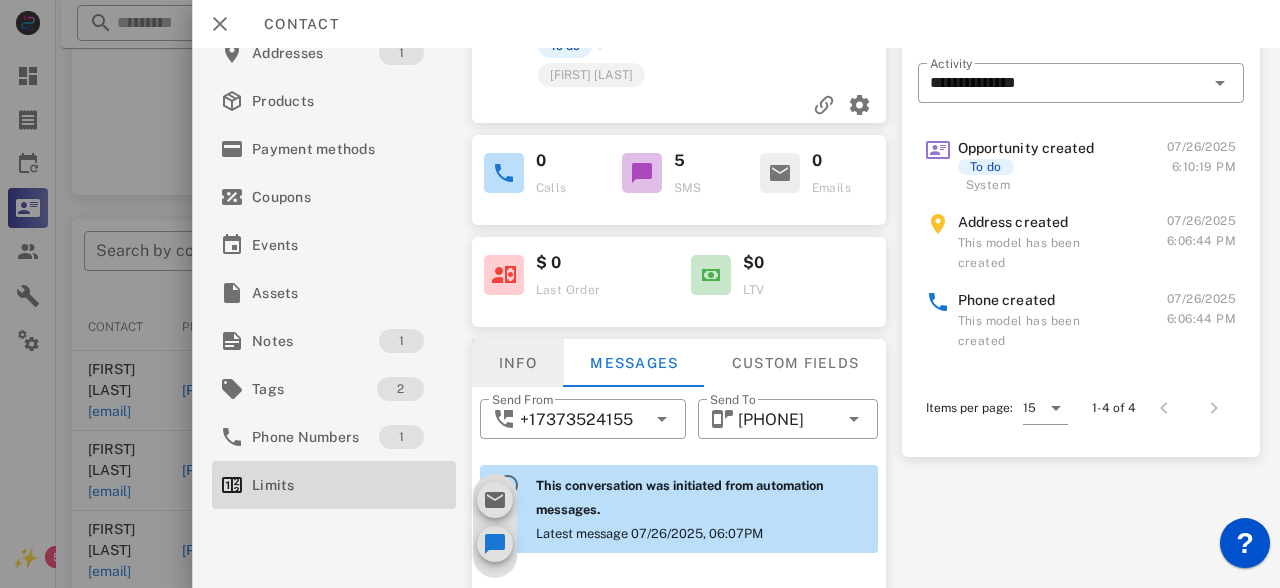 click on "Info" at bounding box center (518, 363) 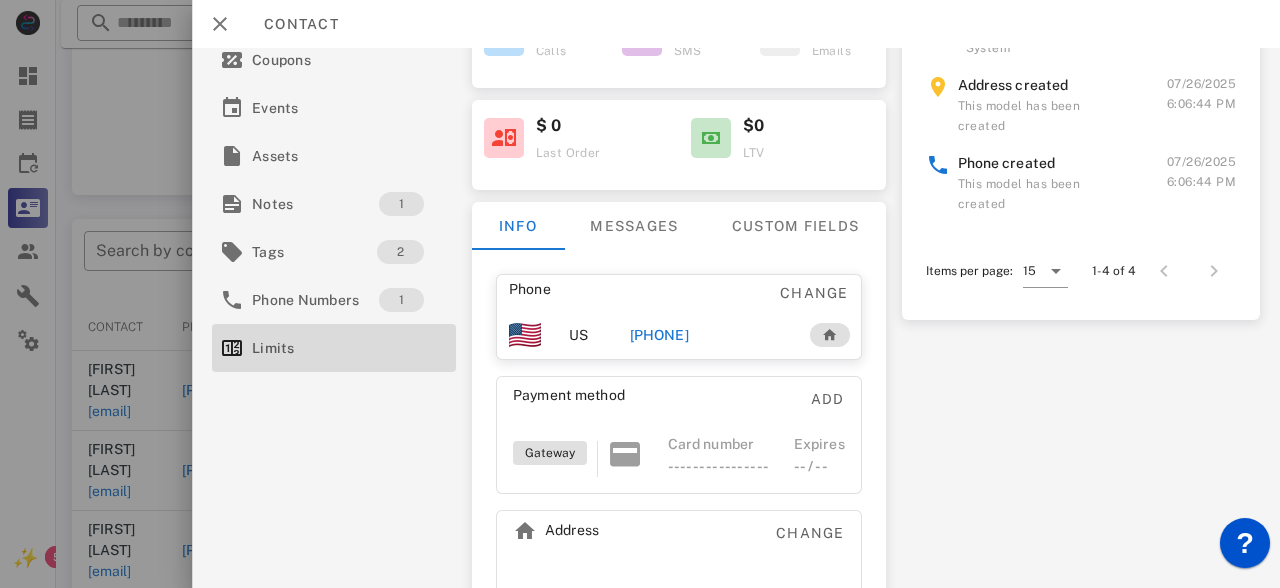 scroll, scrollTop: 278, scrollLeft: 0, axis: vertical 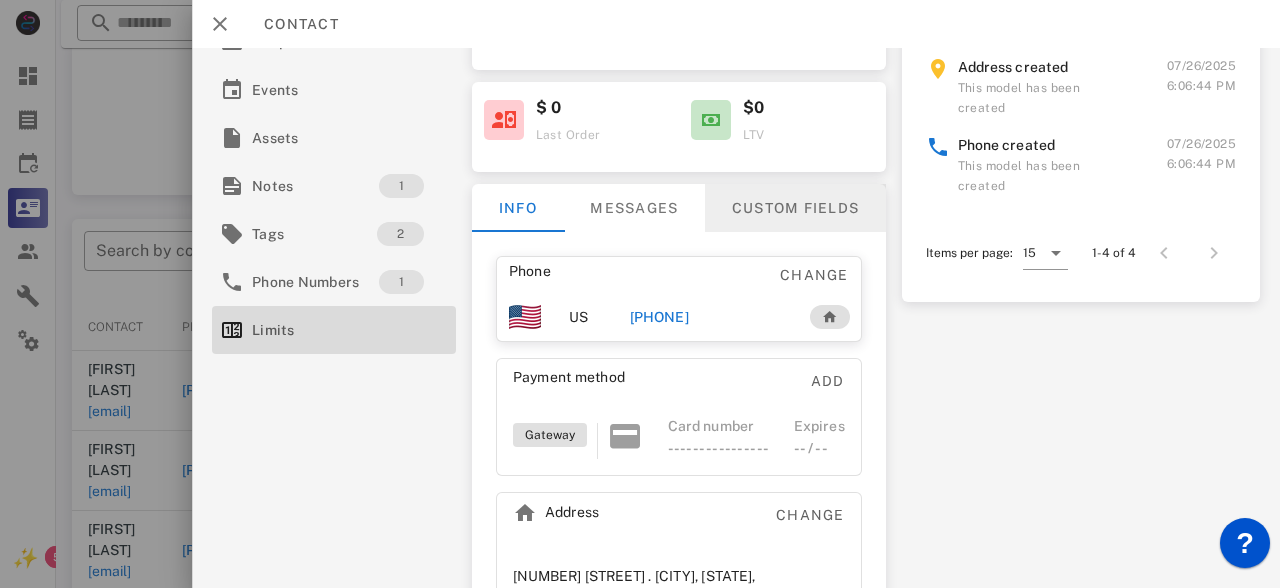 click on "Custom fields" at bounding box center (795, 208) 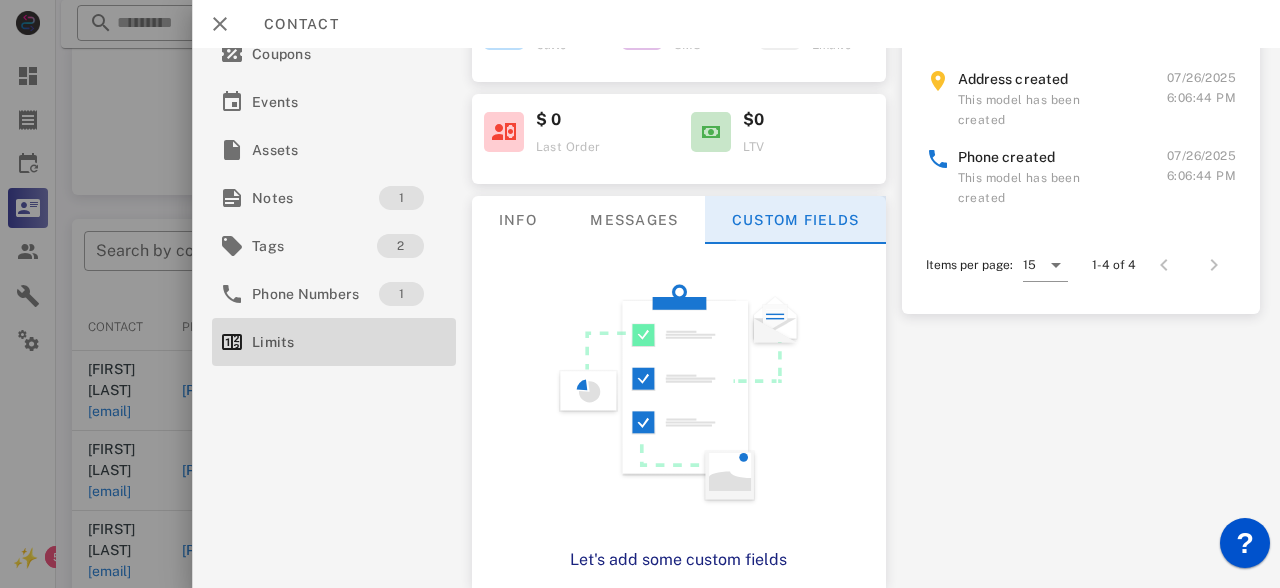scroll, scrollTop: 267, scrollLeft: 0, axis: vertical 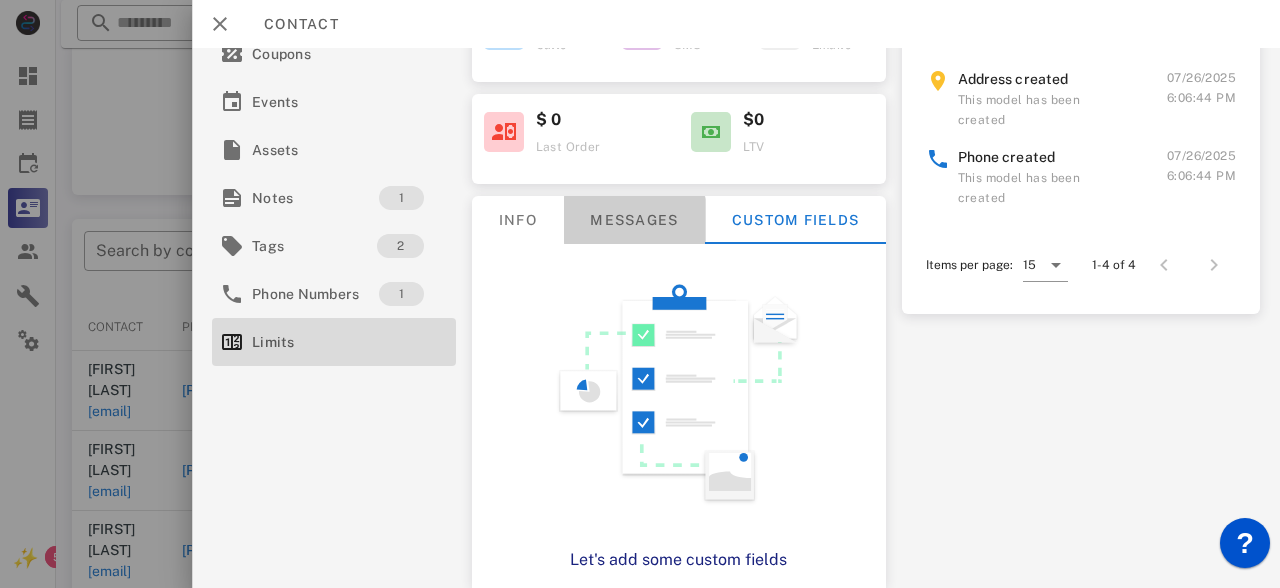 click on "Messages" at bounding box center (634, 220) 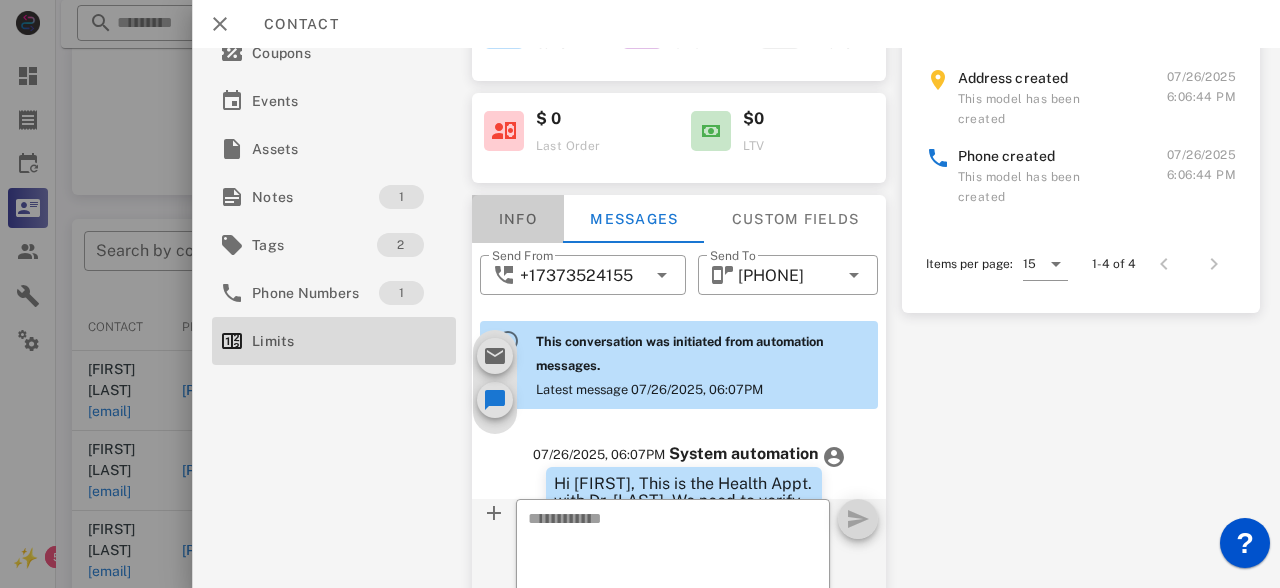 click on "Info" at bounding box center (518, 219) 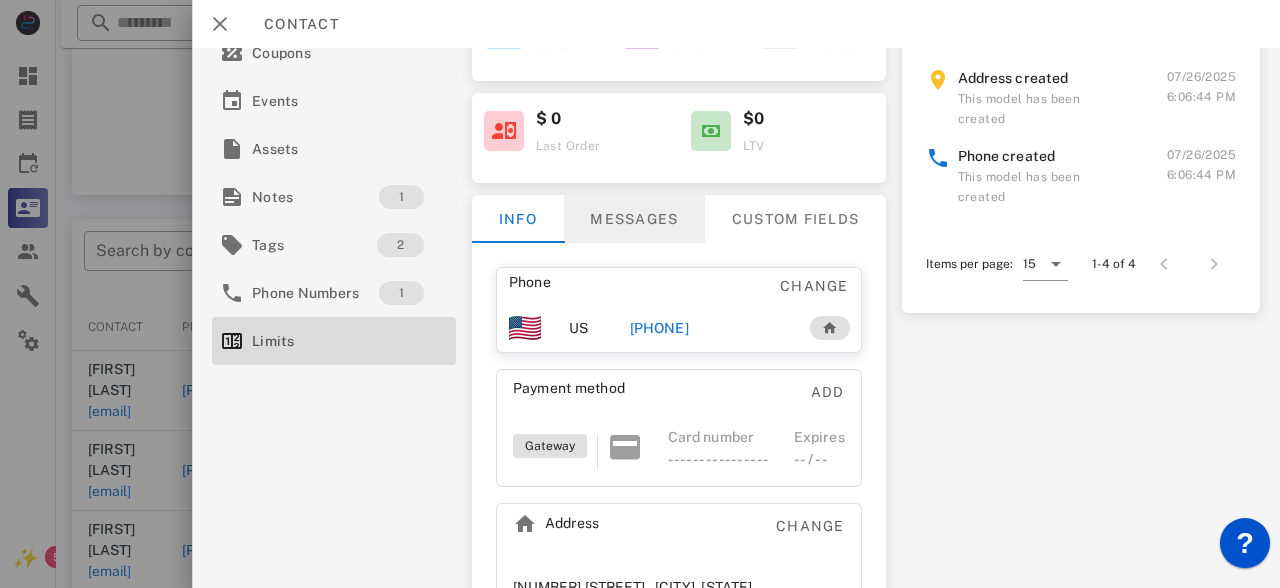 click on "Messages" at bounding box center (634, 219) 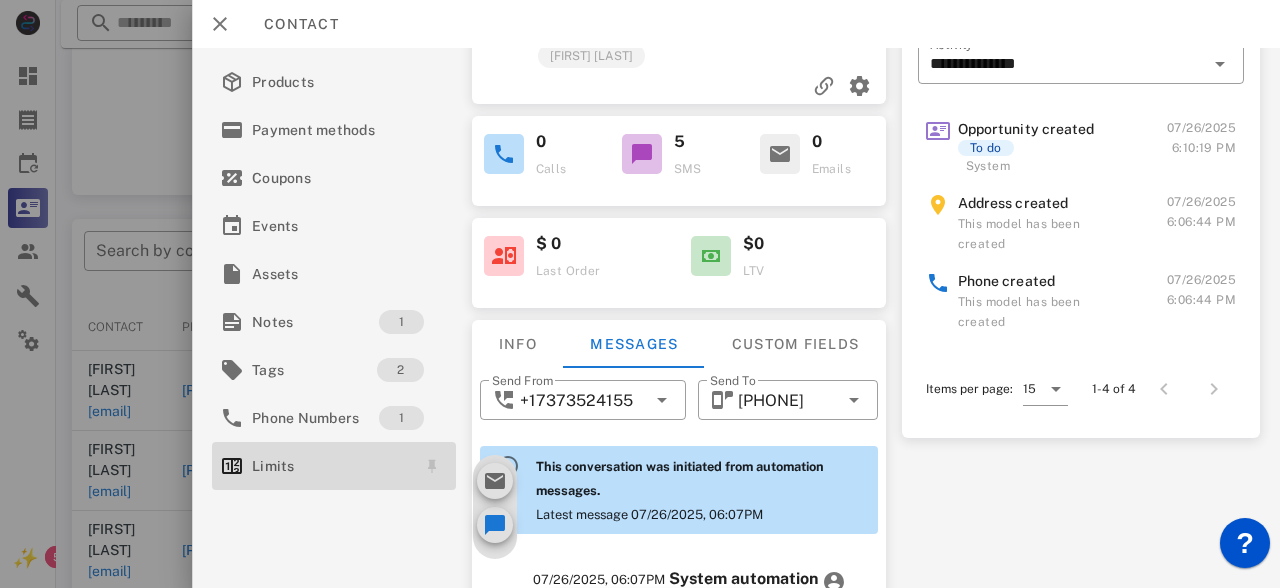 scroll, scrollTop: 133, scrollLeft: 0, axis: vertical 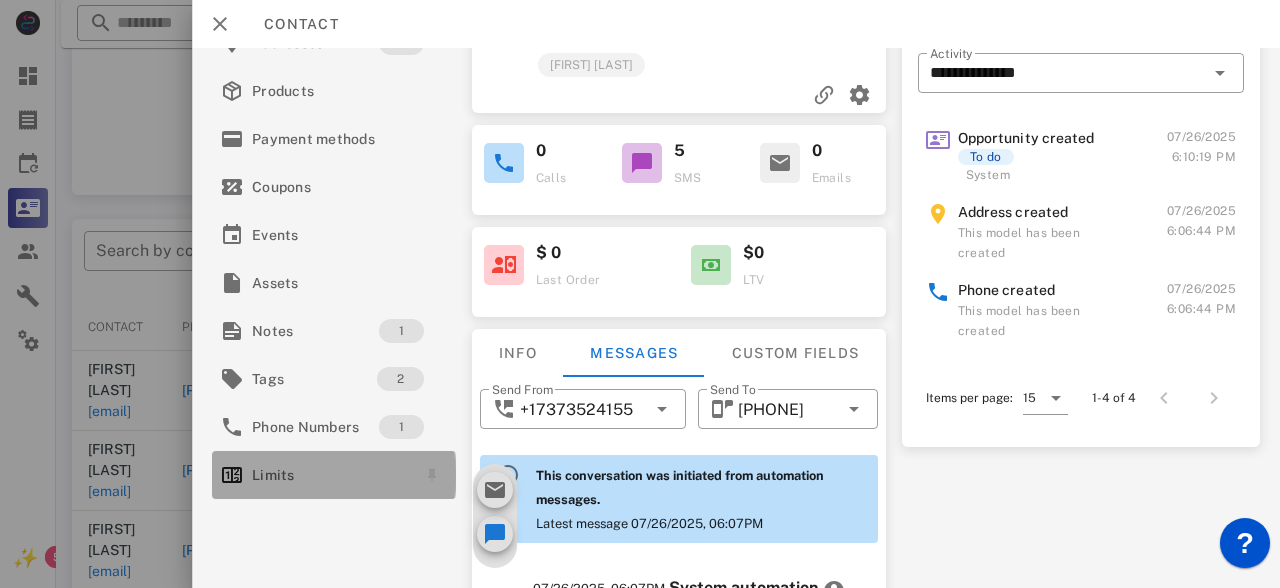 click on "Limits" at bounding box center (330, 475) 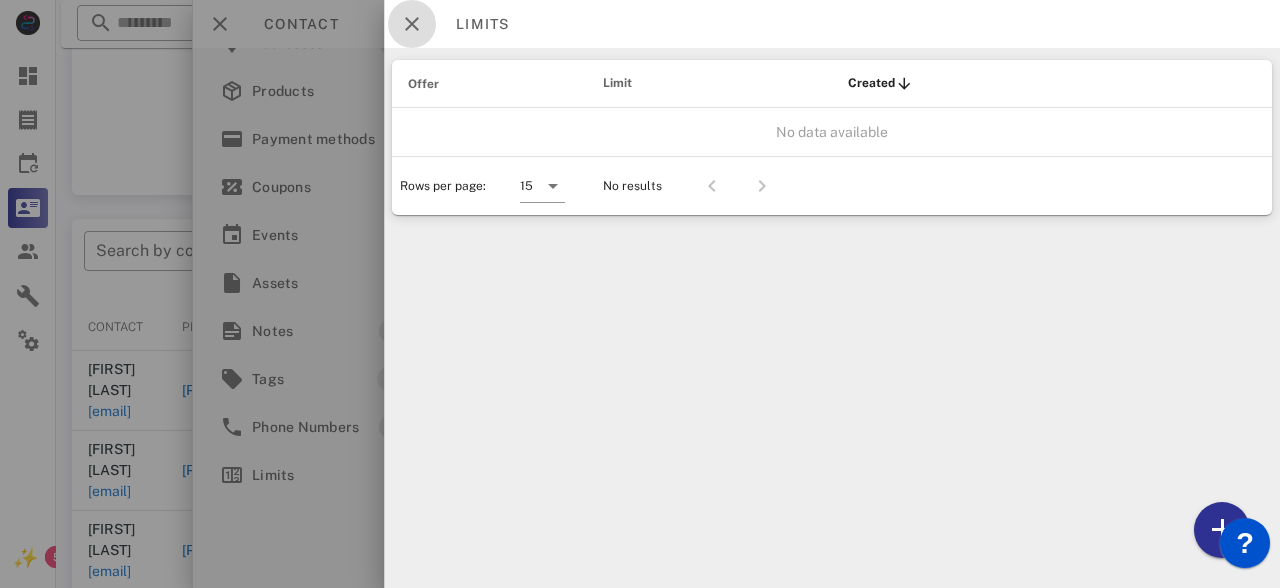 click at bounding box center [412, 24] 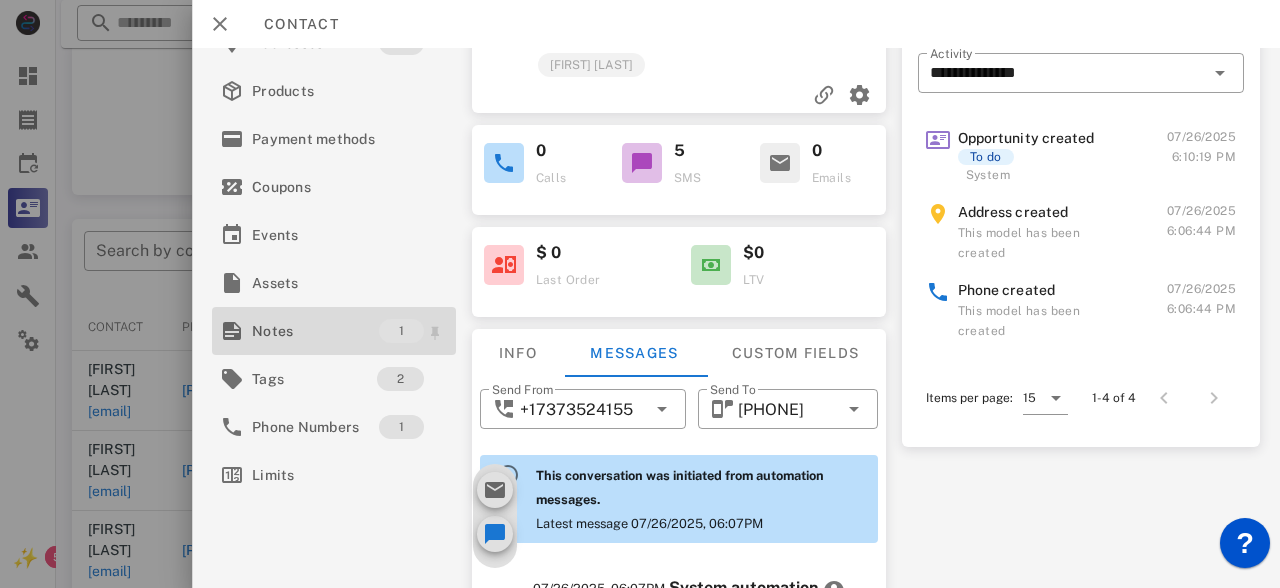 click on "Notes" at bounding box center (315, 331) 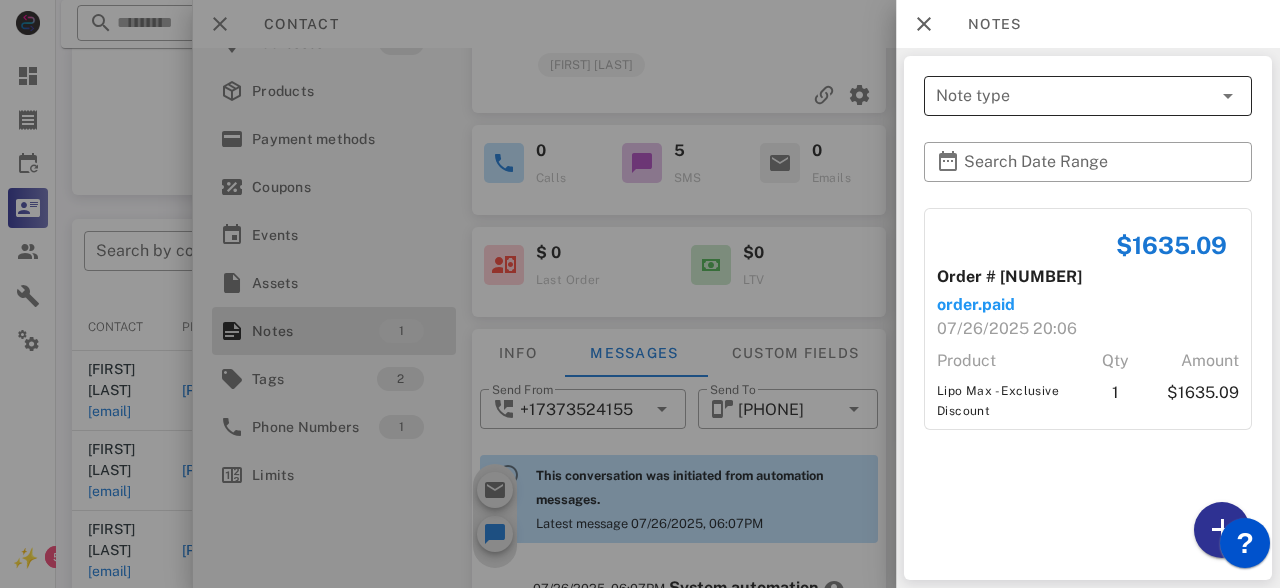 click on "Note type" at bounding box center [1074, 96] 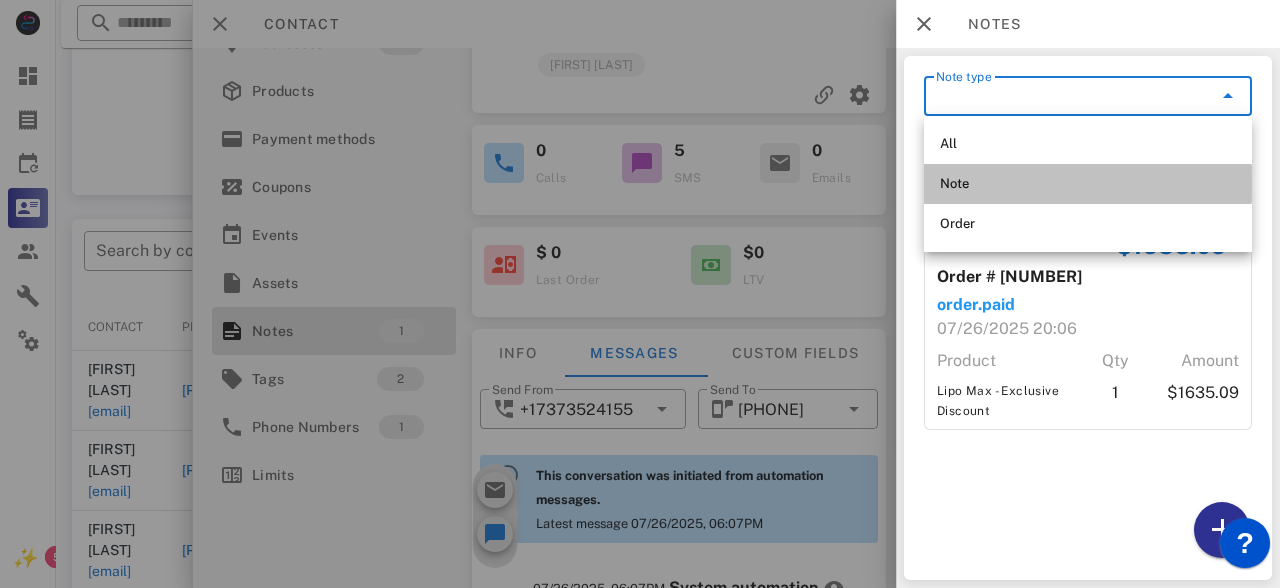 click on "Note" at bounding box center [1088, 184] 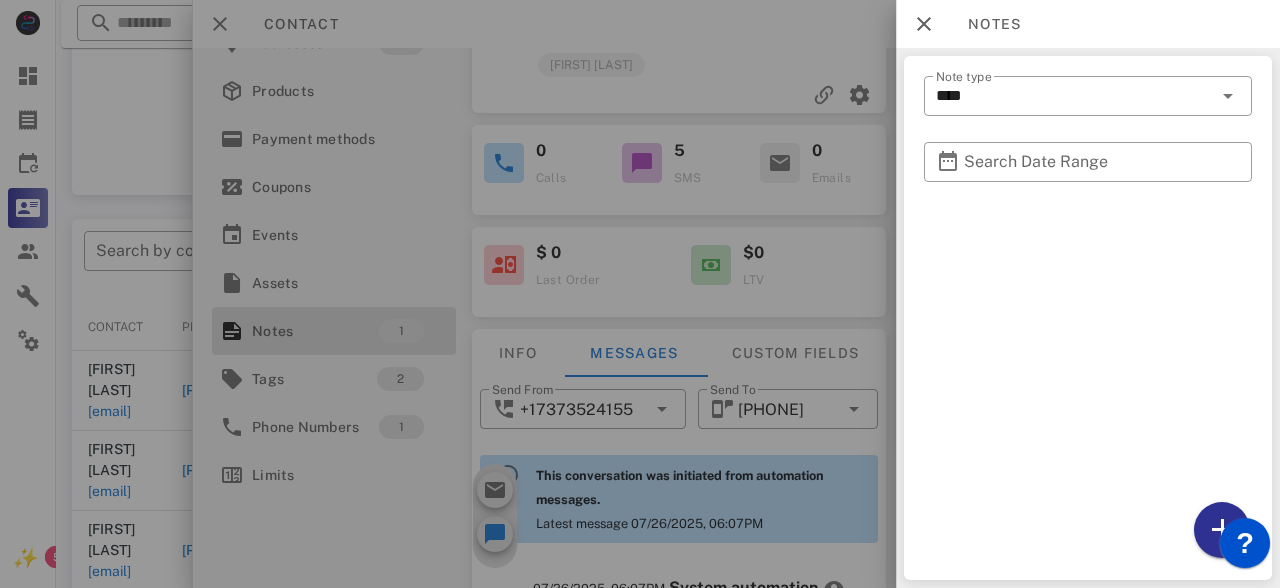 scroll, scrollTop: 232, scrollLeft: 0, axis: vertical 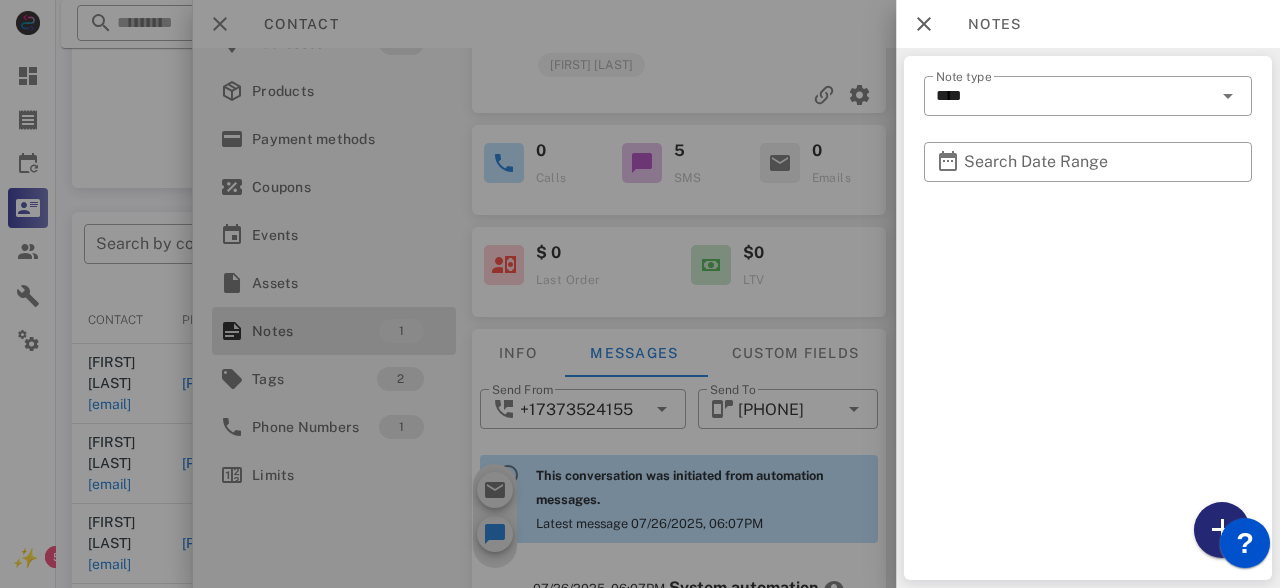 click at bounding box center [1222, 530] 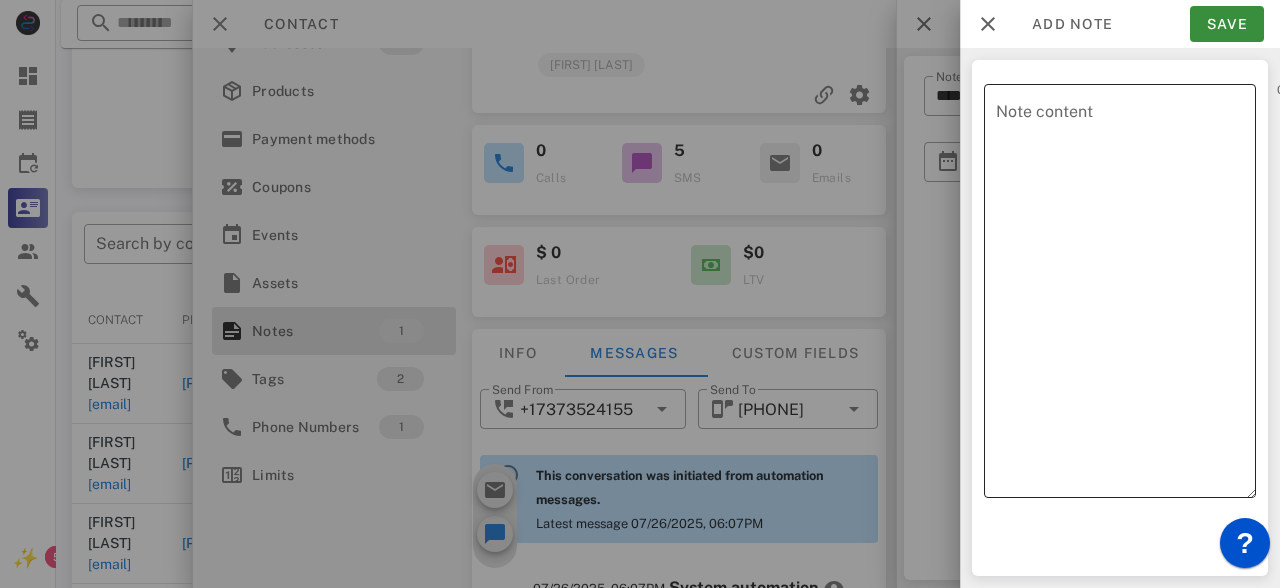 click on "Note content" at bounding box center [1126, 296] 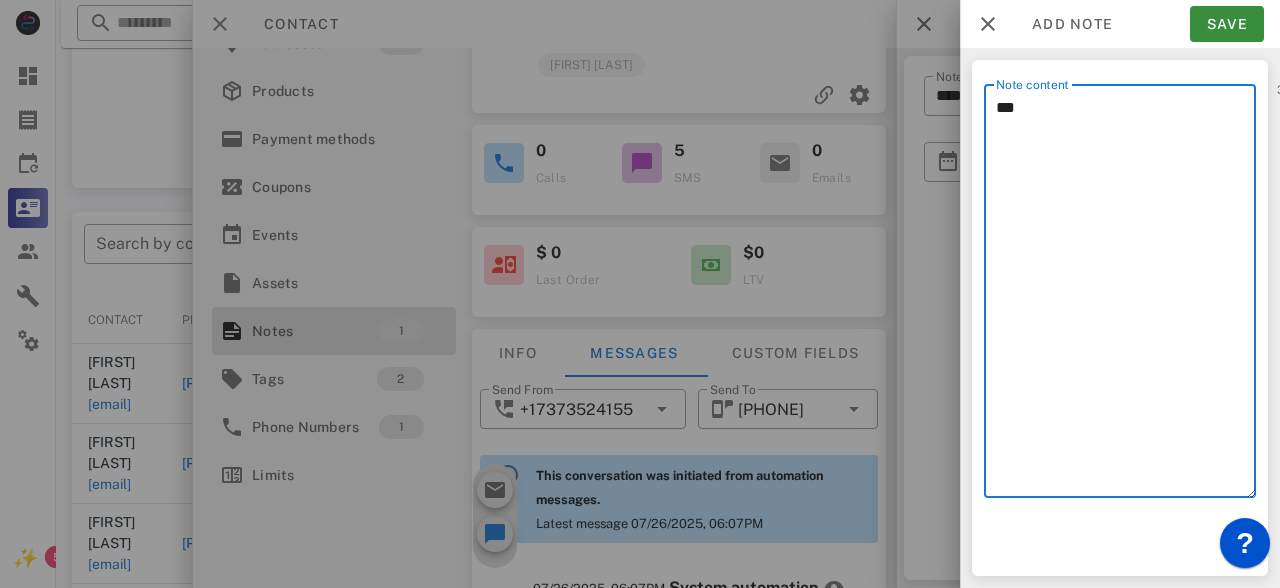 type on "***" 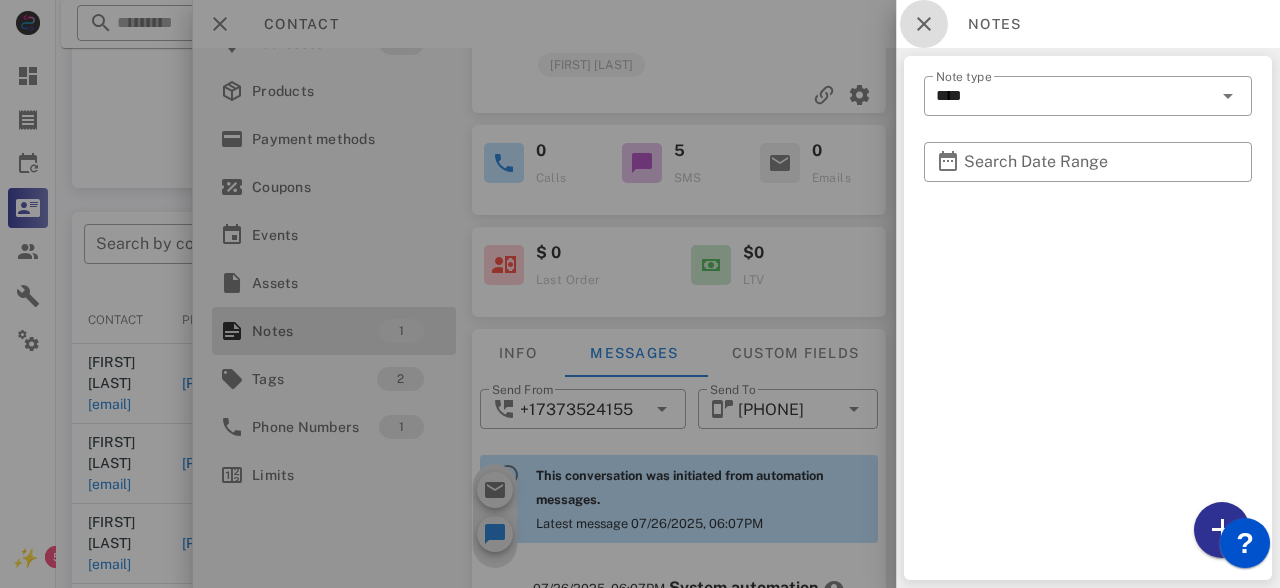 click at bounding box center [924, 24] 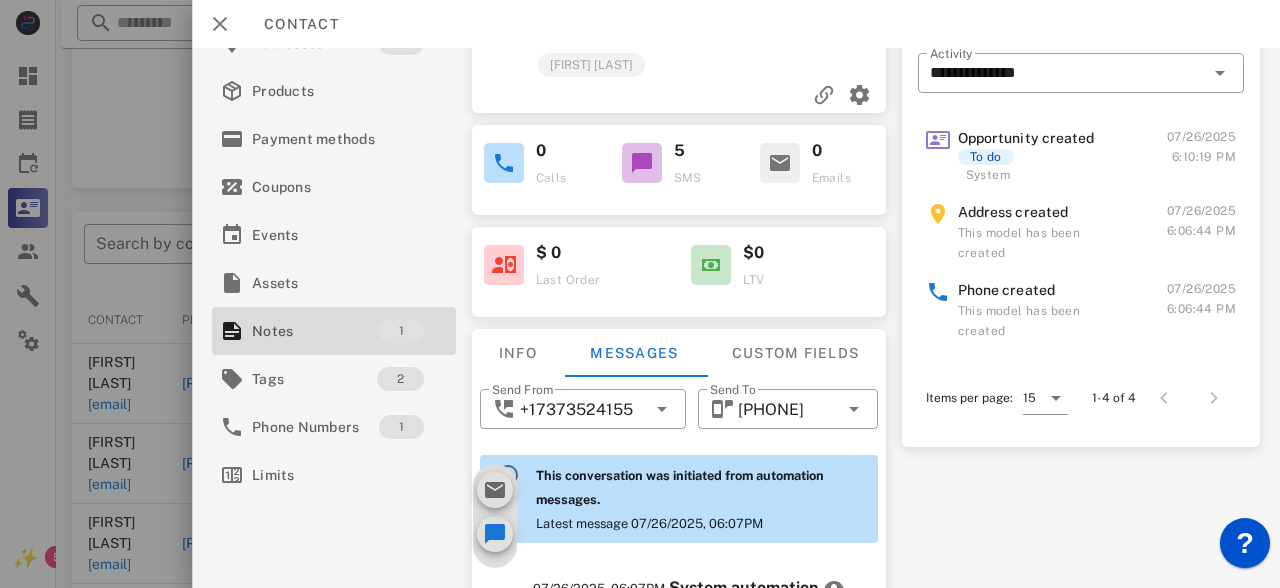 scroll, scrollTop: 0, scrollLeft: 0, axis: both 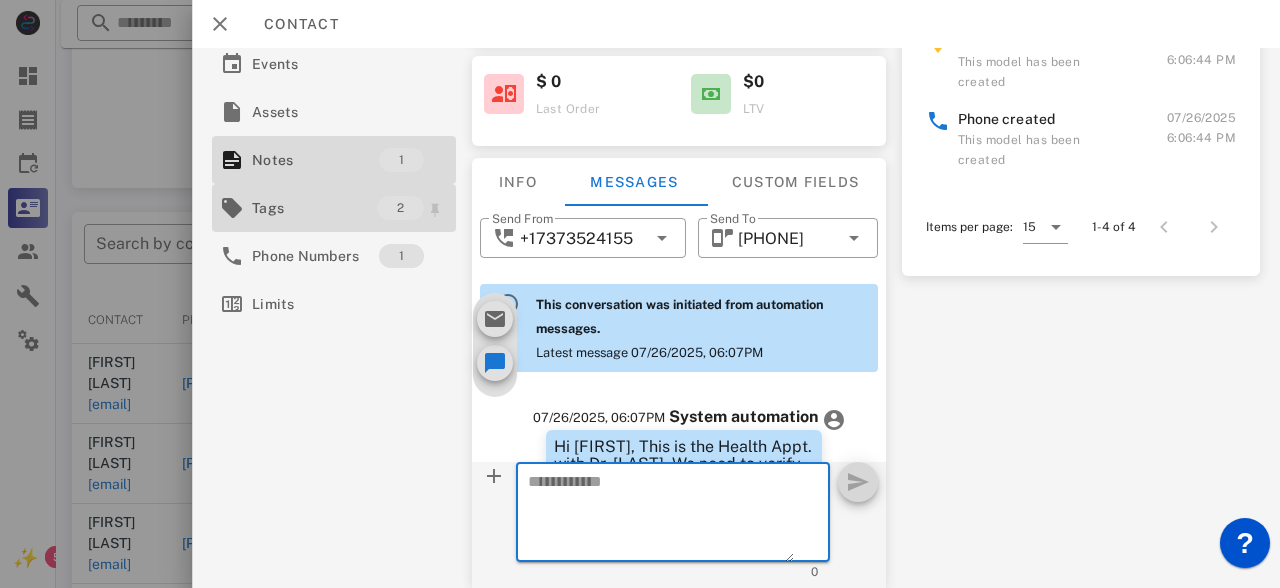 click on "Tags" at bounding box center (314, 208) 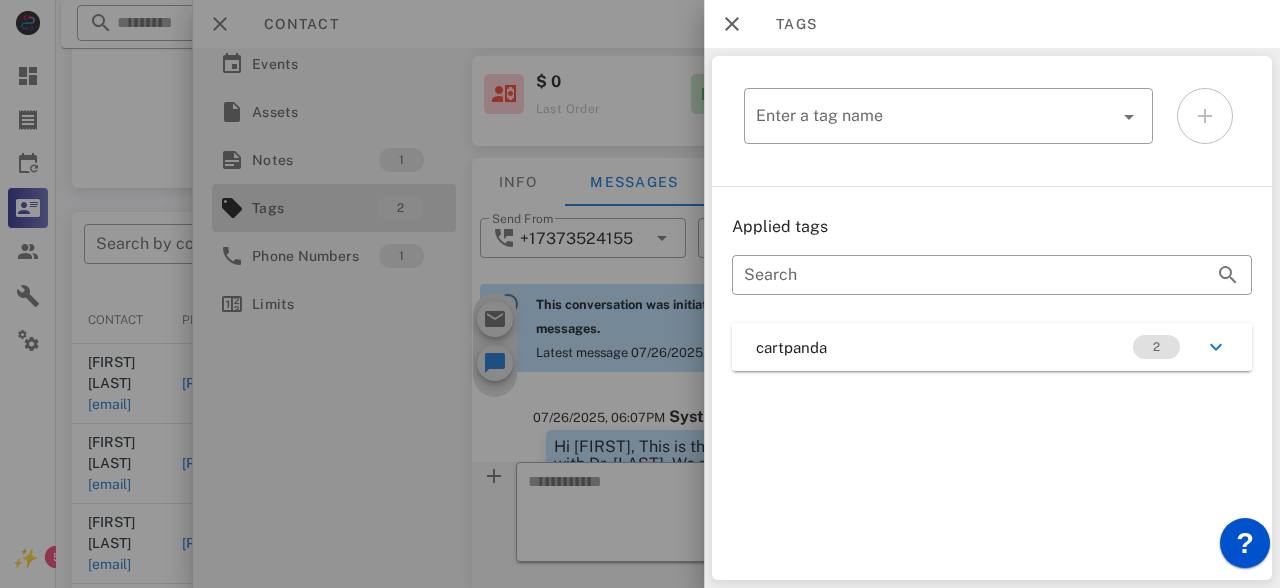 click at bounding box center [640, 294] 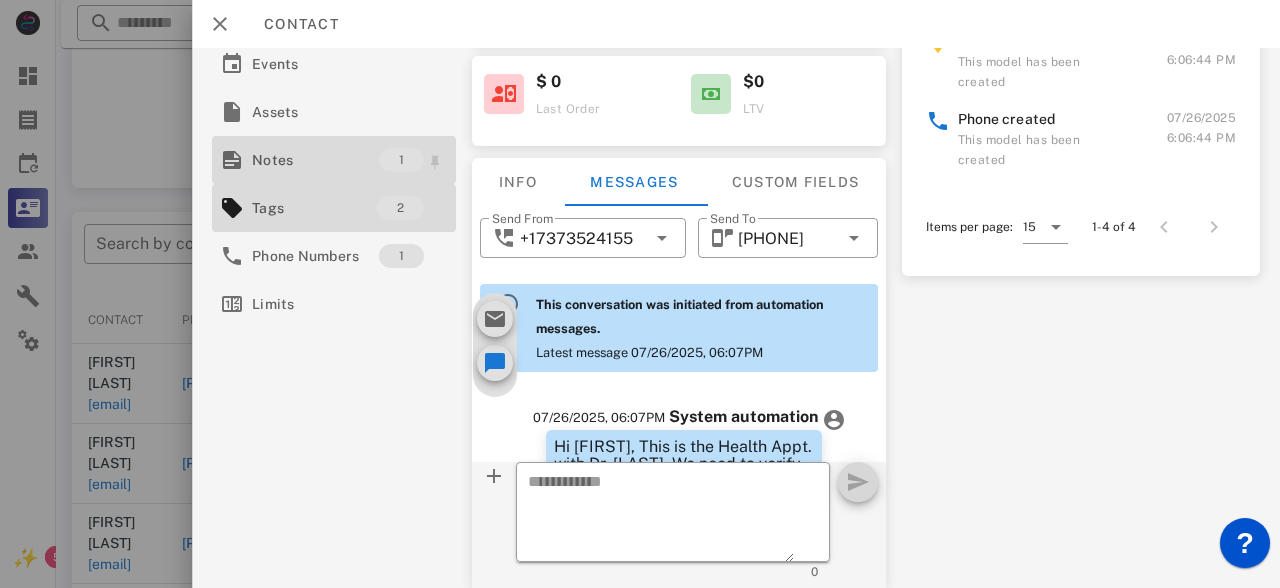 click on "Notes" at bounding box center (315, 160) 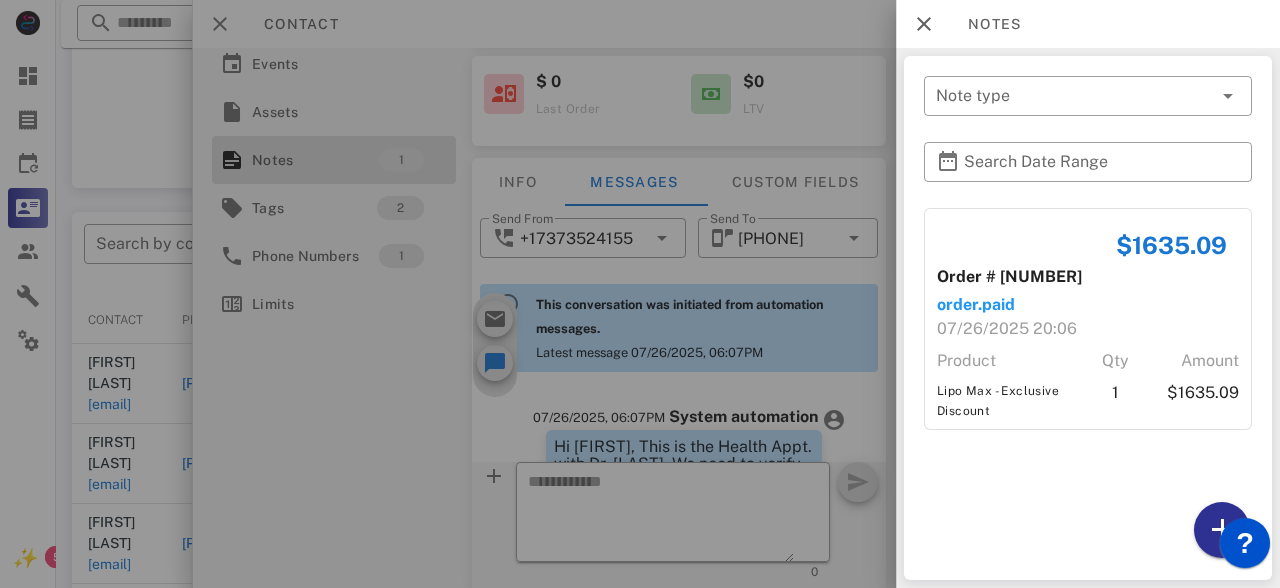 click at bounding box center [640, 294] 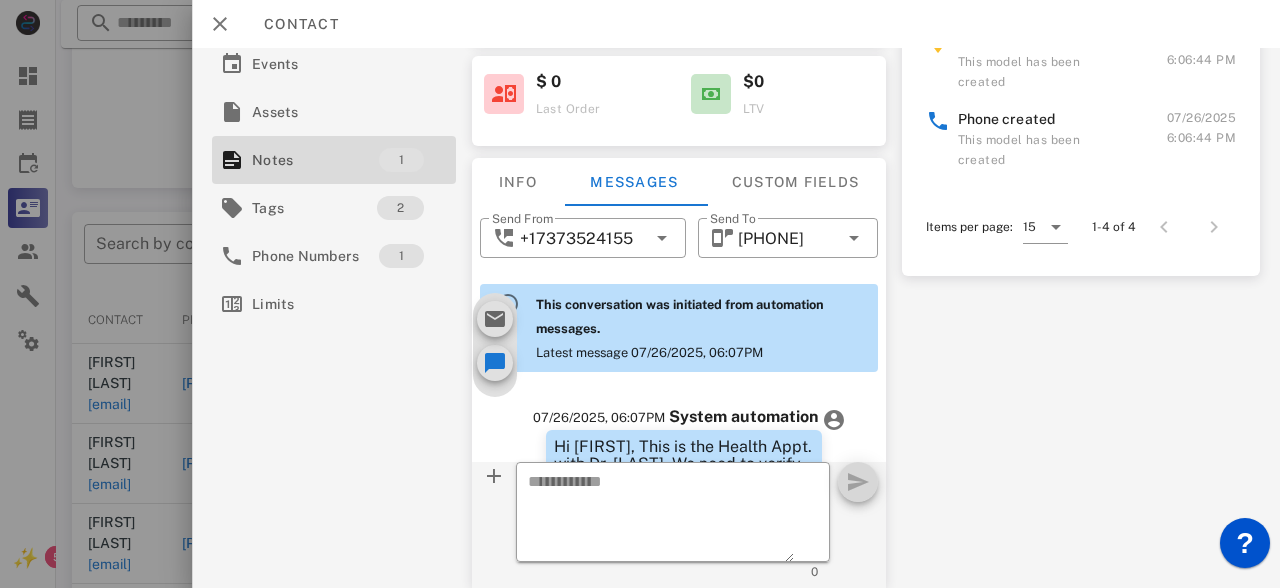 click at bounding box center [640, 294] 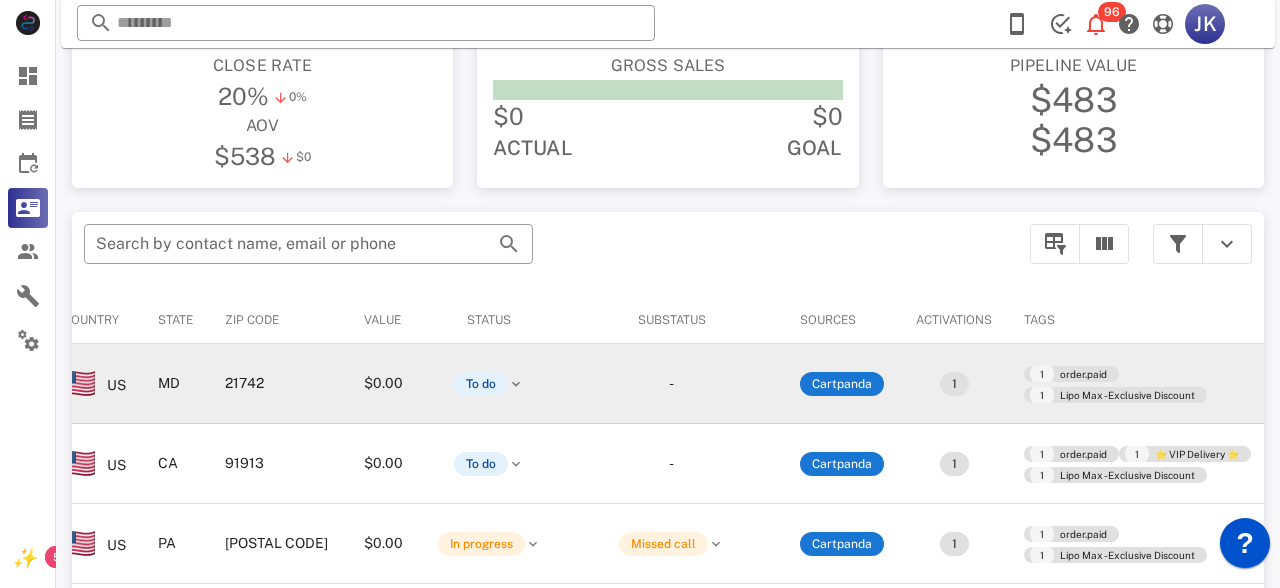 scroll, scrollTop: 0, scrollLeft: 507, axis: horizontal 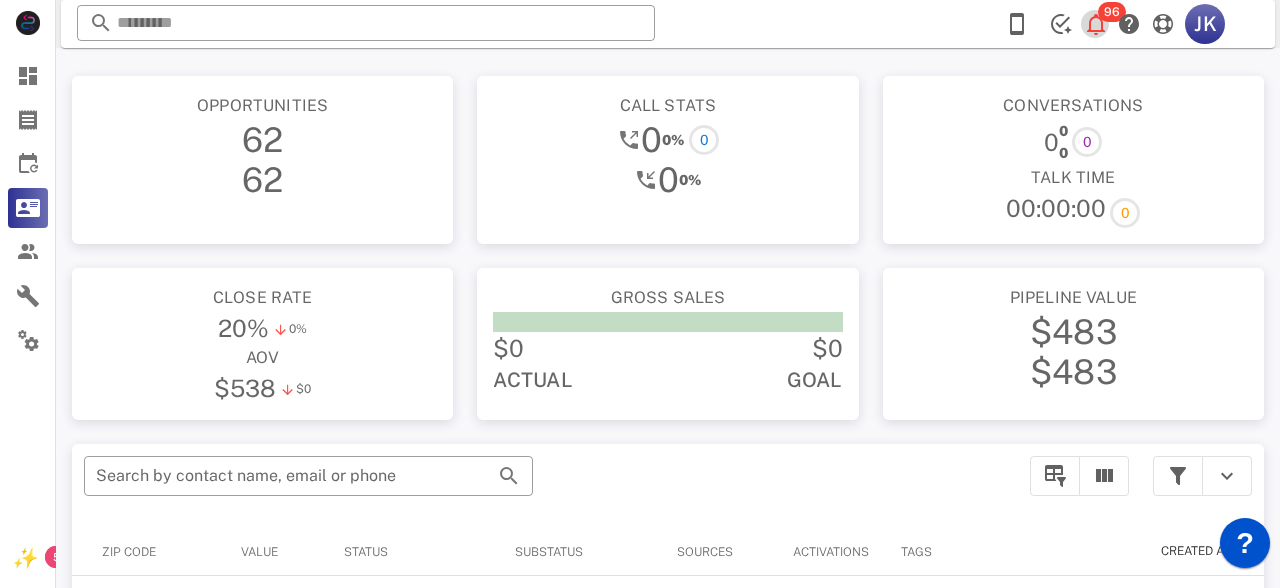 click at bounding box center (1096, 24) 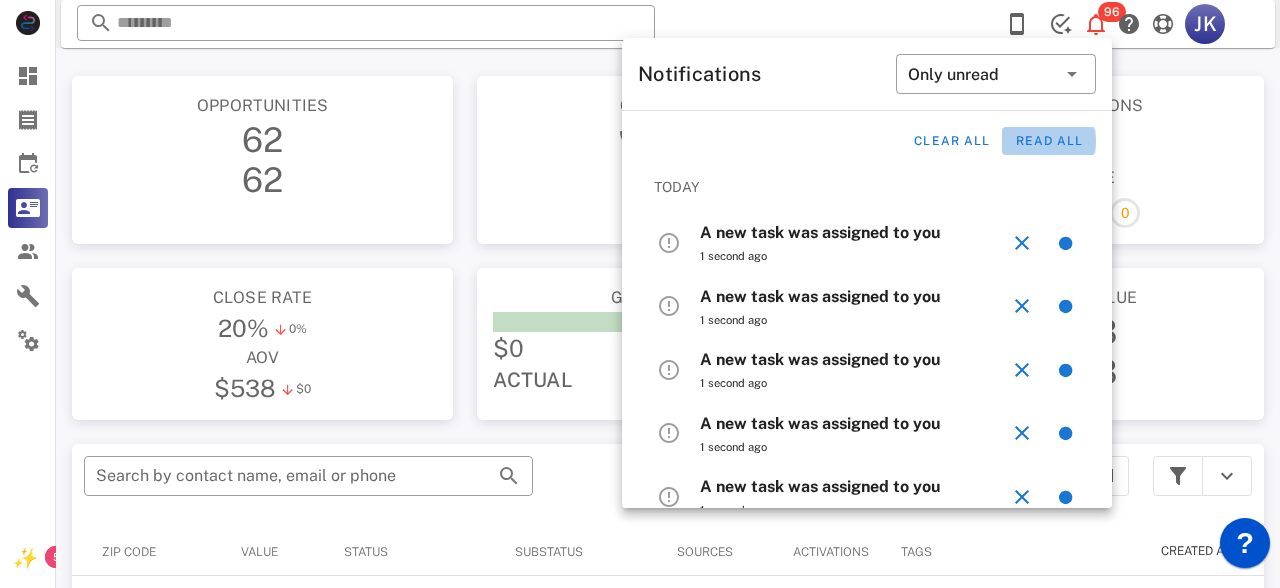 click on "Read all" at bounding box center [1049, 141] 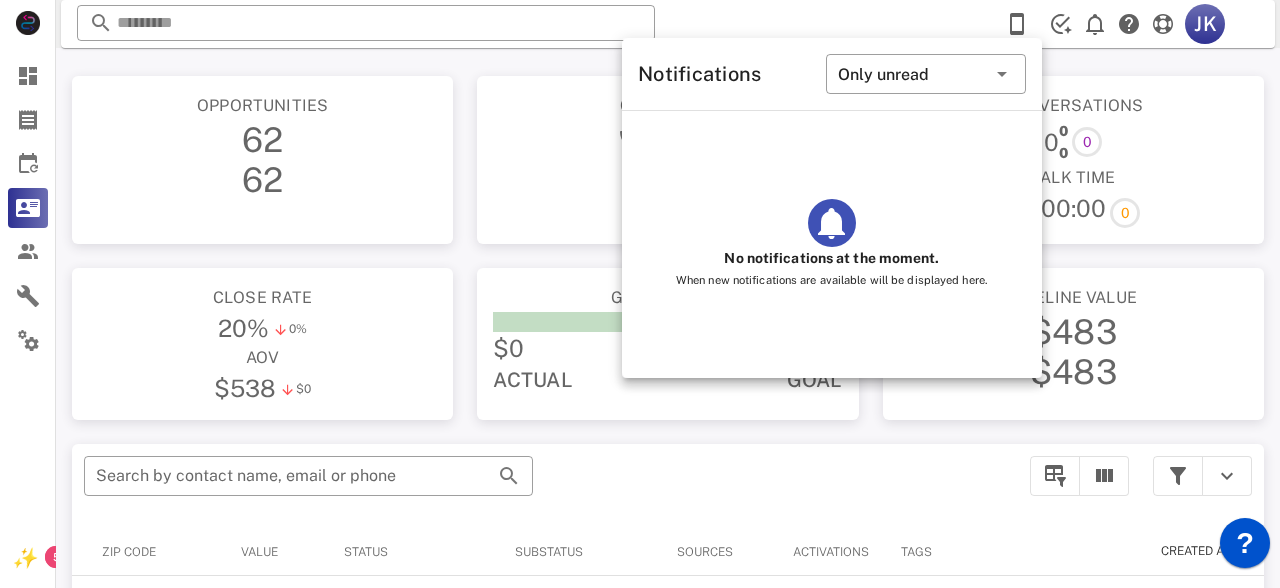 click on "Conversations 0  0  0   0  Talk Time 00:00:00  0" at bounding box center (1073, 160) 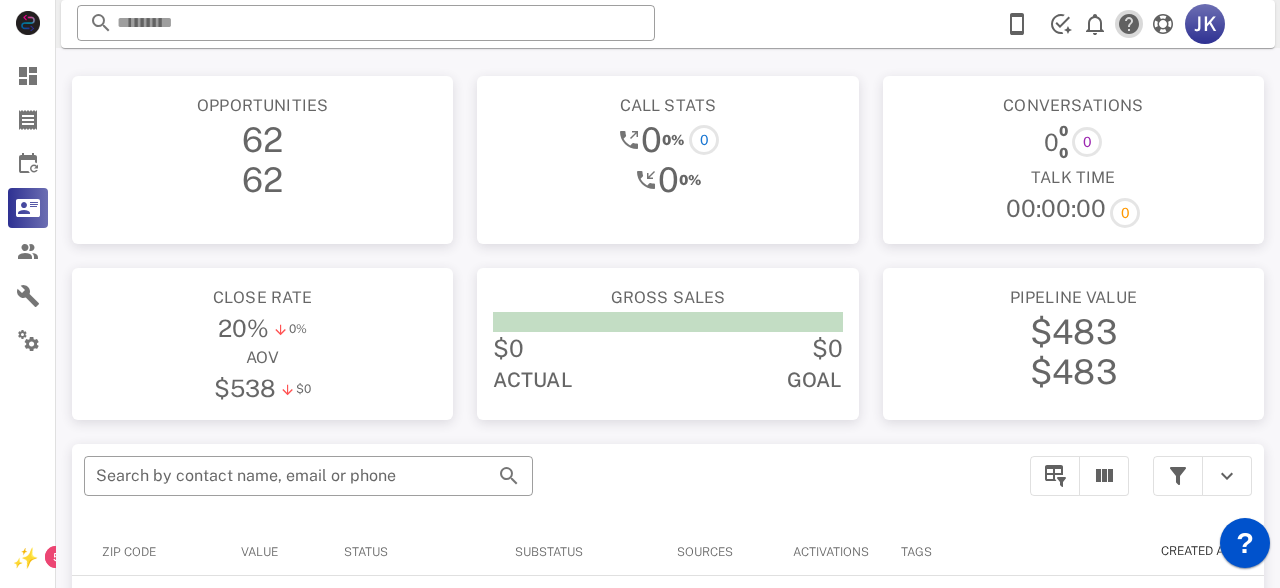 click at bounding box center [1129, 24] 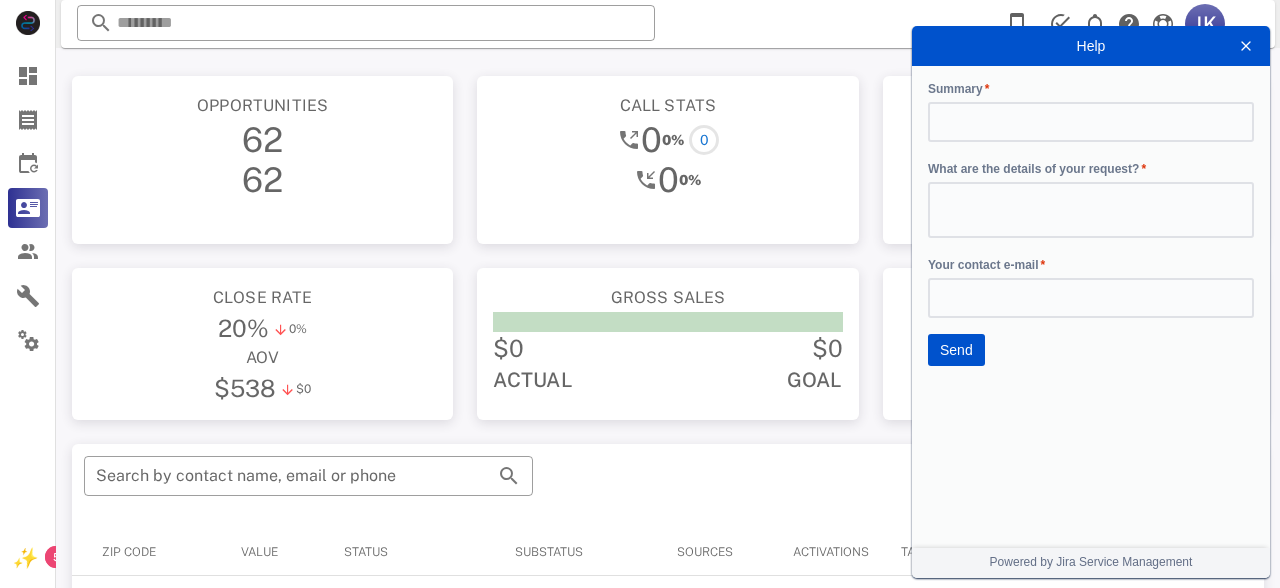click at bounding box center (1246, 46) 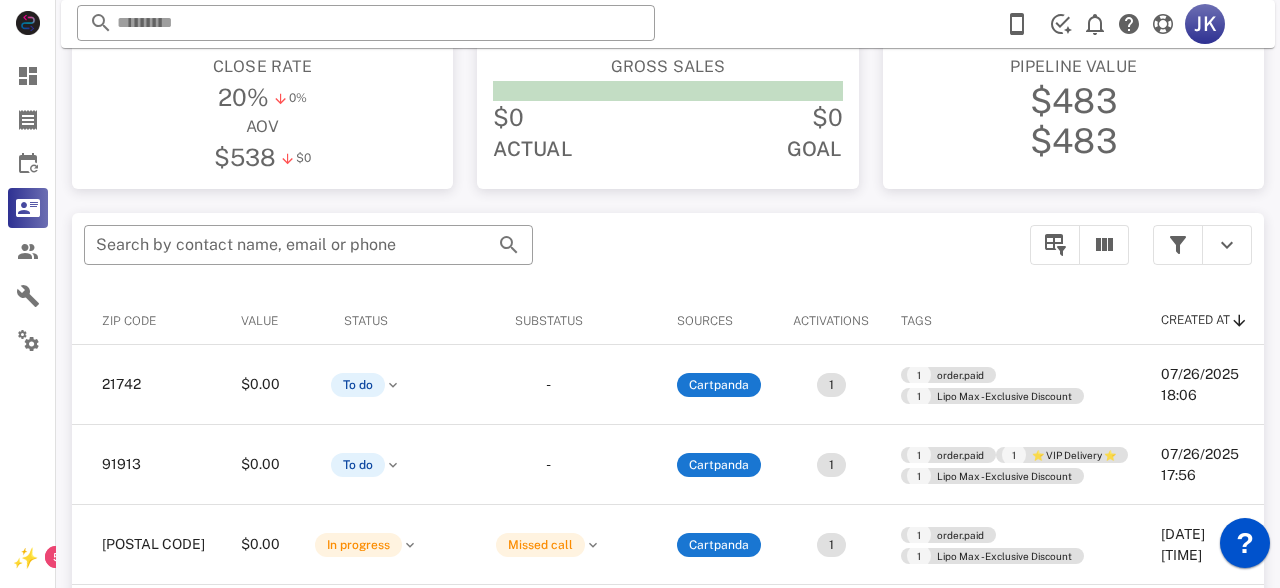 scroll, scrollTop: 370, scrollLeft: 0, axis: vertical 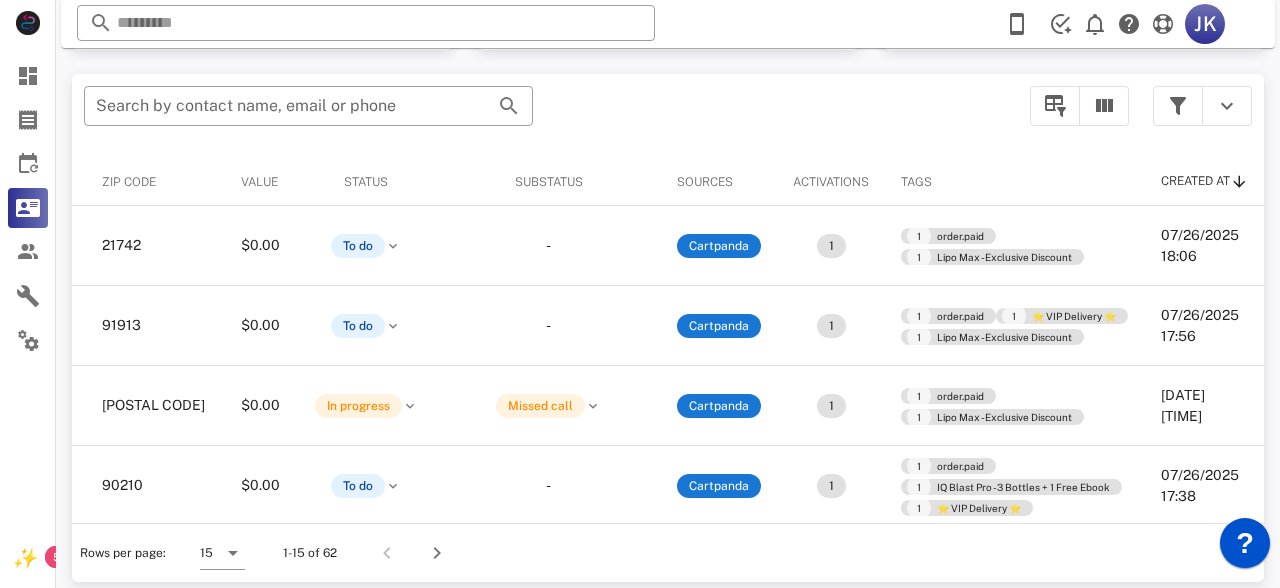 click on "Tags" at bounding box center (916, 182) 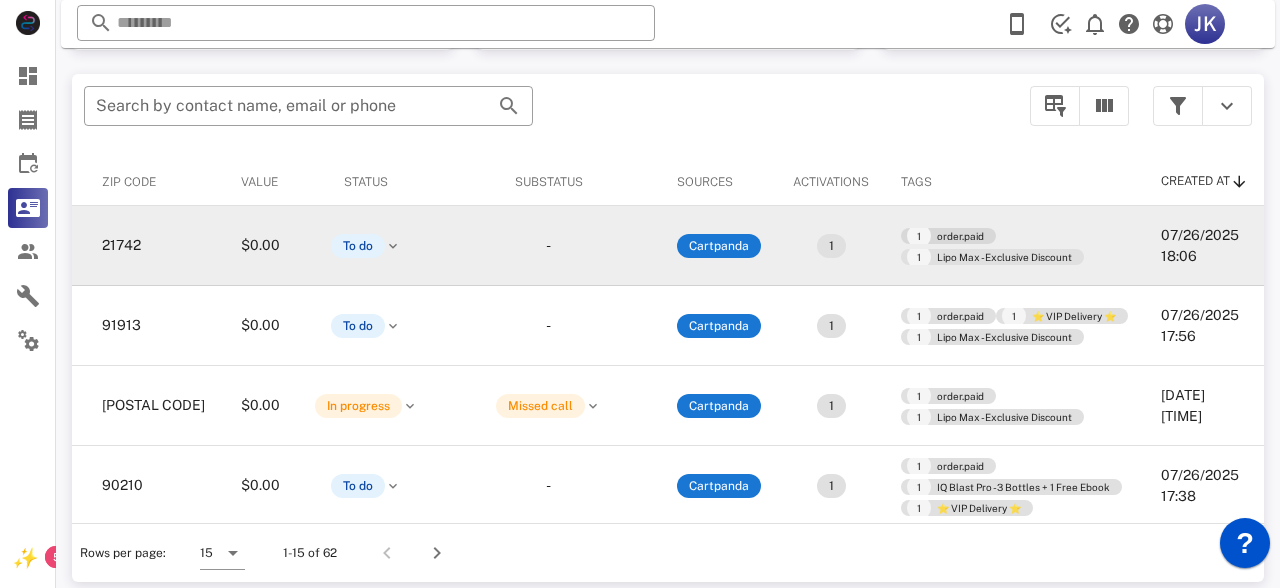 click on "1  order.paid" at bounding box center [948, 226] 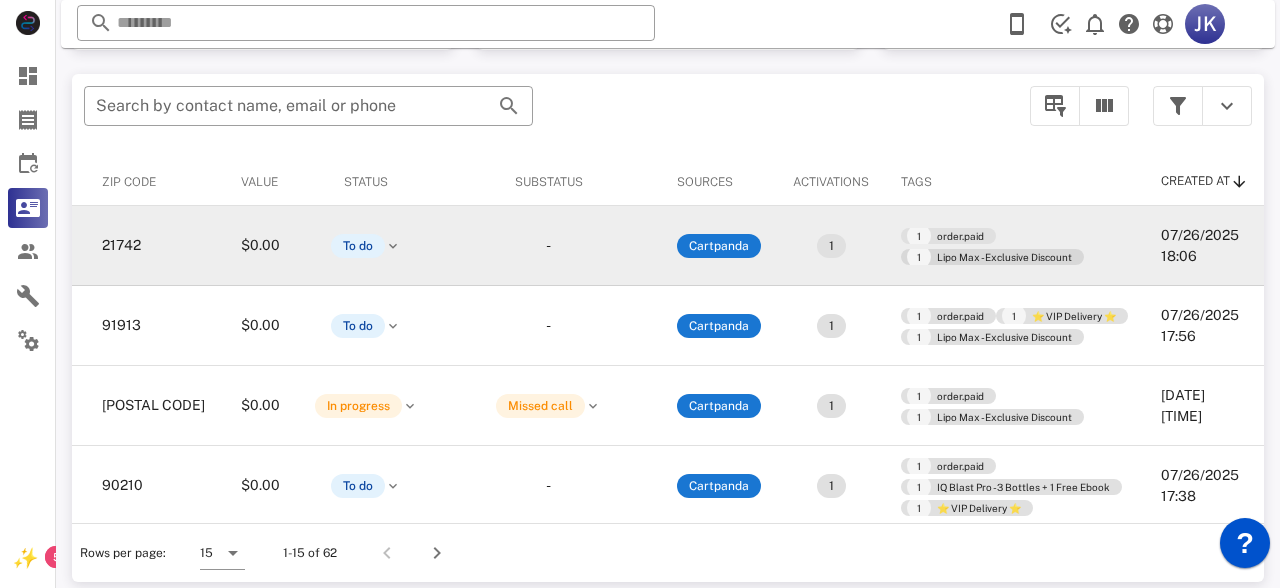 click on "1  Lipo Max - Exclusive Discount" at bounding box center (992, 247) 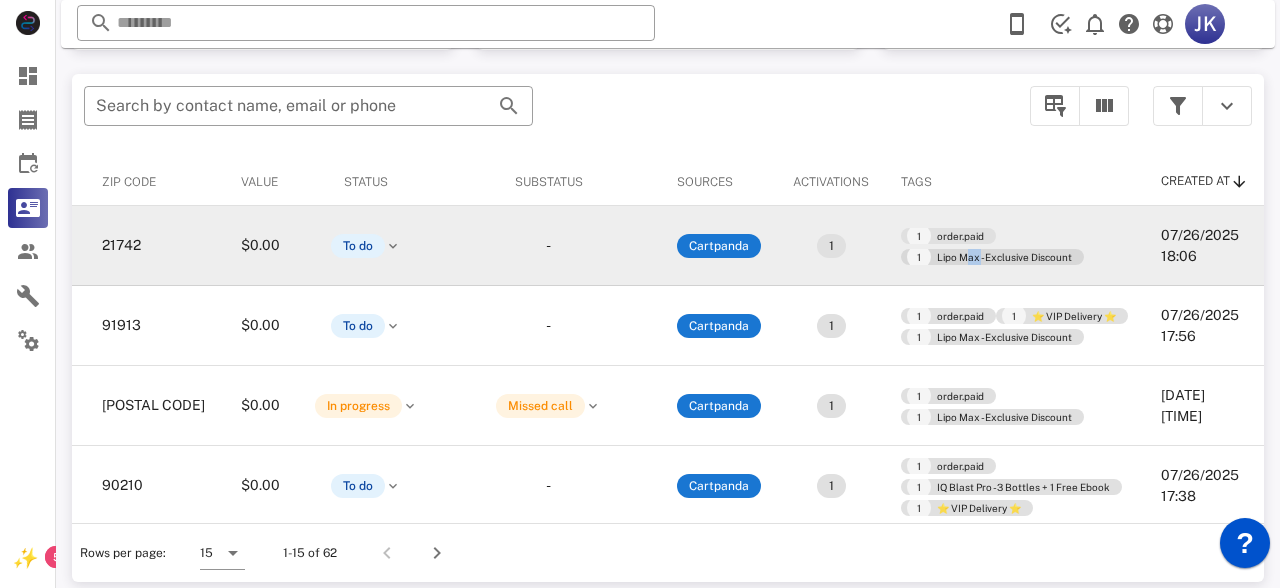 click on "1  Lipo Max - Exclusive Discount" at bounding box center [992, 247] 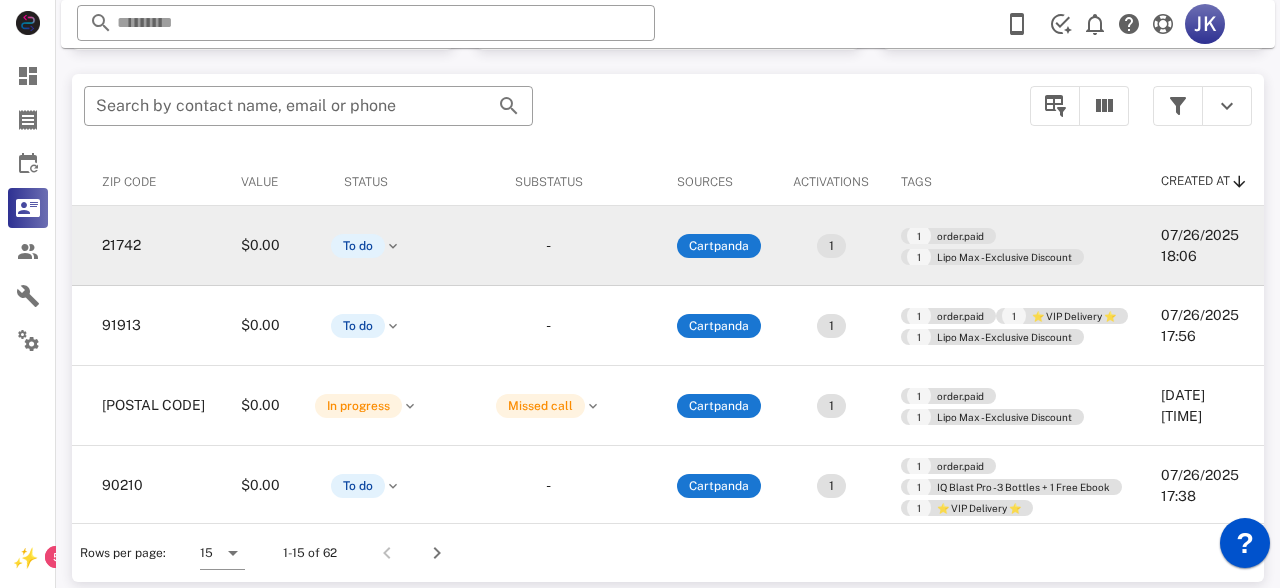 click on "1  order.paid  1  Lipo Max - Exclusive Discount" at bounding box center (1015, 235) 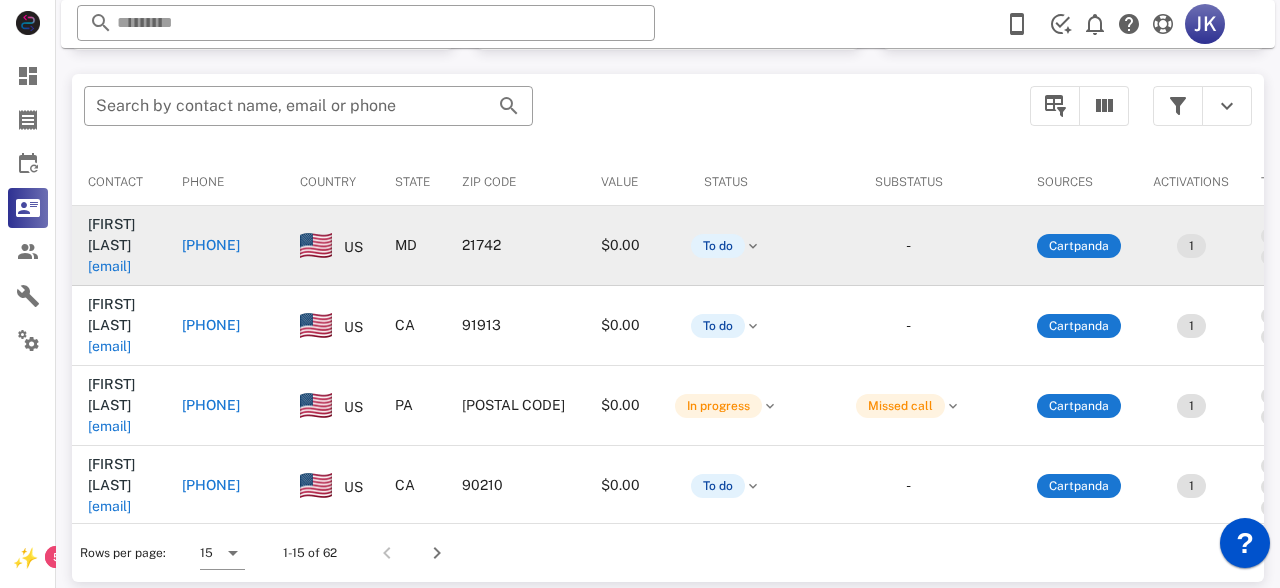 scroll, scrollTop: 0, scrollLeft: 0, axis: both 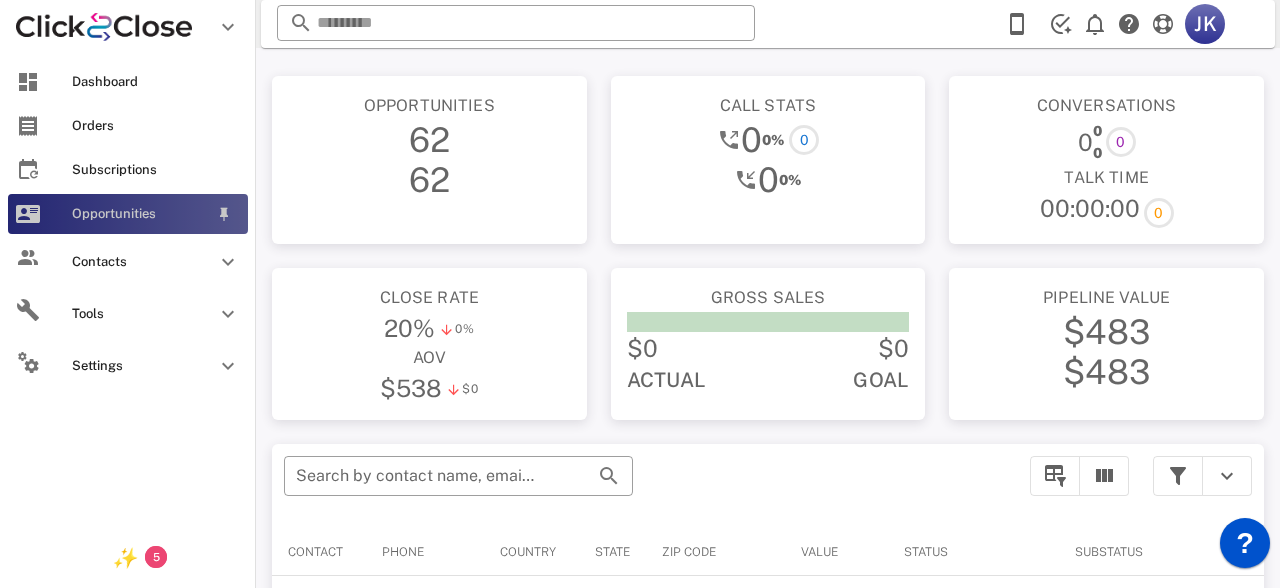 click on "Opportunities" at bounding box center (128, 214) 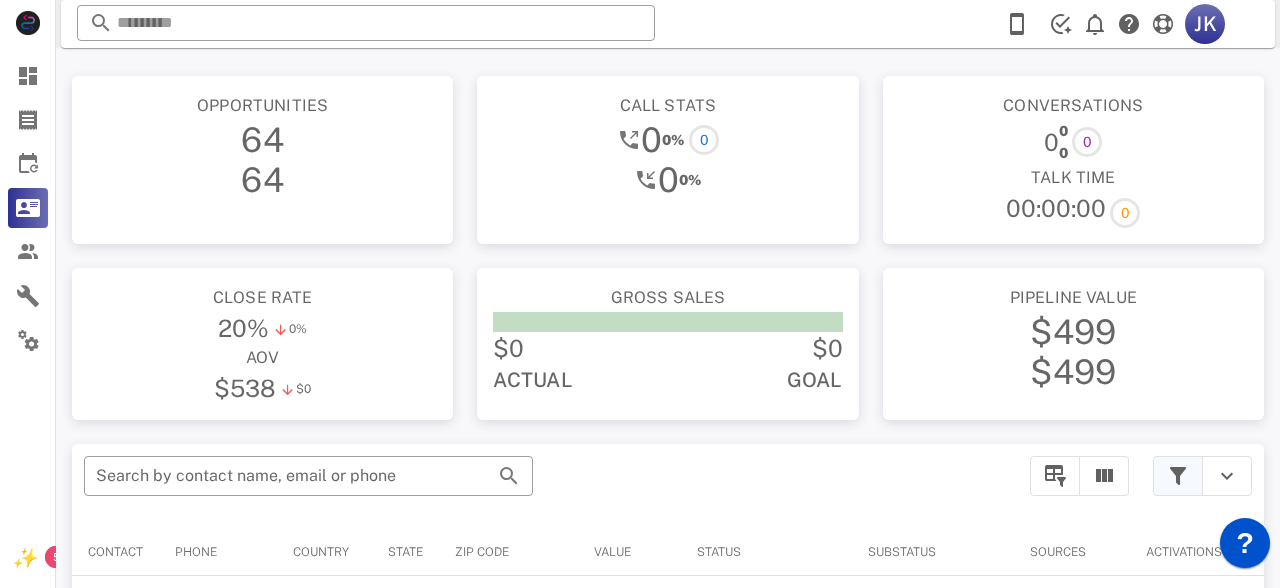 click at bounding box center (1178, 476) 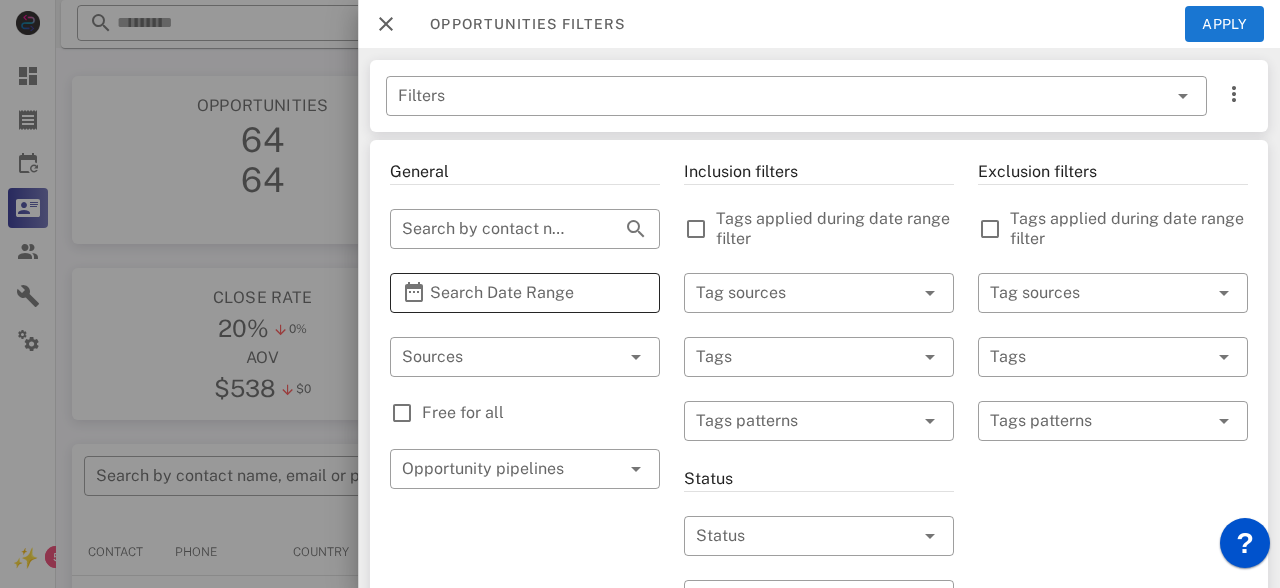 click on "Search Date Range" at bounding box center (525, 293) 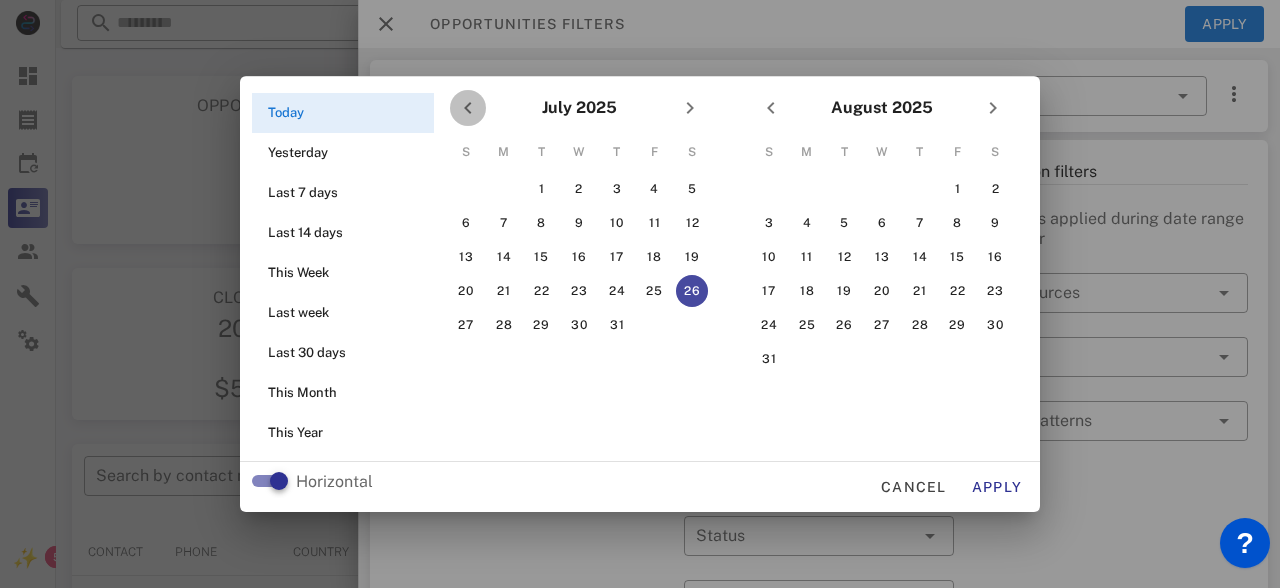 click at bounding box center (468, 108) 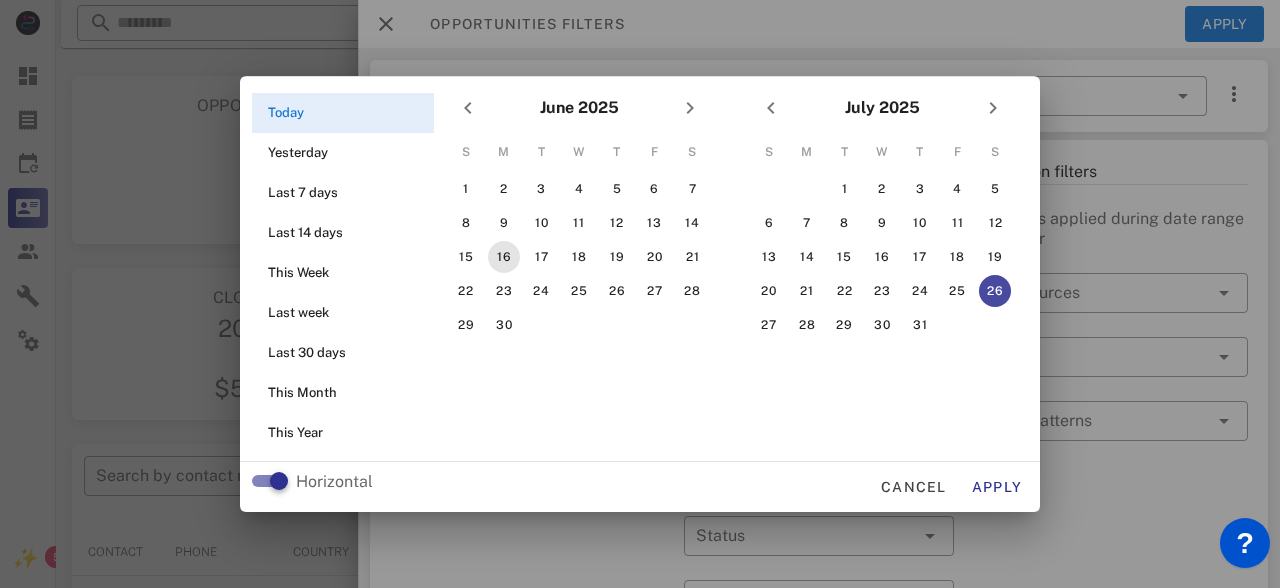 click on "16" at bounding box center [504, 257] 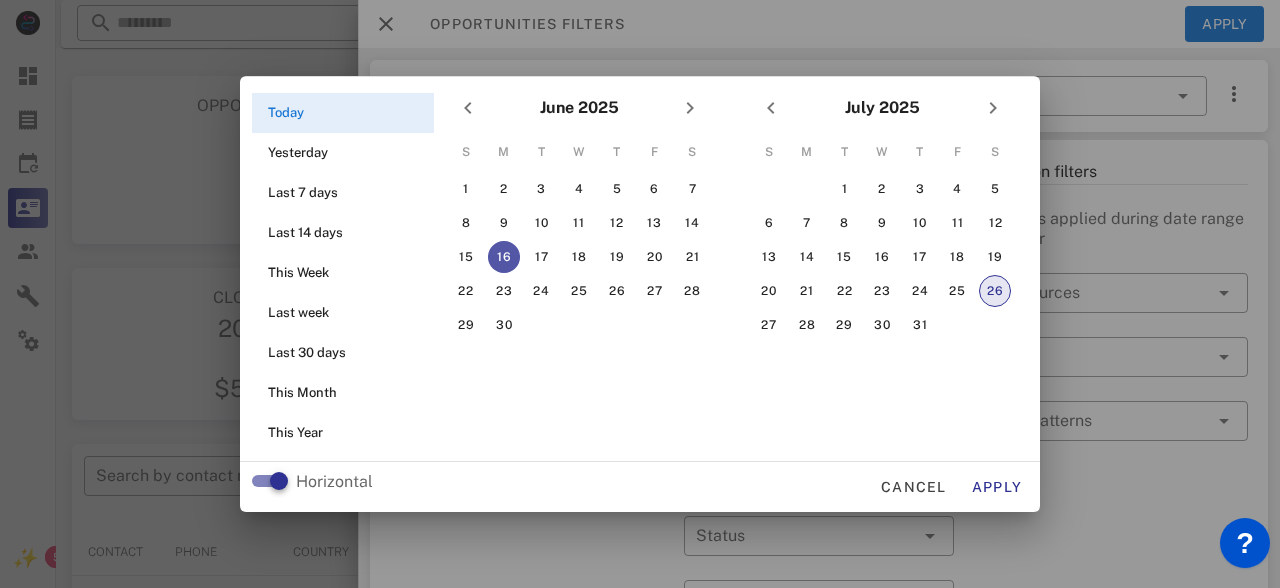 click on "26" at bounding box center (995, 291) 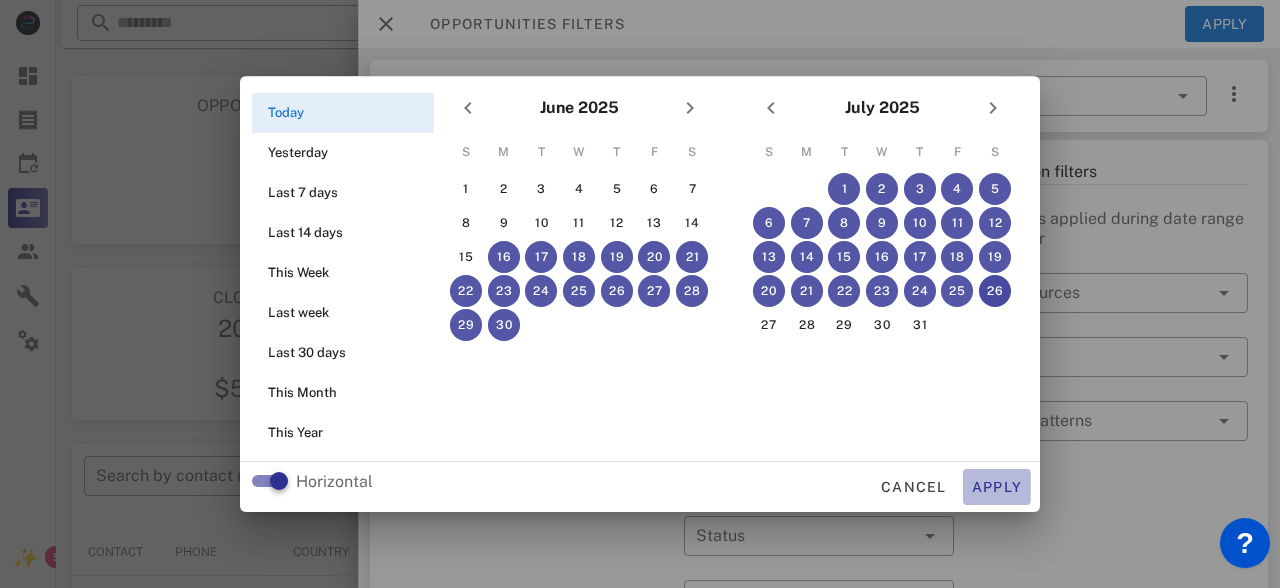 click on "Apply" at bounding box center [997, 487] 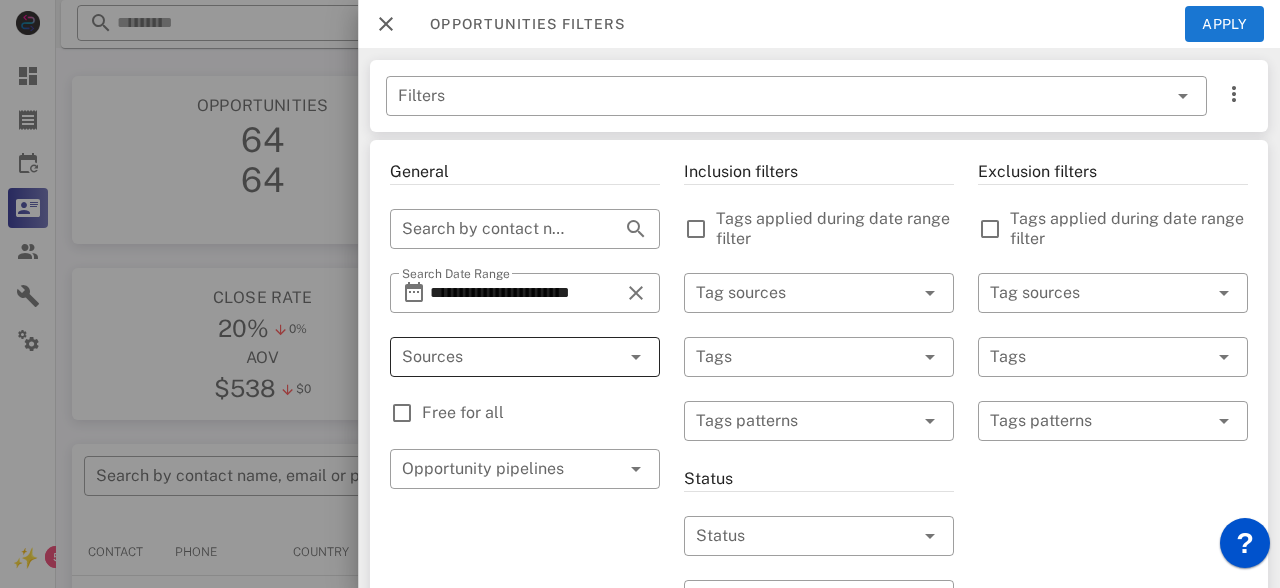 click at bounding box center [497, 357] 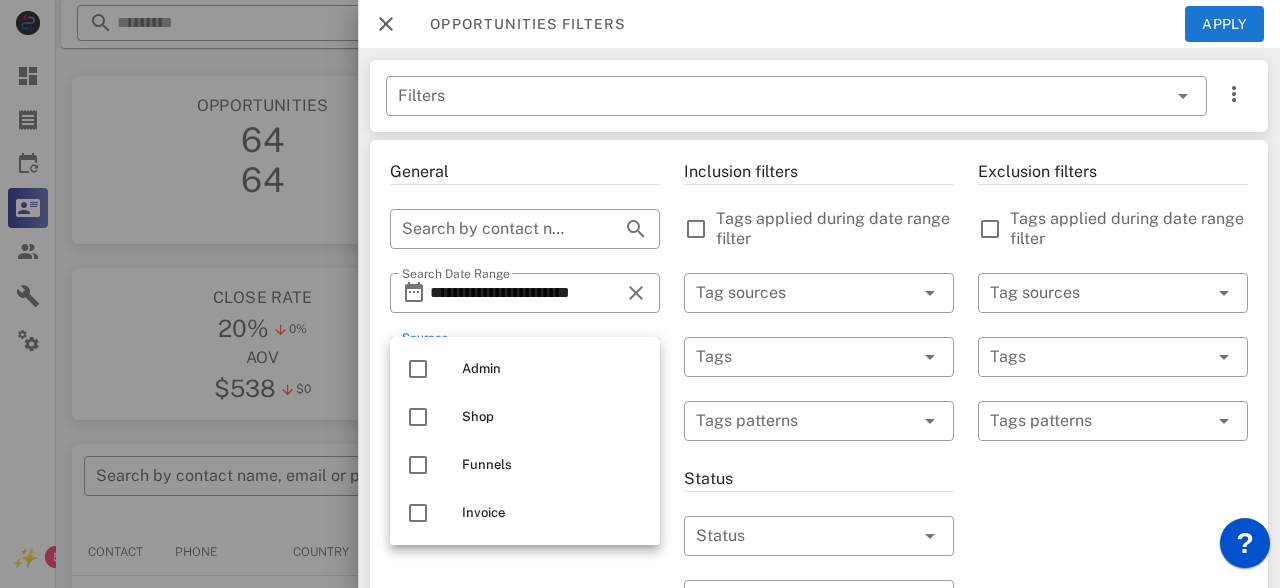 click on "**********" at bounding box center [525, 717] 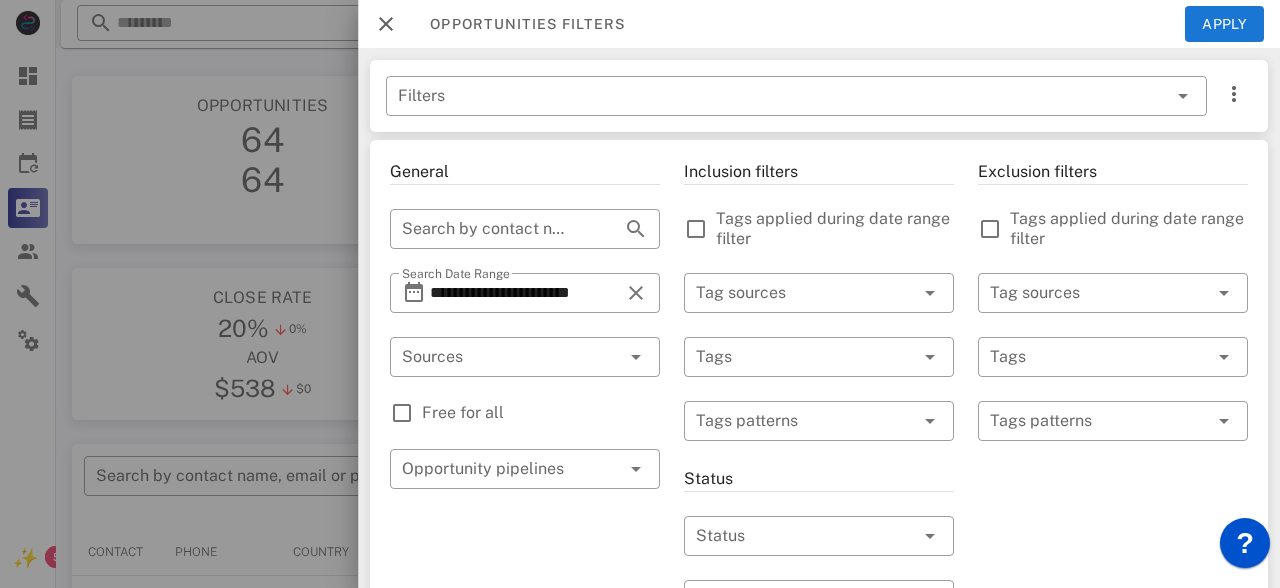 click on "**********" at bounding box center (525, 717) 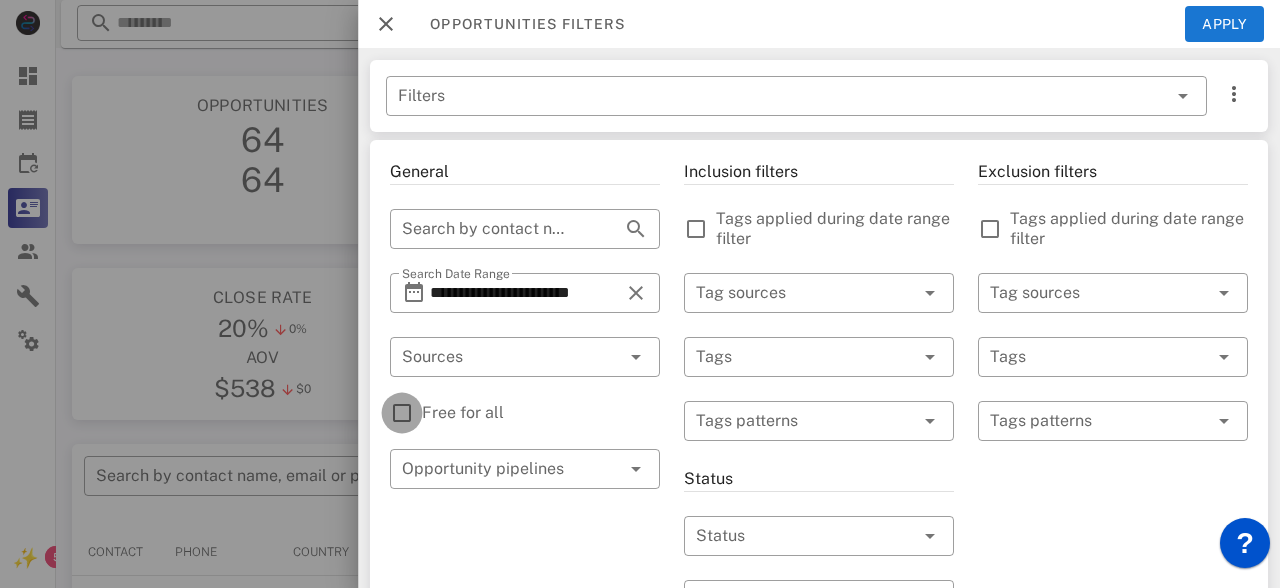 click at bounding box center [402, 413] 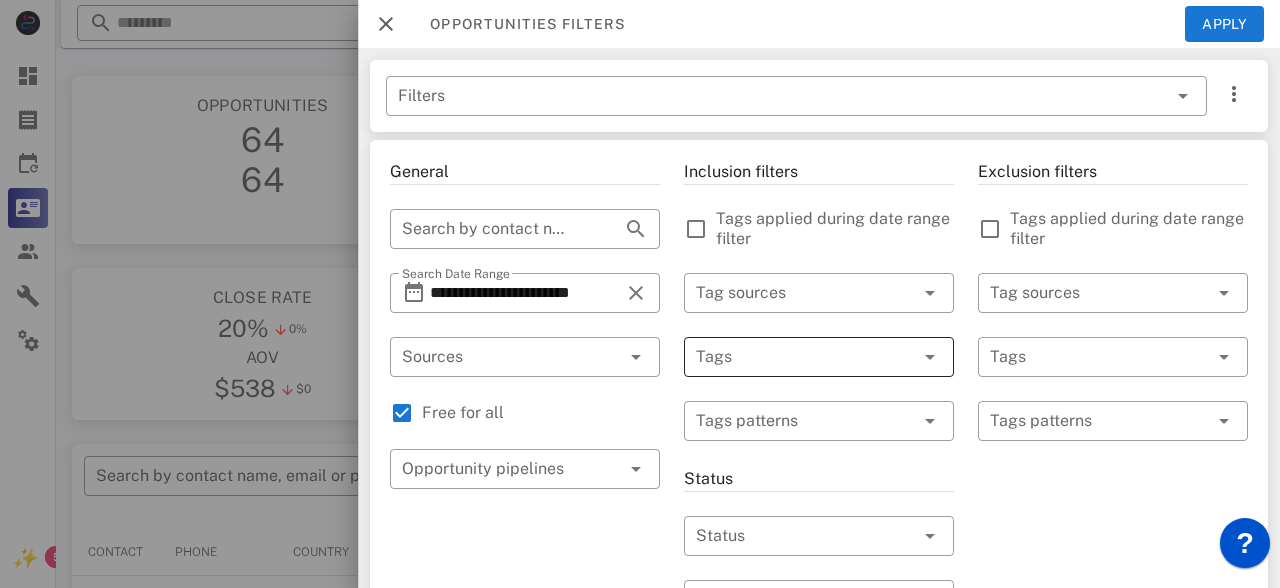 click at bounding box center [791, 357] 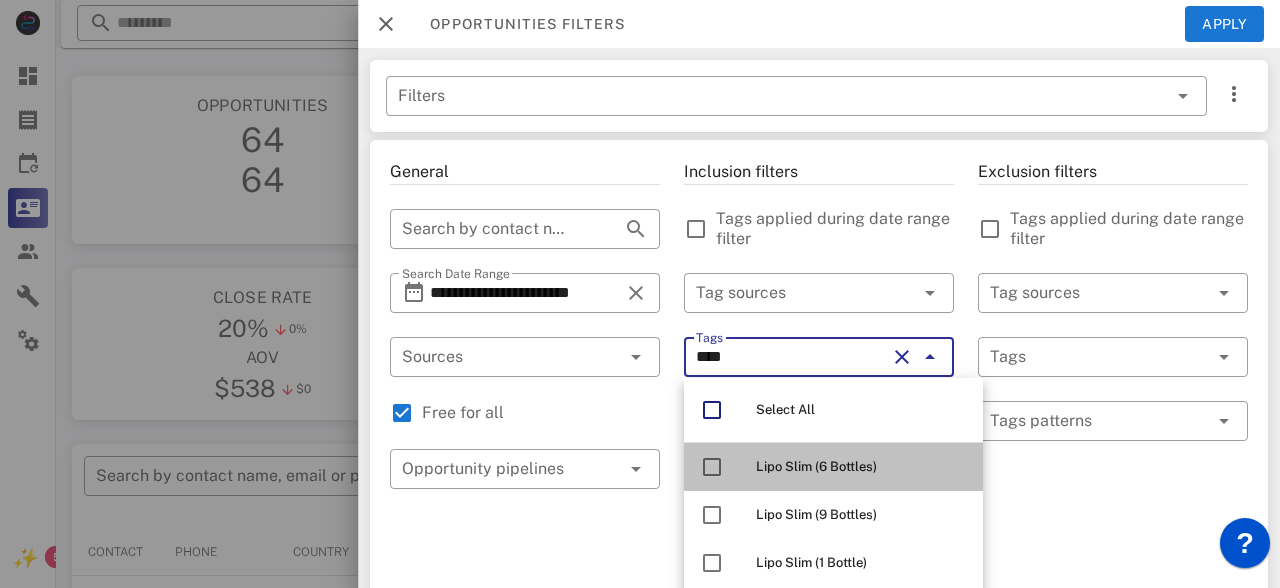 click on "Lipo Slim (6 Bottles)" at bounding box center (833, 467) 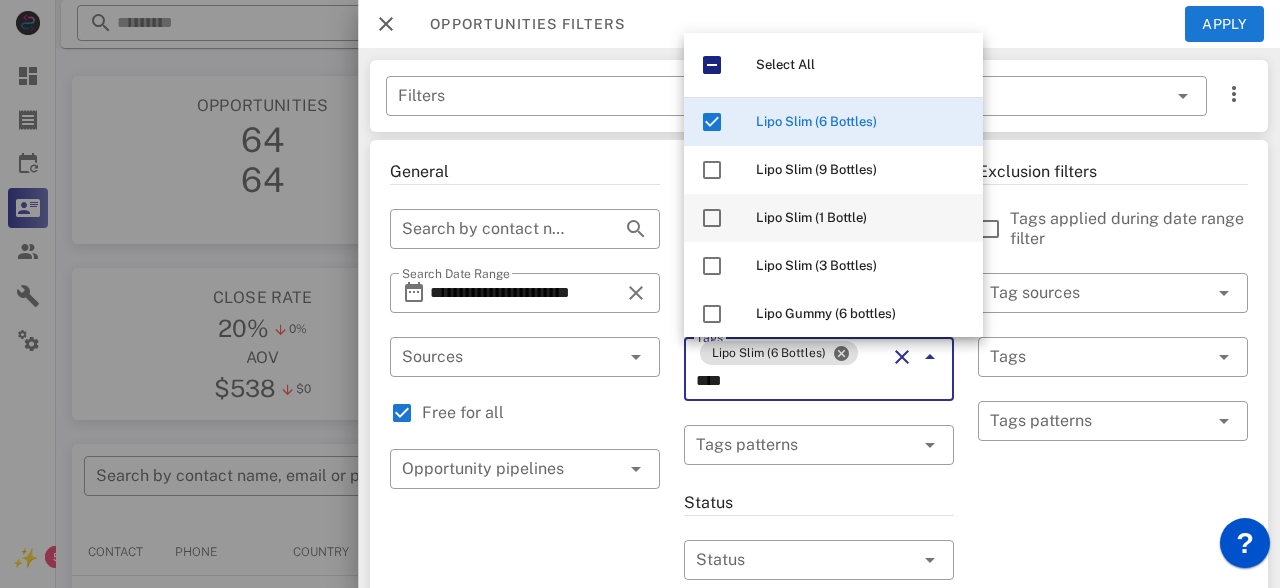 click on "Lipo Slim (1 Bottle)" at bounding box center (833, 218) 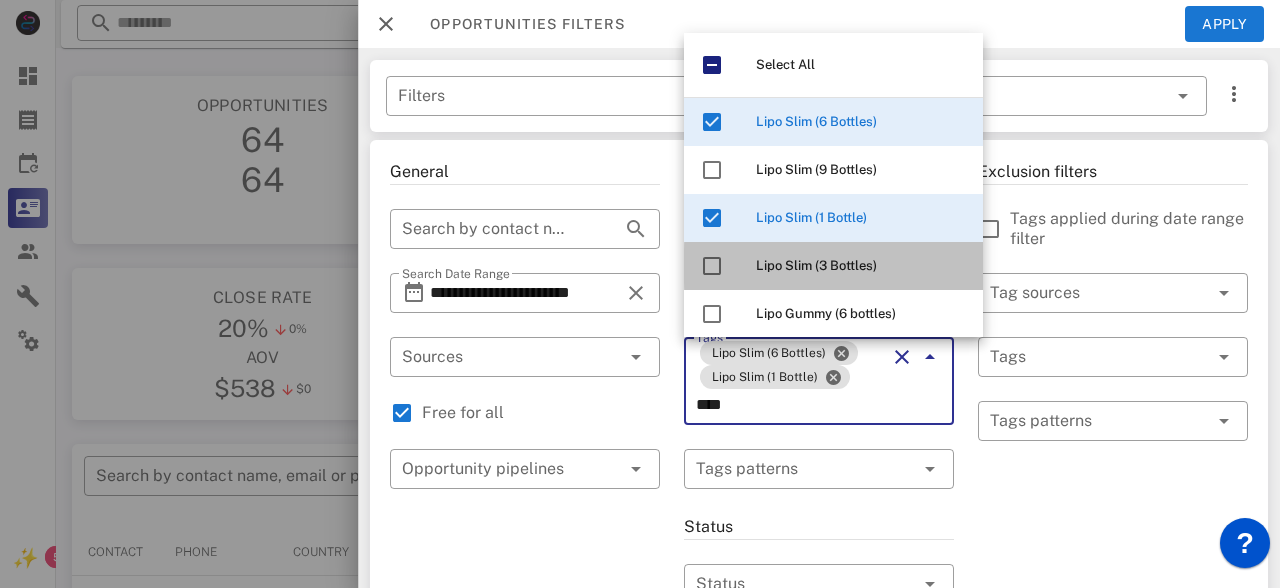 click on "Lipo Slim (3 Bottles)" at bounding box center [833, 266] 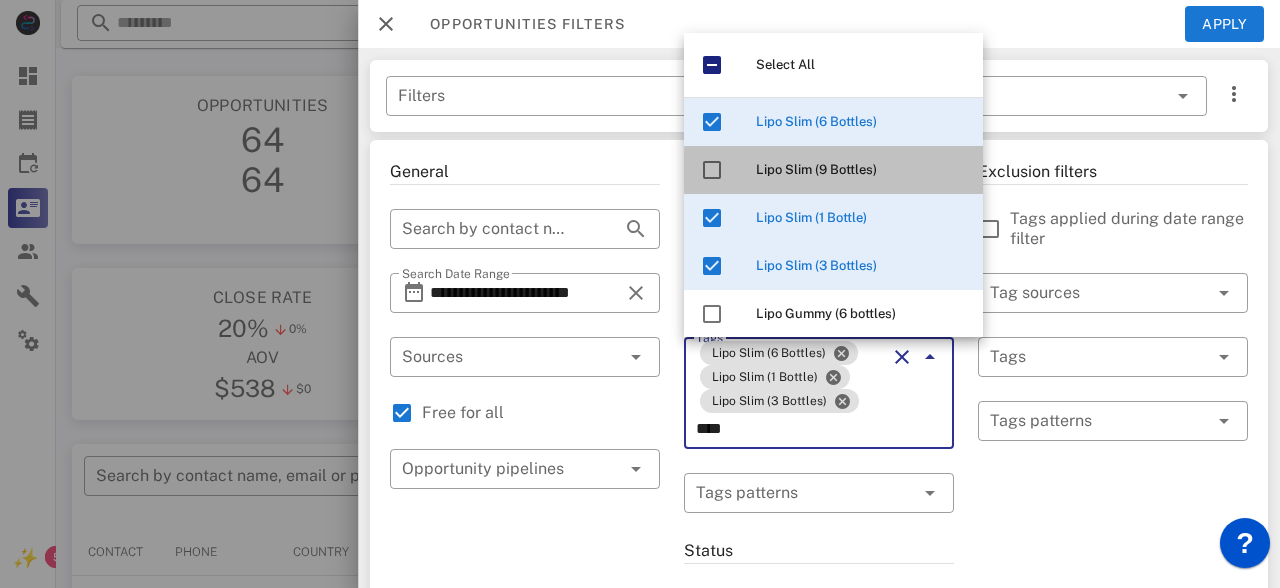 click on "Lipo Slim (9 Bottles)" at bounding box center [833, 170] 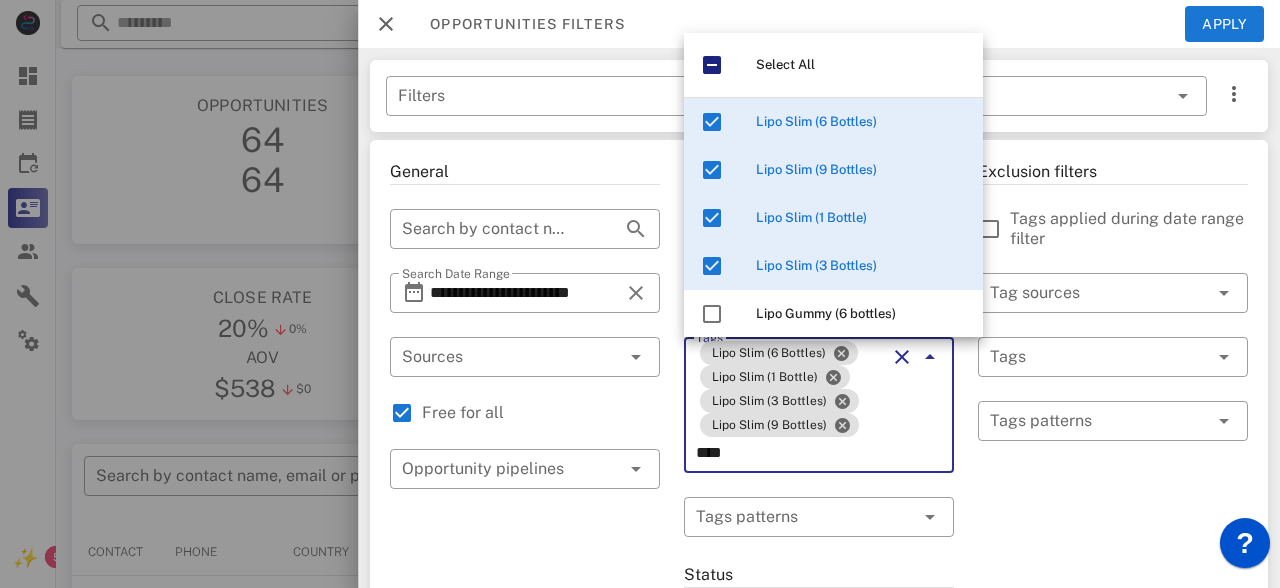 click on "****" at bounding box center (791, 453) 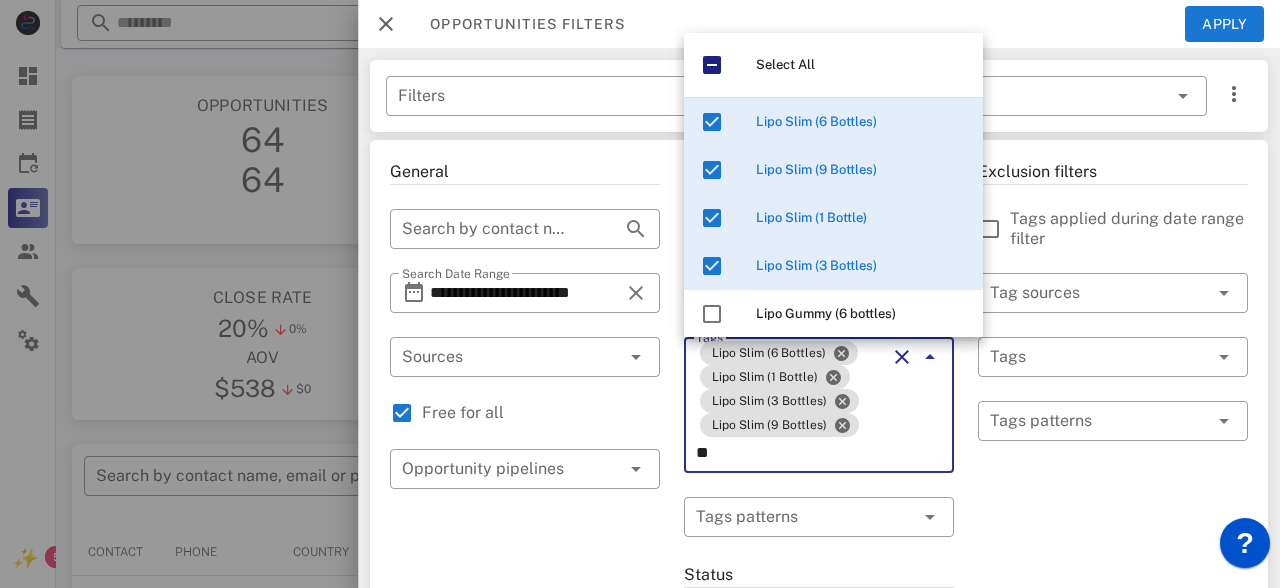 type on "*" 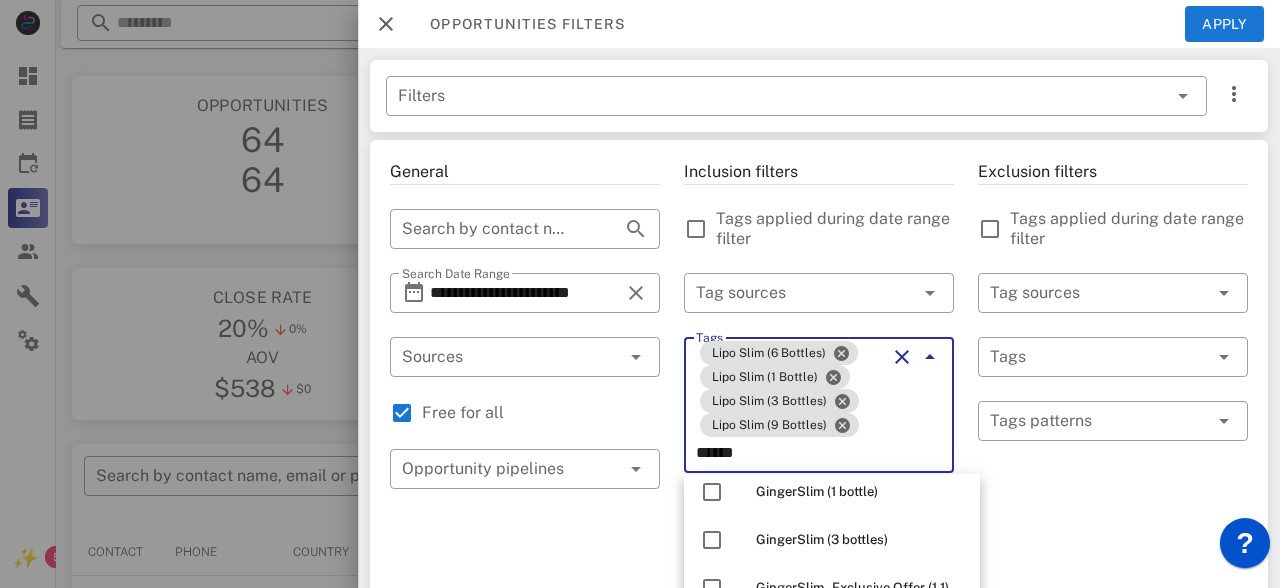 scroll, scrollTop: 104, scrollLeft: 0, axis: vertical 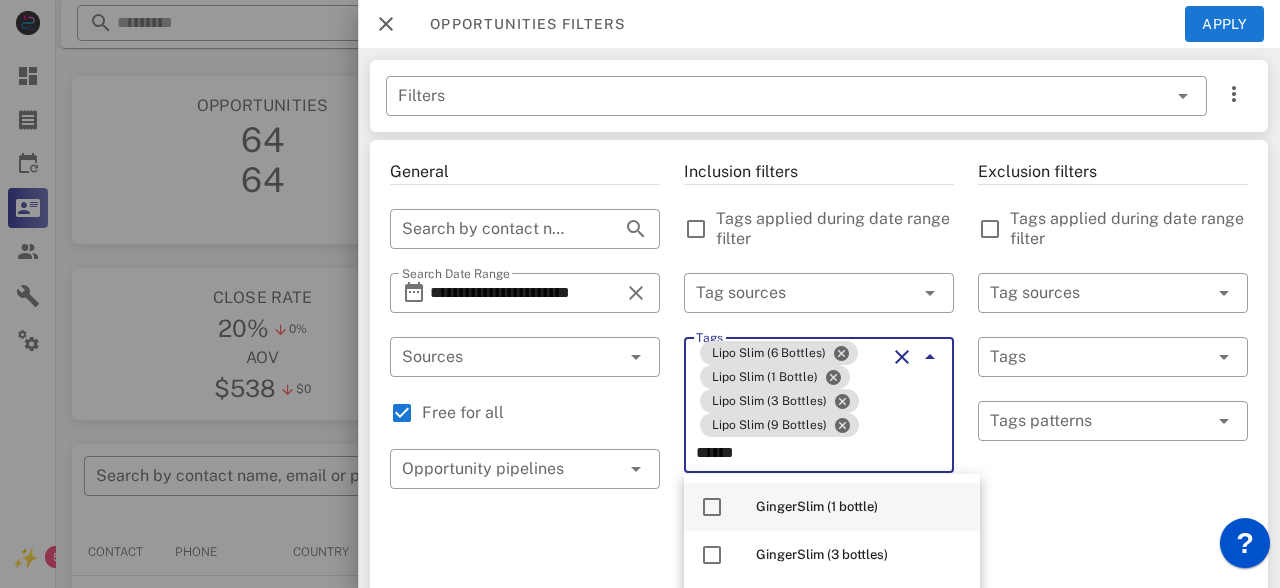 click on "GingerSlim (1 bottle)" at bounding box center (860, 507) 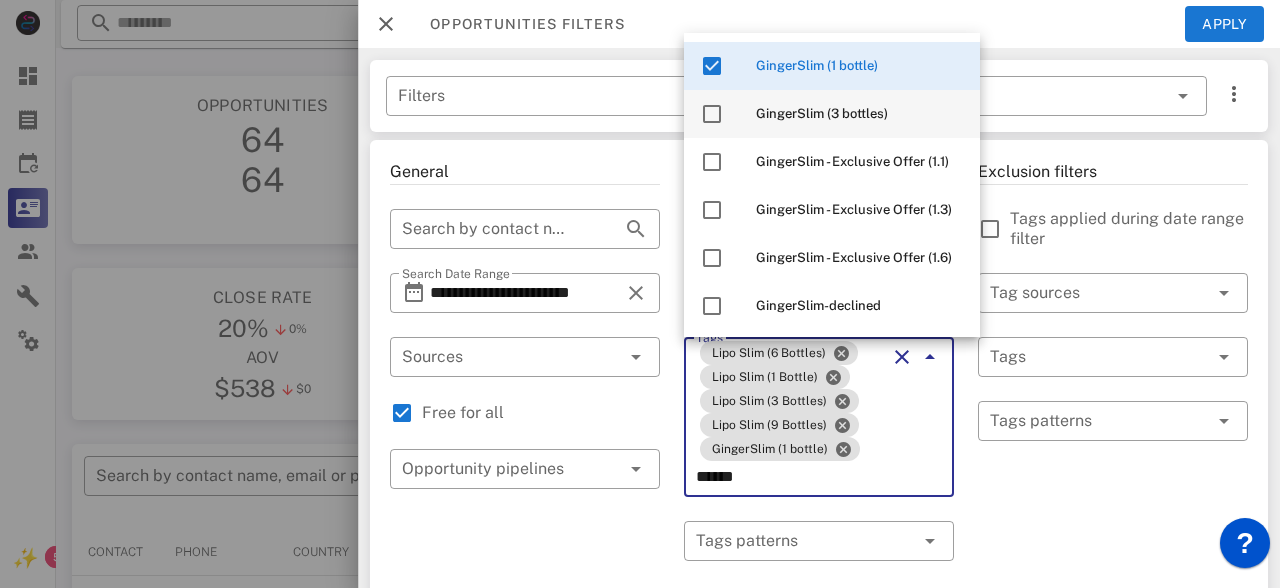 click on "GingerSlim (3 bottles)" at bounding box center (822, 113) 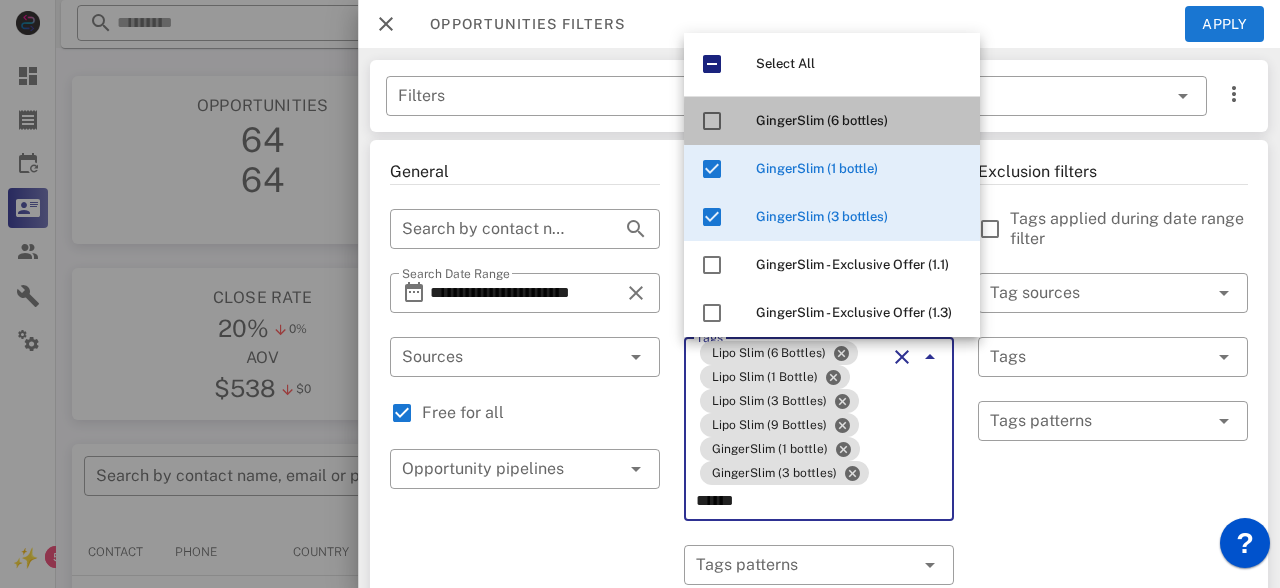 click on "GingerSlim (6 bottles)" at bounding box center [822, 120] 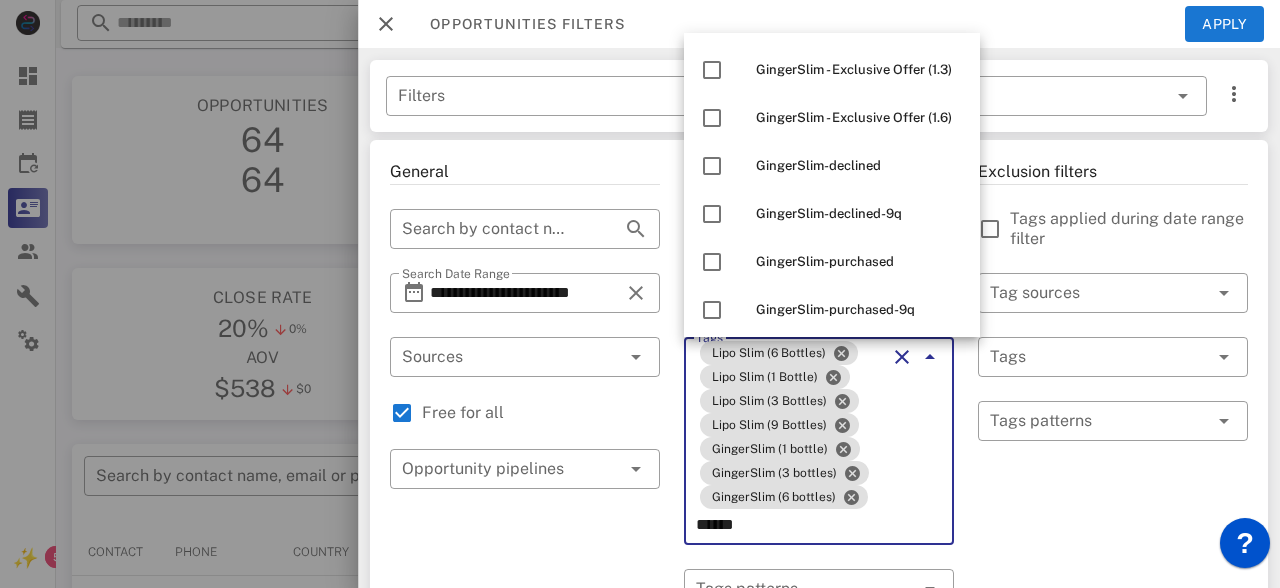 scroll, scrollTop: 246, scrollLeft: 0, axis: vertical 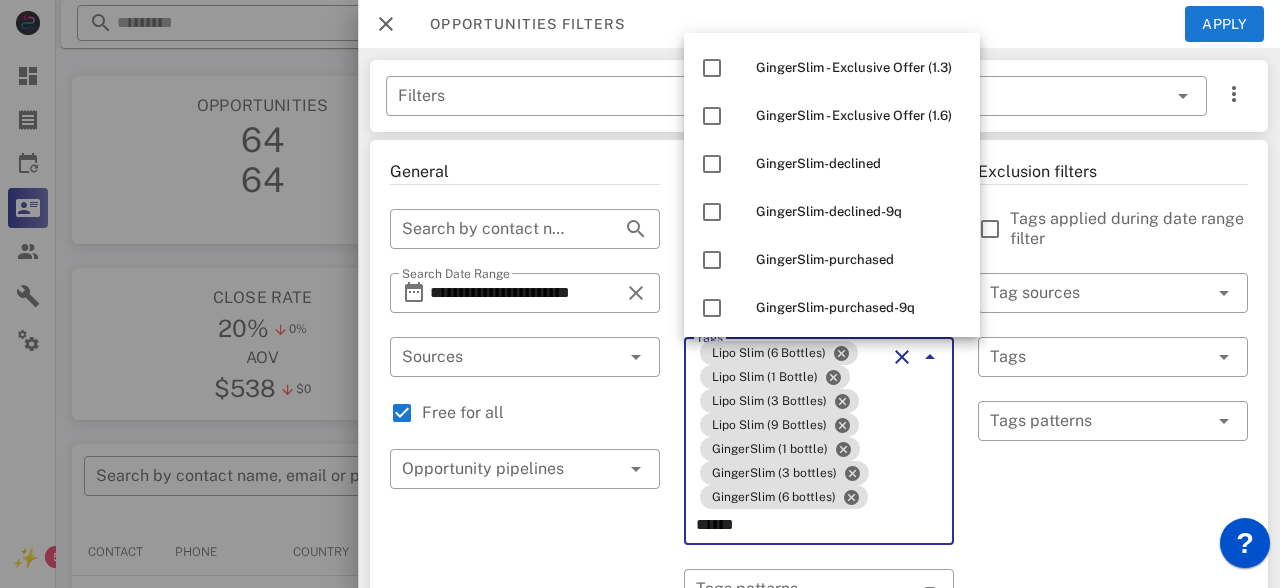type on "******" 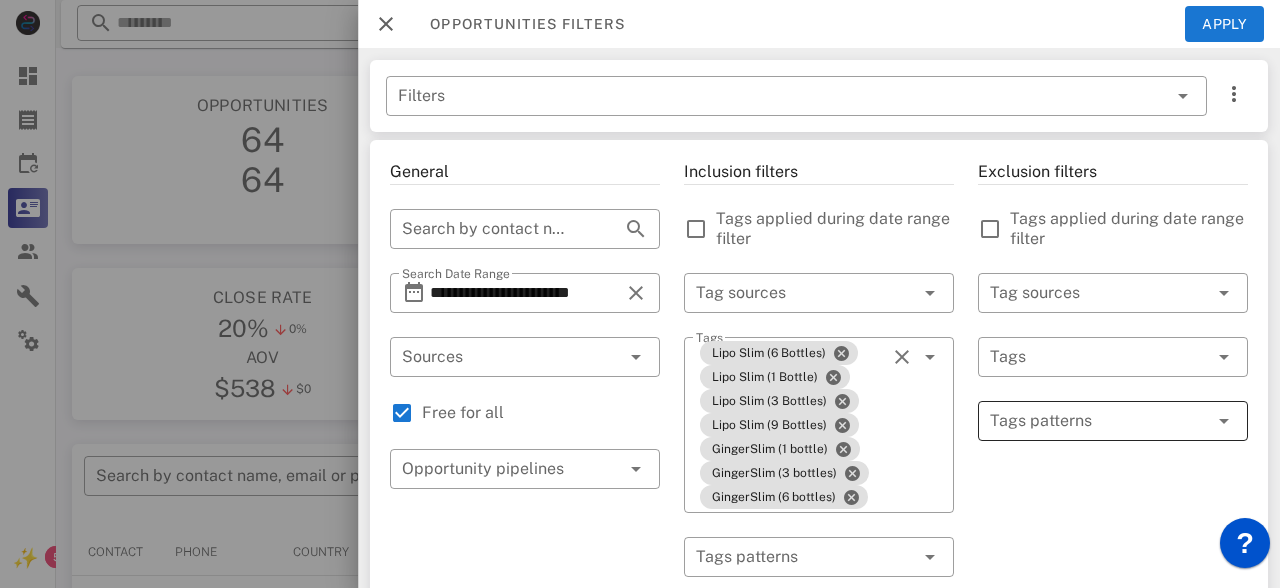 click on "Tags patterns" at bounding box center (1113, 421) 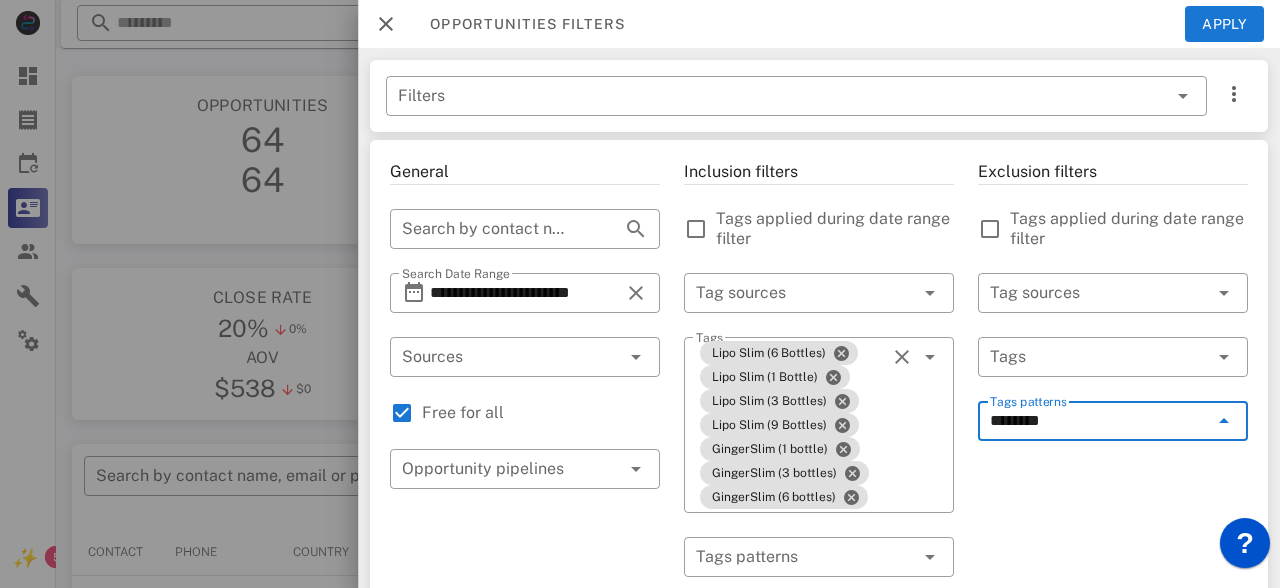 type on "*********" 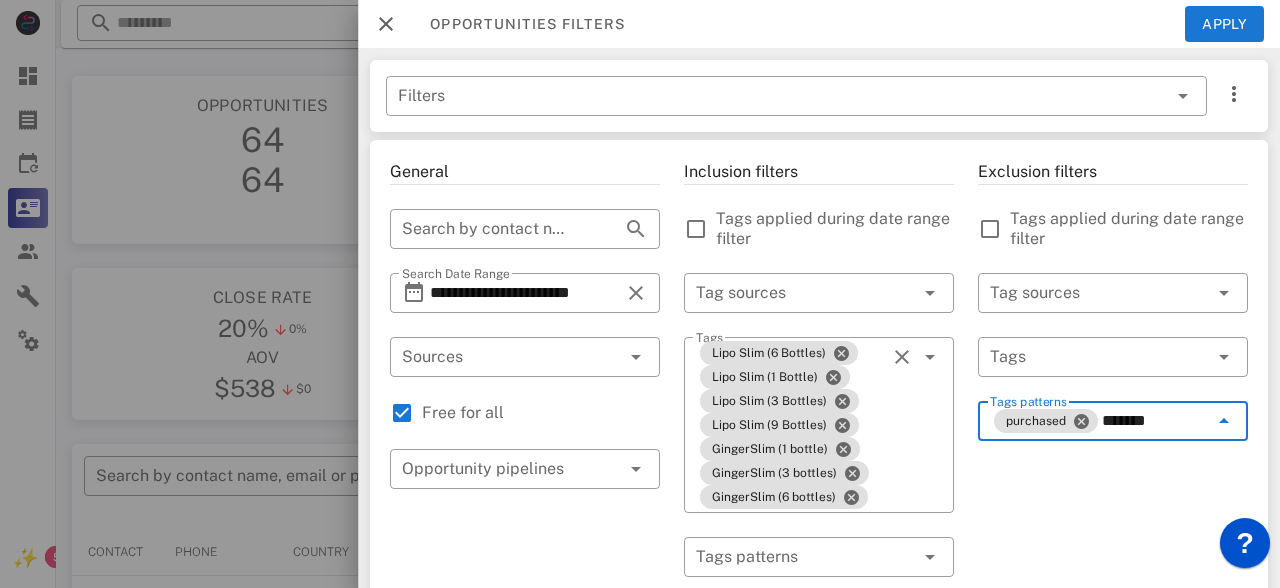 type on "********" 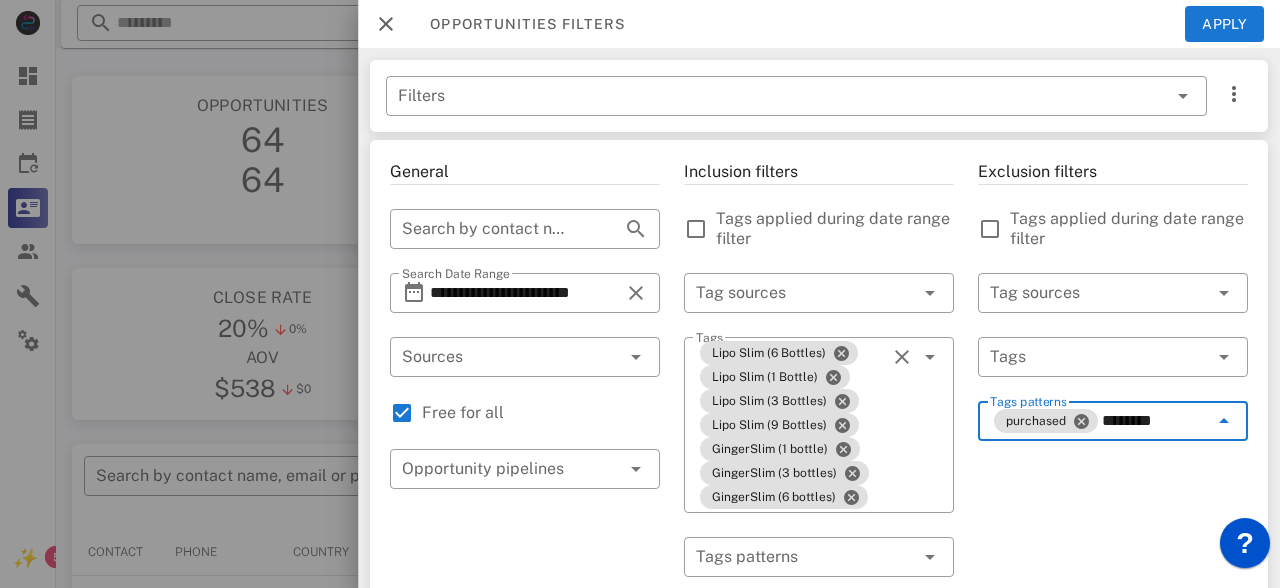 type 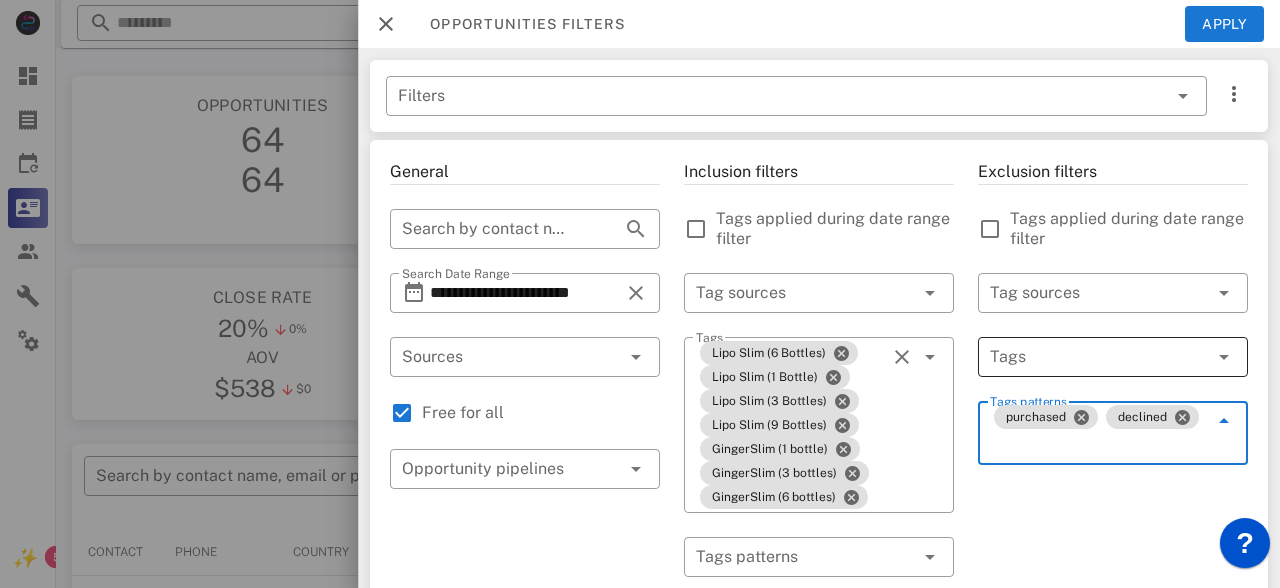click at bounding box center (1085, 357) 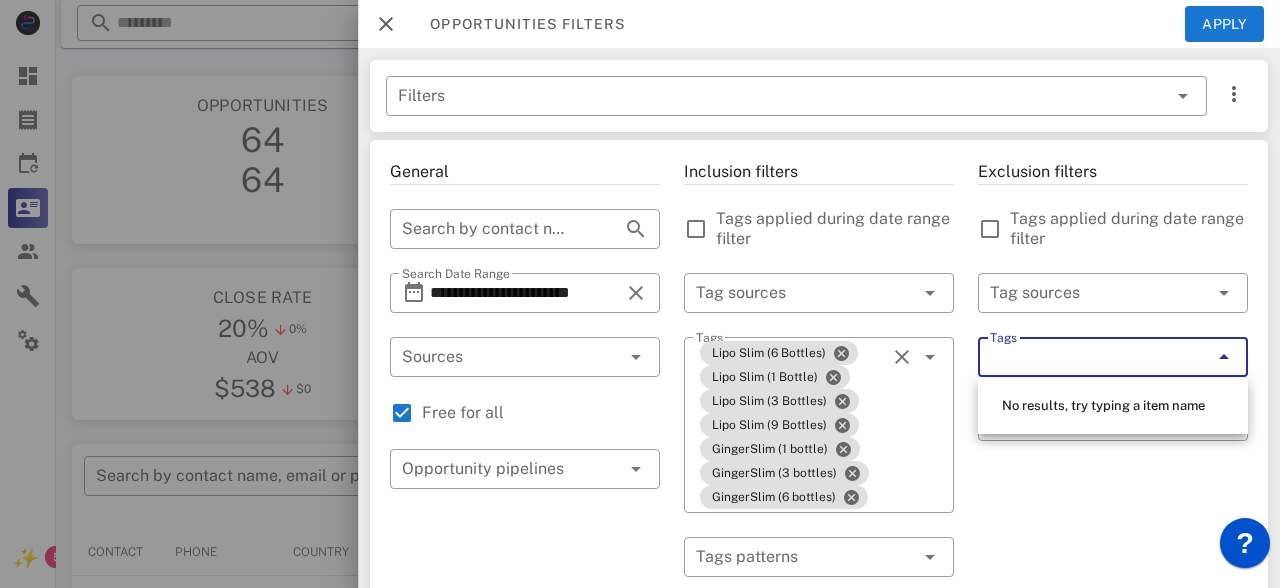 click at bounding box center (1224, 357) 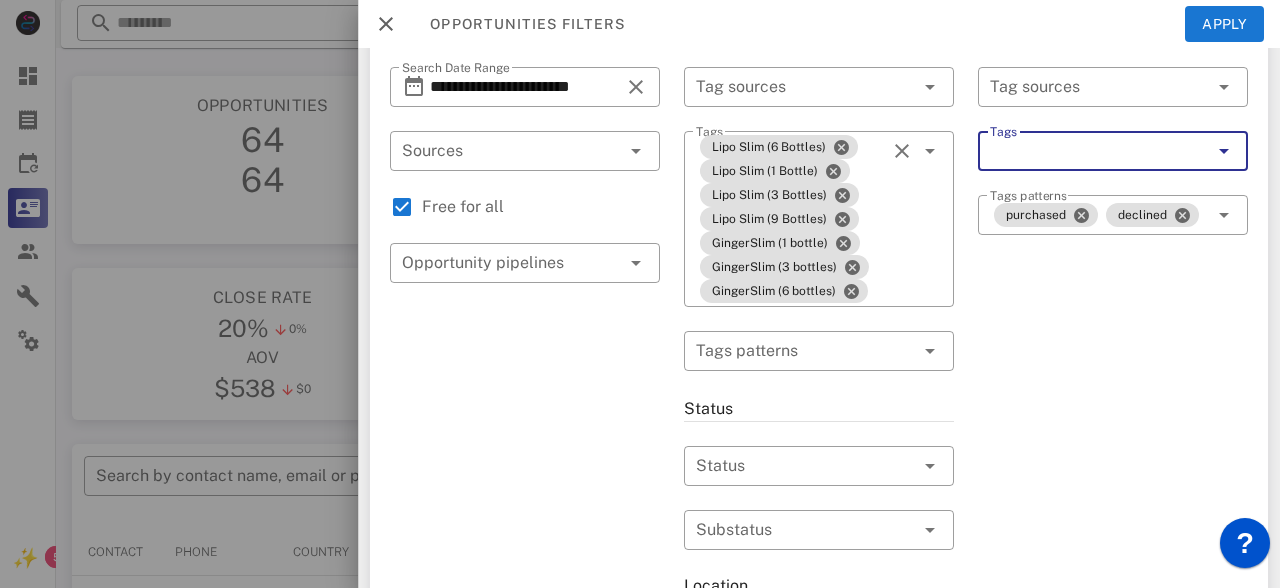 scroll, scrollTop: 211, scrollLeft: 0, axis: vertical 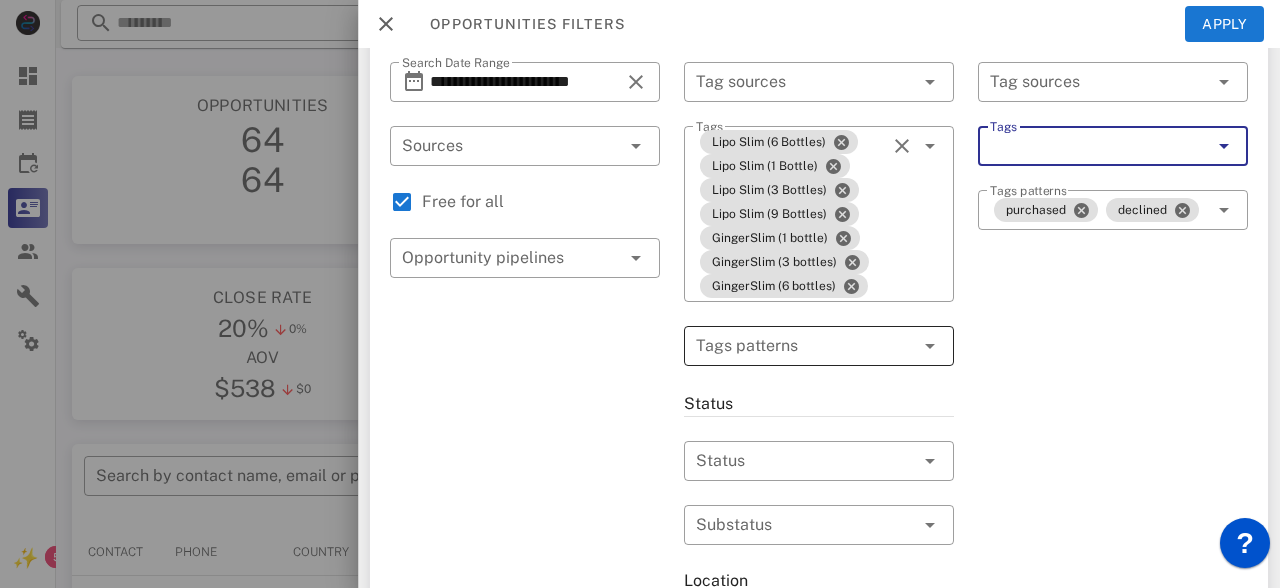 click at bounding box center (805, 346) 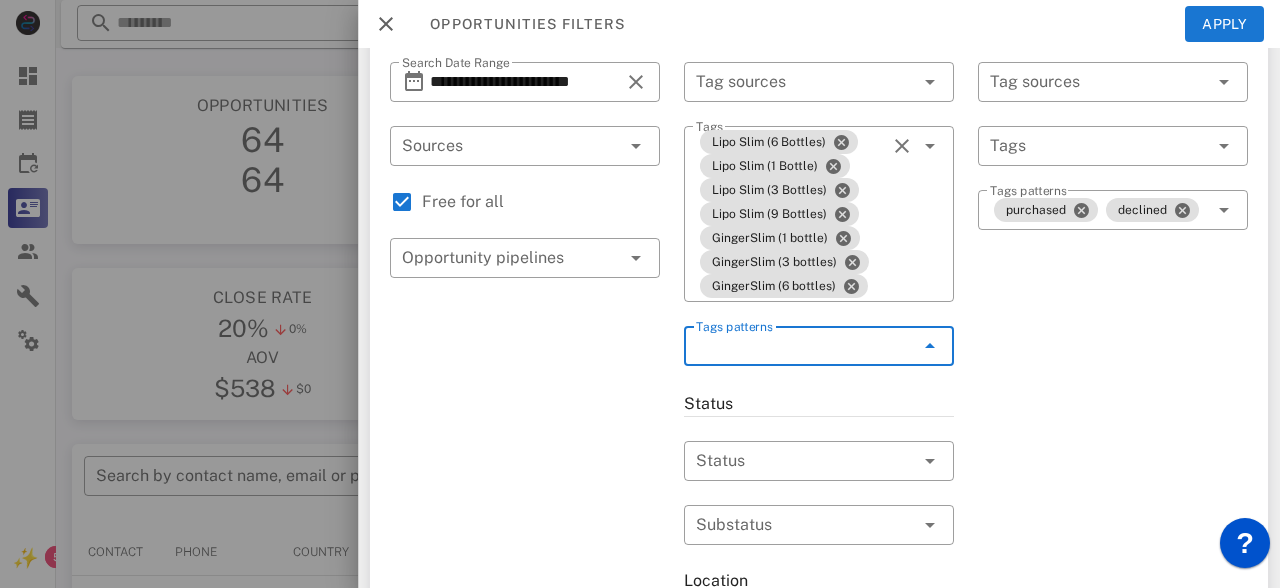 click at bounding box center (930, 346) 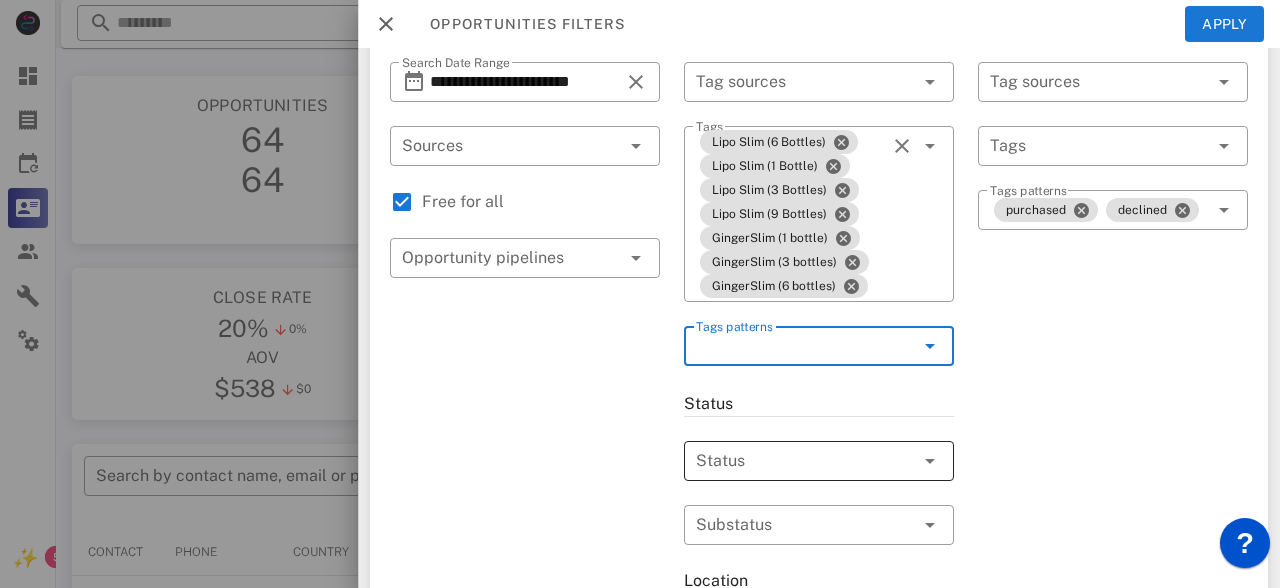 click at bounding box center [930, 461] 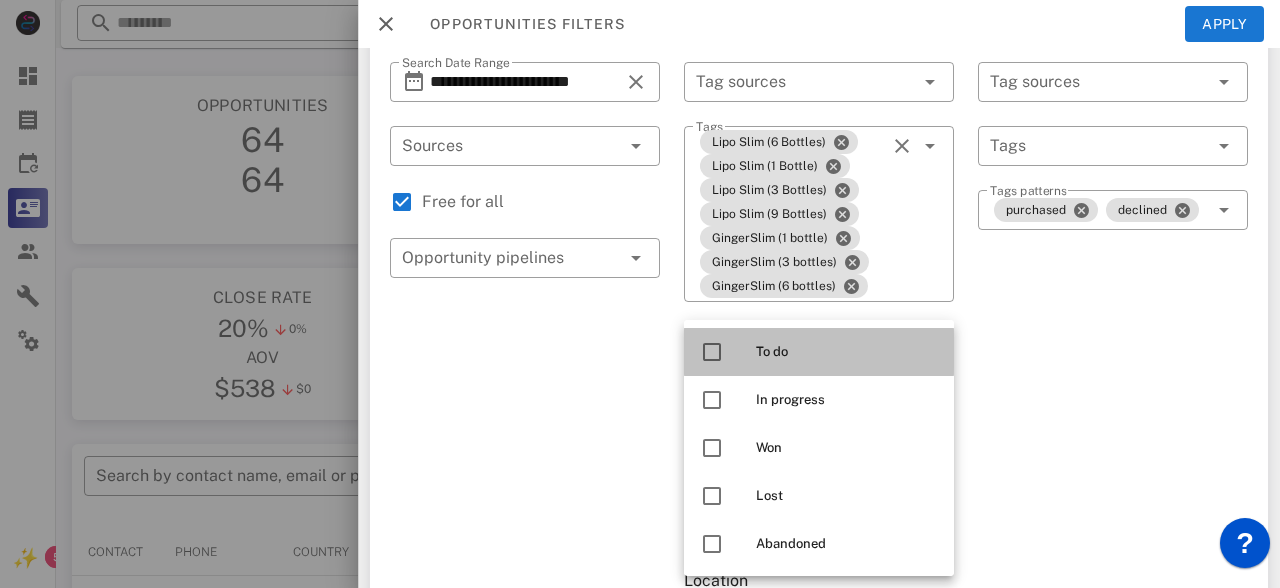 click on "To do" at bounding box center (847, 352) 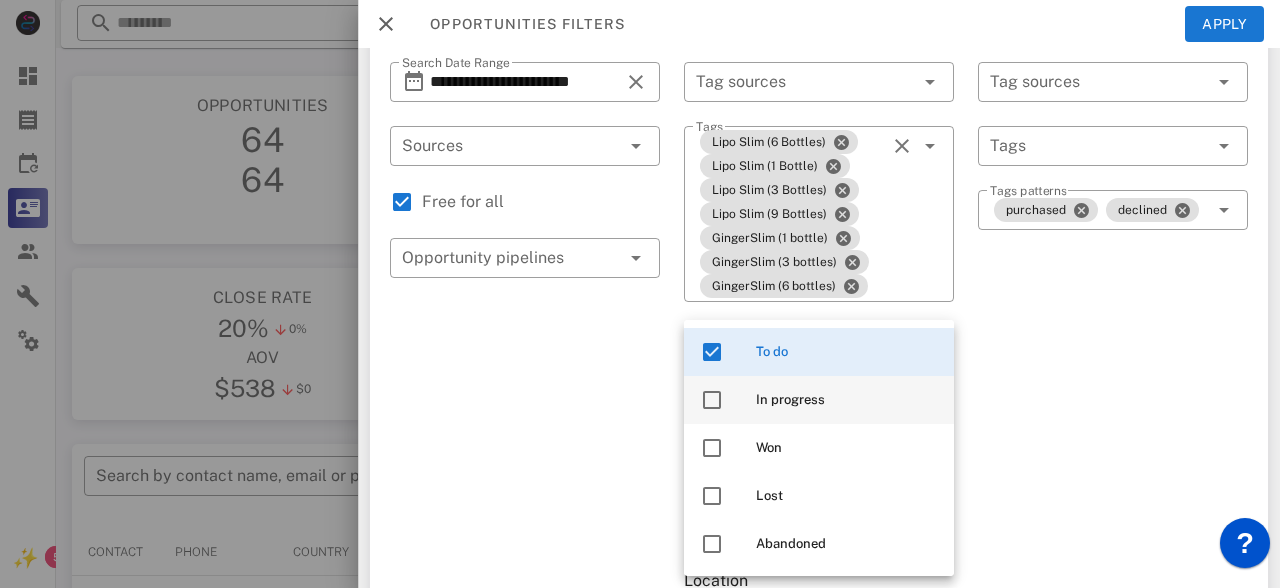 click on "In progress" at bounding box center [847, 400] 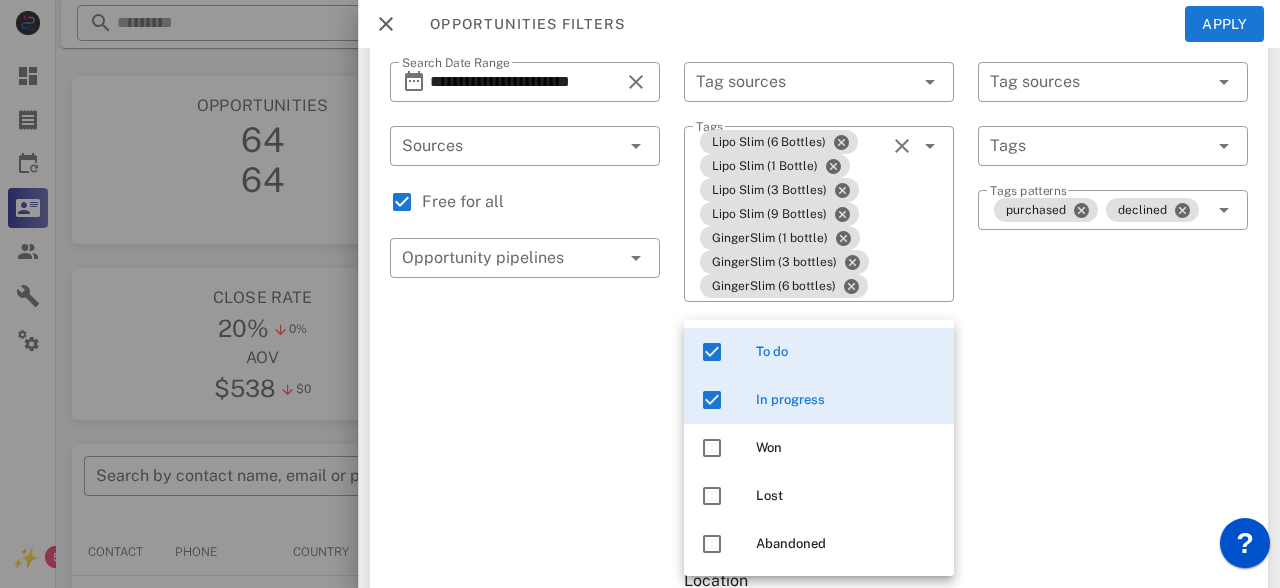 click on "Exclusion filters Tags applied during date range filter ​ Tag sources ​ Tags ​ Tags patterns purchased declined" at bounding box center (1113, 574) 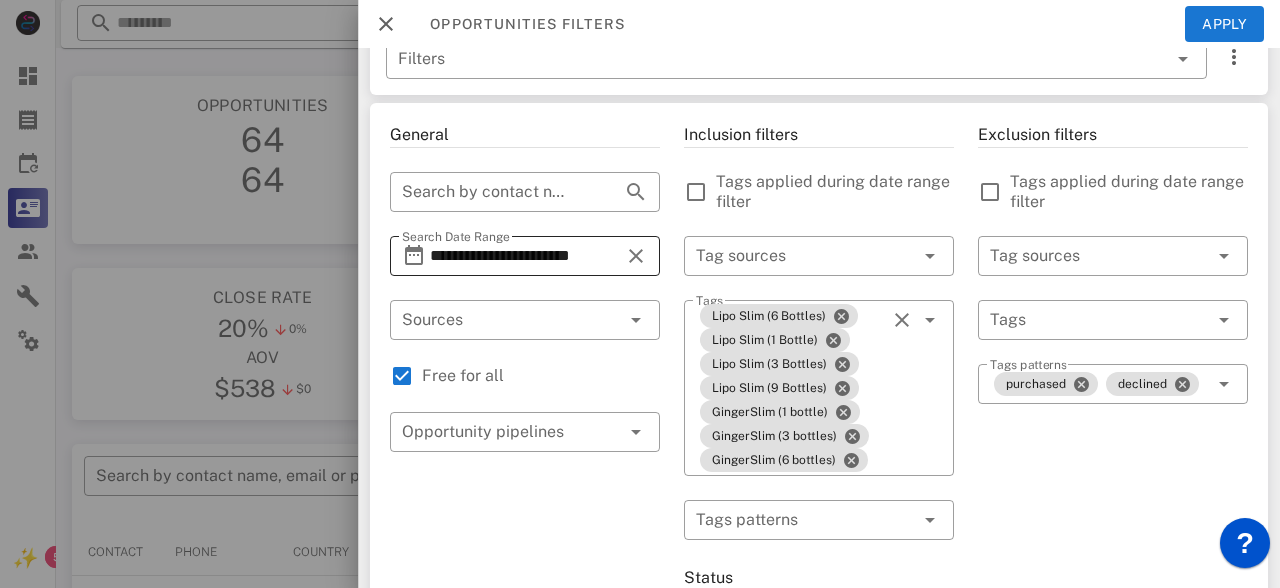 scroll, scrollTop: 0, scrollLeft: 0, axis: both 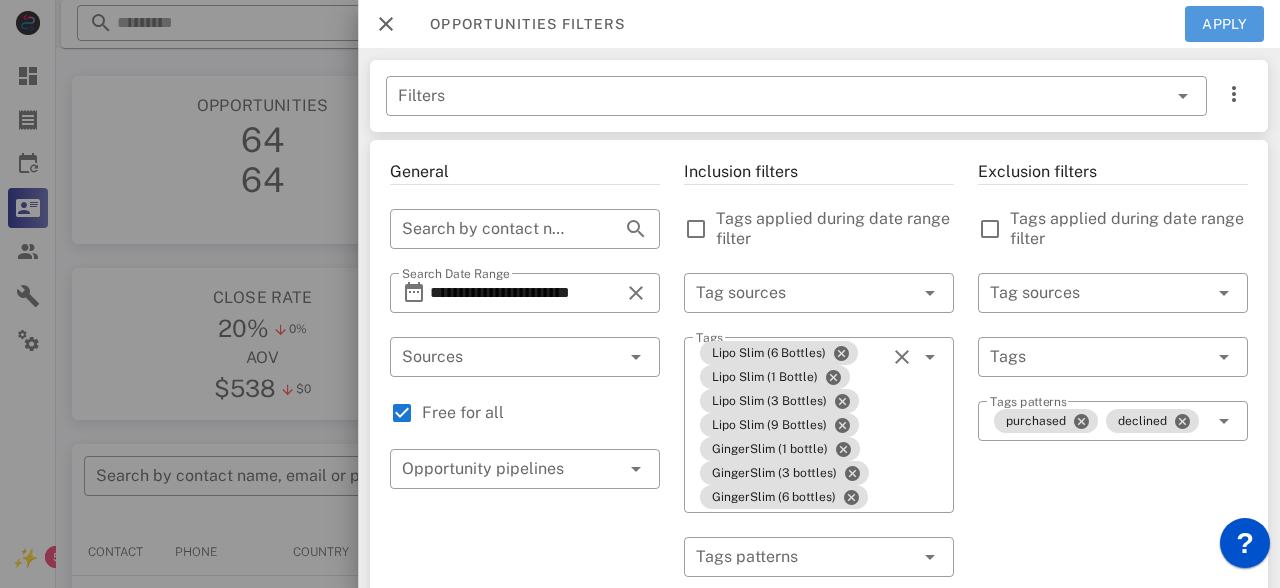 click on "Apply" at bounding box center [1225, 24] 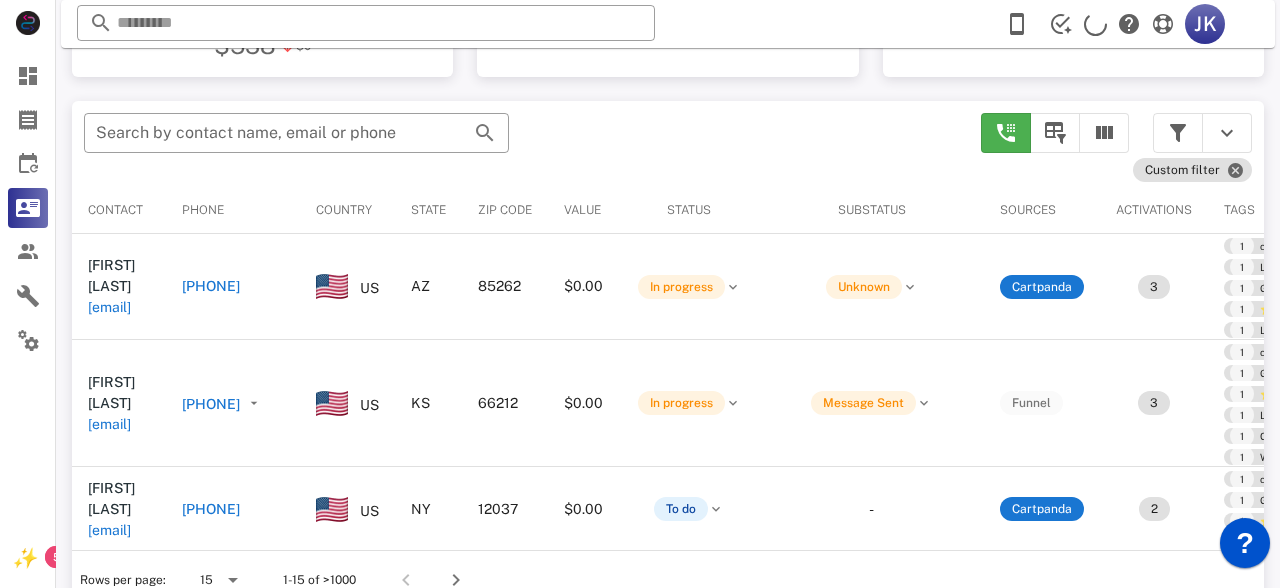 scroll, scrollTop: 349, scrollLeft: 0, axis: vertical 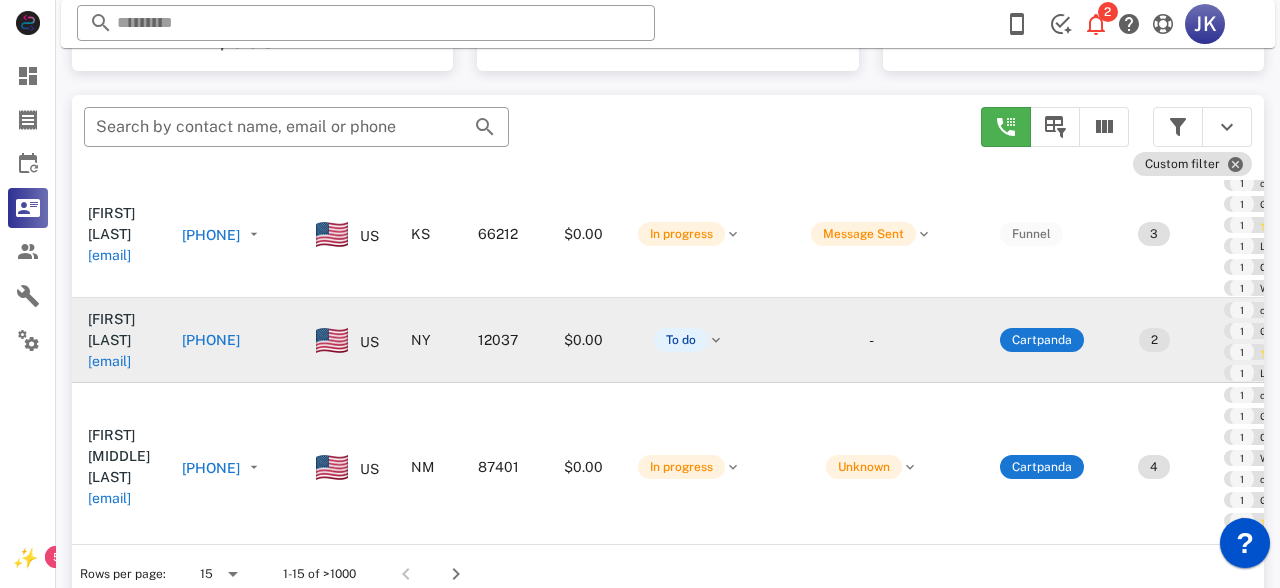 click on "ellenmcrobert@example.com" at bounding box center [183, 350] 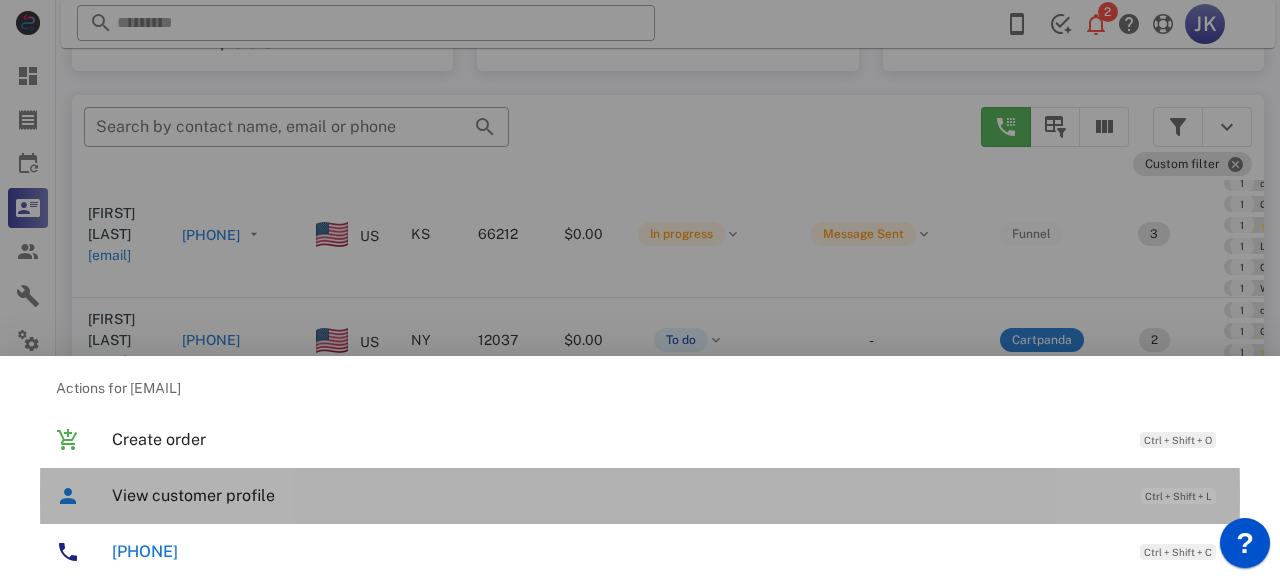 click on "View customer profile" at bounding box center (616, 495) 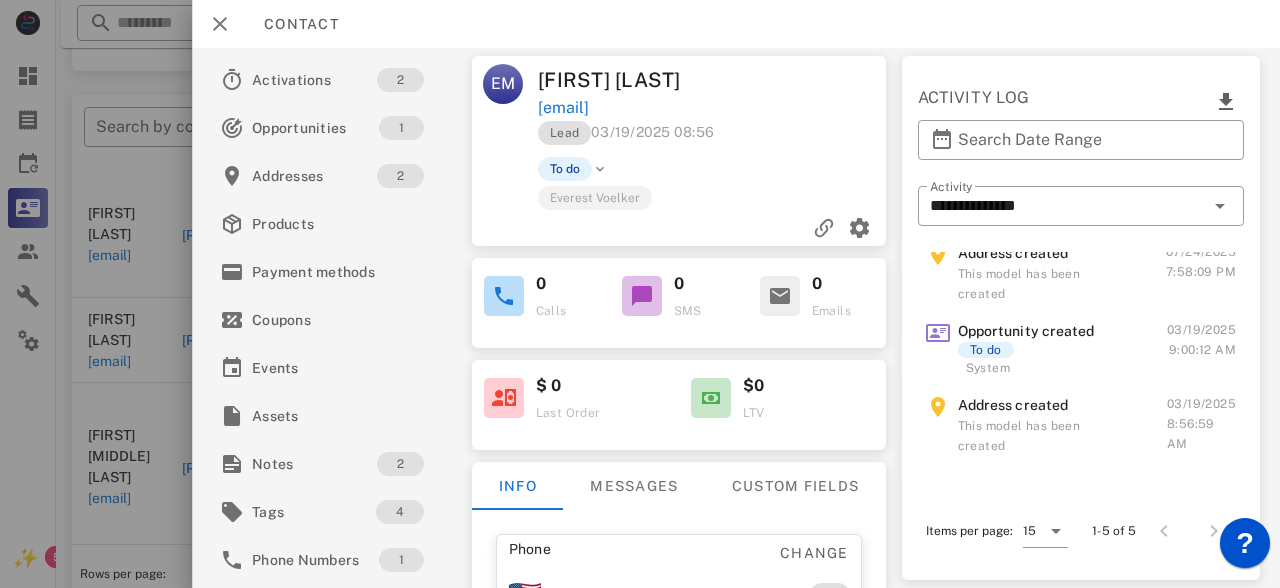 scroll, scrollTop: 0, scrollLeft: 0, axis: both 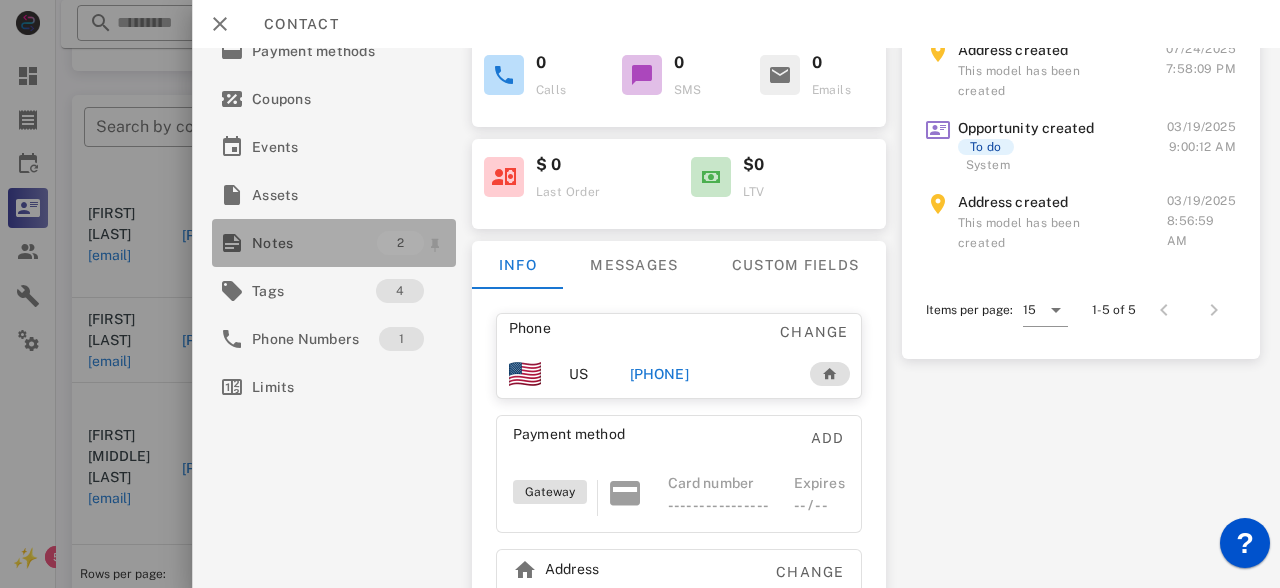 click on "Notes" at bounding box center (314, 243) 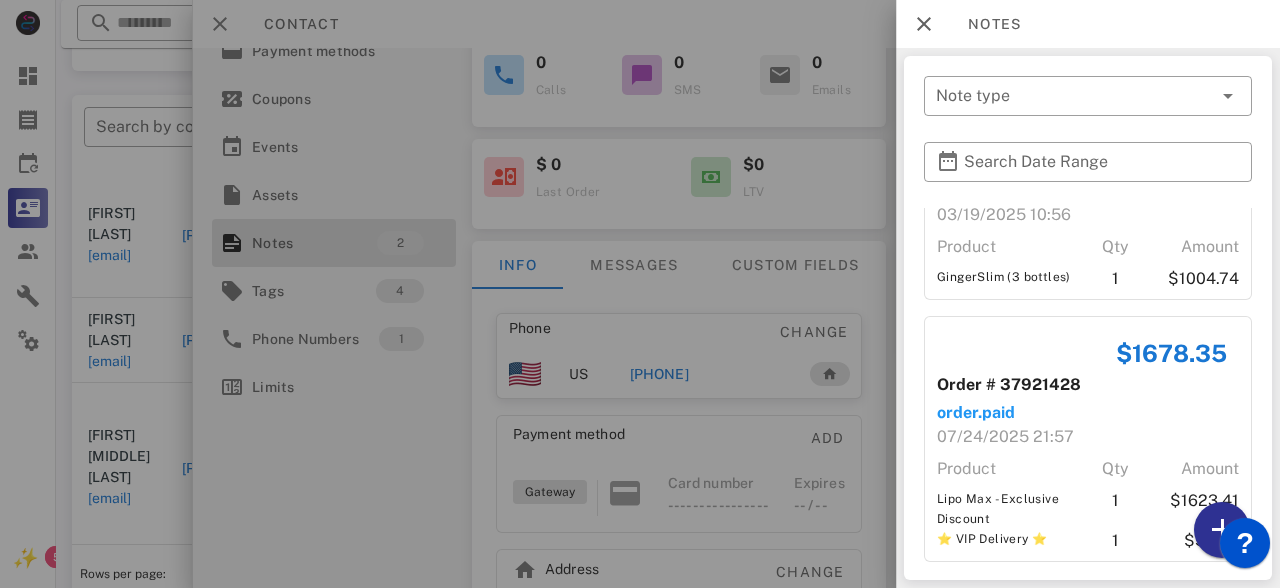scroll, scrollTop: 133, scrollLeft: 0, axis: vertical 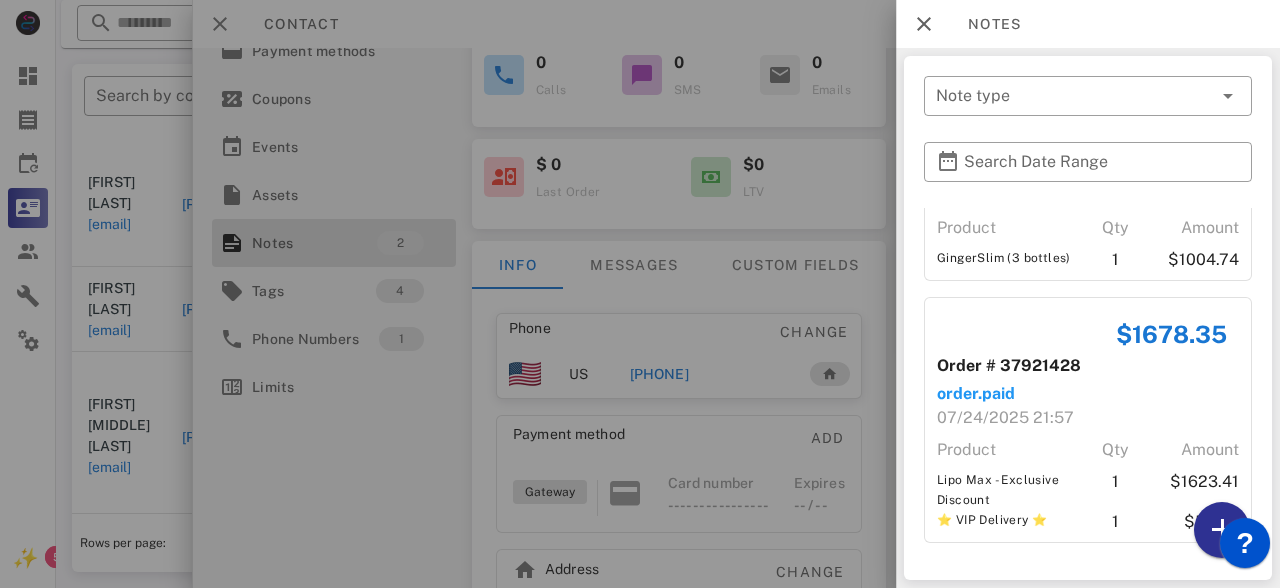 click at bounding box center (640, 294) 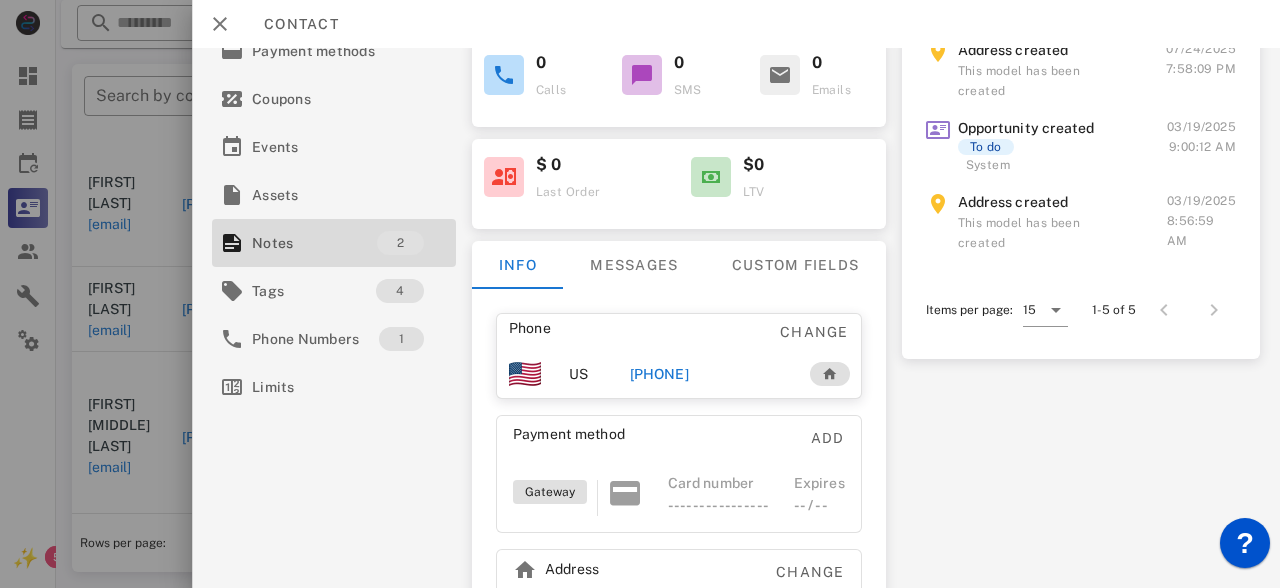 click at bounding box center [640, 294] 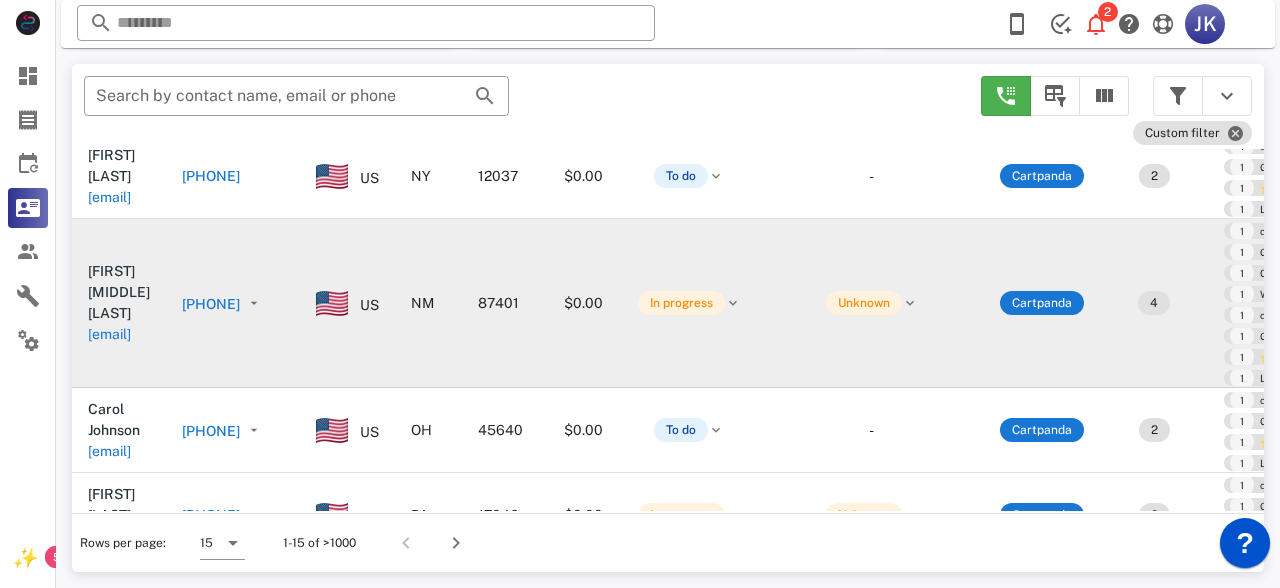 scroll, scrollTop: 321, scrollLeft: 0, axis: vertical 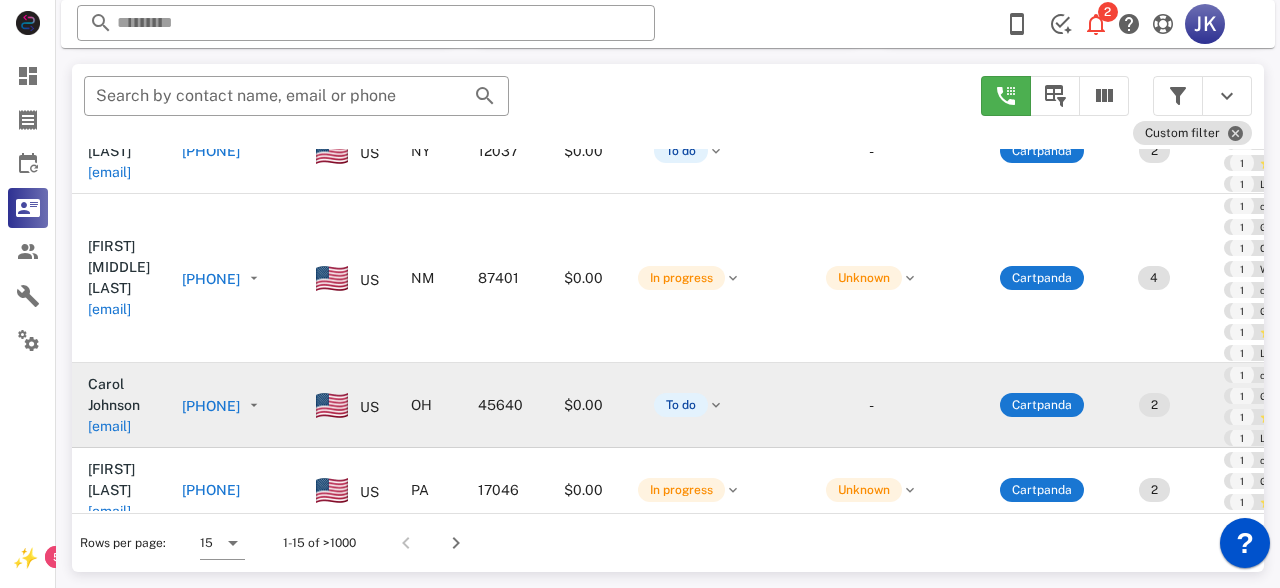 click on "[EMAIL]" at bounding box center (109, 415) 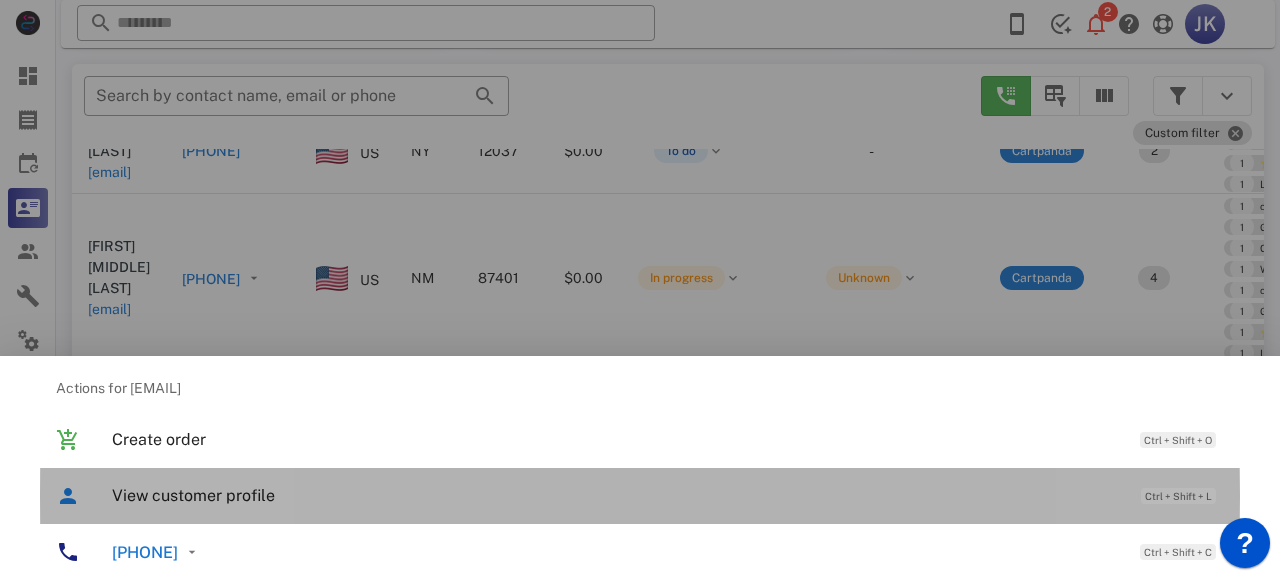 click on "View customer profile" at bounding box center [616, 495] 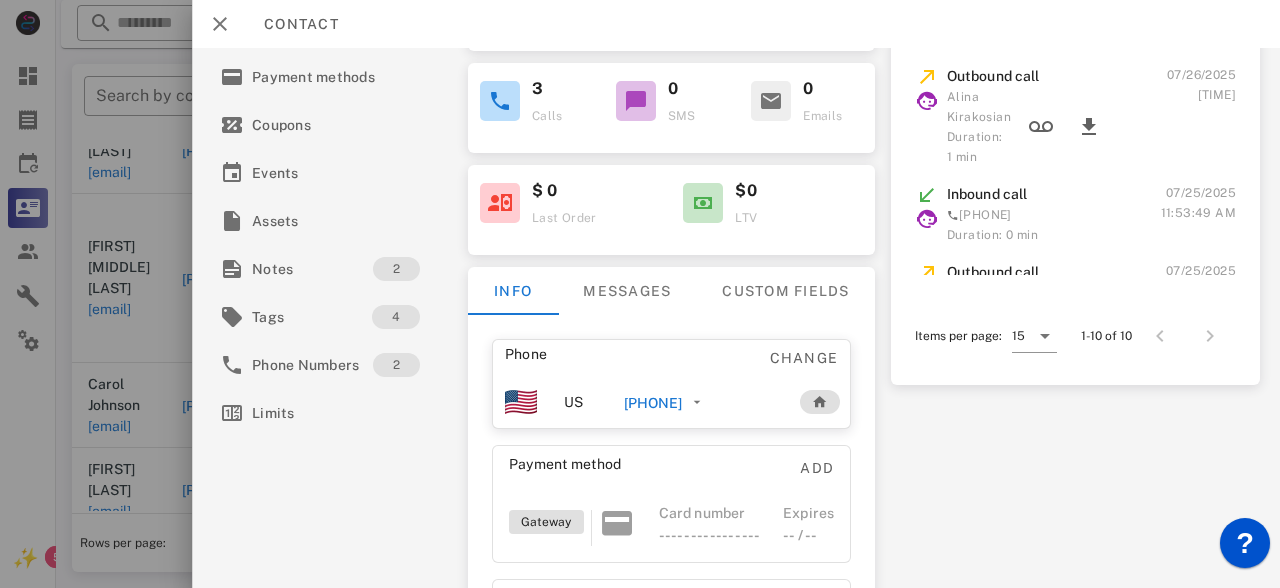 scroll, scrollTop: 194, scrollLeft: 0, axis: vertical 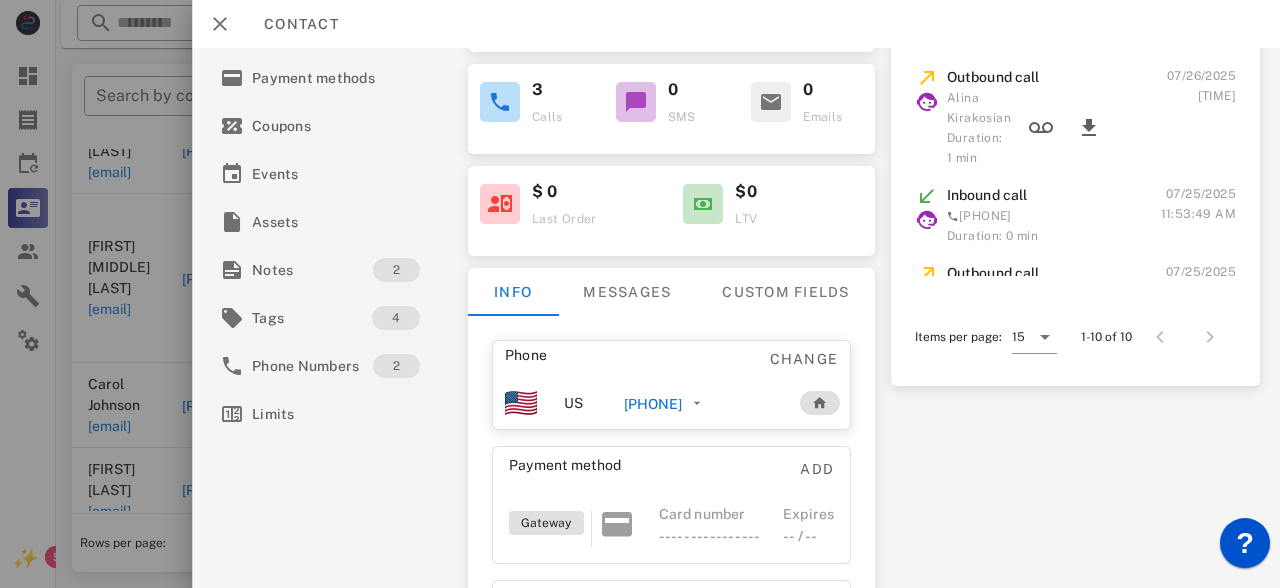 click at bounding box center (640, 294) 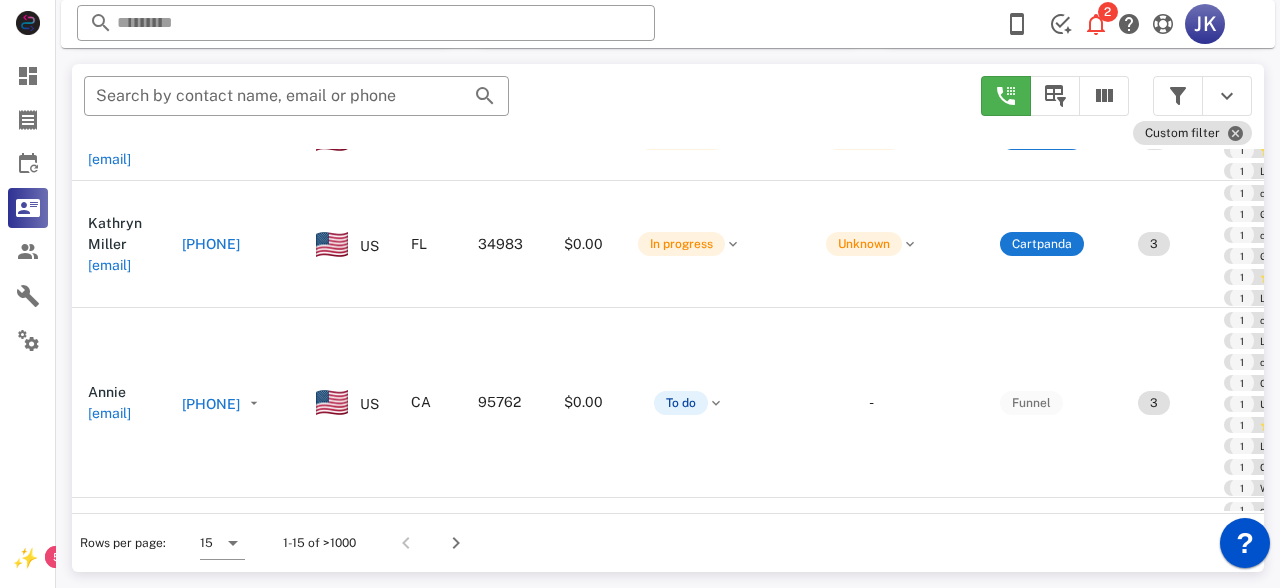 scroll, scrollTop: 675, scrollLeft: 0, axis: vertical 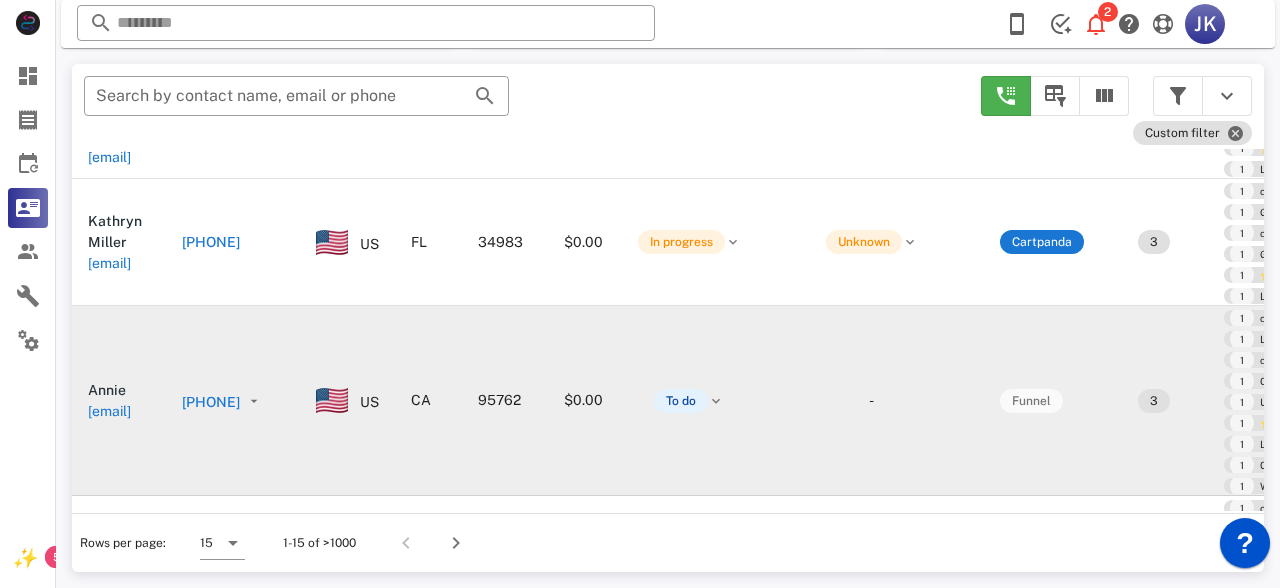 click on "[EMAIL]" at bounding box center (109, 411) 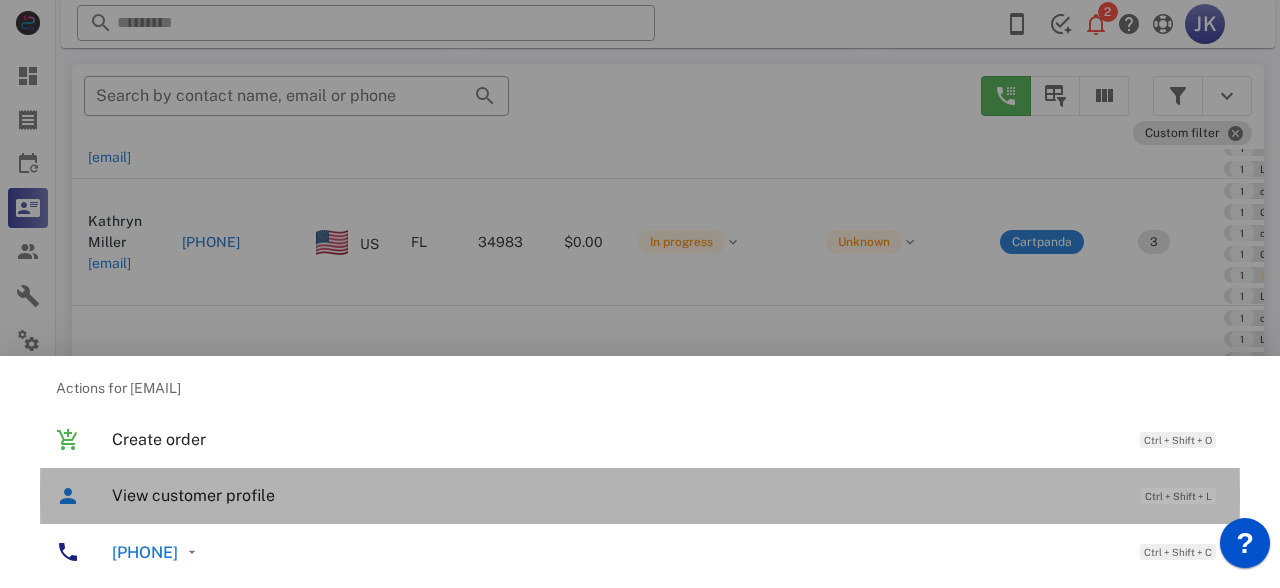 click on "View customer profile" at bounding box center [616, 495] 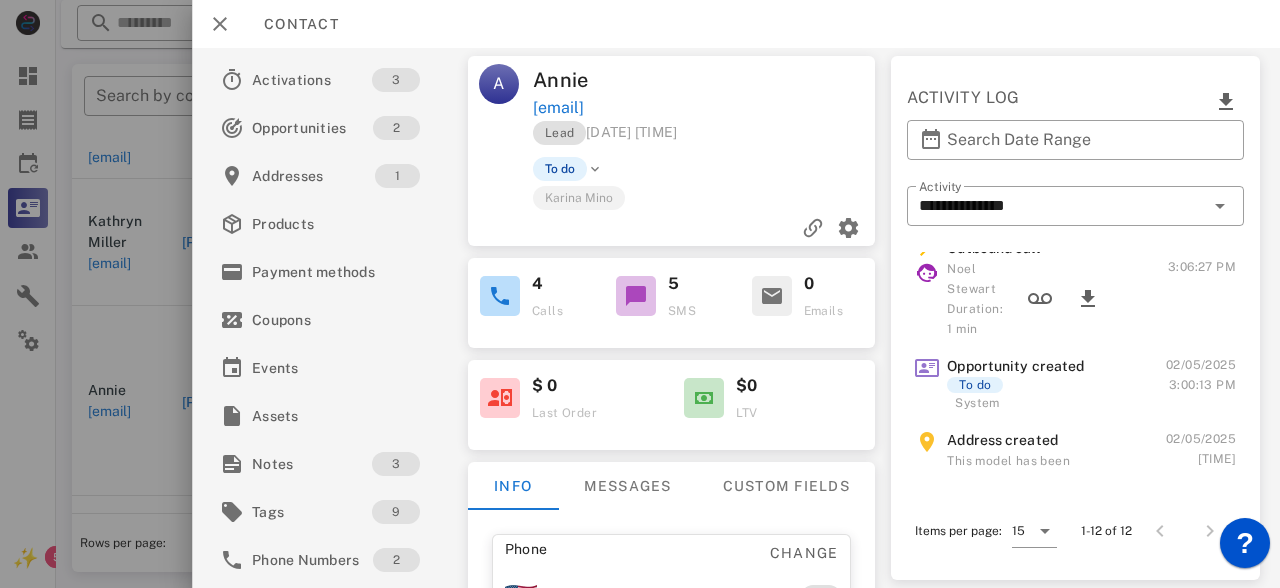 scroll, scrollTop: 886, scrollLeft: 0, axis: vertical 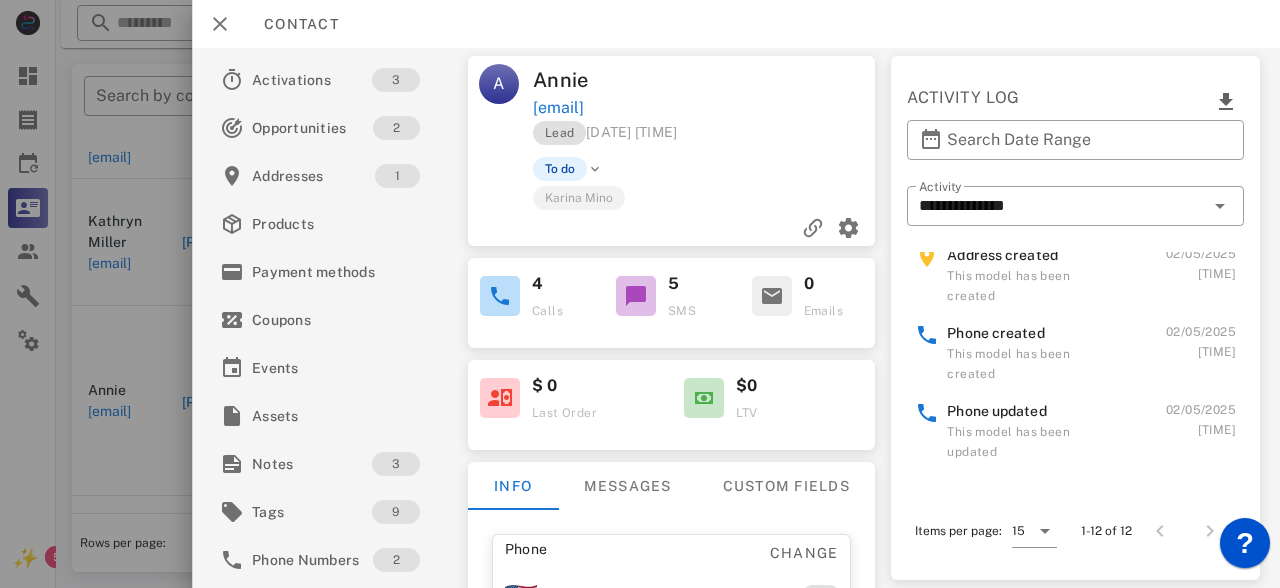 click at bounding box center (640, 294) 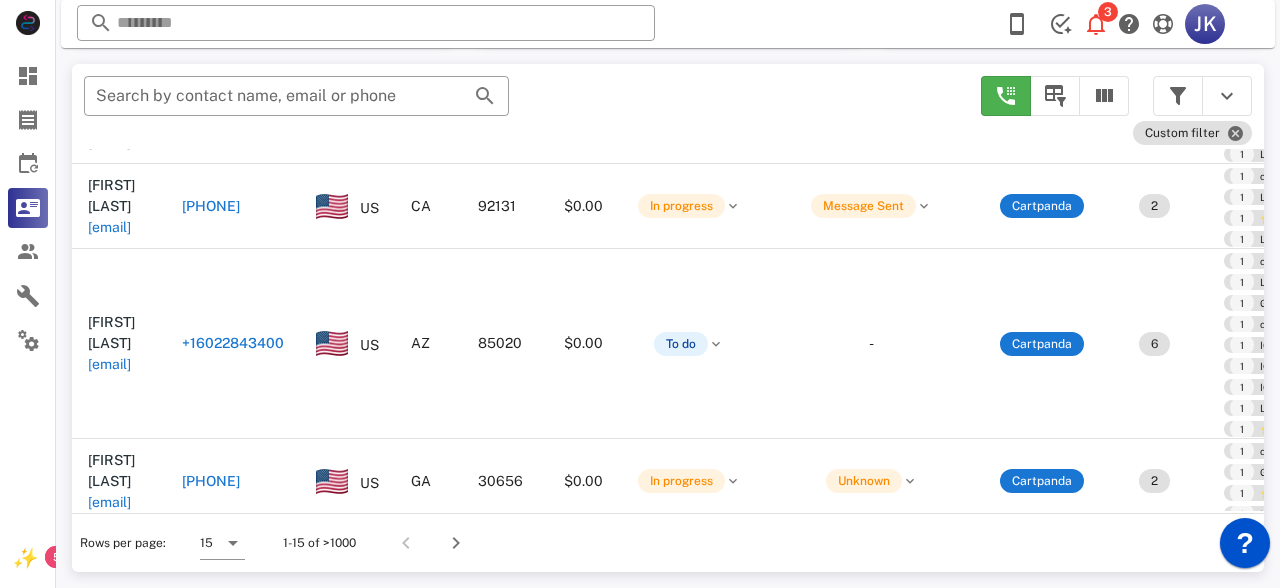 scroll, scrollTop: 1475, scrollLeft: 0, axis: vertical 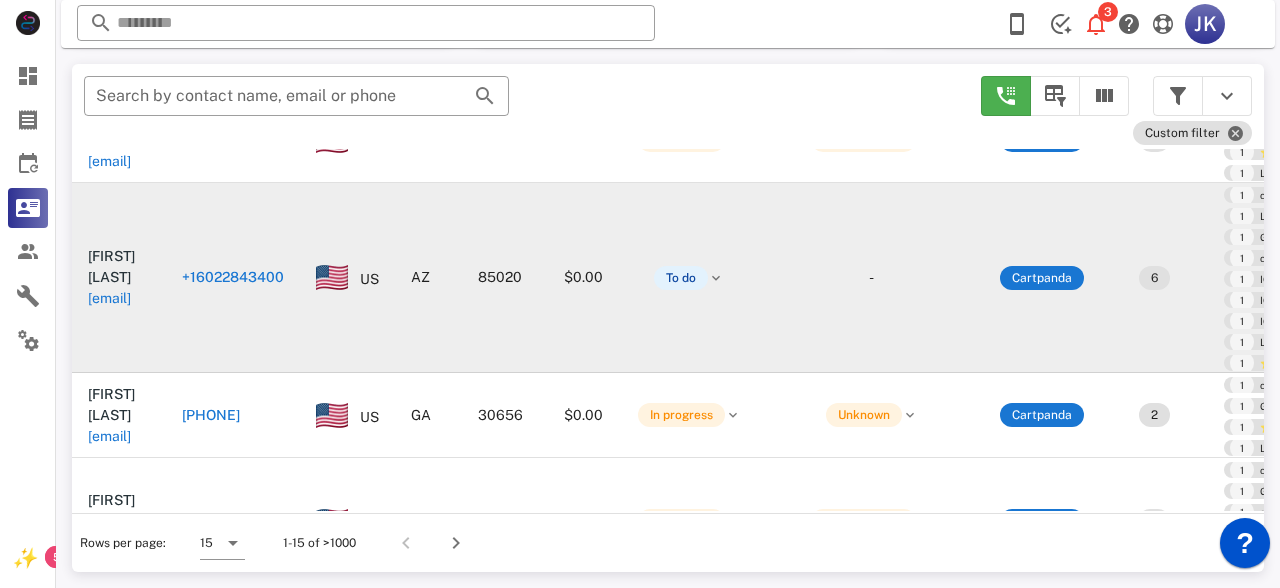 click on "[EMAIL]" at bounding box center (109, 288) 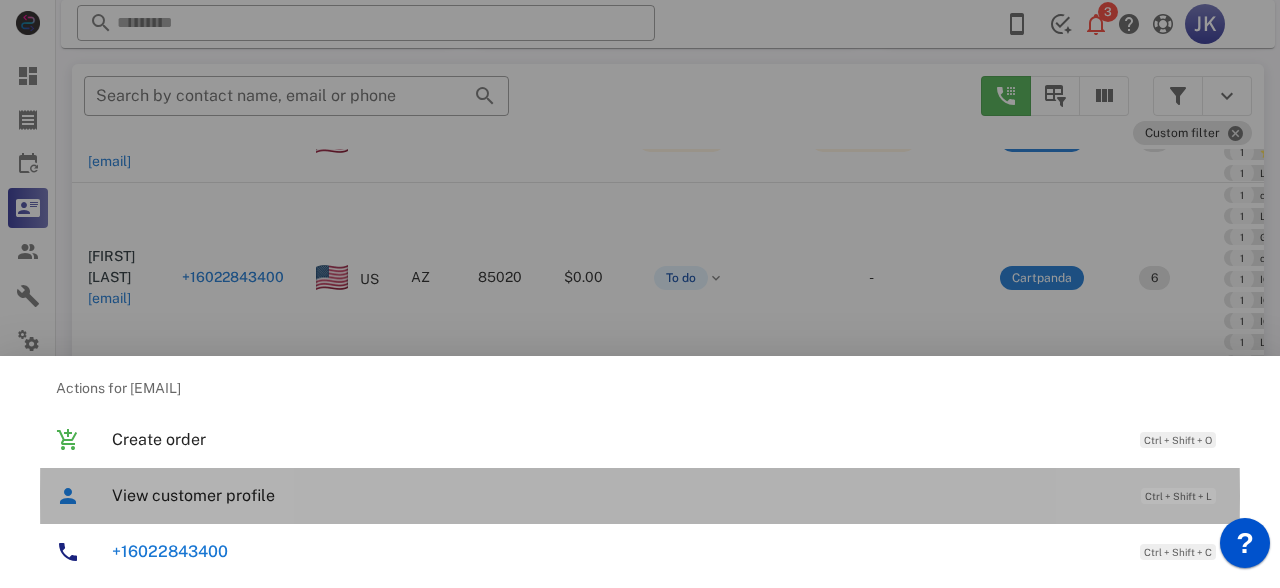 click on "View customer profile Ctrl + Shift + L" at bounding box center (668, 495) 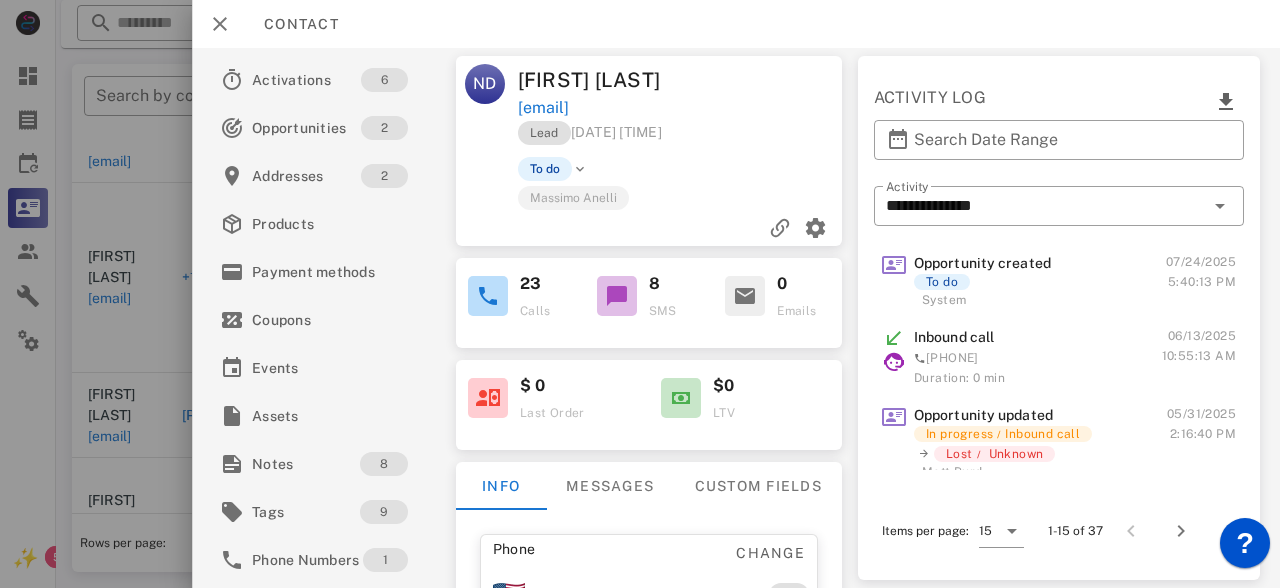 scroll, scrollTop: 0, scrollLeft: 0, axis: both 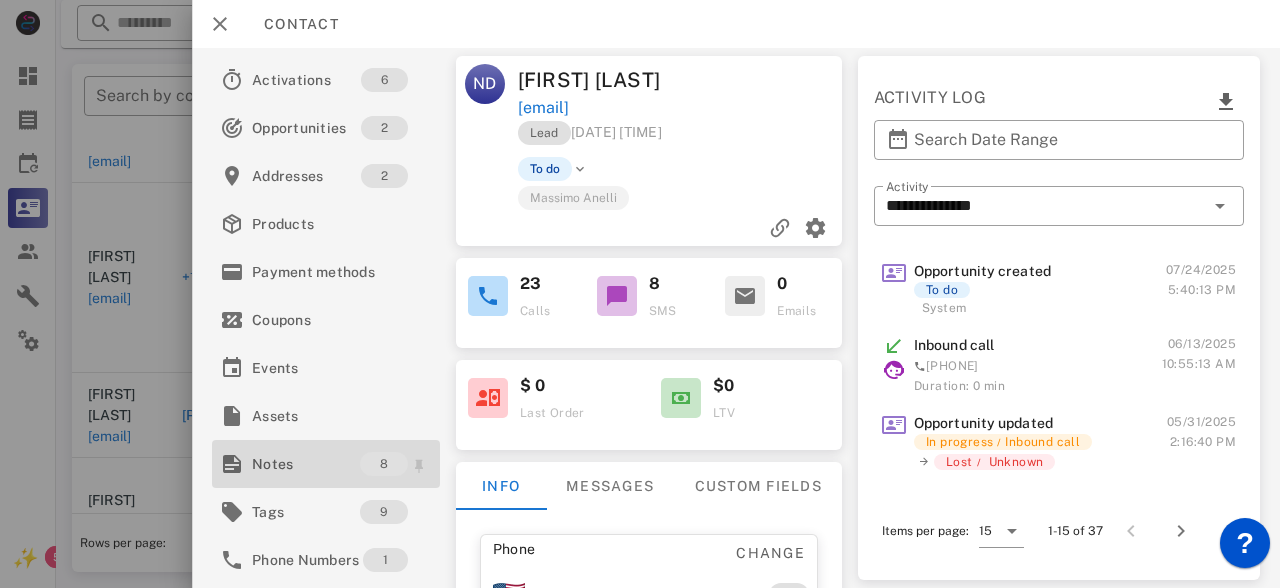 click on "Notes" at bounding box center [306, 464] 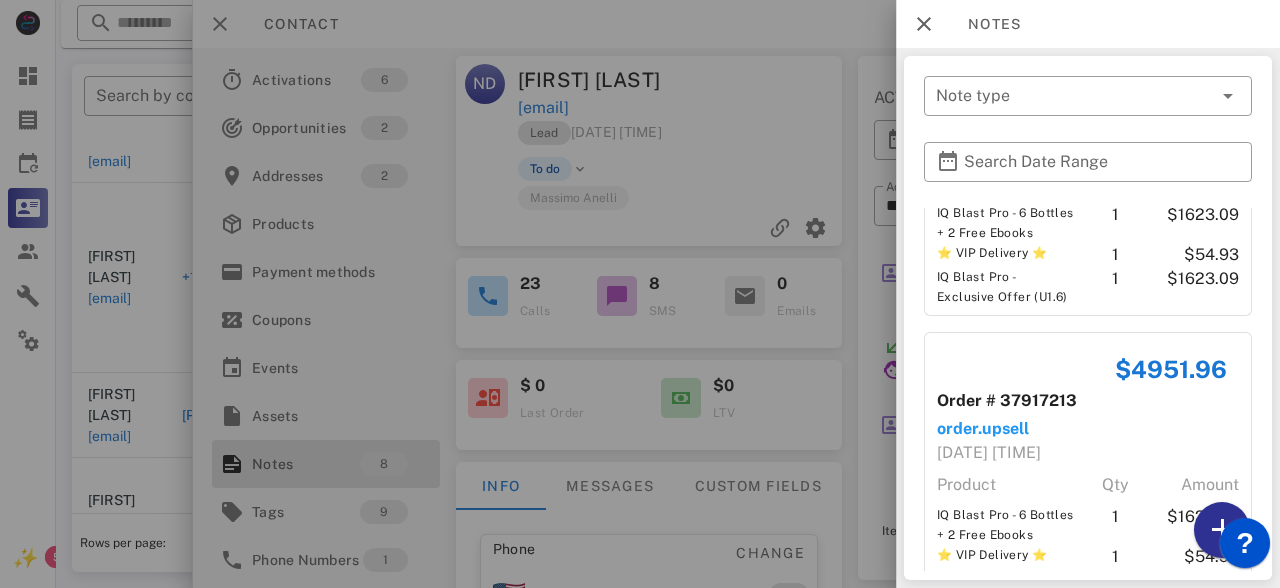 scroll, scrollTop: 1601, scrollLeft: 0, axis: vertical 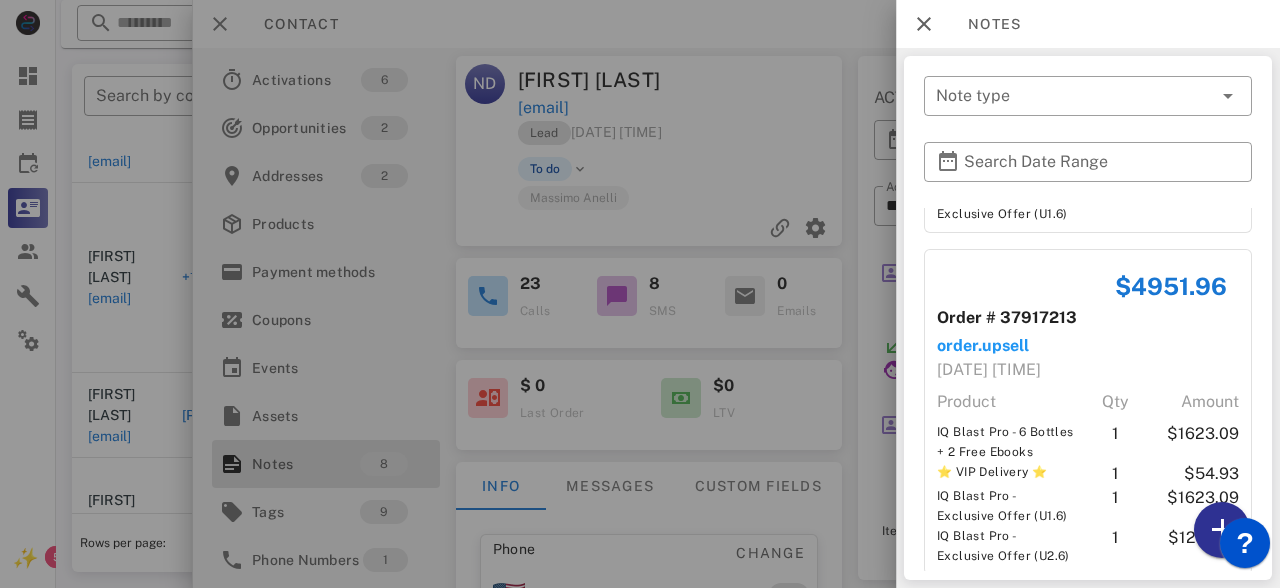 click at bounding box center [640, 294] 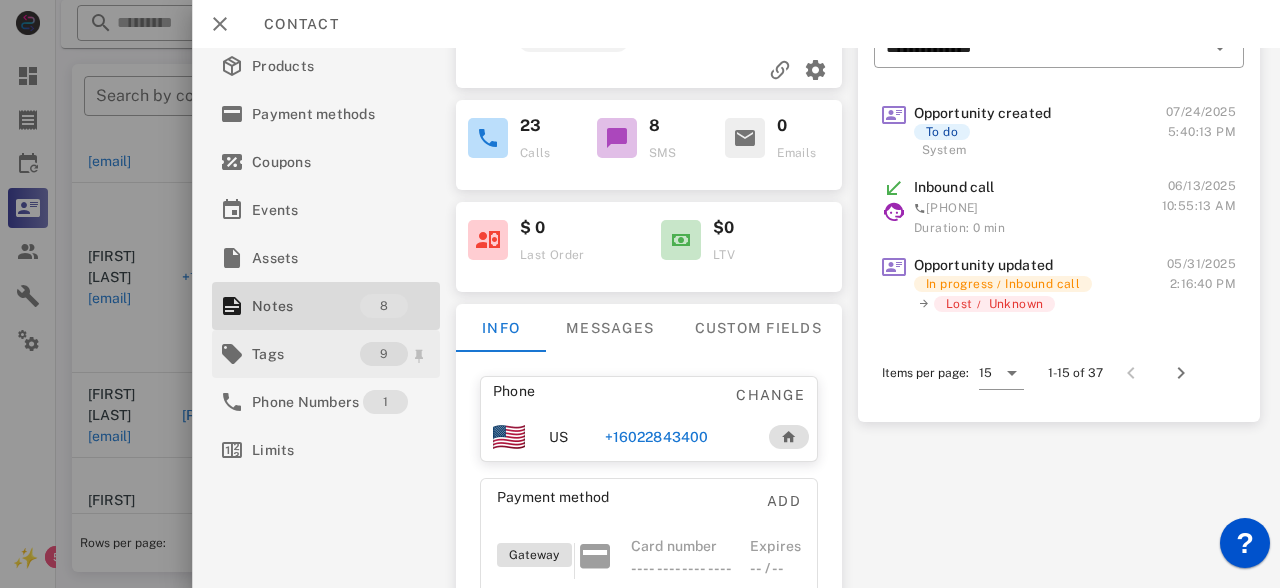 scroll, scrollTop: 150, scrollLeft: 0, axis: vertical 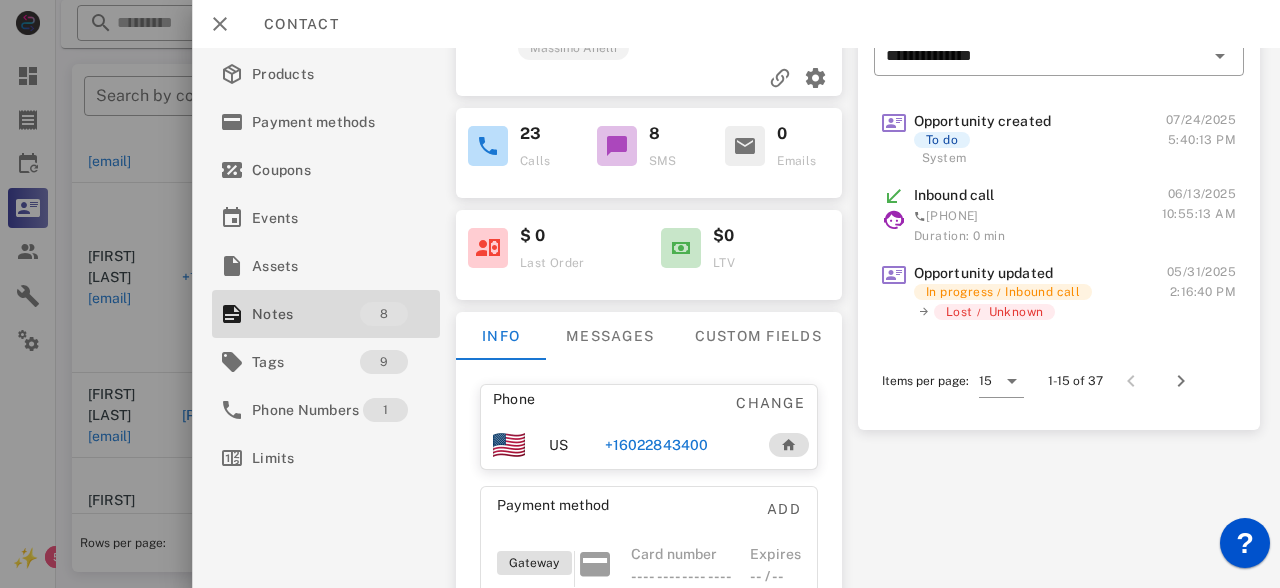 click at bounding box center (640, 294) 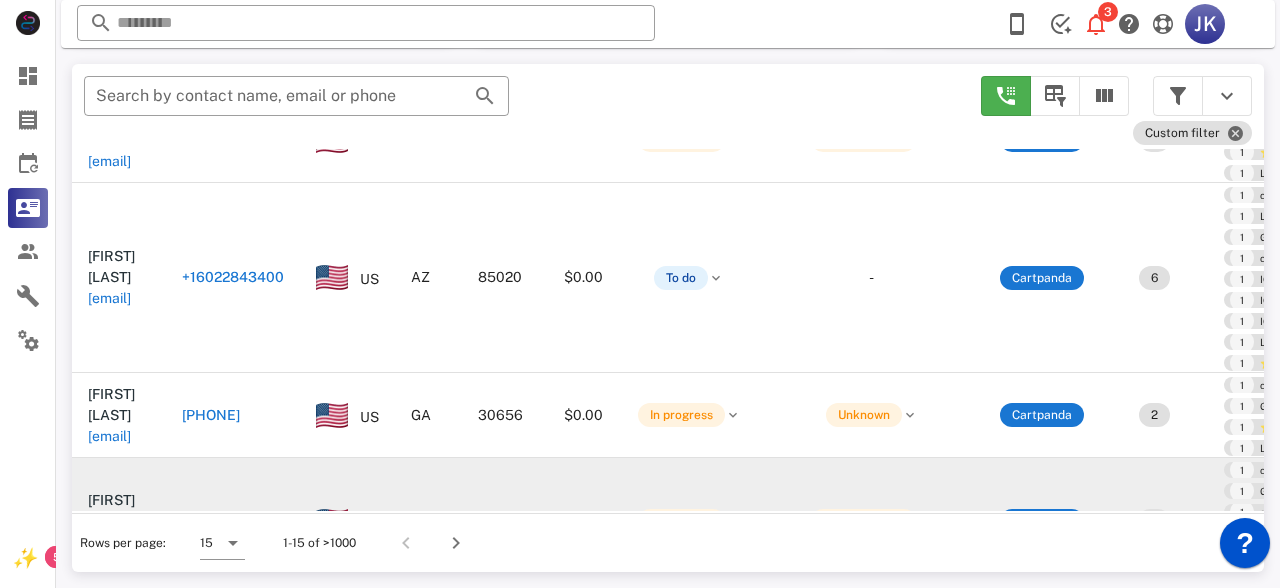 scroll, scrollTop: 1548, scrollLeft: 0, axis: vertical 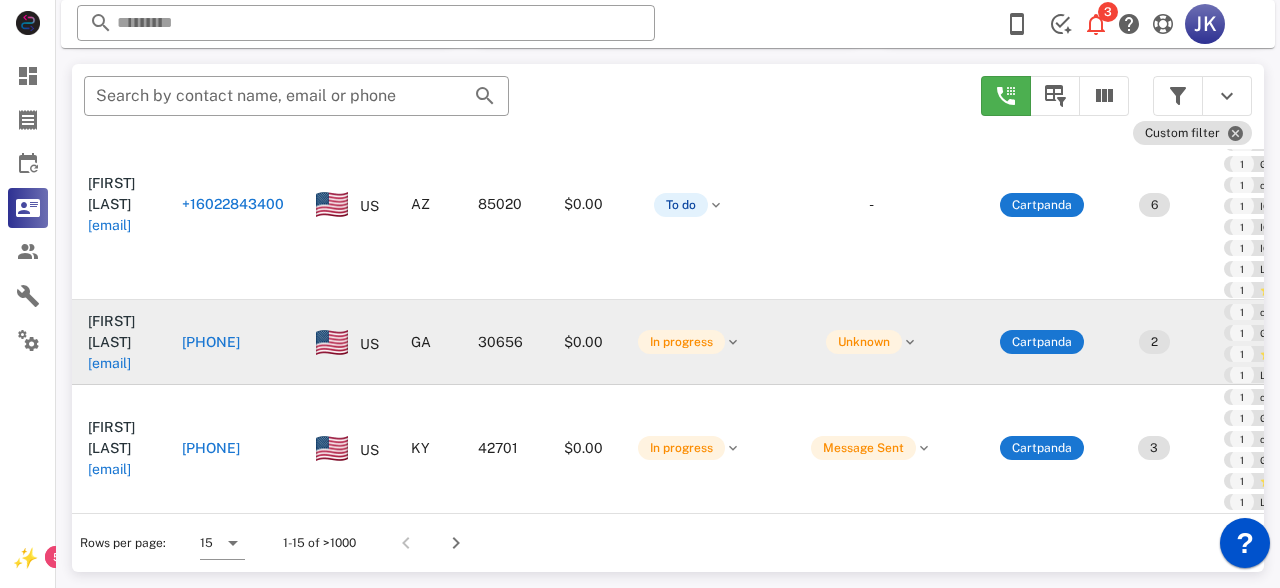 click on "[EMAIL]" at bounding box center (109, 352) 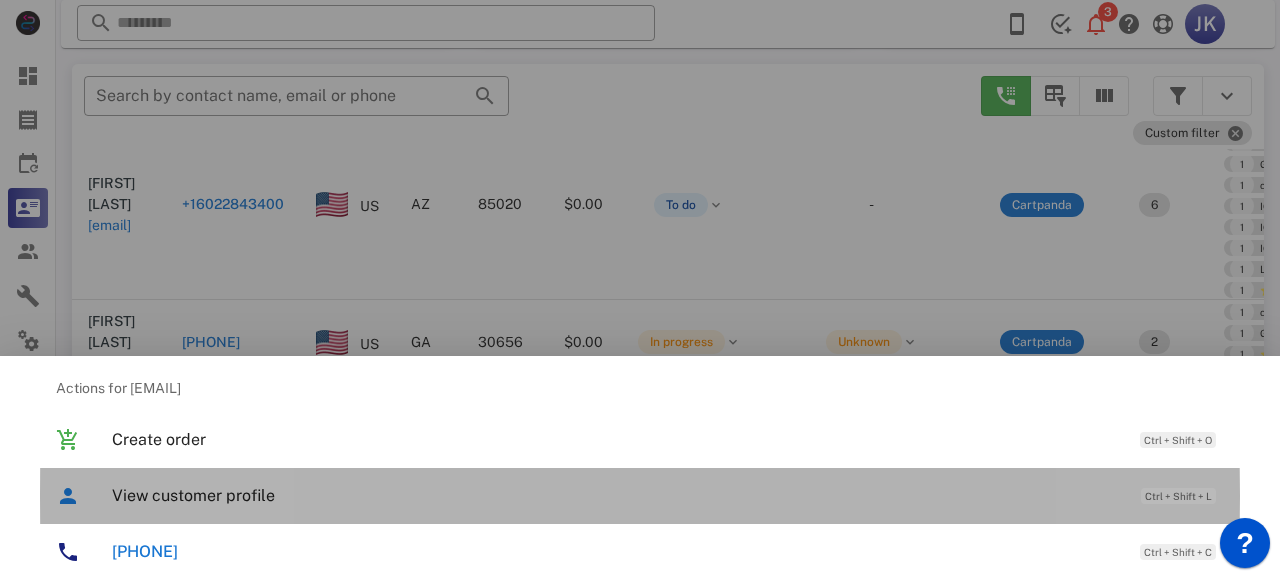 click on "View customer profile" at bounding box center [616, 495] 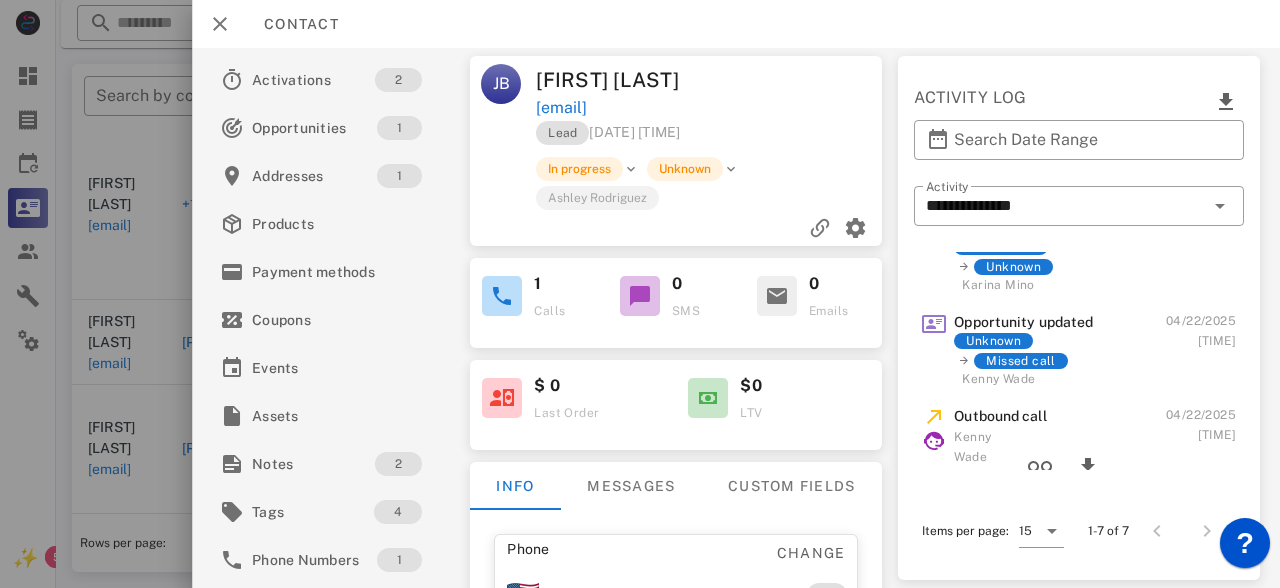 scroll, scrollTop: 0, scrollLeft: 0, axis: both 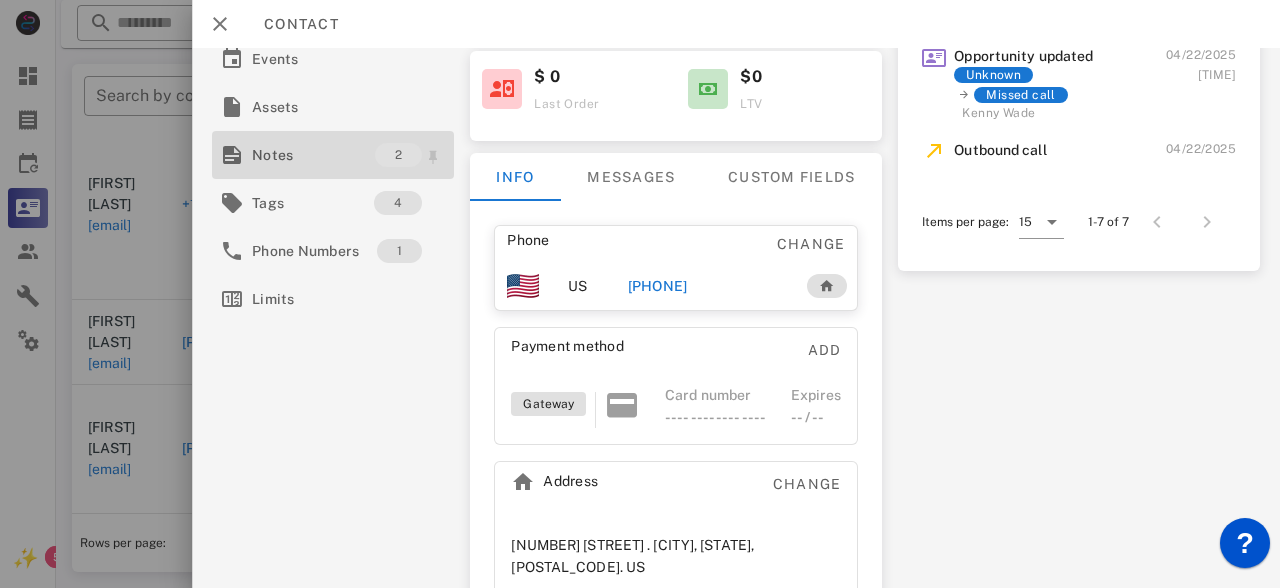 click on "Notes" at bounding box center [313, 155] 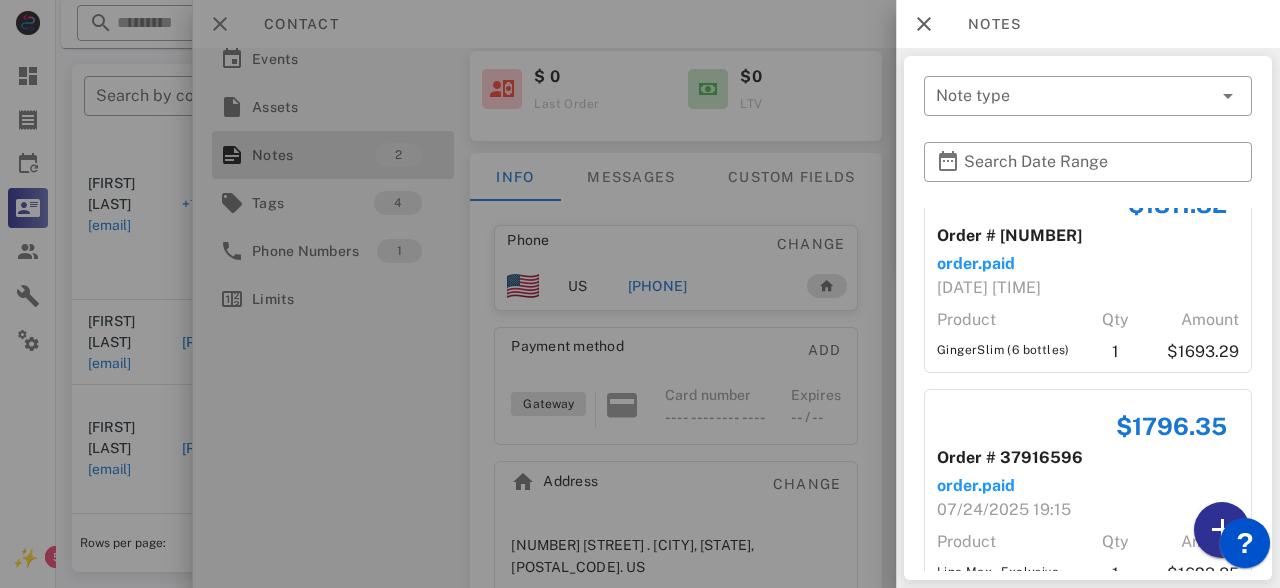 scroll, scrollTop: 133, scrollLeft: 0, axis: vertical 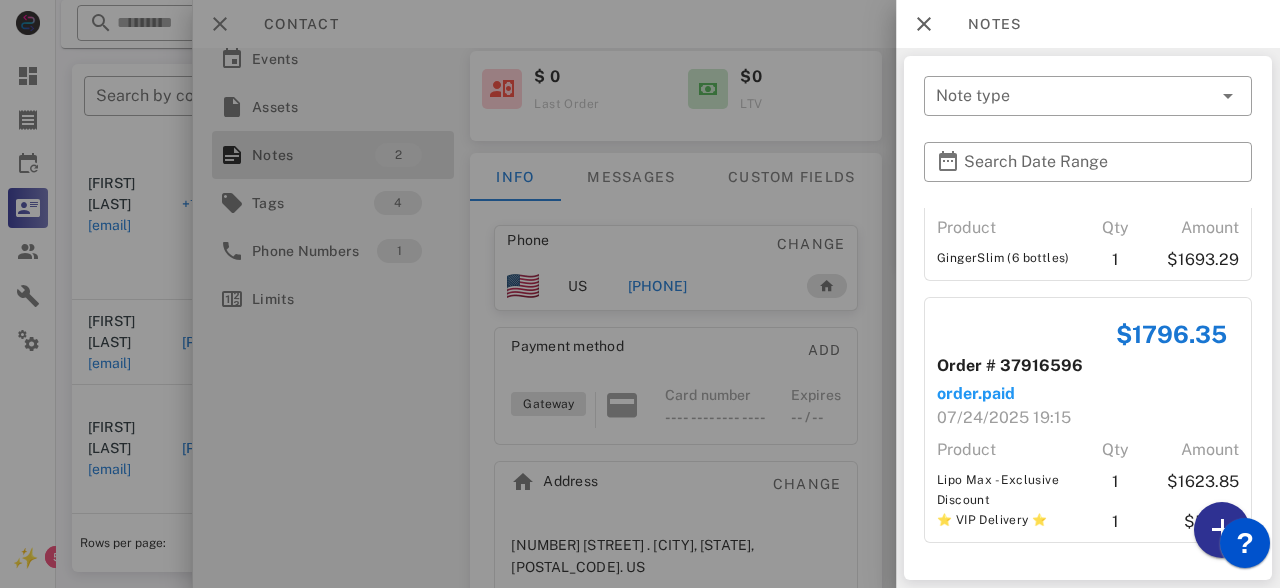 click at bounding box center [640, 294] 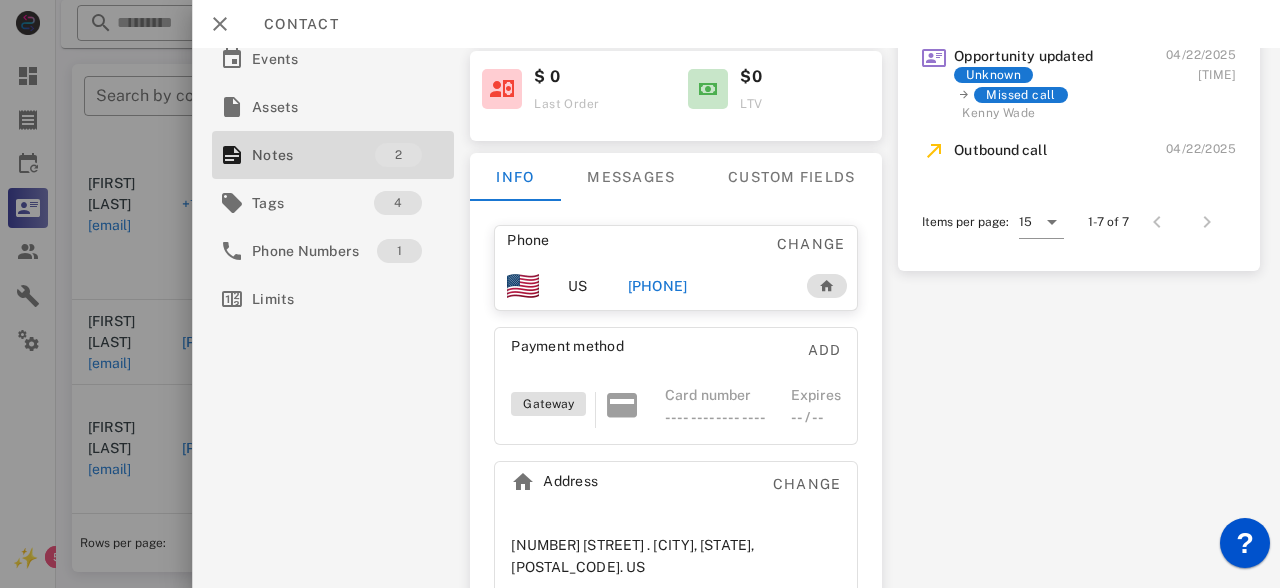 click at bounding box center [640, 294] 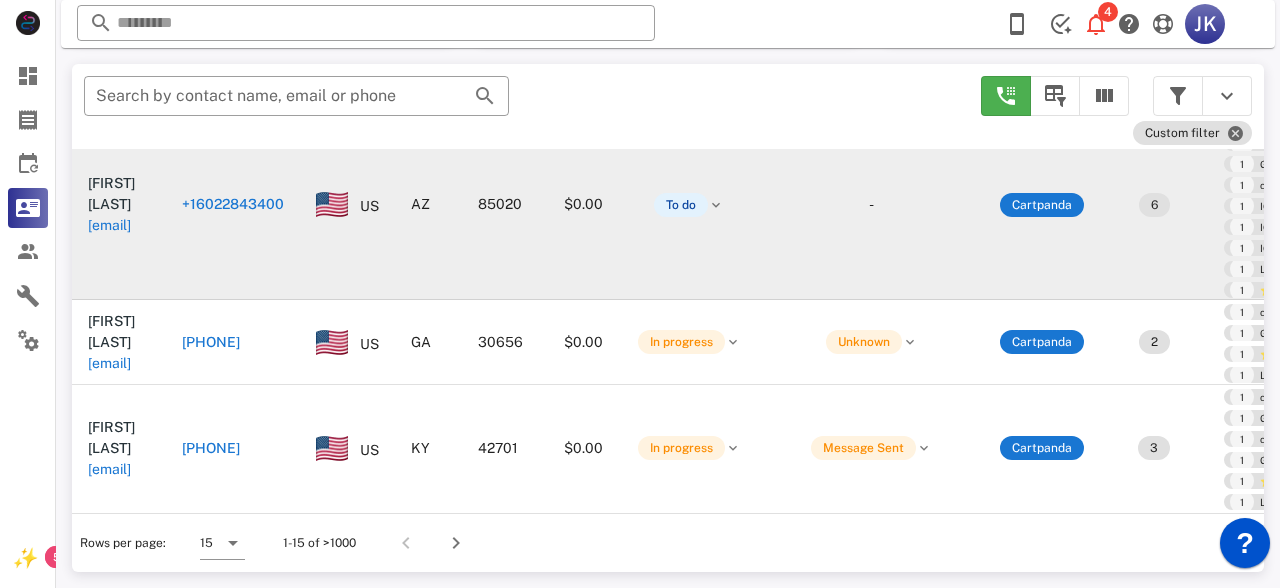 click on "[EMAIL]" at bounding box center [109, 215] 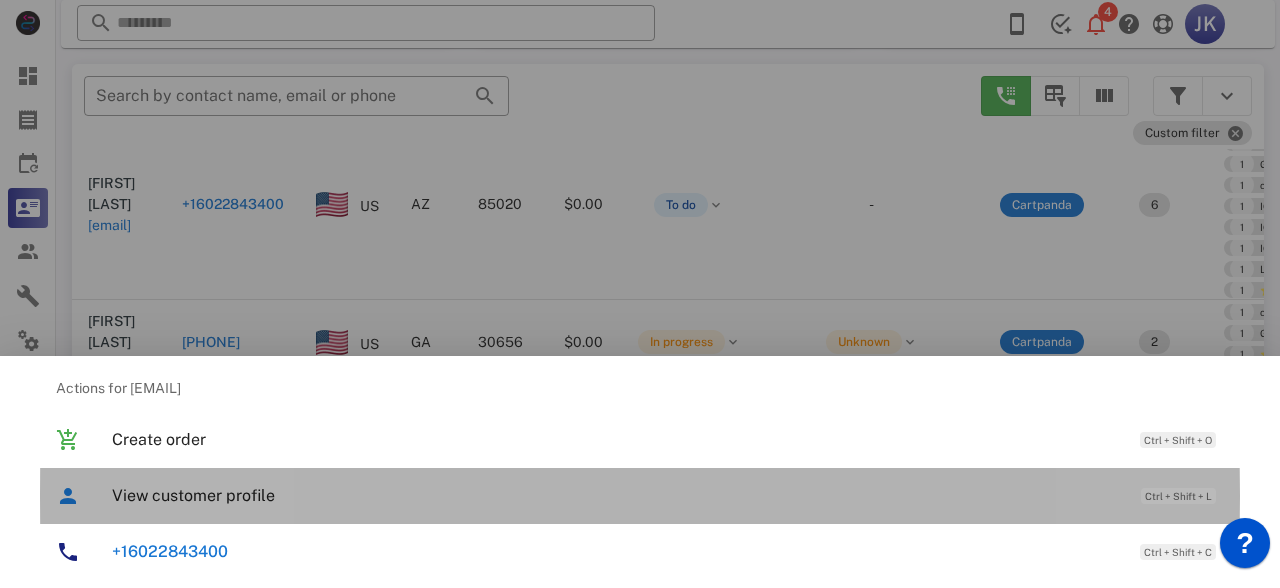 click on "View customer profile" at bounding box center [616, 495] 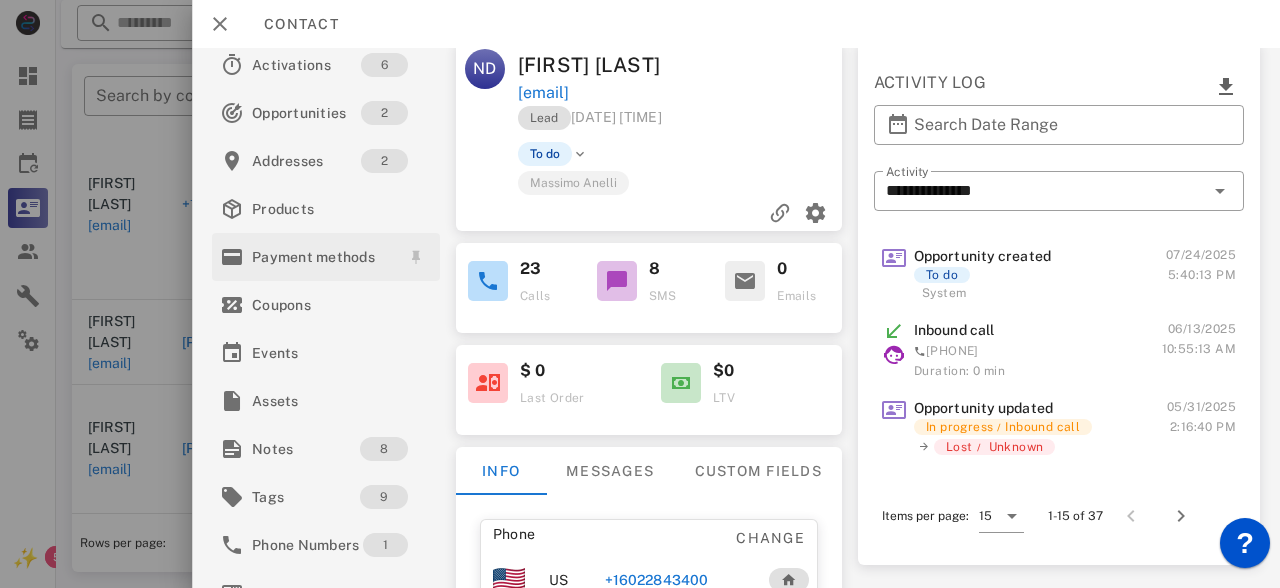 scroll, scrollTop: 24, scrollLeft: 0, axis: vertical 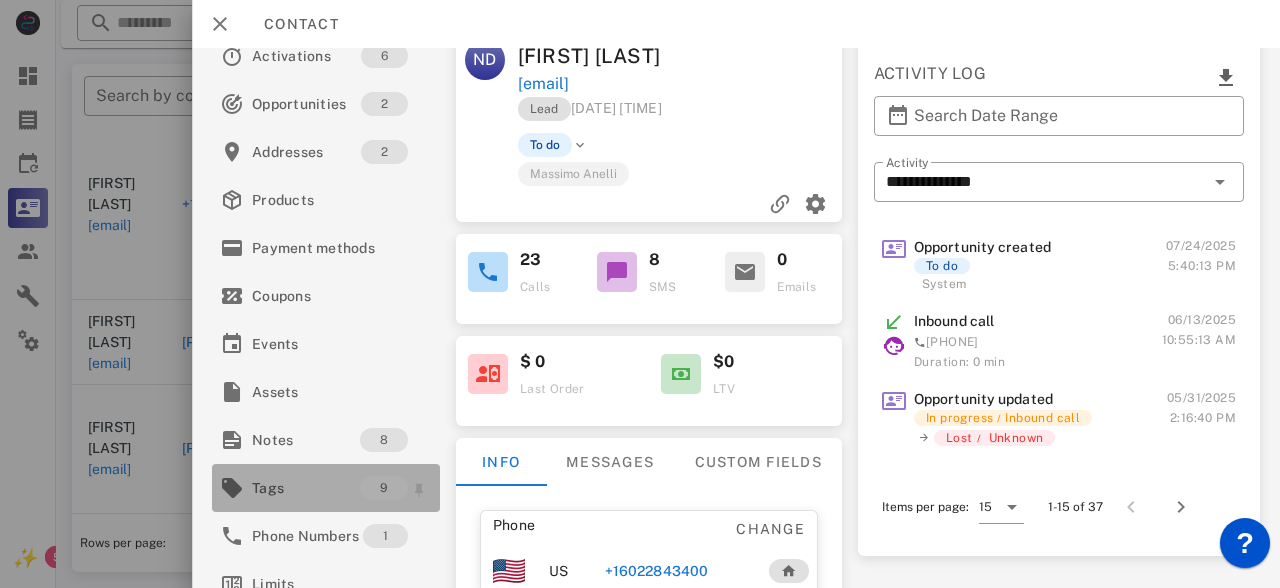 click on "Tags" at bounding box center [306, 488] 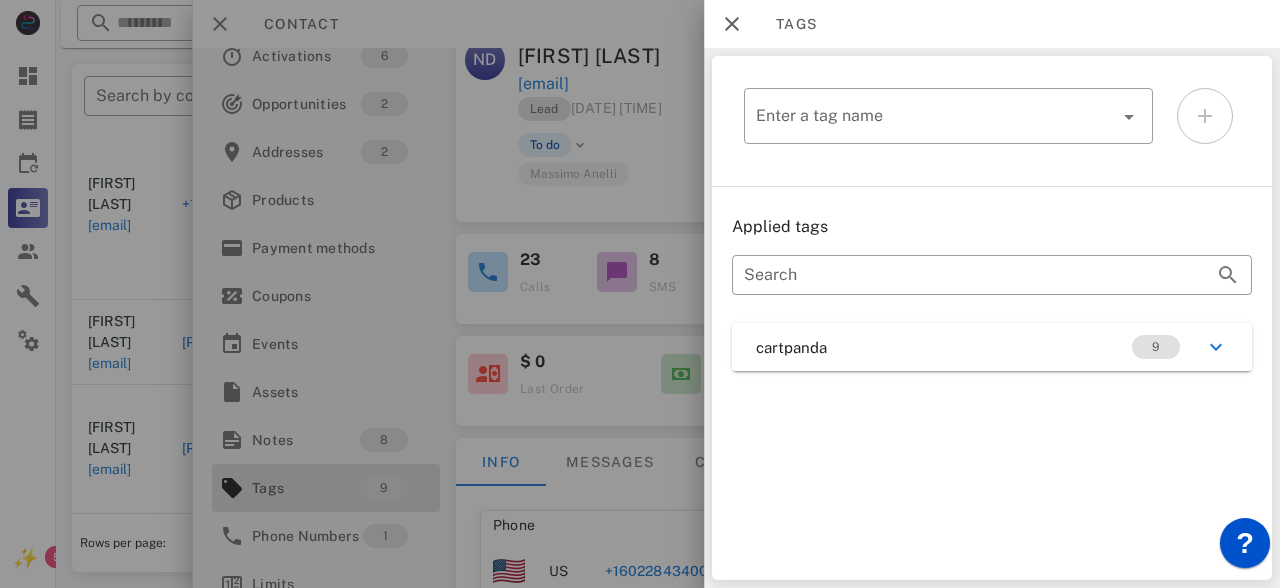 click on "cartpanda  9" at bounding box center [992, 347] 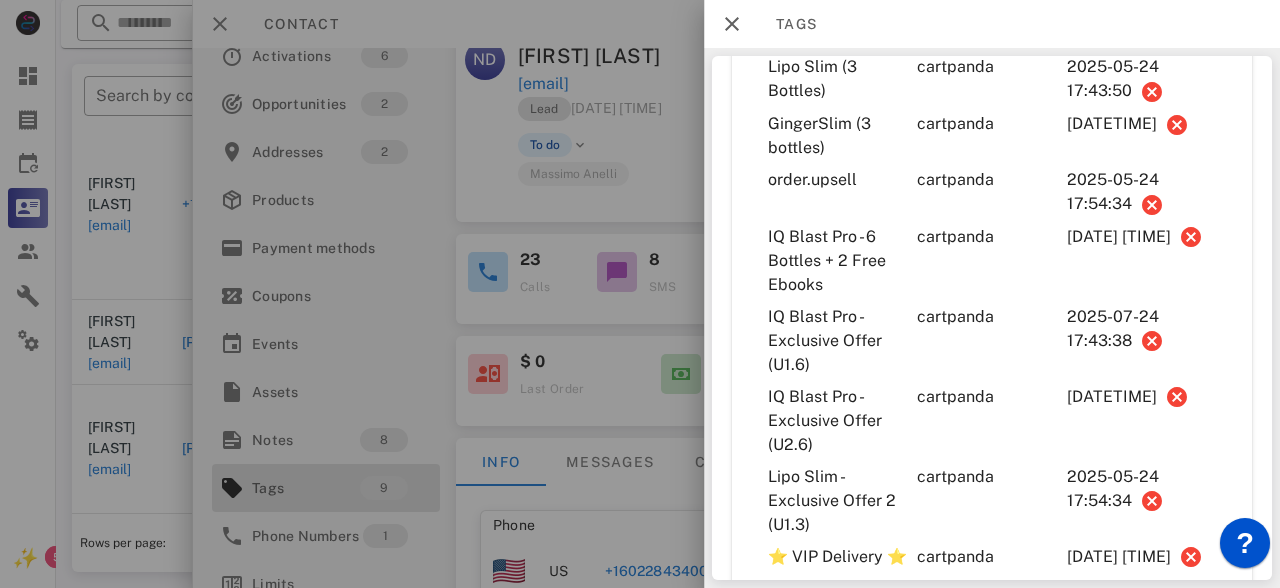 scroll, scrollTop: 483, scrollLeft: 0, axis: vertical 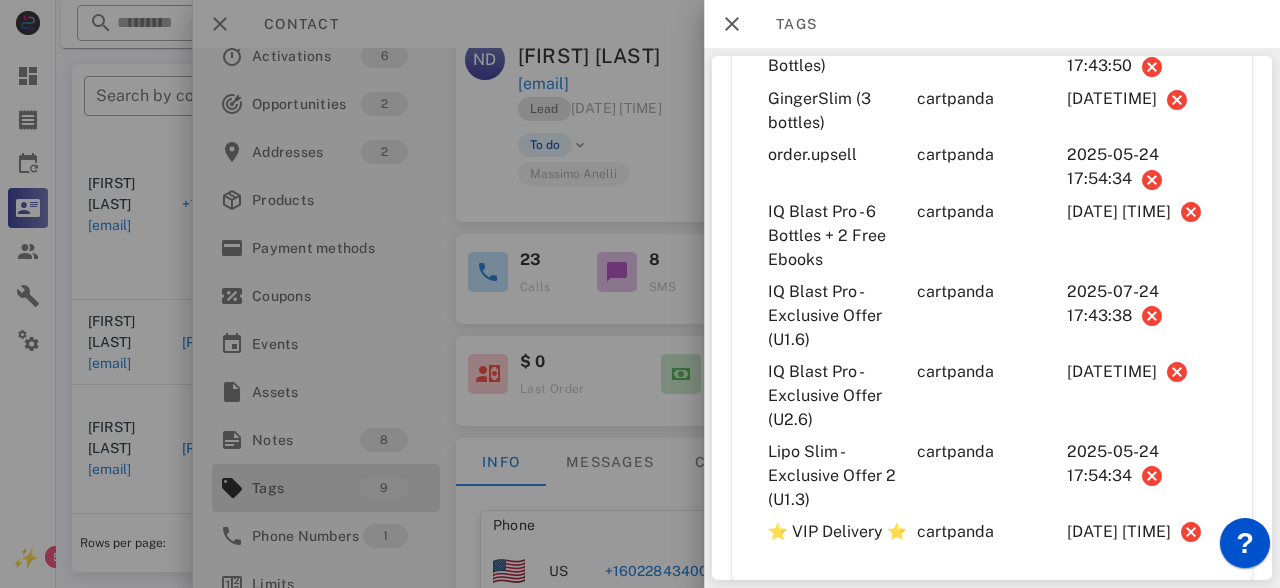 click at bounding box center [640, 294] 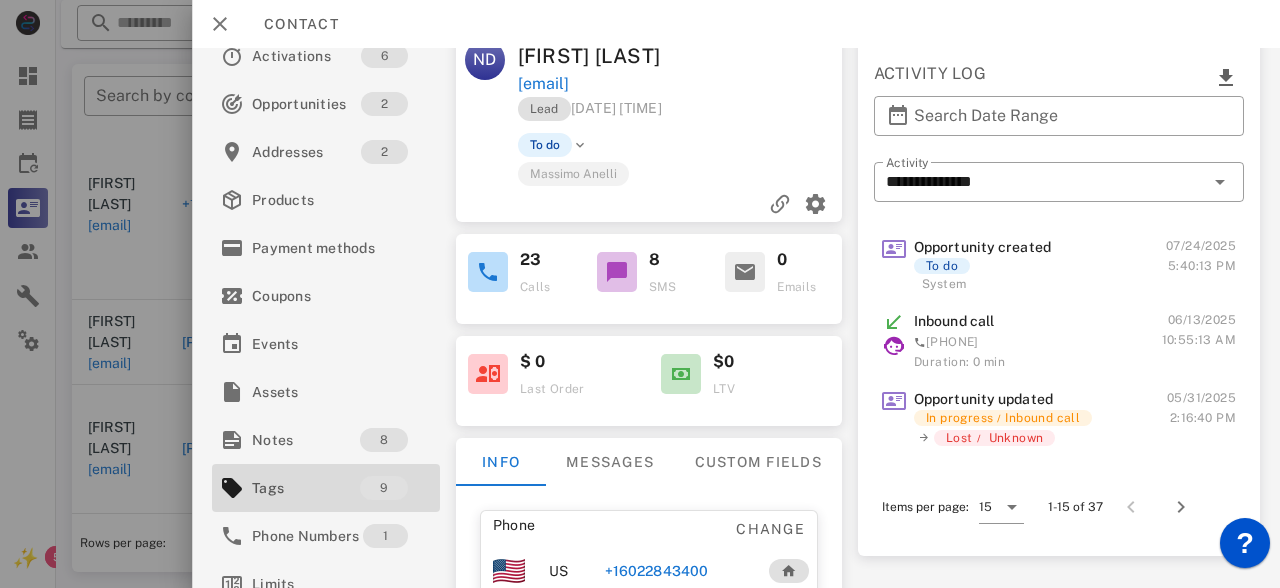 click at bounding box center (640, 294) 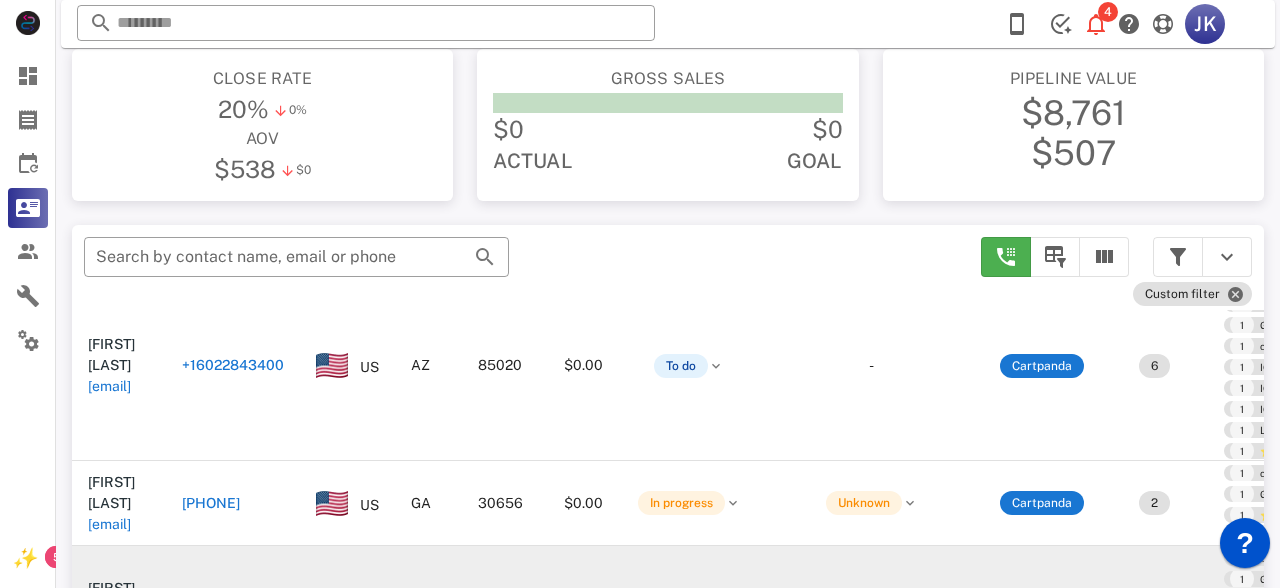 scroll, scrollTop: 380, scrollLeft: 0, axis: vertical 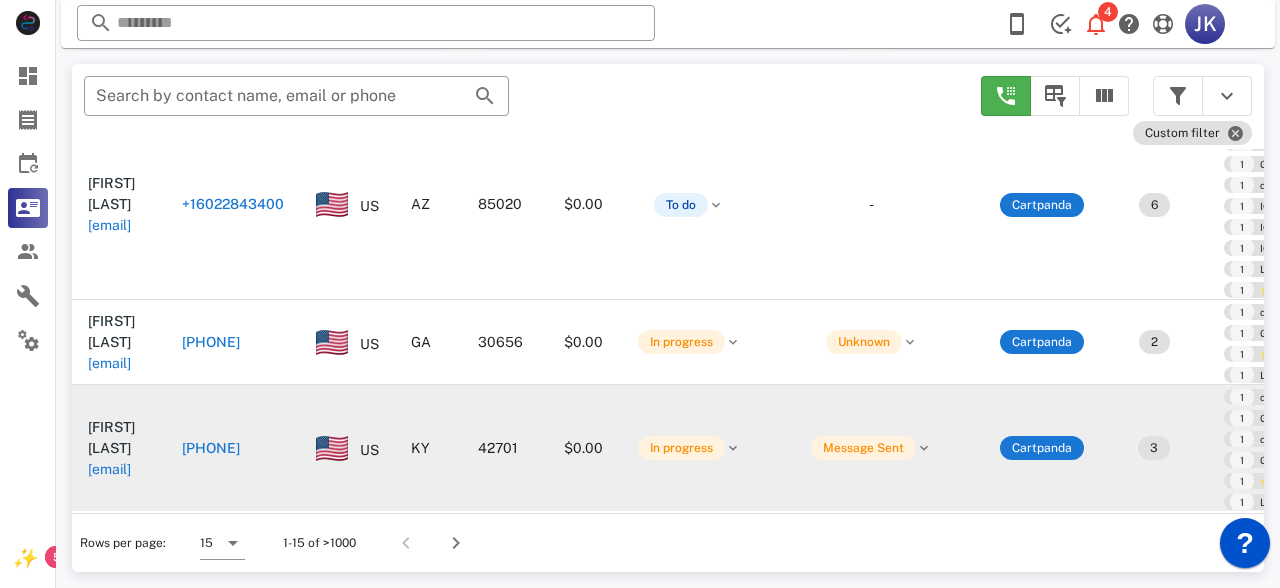 click on "[EMAIL]" at bounding box center [109, 458] 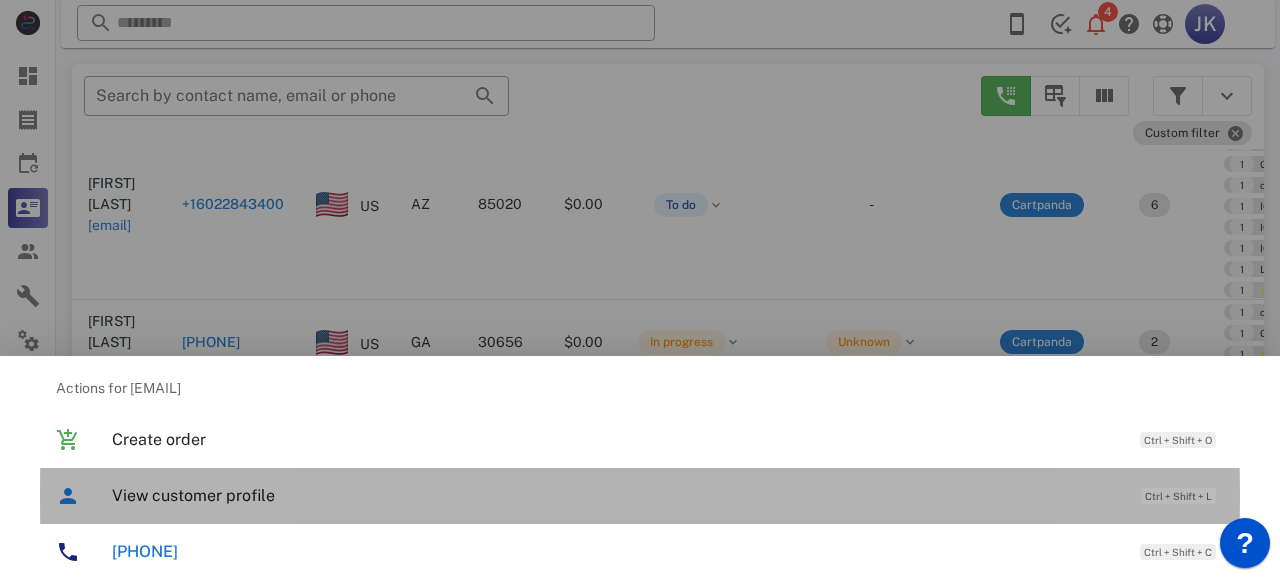 click on "View customer profile Ctrl + Shift + L" at bounding box center [668, 495] 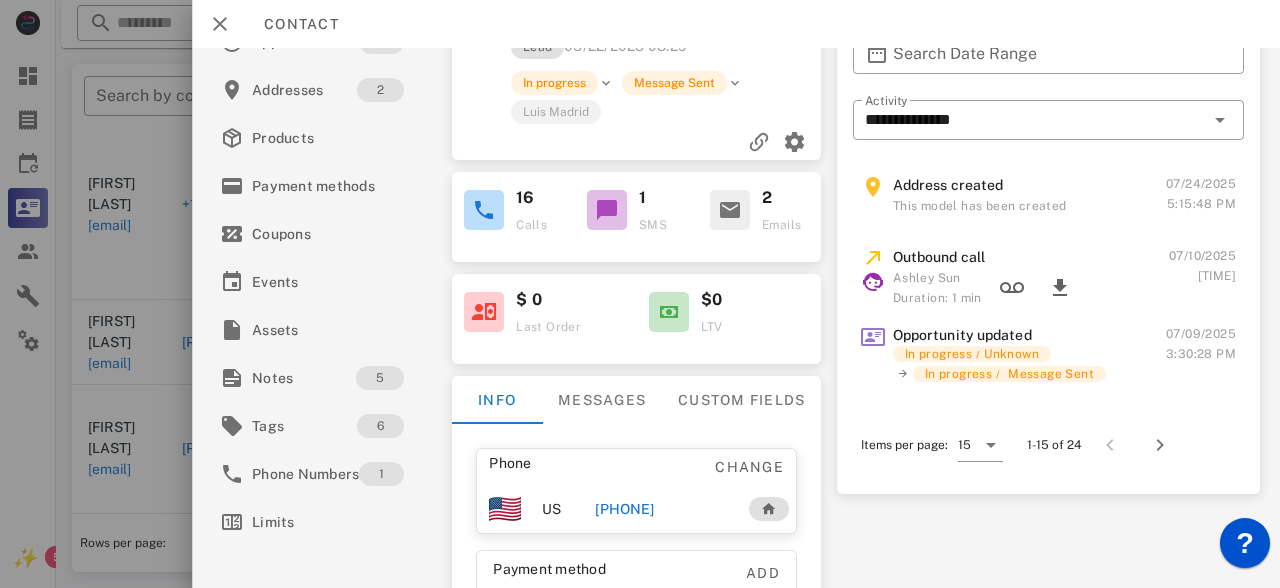 scroll, scrollTop: 85, scrollLeft: 0, axis: vertical 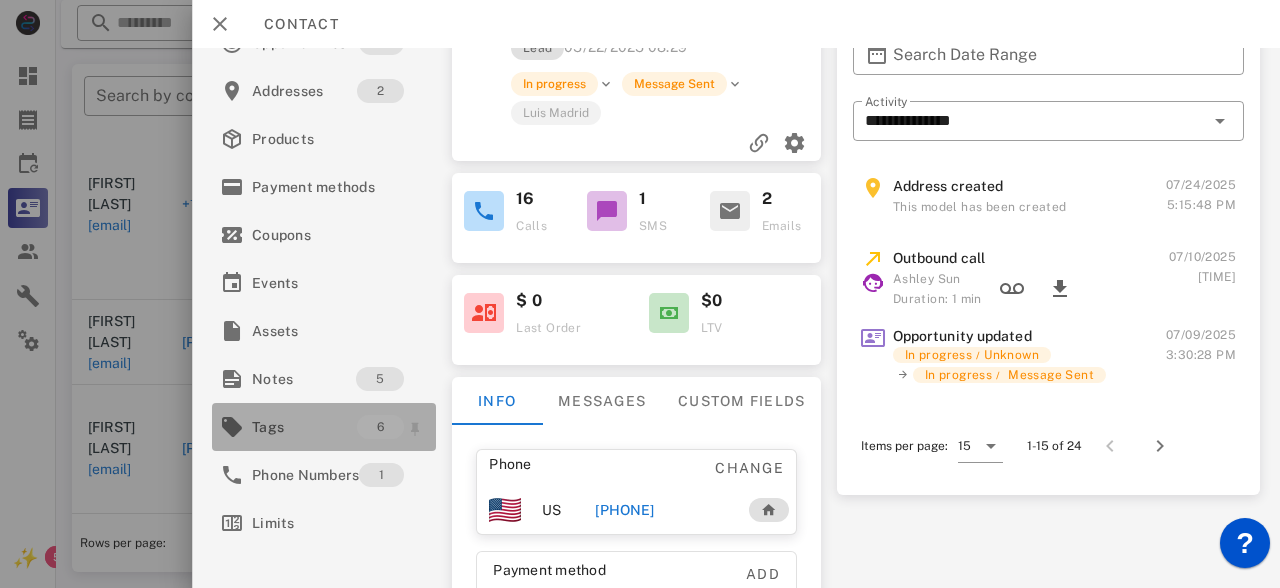 click on "Tags" at bounding box center (304, 427) 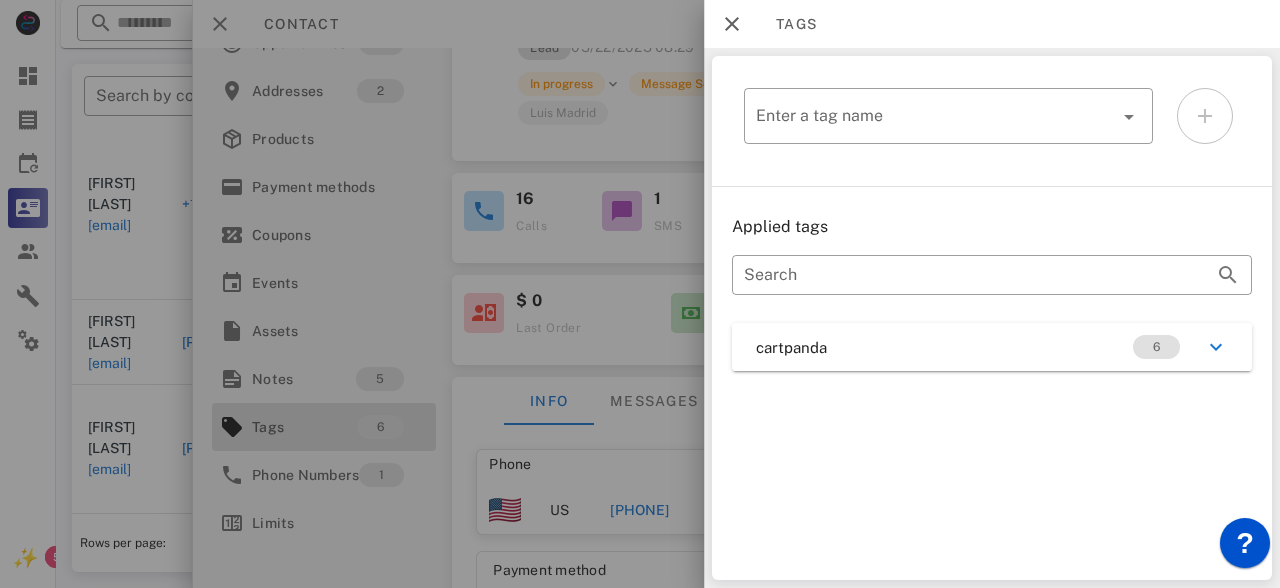 click at bounding box center [640, 294] 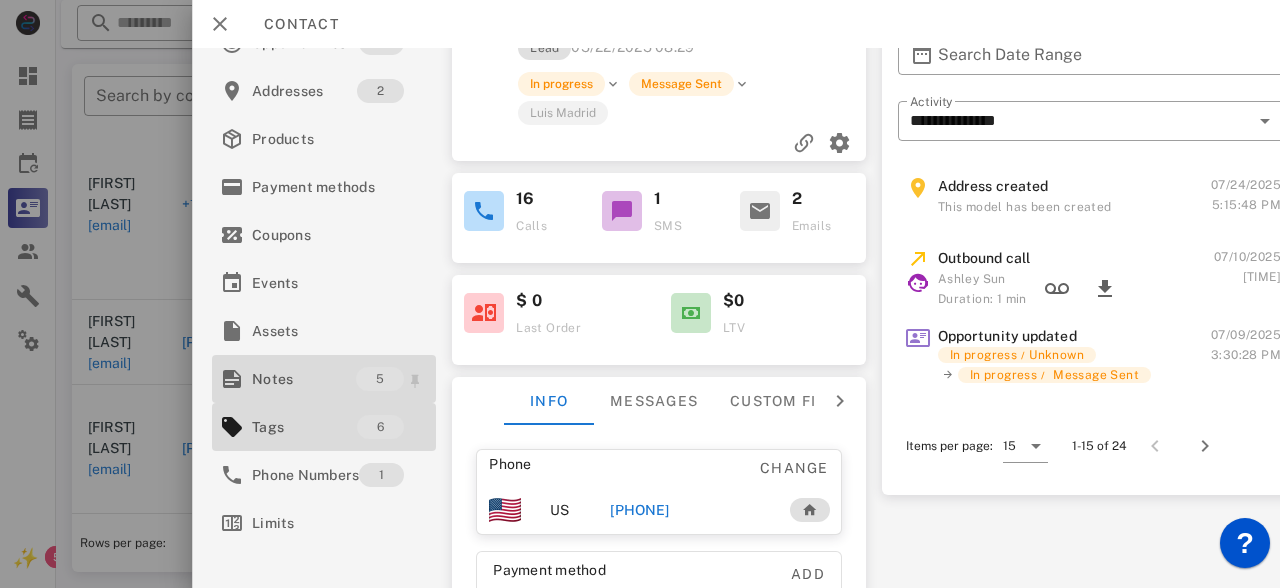 click on "Notes" at bounding box center (304, 379) 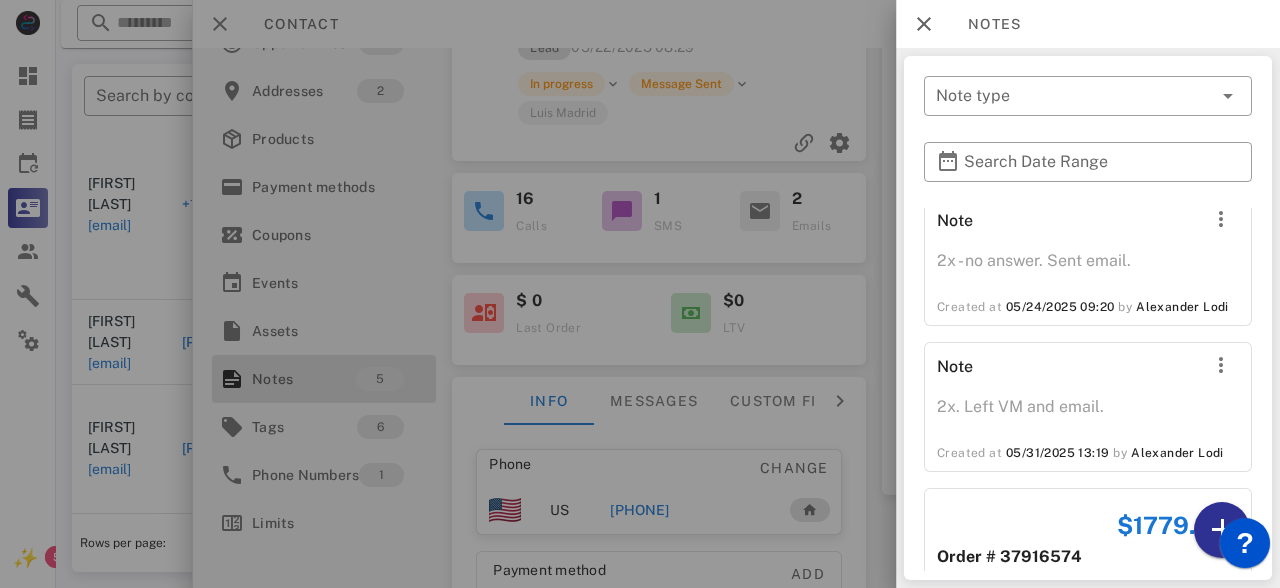 scroll, scrollTop: 687, scrollLeft: 0, axis: vertical 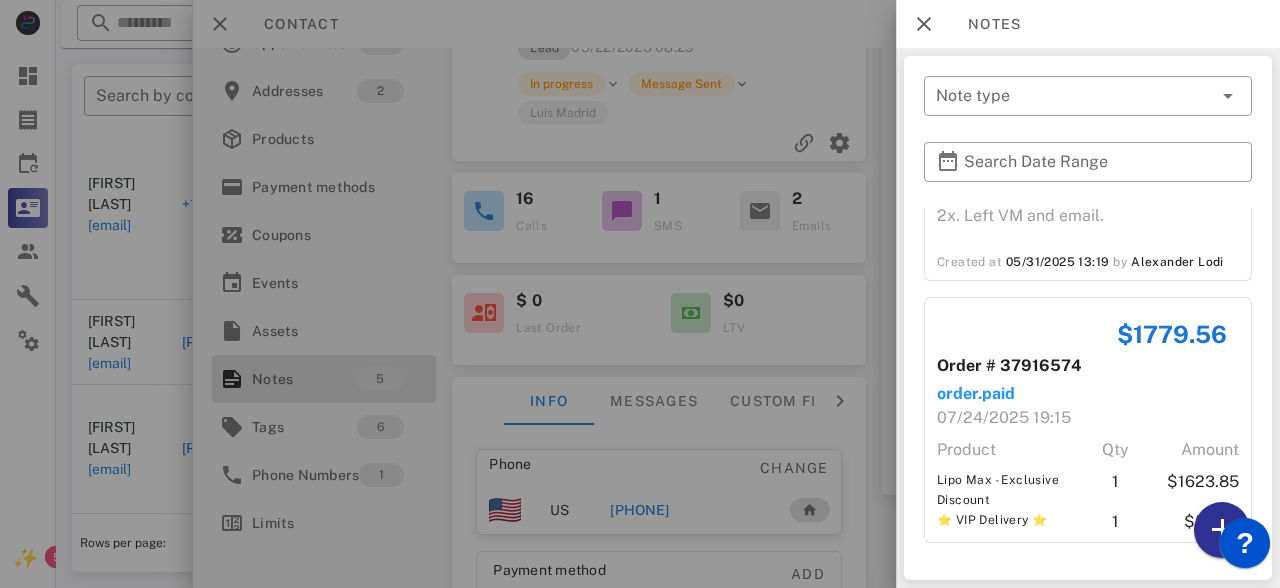 click on "Lipo Max - Exclusive Discount" at bounding box center [1006, 490] 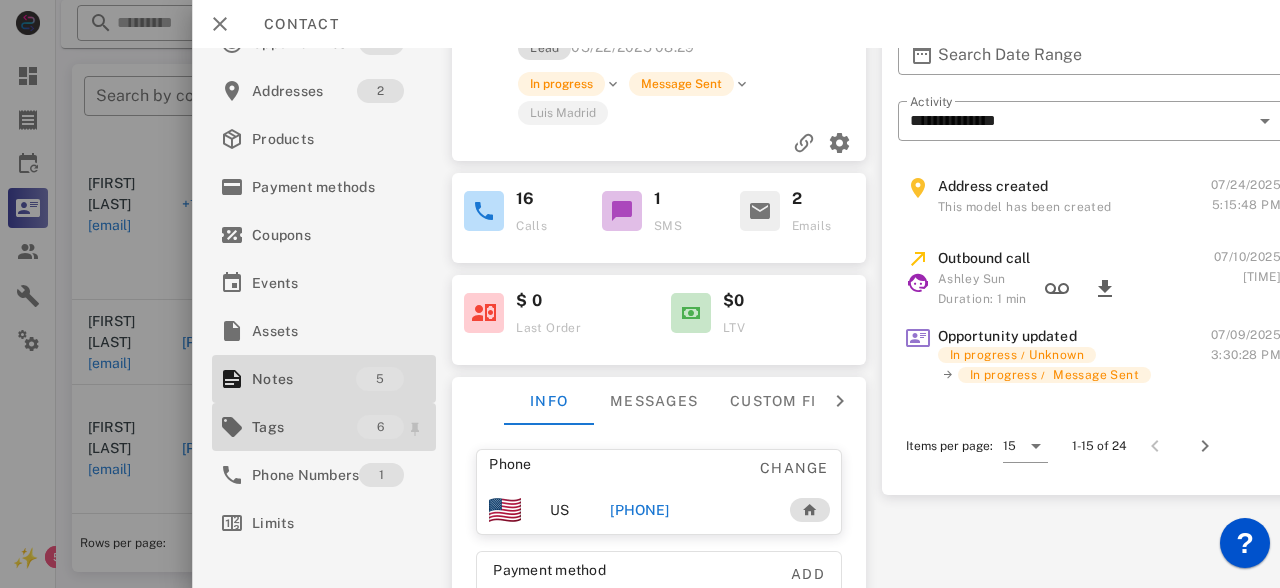 click on "Tags" at bounding box center (304, 427) 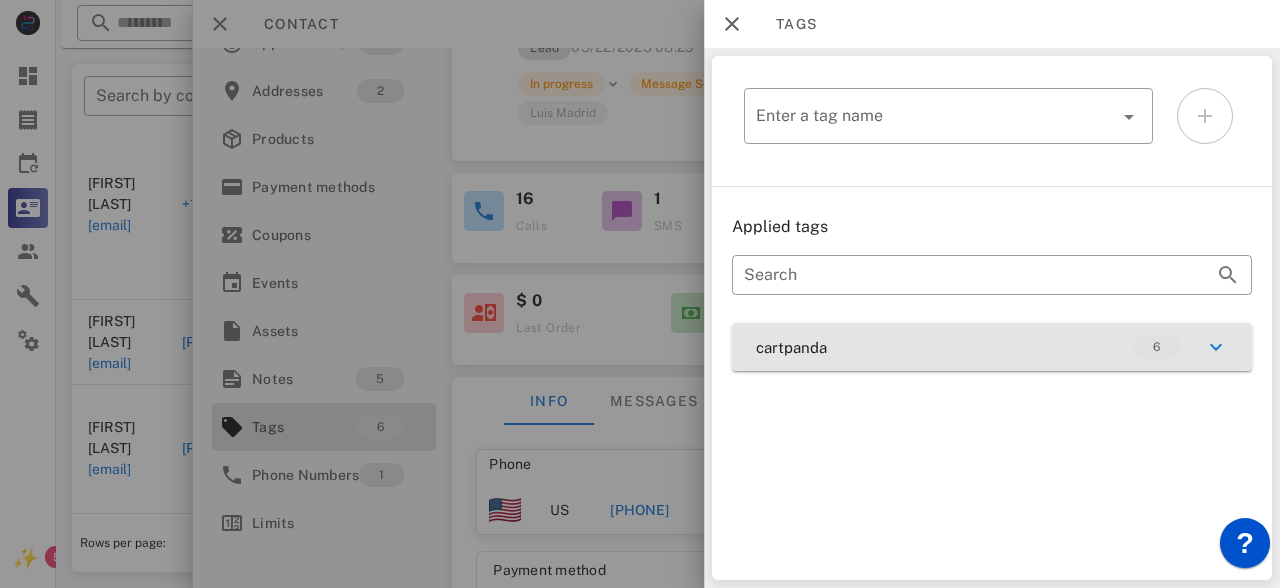 click on "cartpanda  6" at bounding box center [992, 347] 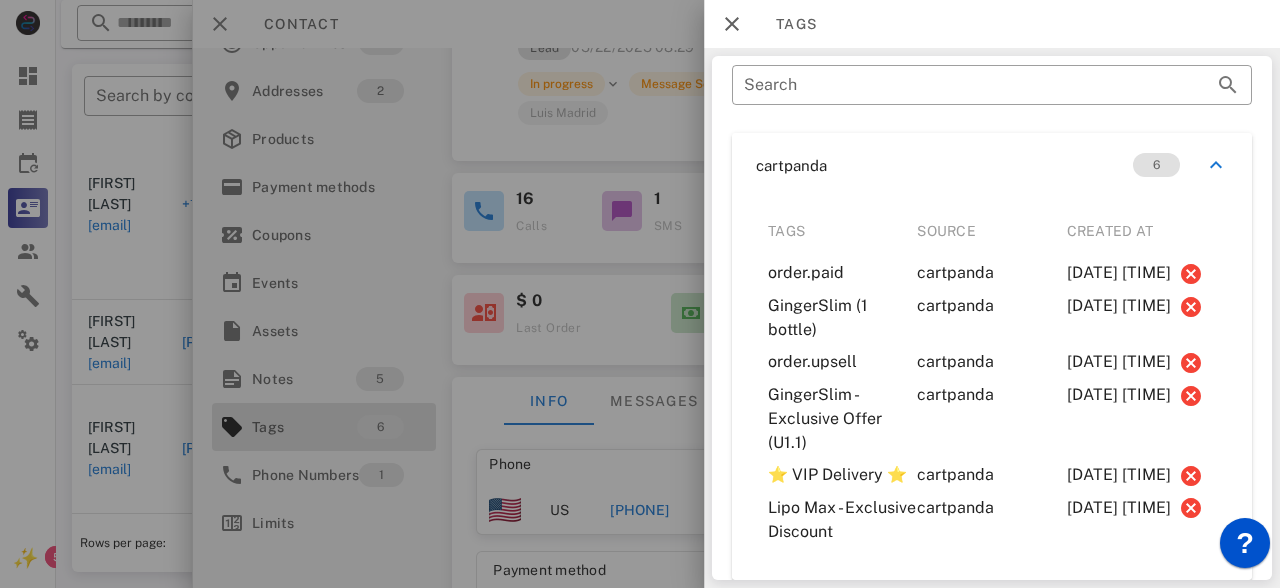 scroll, scrollTop: 266, scrollLeft: 0, axis: vertical 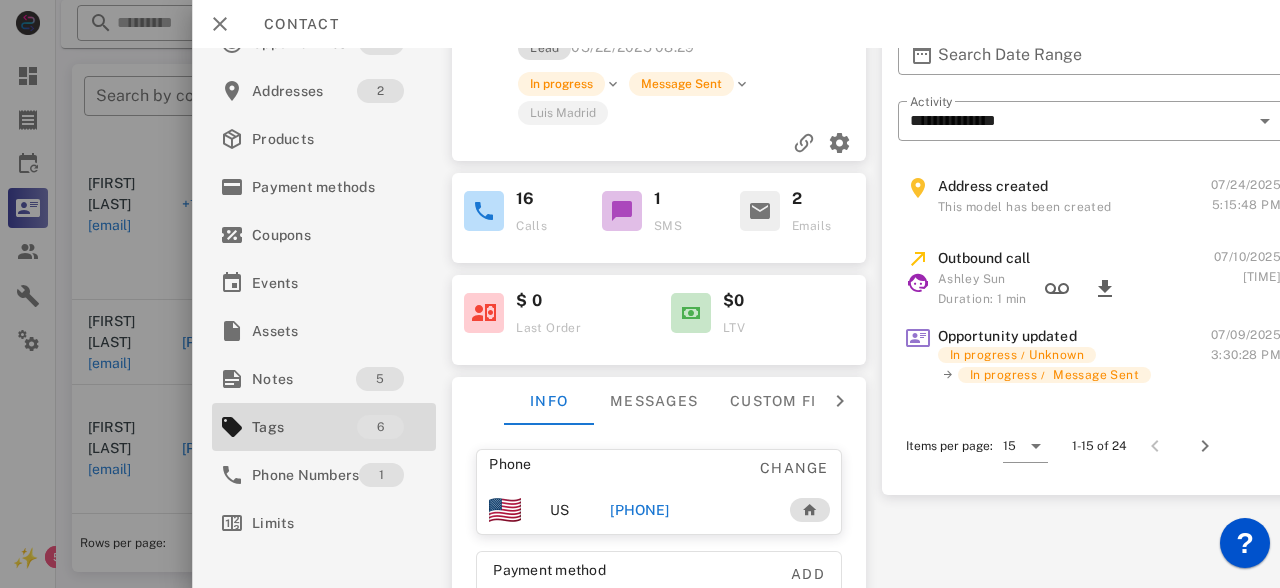 click at bounding box center (640, 294) 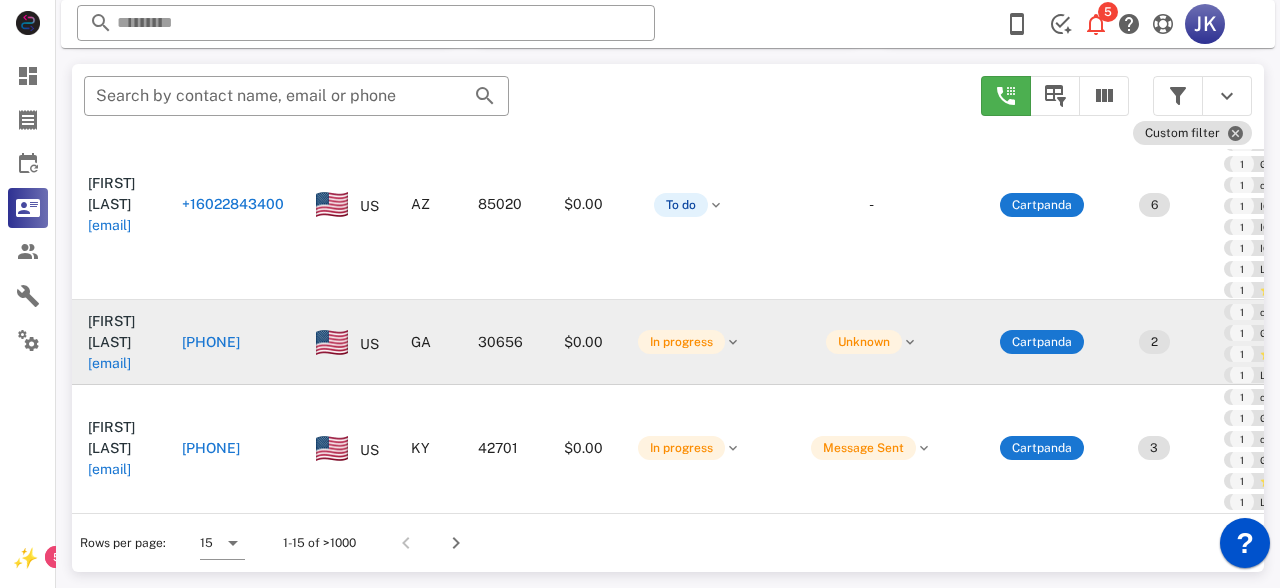 scroll, scrollTop: 0, scrollLeft: 0, axis: both 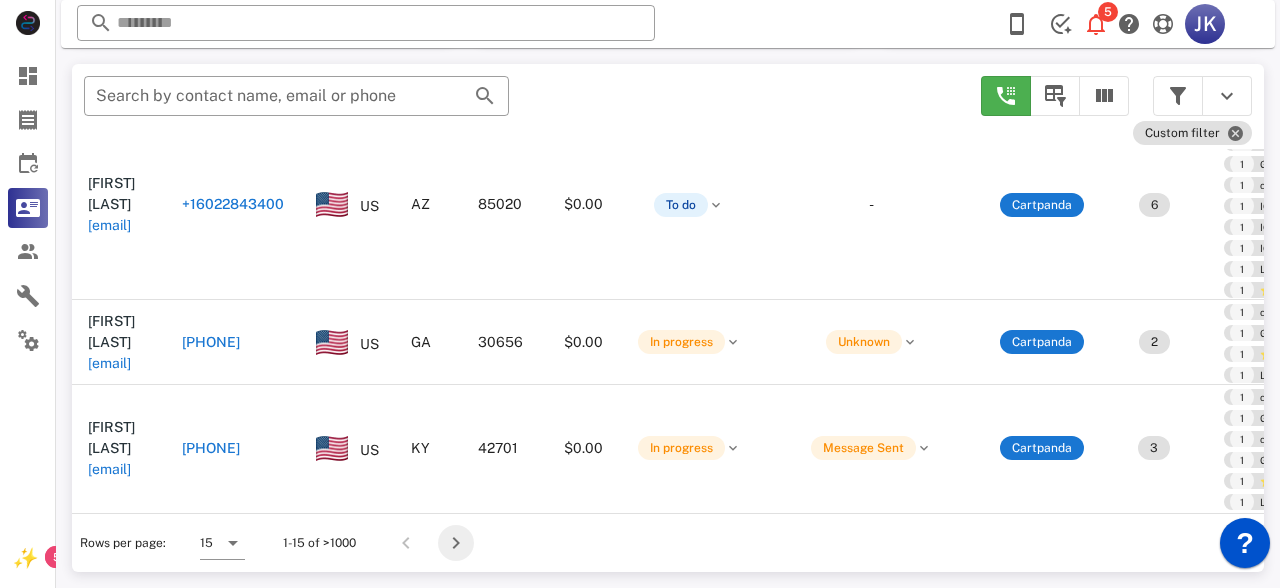 click at bounding box center (456, 543) 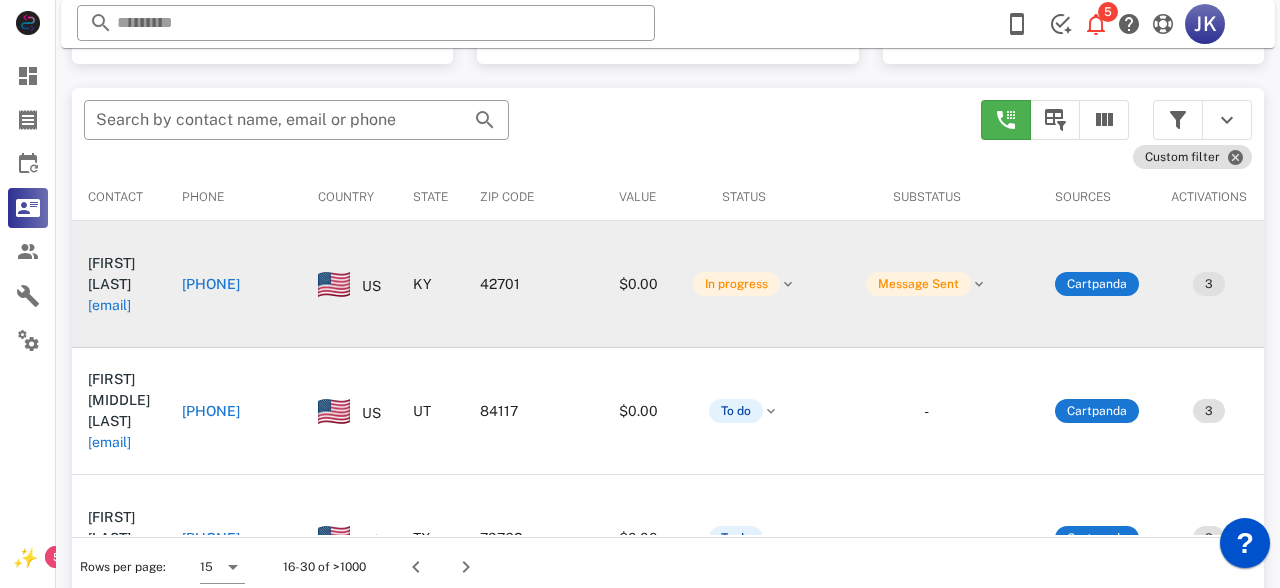 scroll, scrollTop: 380, scrollLeft: 0, axis: vertical 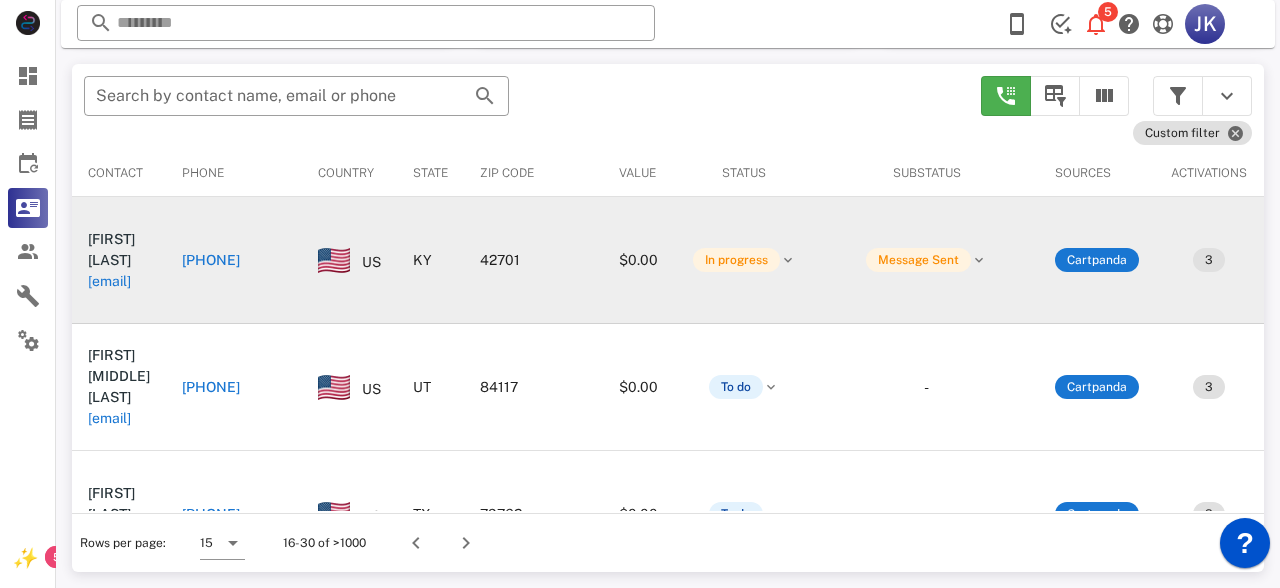 click on "[EMAIL]" at bounding box center (109, 270) 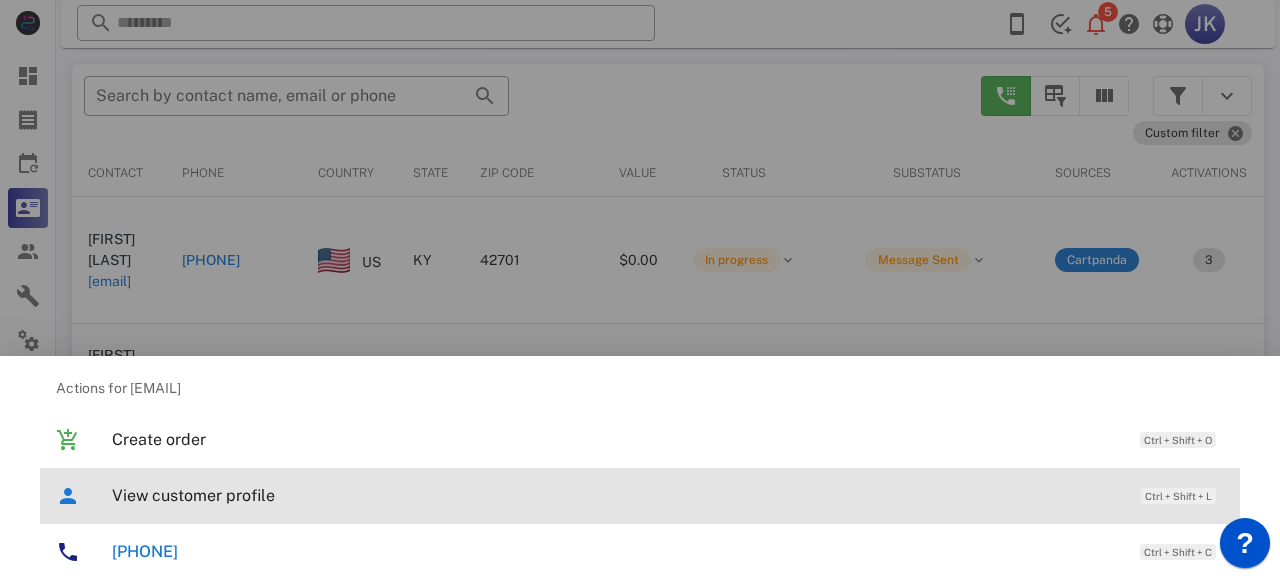 click on "View customer profile" at bounding box center [616, 495] 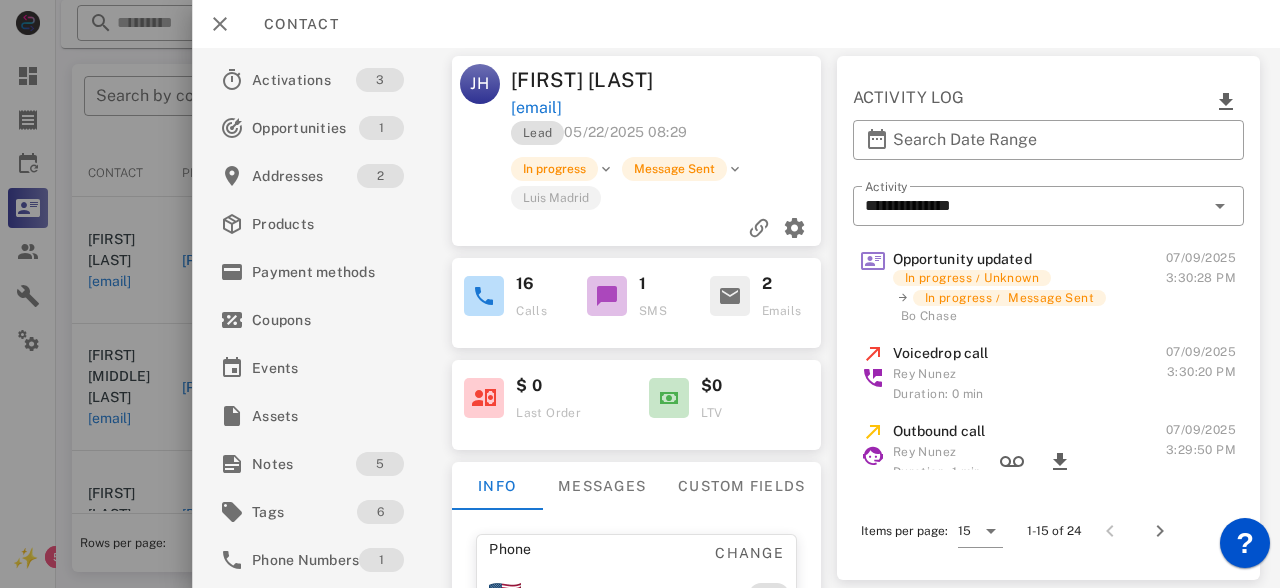 scroll, scrollTop: 173, scrollLeft: 0, axis: vertical 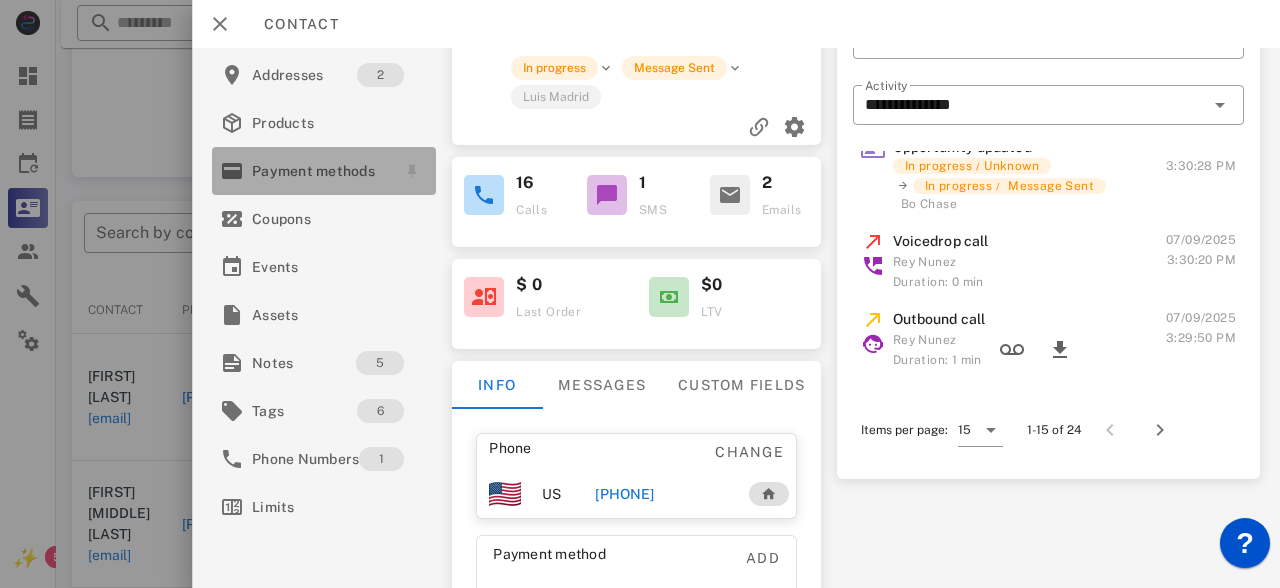 click on "Payment methods" at bounding box center [324, 171] 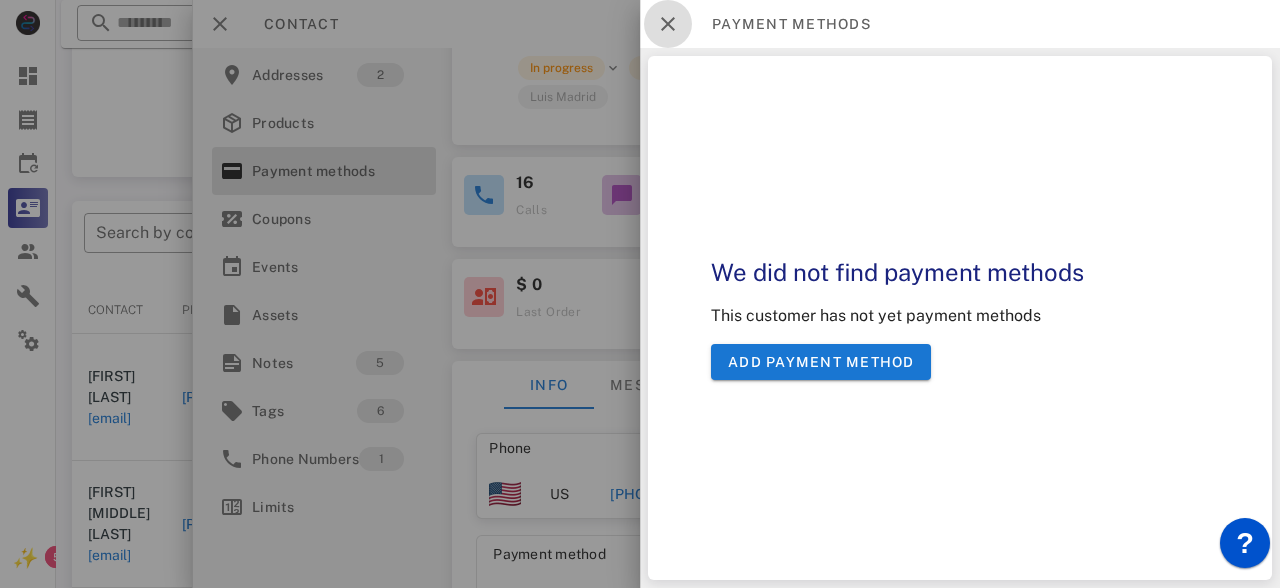 click at bounding box center [668, 24] 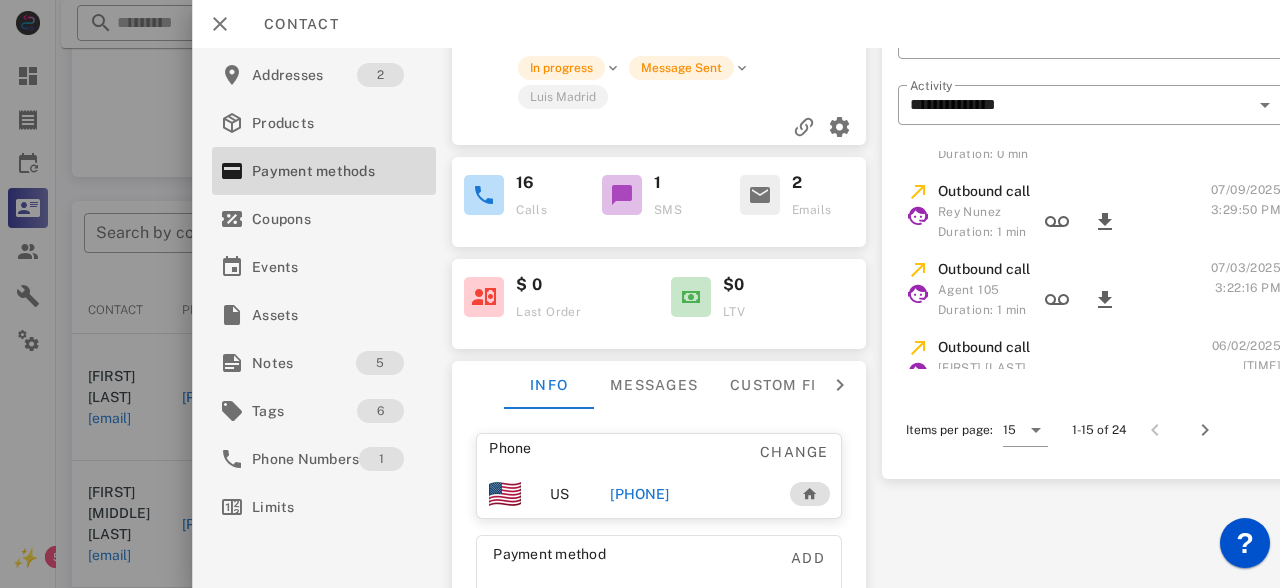 scroll, scrollTop: 0, scrollLeft: 0, axis: both 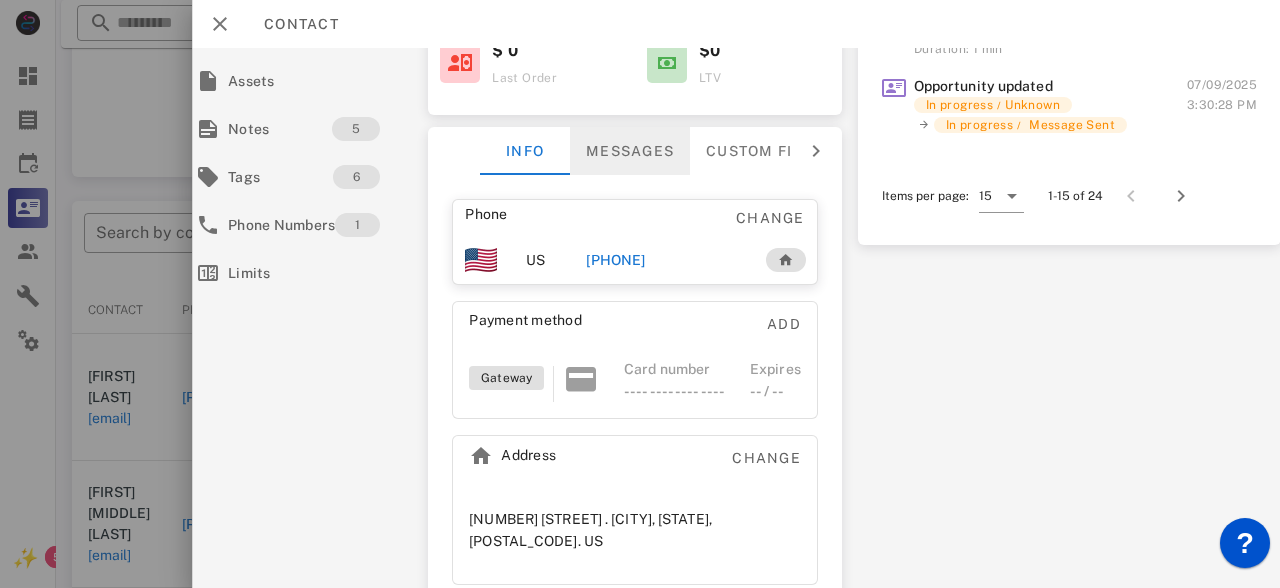 click on "Messages" at bounding box center [630, 151] 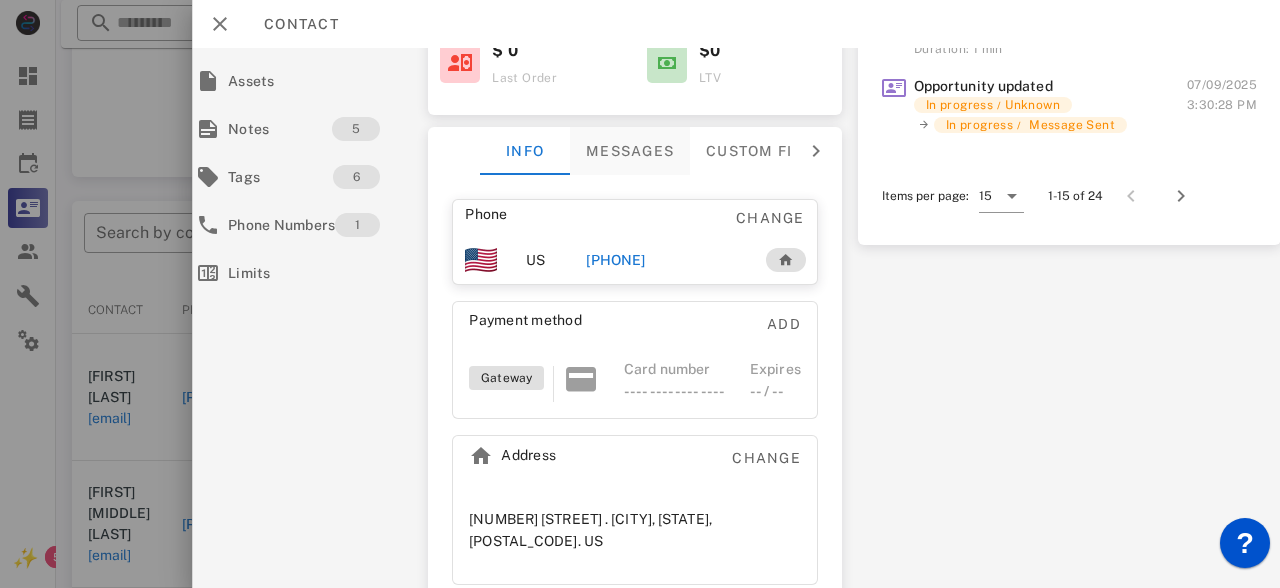 scroll, scrollTop: 305, scrollLeft: 24, axis: both 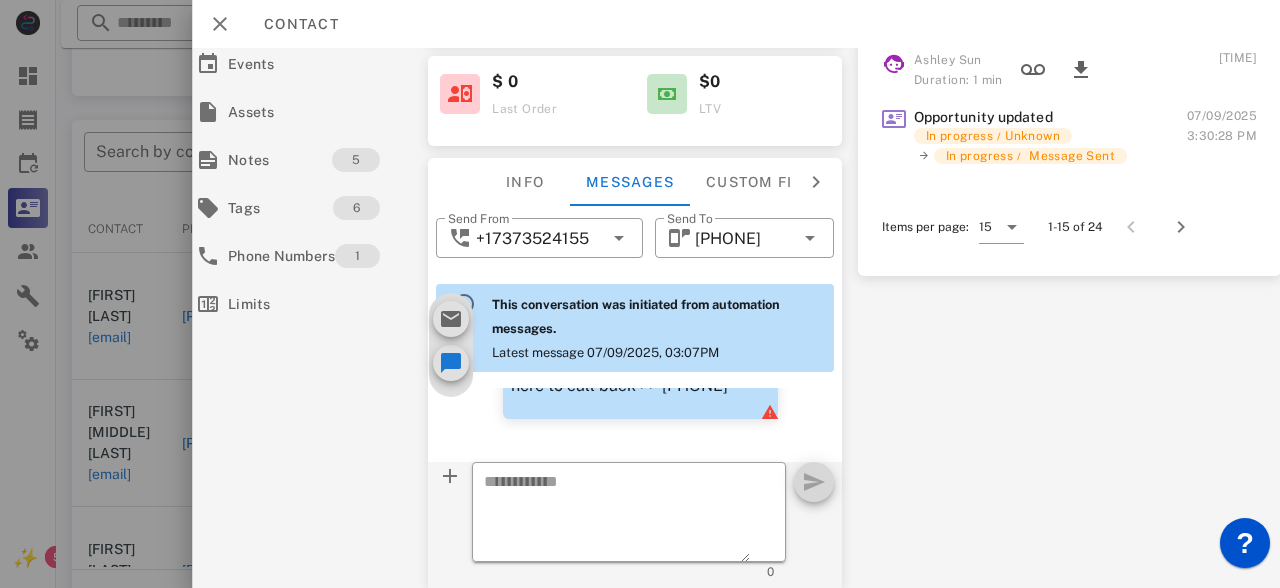click on "This conversation was initiated from automation messages.  Latest message 07/09/2025, 03:07PM" at bounding box center (655, 328) 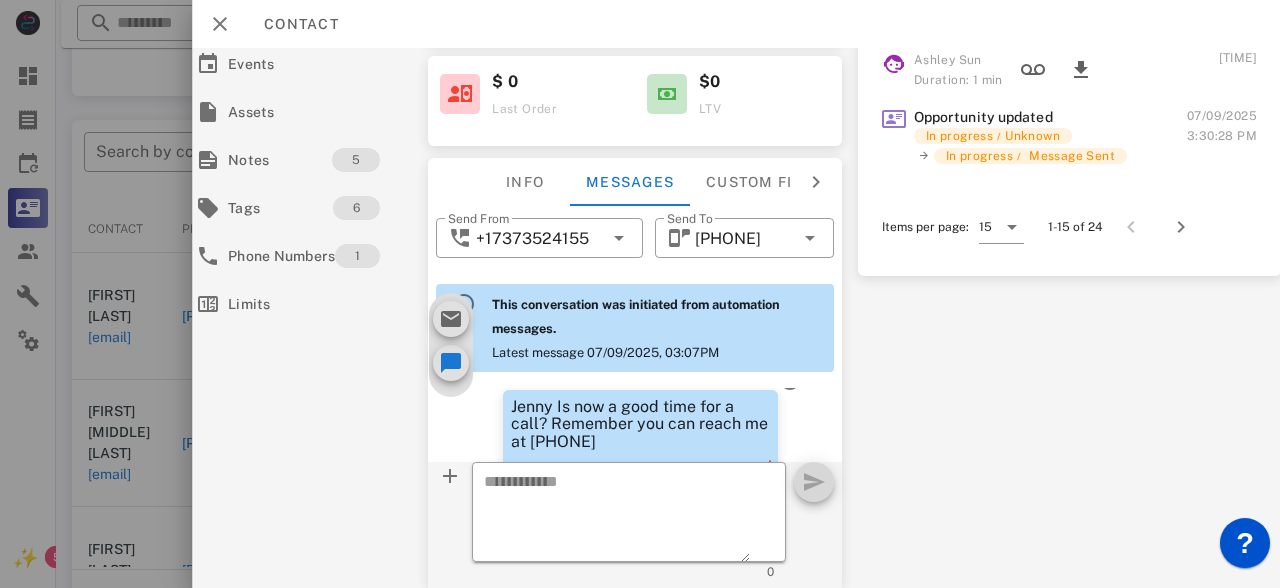 scroll, scrollTop: 534, scrollLeft: 0, axis: vertical 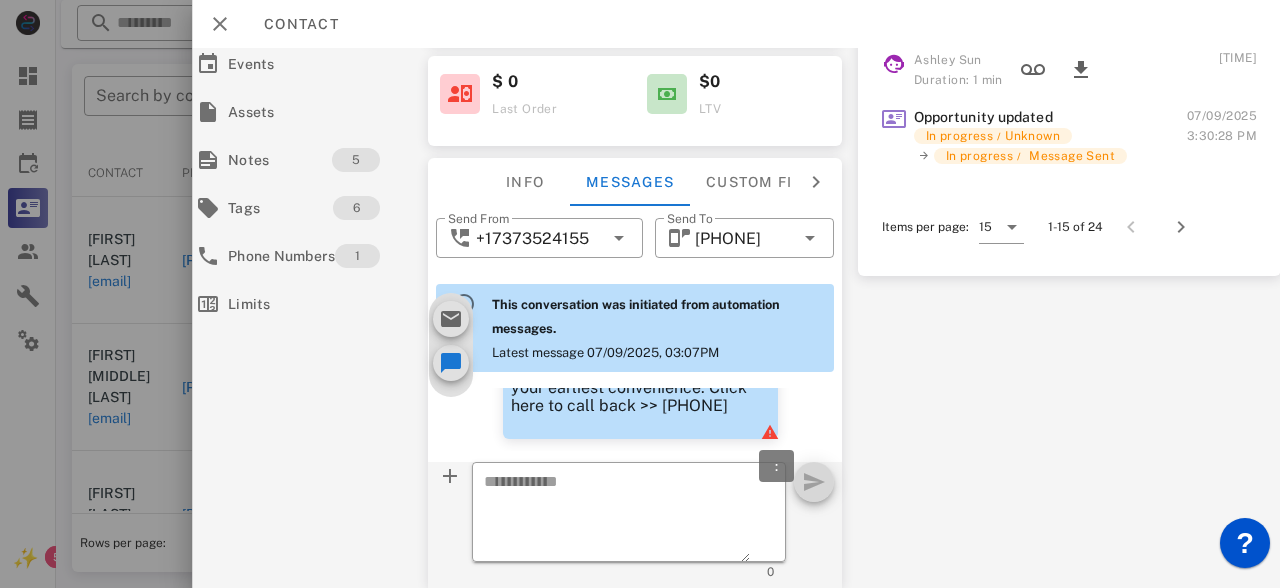 click at bounding box center [770, 432] 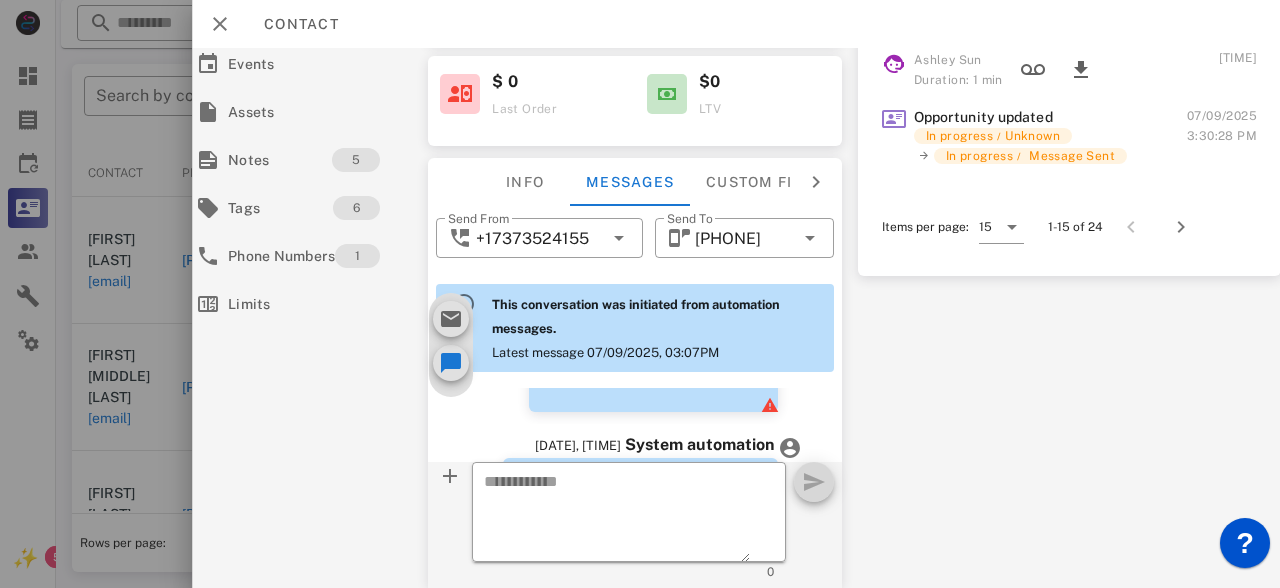 scroll, scrollTop: 462, scrollLeft: 0, axis: vertical 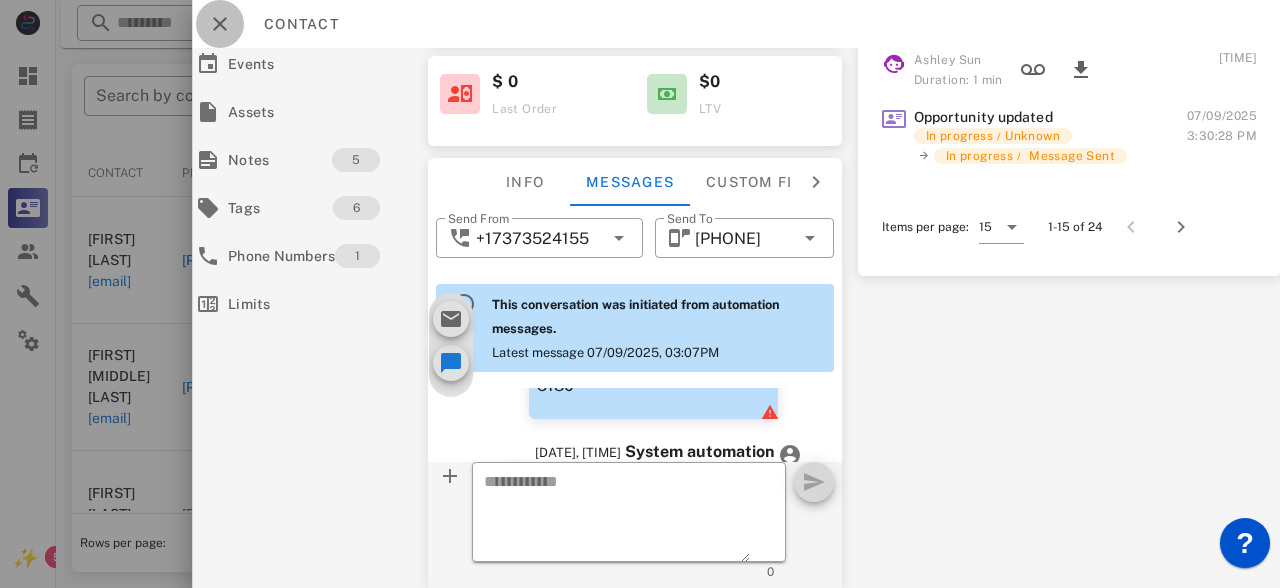 click at bounding box center [220, 24] 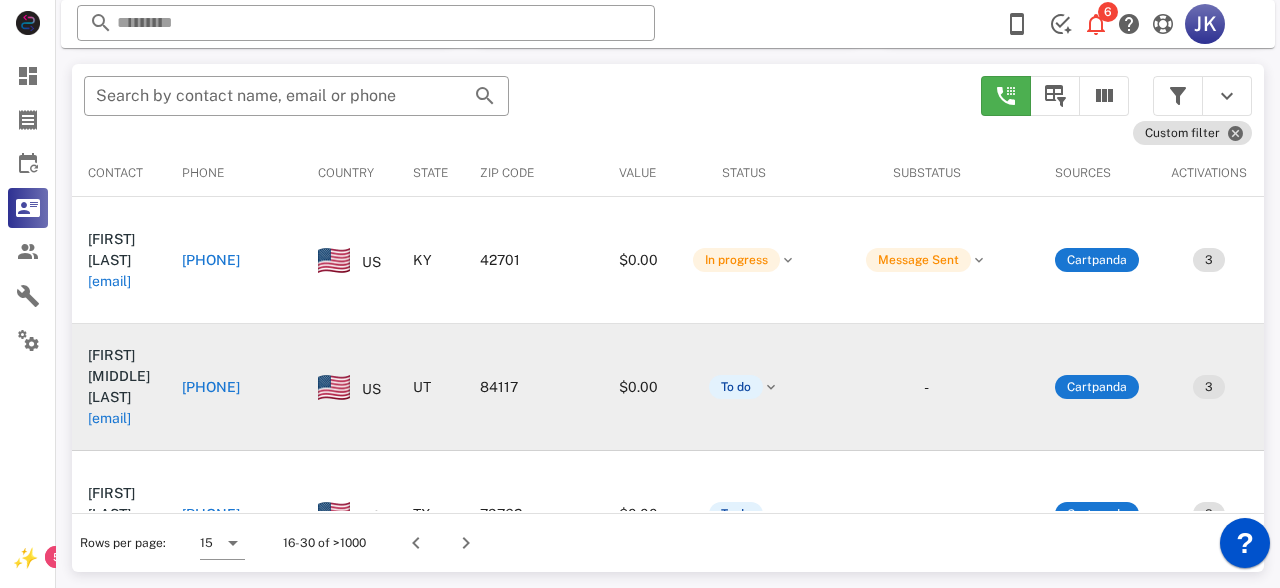 click on "[EMAIL]" at bounding box center (109, 397) 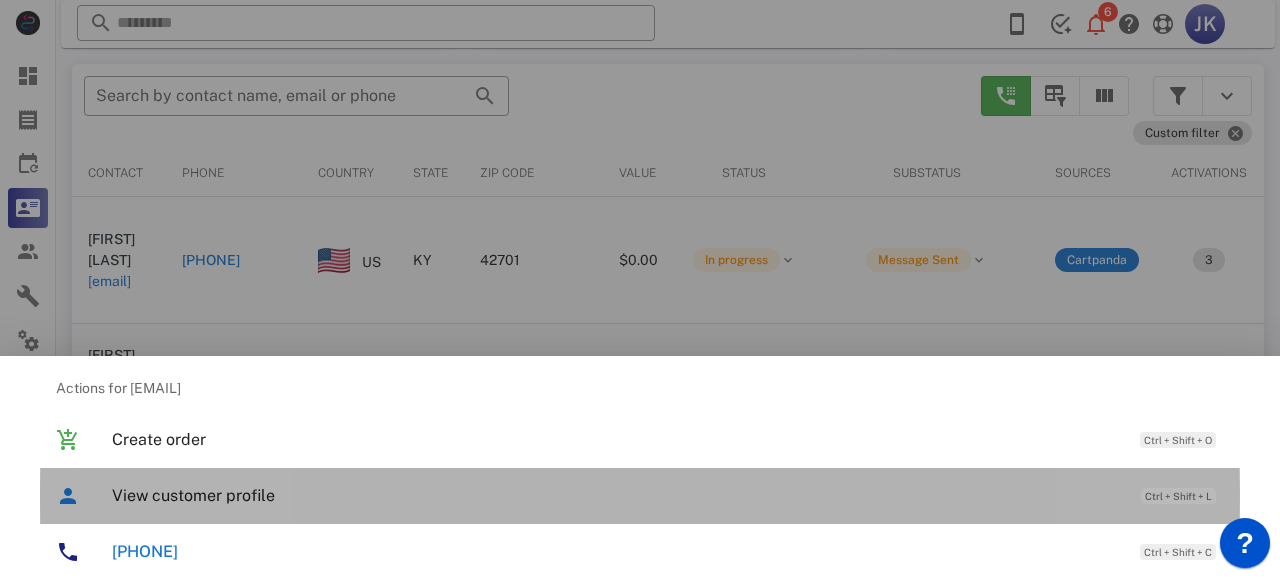 click on "View customer profile" at bounding box center [616, 495] 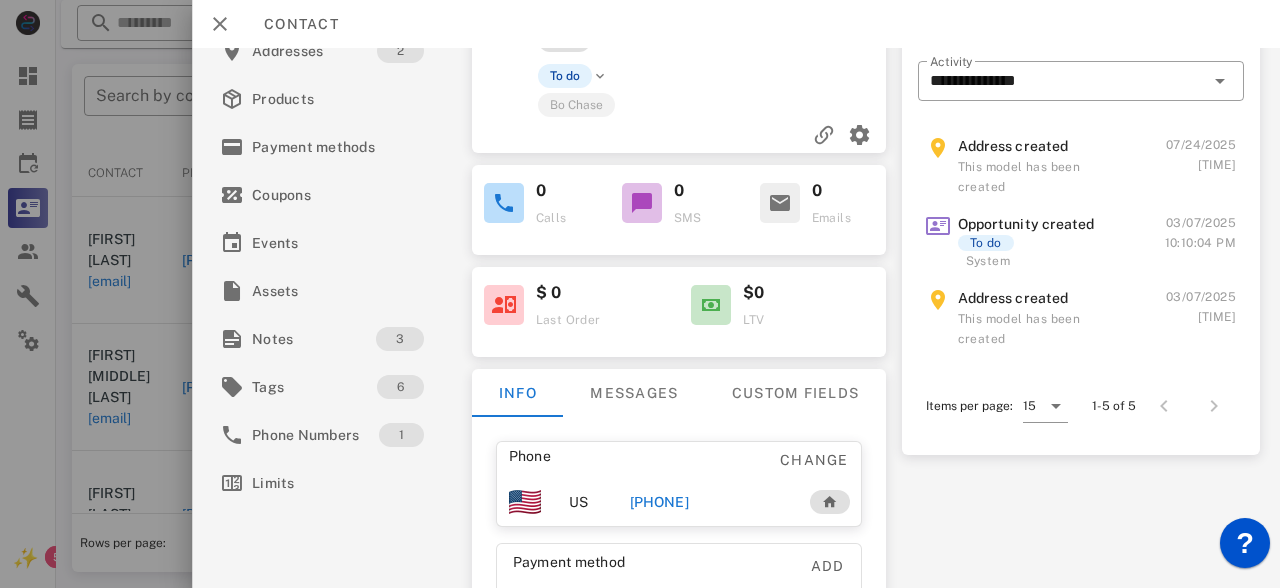 scroll, scrollTop: 121, scrollLeft: 0, axis: vertical 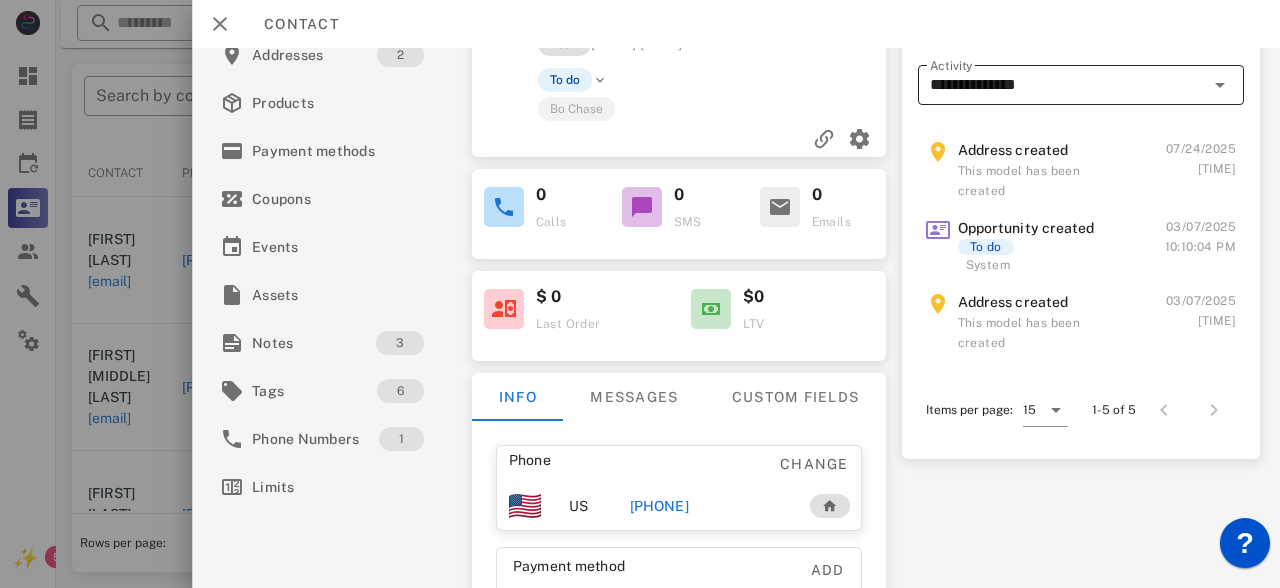 click on "**********" at bounding box center (1067, 85) 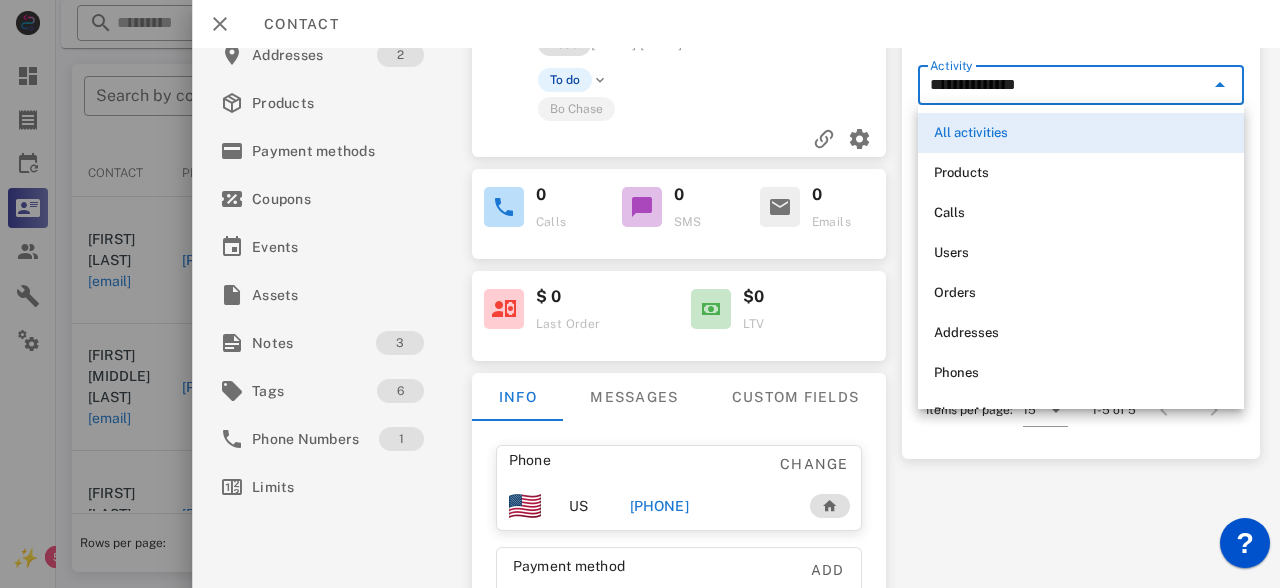 click on "**********" at bounding box center [1067, 85] 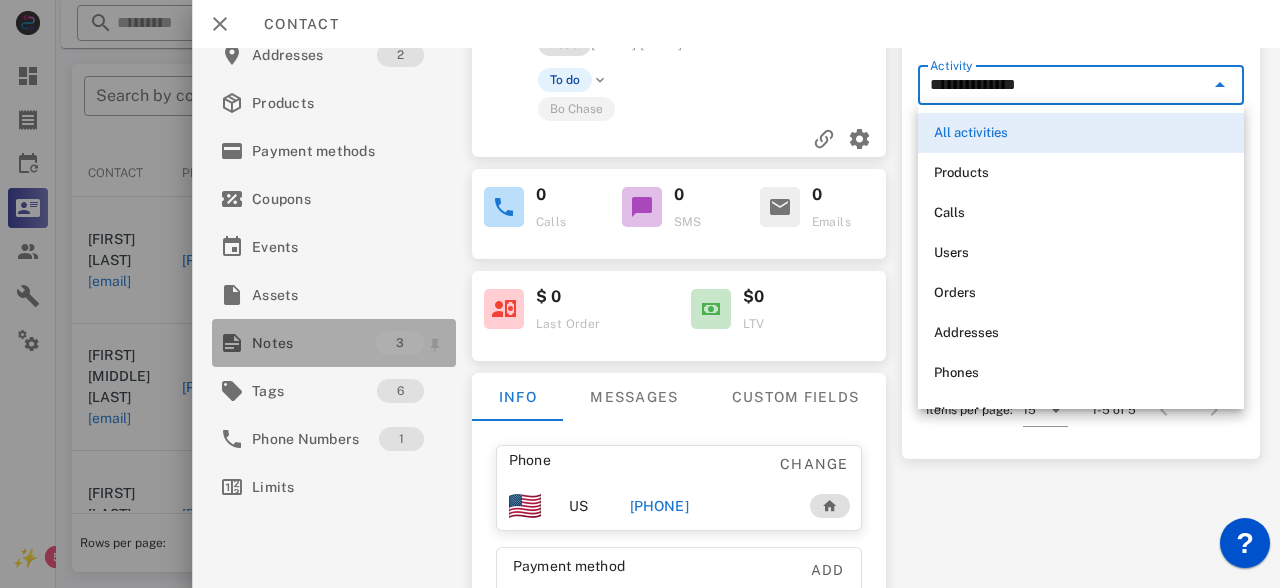 click on "Notes" at bounding box center (314, 343) 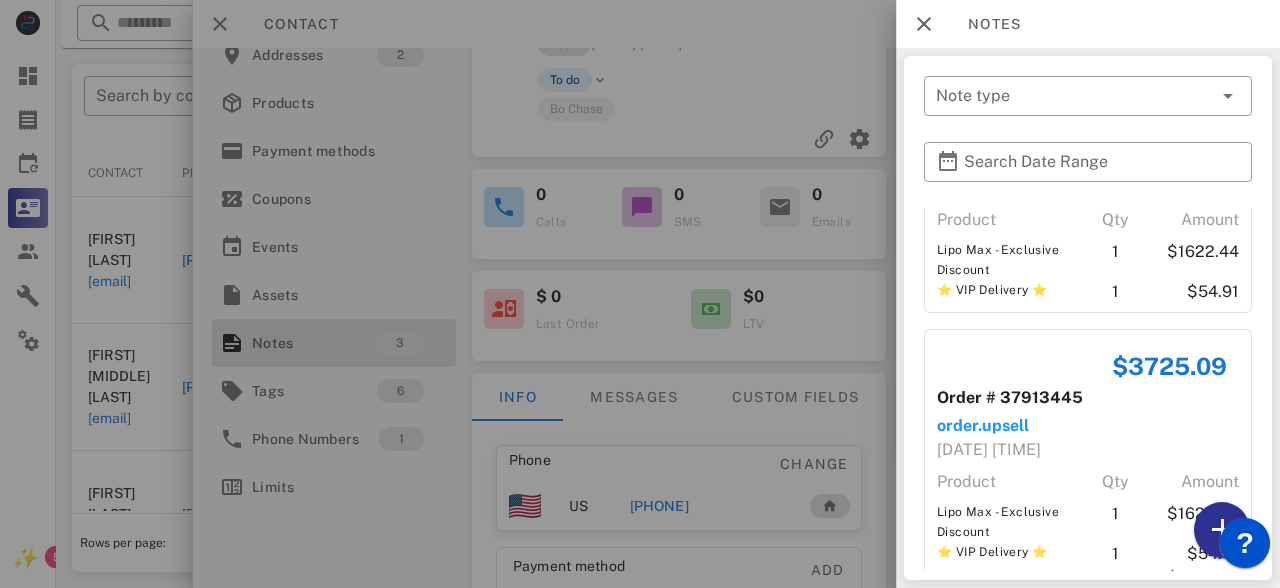 scroll, scrollTop: 432, scrollLeft: 0, axis: vertical 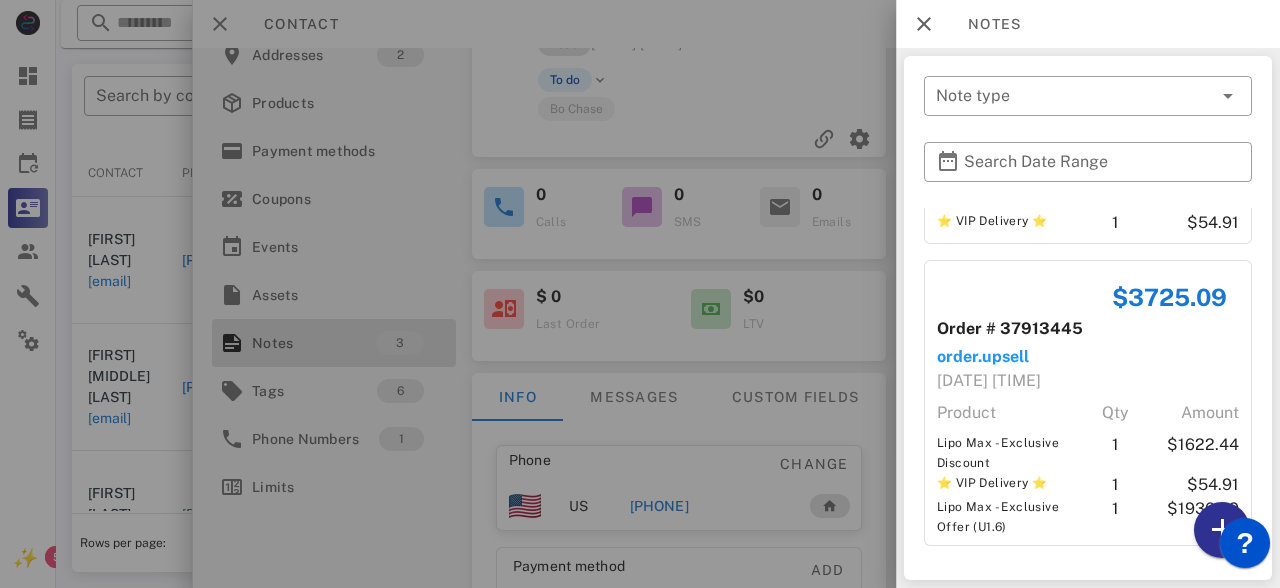 click at bounding box center [640, 294] 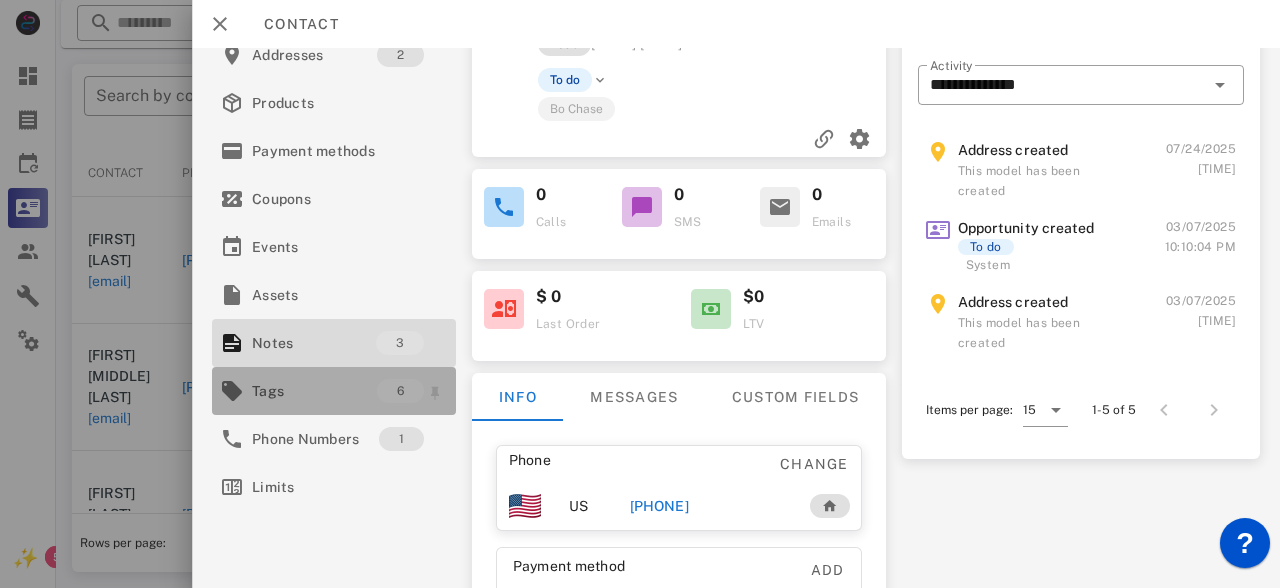 click on "Tags" at bounding box center (314, 391) 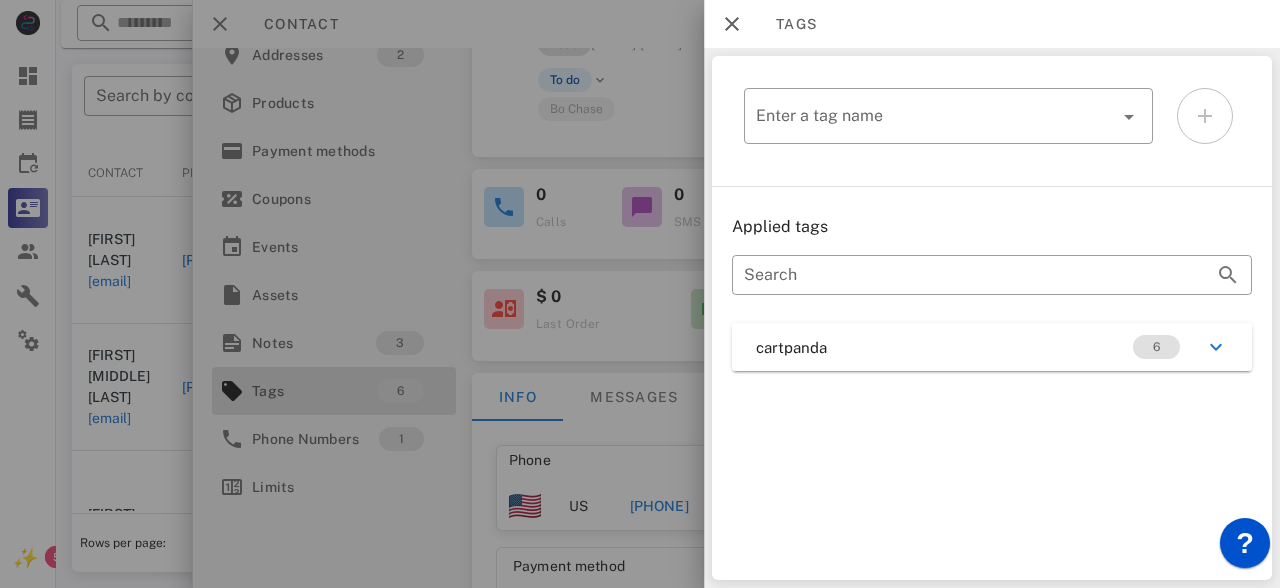 click at bounding box center [640, 294] 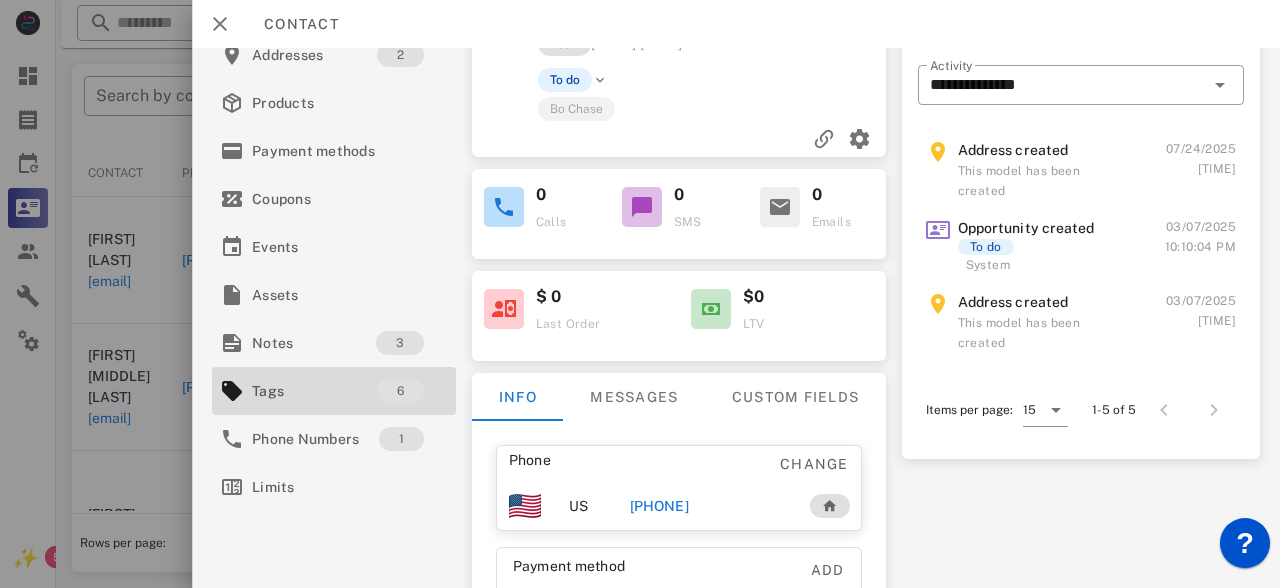 click at bounding box center (640, 294) 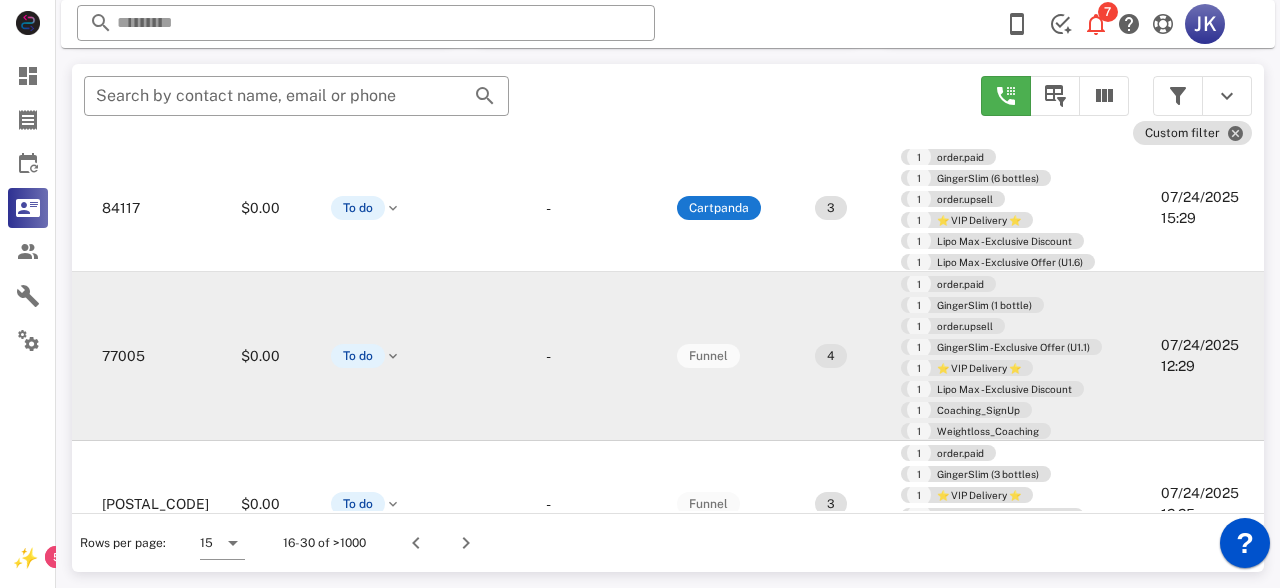 scroll, scrollTop: 179, scrollLeft: 0, axis: vertical 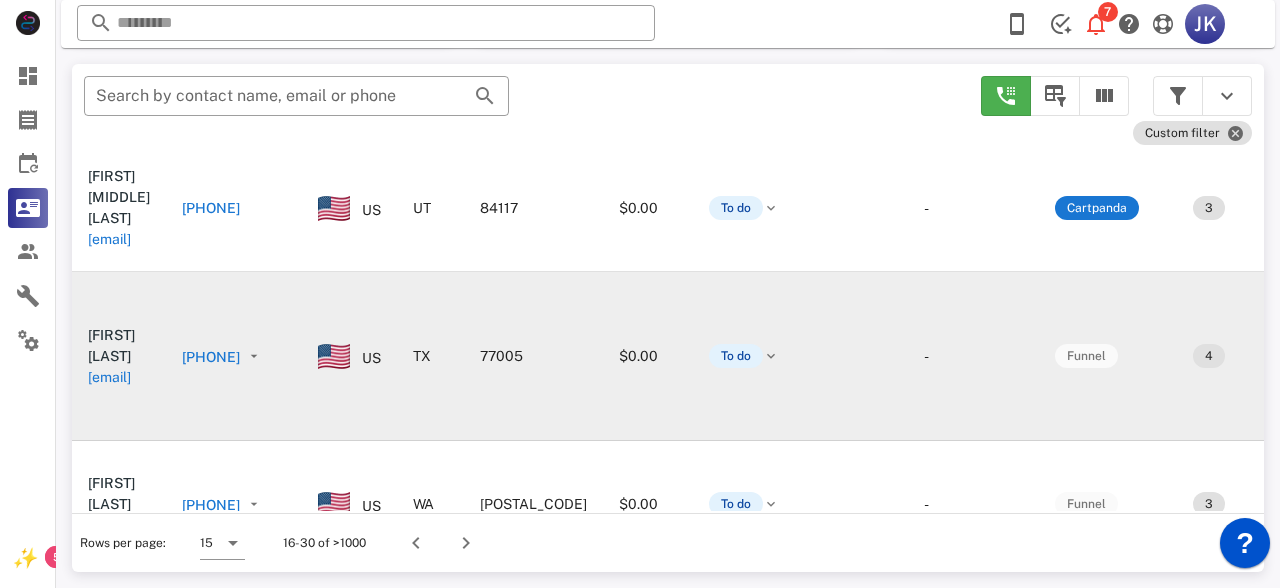 click on "[EMAIL]" at bounding box center (109, 366) 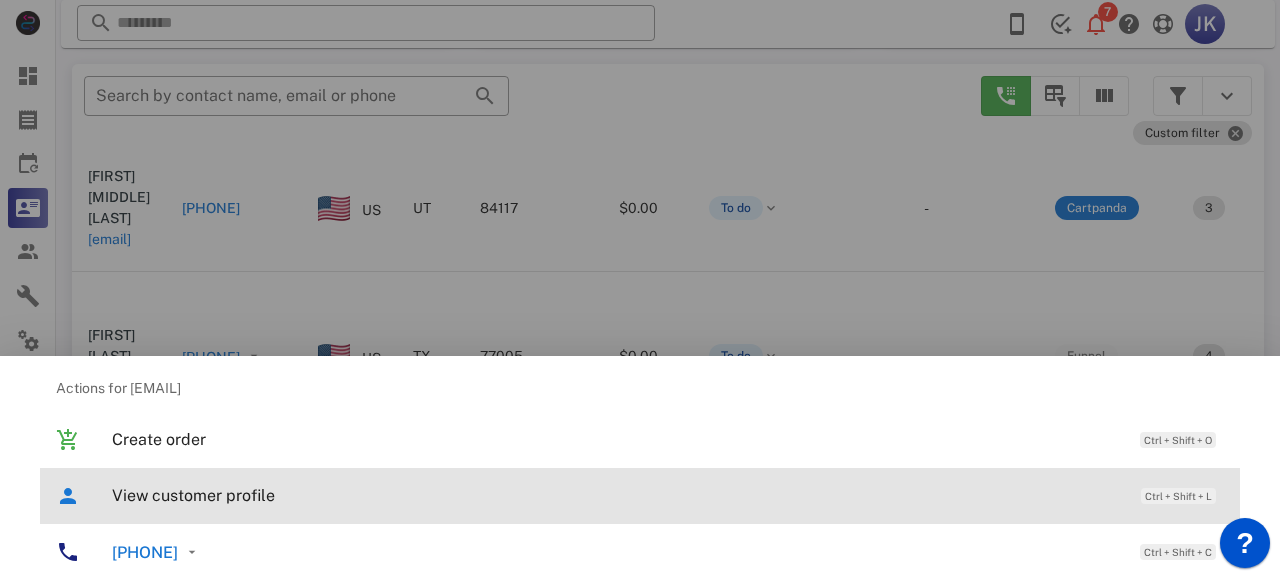 click on "View customer profile" at bounding box center [616, 495] 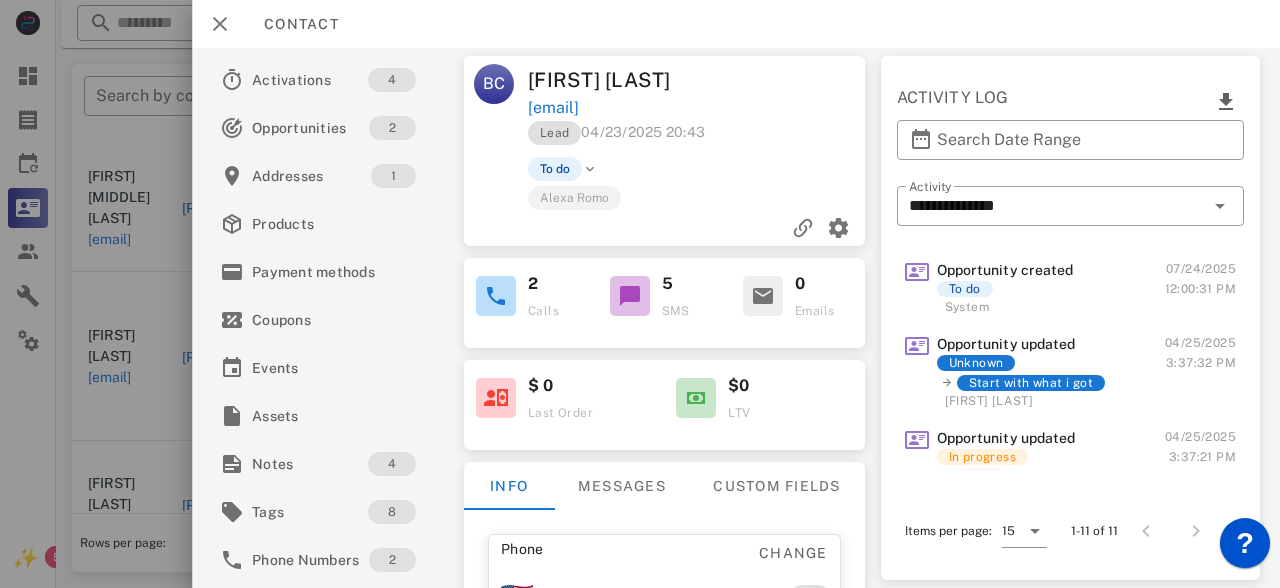 scroll, scrollTop: 183, scrollLeft: 0, axis: vertical 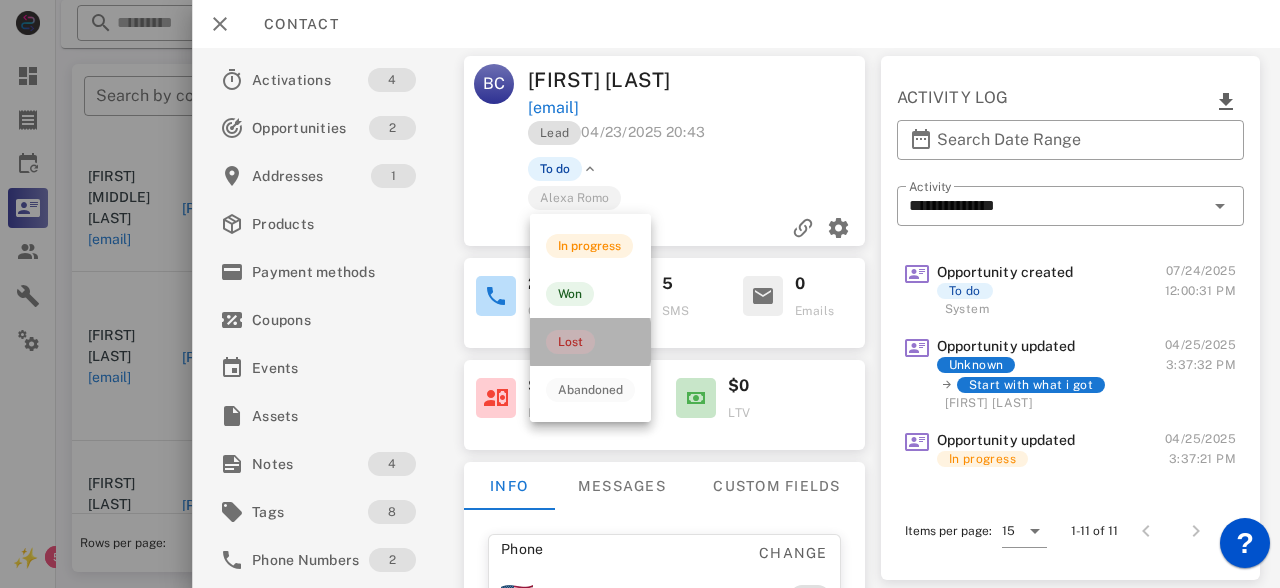 click on "Lost" at bounding box center [570, 342] 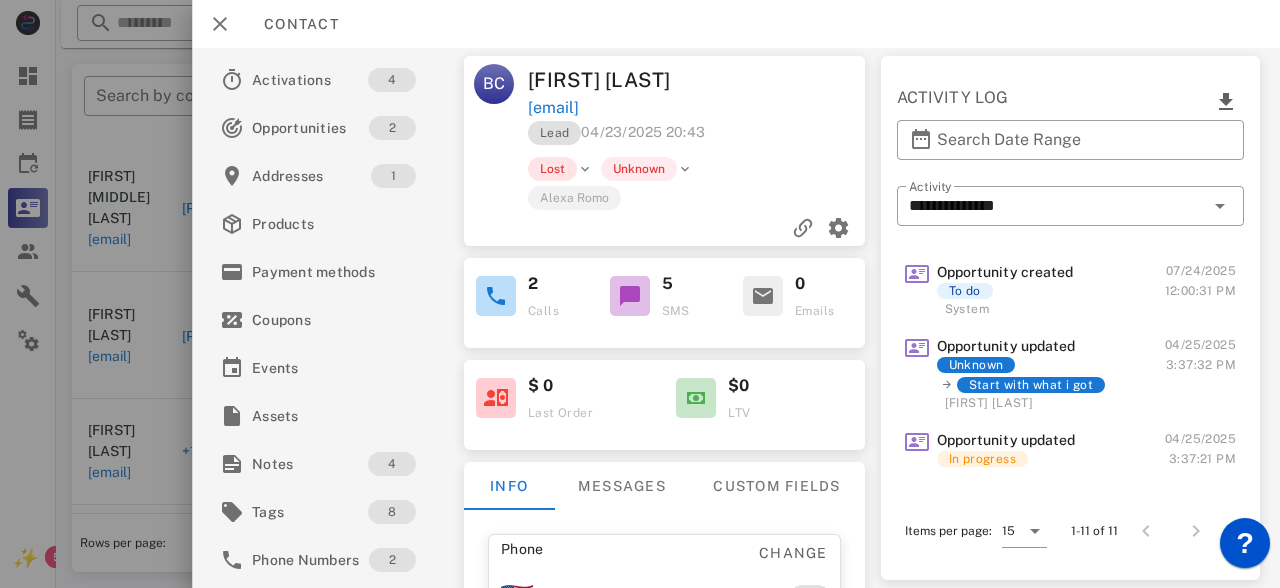 click on "Lost" at bounding box center (552, 169) 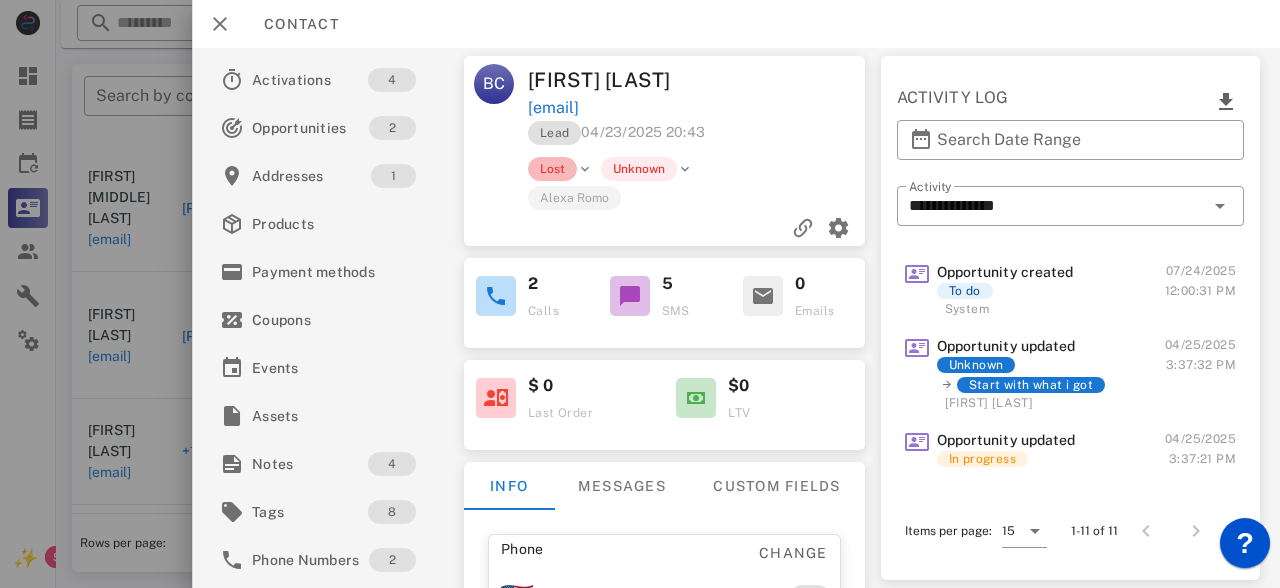 click on "Lost" at bounding box center [552, 169] 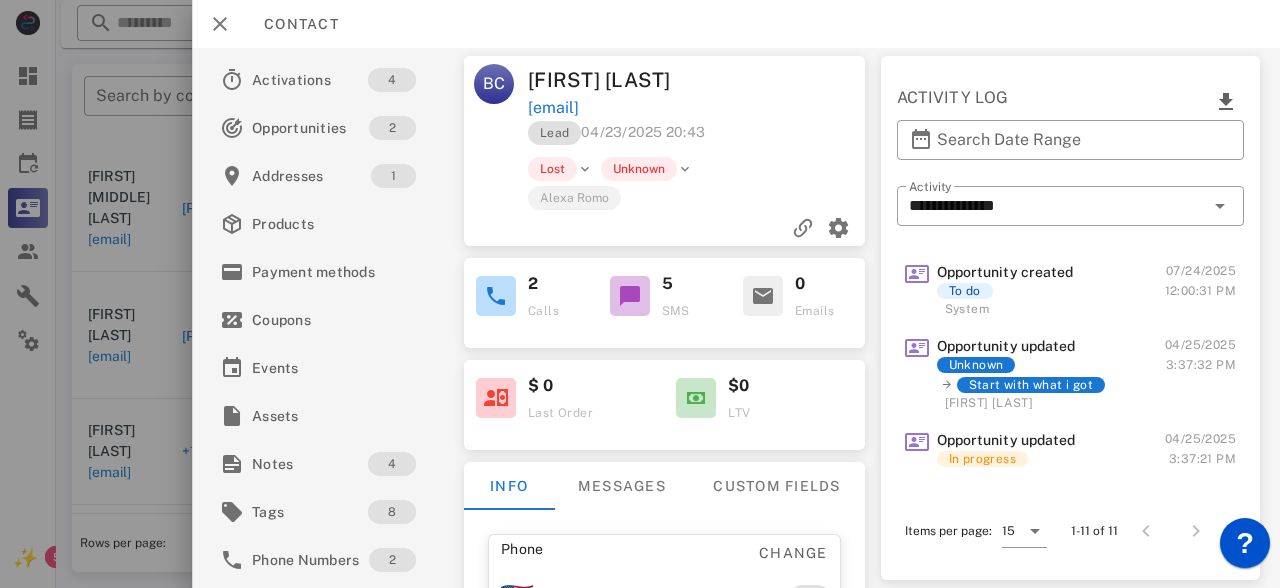 click at bounding box center [585, 169] 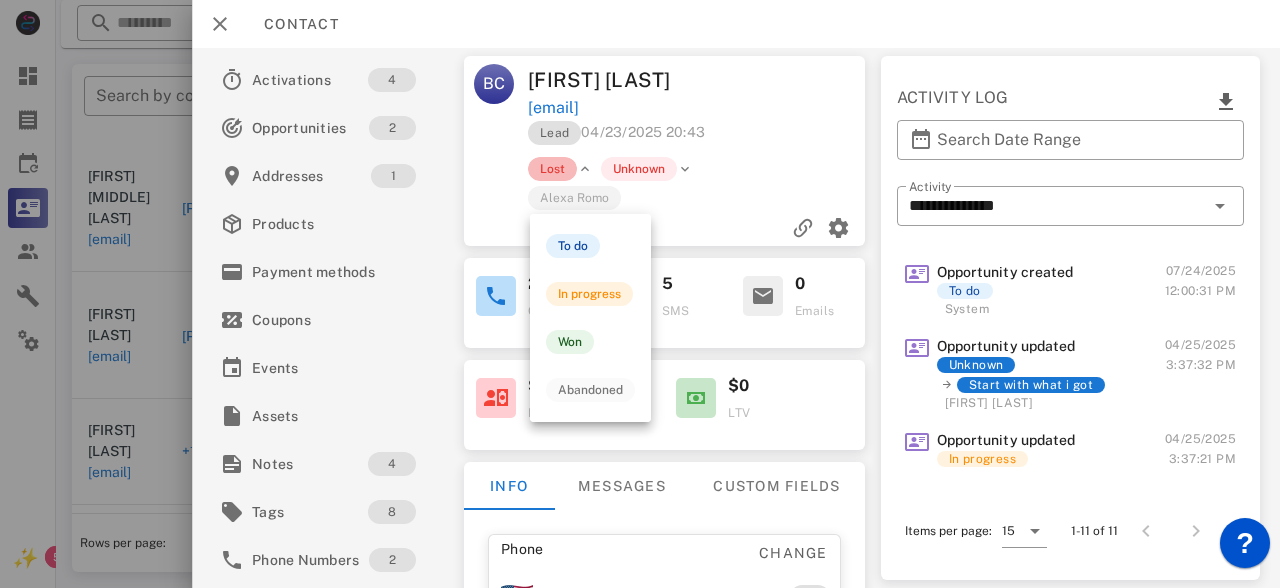 click on "Lost" at bounding box center (552, 169) 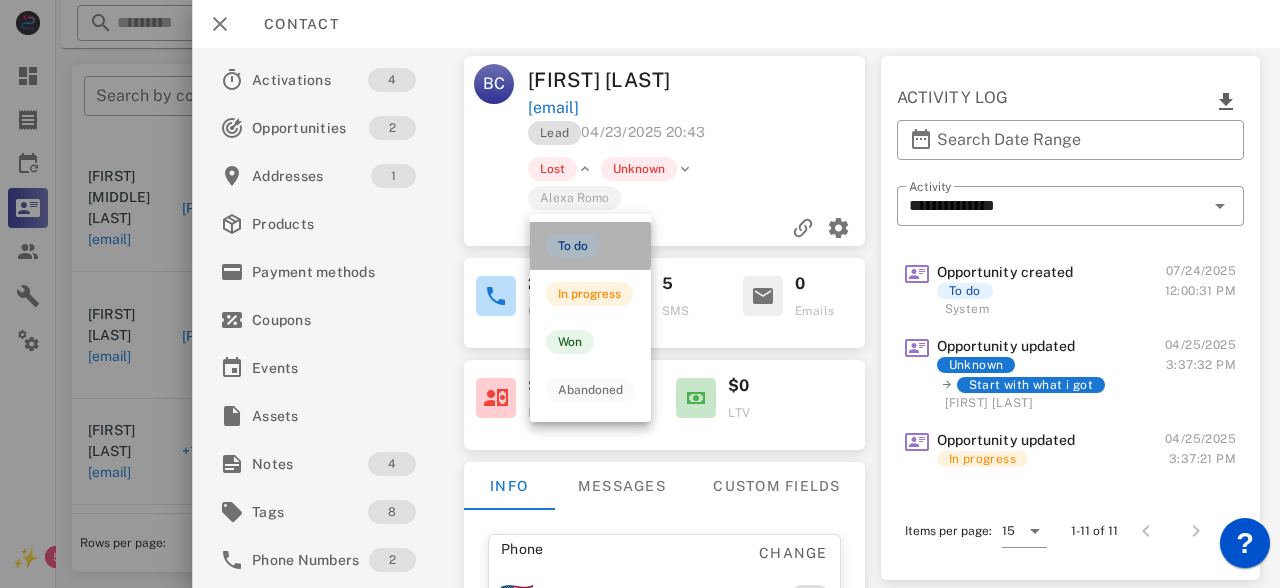 click on "To do" at bounding box center [573, 246] 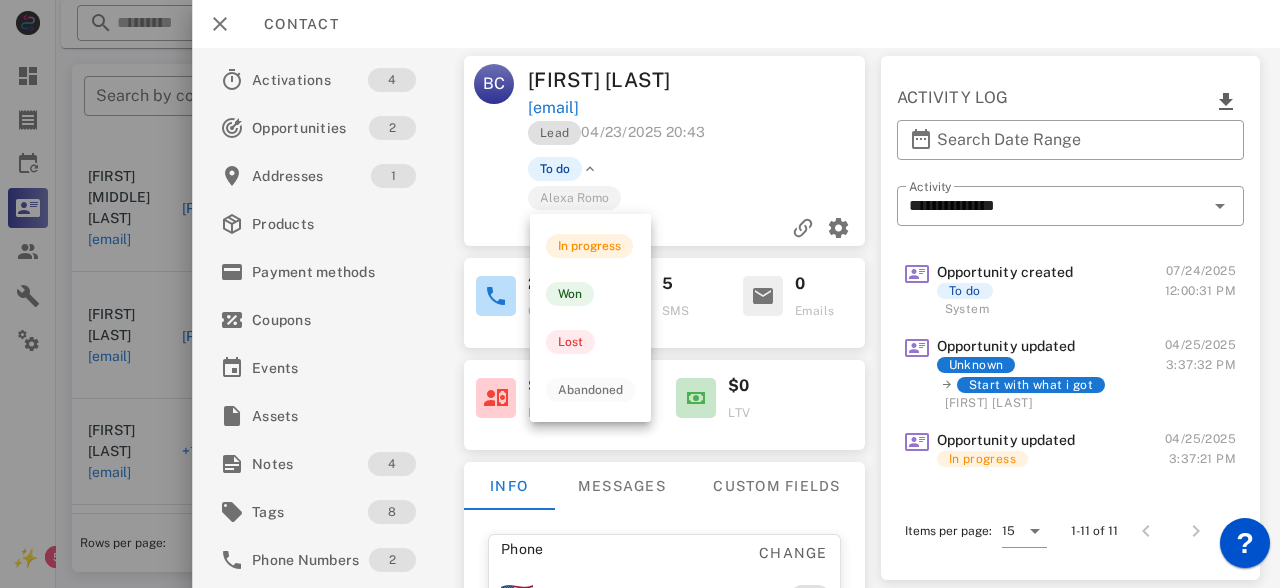 click at bounding box center (590, 169) 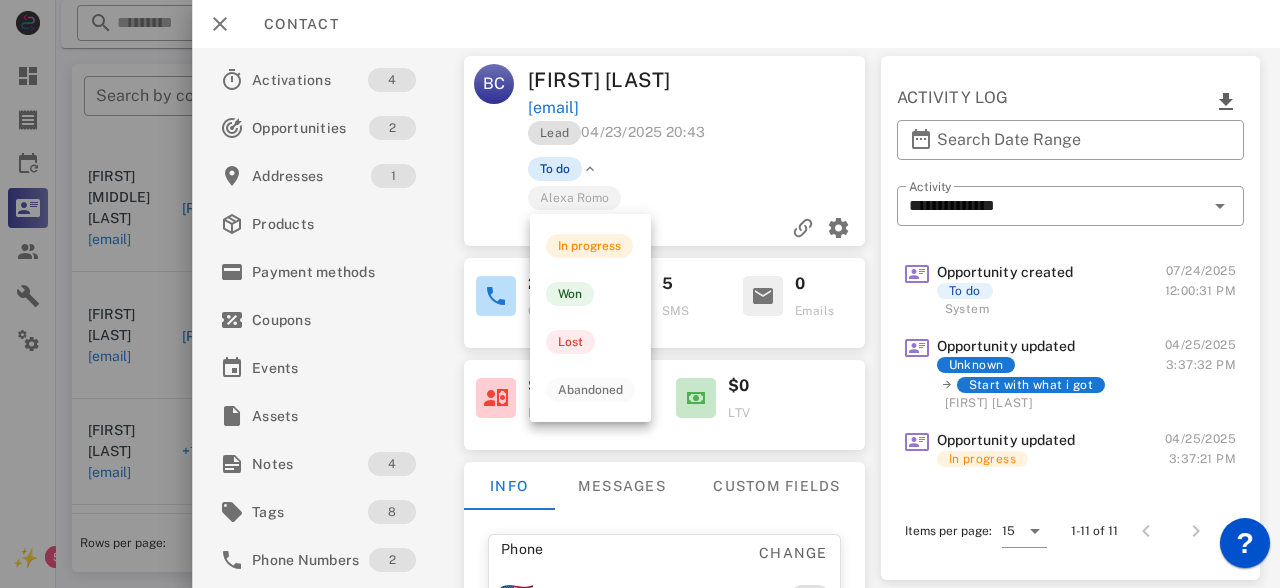 click on "To do" at bounding box center (555, 169) 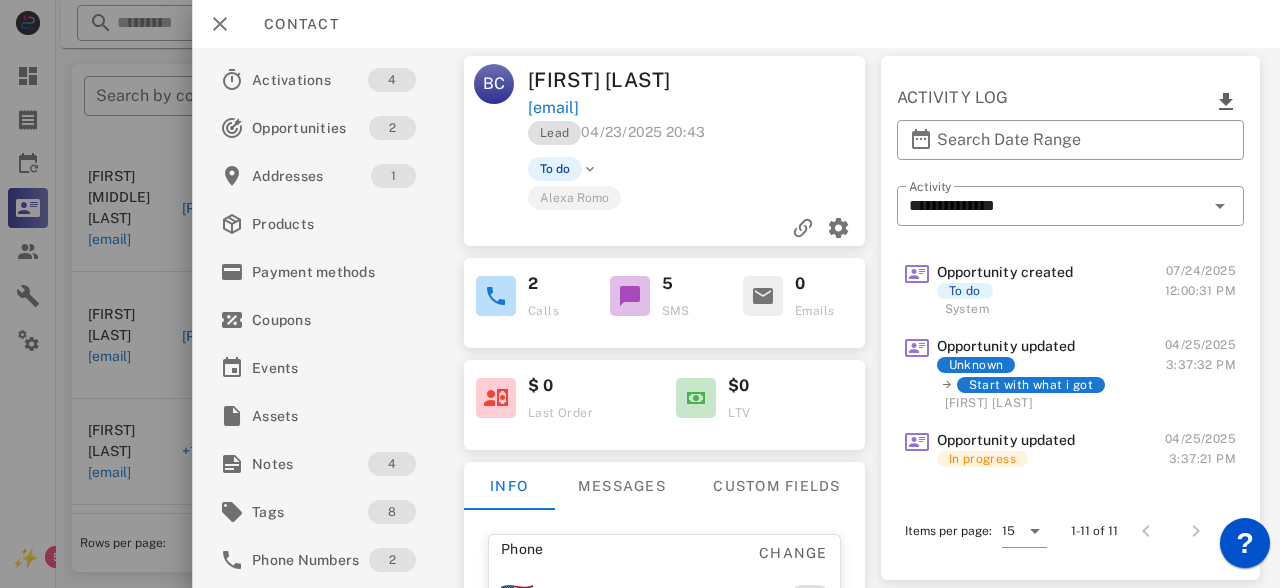 click on "To do" at bounding box center (732, 169) 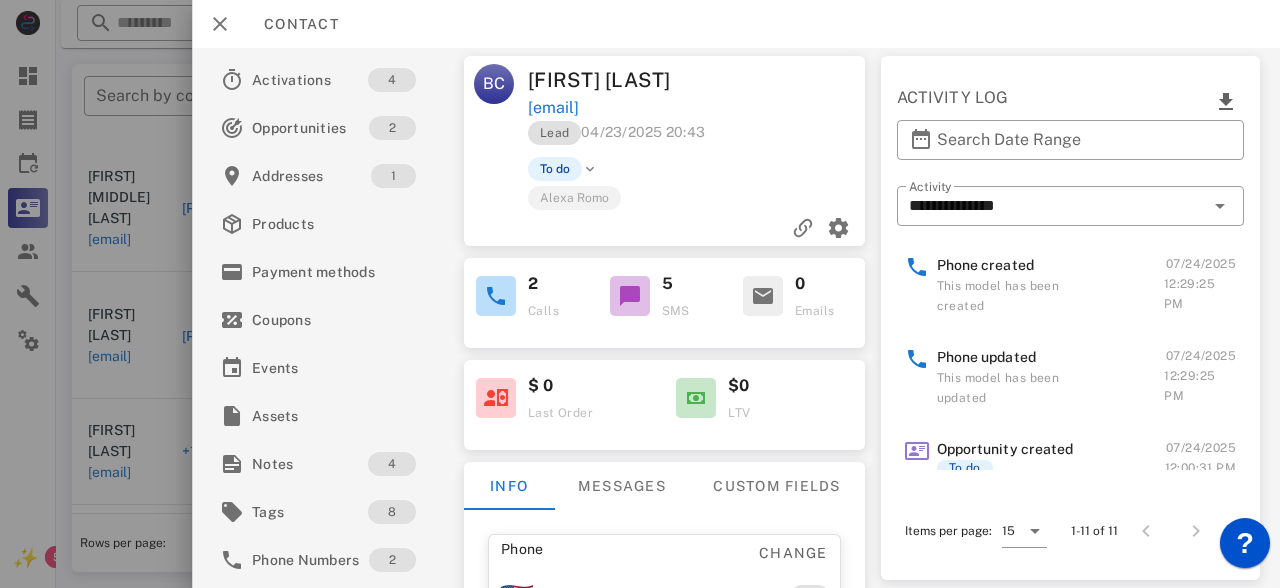 scroll, scrollTop: 0, scrollLeft: 0, axis: both 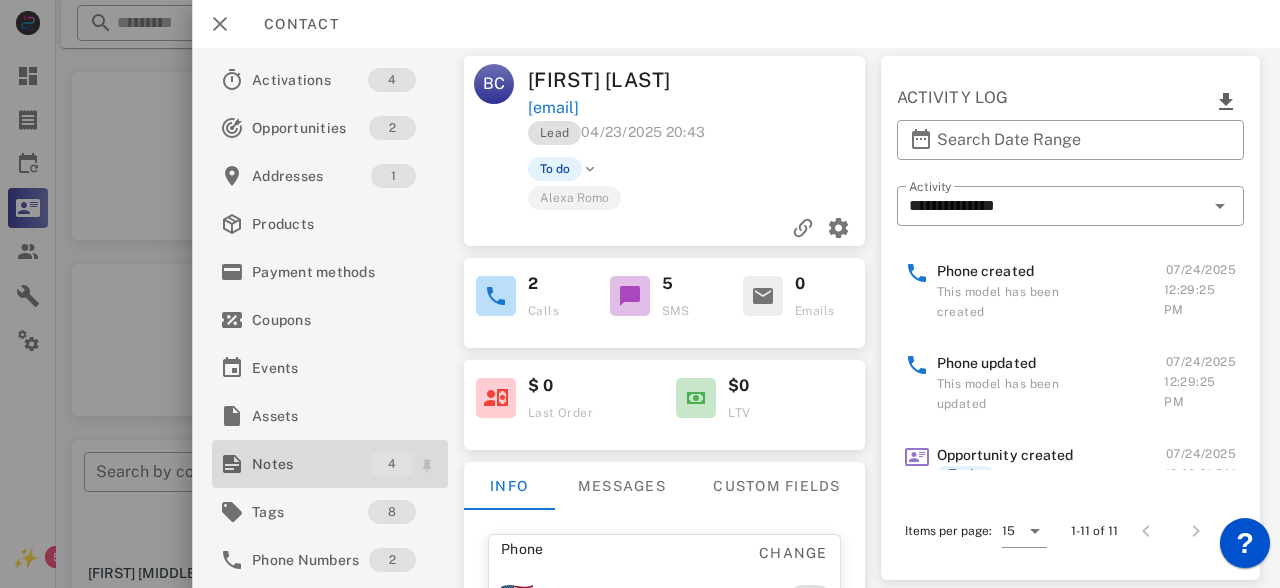 click on "Notes" at bounding box center (310, 464) 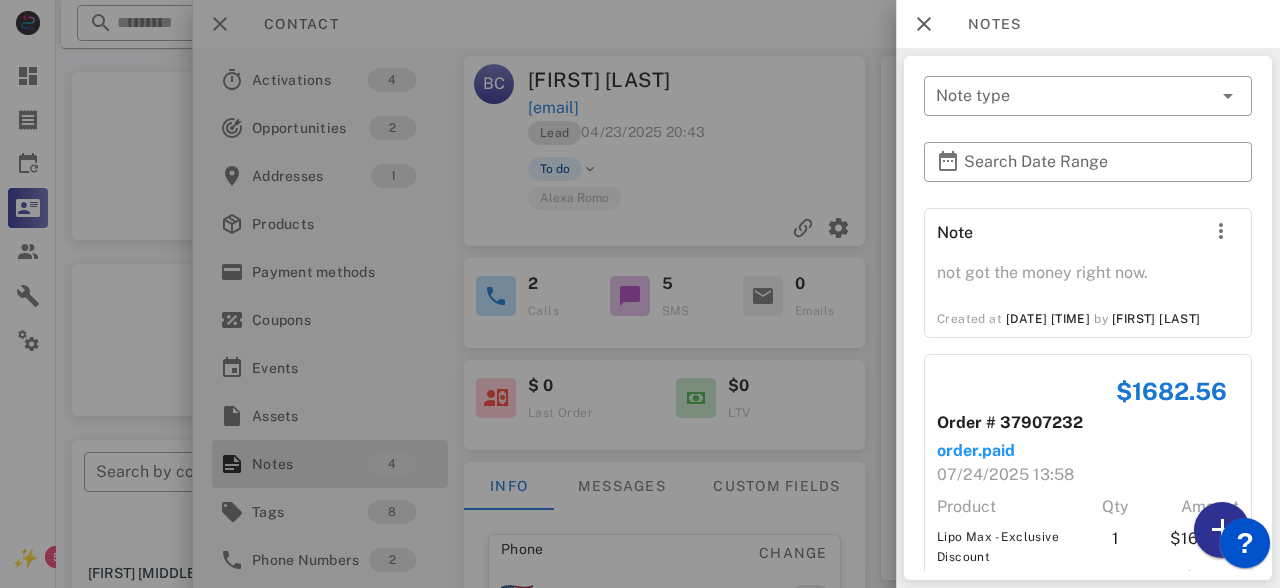 scroll, scrollTop: 541, scrollLeft: 0, axis: vertical 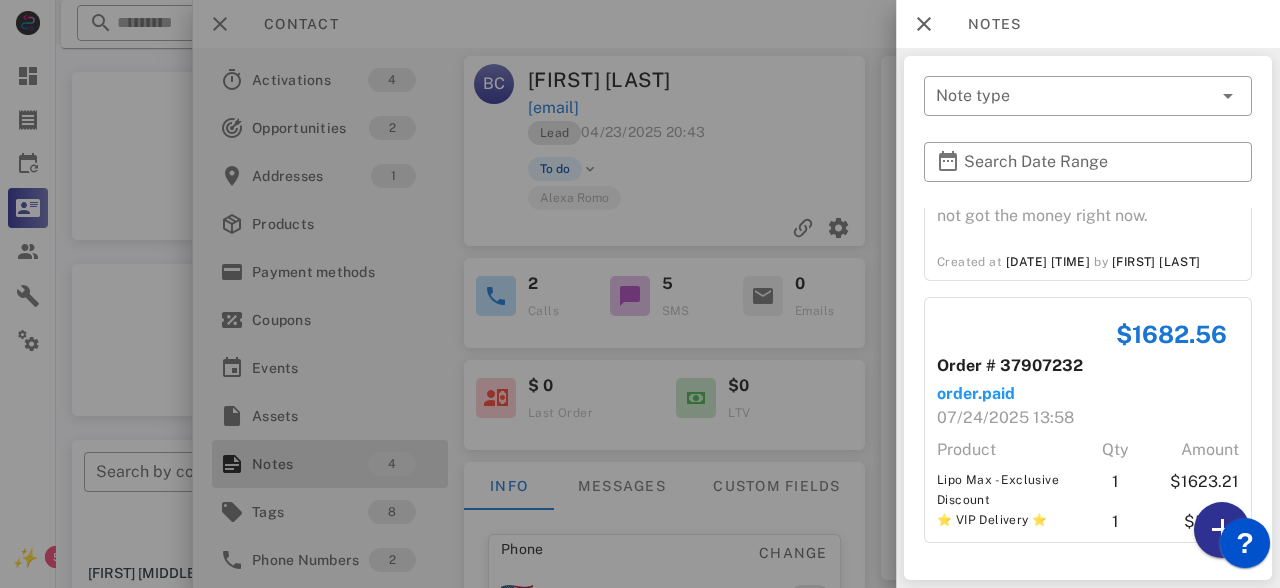 click at bounding box center [896, 294] 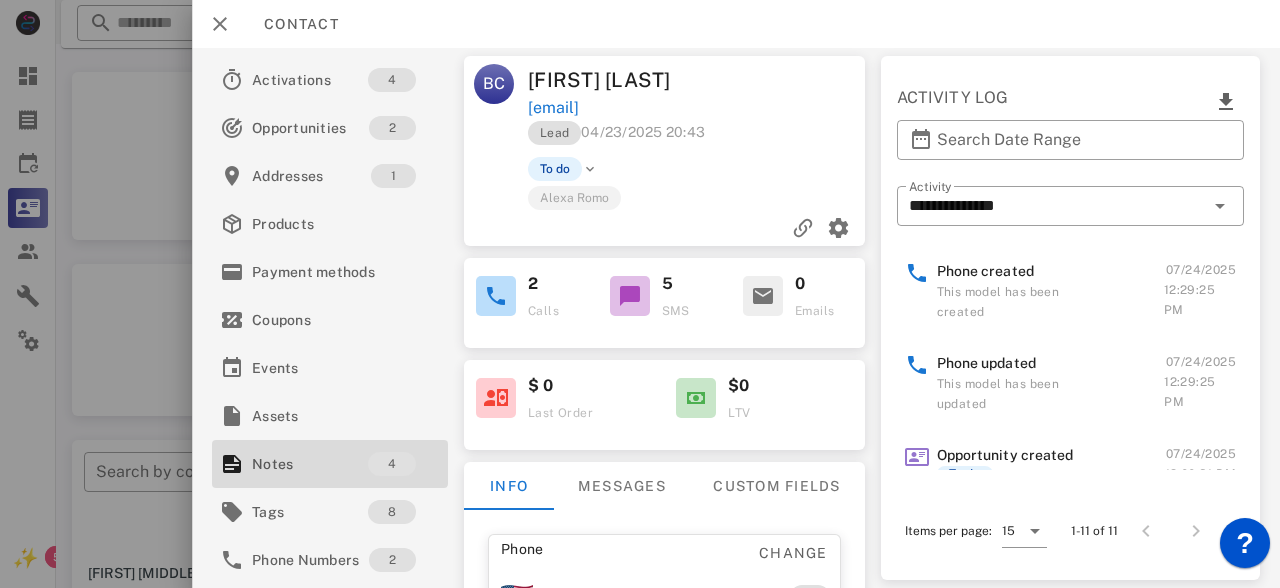 click at bounding box center (640, 294) 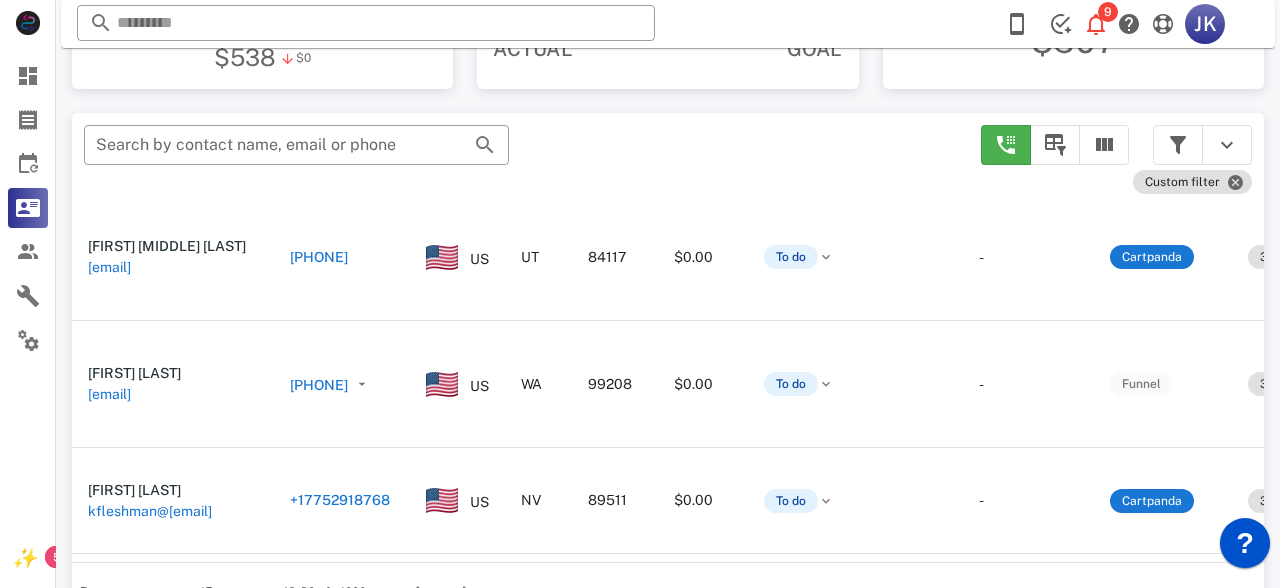scroll, scrollTop: 357, scrollLeft: 0, axis: vertical 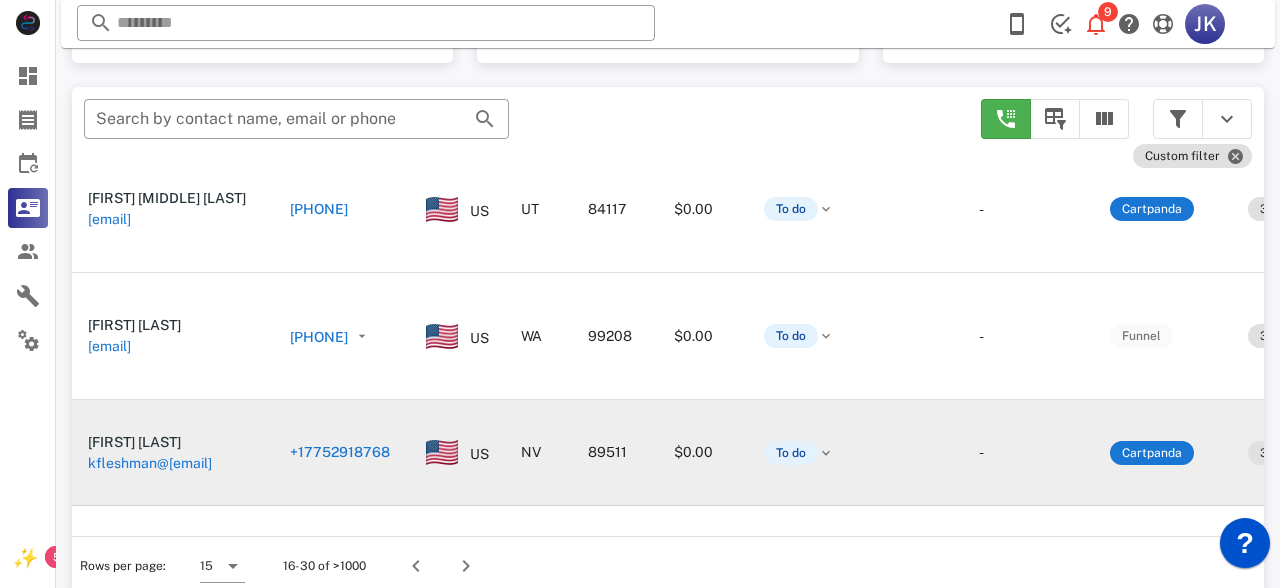 click on "kfleshman@[EMAIL]" at bounding box center (150, 463) 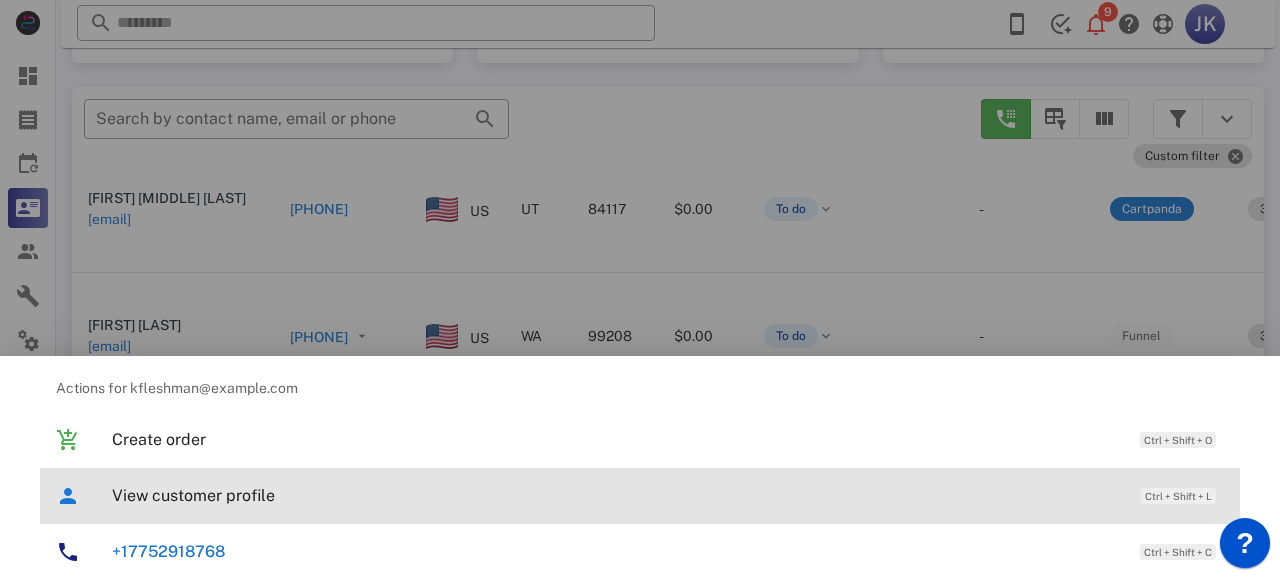 click on "View customer profile Ctrl + Shift + L" at bounding box center [668, 495] 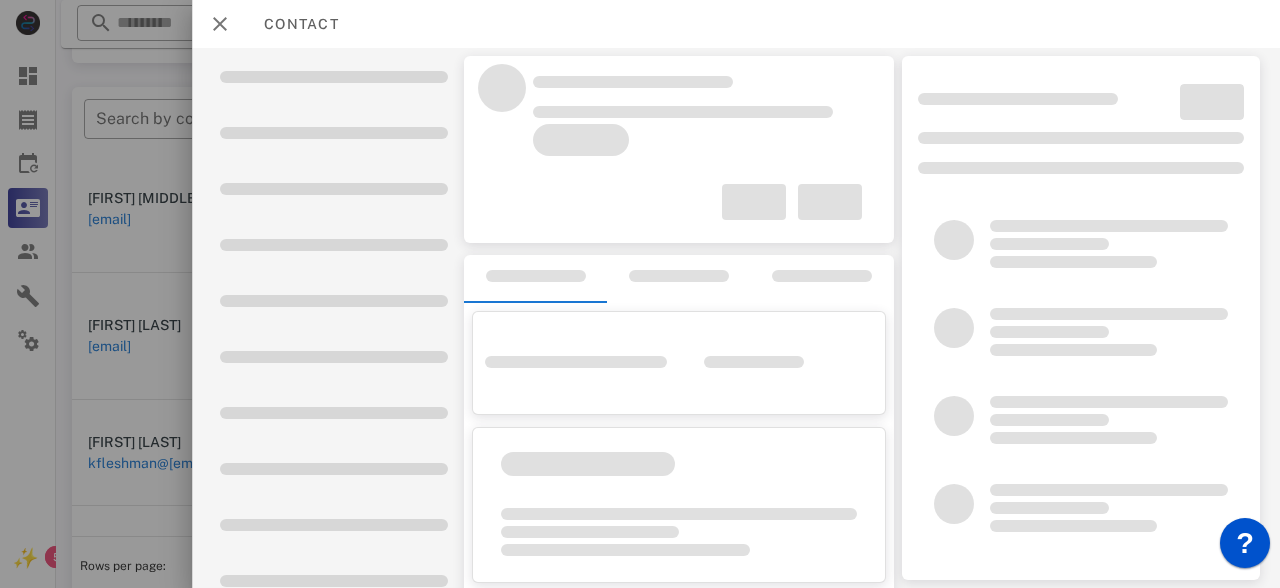 scroll, scrollTop: 2, scrollLeft: 0, axis: vertical 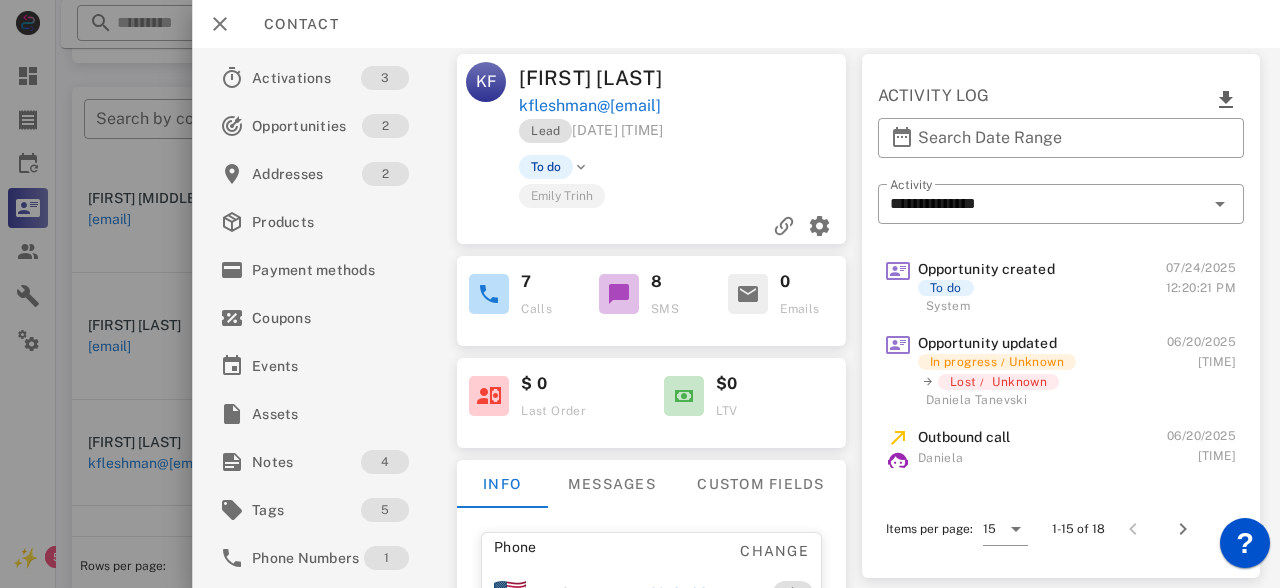 click at bounding box center (640, 294) 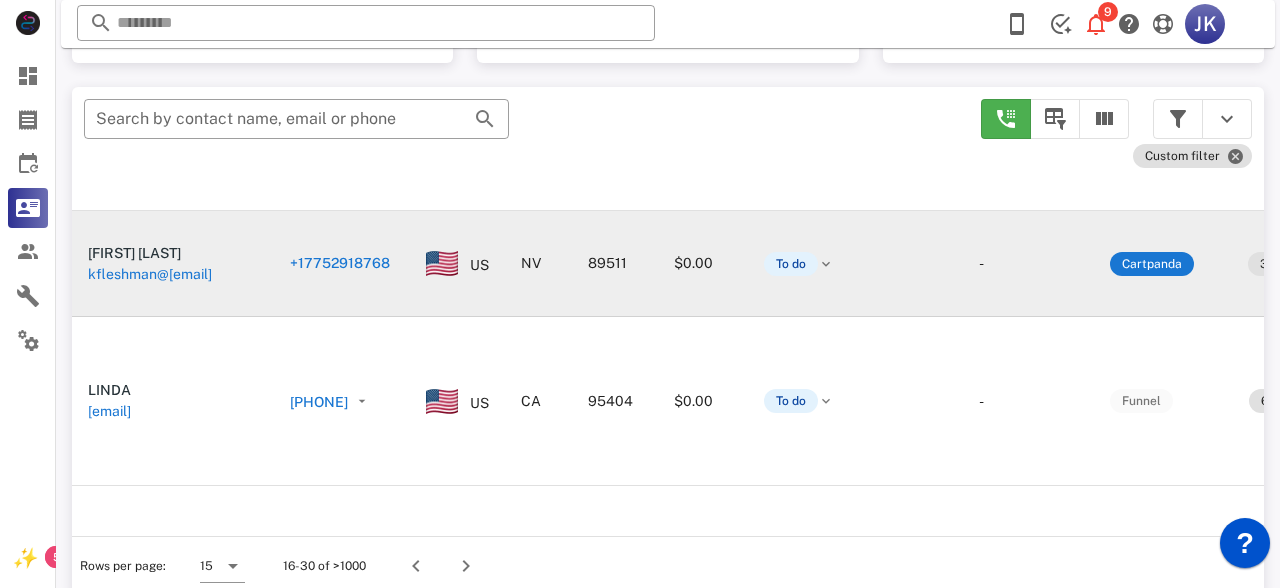 scroll, scrollTop: 407, scrollLeft: 0, axis: vertical 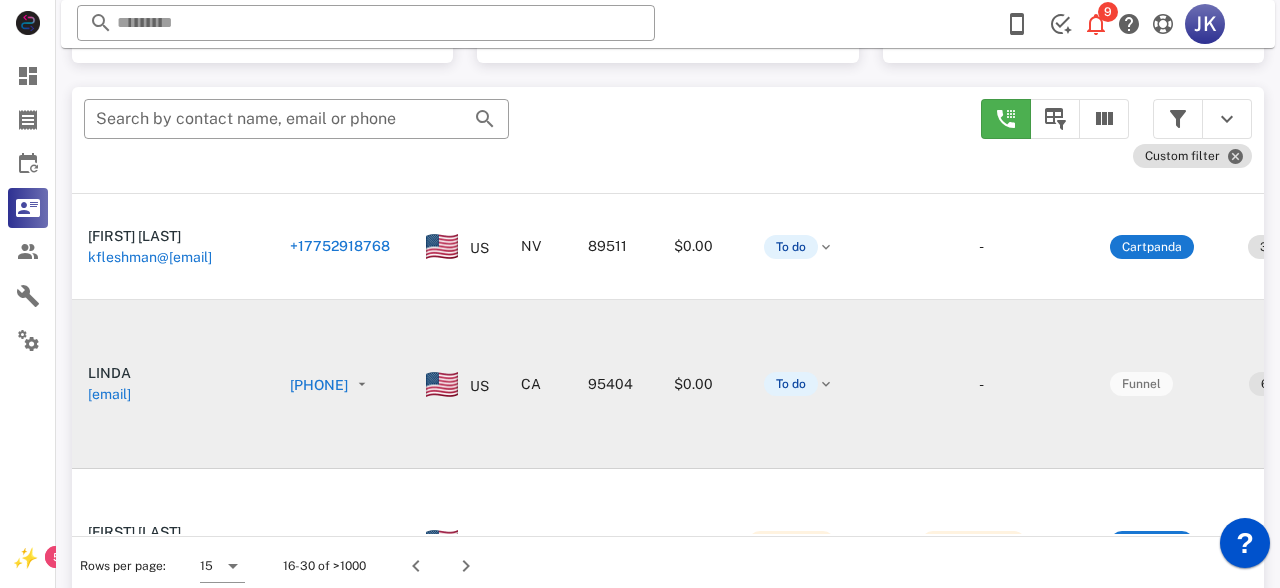 click on "[EMAIL]" at bounding box center (109, 394) 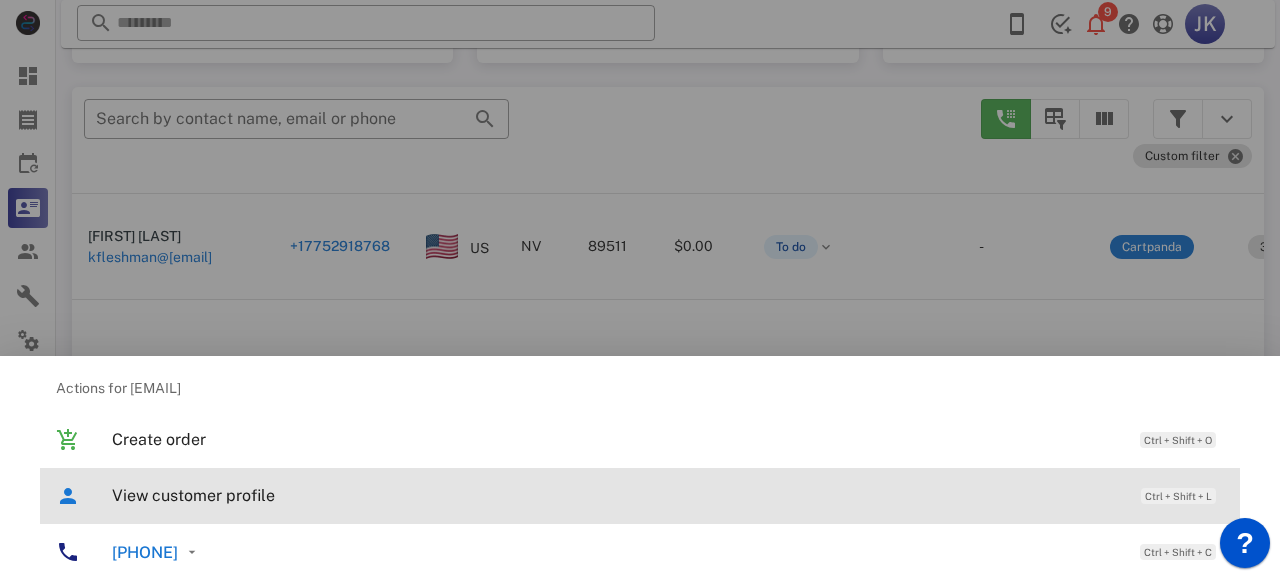 click on "View customer profile" at bounding box center [616, 495] 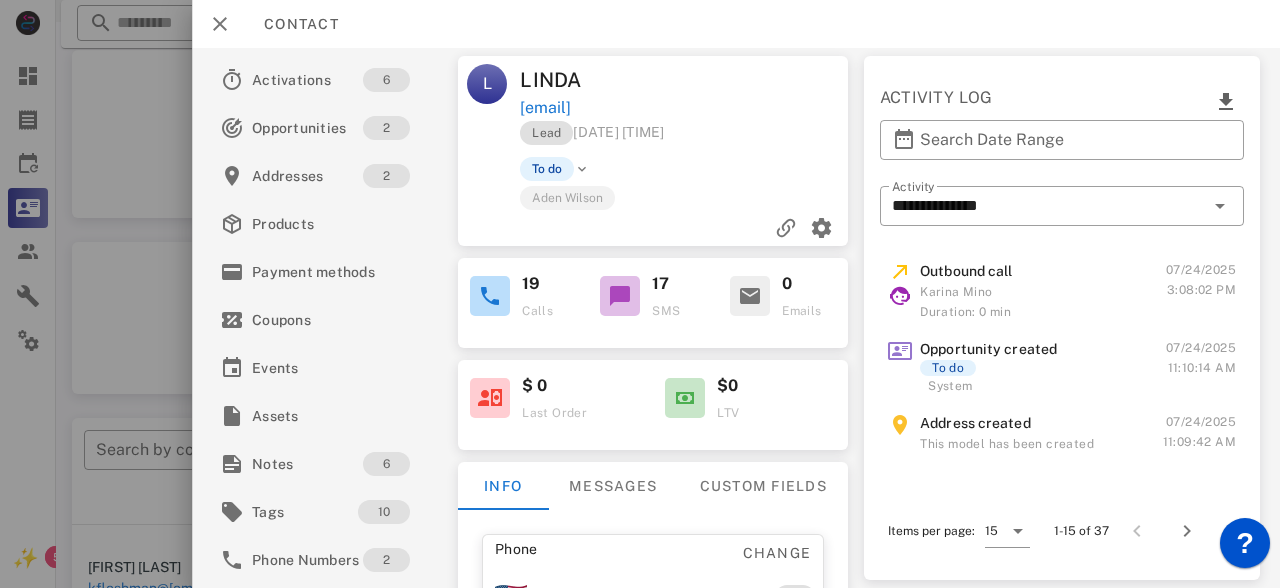 scroll, scrollTop: 0, scrollLeft: 0, axis: both 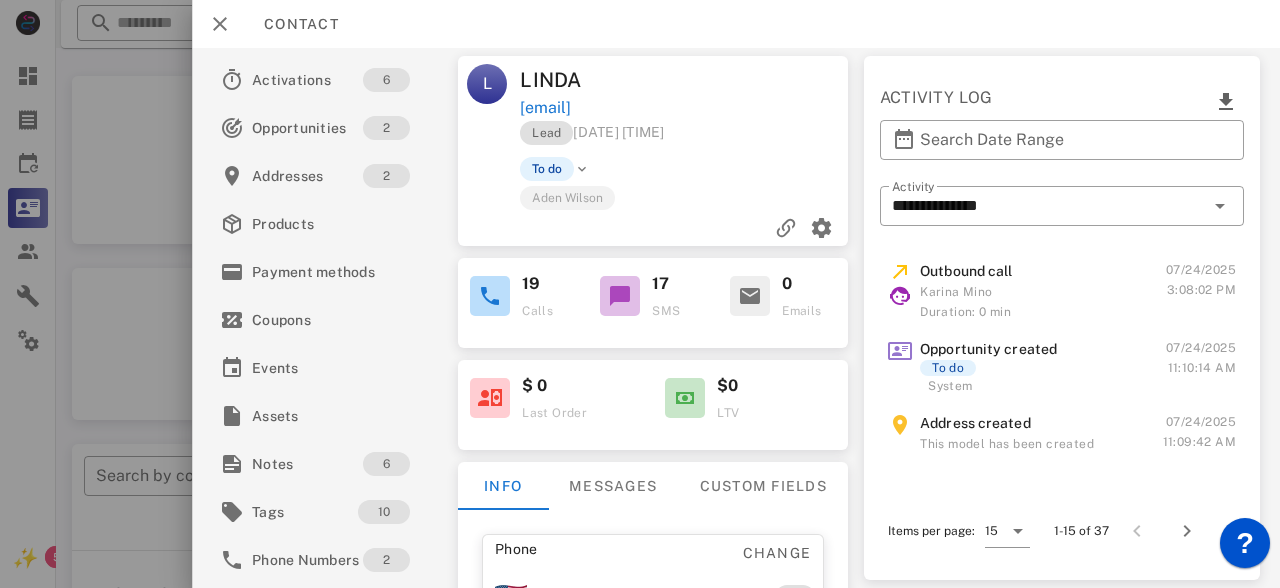 click at bounding box center [640, 294] 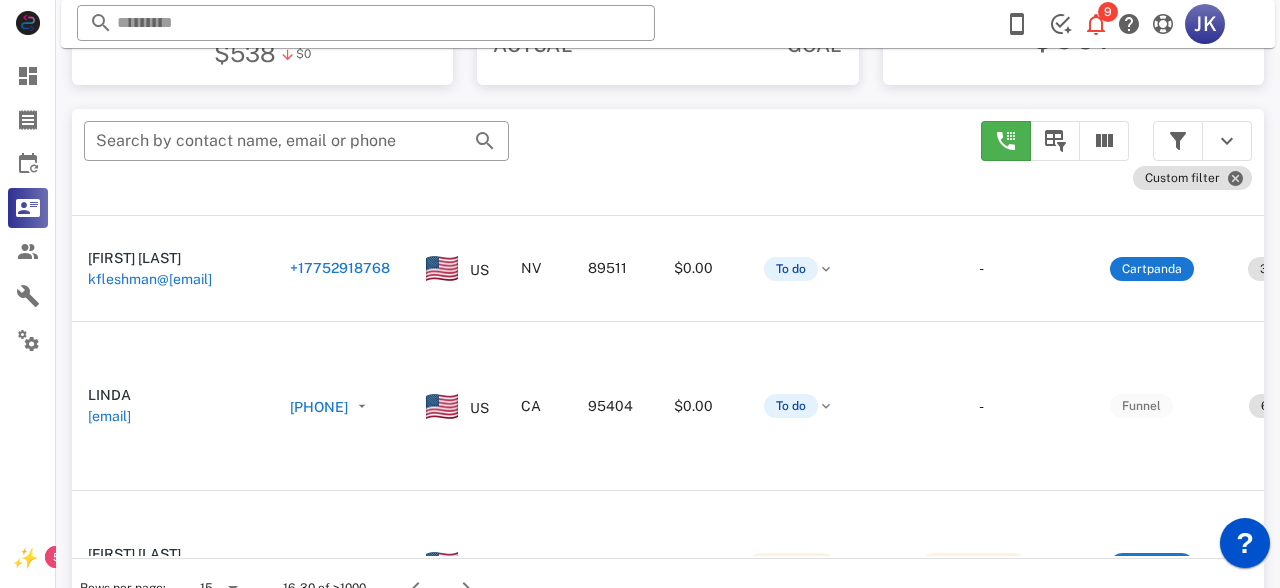 scroll, scrollTop: 347, scrollLeft: 0, axis: vertical 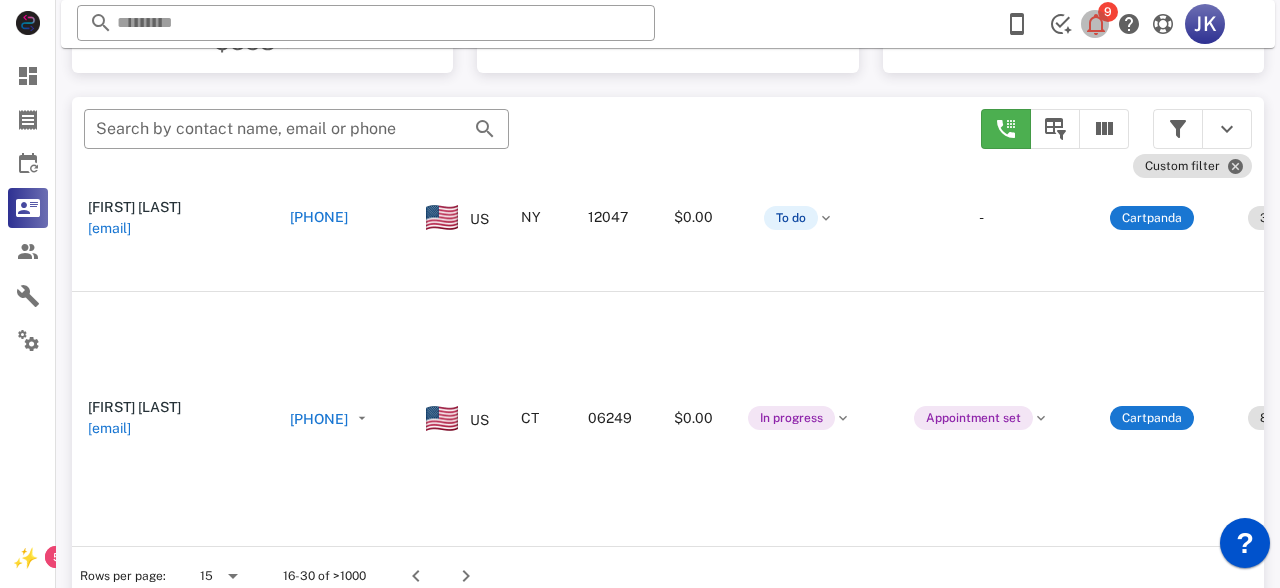 click on "9" at bounding box center [1095, 24] 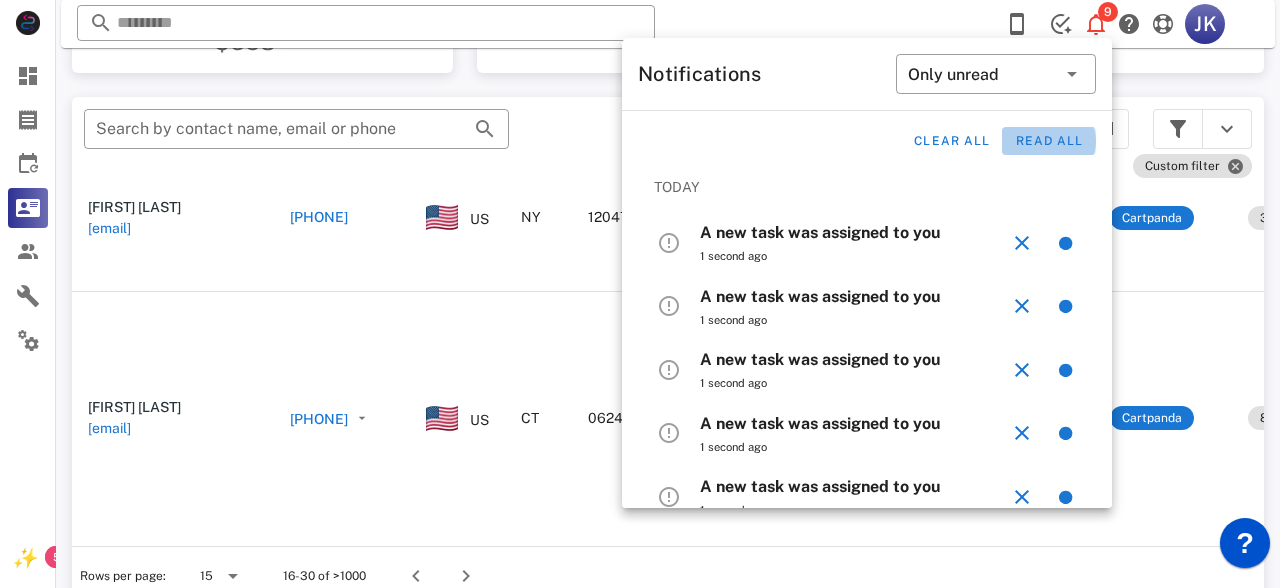 click on "Read all" at bounding box center [1049, 141] 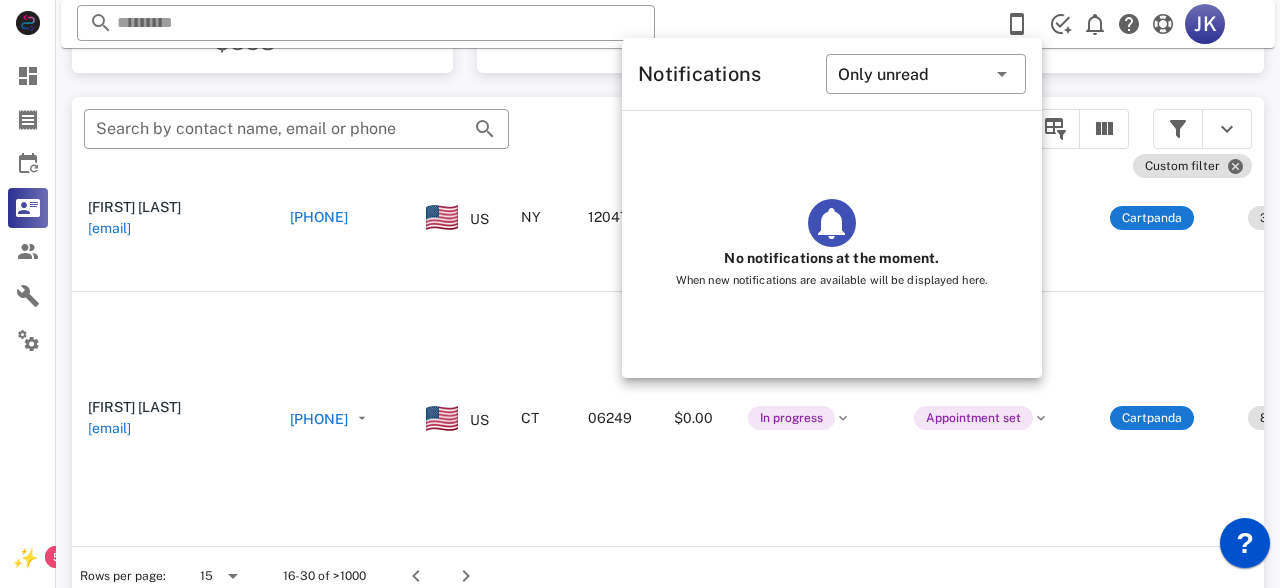 click on "​ Search by contact name, email or phone" at bounding box center (520, 139) 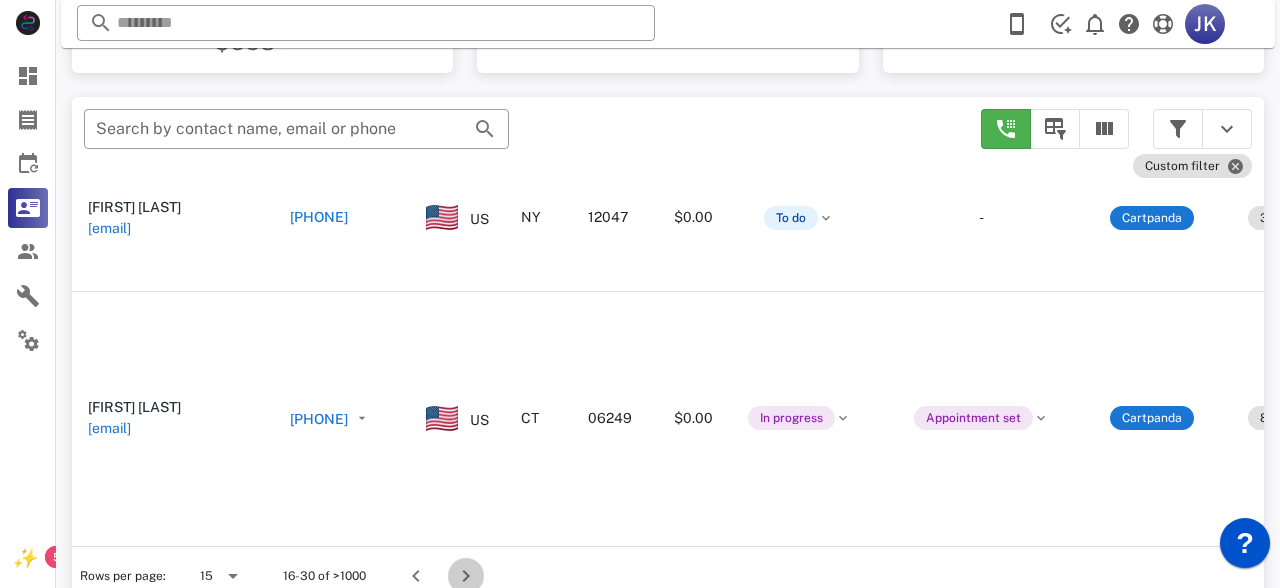 click at bounding box center (466, 576) 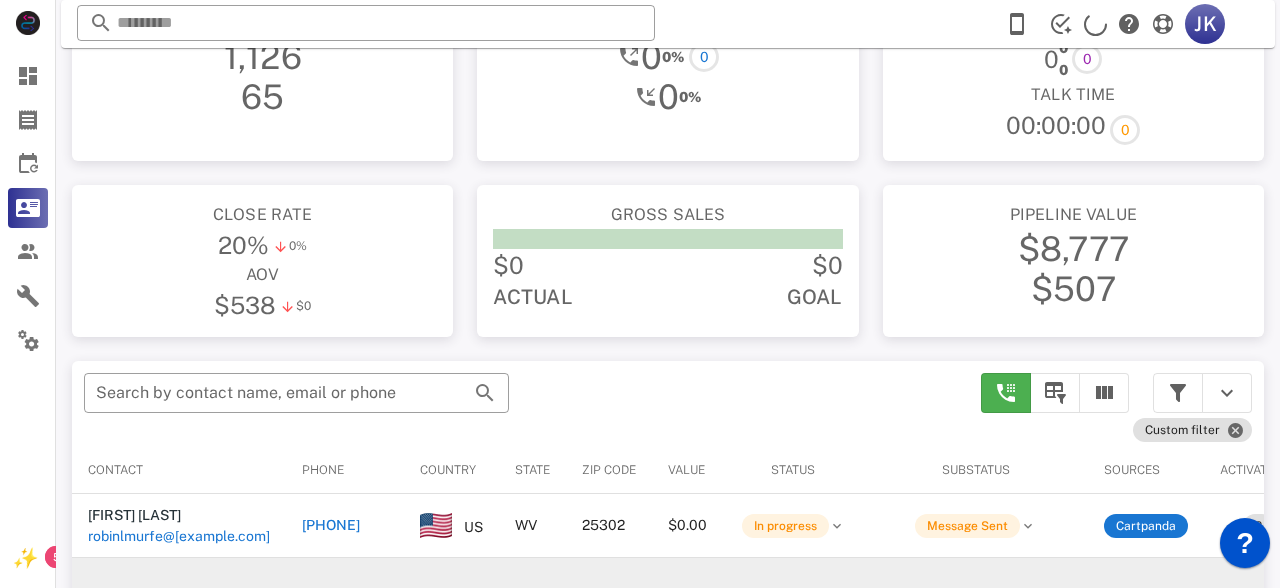 scroll, scrollTop: 188, scrollLeft: 0, axis: vertical 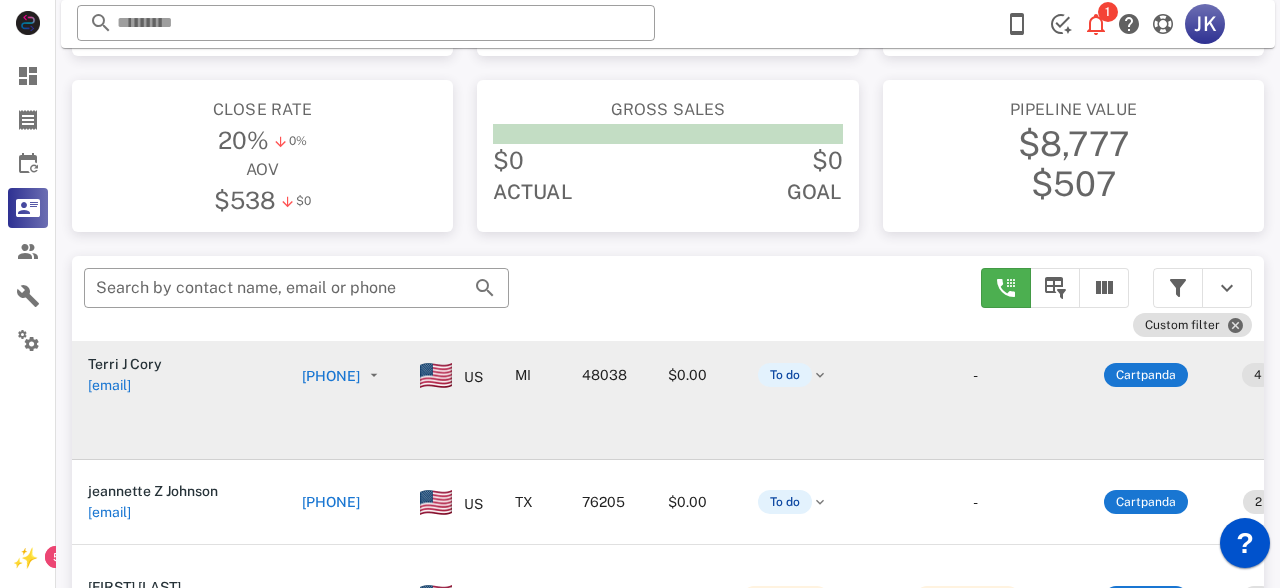 click on "[FIRST] [LAST]  terricory@[EMAIL]" at bounding box center (179, 375) 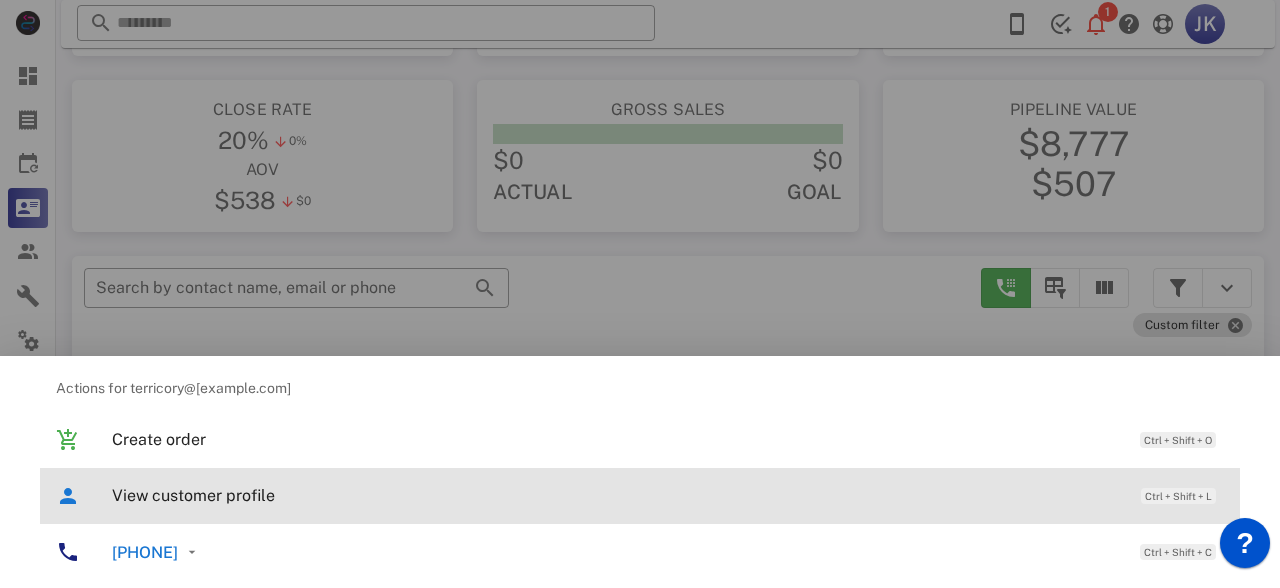 click on "View customer profile Ctrl + Shift + L" at bounding box center (668, 495) 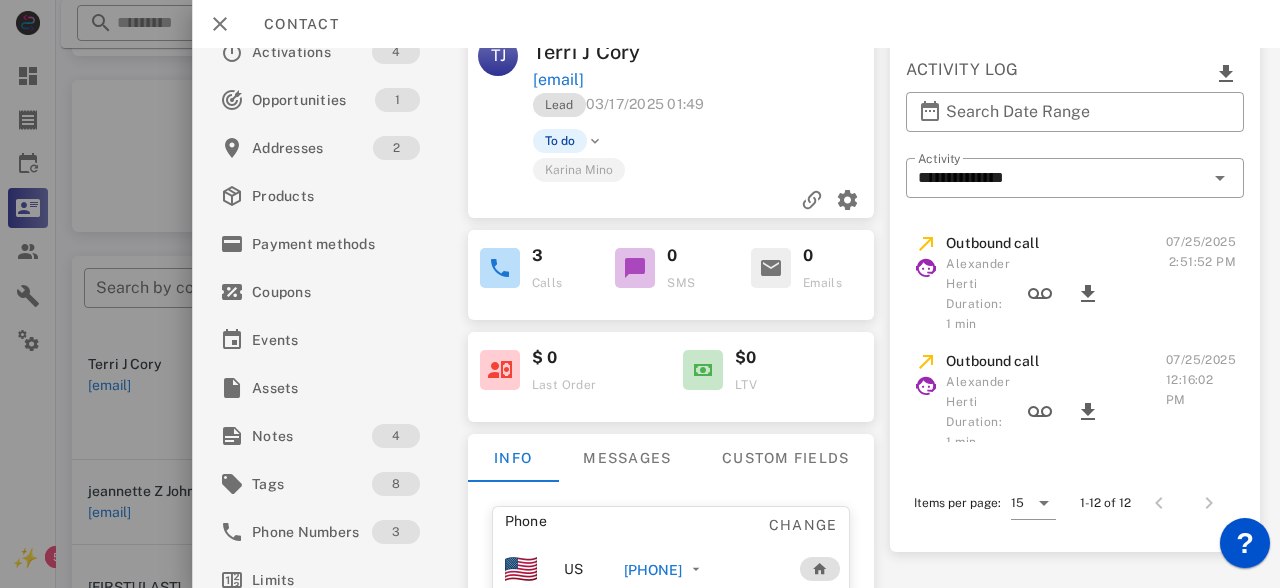 scroll, scrollTop: 0, scrollLeft: 0, axis: both 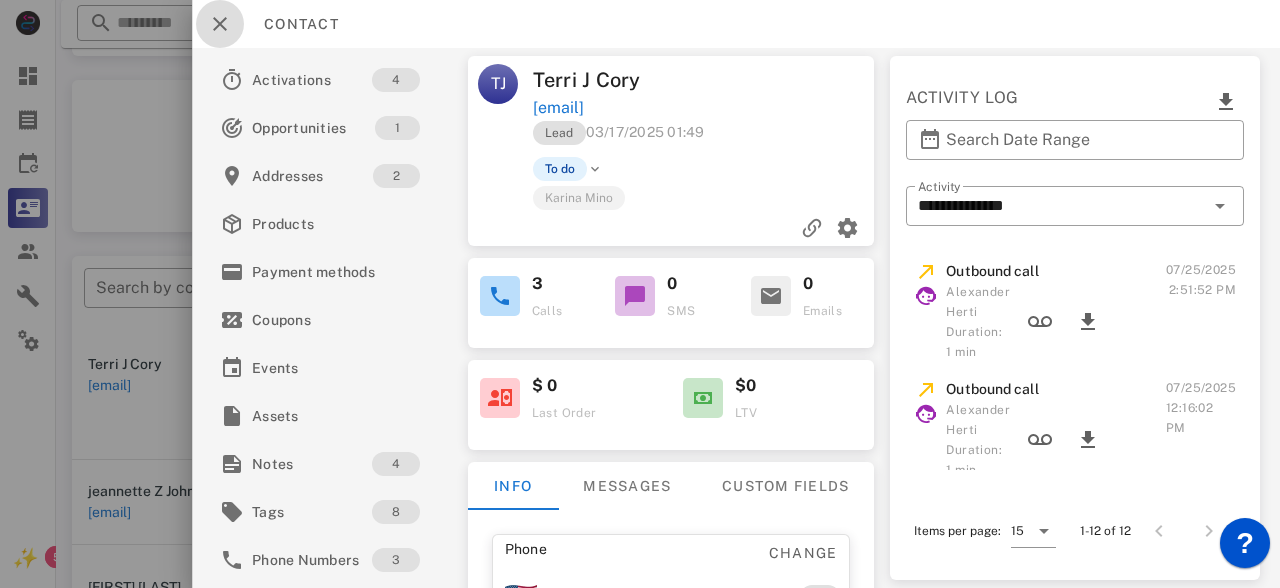 click at bounding box center [220, 24] 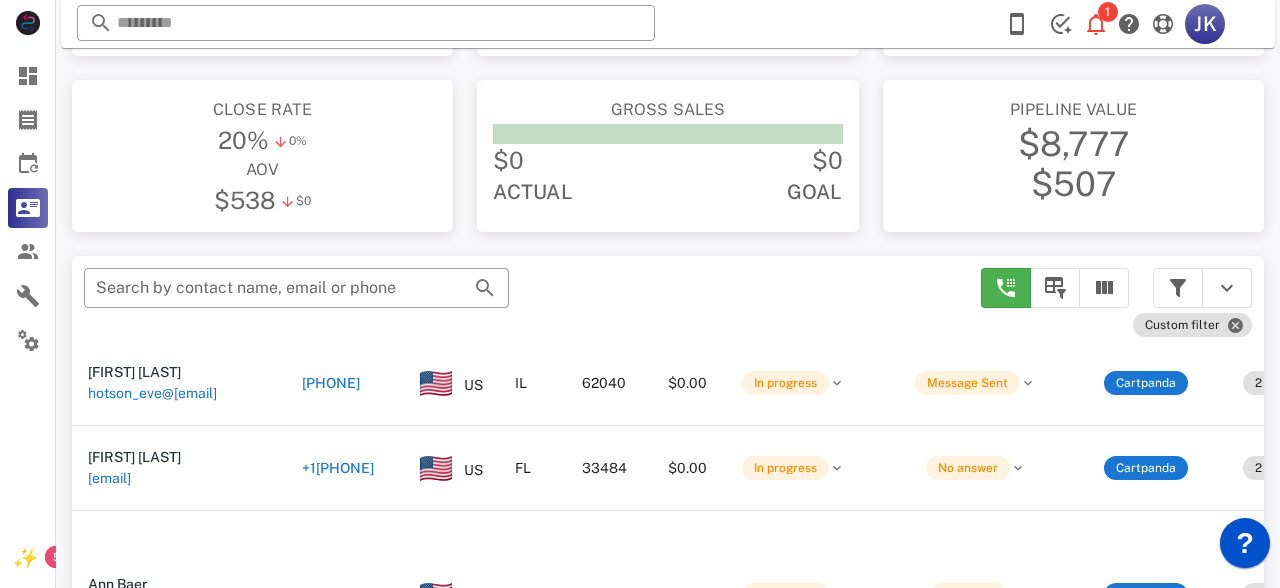 scroll, scrollTop: 1454, scrollLeft: 0, axis: vertical 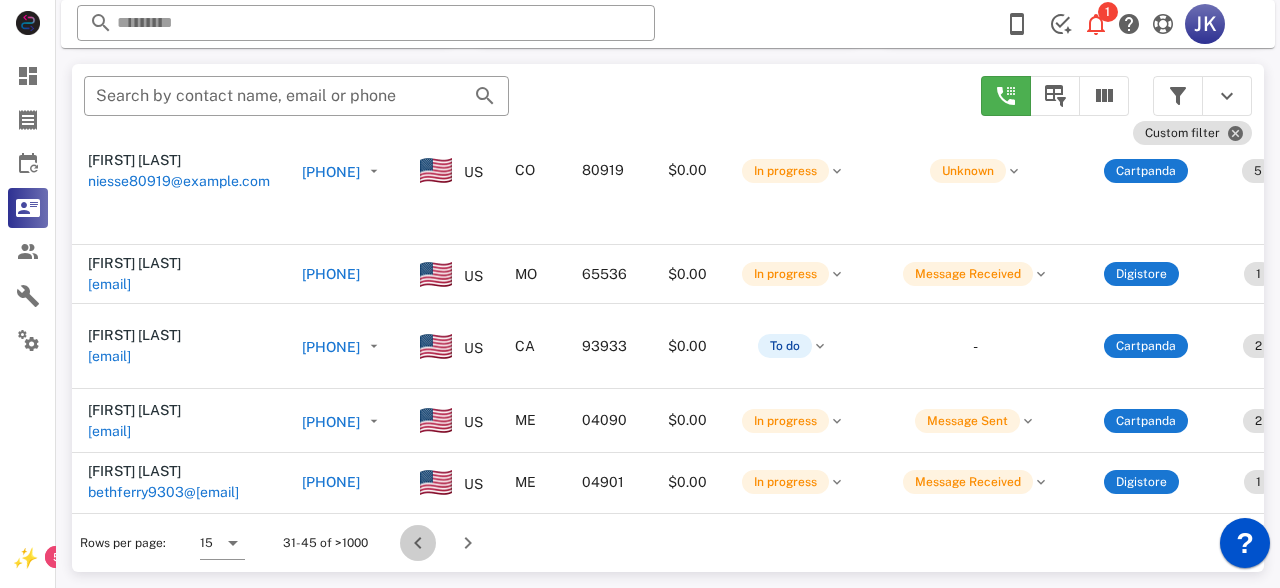 click at bounding box center [418, 543] 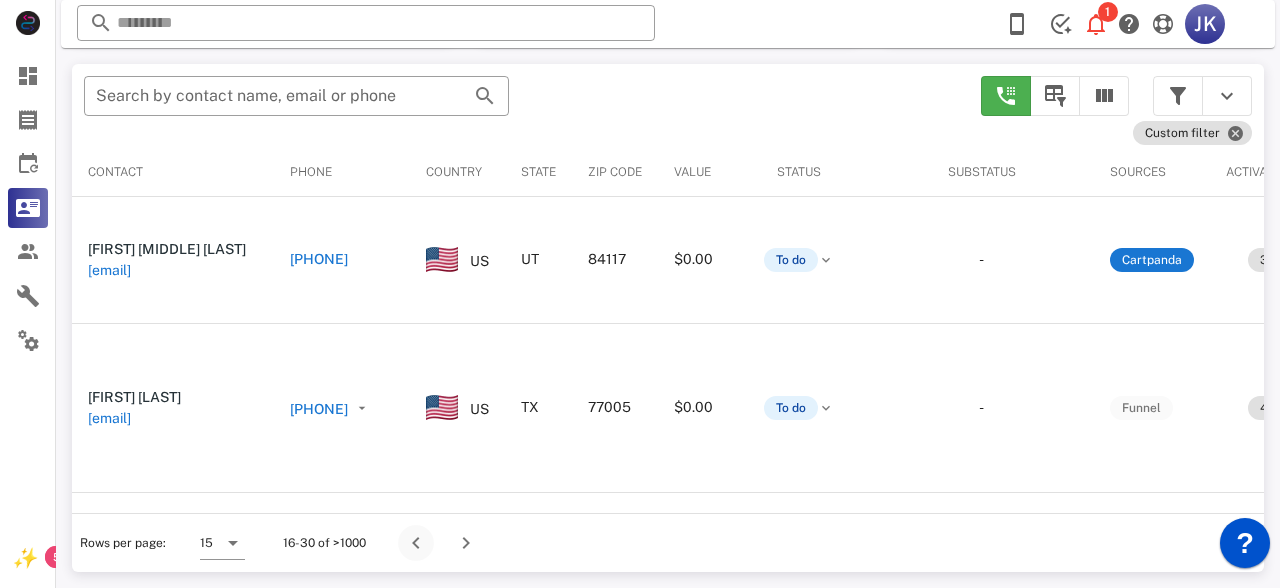 scroll, scrollTop: 380, scrollLeft: 0, axis: vertical 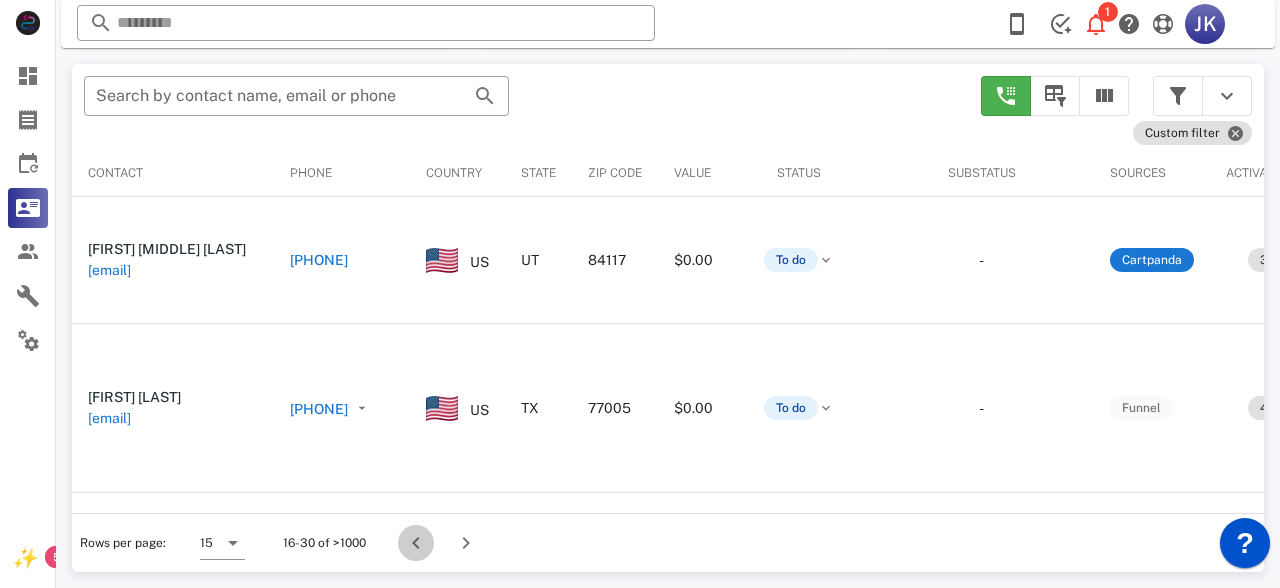 click at bounding box center (416, 543) 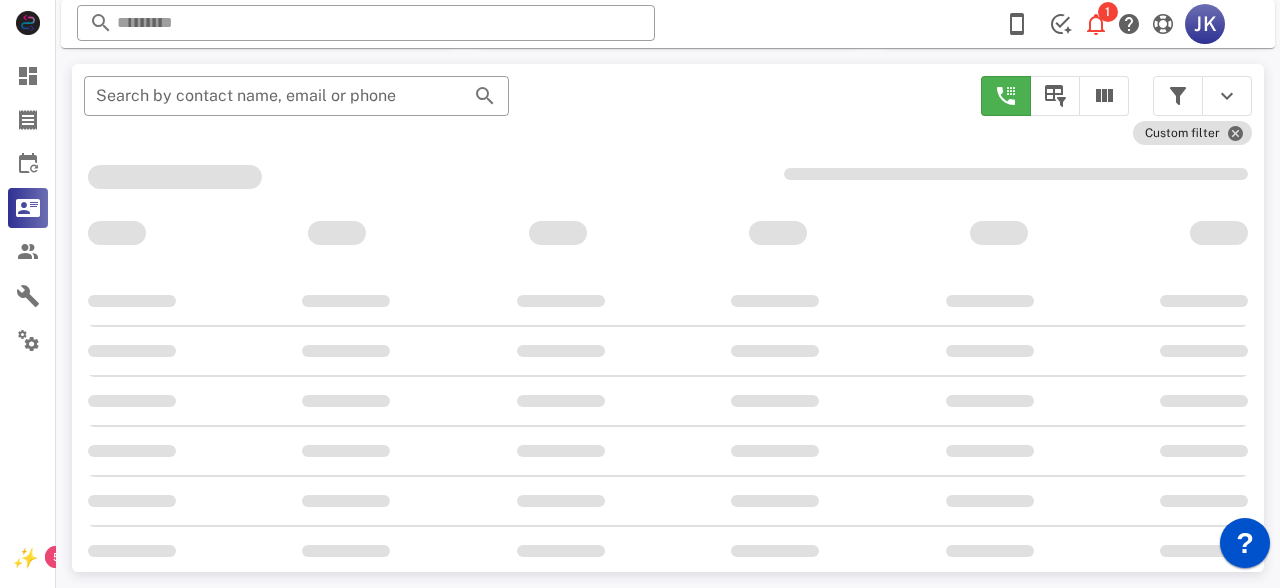 scroll, scrollTop: 380, scrollLeft: 0, axis: vertical 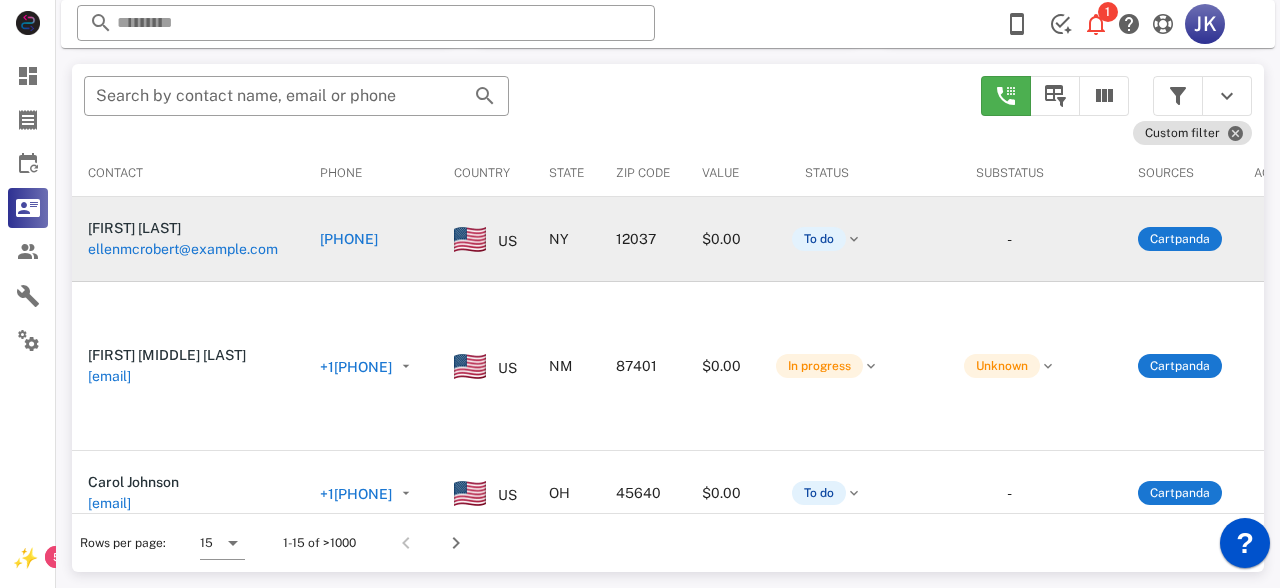 click on "ellenmcrobert@example.com" at bounding box center (183, 249) 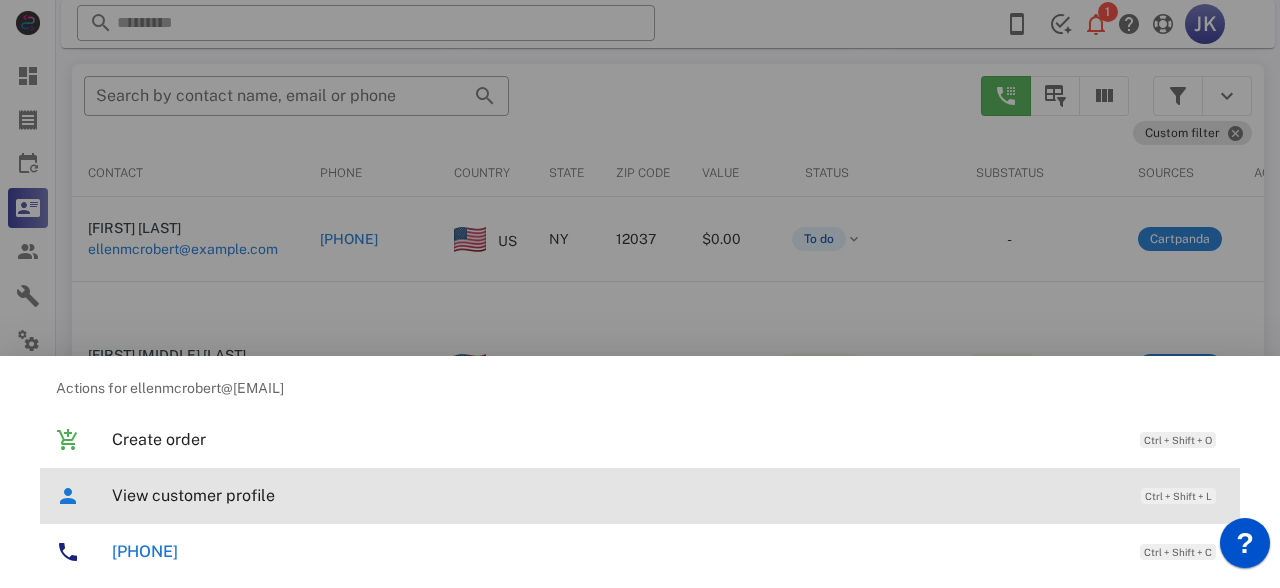 click on "View customer profile" at bounding box center (616, 495) 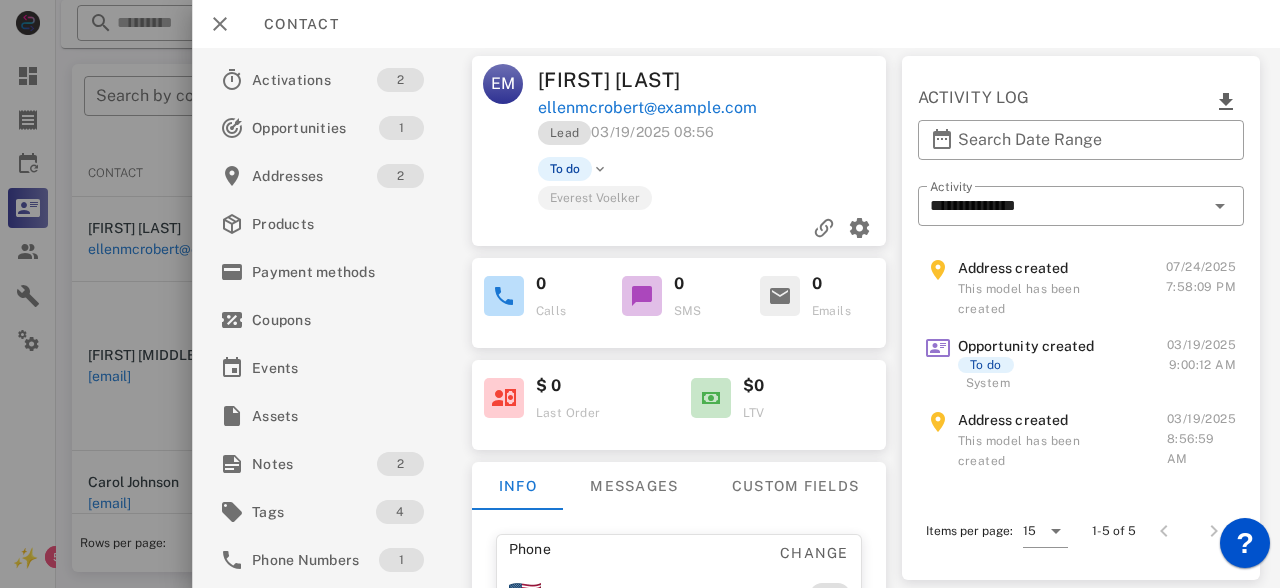 scroll, scrollTop: 0, scrollLeft: 0, axis: both 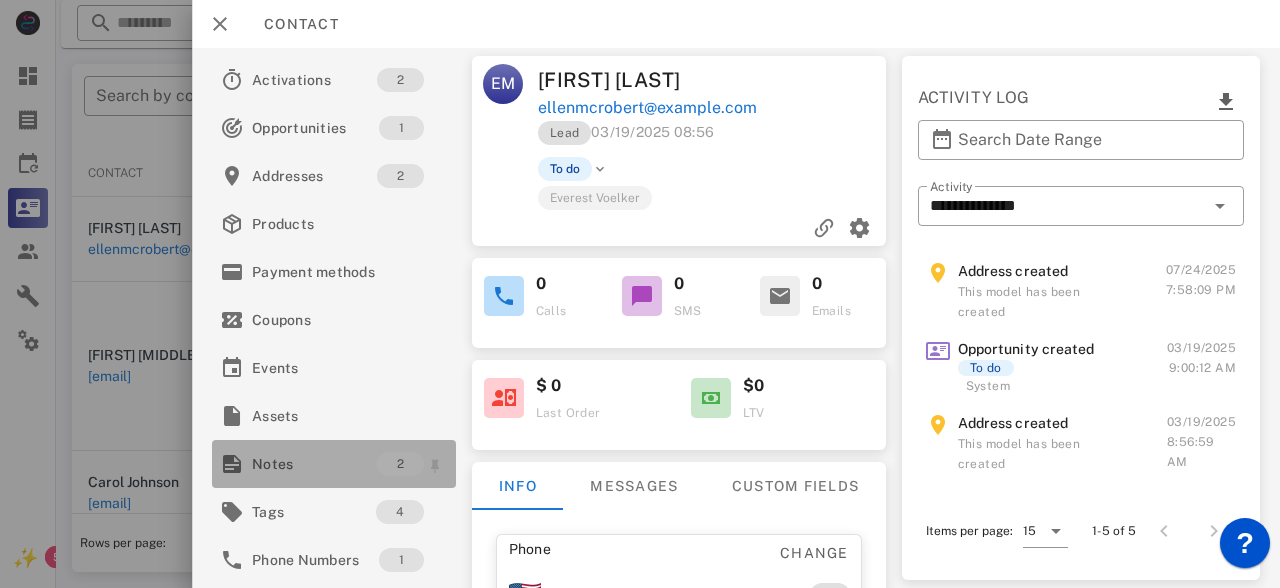 click on "Notes" at bounding box center (314, 464) 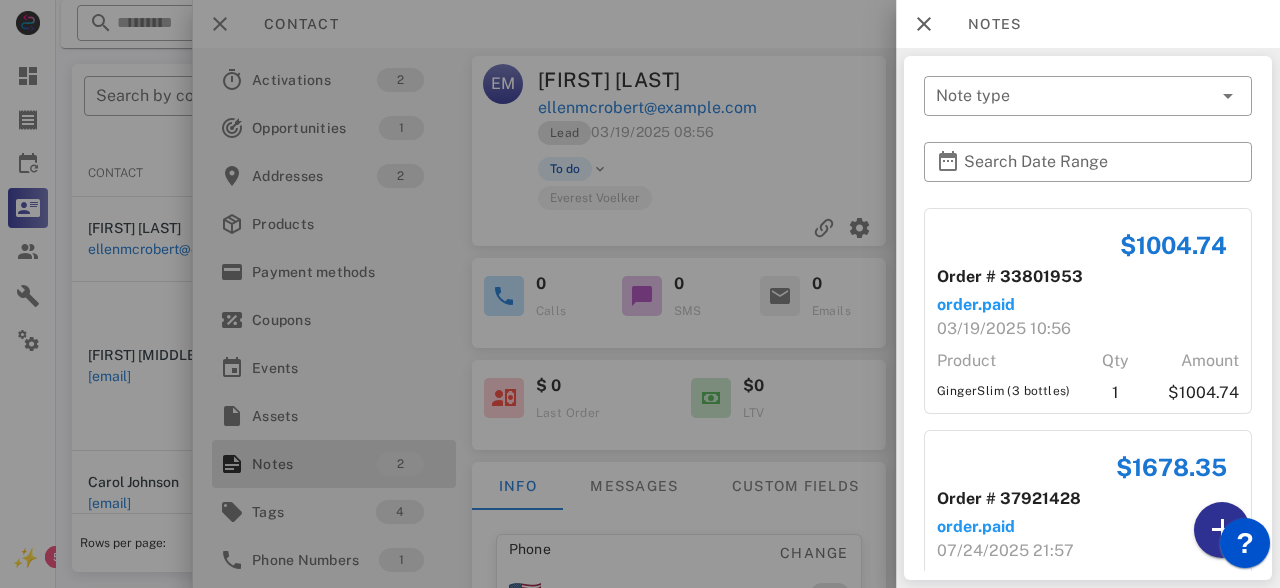 scroll, scrollTop: 133, scrollLeft: 0, axis: vertical 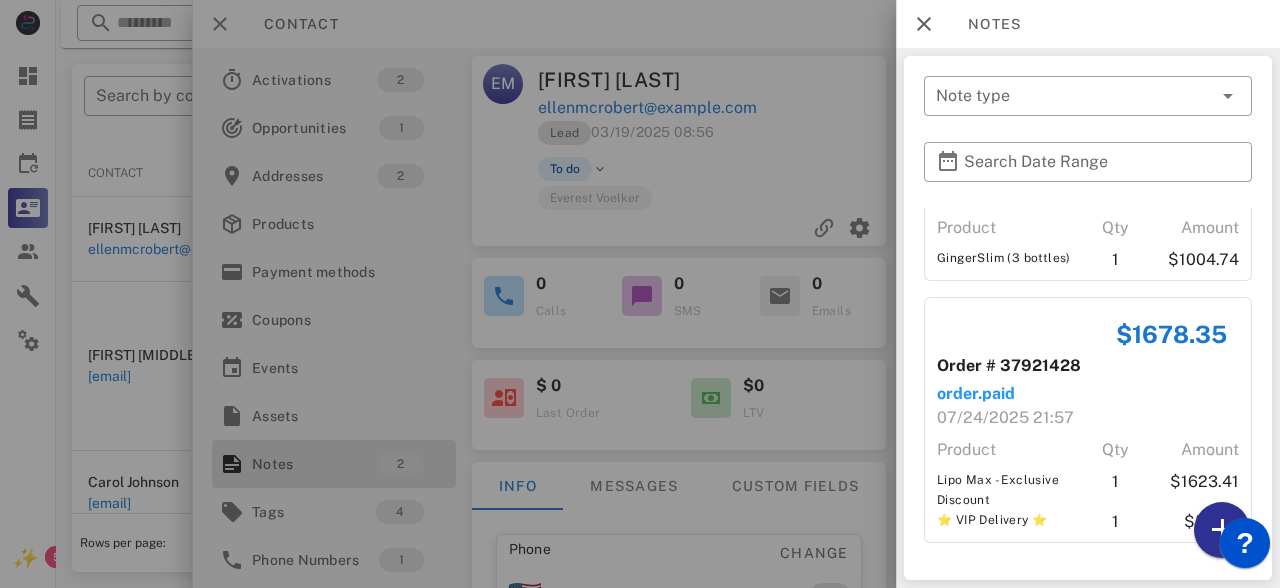click at bounding box center [640, 294] 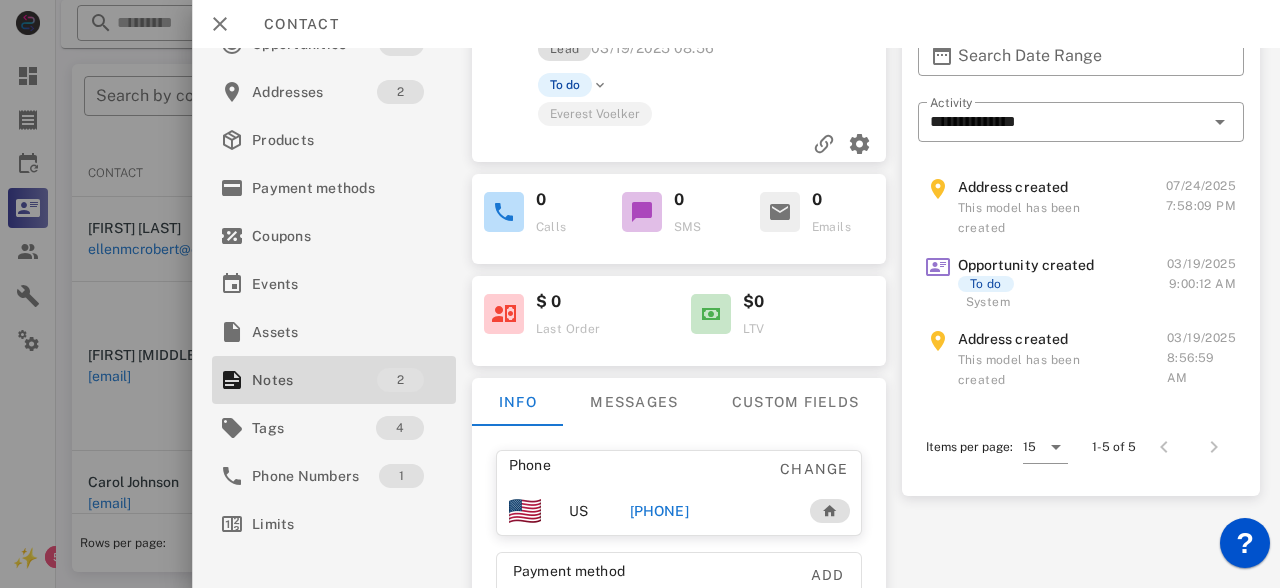 scroll, scrollTop: 0, scrollLeft: 0, axis: both 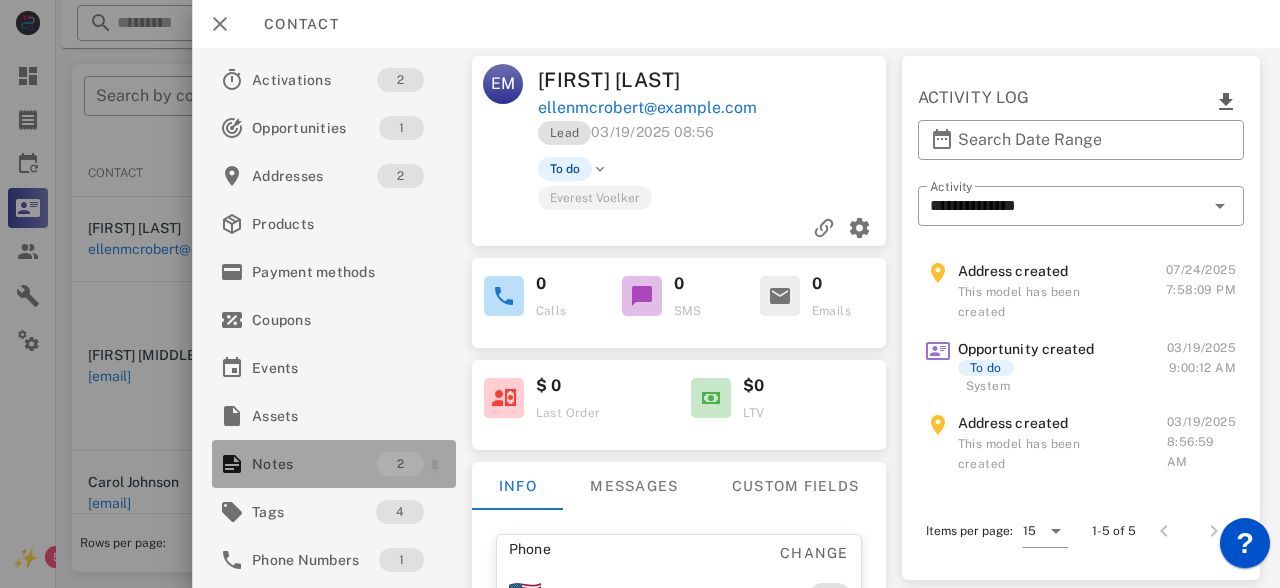 click on "Notes" at bounding box center (314, 464) 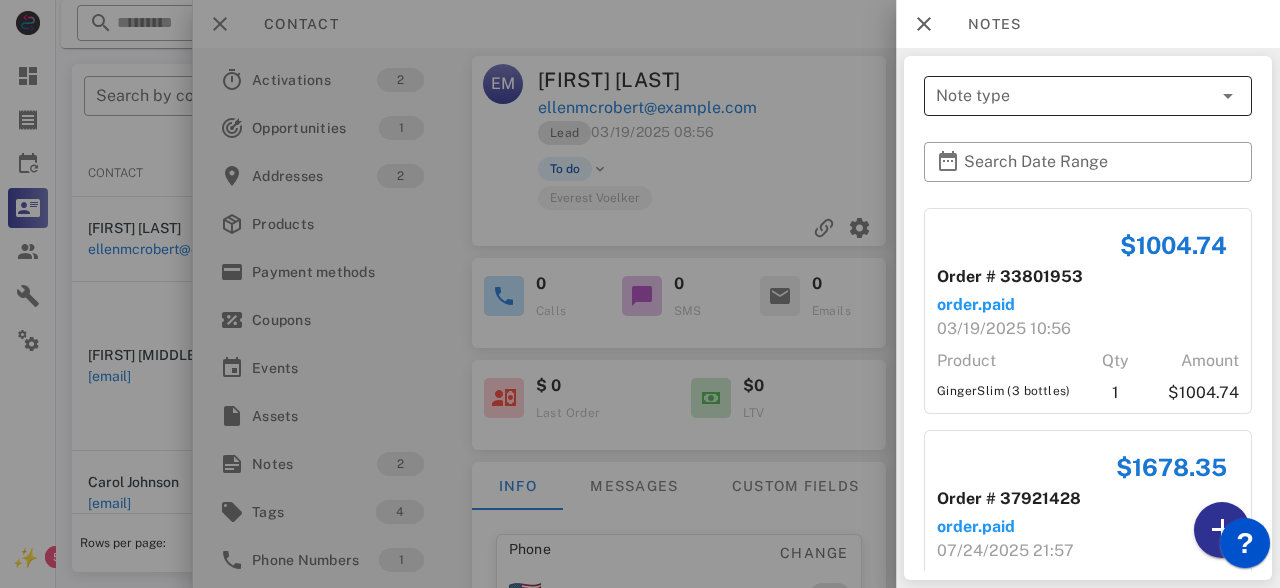 click on "Note type" at bounding box center (1074, 96) 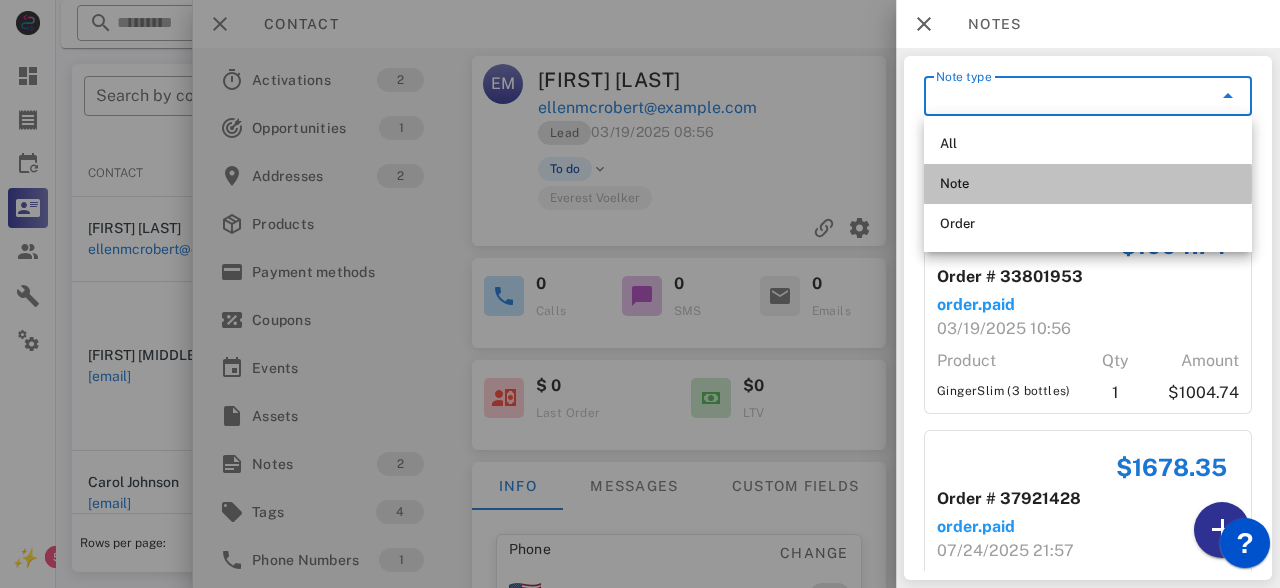 click on "Note" at bounding box center [1088, 184] 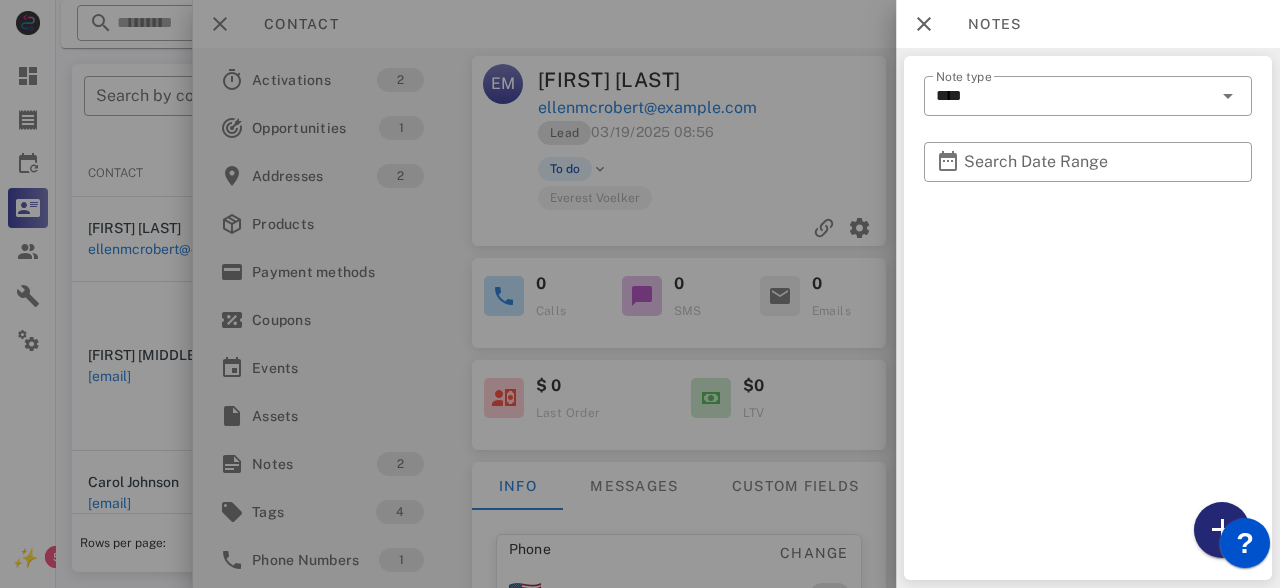 click at bounding box center (1222, 530) 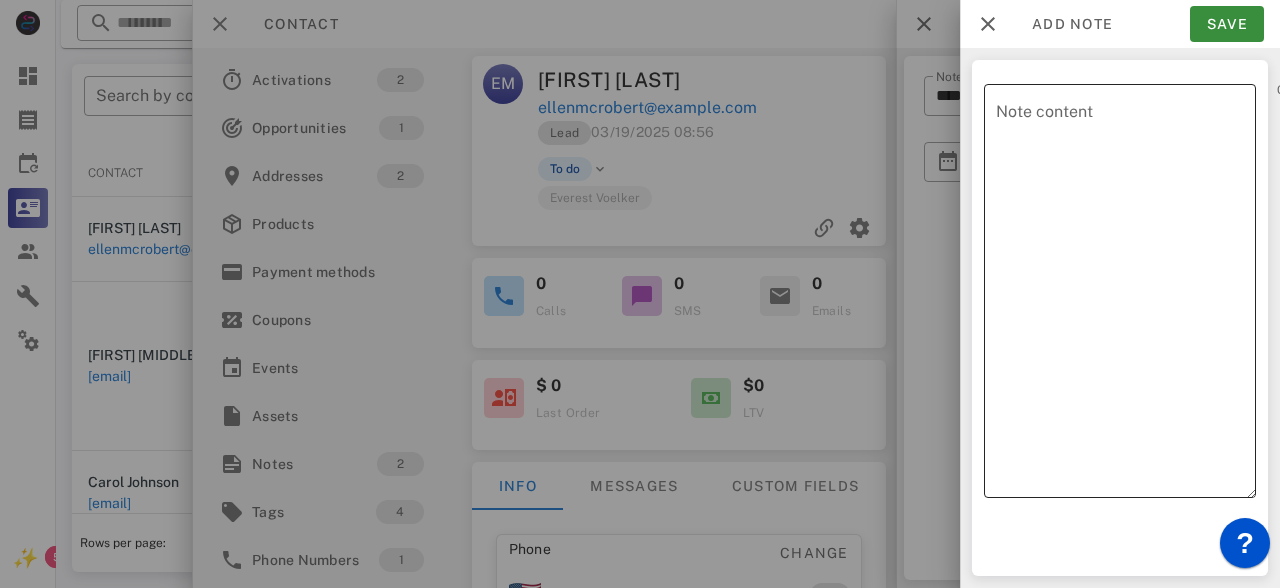 click on "Note content" at bounding box center (1126, 296) 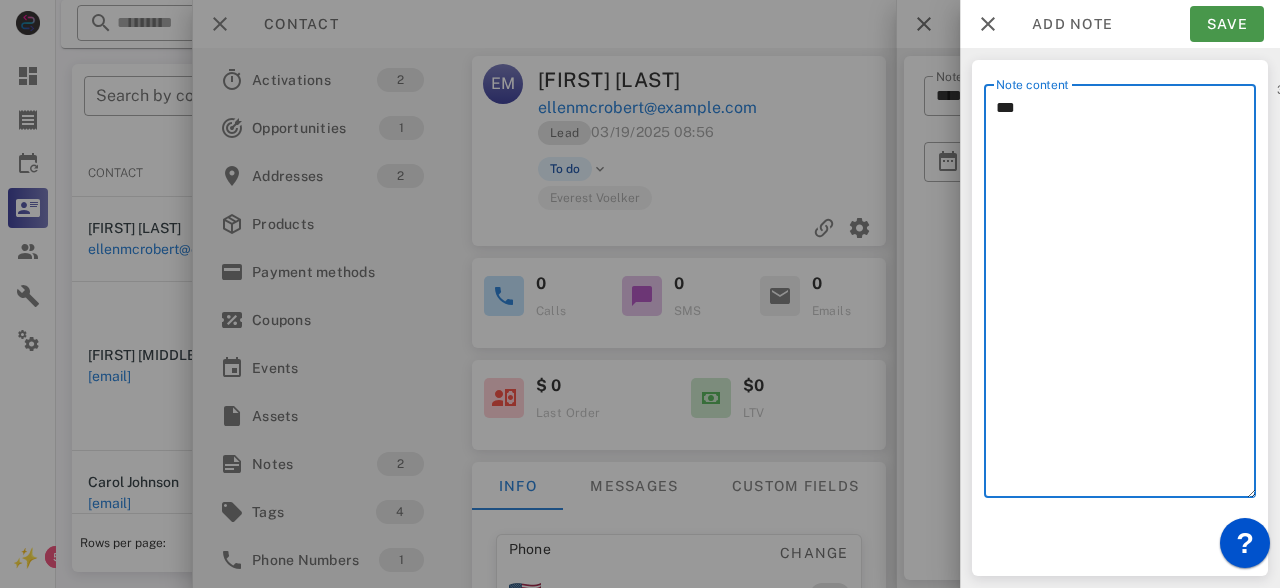 type on "***" 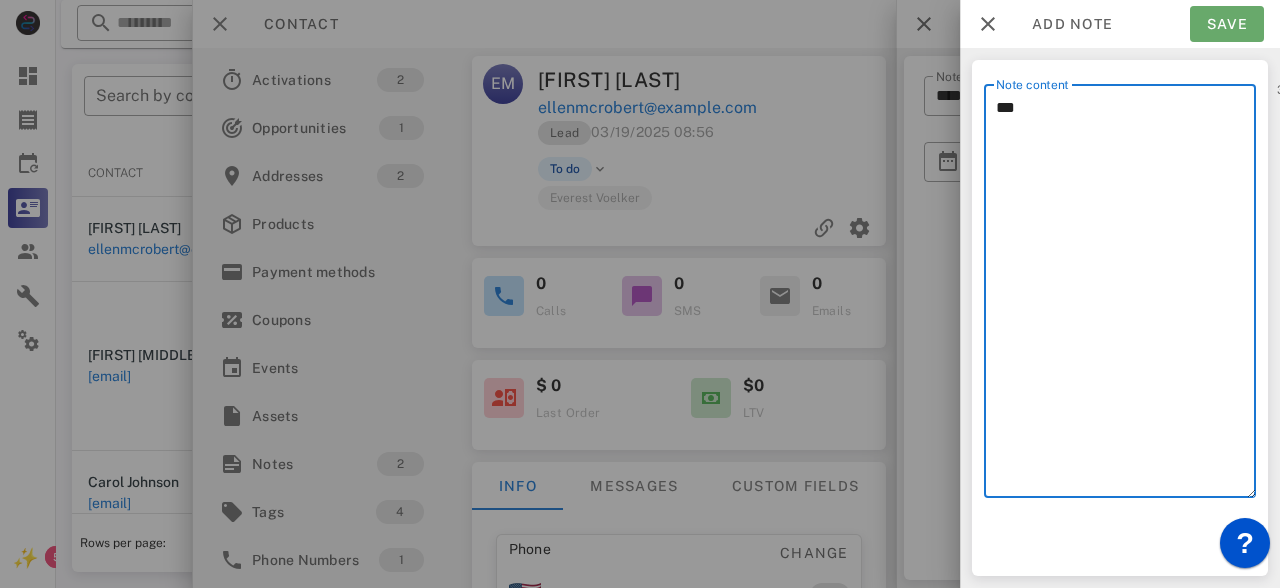 click on "Save" at bounding box center [1227, 24] 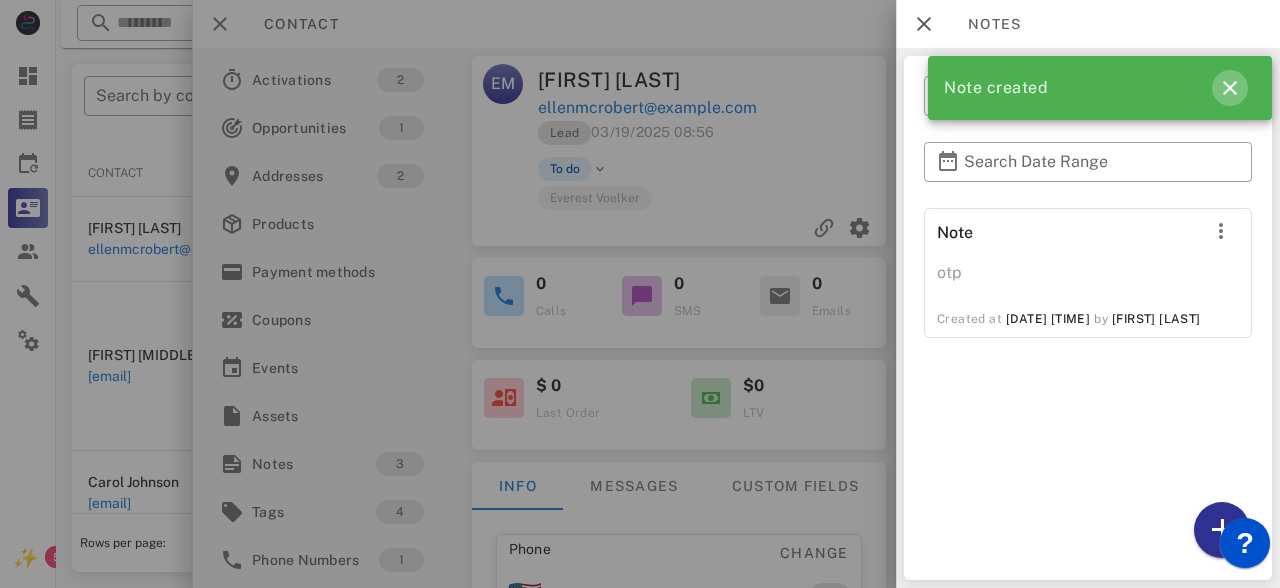 click at bounding box center (1230, 88) 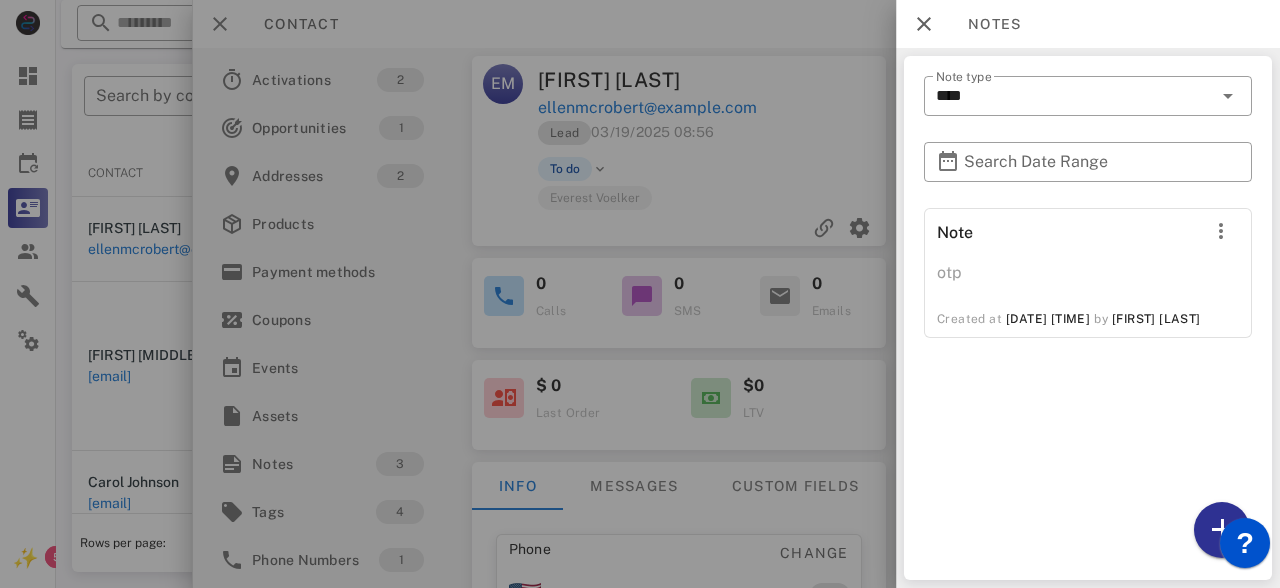click at bounding box center (640, 294) 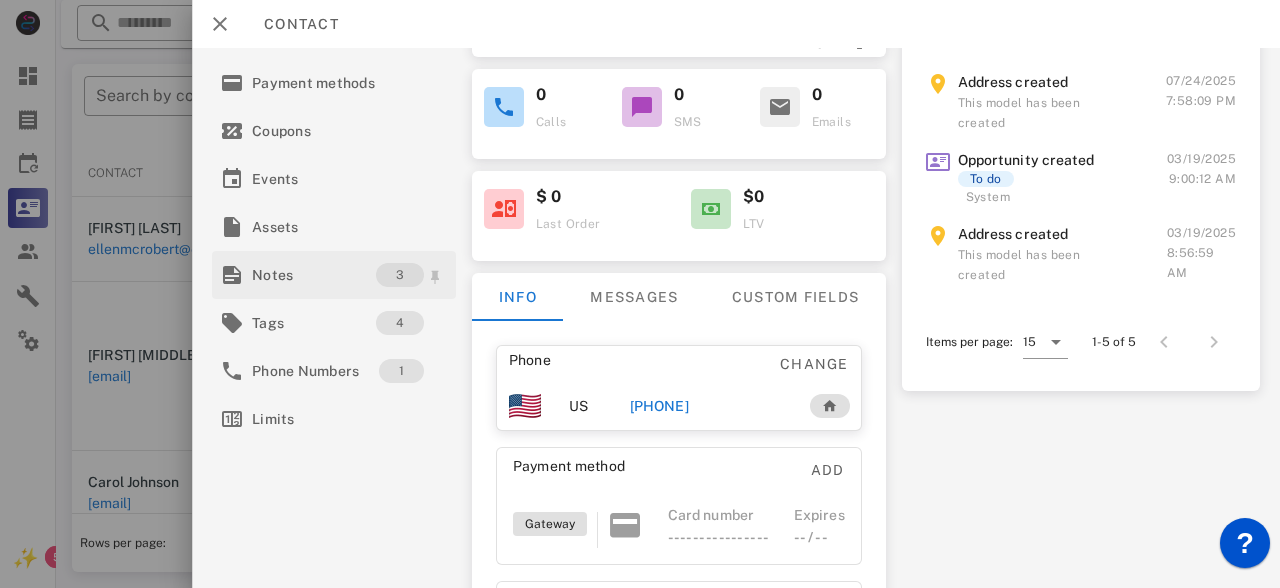scroll, scrollTop: 186, scrollLeft: 0, axis: vertical 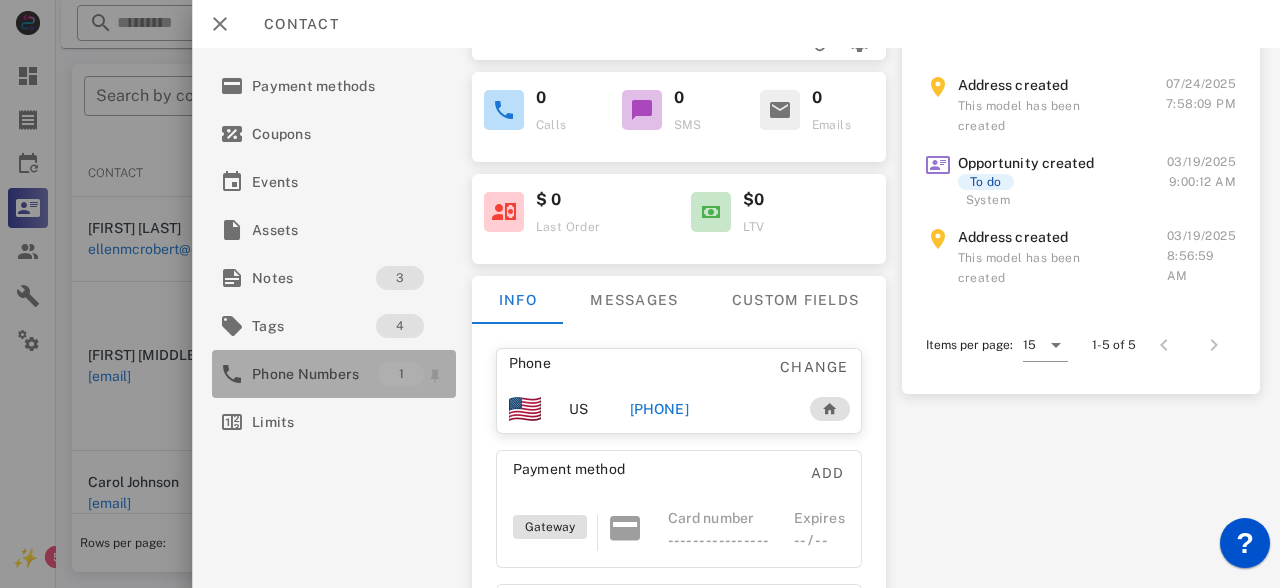 click on "Phone Numbers" at bounding box center [315, 374] 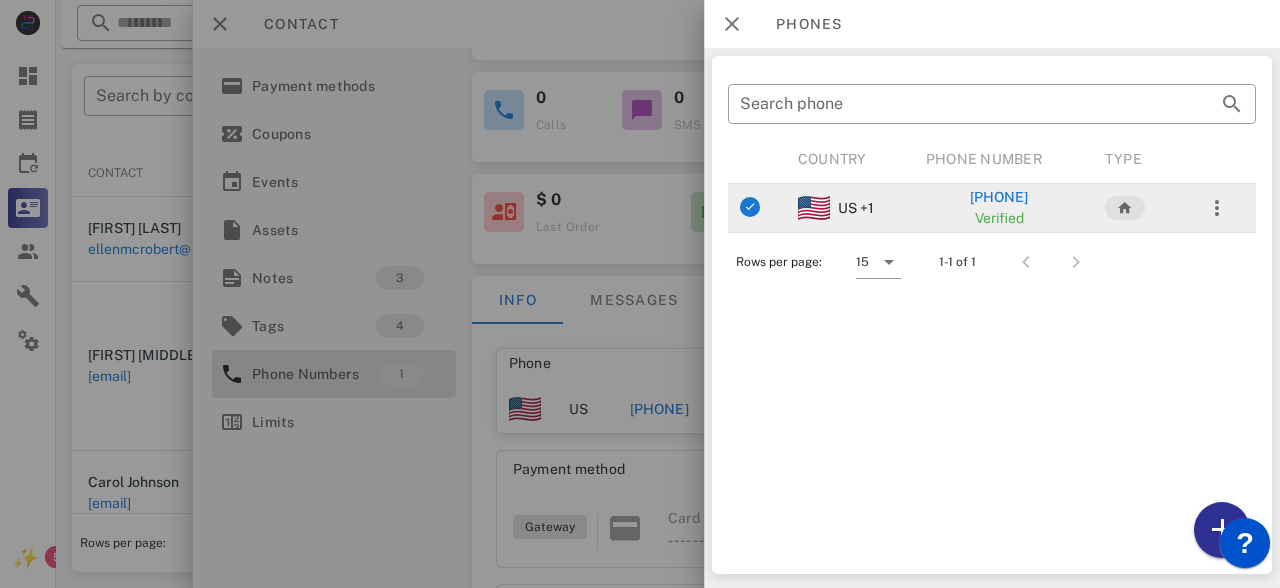 click on "[PHONE]" at bounding box center (999, 197) 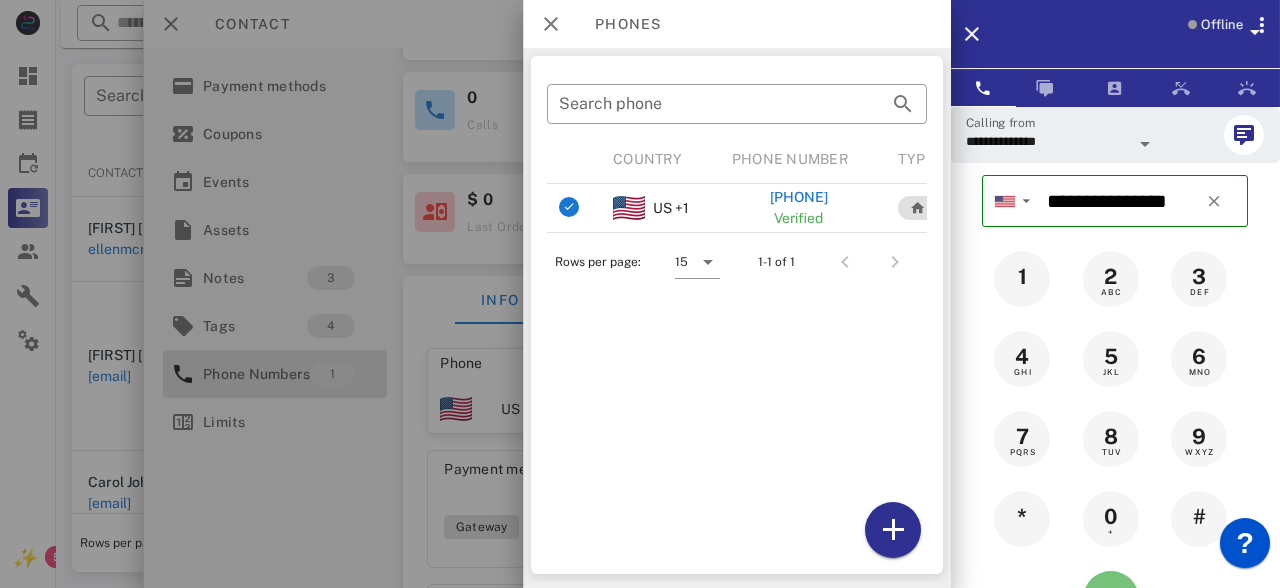 click at bounding box center (1111, 599) 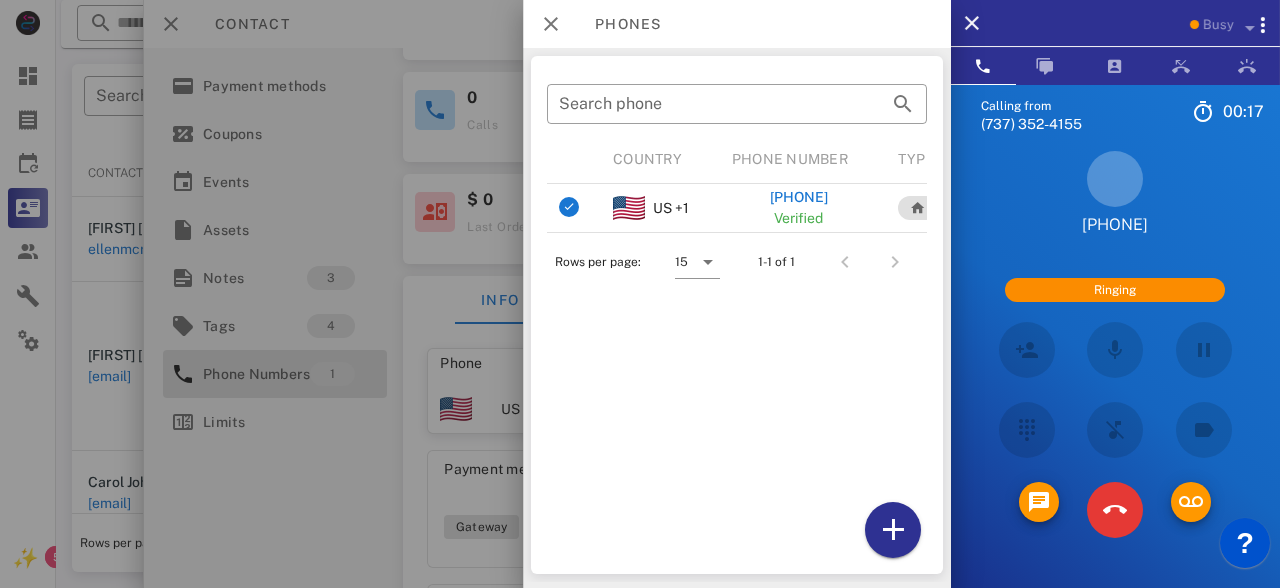 click at bounding box center (640, 294) 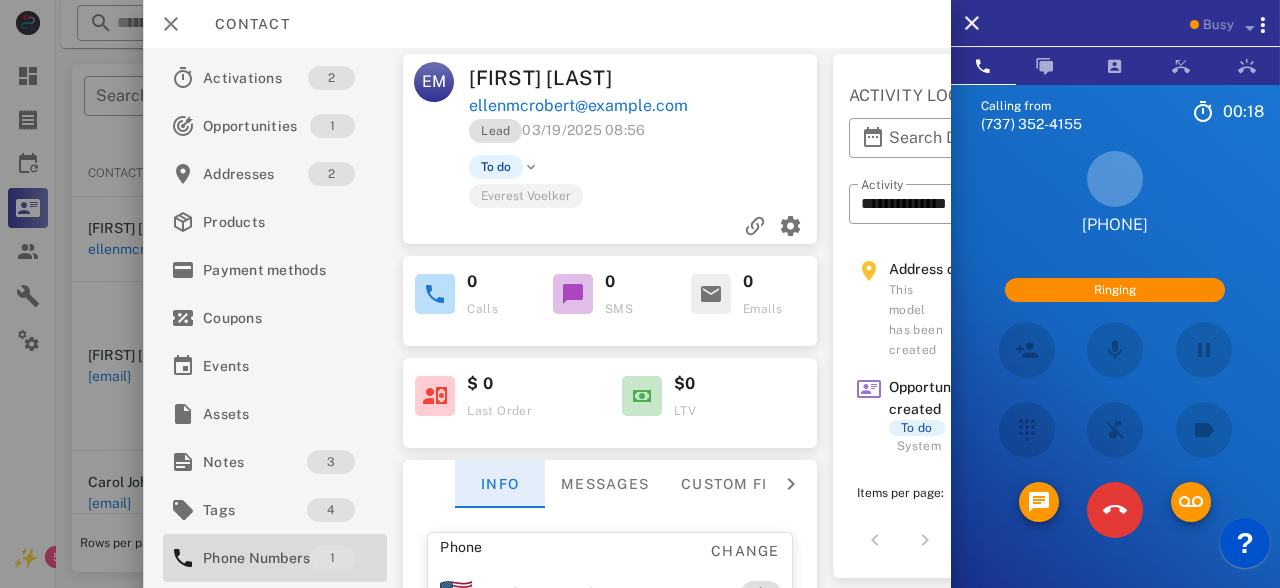 scroll, scrollTop: 0, scrollLeft: 0, axis: both 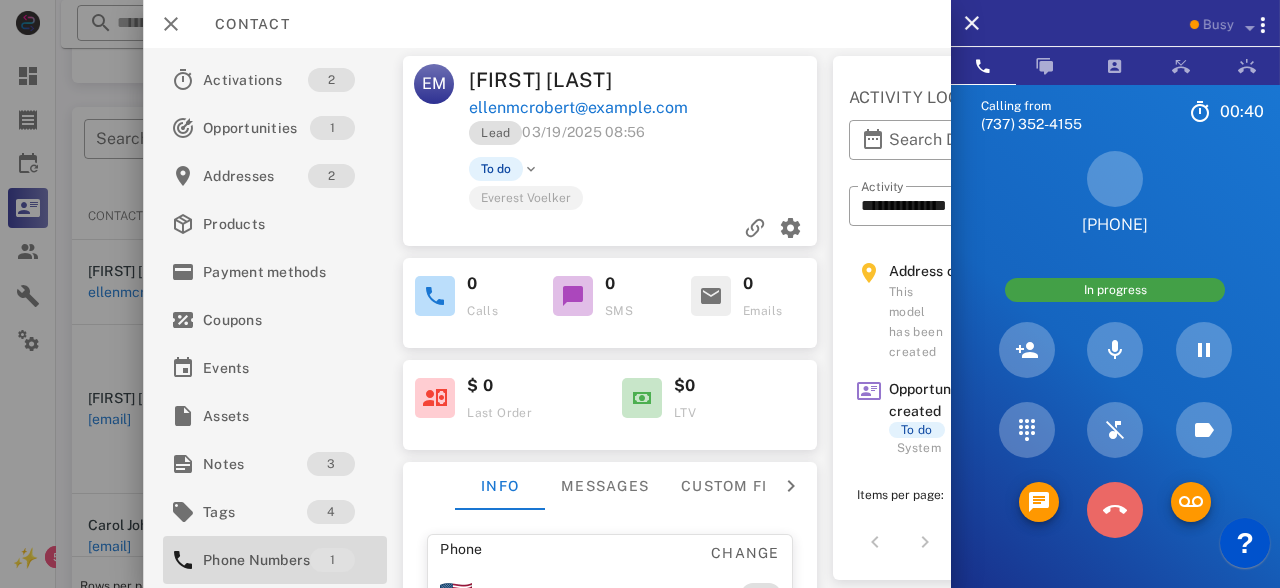 click at bounding box center (1115, 510) 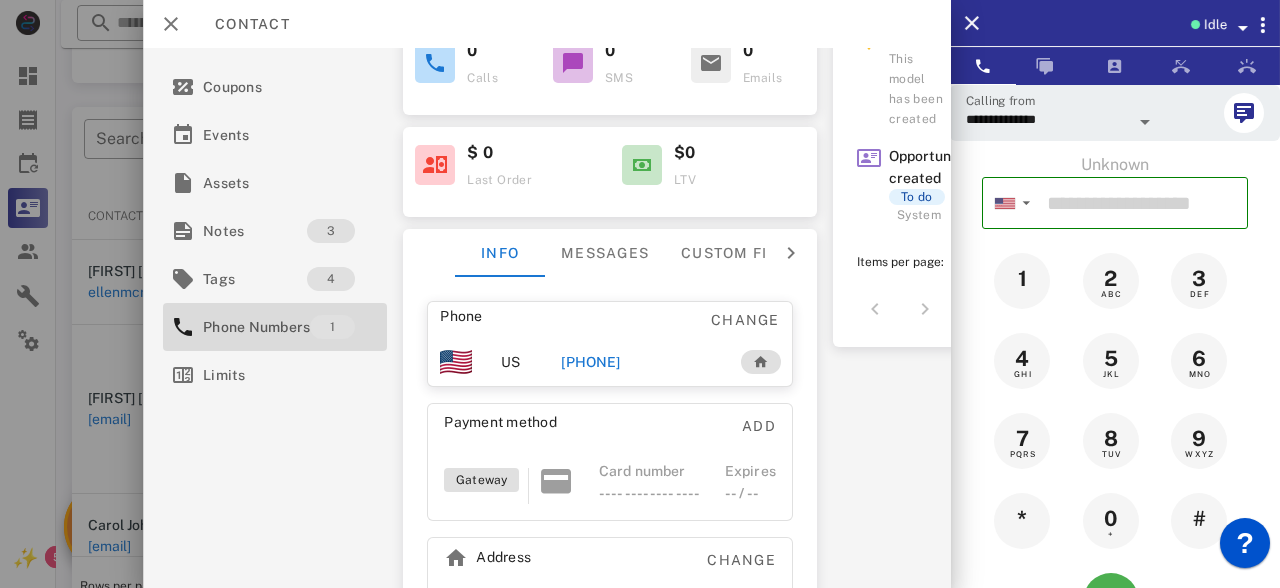 scroll, scrollTop: 270, scrollLeft: 0, axis: vertical 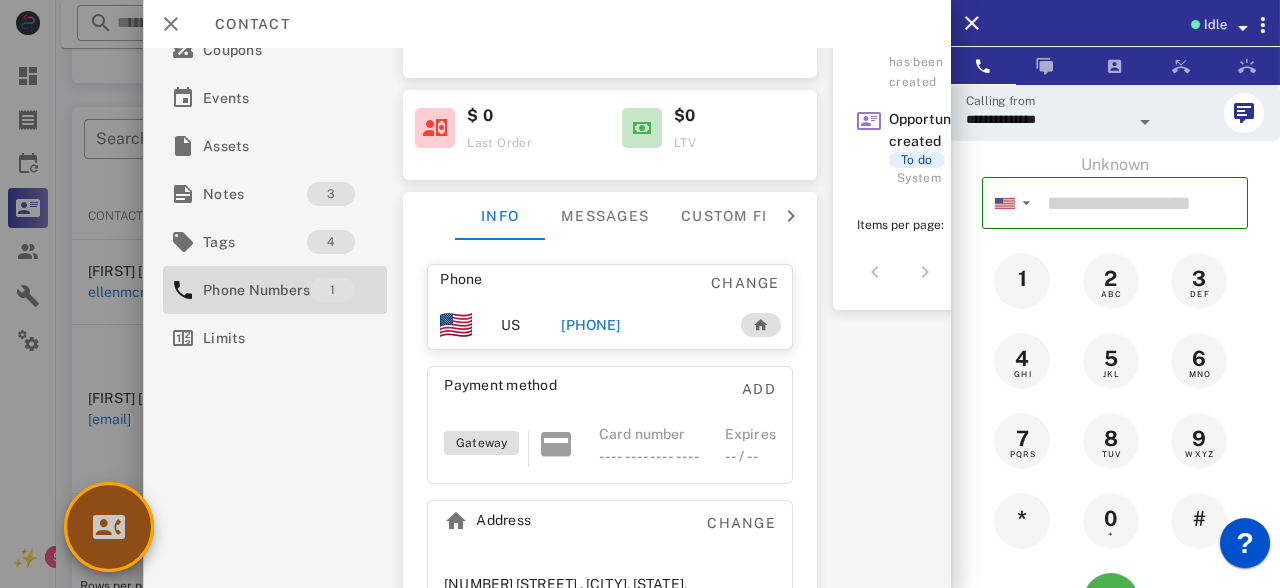 click at bounding box center (109, 527) 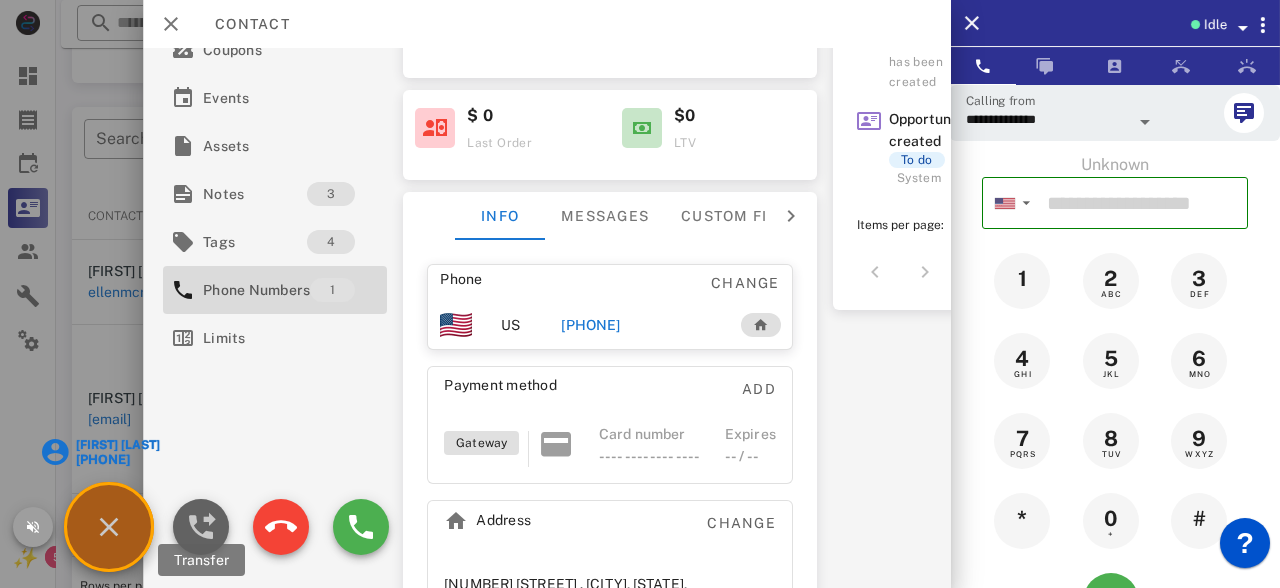 click at bounding box center [201, 527] 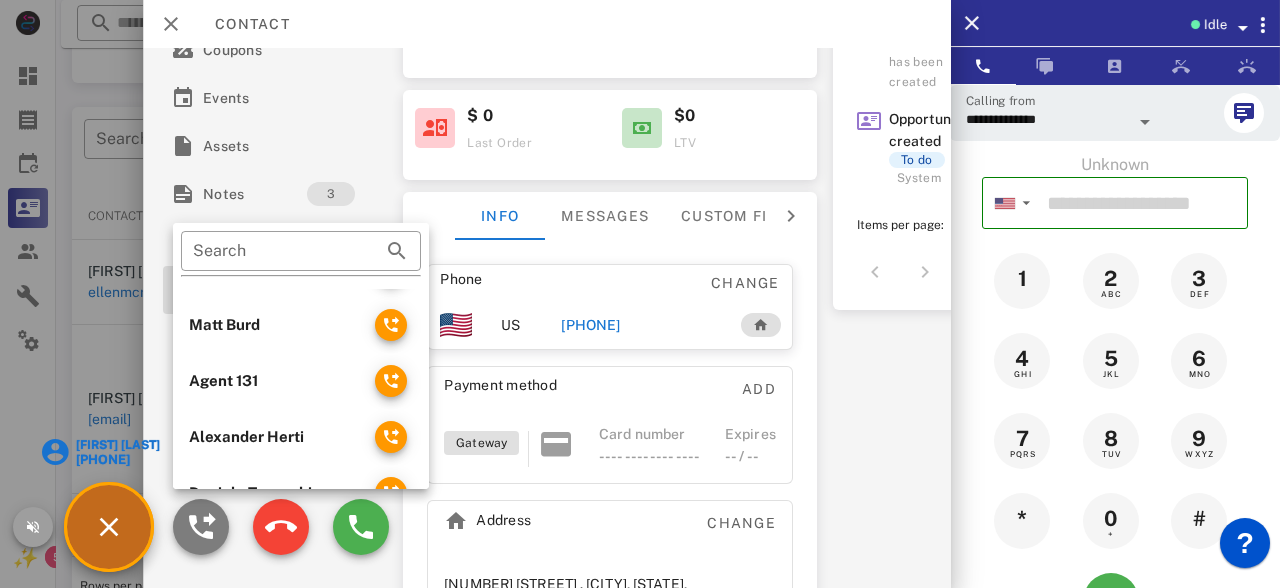 scroll, scrollTop: 238, scrollLeft: 0, axis: vertical 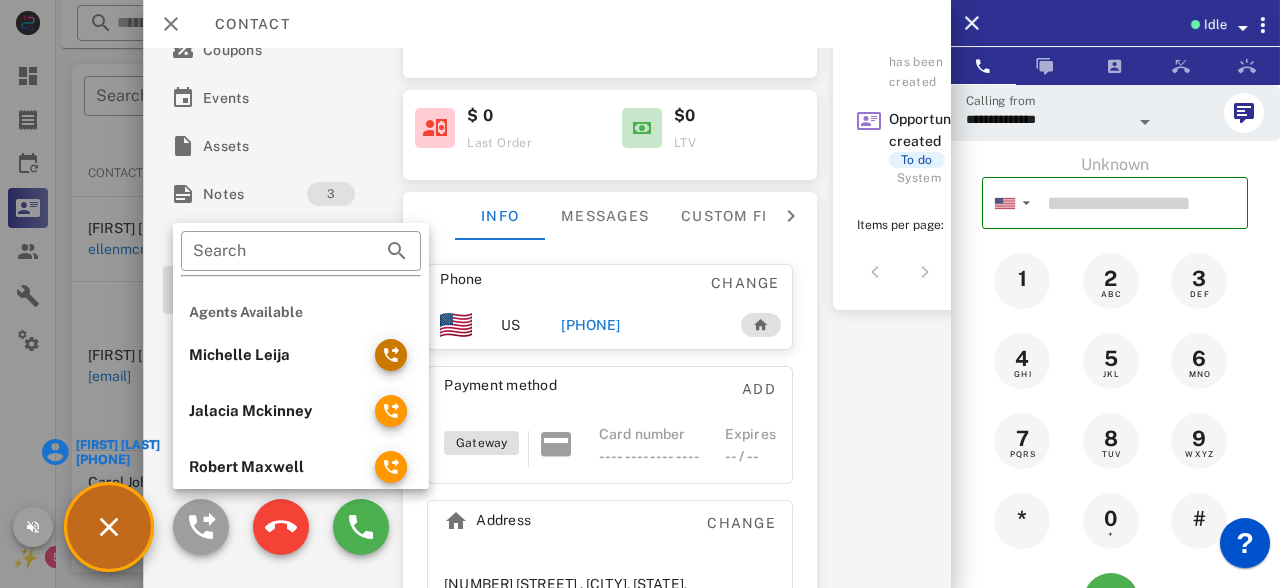 click at bounding box center (391, 355) 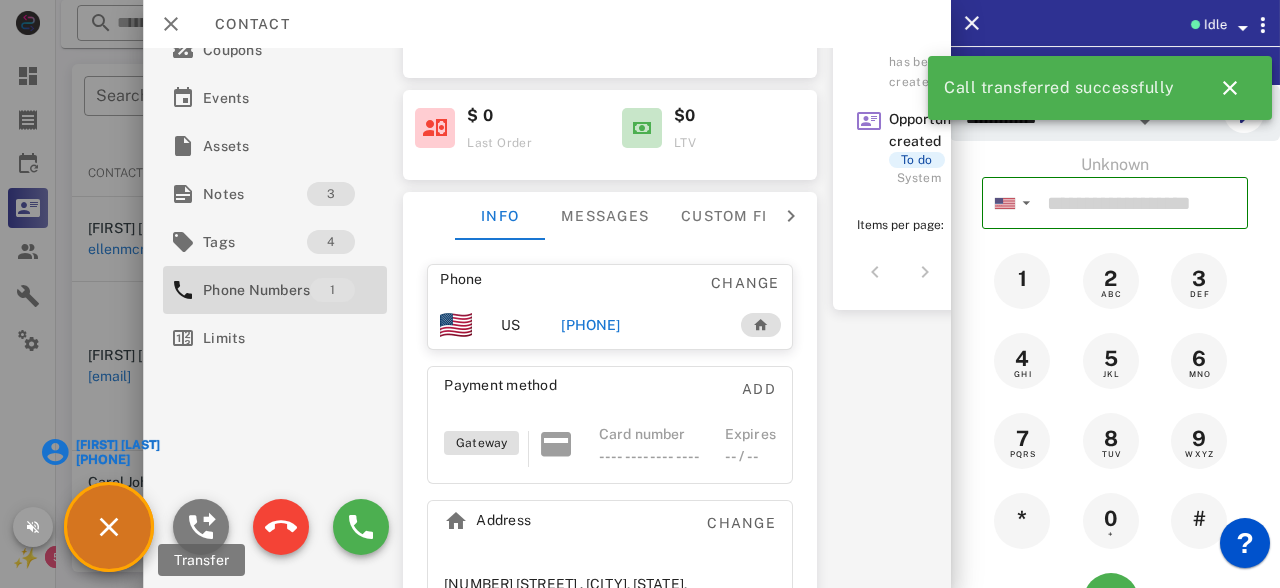 click at bounding box center (201, 527) 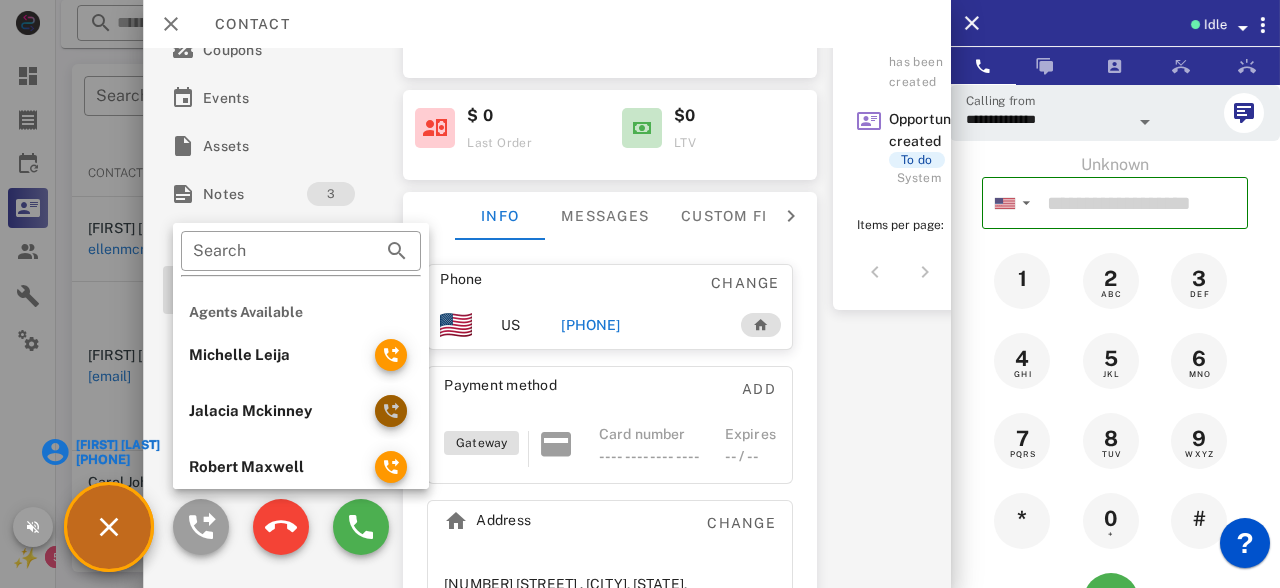 click at bounding box center [391, 411] 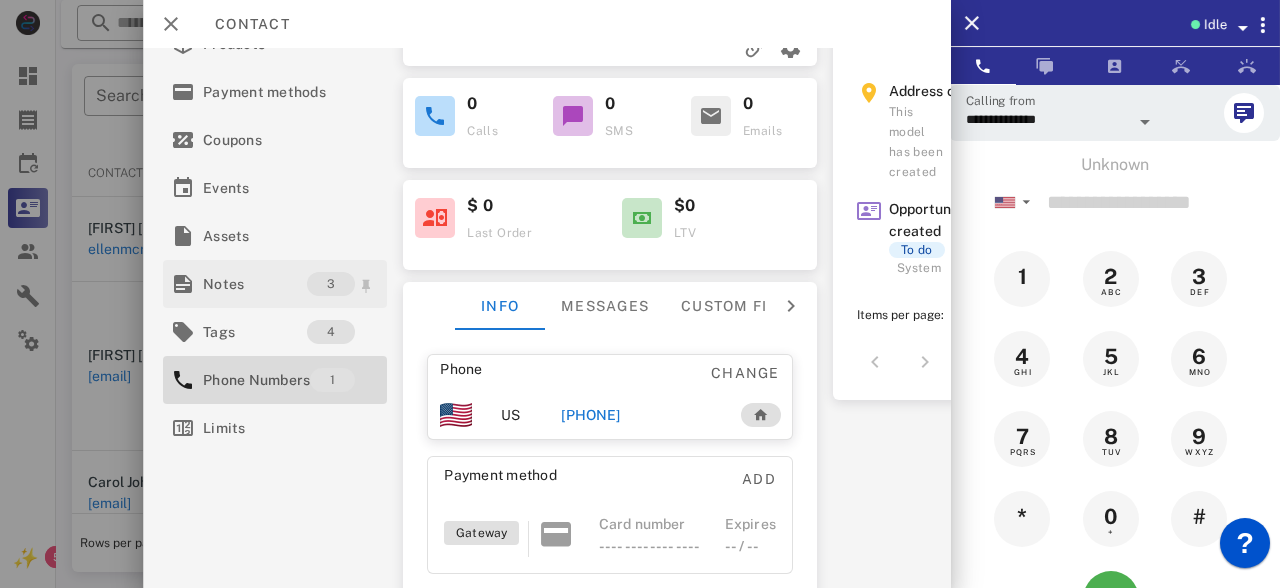 scroll, scrollTop: 154, scrollLeft: 0, axis: vertical 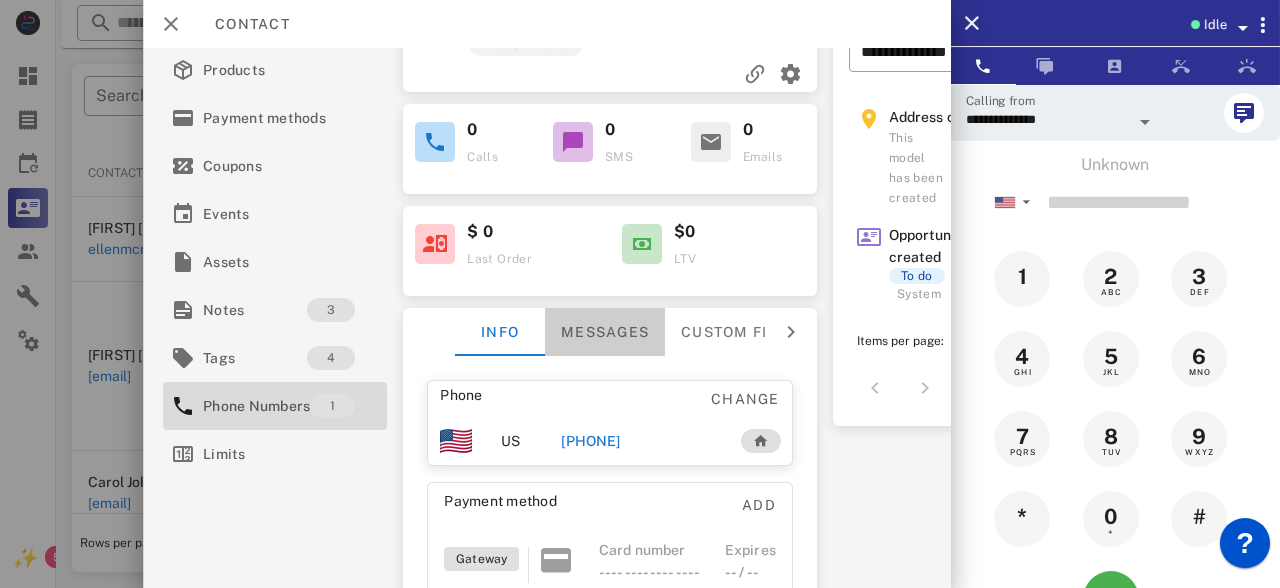 click on "Messages" at bounding box center (605, 332) 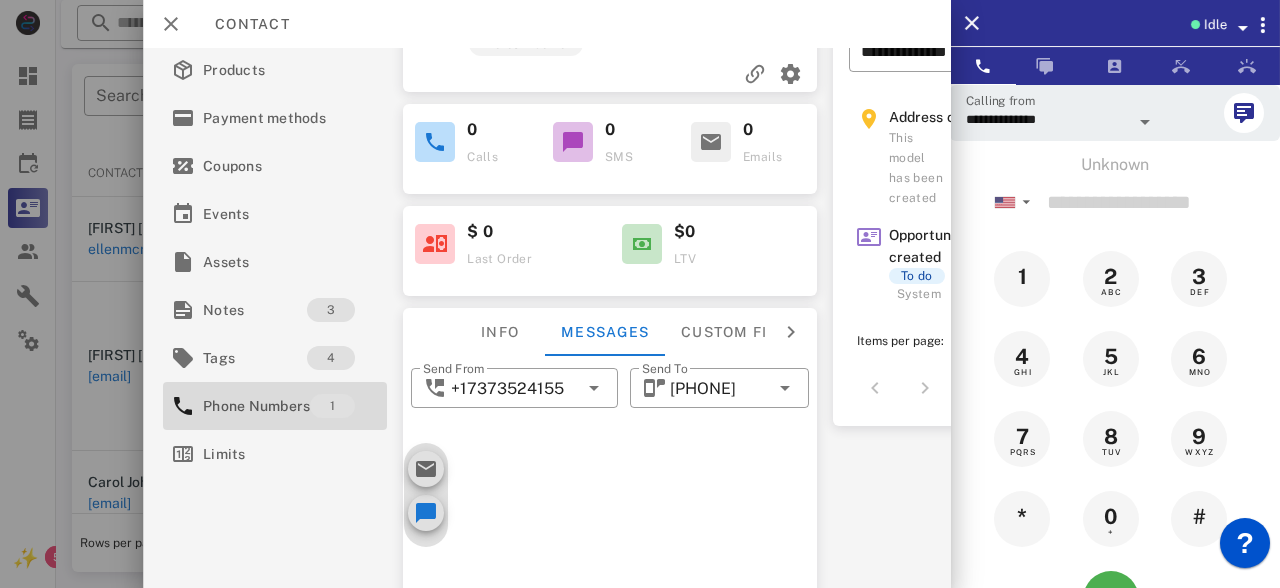 scroll, scrollTop: 305, scrollLeft: 0, axis: vertical 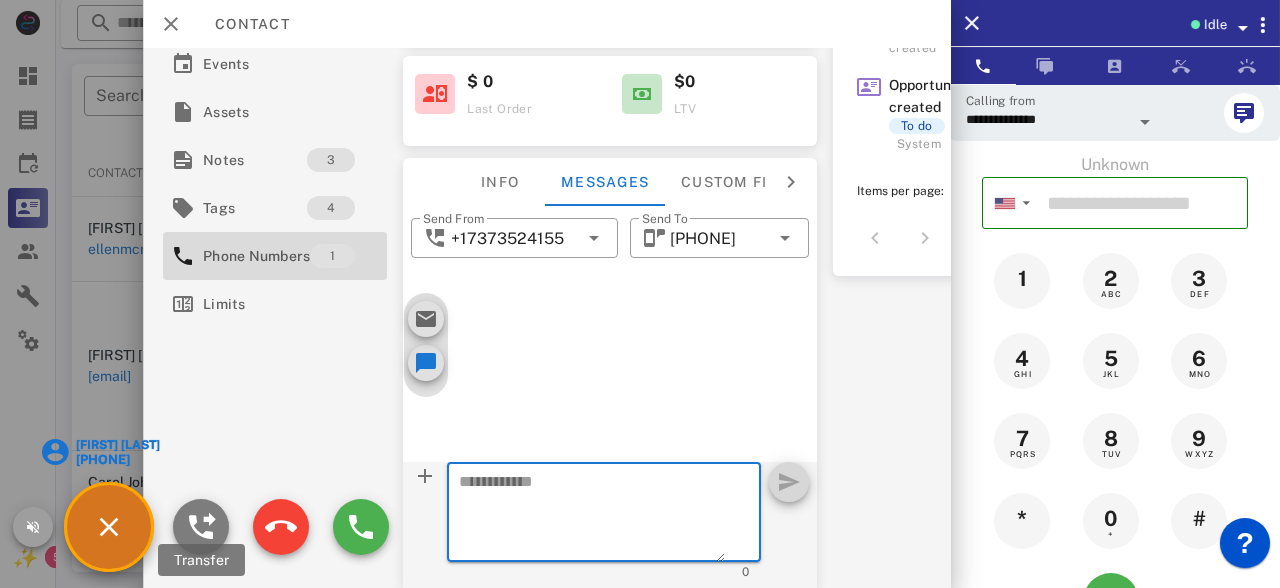 click at bounding box center [201, 527] 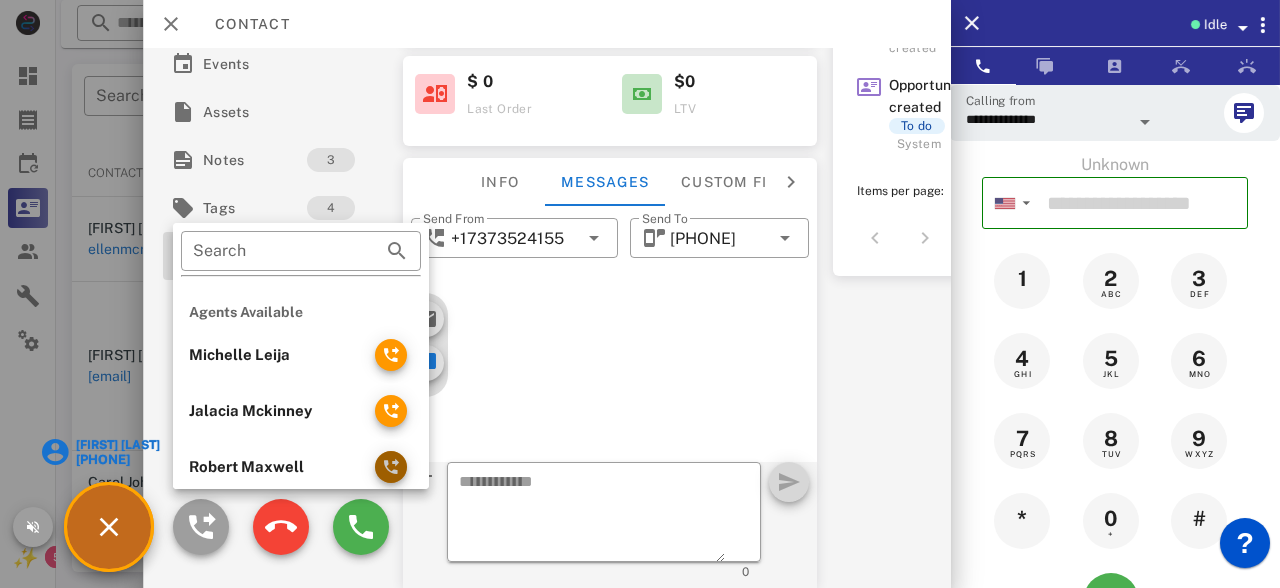 click at bounding box center [391, 467] 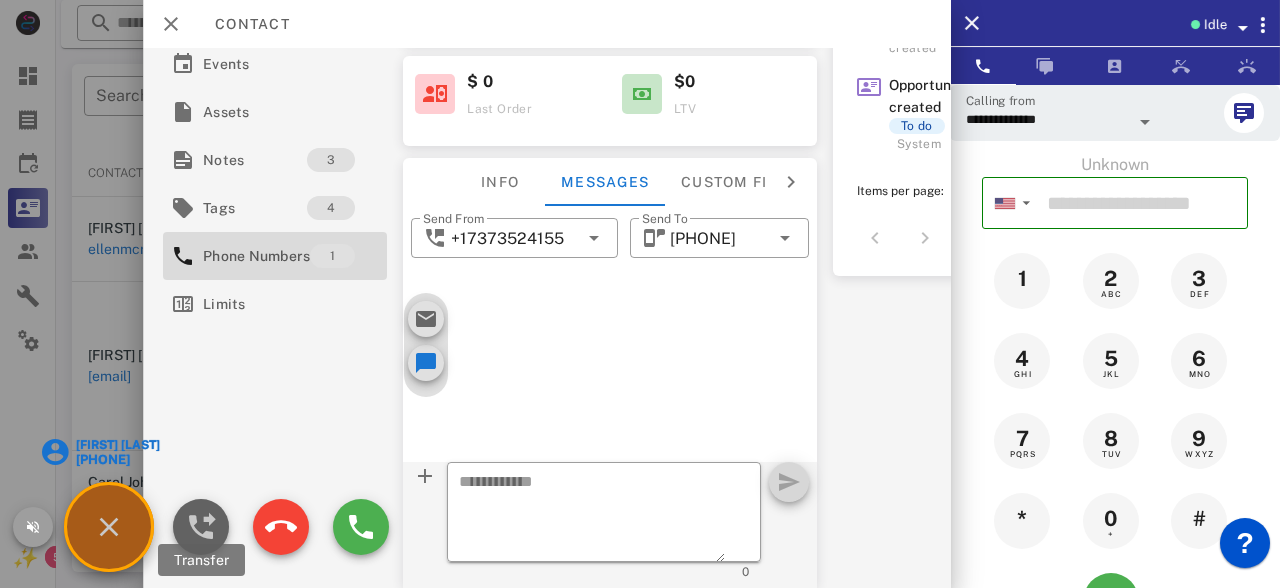click at bounding box center (201, 527) 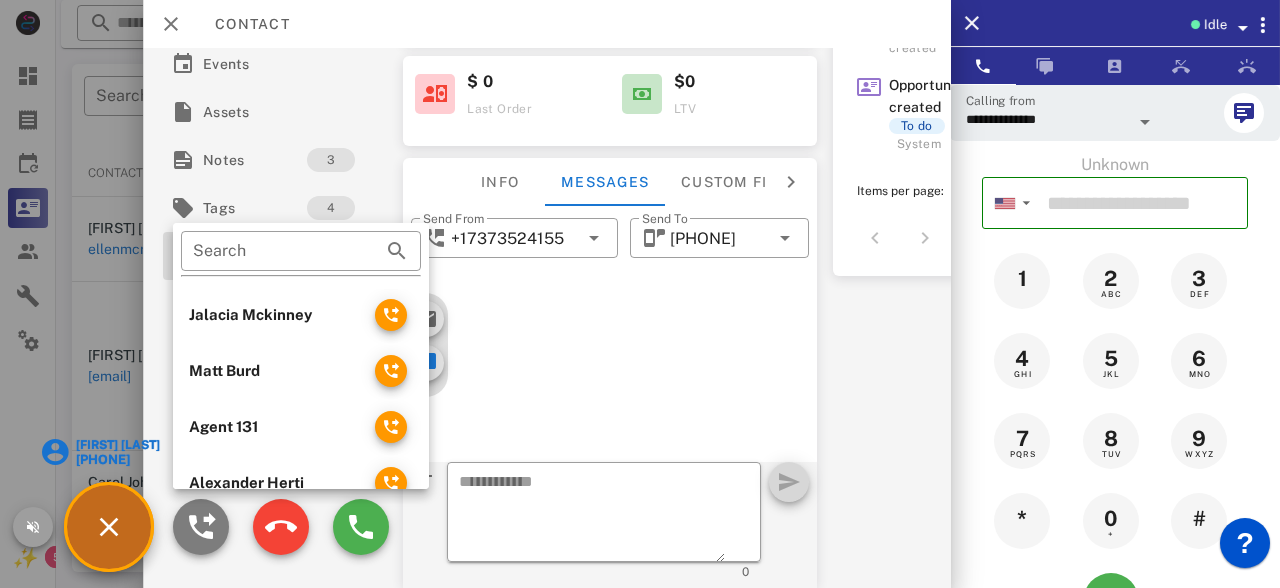scroll, scrollTop: 100, scrollLeft: 0, axis: vertical 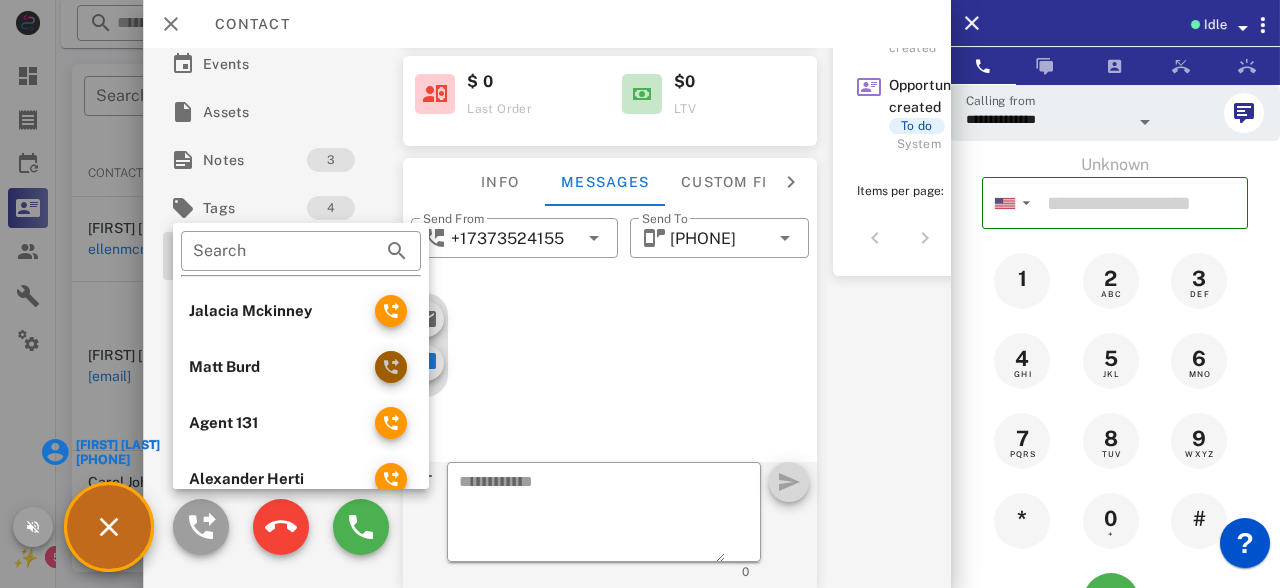 click at bounding box center [391, 367] 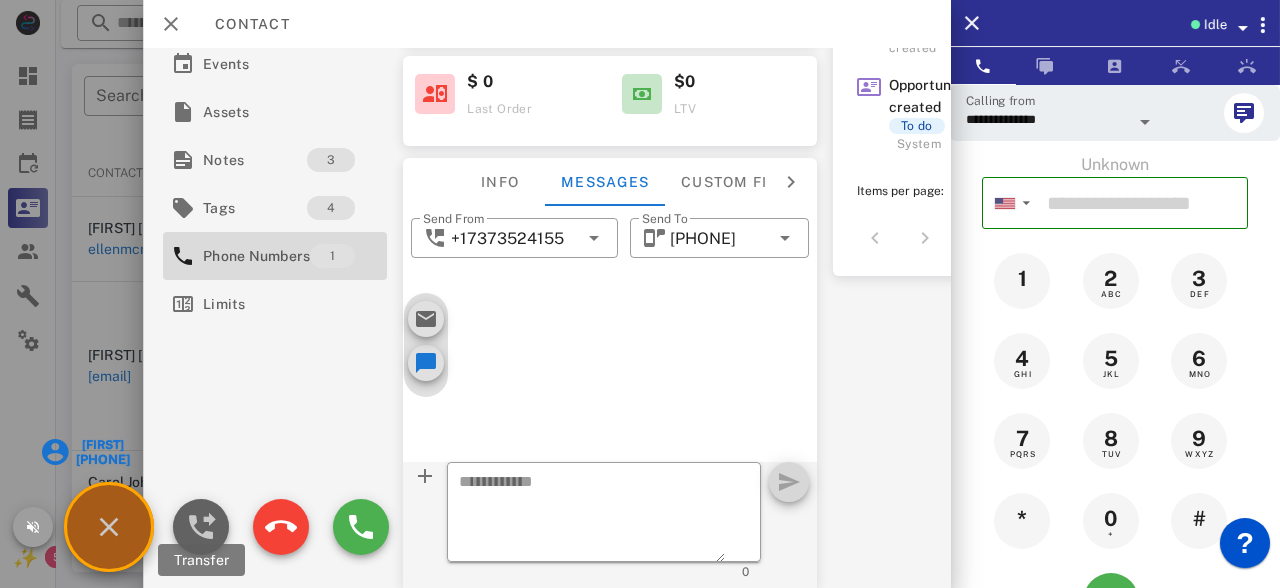 click at bounding box center (201, 527) 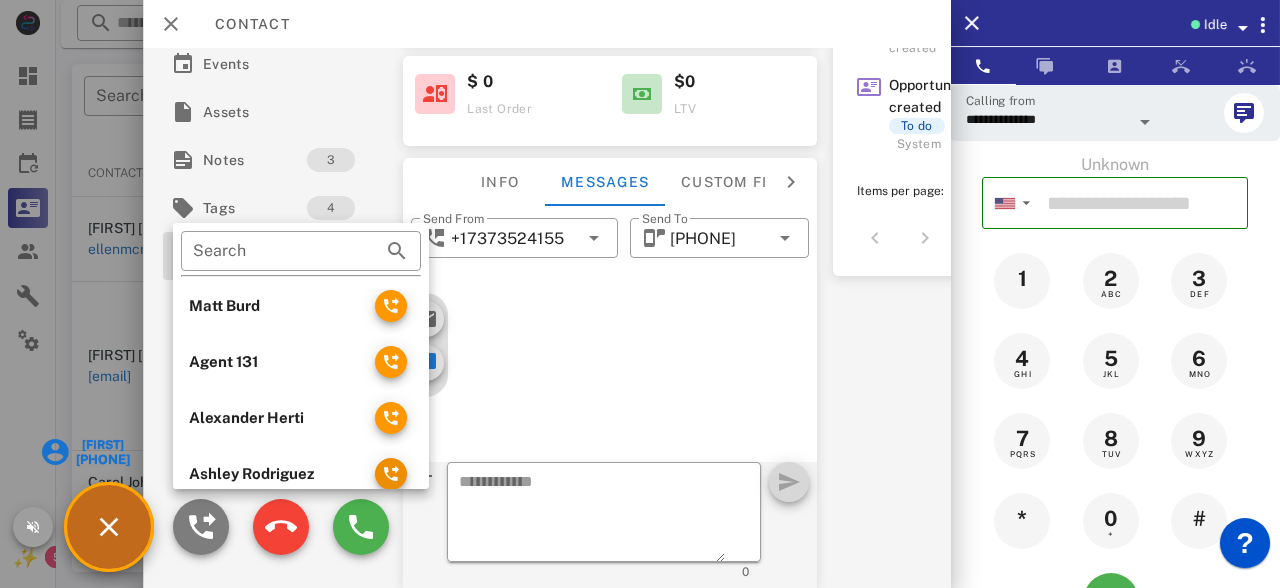 scroll, scrollTop: 238, scrollLeft: 0, axis: vertical 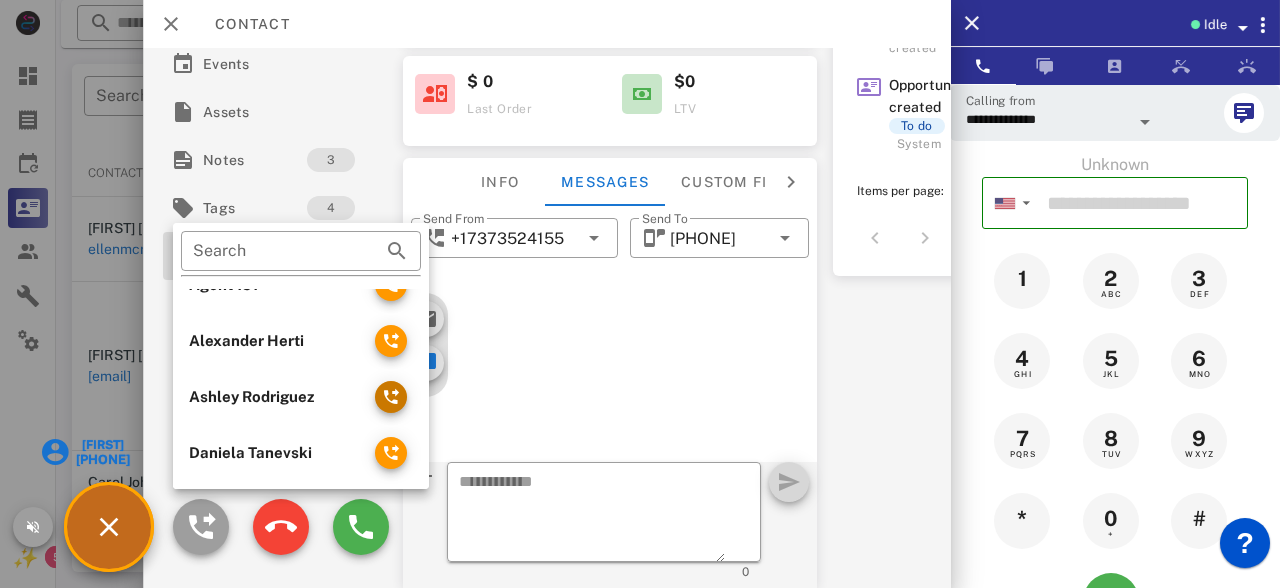 click at bounding box center [391, 397] 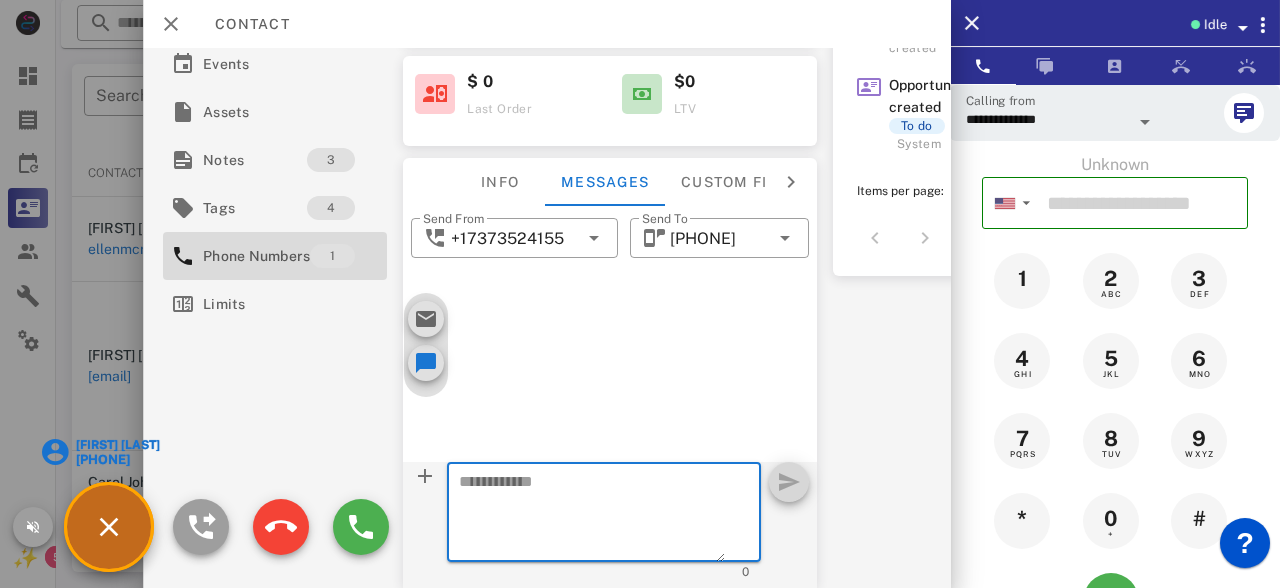 click at bounding box center [592, 515] 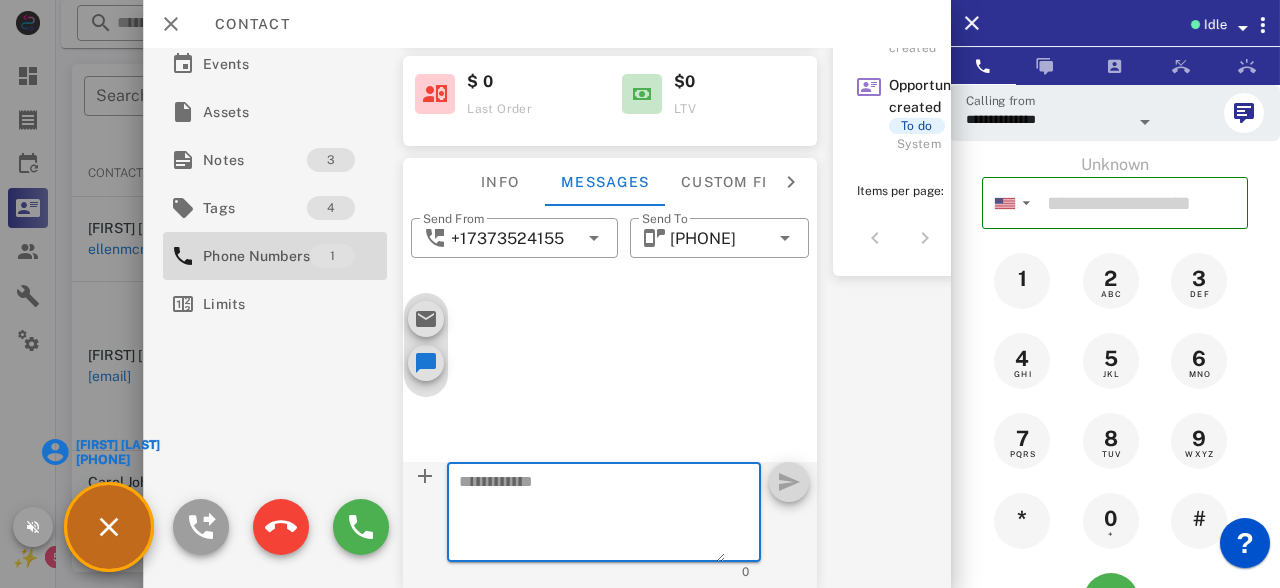paste on "**********" 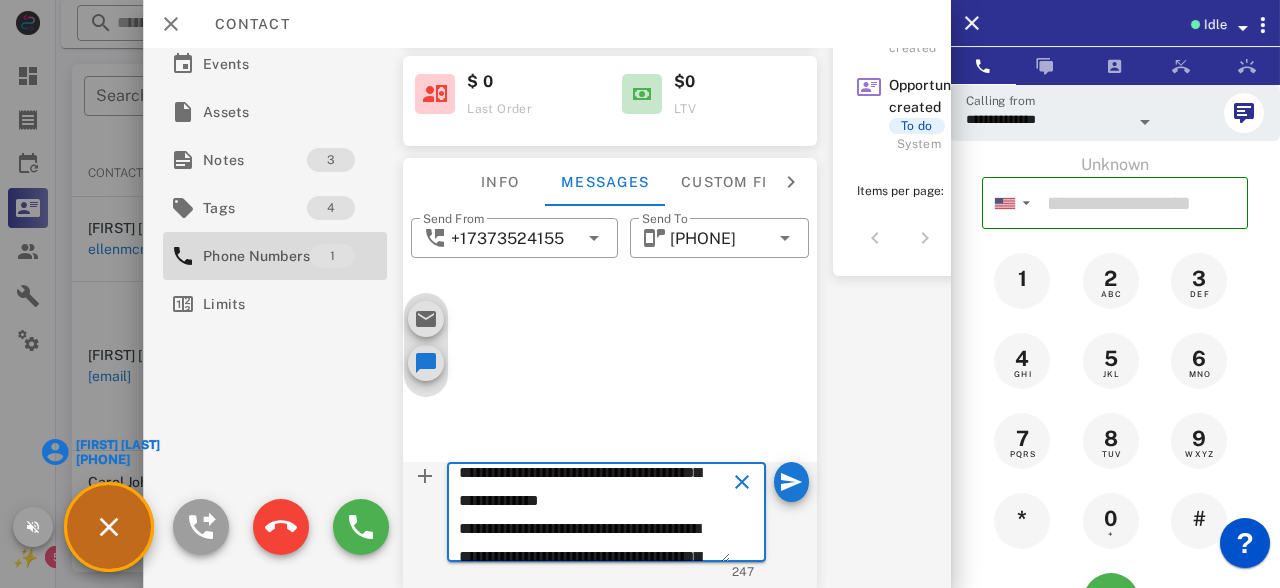 scroll, scrollTop: 0, scrollLeft: 0, axis: both 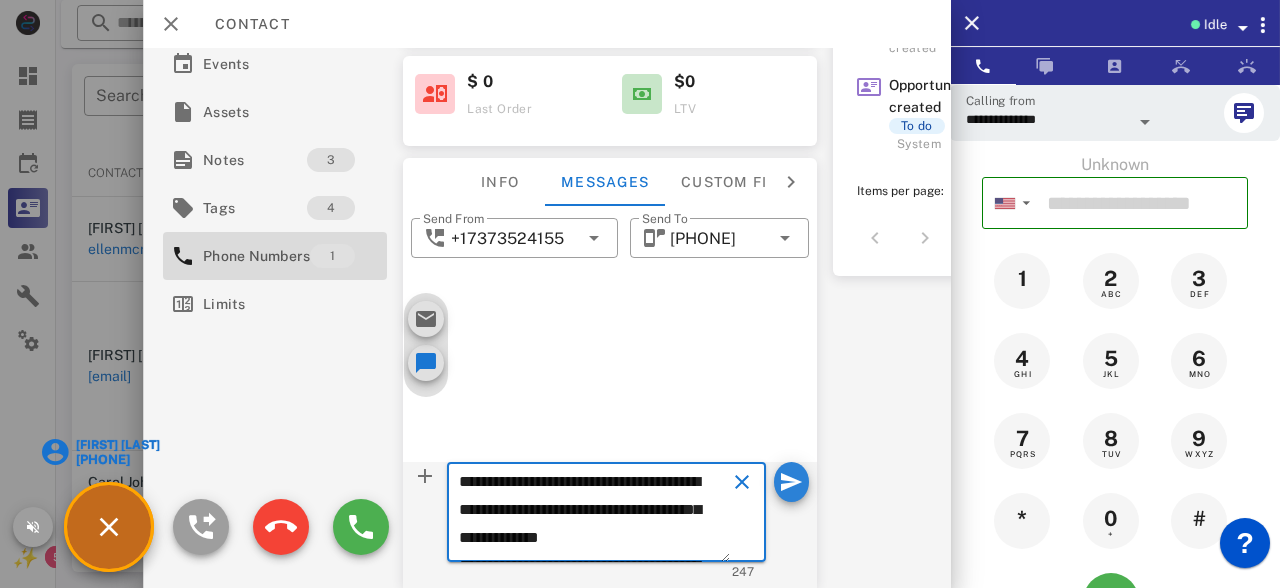 type on "**********" 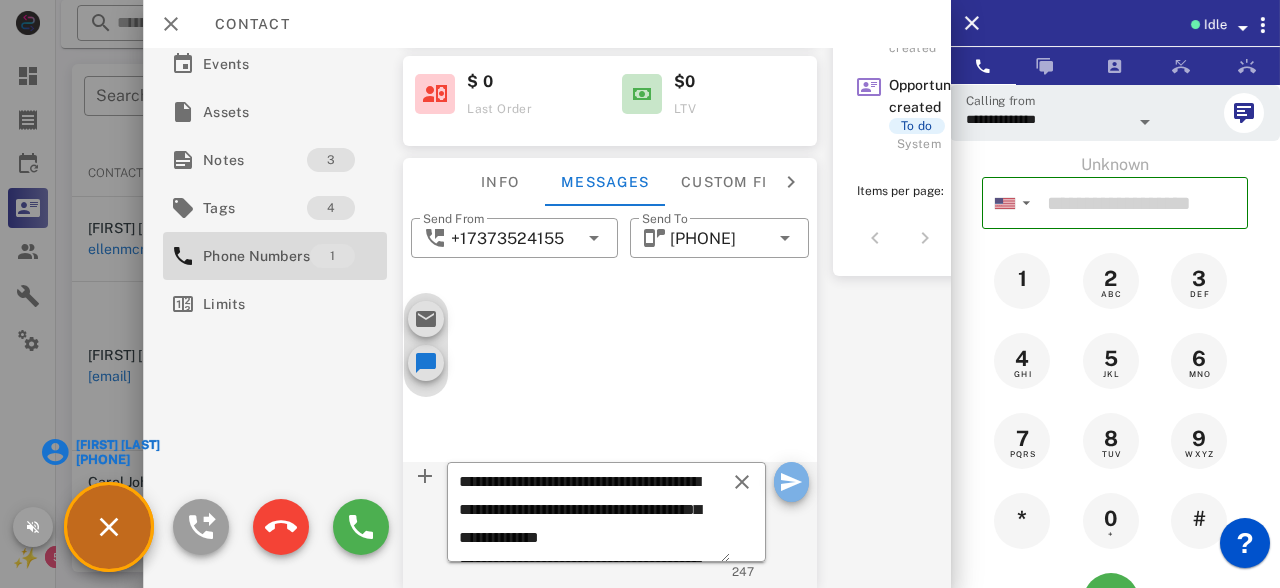click at bounding box center (791, 482) 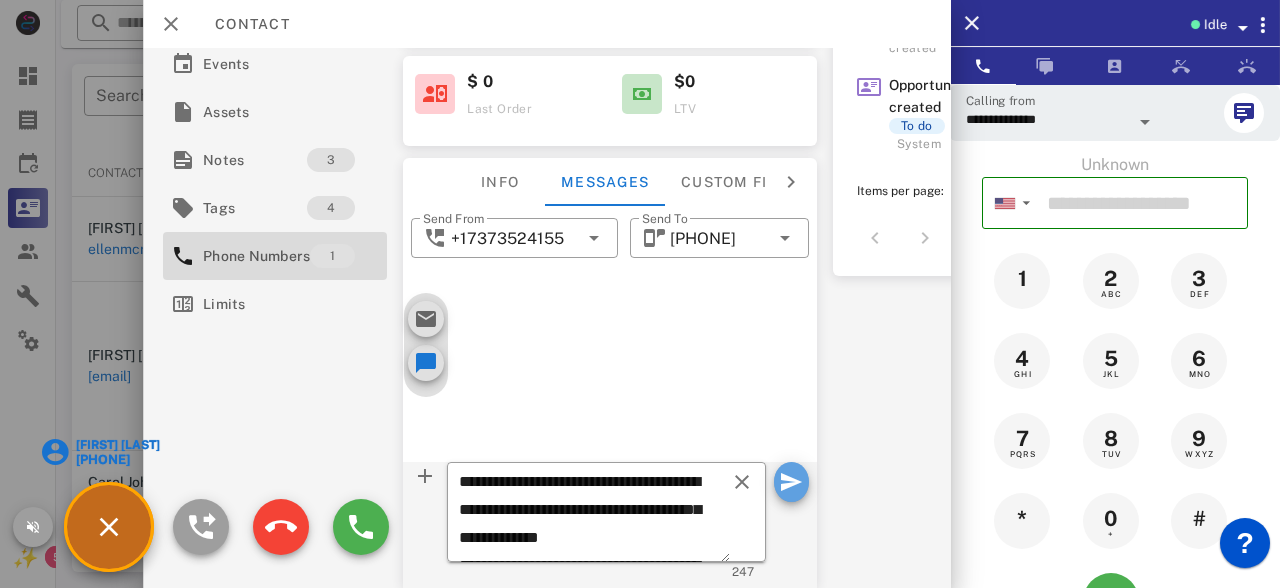type 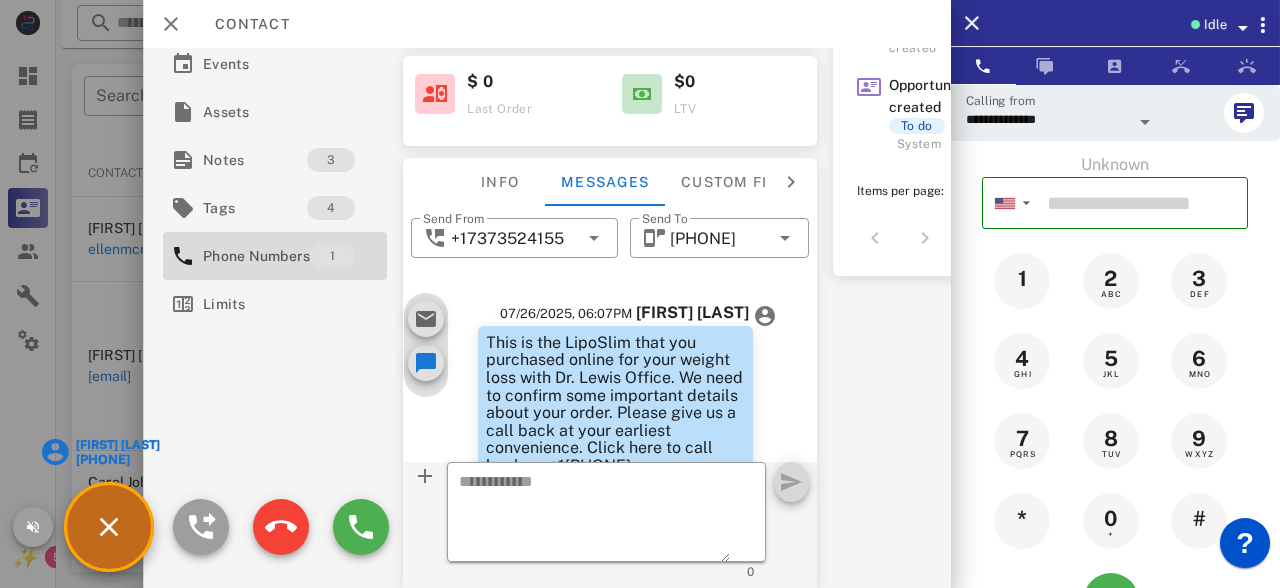 scroll, scrollTop: 184, scrollLeft: 0, axis: vertical 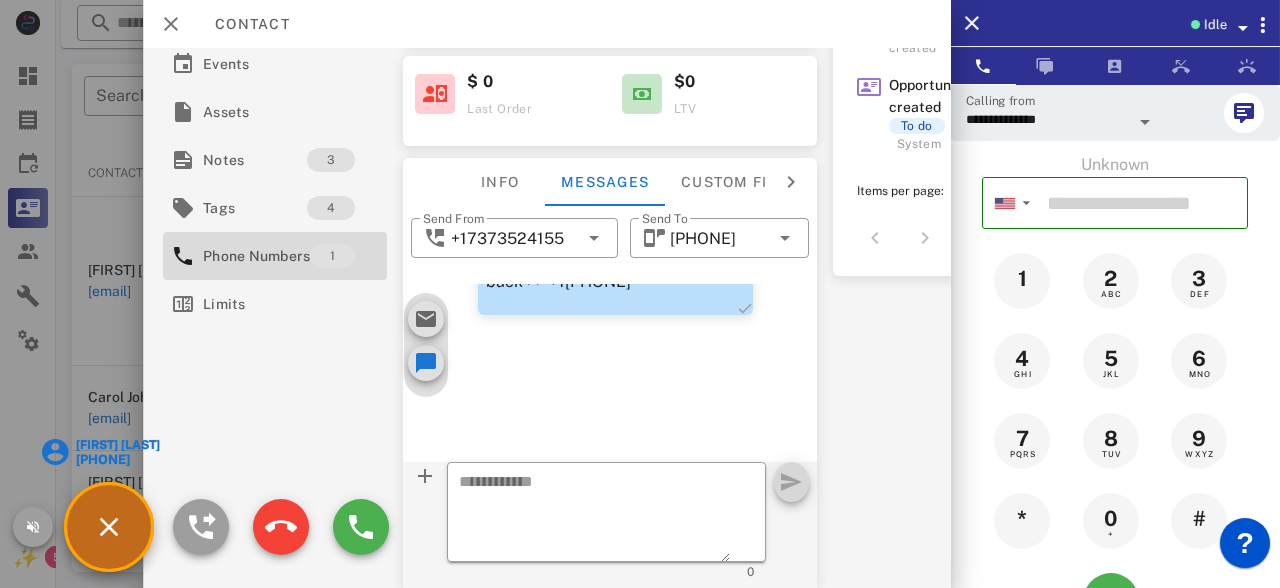 click on "**********" at bounding box center [547, 318] 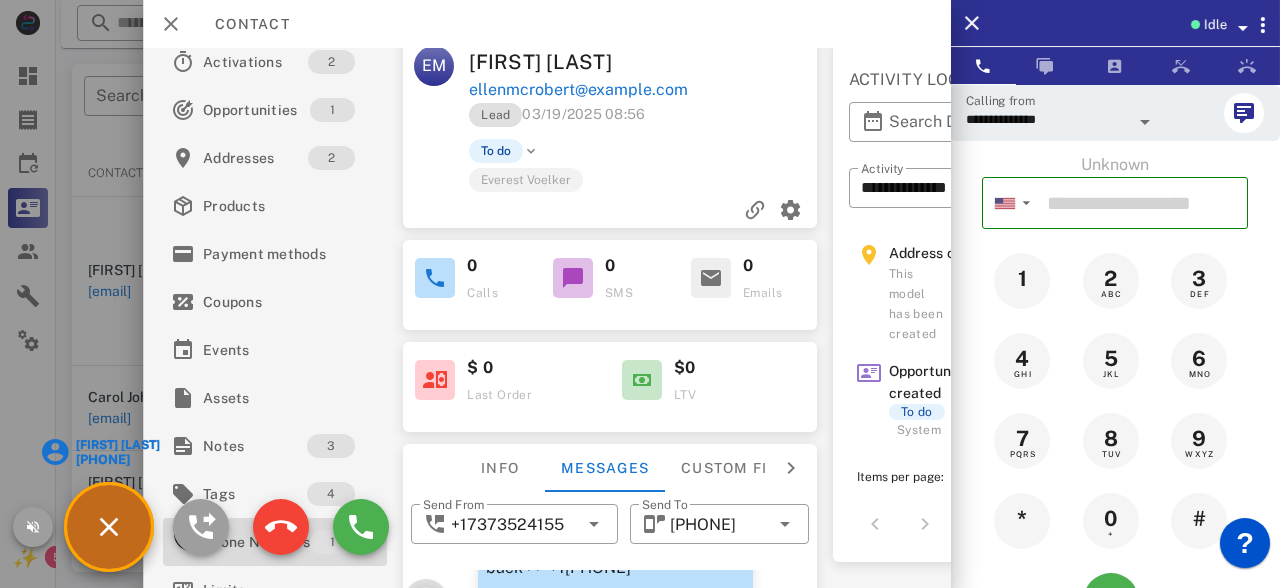 scroll, scrollTop: 0, scrollLeft: 0, axis: both 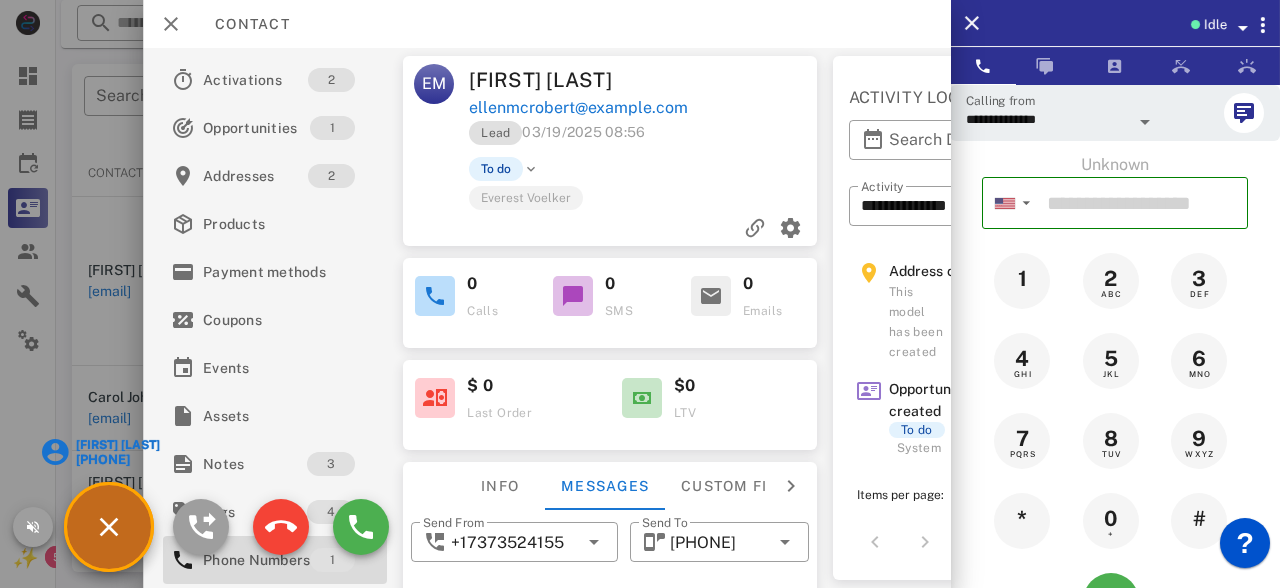 click at bounding box center [964, 237] 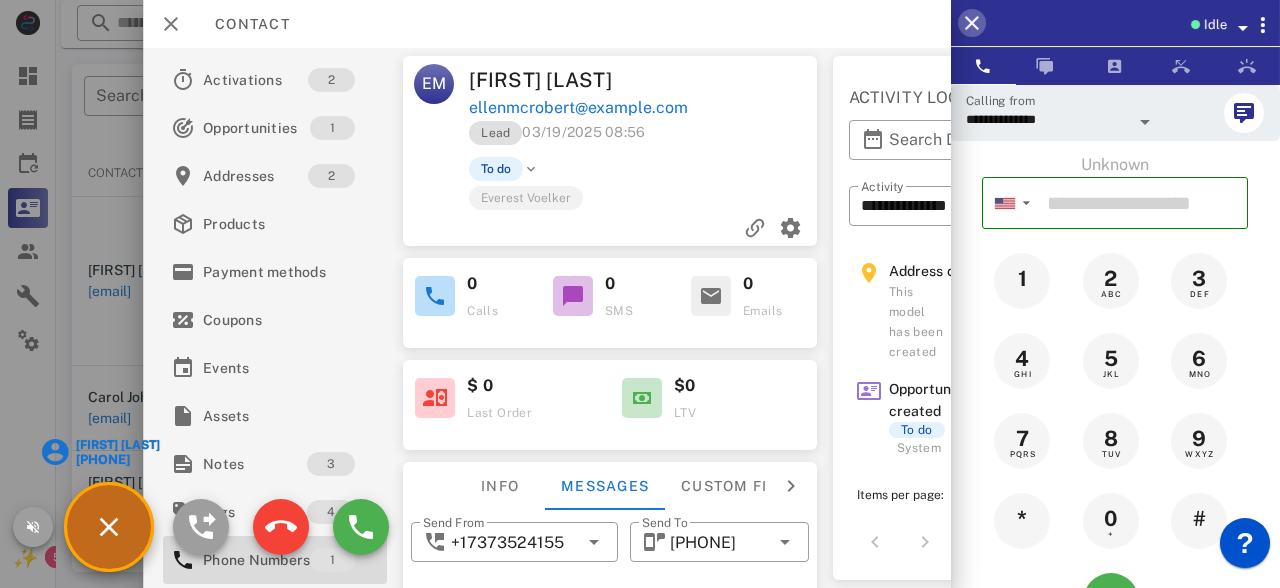 click at bounding box center [972, 23] 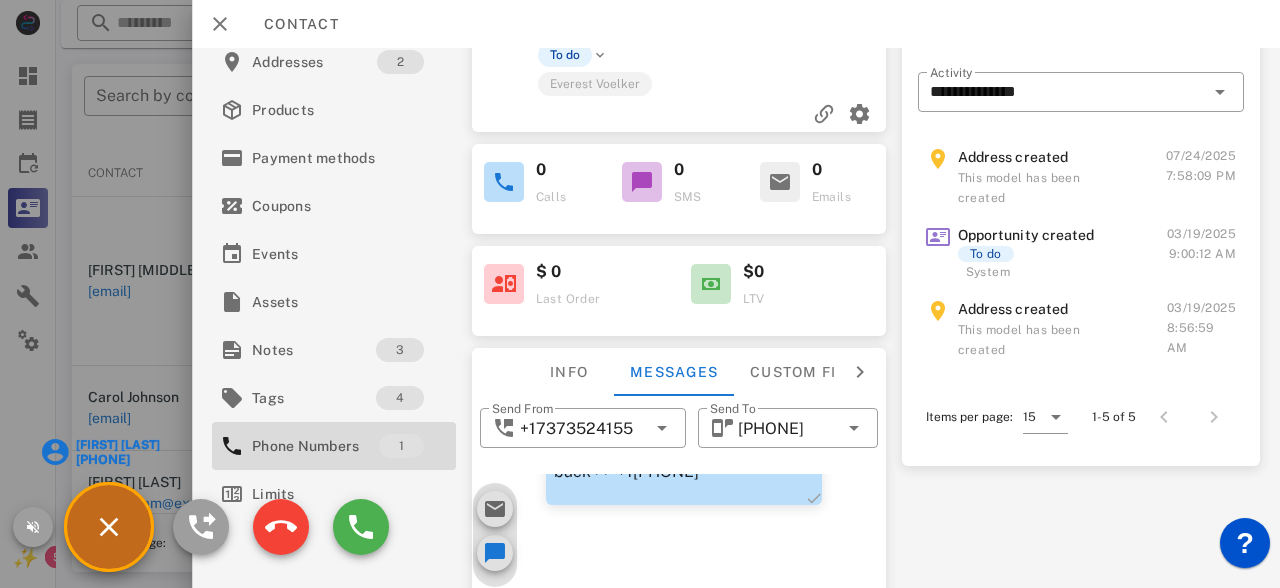 scroll, scrollTop: 143, scrollLeft: 0, axis: vertical 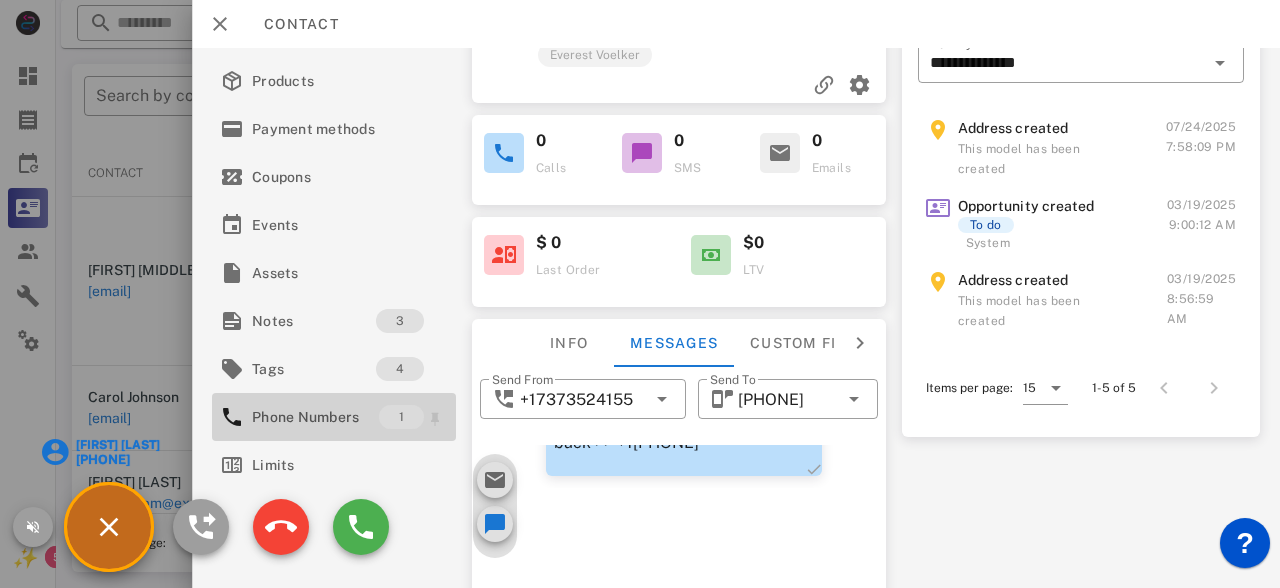 click on "1" at bounding box center [401, 417] 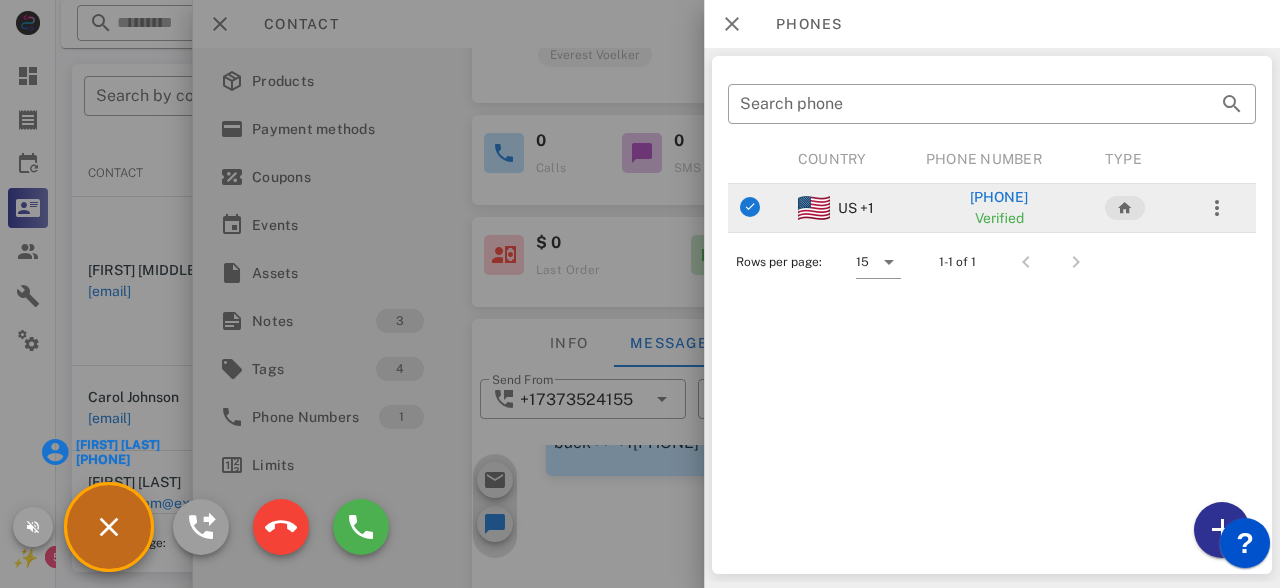 click on "[PHONE]" at bounding box center [999, 197] 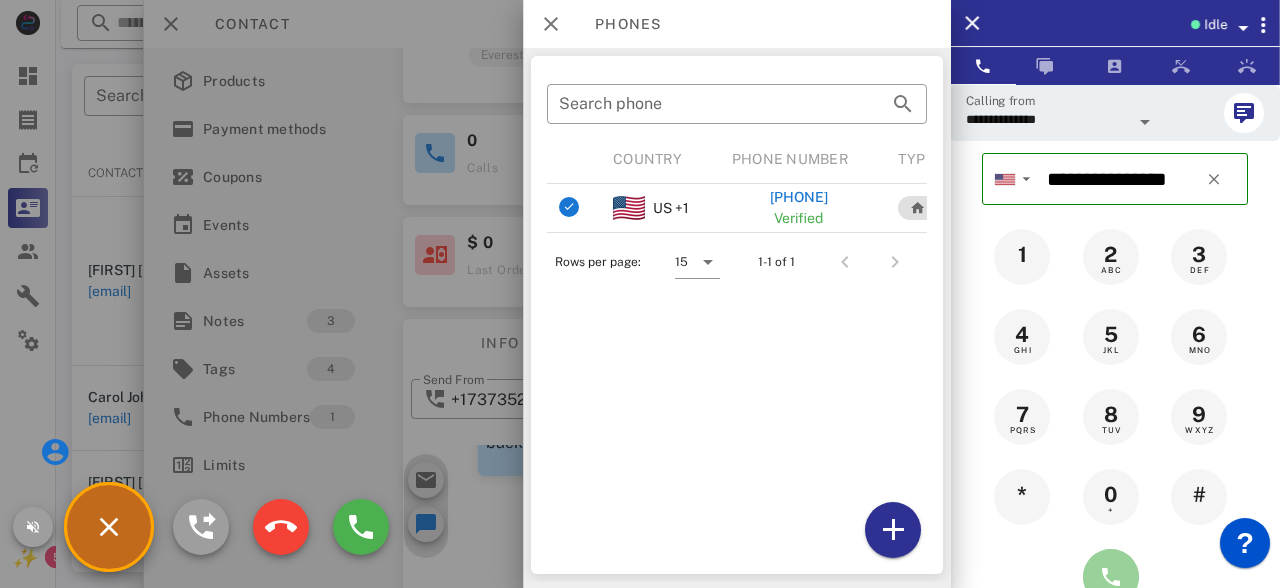 click at bounding box center (1111, 577) 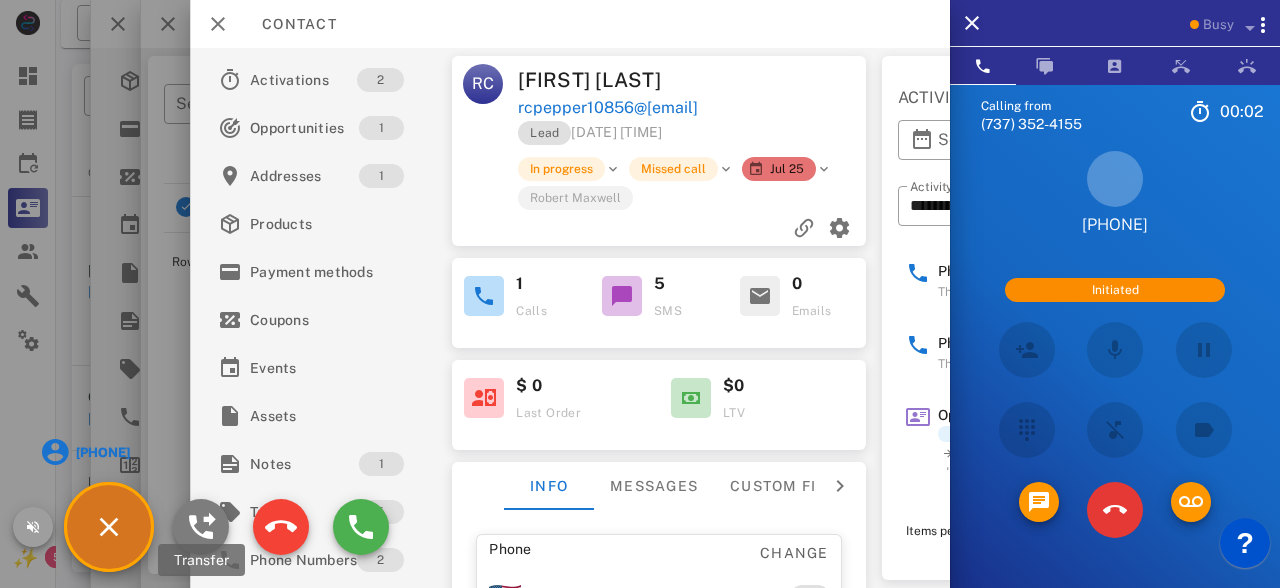 click at bounding box center (201, 527) 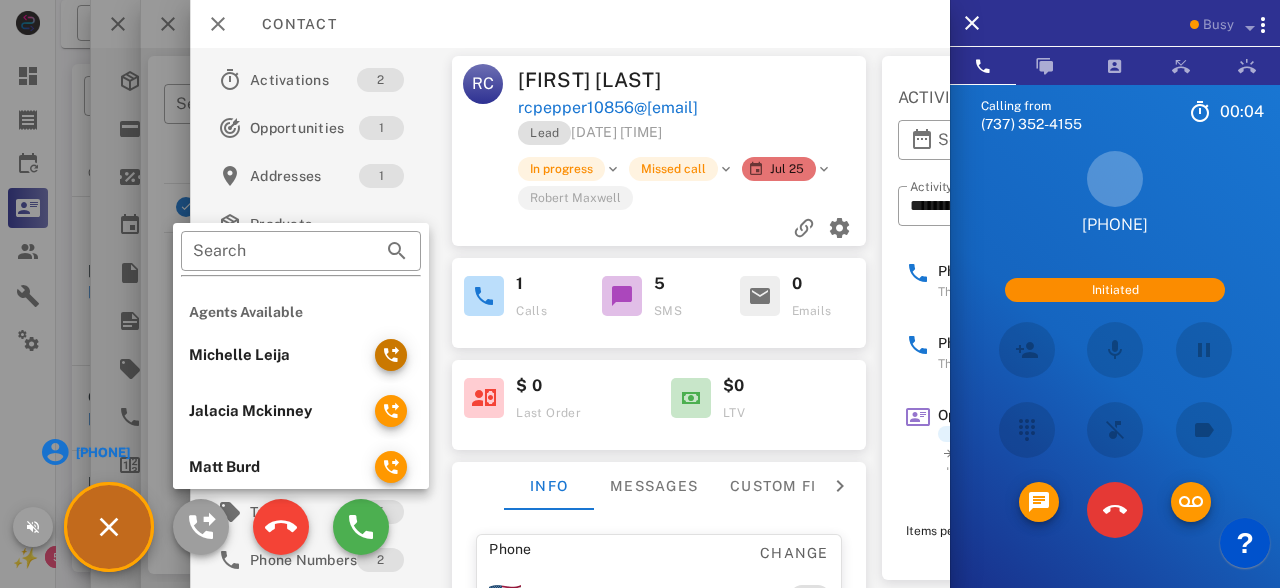 click at bounding box center [391, 355] 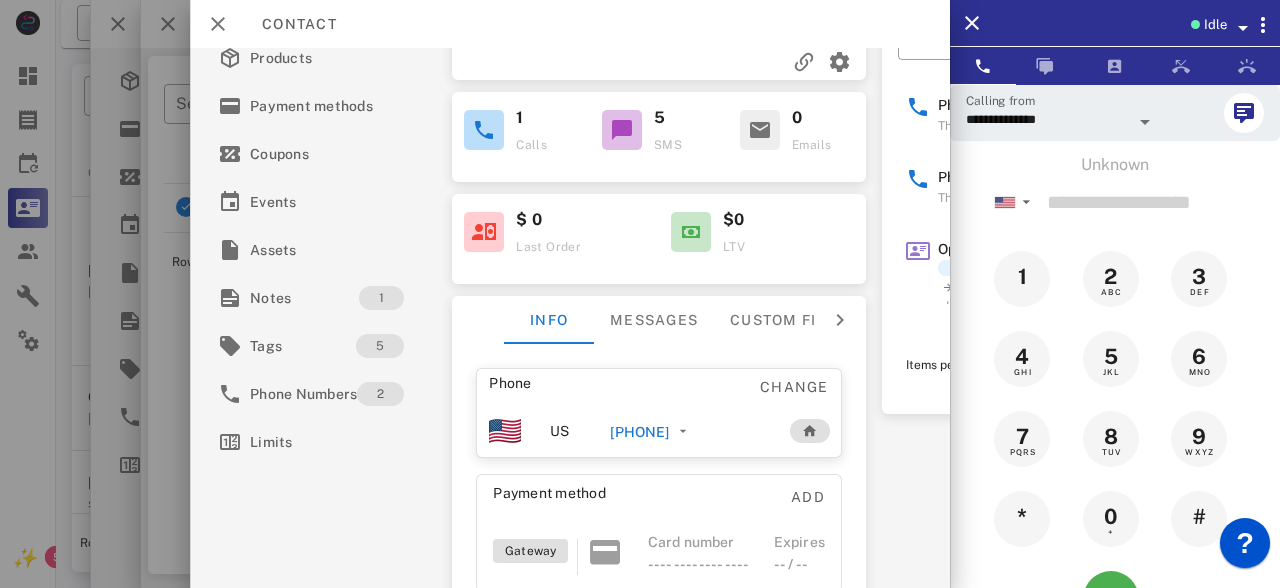scroll, scrollTop: 0, scrollLeft: 0, axis: both 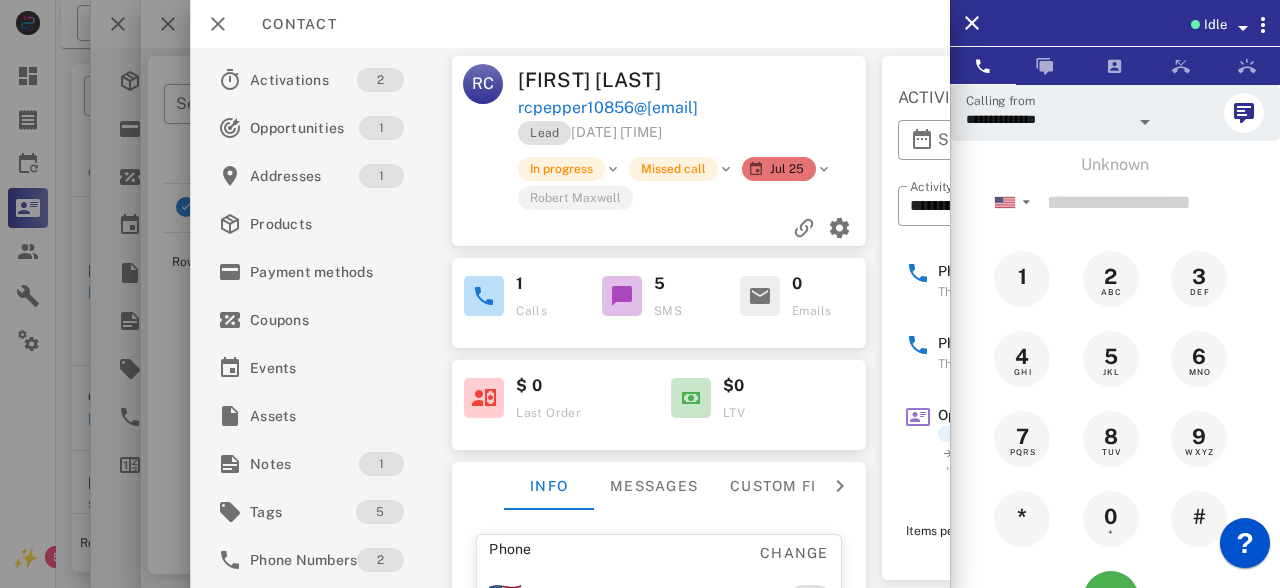 click on "Phone created  This model has been created   [DATE]   [TIME]  Phone updated  This model has been updated   [DATE]   [TIME]  Opportunity updated To do In progress / Missed call [FIRST] [LAST]  [DATE]   [TIME]  Inbound call     [PHONE]   Duration: 0 min   [DATE]   [TIME]  Opportunity created To do System  [DATE]   [TIME]  Address created  This model has been created   [DATE]   [TIME]  Phone created  This model has been created   [DATE]   [TIME]  Phone updated  This model has been updated   [DATE]   [TIME]  Items per page: 15  1-8 of 8" at bounding box center [1085, 361] 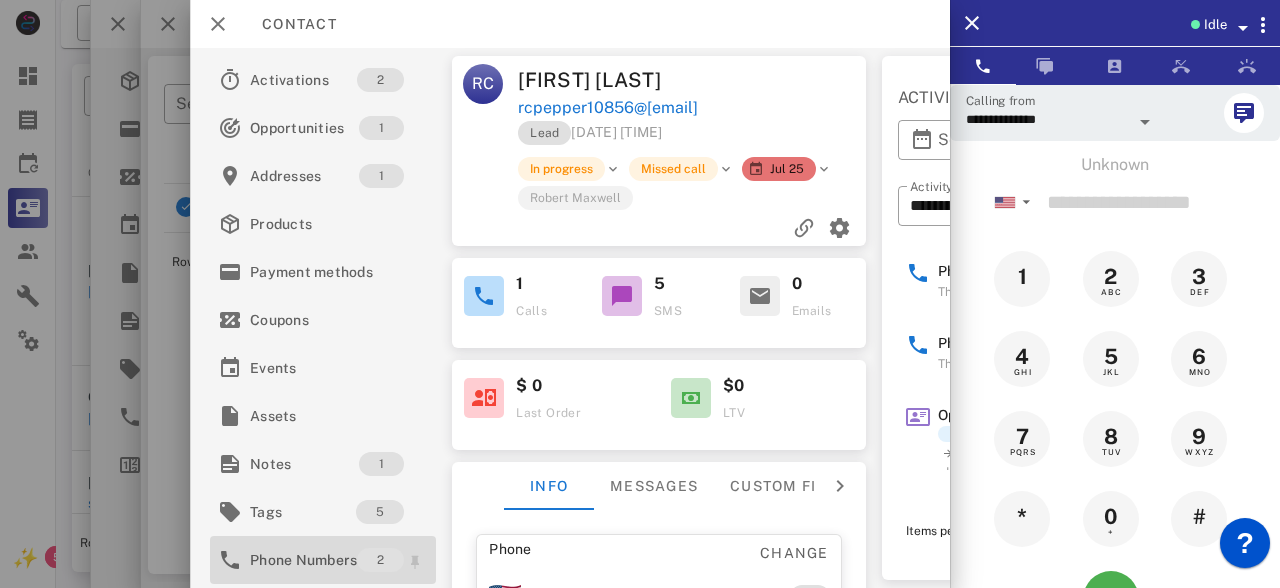 click on "Phone Numbers" at bounding box center (303, 560) 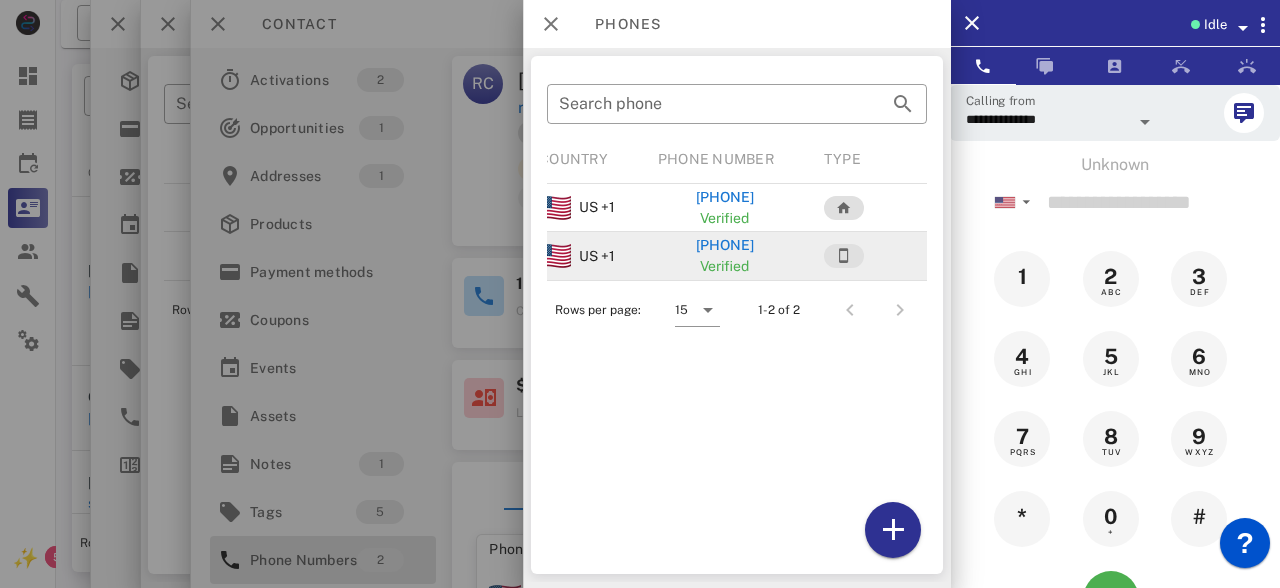 scroll, scrollTop: 0, scrollLeft: 0, axis: both 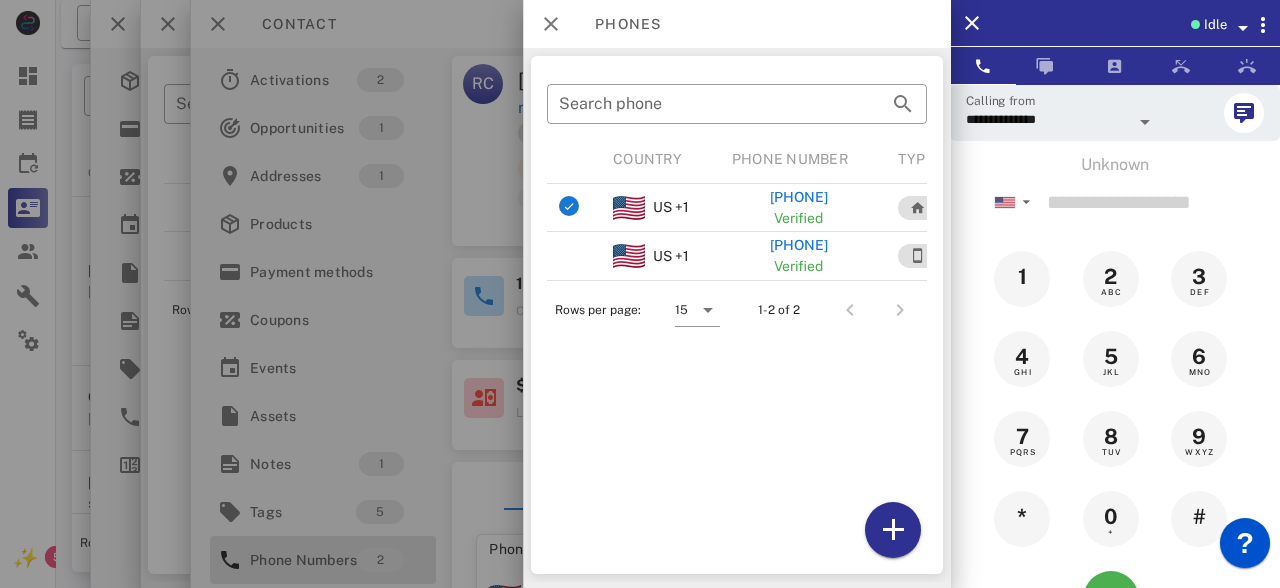 click at bounding box center [640, 294] 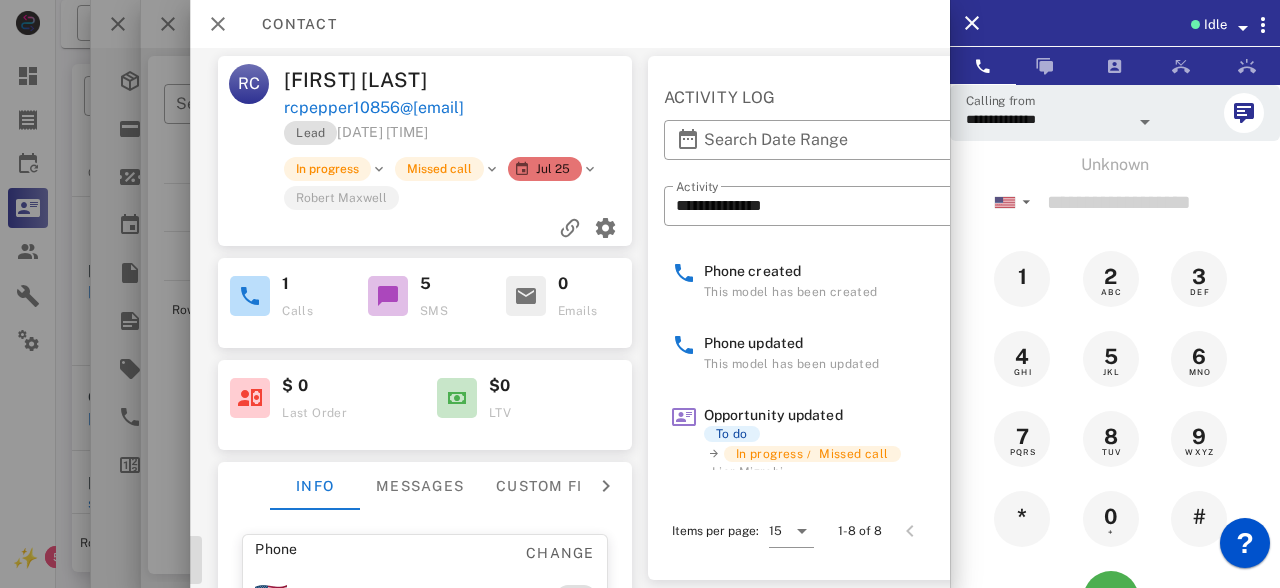scroll, scrollTop: 0, scrollLeft: 236, axis: horizontal 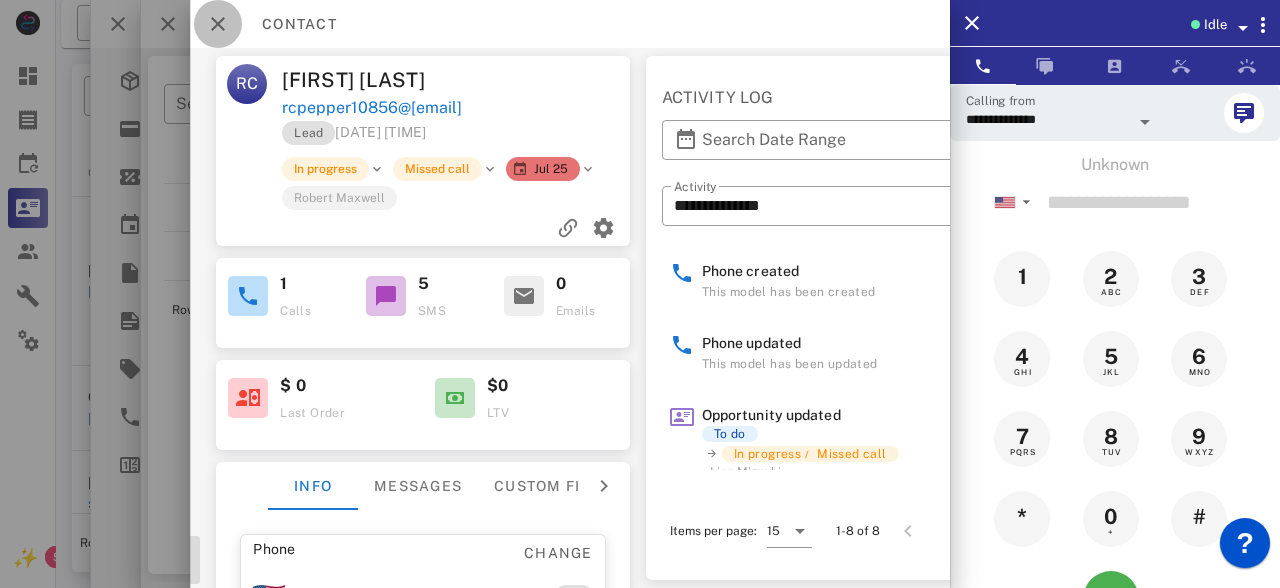 click at bounding box center [218, 24] 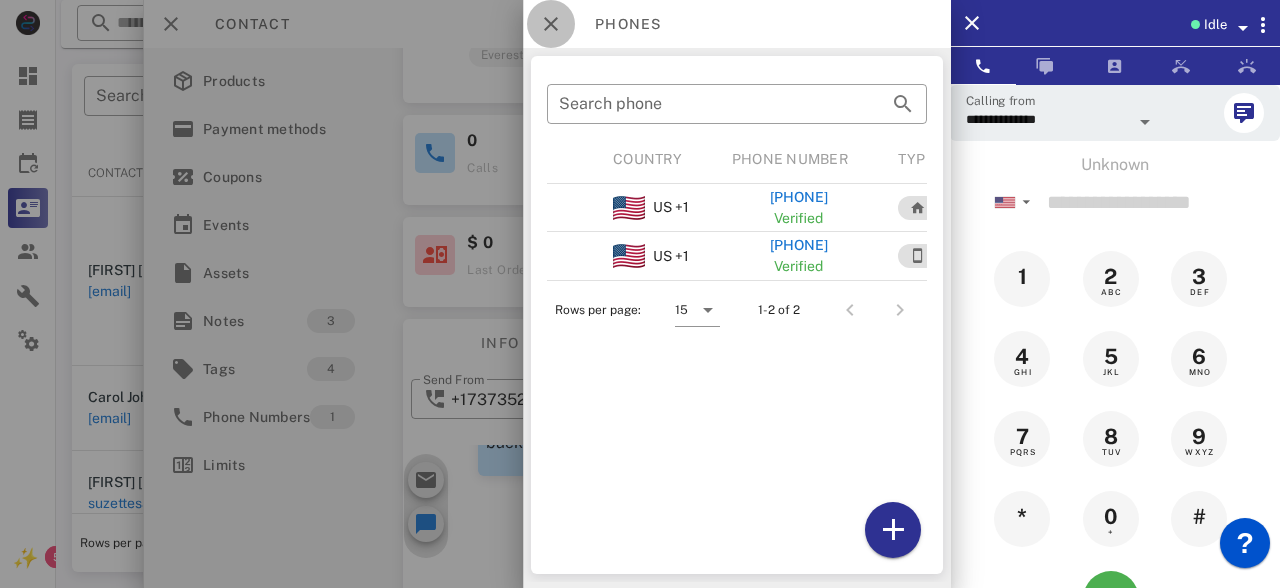 click at bounding box center (551, 24) 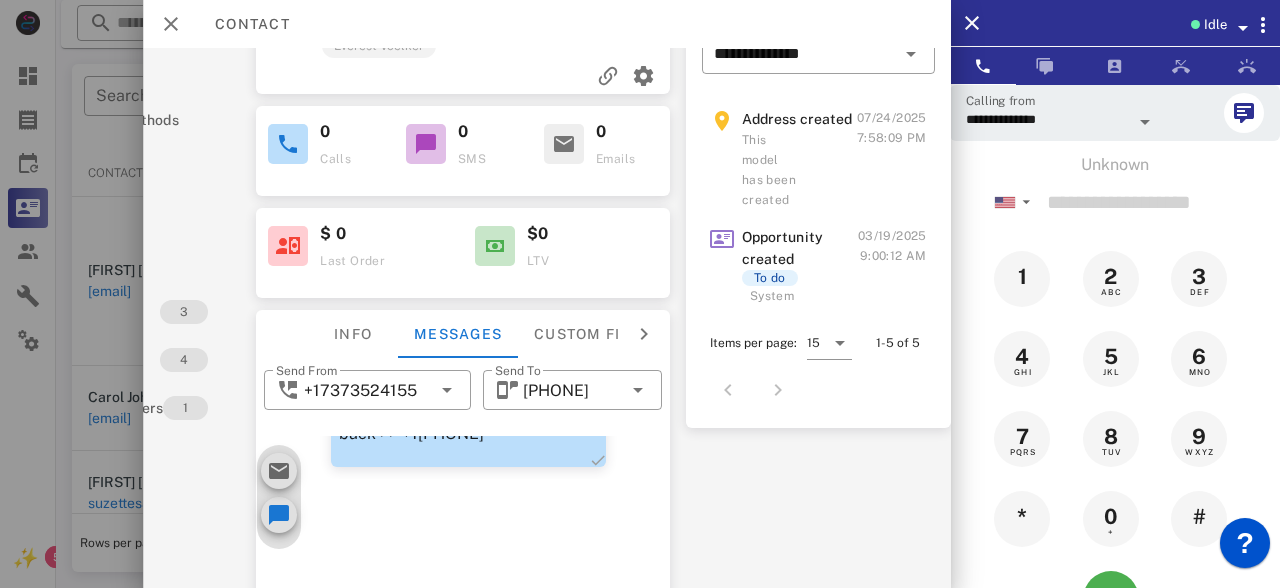 scroll, scrollTop: 305, scrollLeft: 152, axis: both 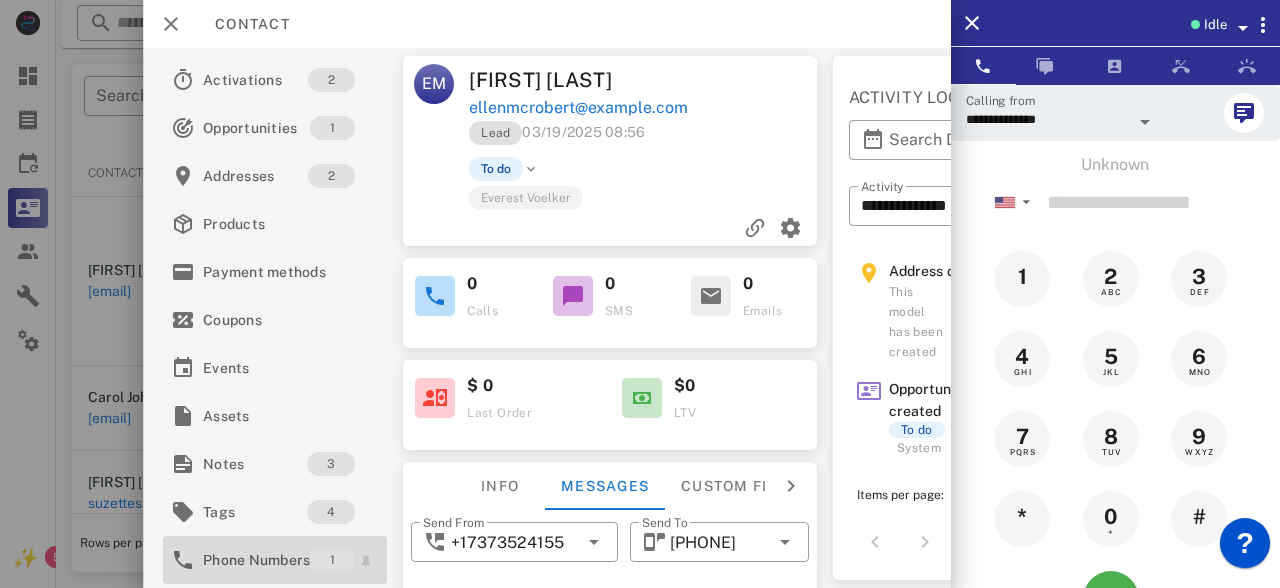 click on "Phone Numbers" at bounding box center [256, 560] 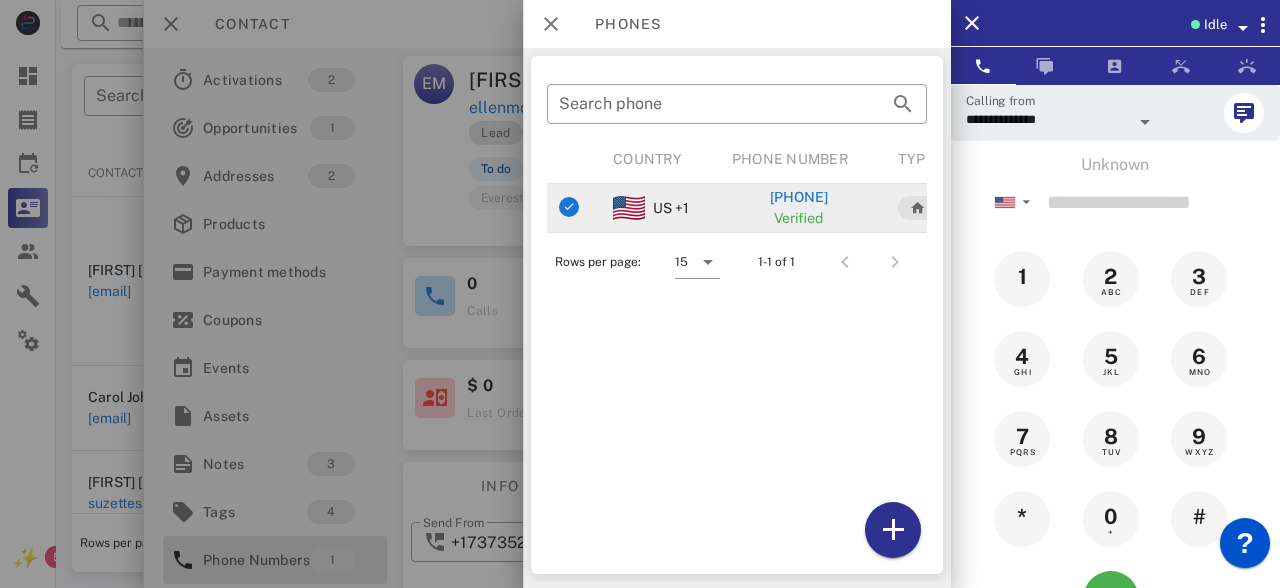 click on "[PHONE]" at bounding box center (798, 197) 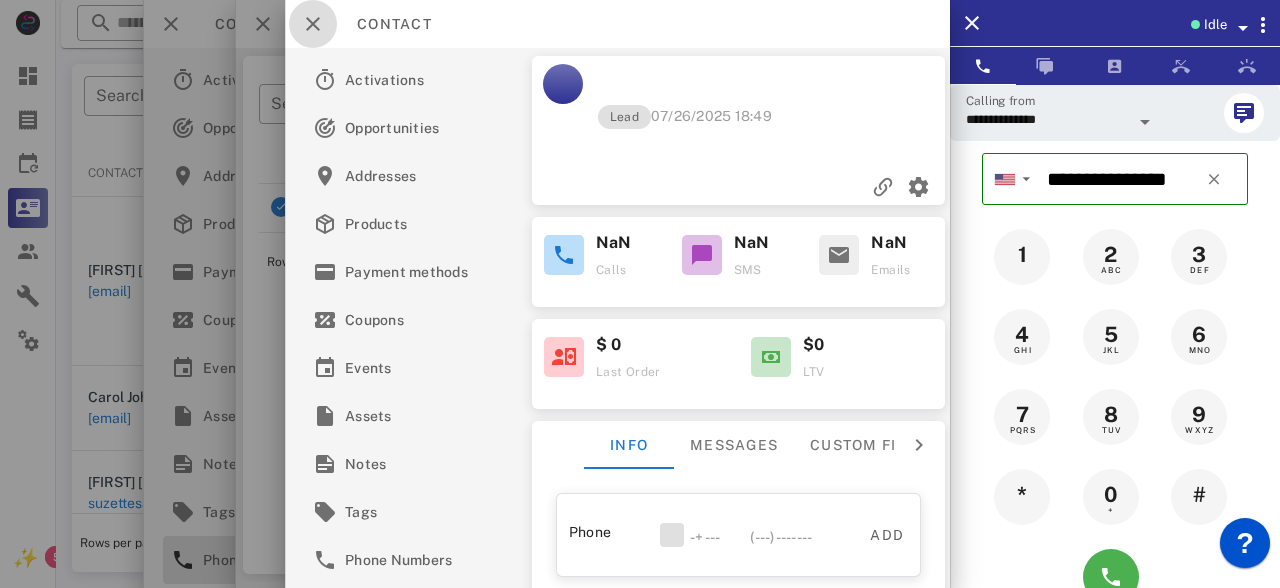 click at bounding box center [313, 24] 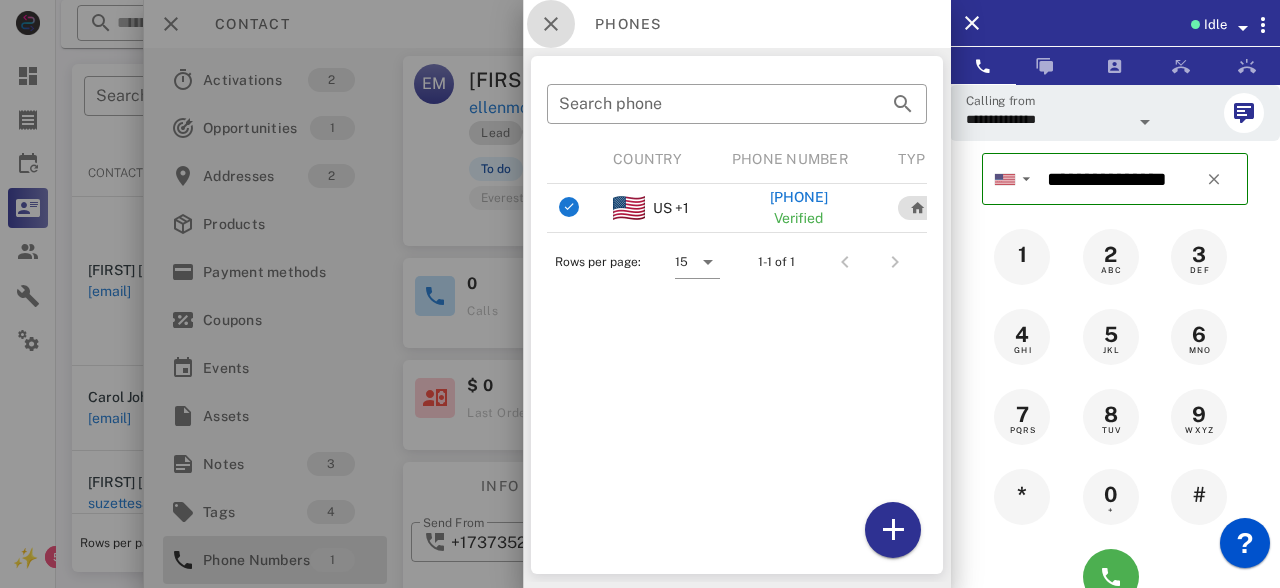 click at bounding box center (551, 24) 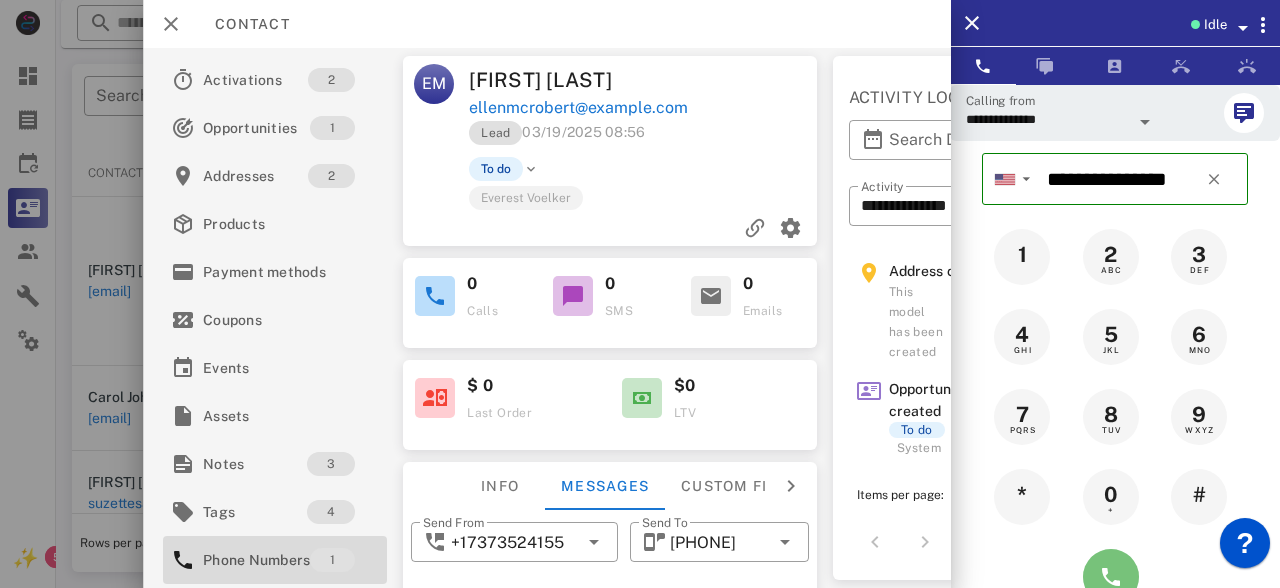 click at bounding box center [1111, 577] 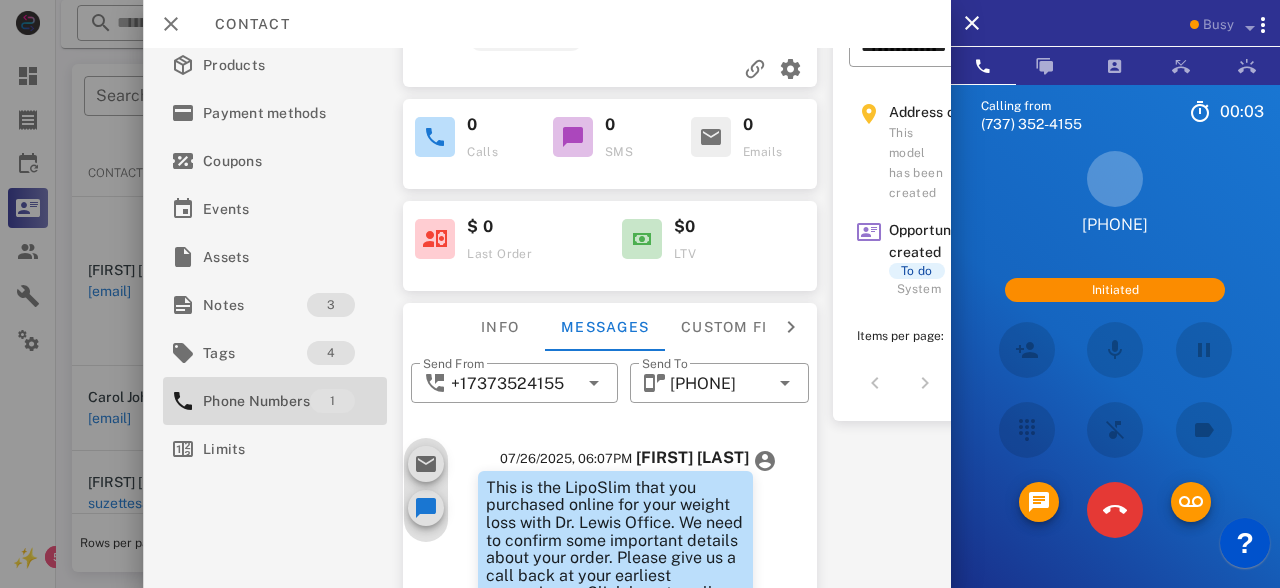 scroll, scrollTop: 305, scrollLeft: 0, axis: vertical 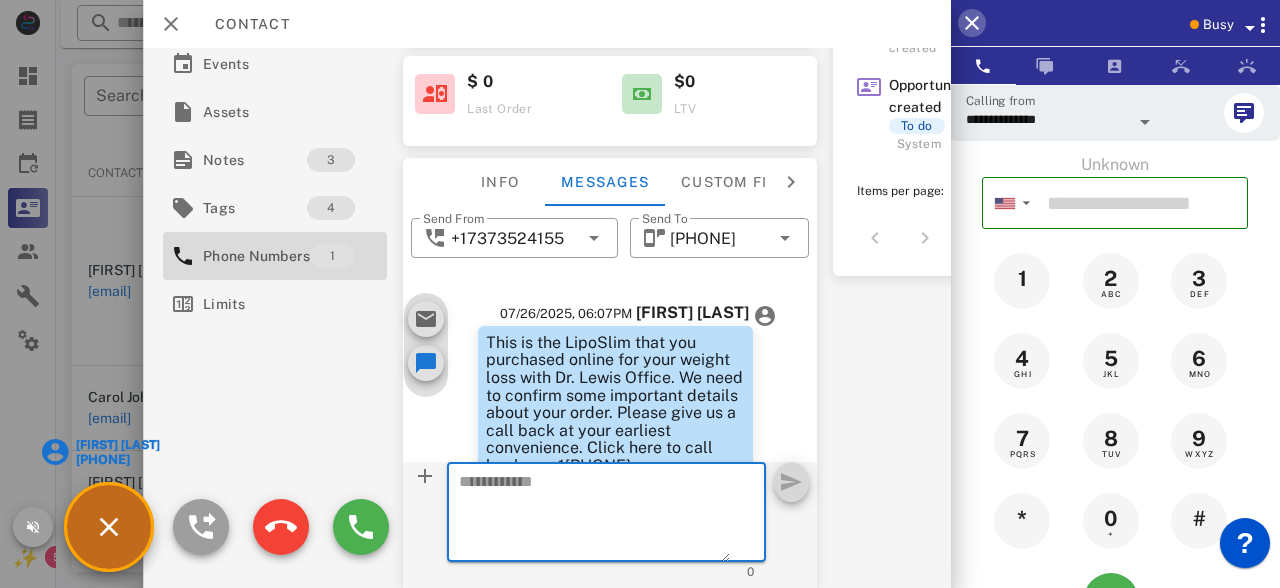 click at bounding box center [972, 23] 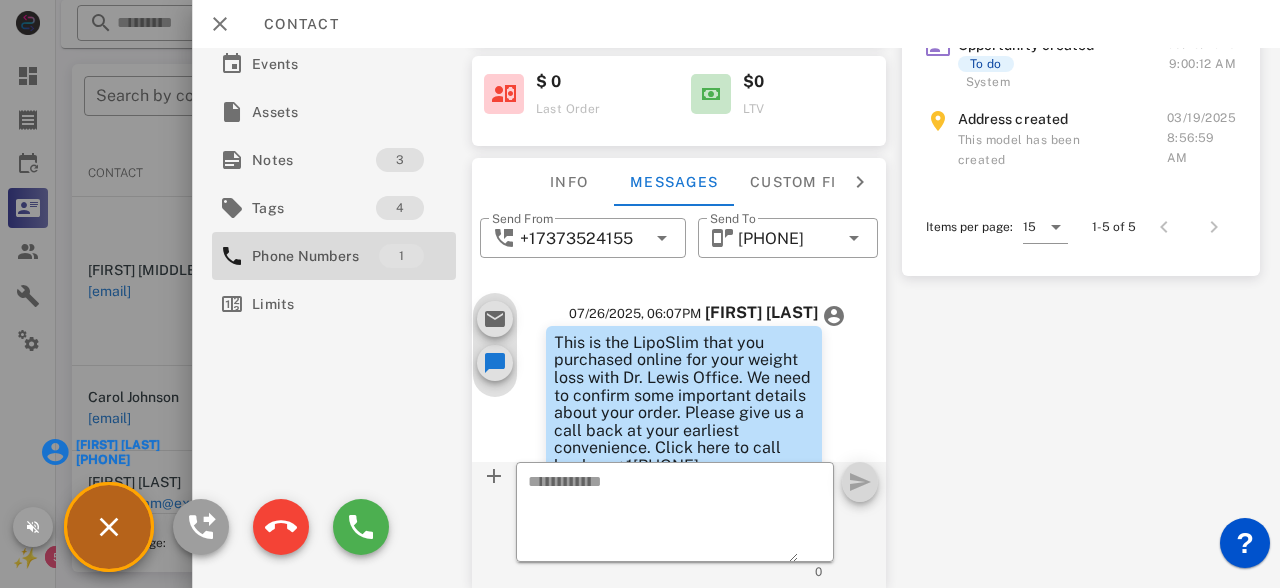 click on "[FIRST] [LAST] [PHONE]" at bounding box center [109, 527] 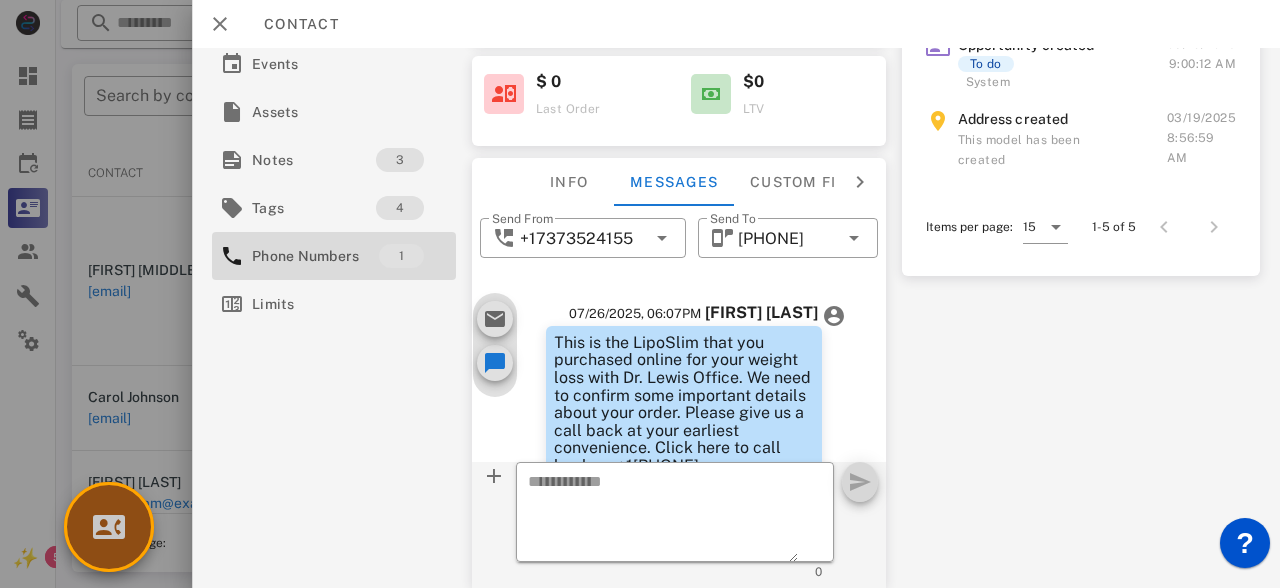 click at bounding box center (109, 527) 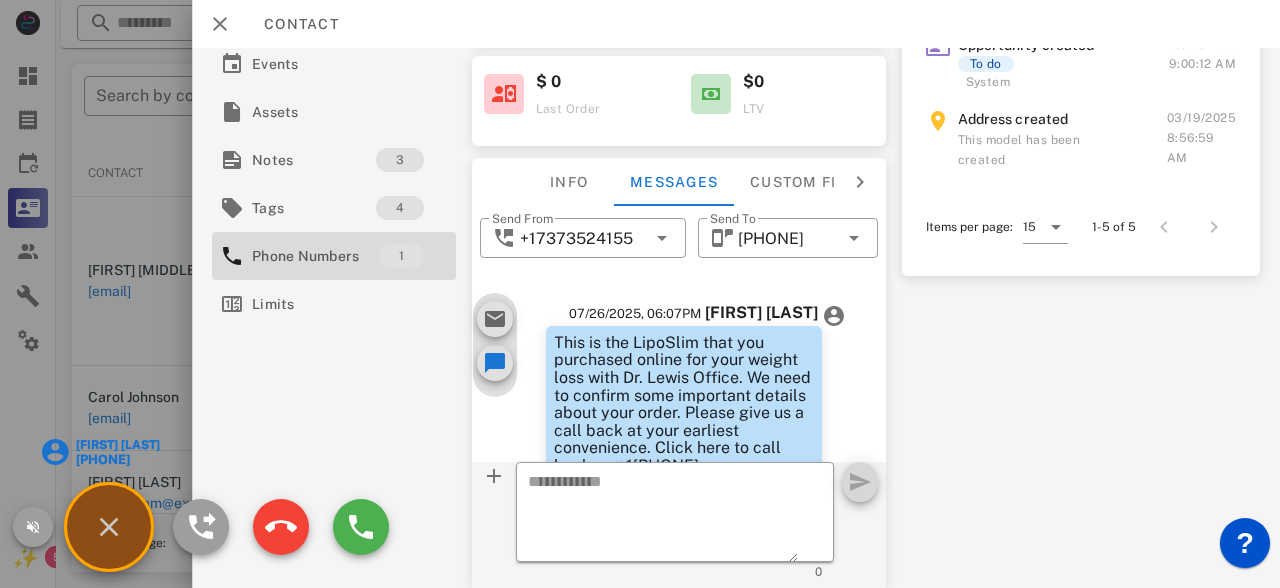 click on "[FIRST] [LAST] [PHONE]" at bounding box center [109, 527] 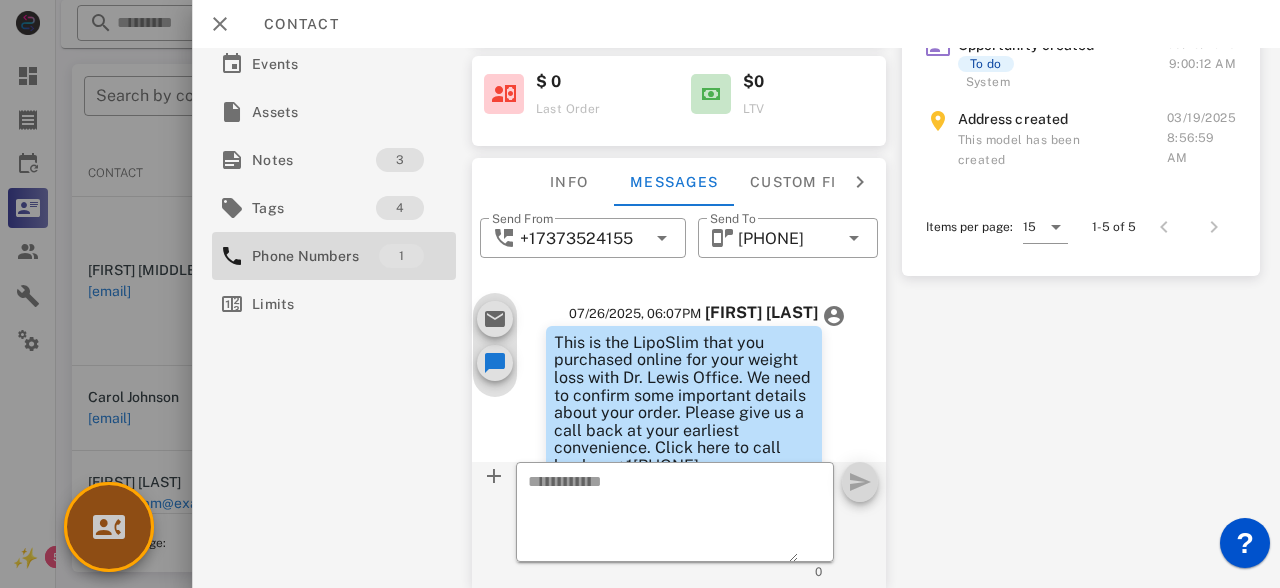 click at bounding box center (109, 527) 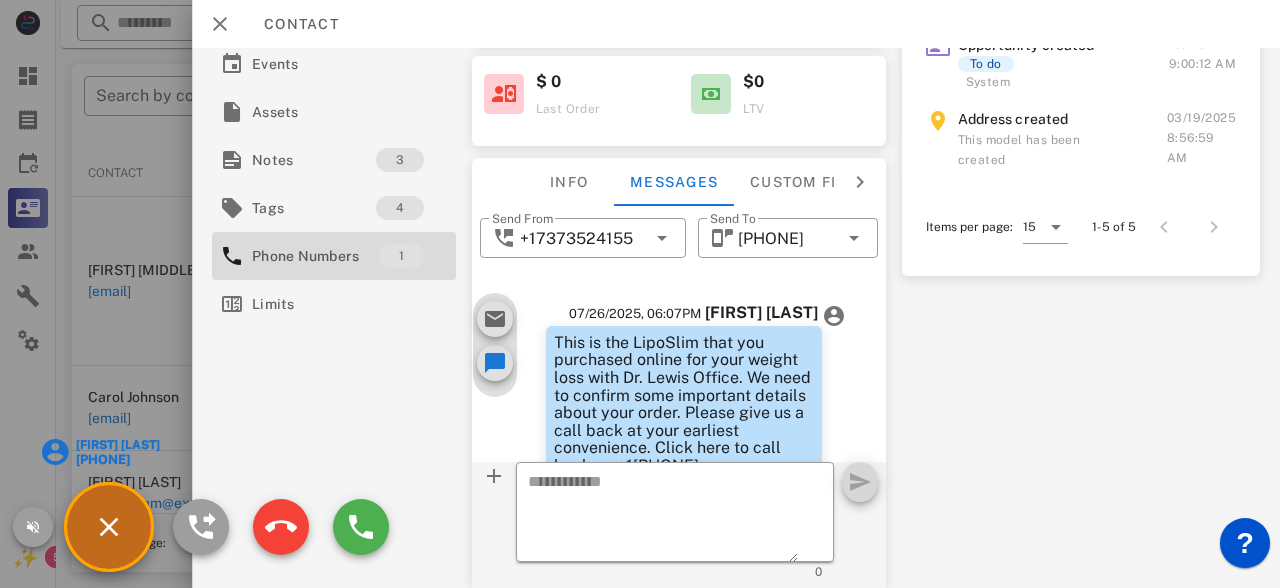 click on "**********" at bounding box center [736, 318] 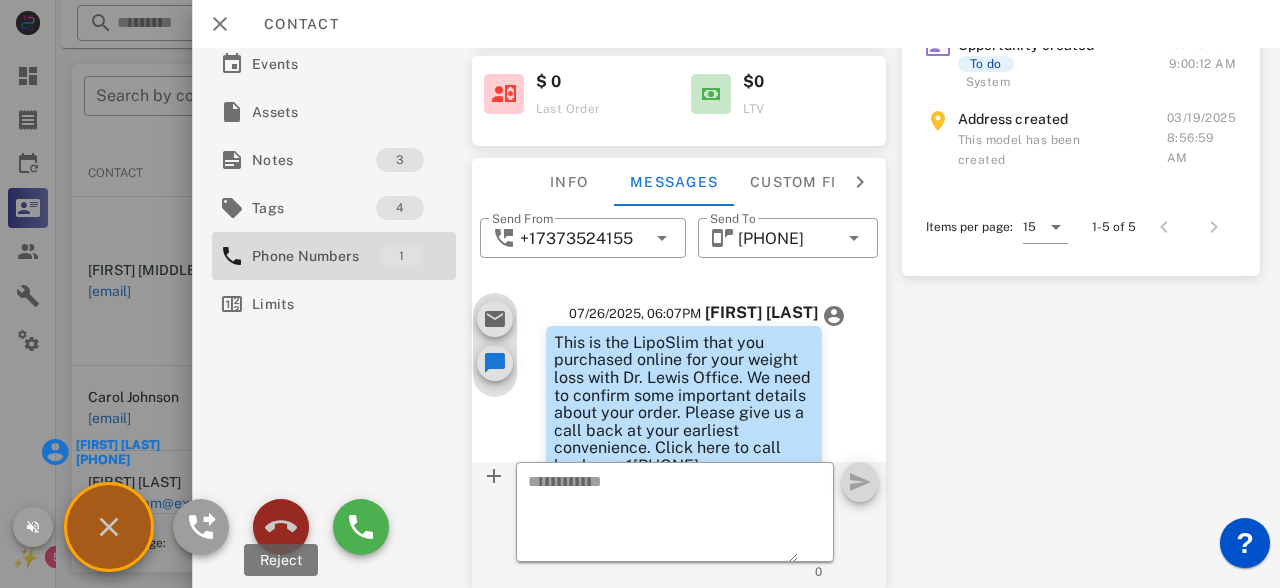 click at bounding box center (281, 527) 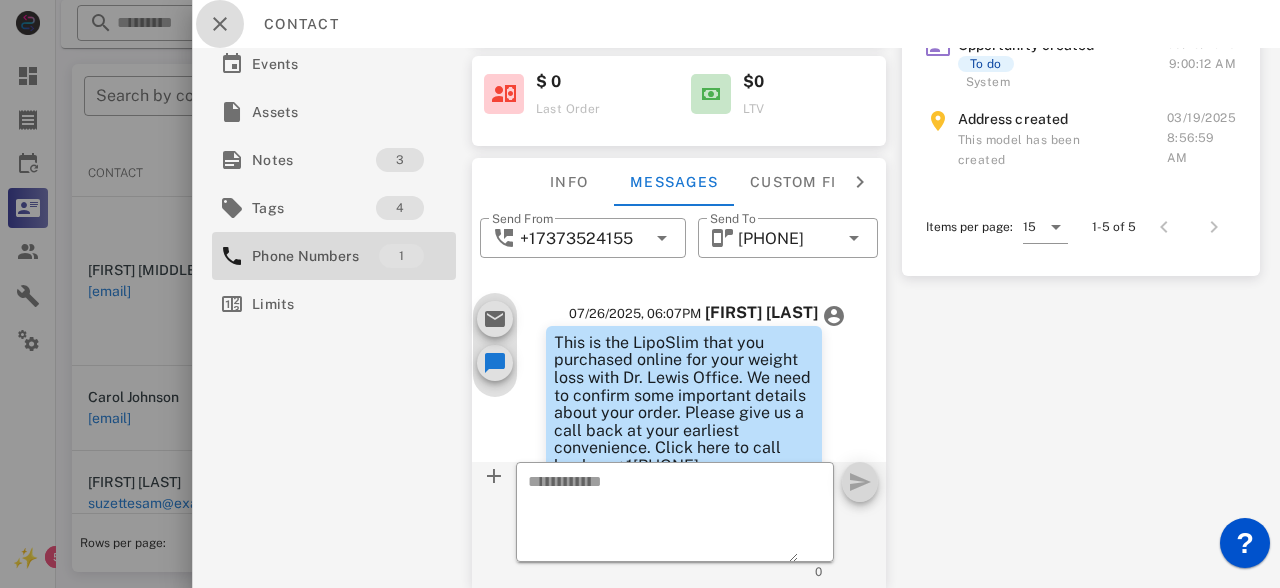 click at bounding box center [220, 24] 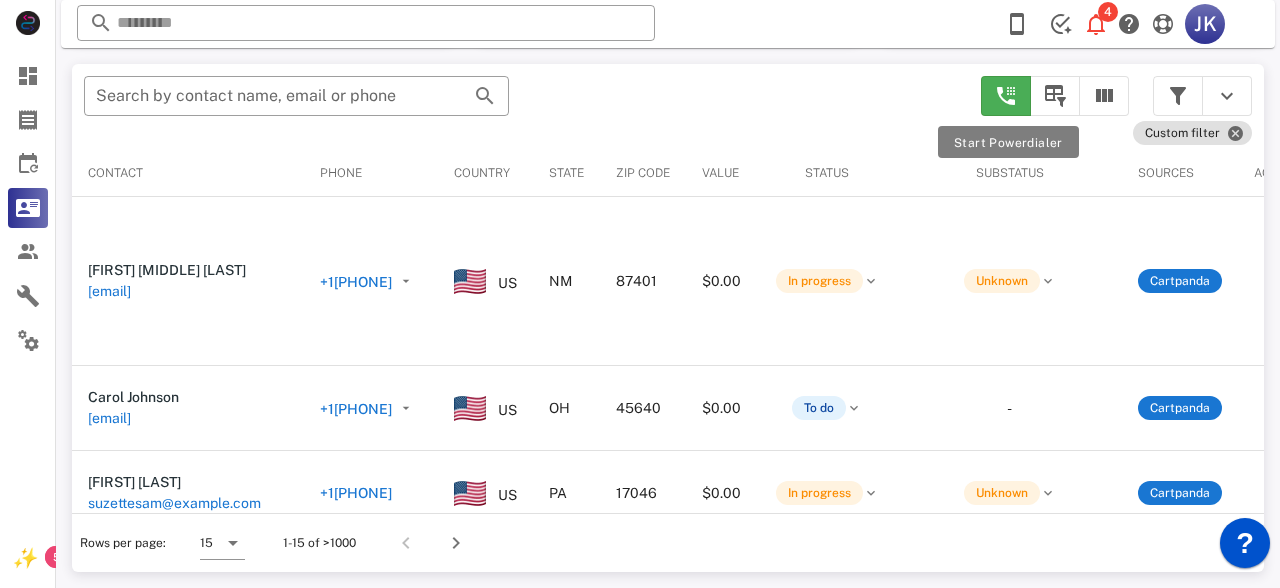 click at bounding box center (1006, 96) 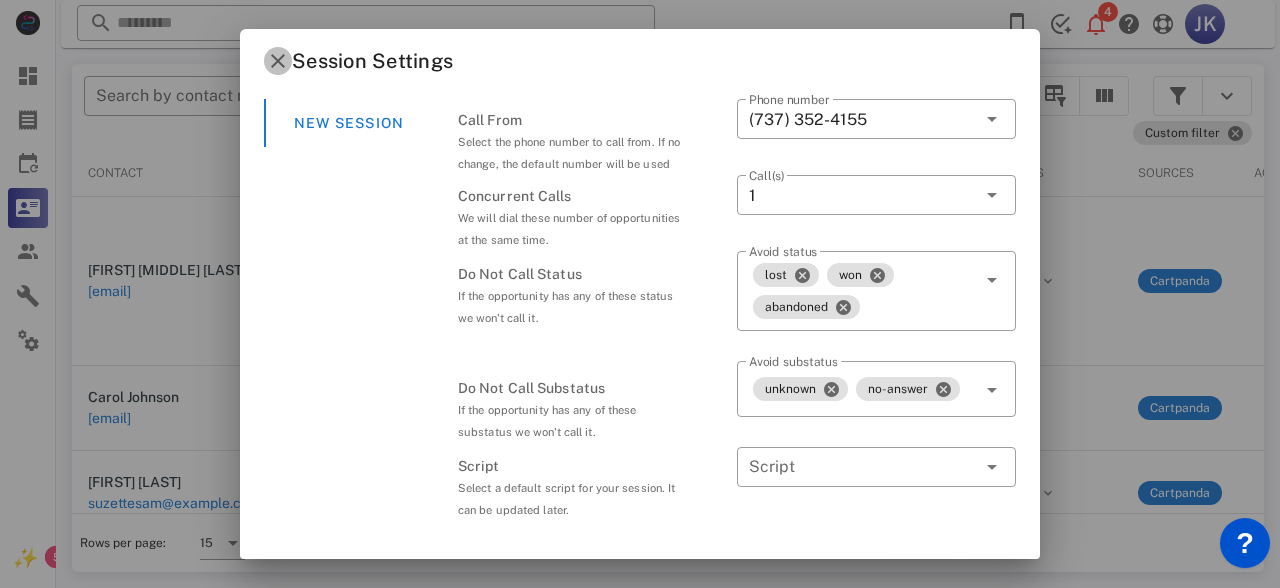 click at bounding box center (278, 61) 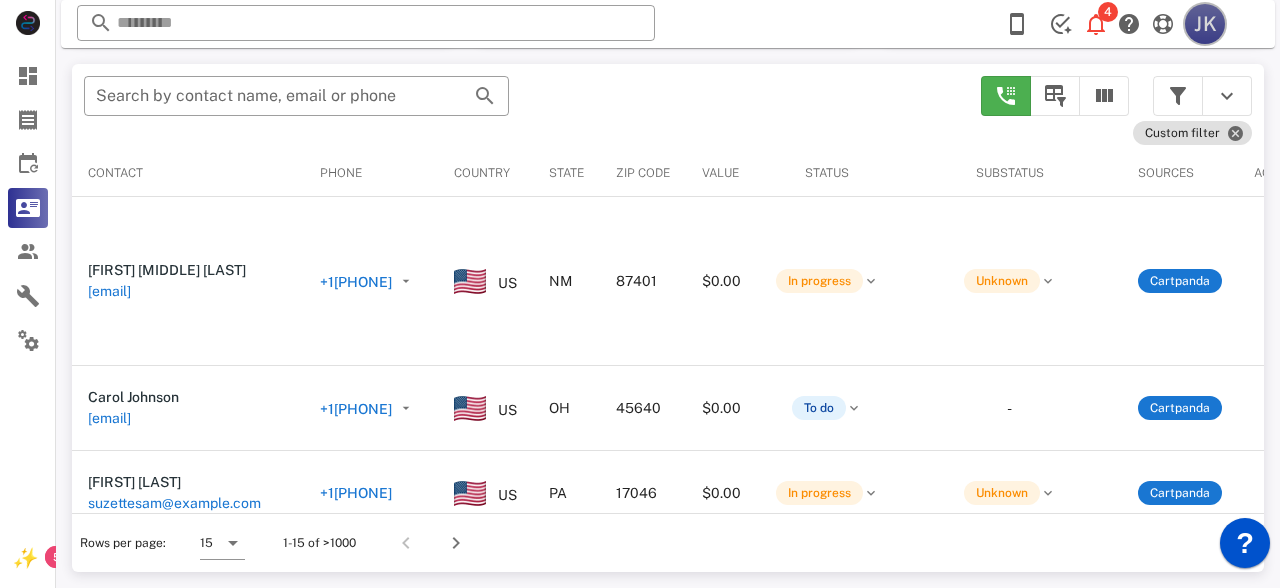 click on "JK" at bounding box center [1205, 24] 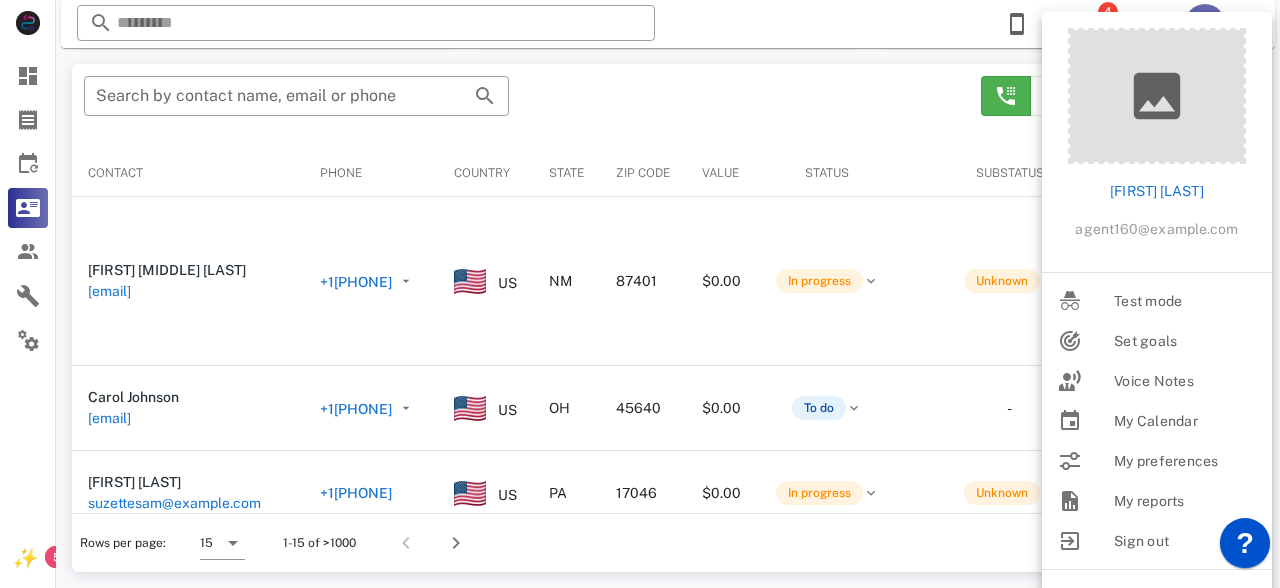 click on "​ Search by contact name, email or phone" at bounding box center [520, 106] 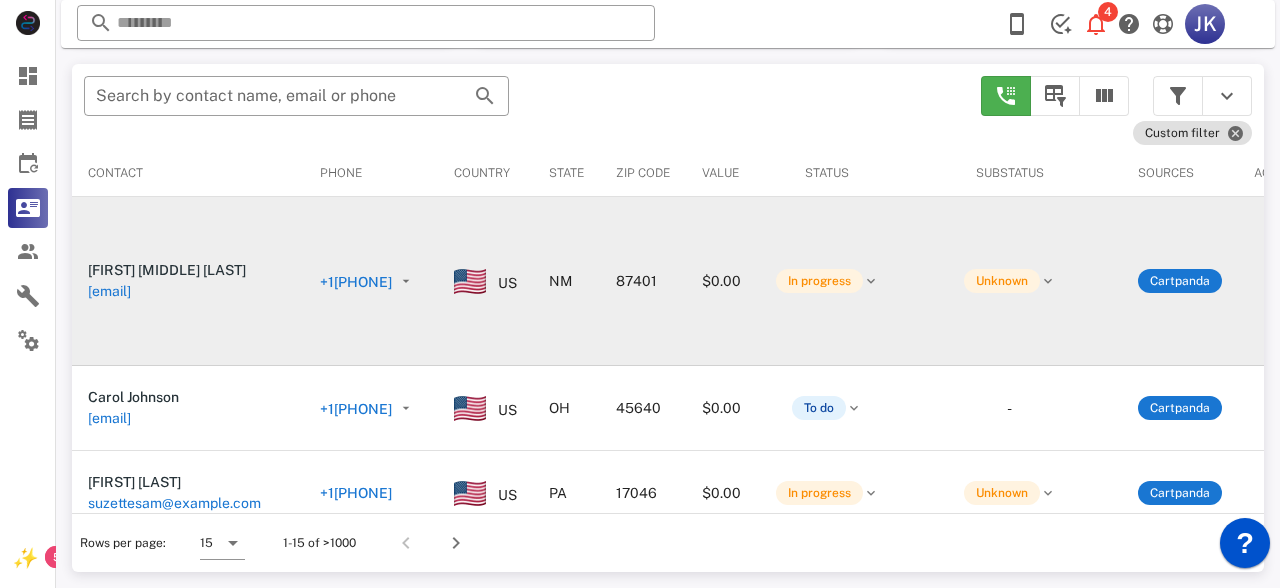 click on "[EMAIL]" at bounding box center [109, 291] 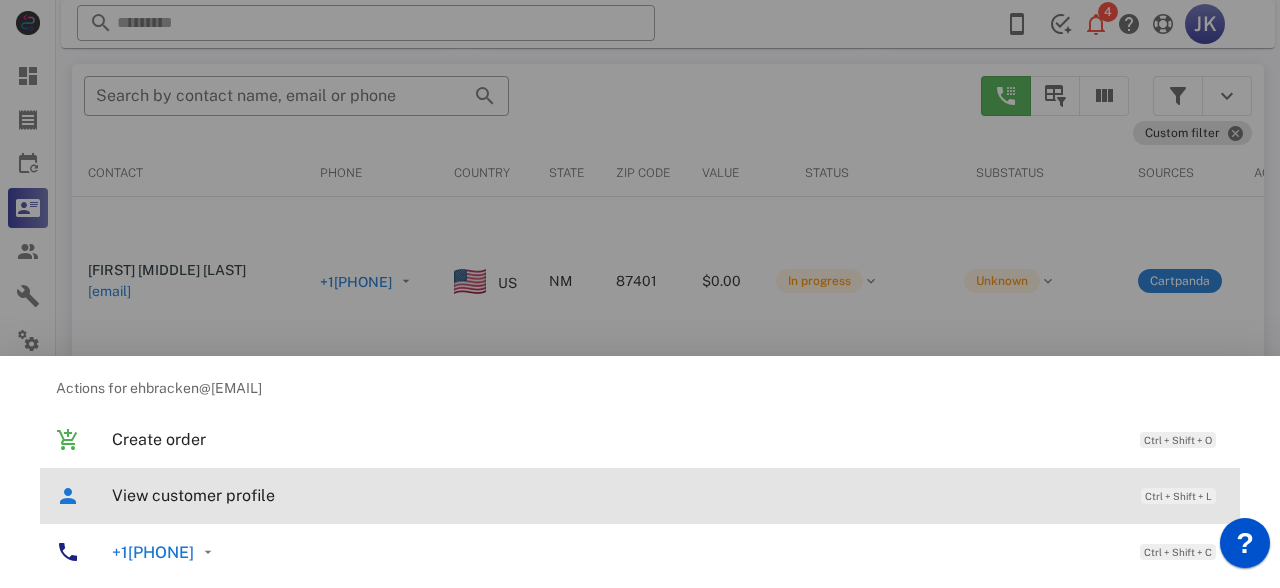 click on "View customer profile" at bounding box center (616, 495) 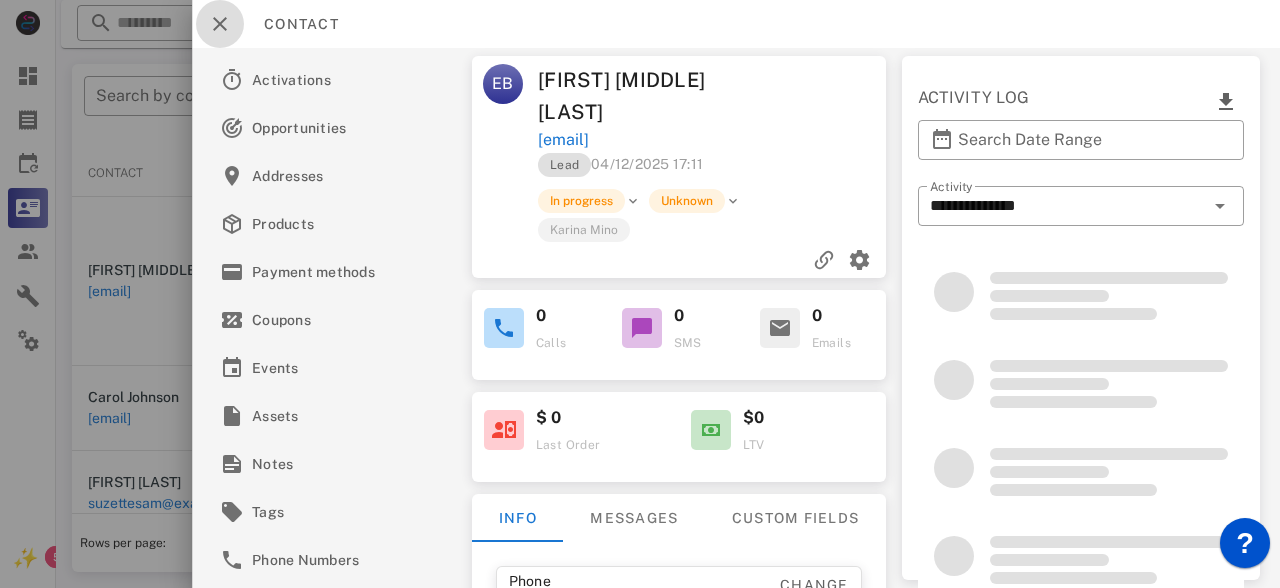 click at bounding box center (220, 24) 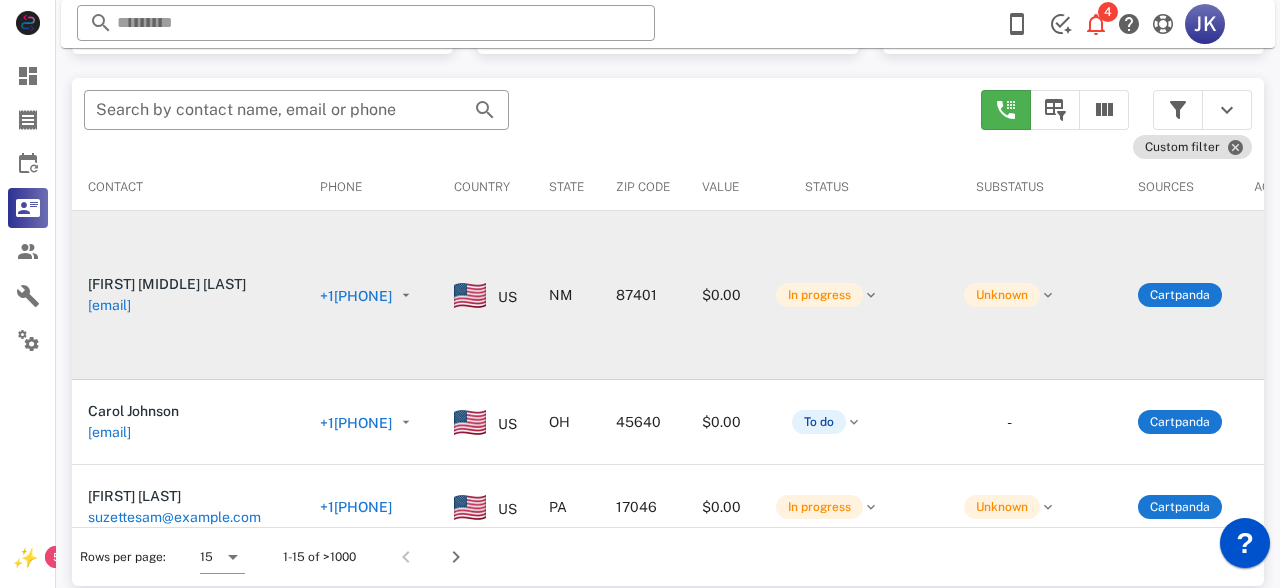 scroll, scrollTop: 380, scrollLeft: 0, axis: vertical 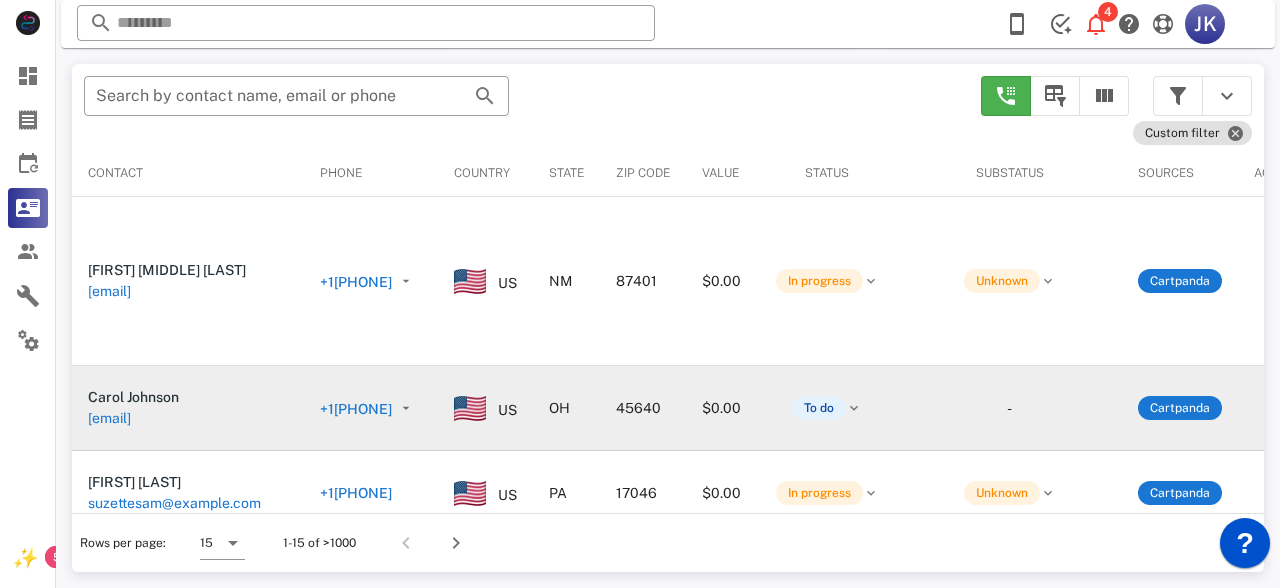 click on "[EMAIL]" at bounding box center [109, 418] 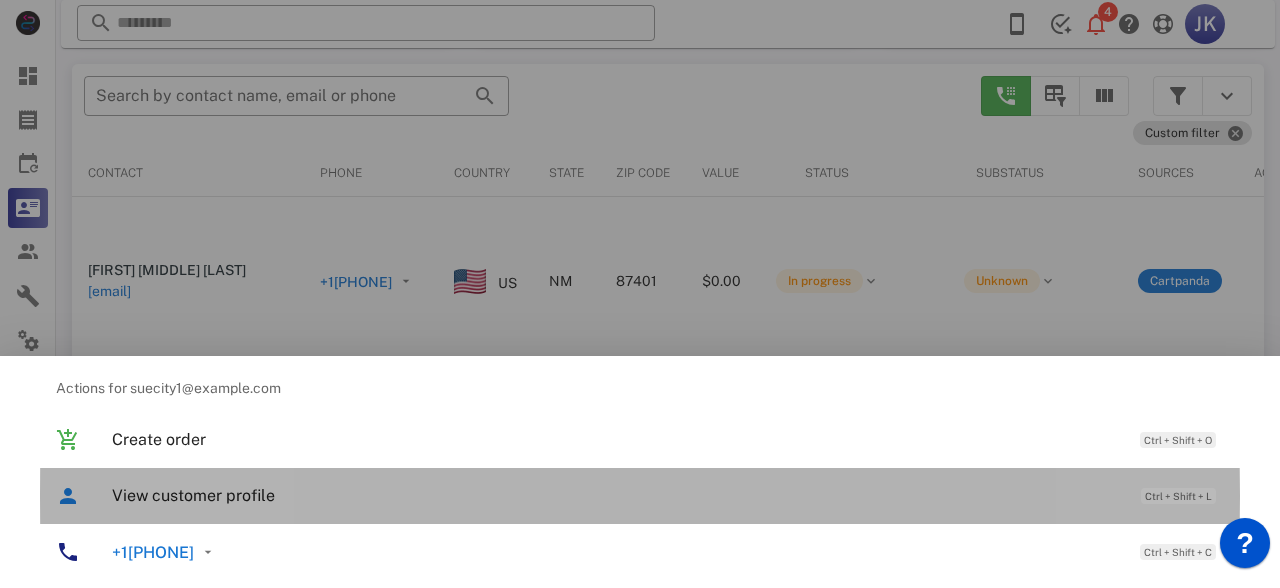 click on "View customer profile Ctrl + Shift + L" at bounding box center [668, 495] 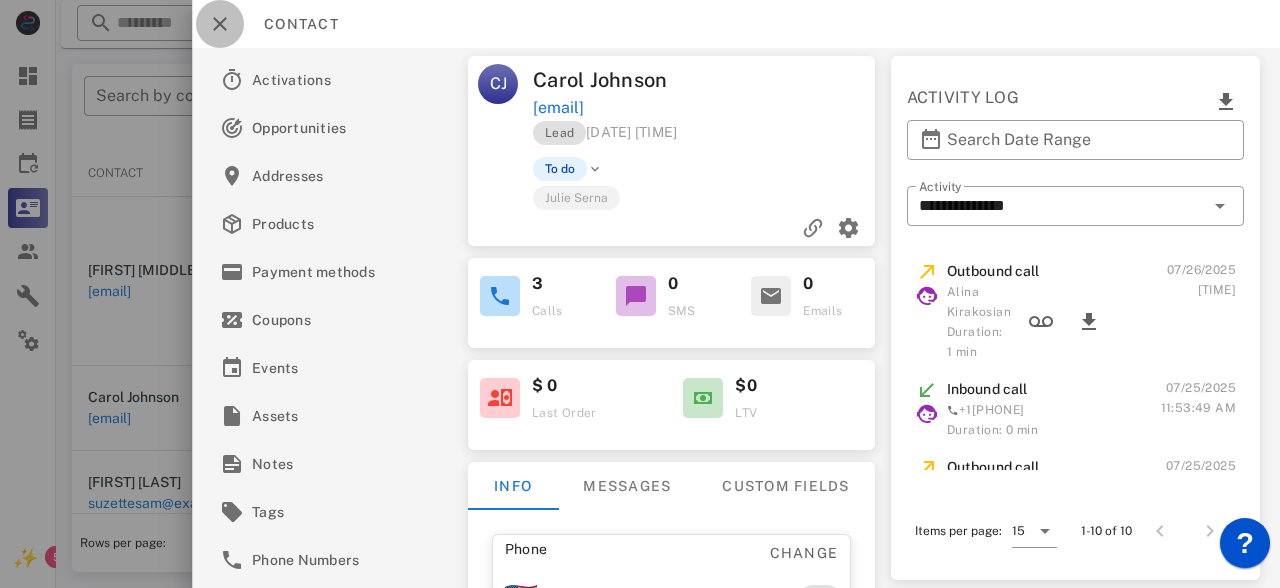 click at bounding box center [220, 24] 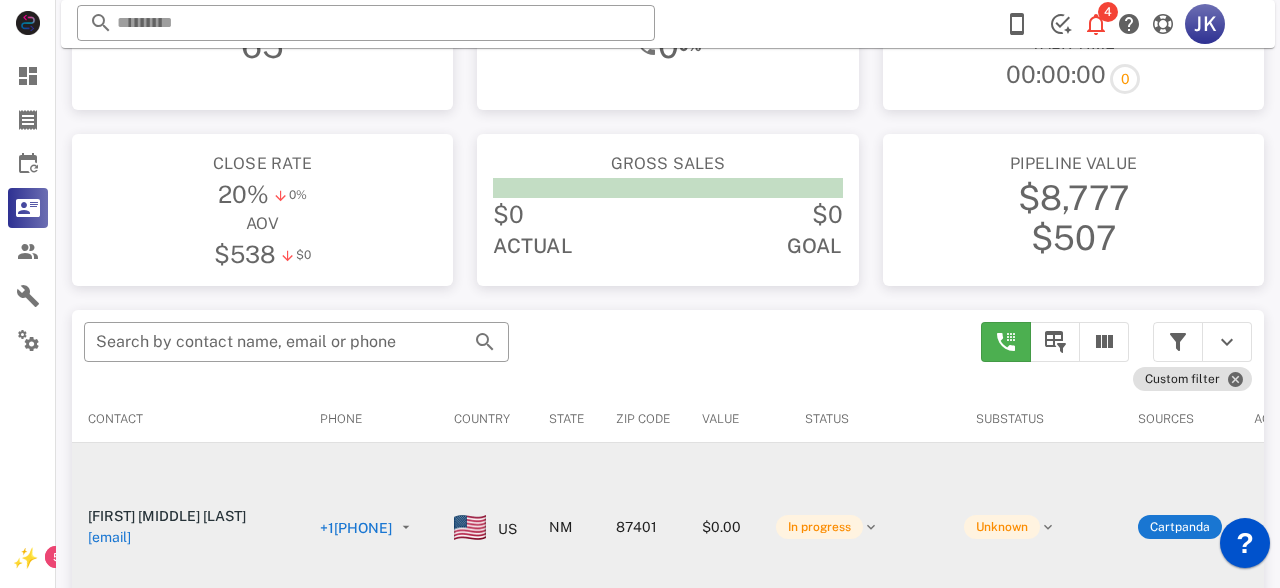 scroll, scrollTop: 0, scrollLeft: 0, axis: both 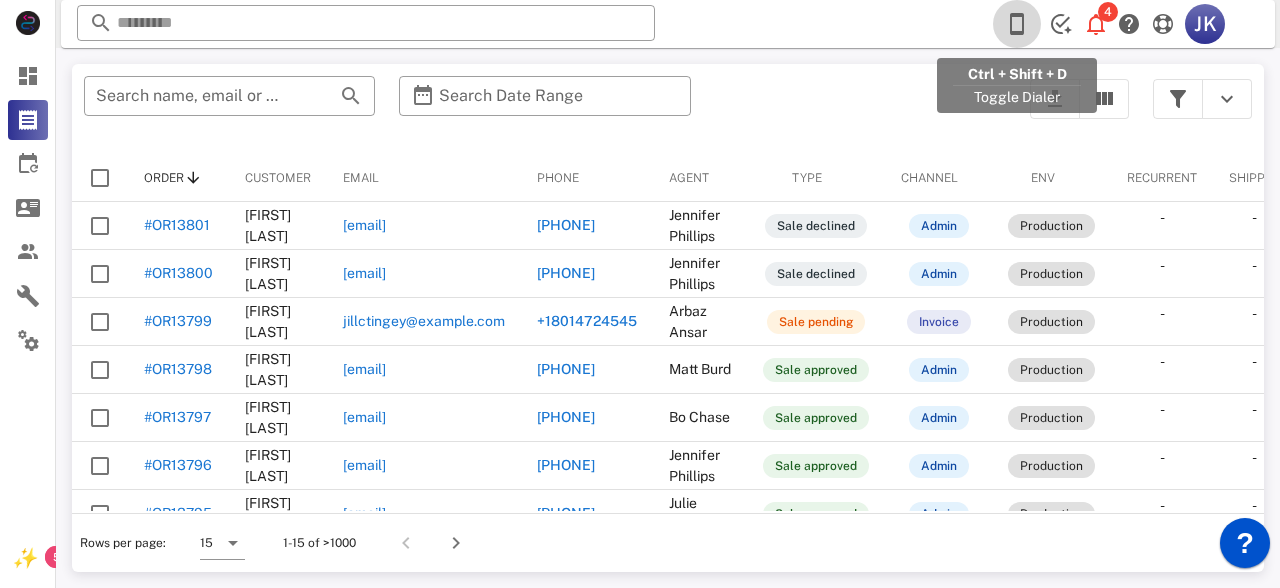 click at bounding box center [1017, 24] 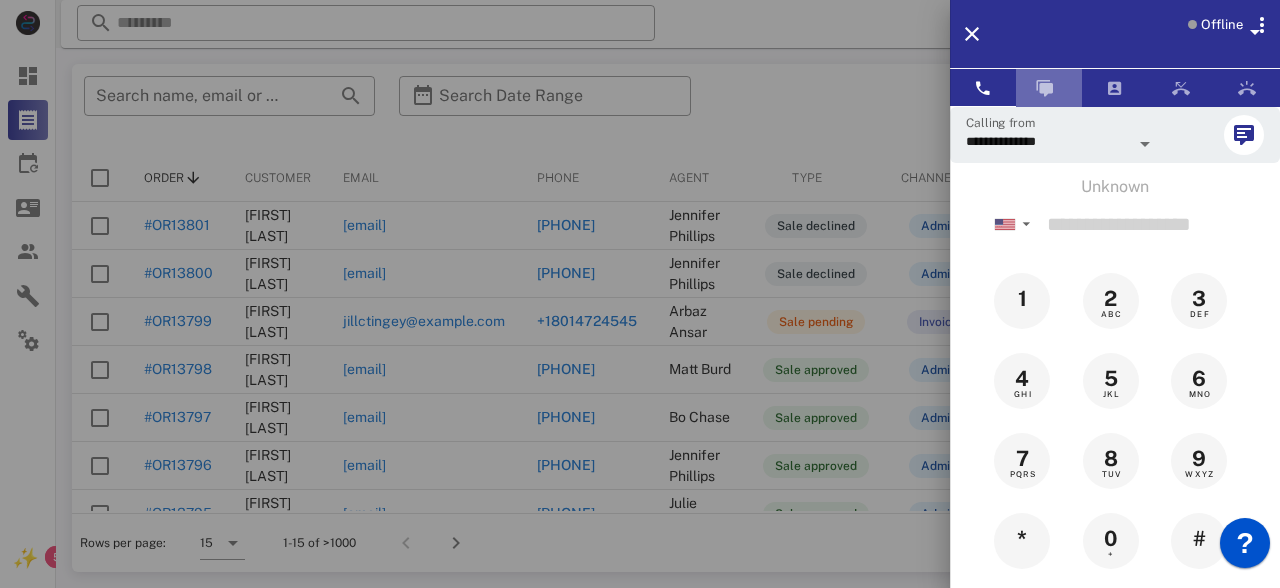 click at bounding box center [1049, 88] 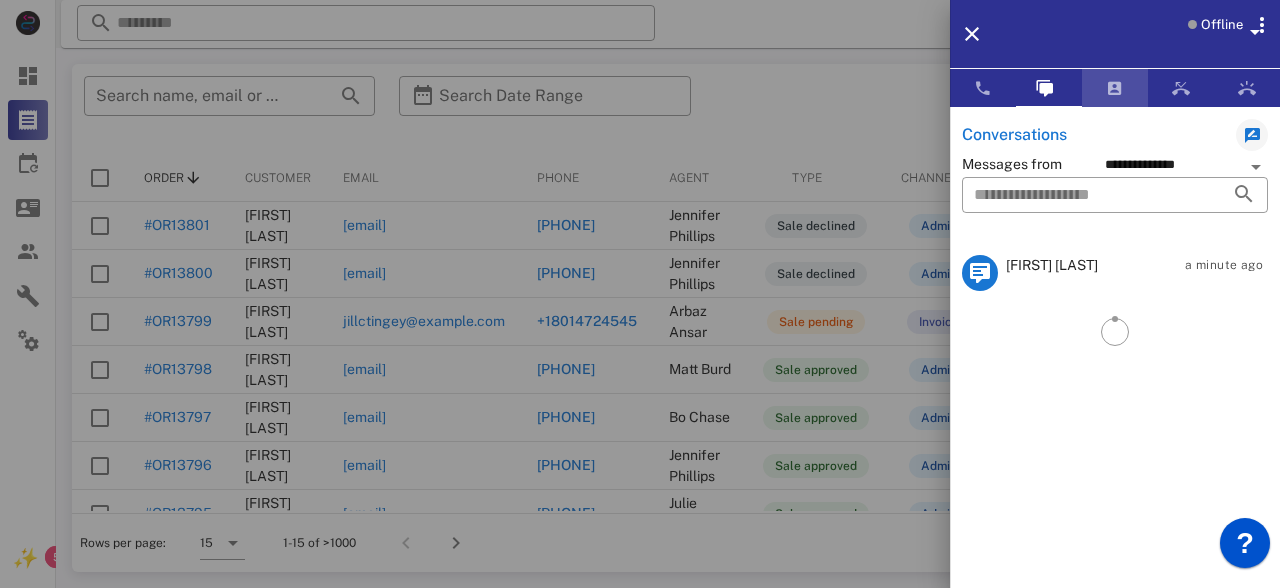 click at bounding box center [1115, 88] 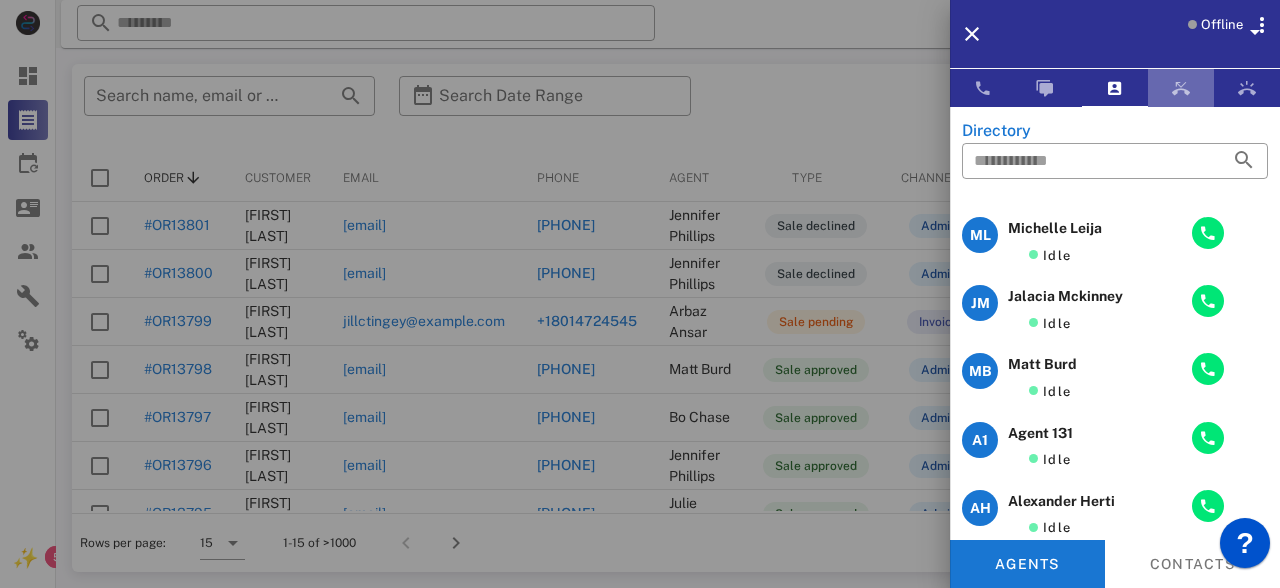 click at bounding box center (1181, 88) 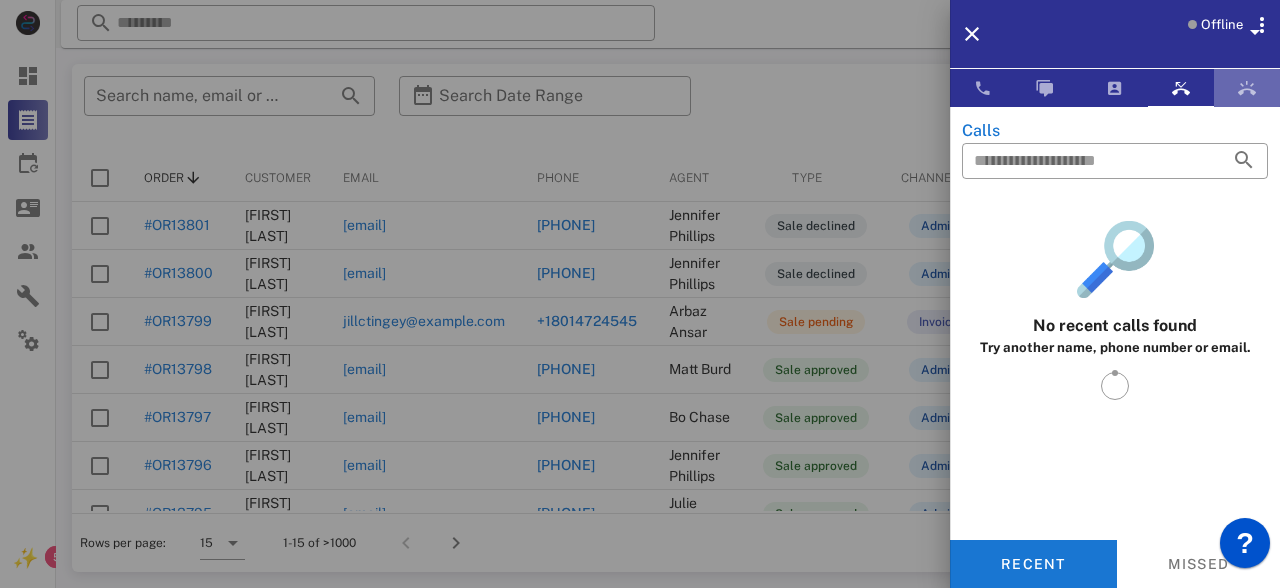 click at bounding box center [1247, 88] 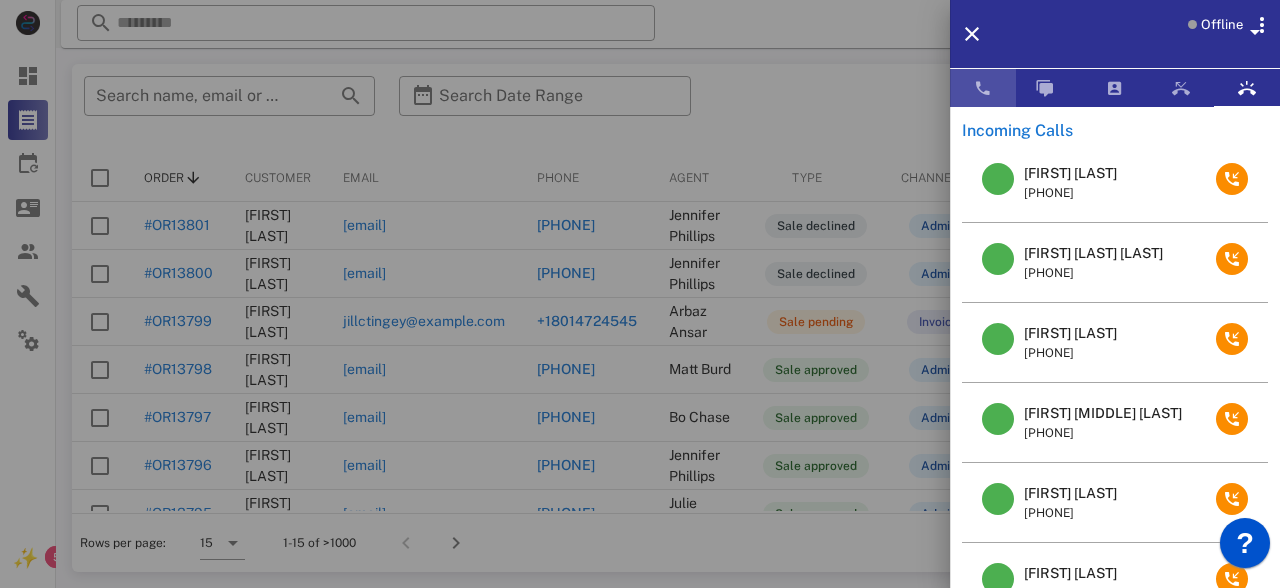 click at bounding box center [983, 88] 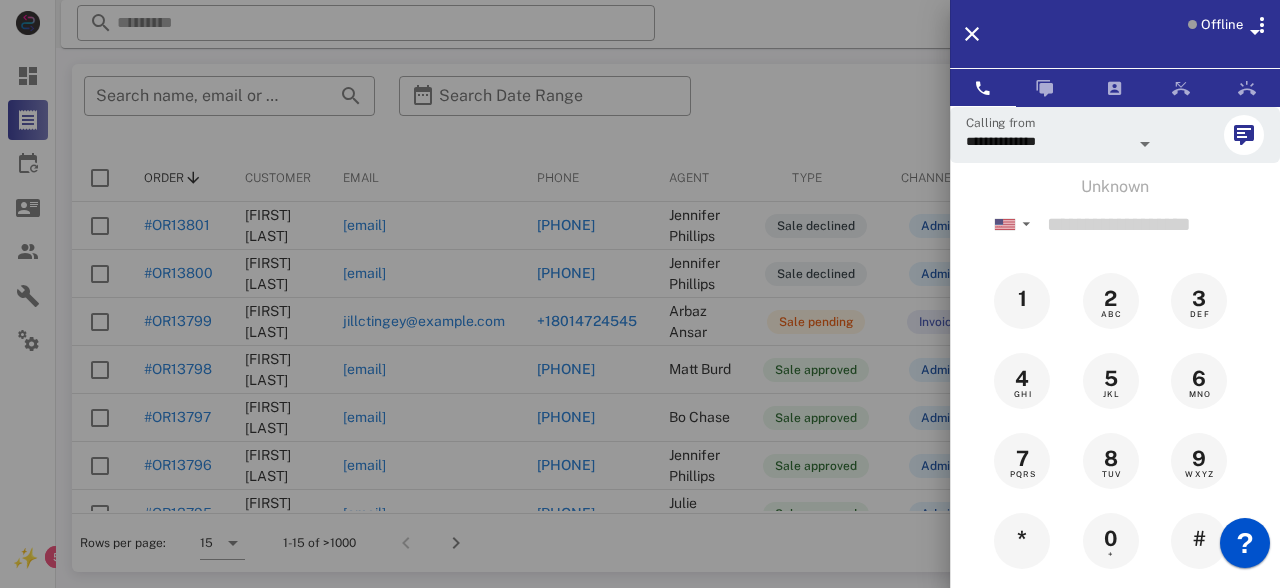 click on "?" at bounding box center (1245, 543) 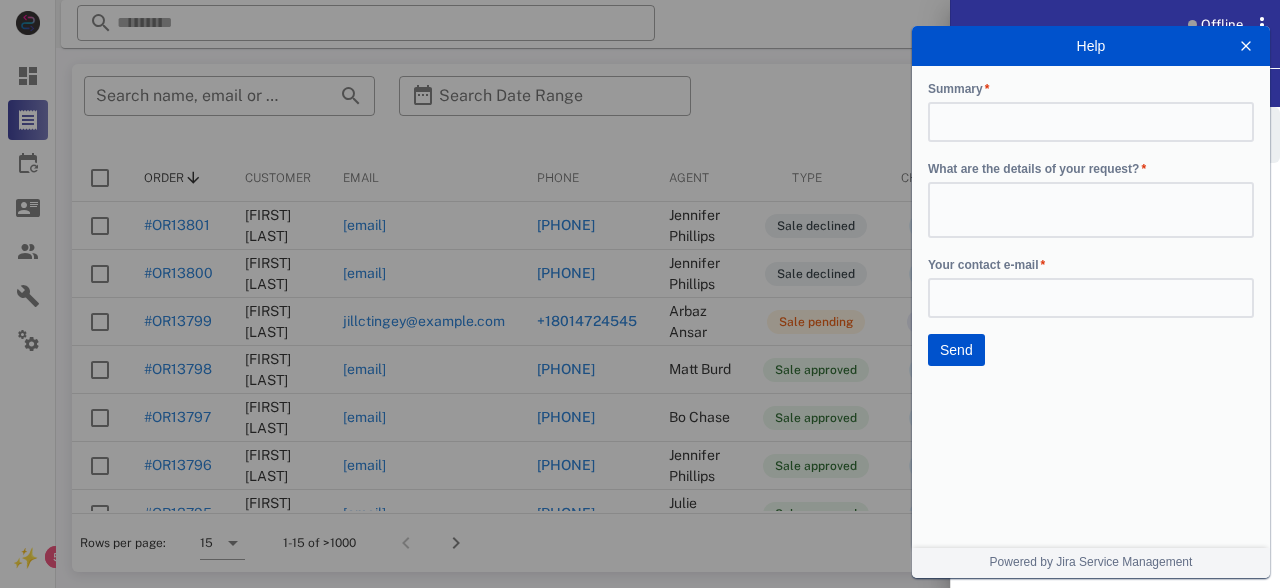 click on "Help" at bounding box center [1091, 46] 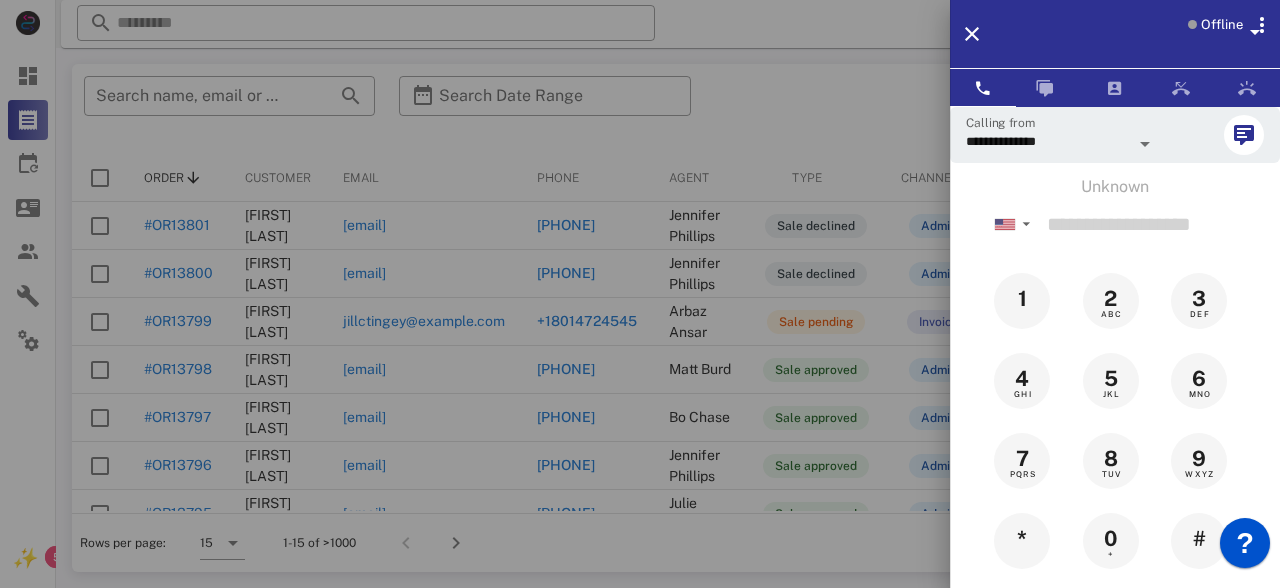 click on "Offline" at bounding box center (1222, 25) 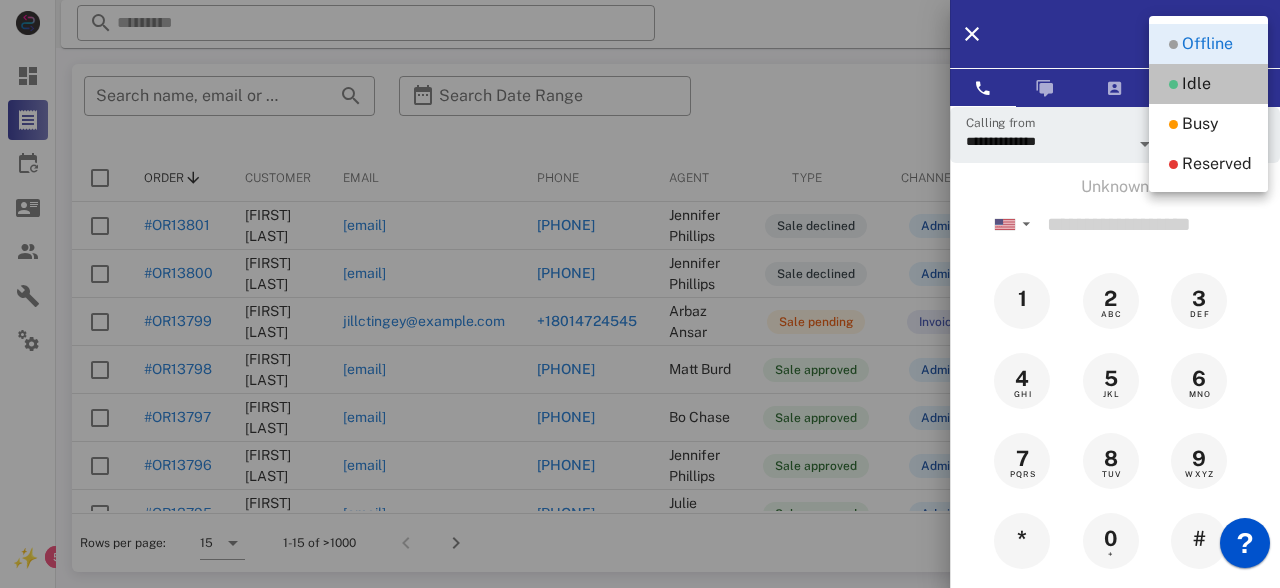 click on "Idle" at bounding box center (1208, 84) 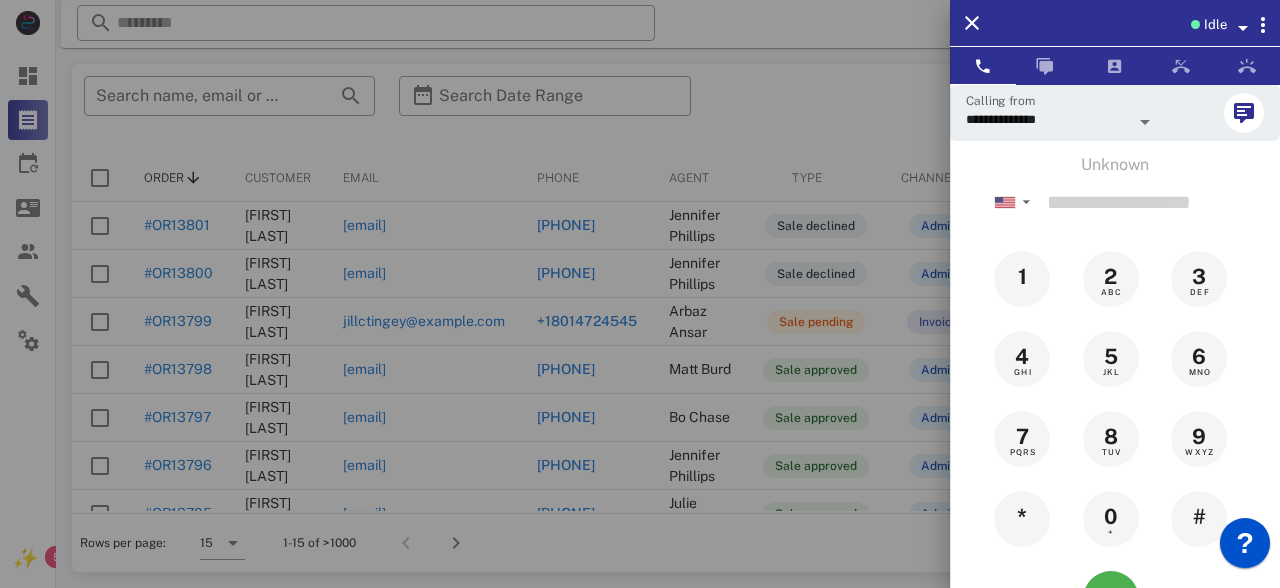 click on "Idle" at bounding box center [1215, 25] 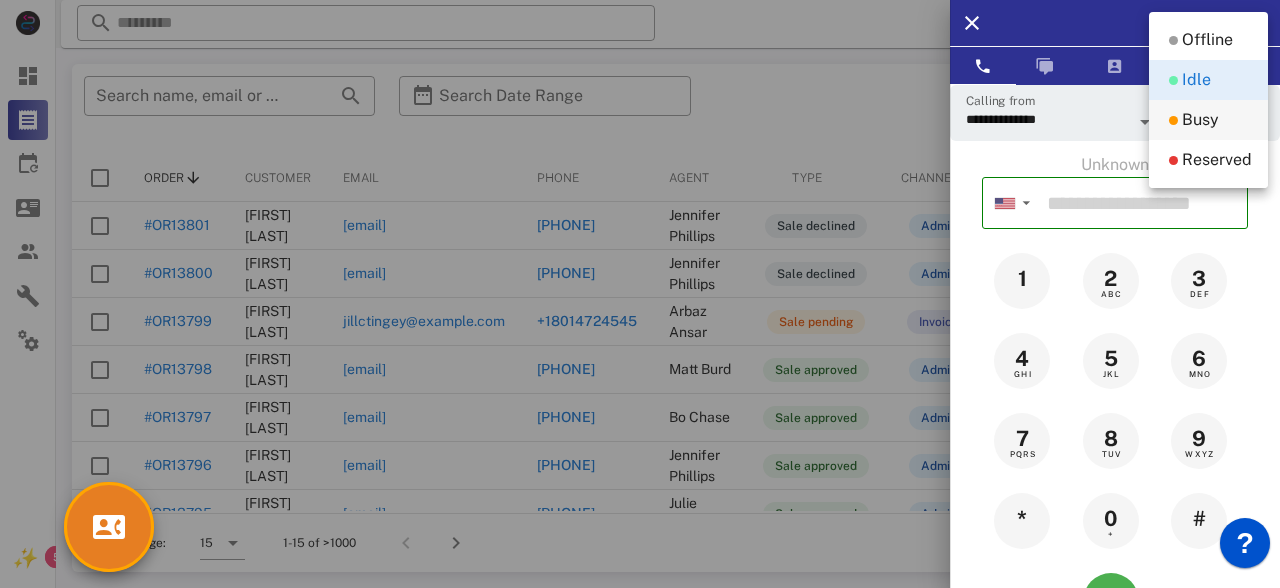 click on "Busy" at bounding box center (1200, 120) 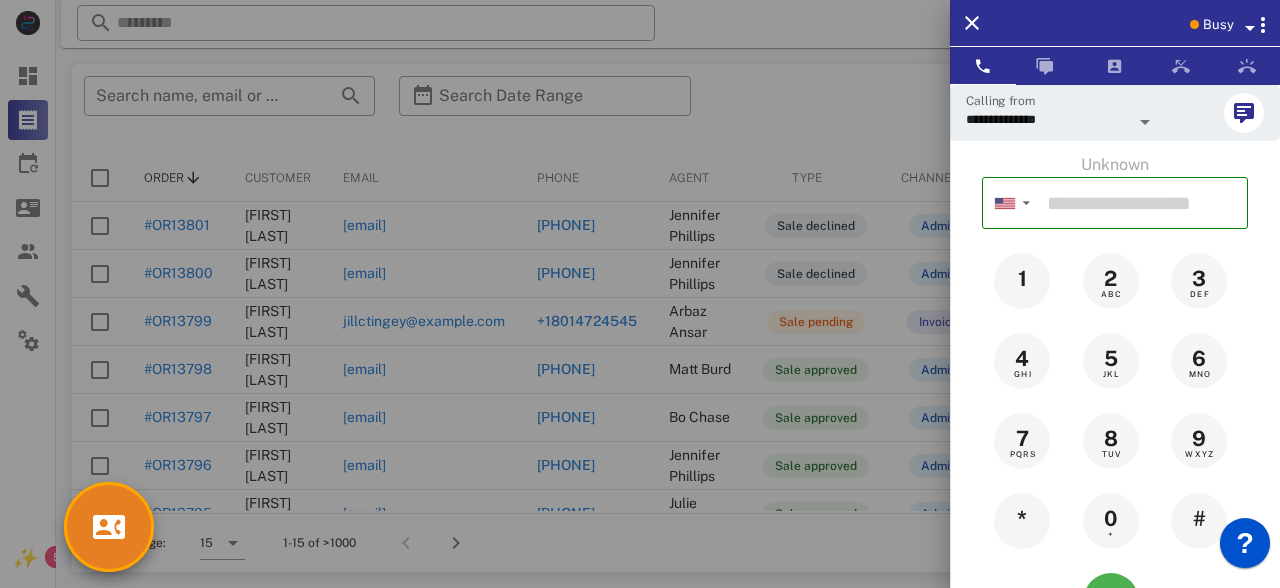 click at bounding box center [1194, 24] 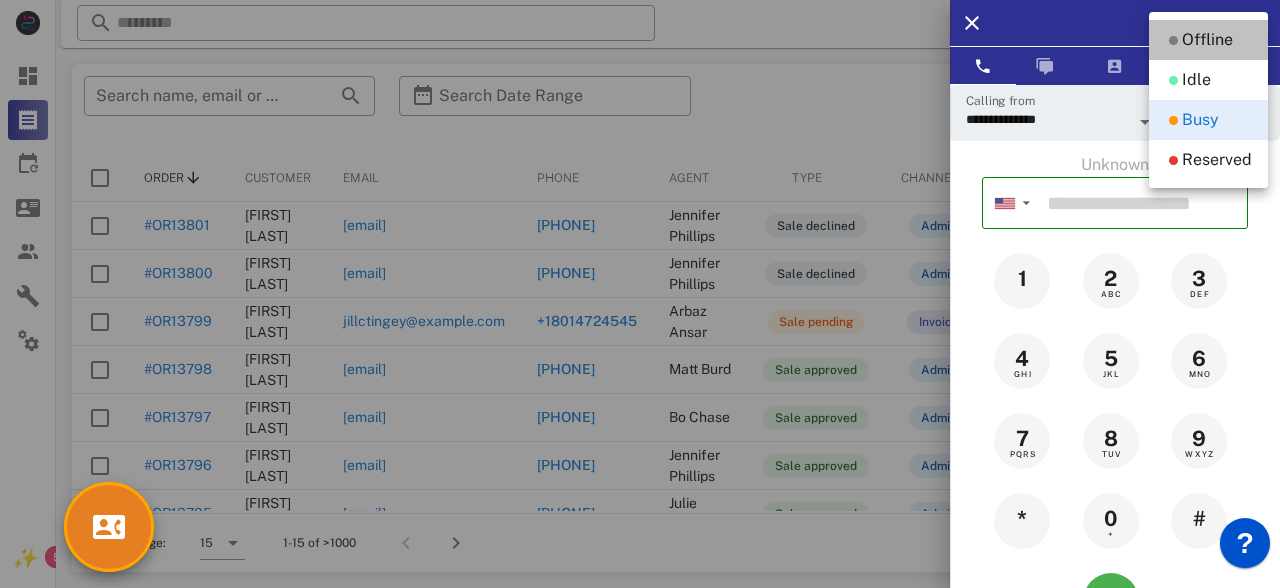 click on "Offline" at bounding box center (1207, 40) 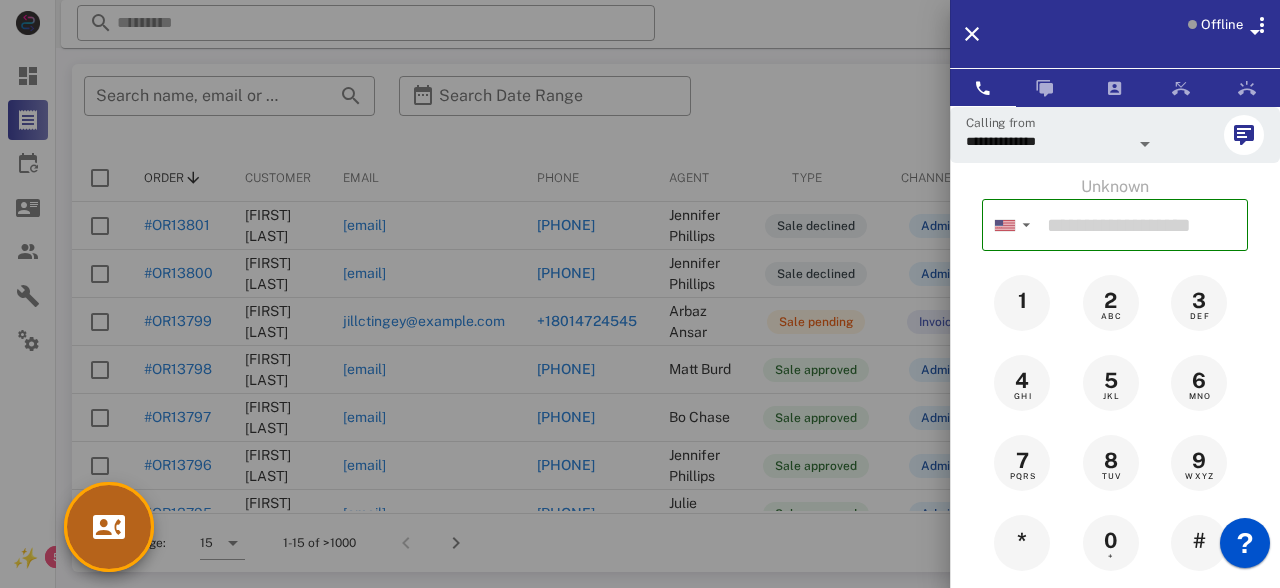 click at bounding box center (109, 527) 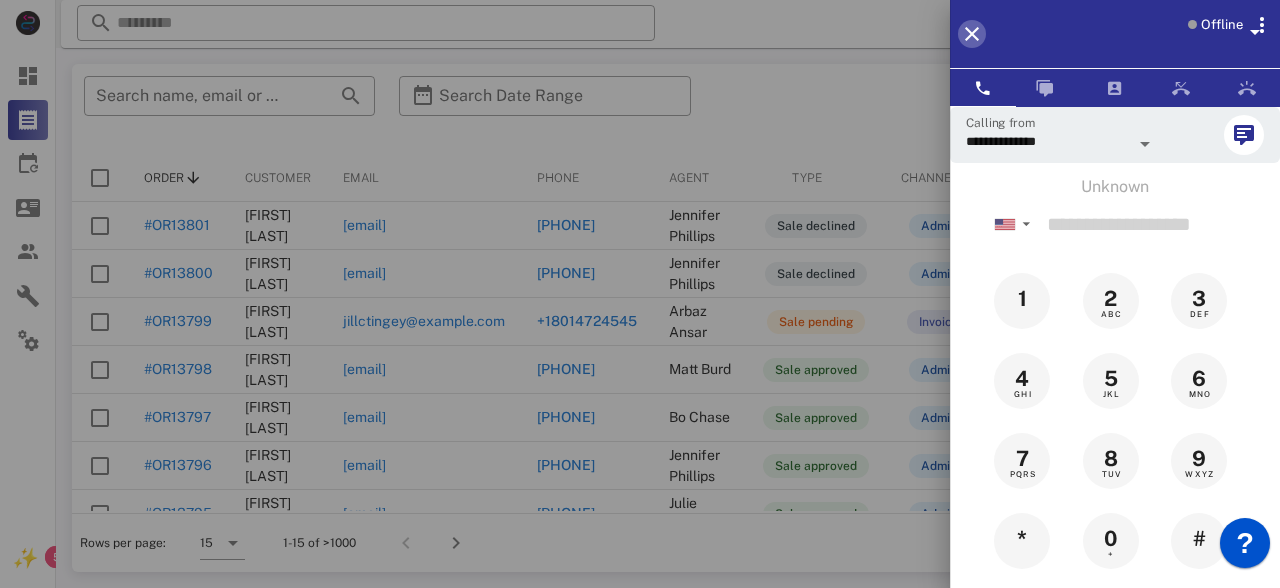 click at bounding box center (972, 34) 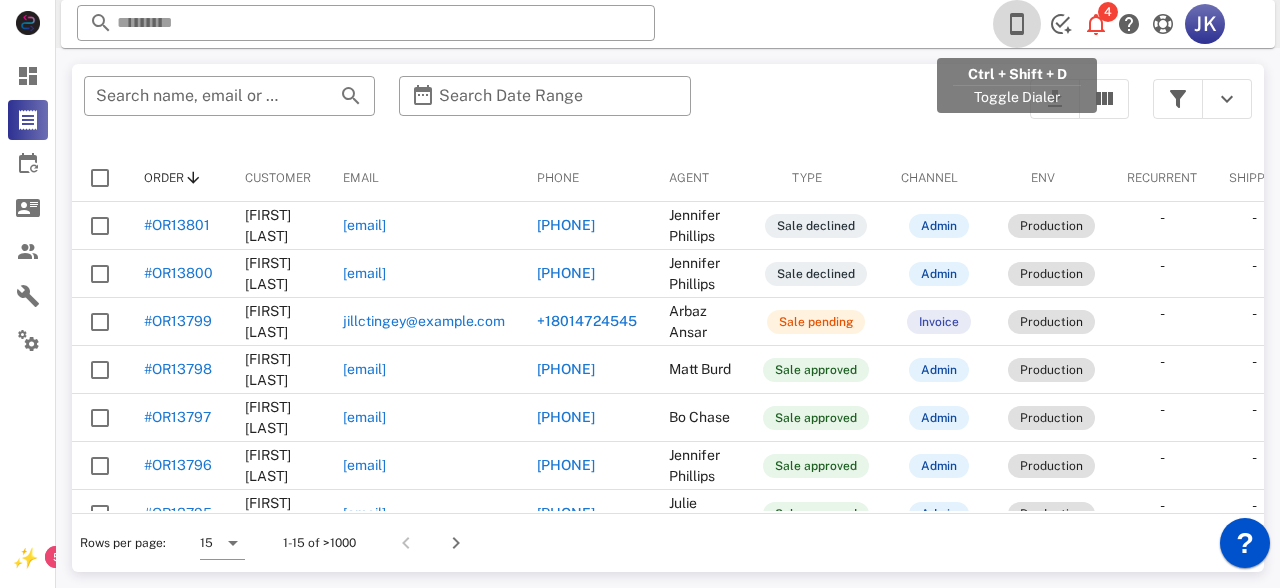 click at bounding box center (1017, 24) 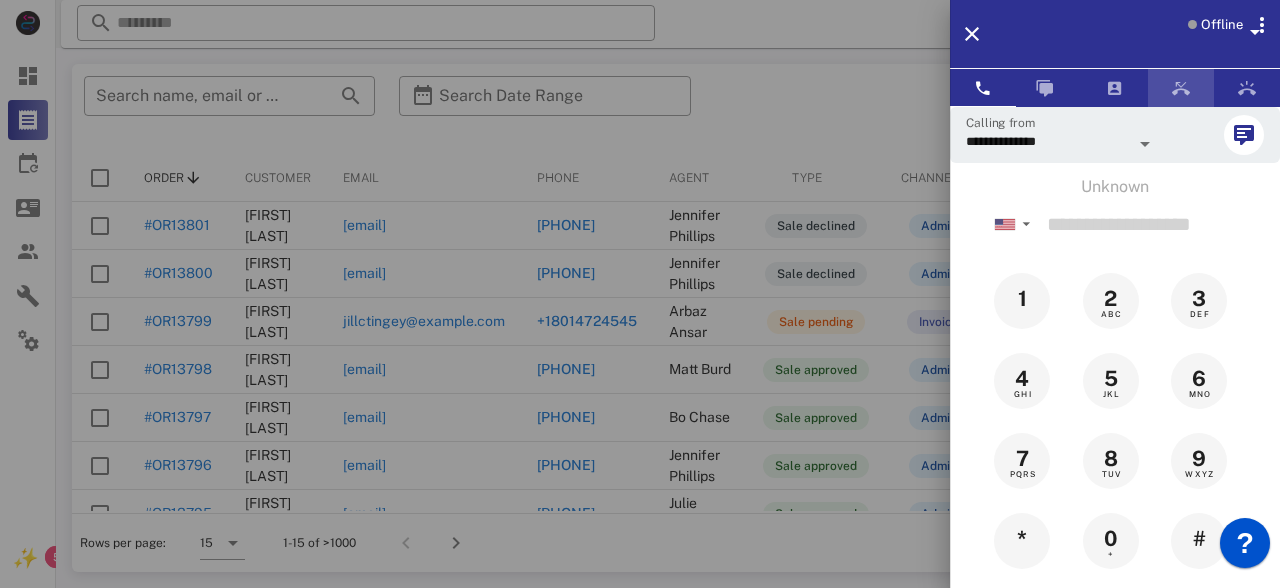 click at bounding box center (1181, 88) 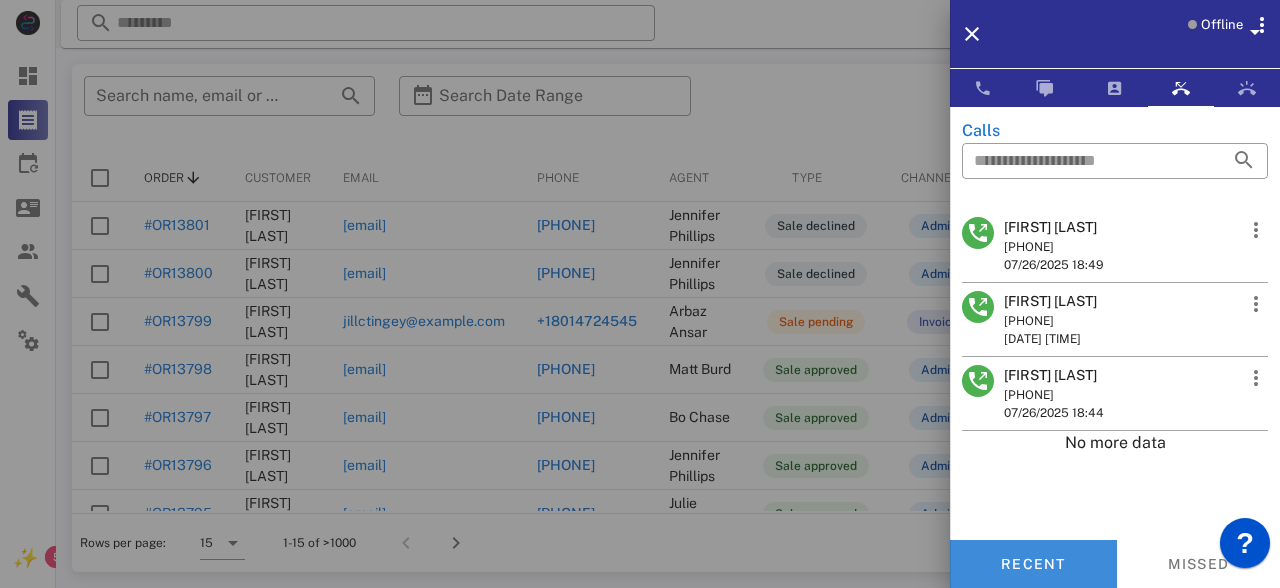 click on "Recent" at bounding box center [1033, 564] 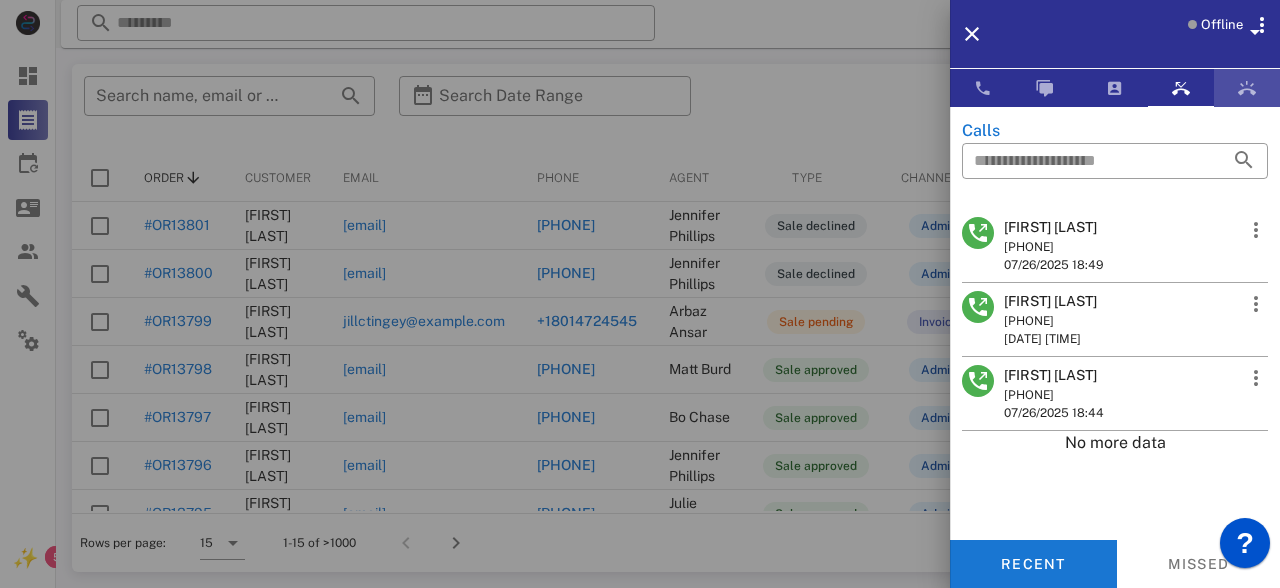 click at bounding box center [1247, 88] 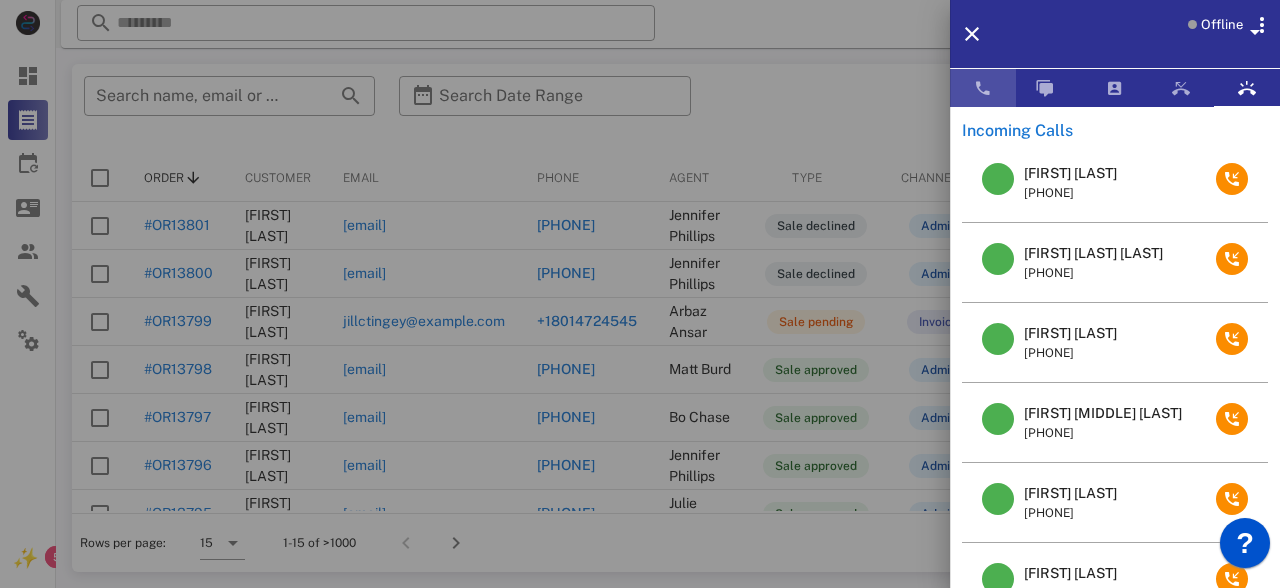 click at bounding box center [983, 88] 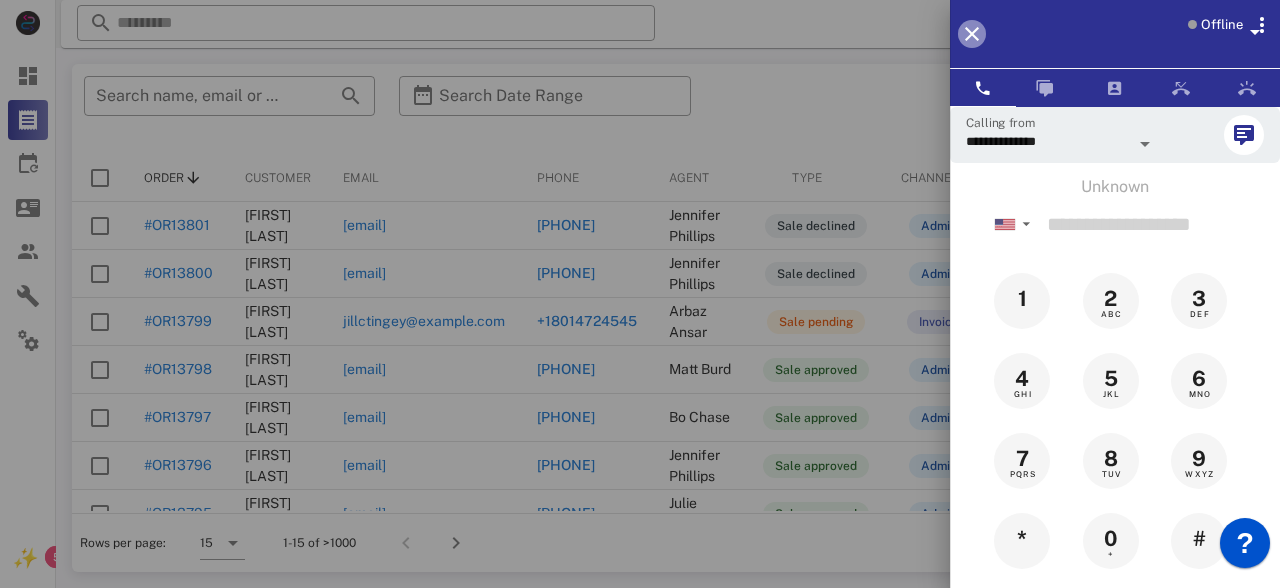 click at bounding box center (972, 34) 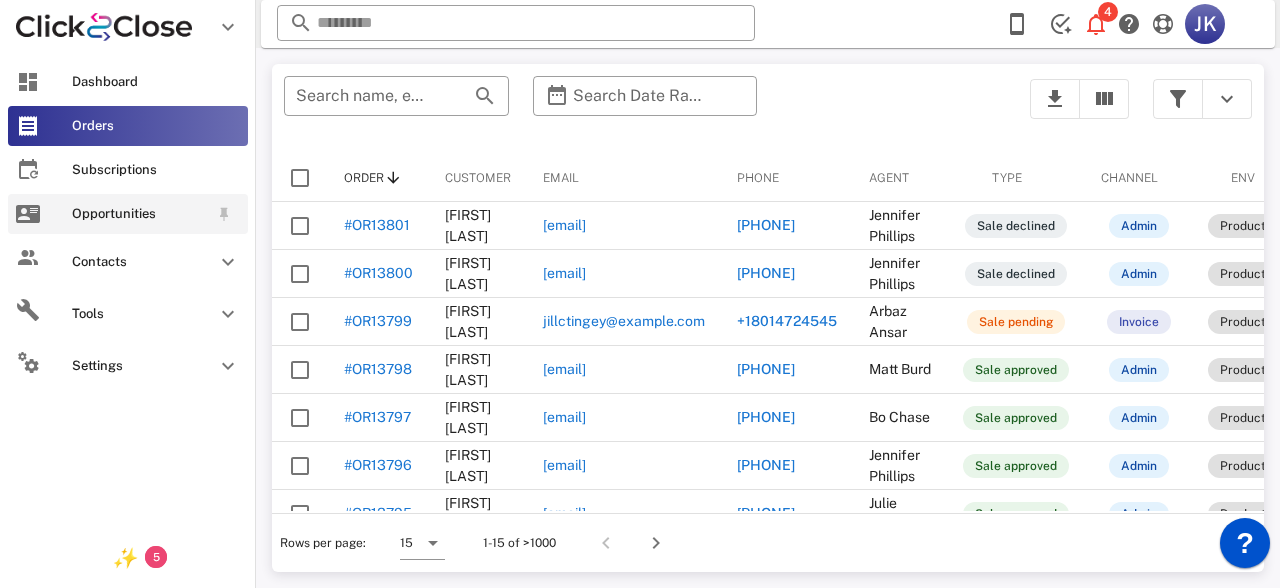 click at bounding box center (28, 214) 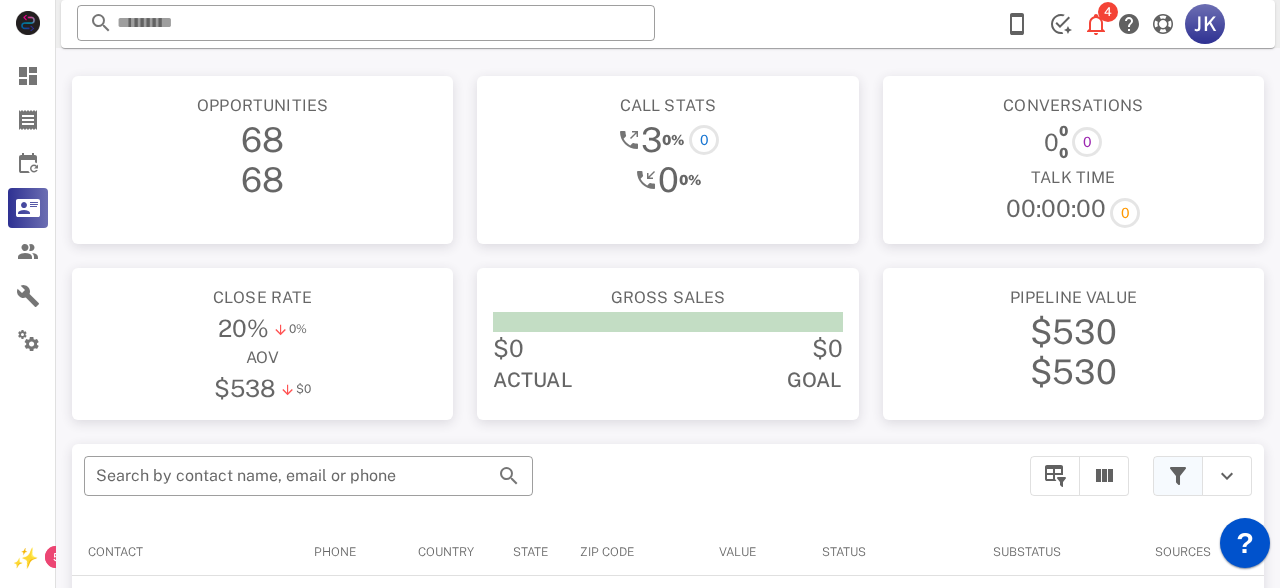 click at bounding box center [1178, 476] 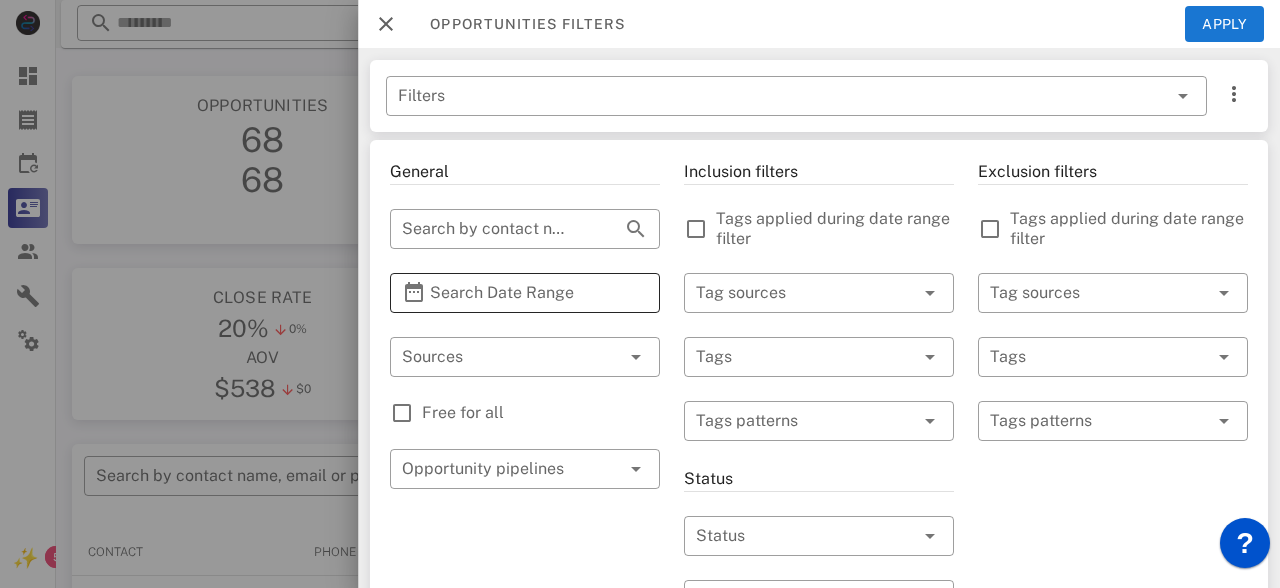 click on "Search Date Range" at bounding box center (525, 293) 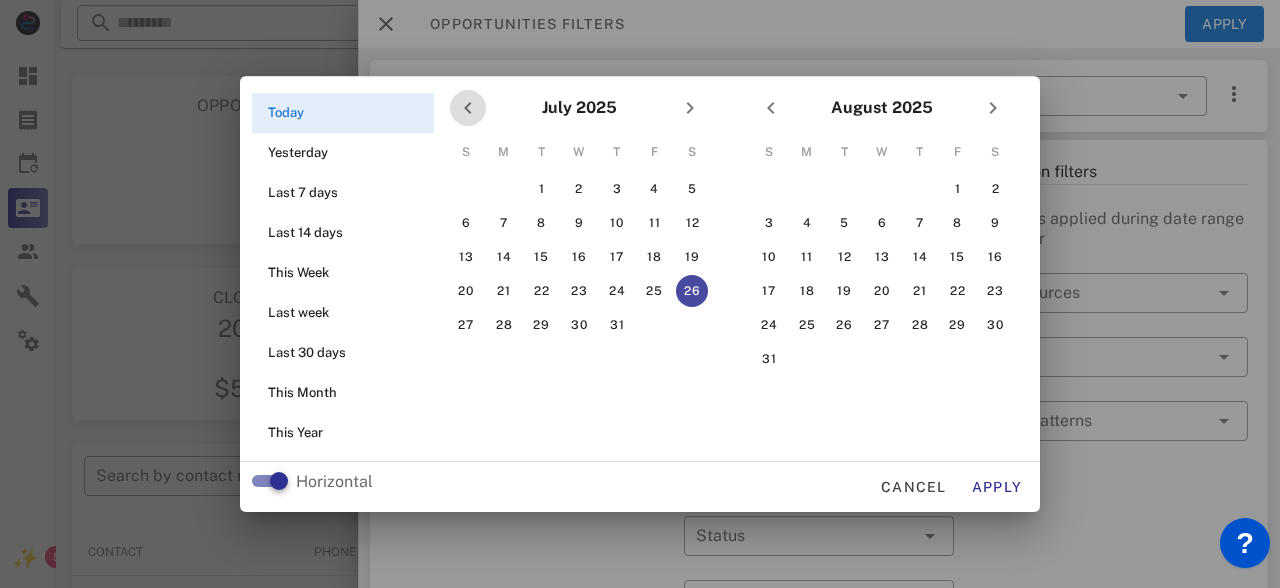 click at bounding box center (468, 108) 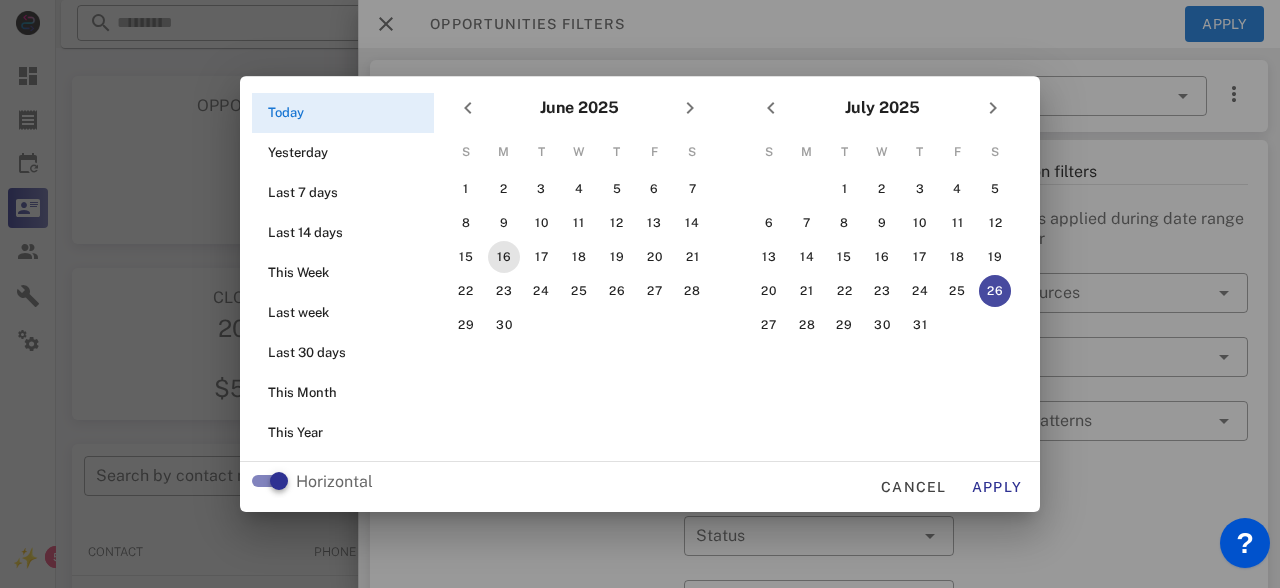 click on "16" at bounding box center [504, 257] 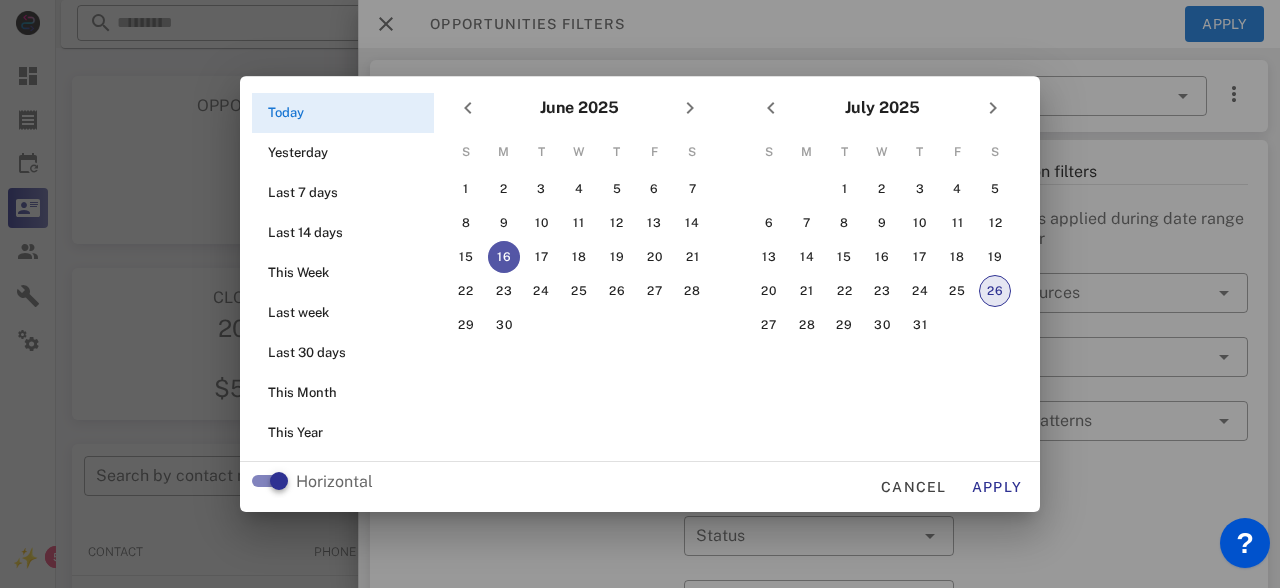 click on "26" at bounding box center [995, 291] 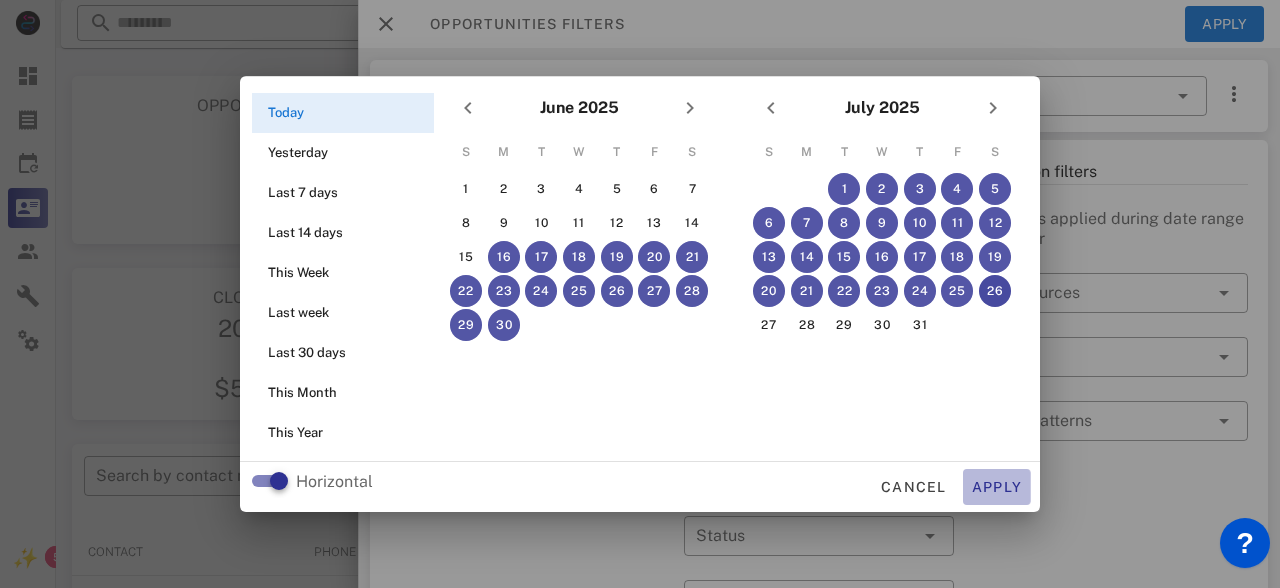 click on "Apply" at bounding box center (997, 487) 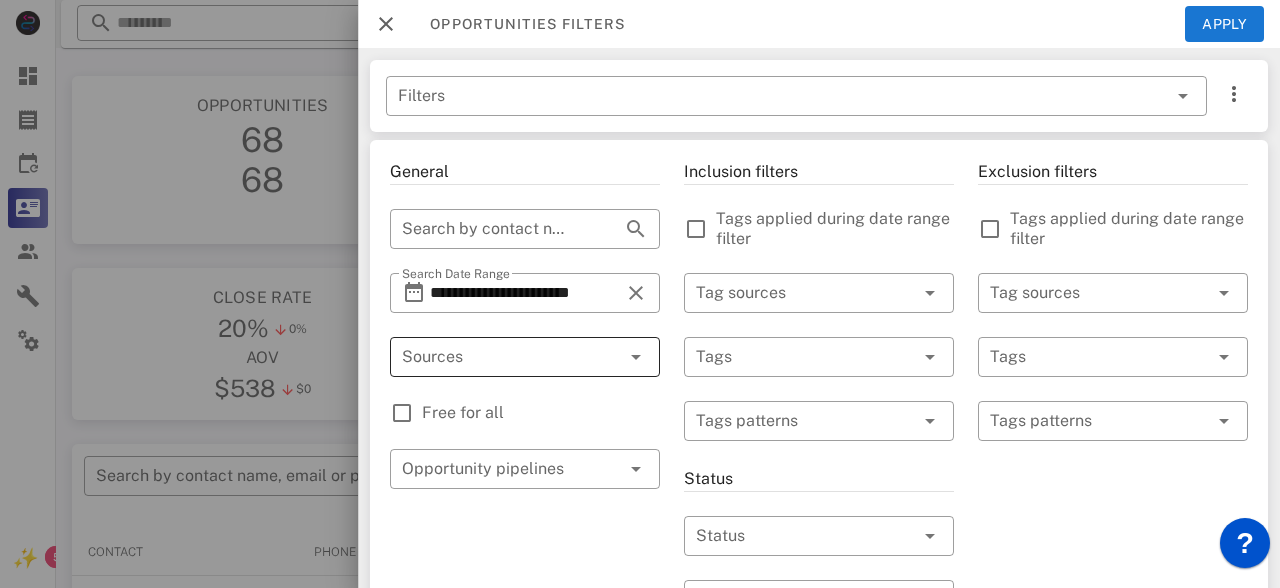 click at bounding box center (497, 357) 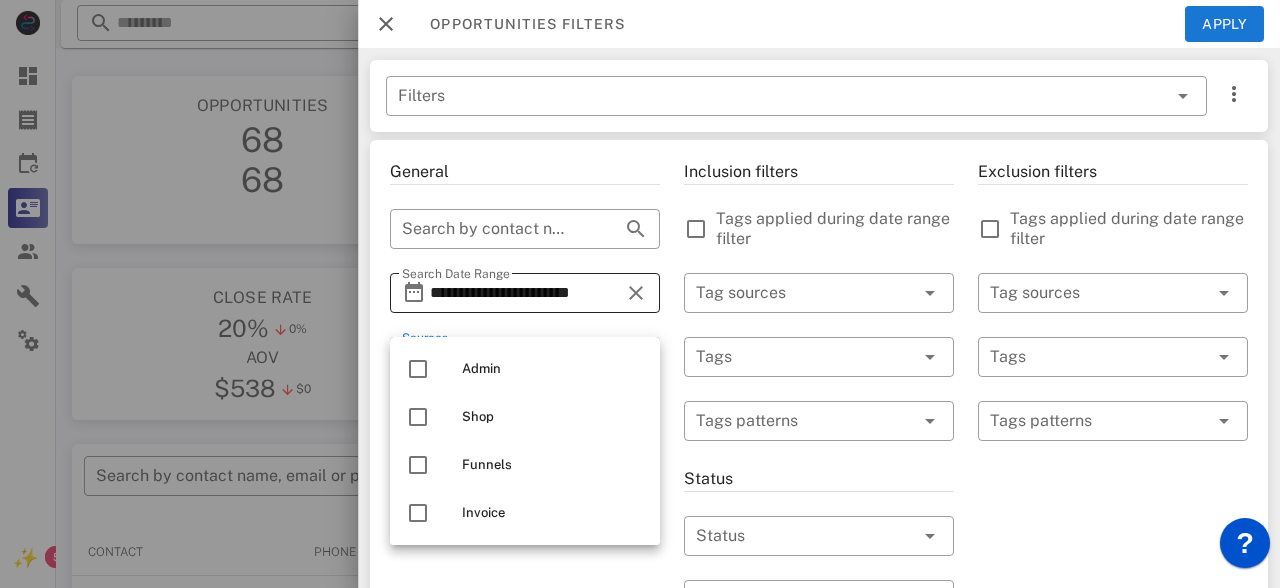 click on "**********" at bounding box center (525, 293) 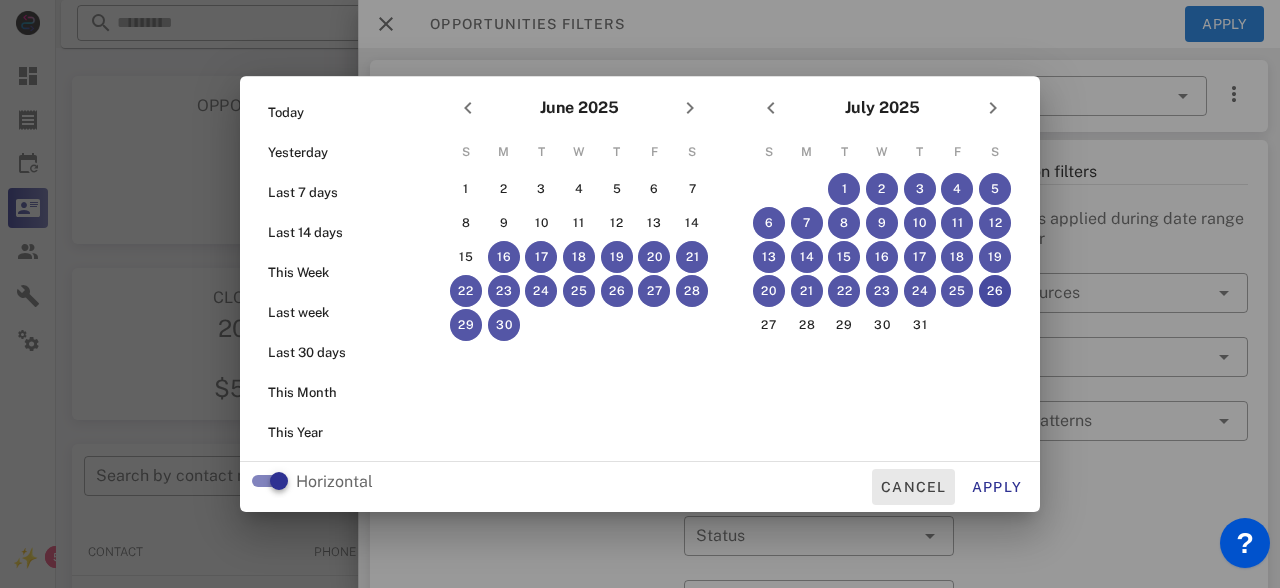 click on "Cancel" at bounding box center (913, 487) 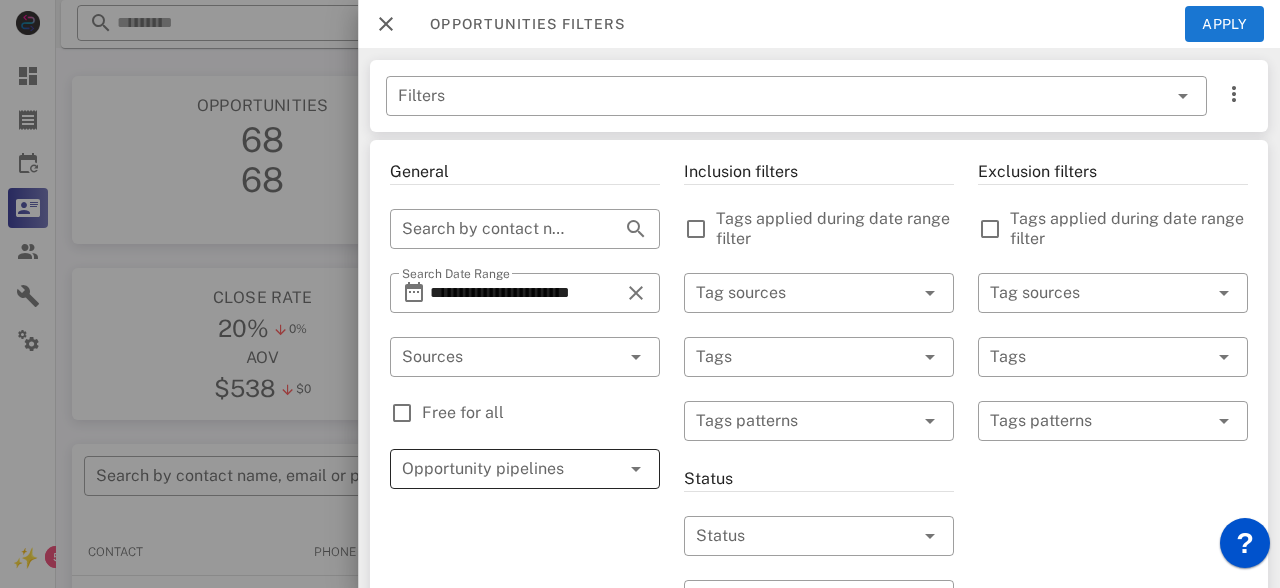click at bounding box center (497, 469) 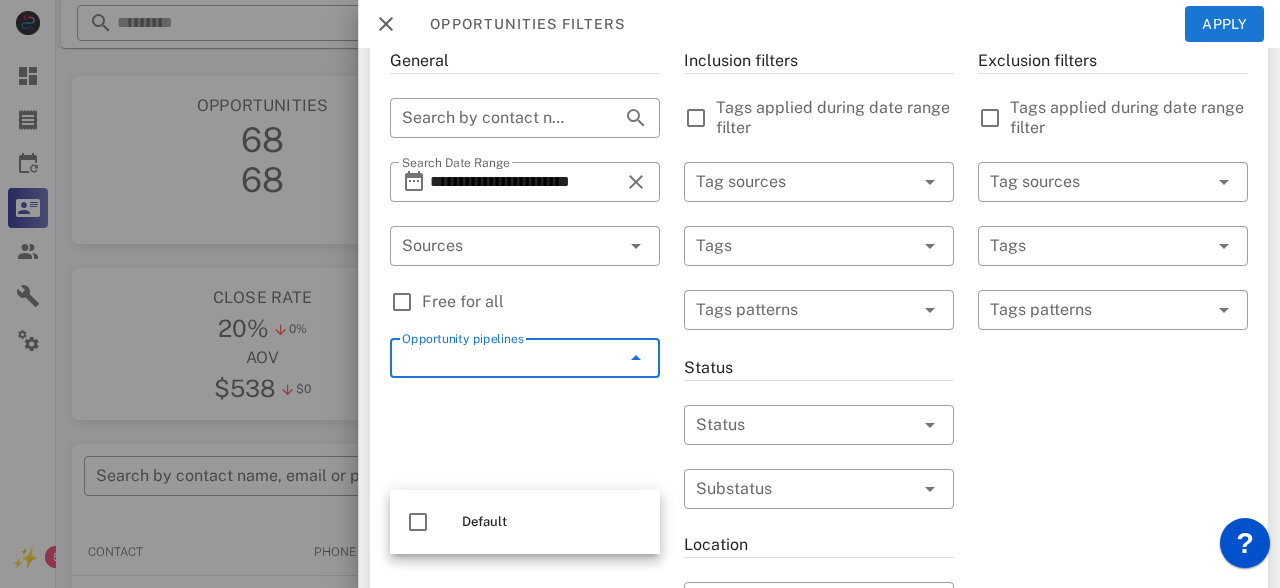 scroll, scrollTop: 140, scrollLeft: 0, axis: vertical 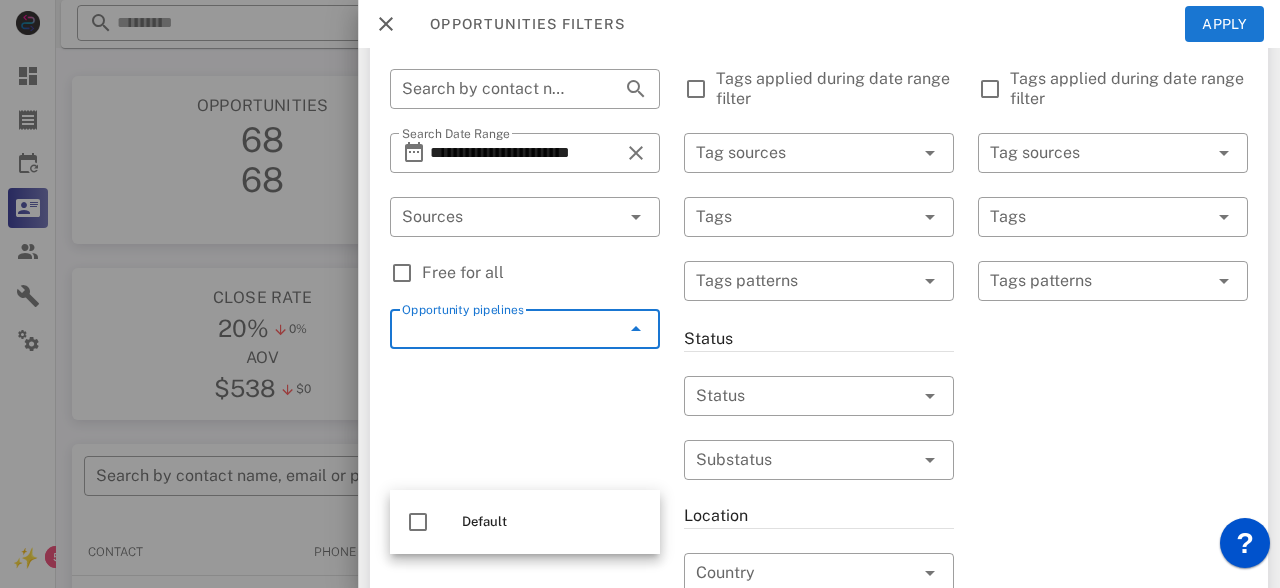 click on "Opportunity pipelines" at bounding box center [497, 329] 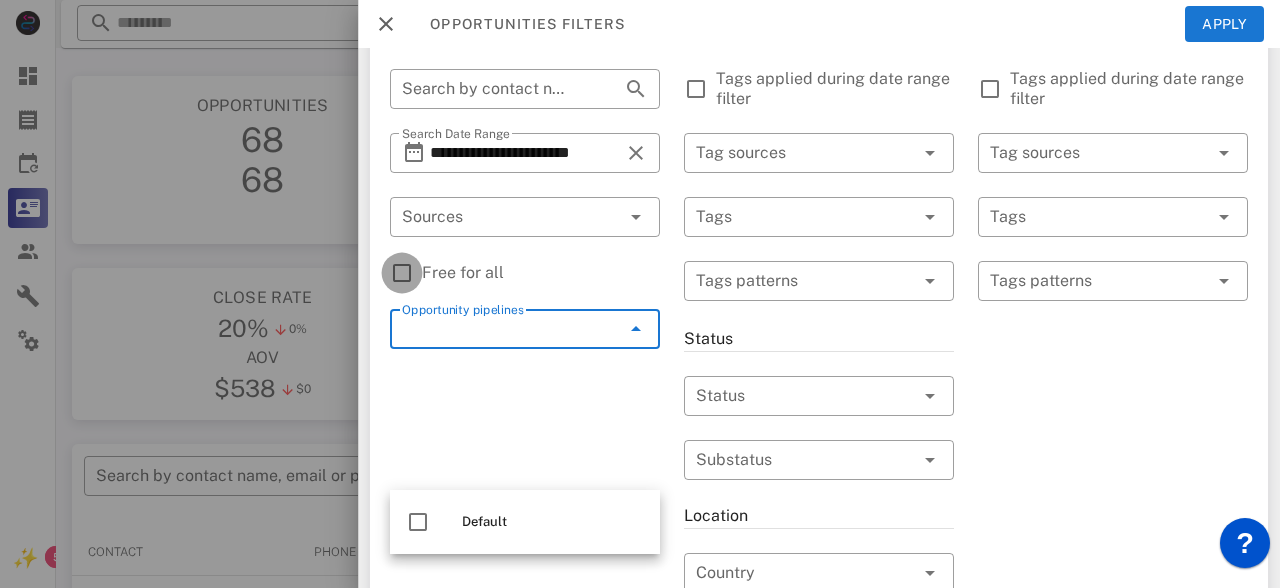click at bounding box center (402, 273) 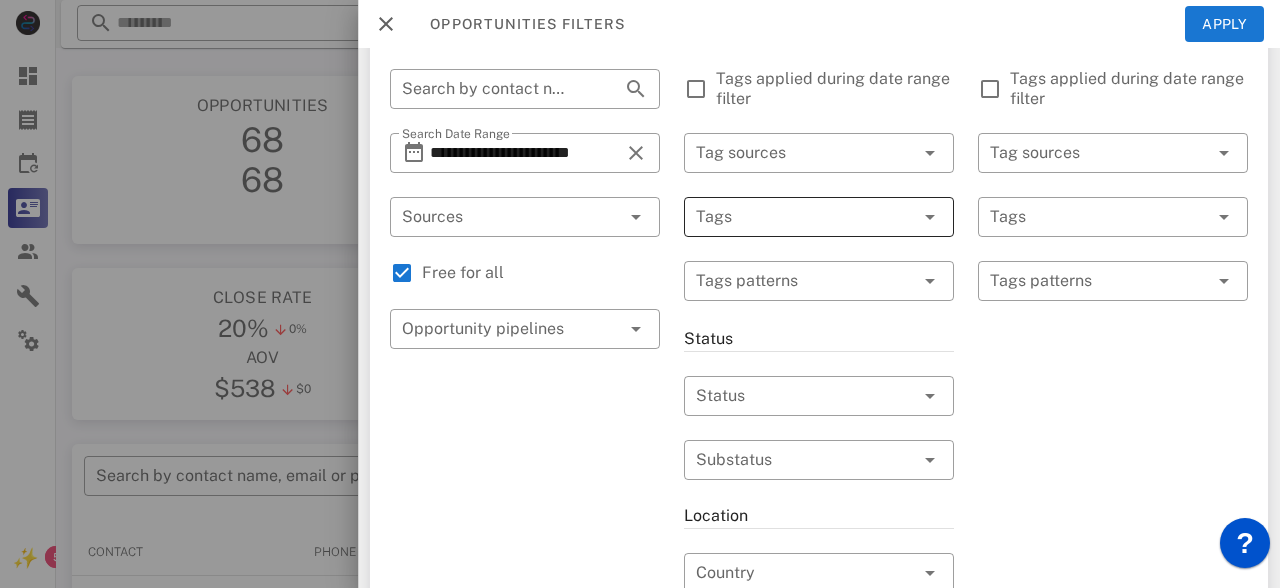 click at bounding box center (791, 217) 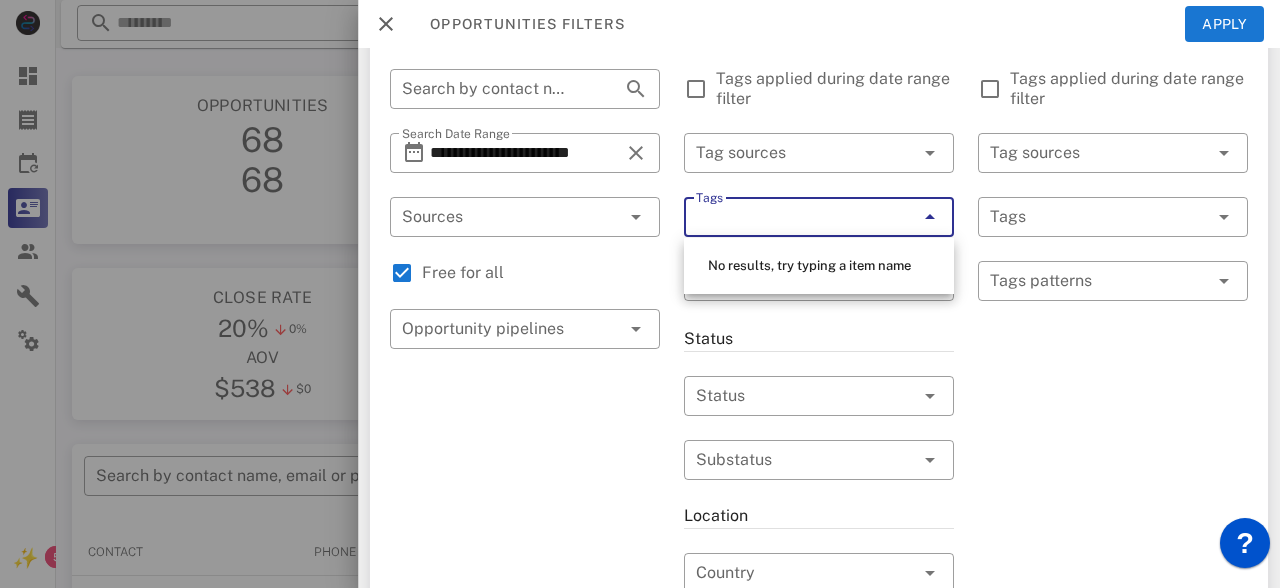 click on "Tags" at bounding box center [791, 217] 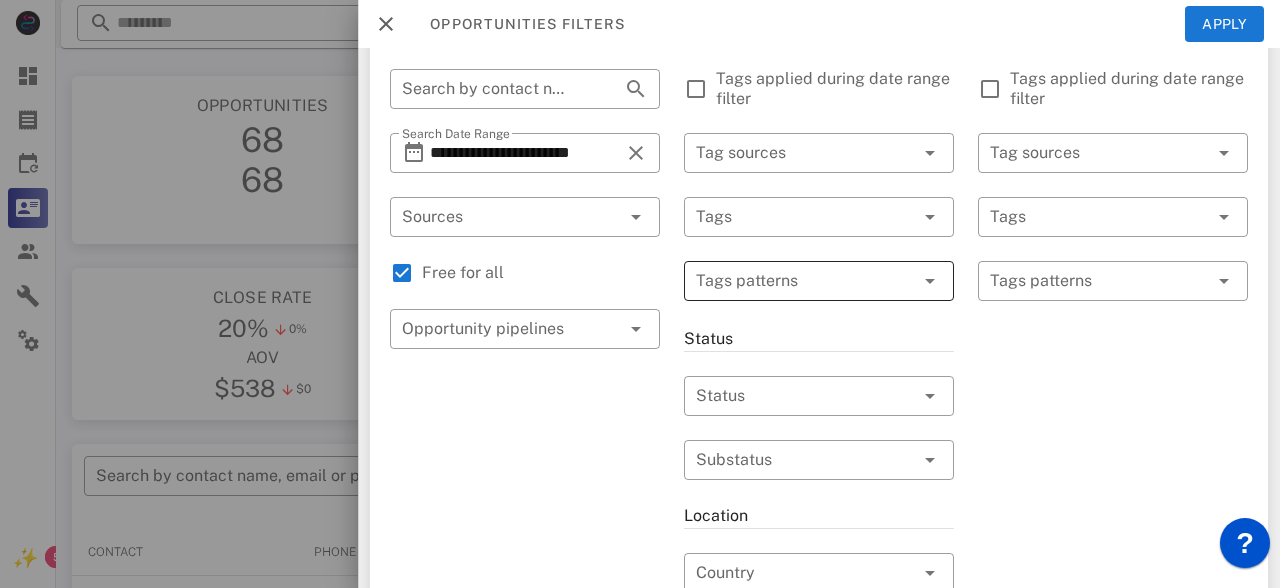 click at bounding box center [805, 281] 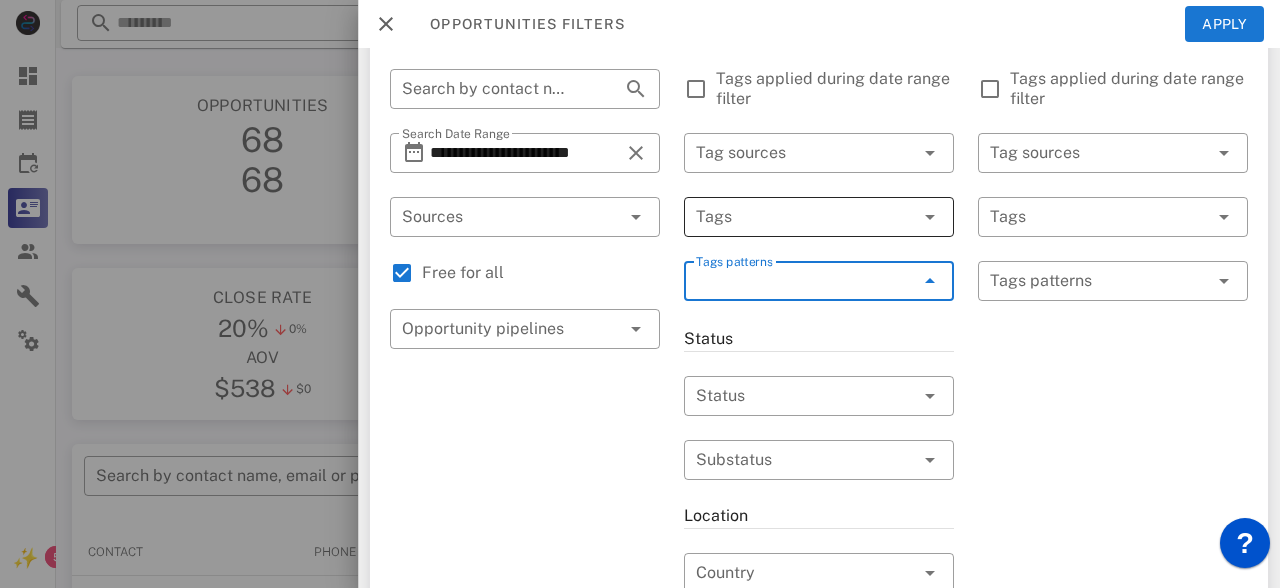 click at bounding box center (791, 217) 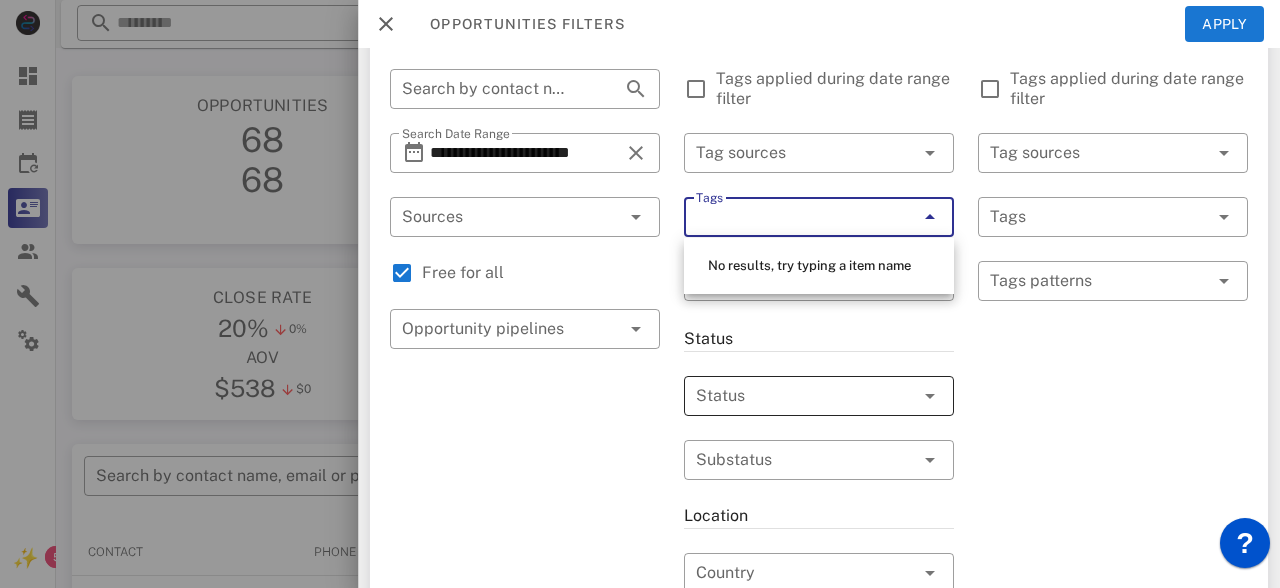 click at bounding box center (930, 396) 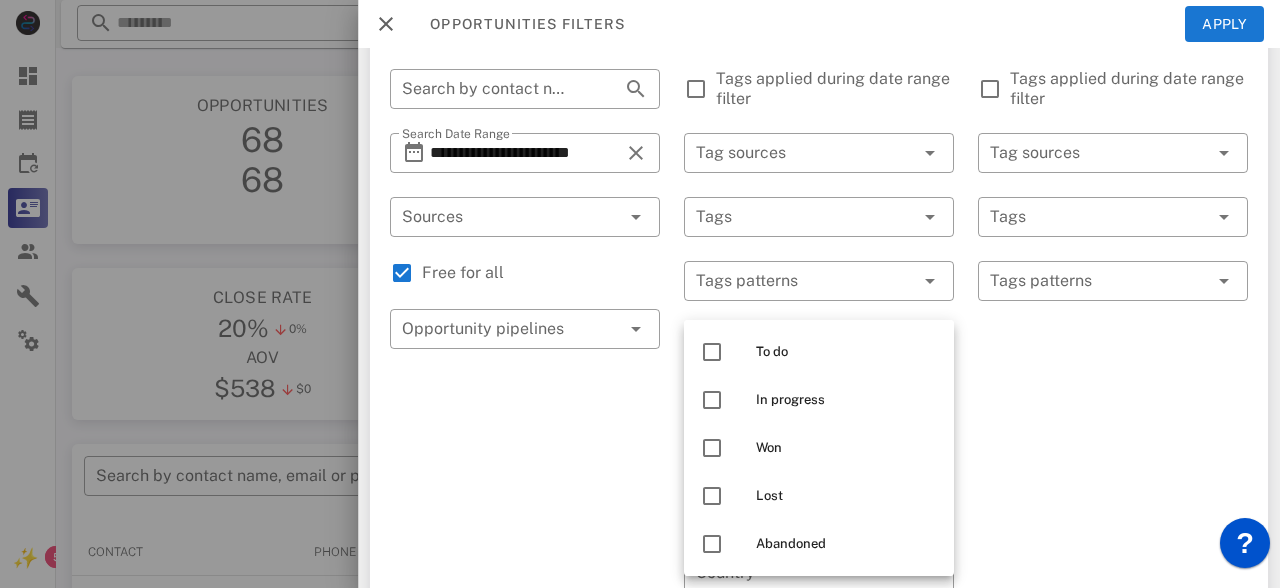 click on "Exclusion filters Tags applied during date range filter ​ Tag sources ​ Tags ​ Tags patterns" at bounding box center [1113, 577] 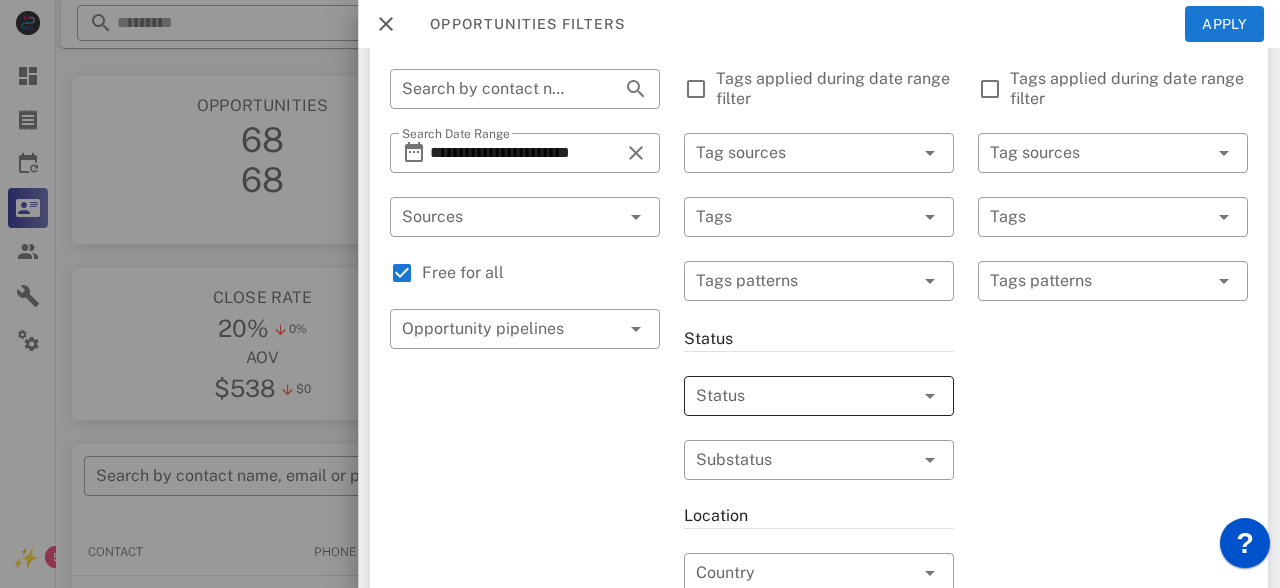 click at bounding box center [791, 396] 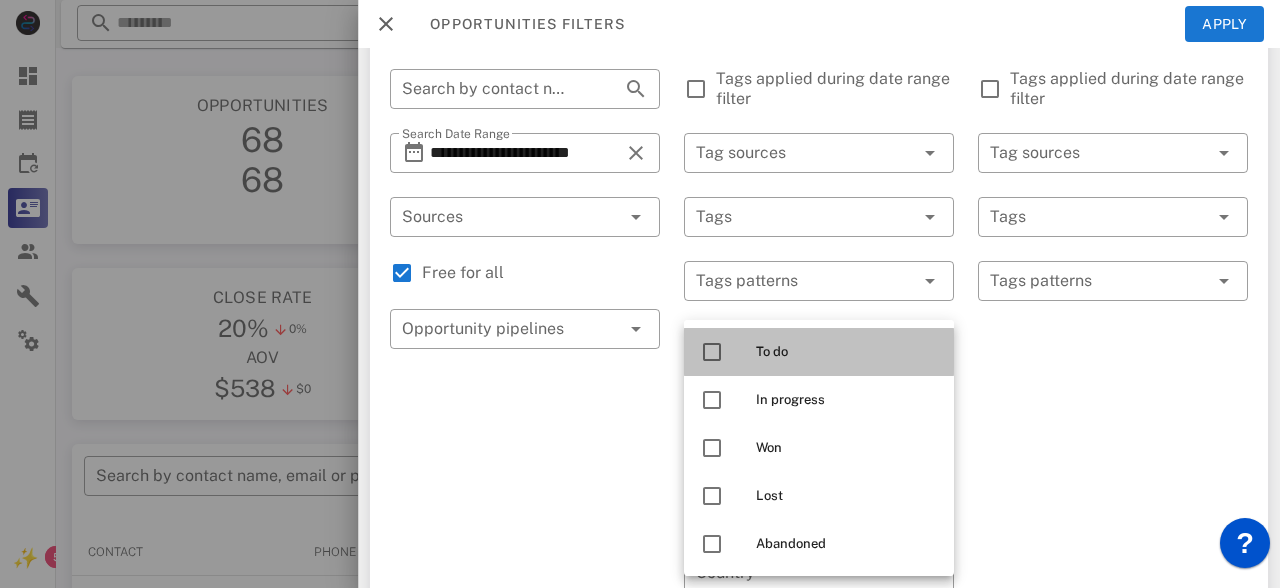 click at bounding box center [712, 352] 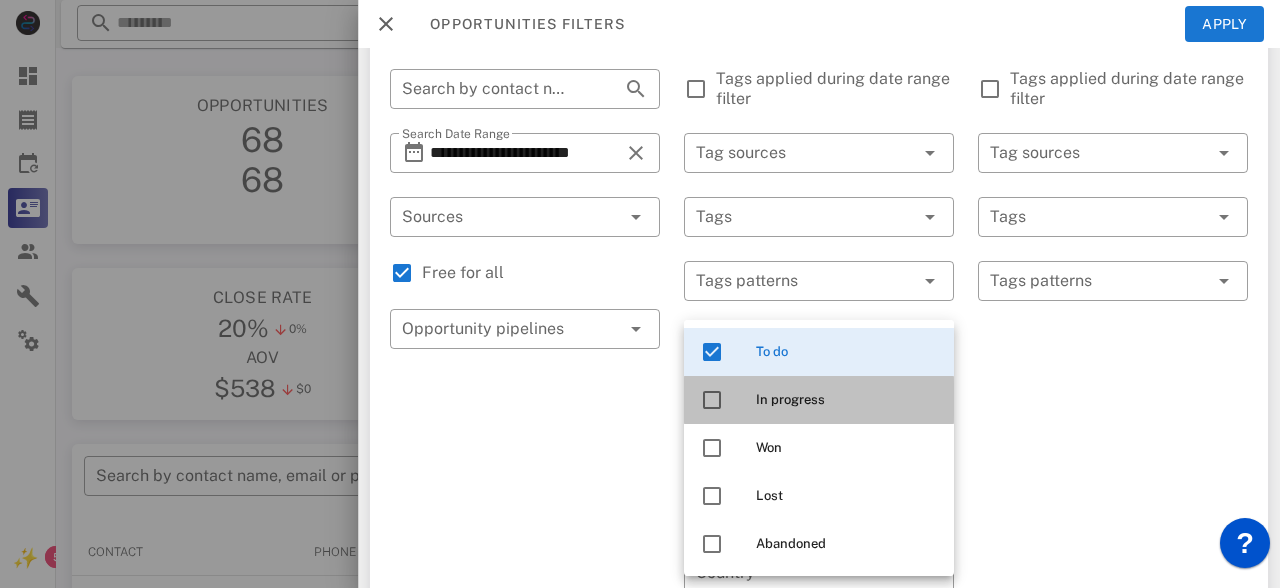 click at bounding box center (712, 400) 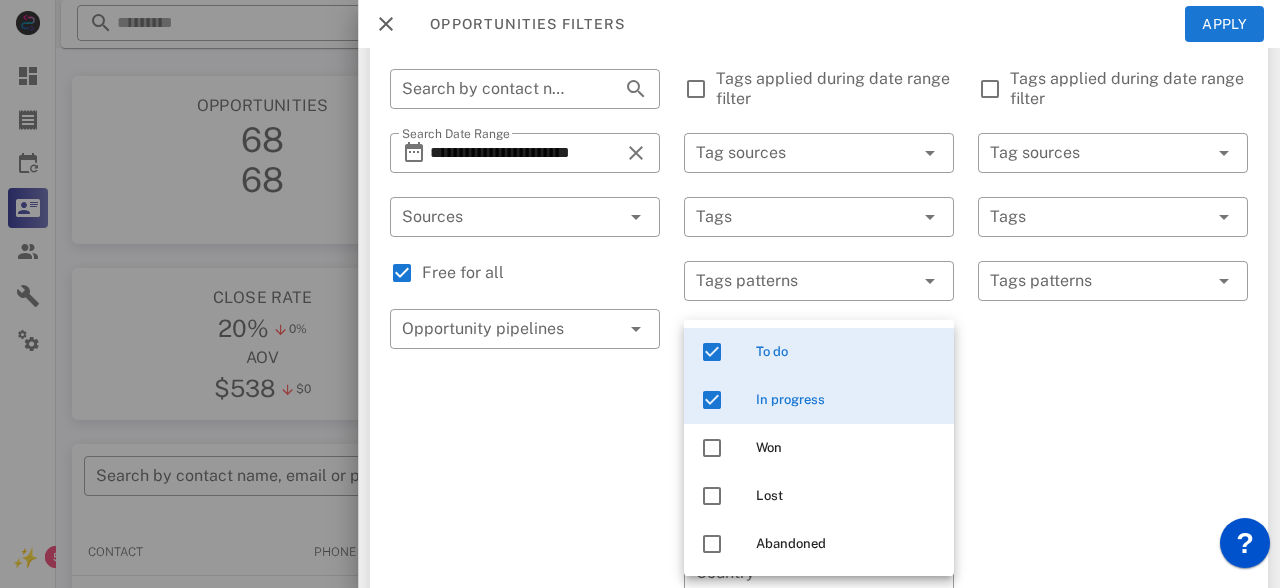 click on "Exclusion filters Tags applied during date range filter ​ Tag sources ​ Tags ​ Tags patterns" at bounding box center [1113, 577] 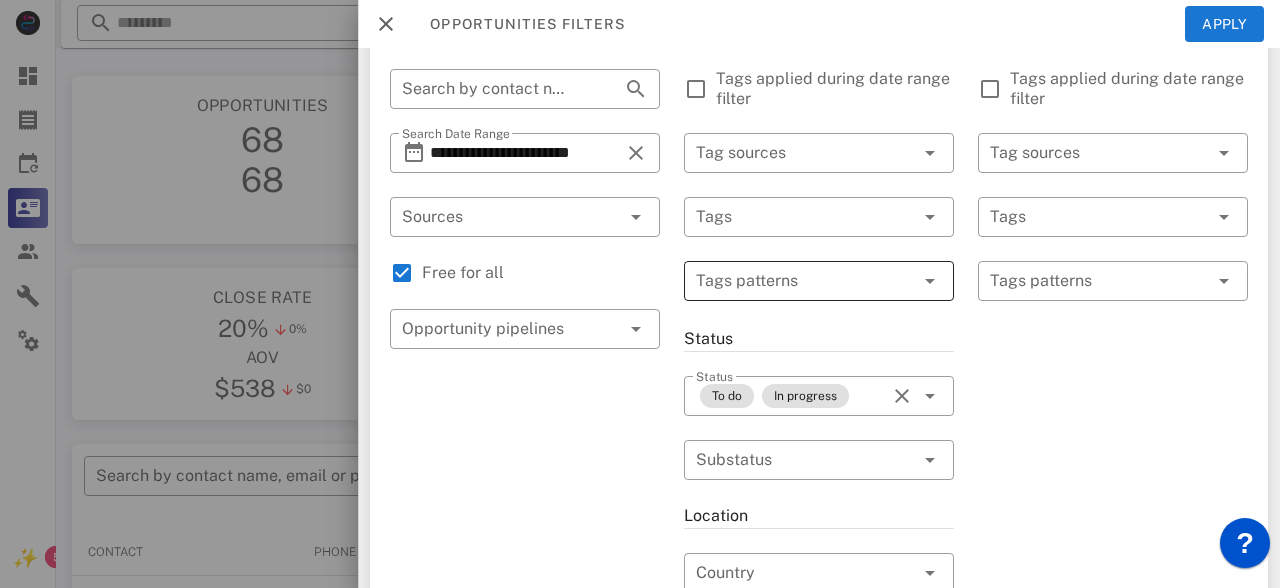 click at bounding box center [805, 281] 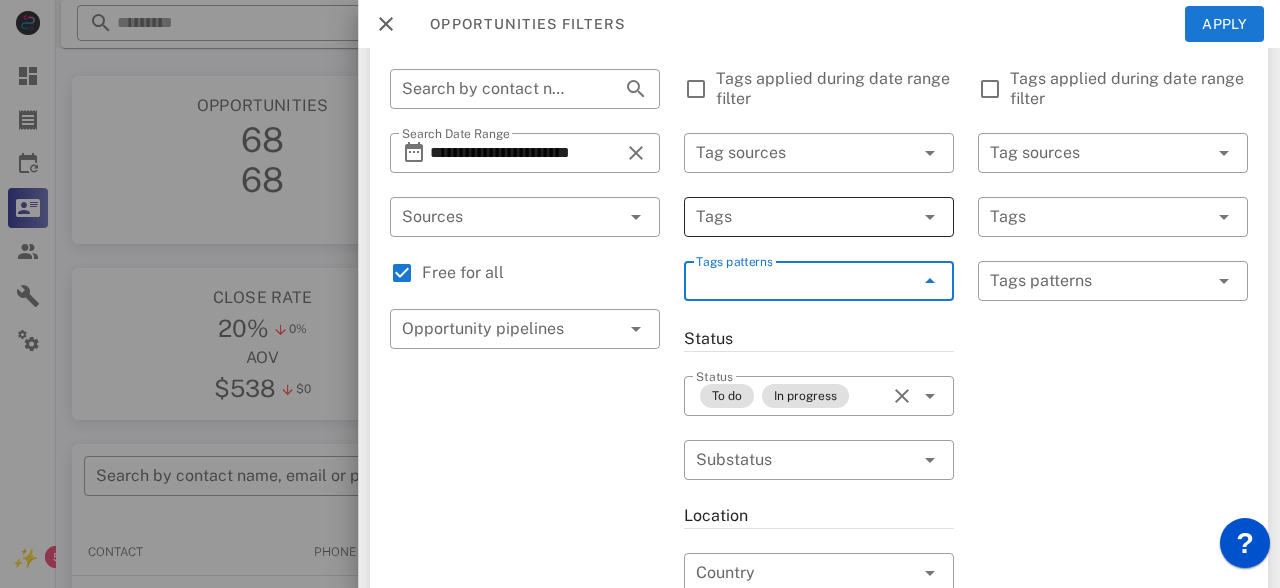 click at bounding box center (791, 217) 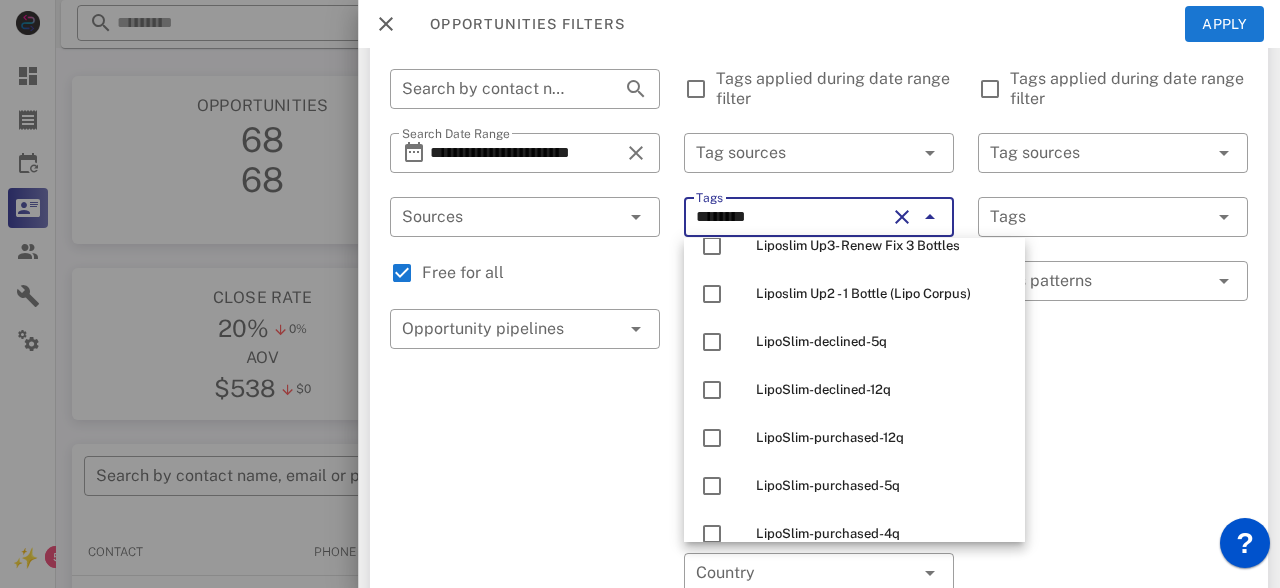scroll, scrollTop: 1577, scrollLeft: 0, axis: vertical 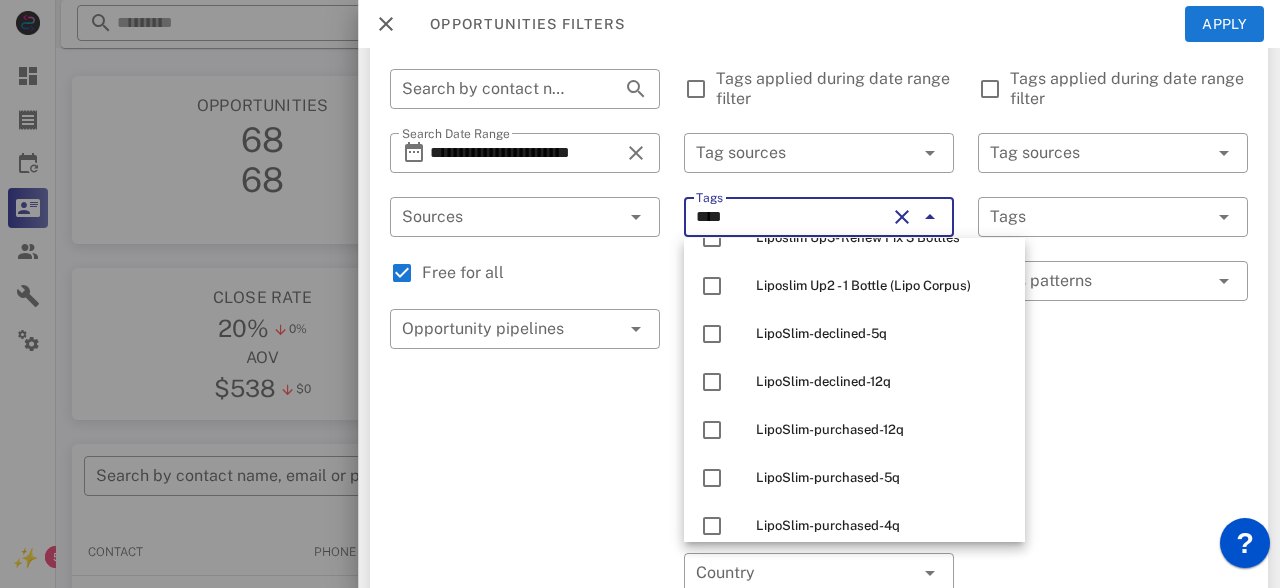 type on "****" 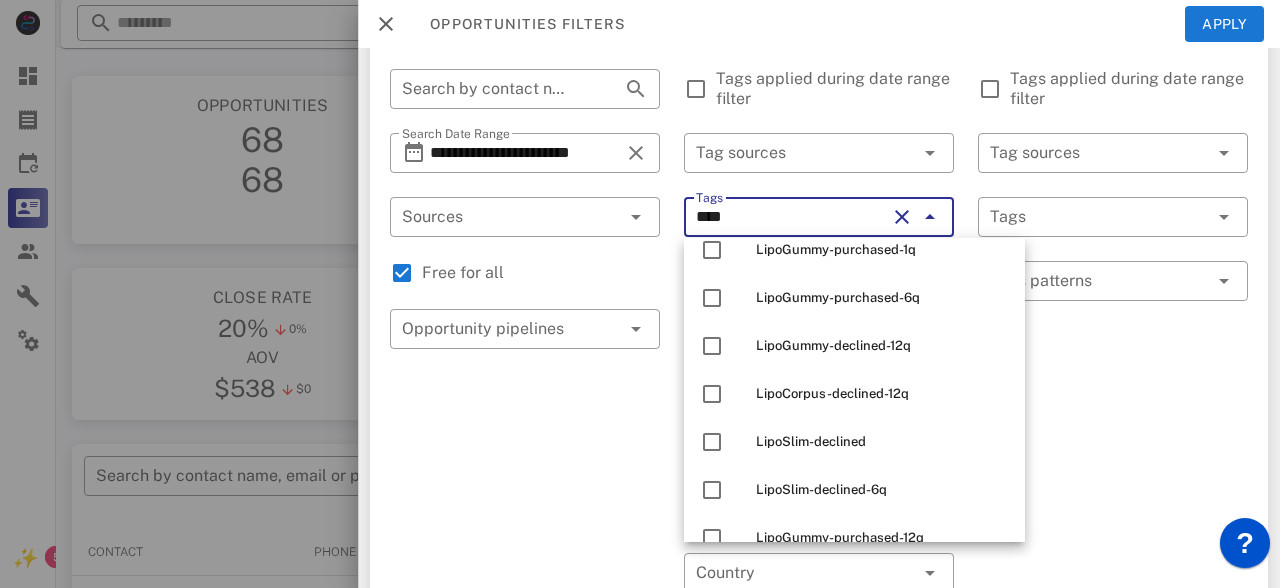 scroll, scrollTop: 0, scrollLeft: 0, axis: both 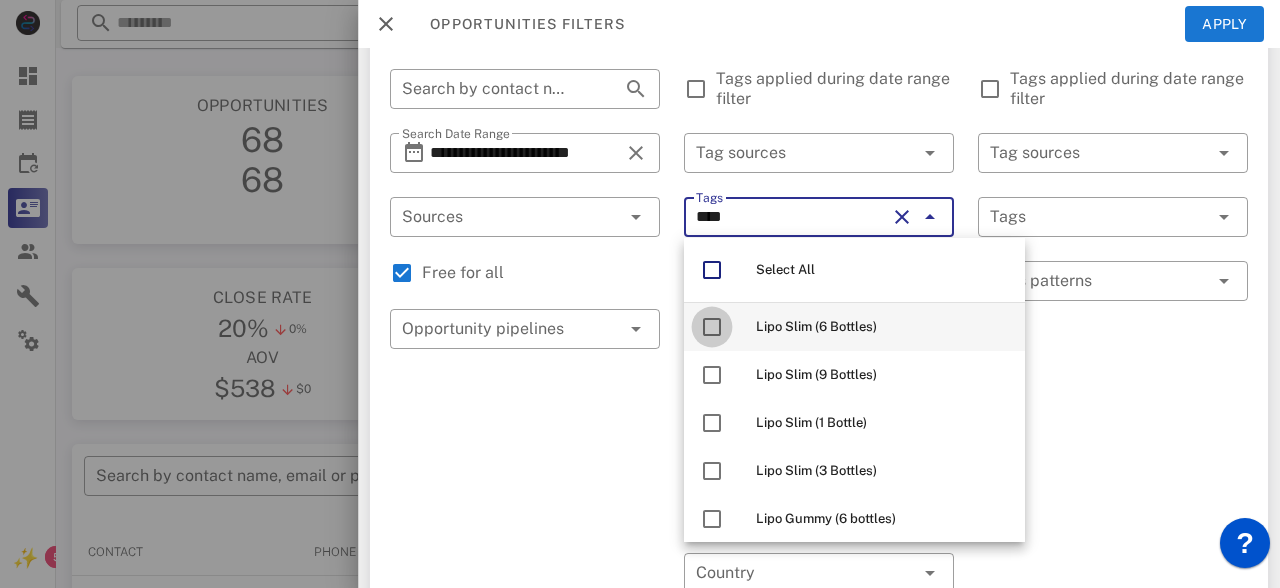 click at bounding box center (712, 327) 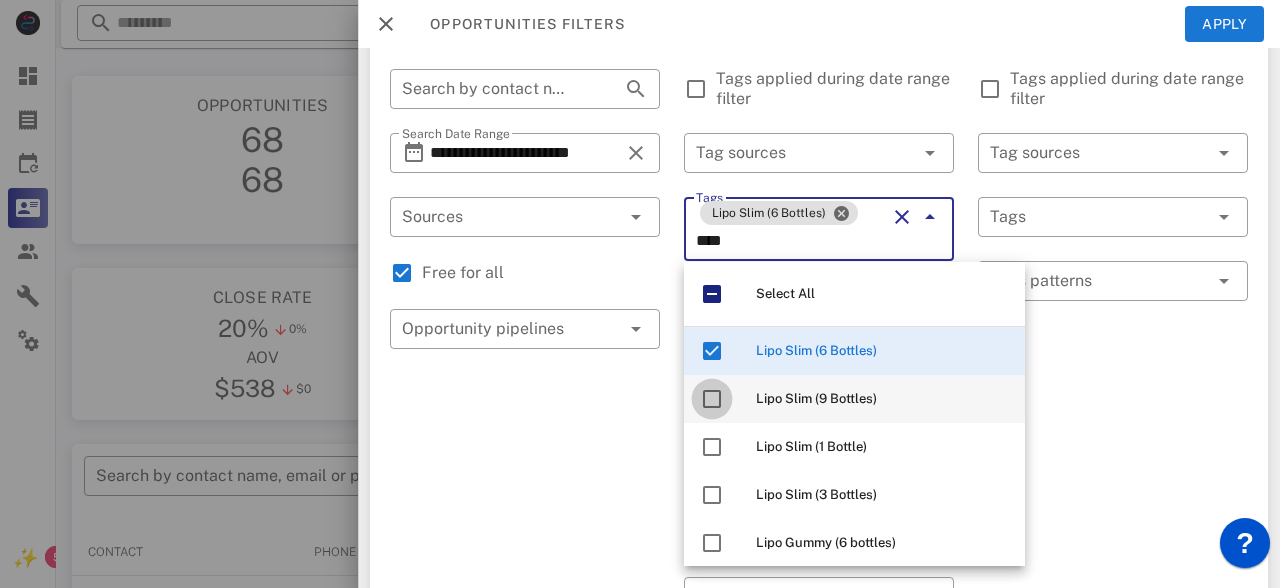 click at bounding box center (712, 399) 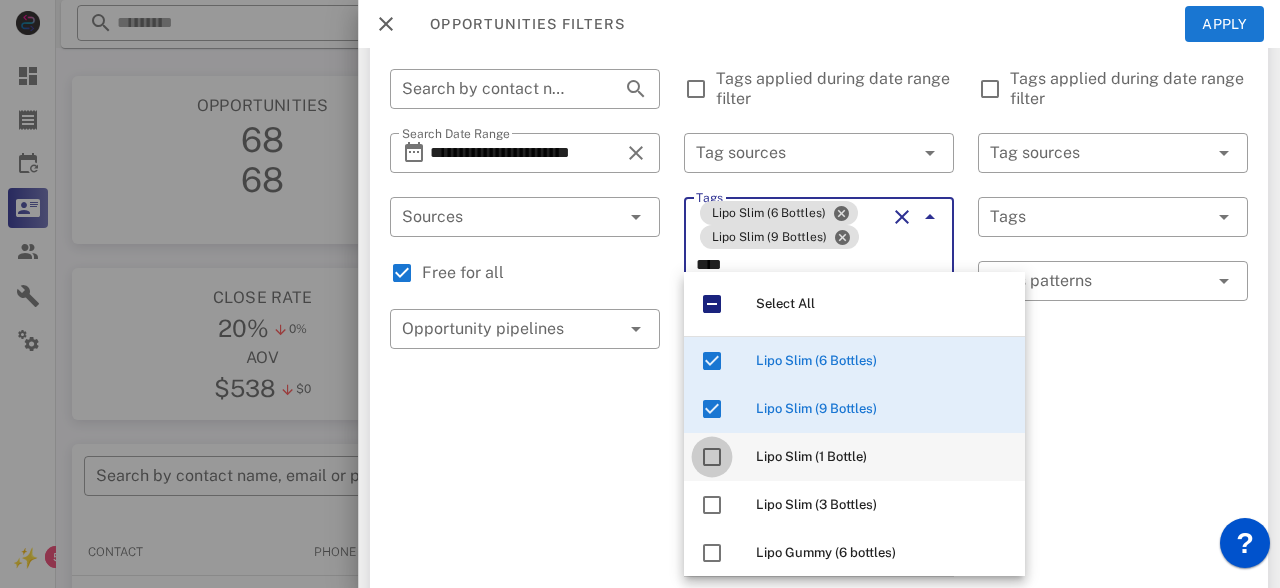 click at bounding box center [712, 457] 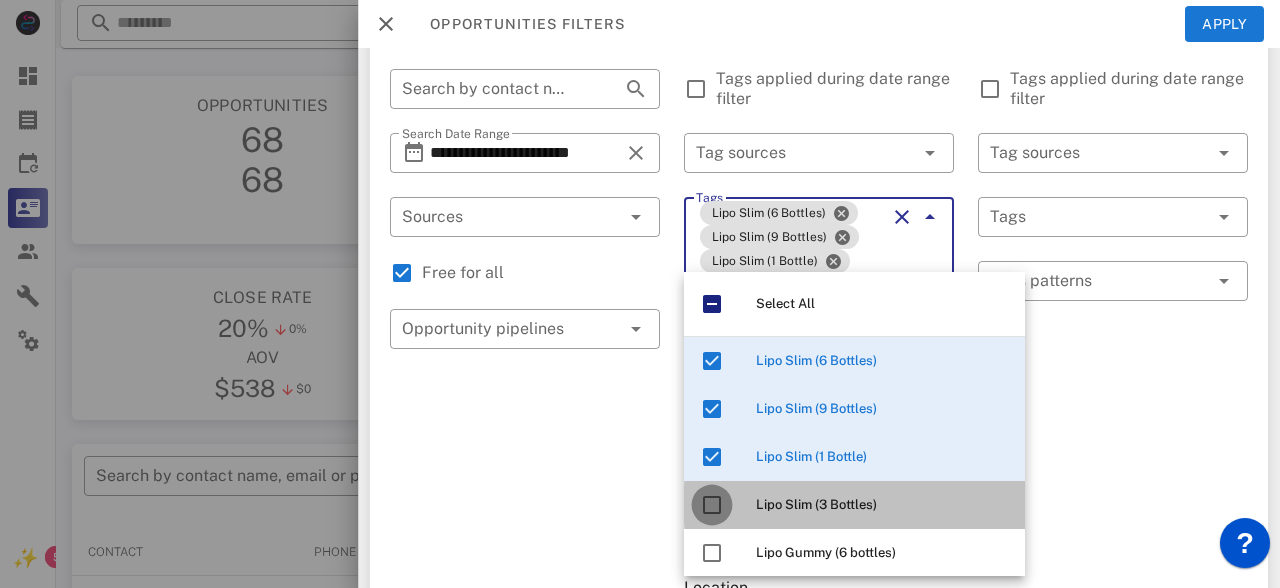 click at bounding box center [712, 505] 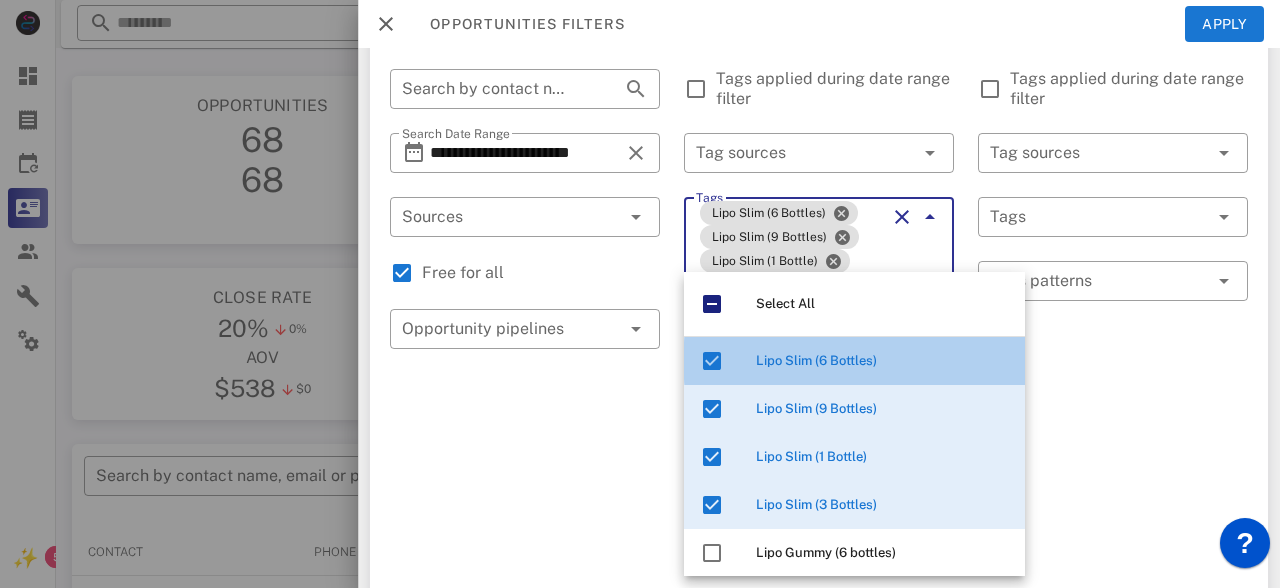 click on "Lipo Slim (6 Bottles)" at bounding box center (854, 361) 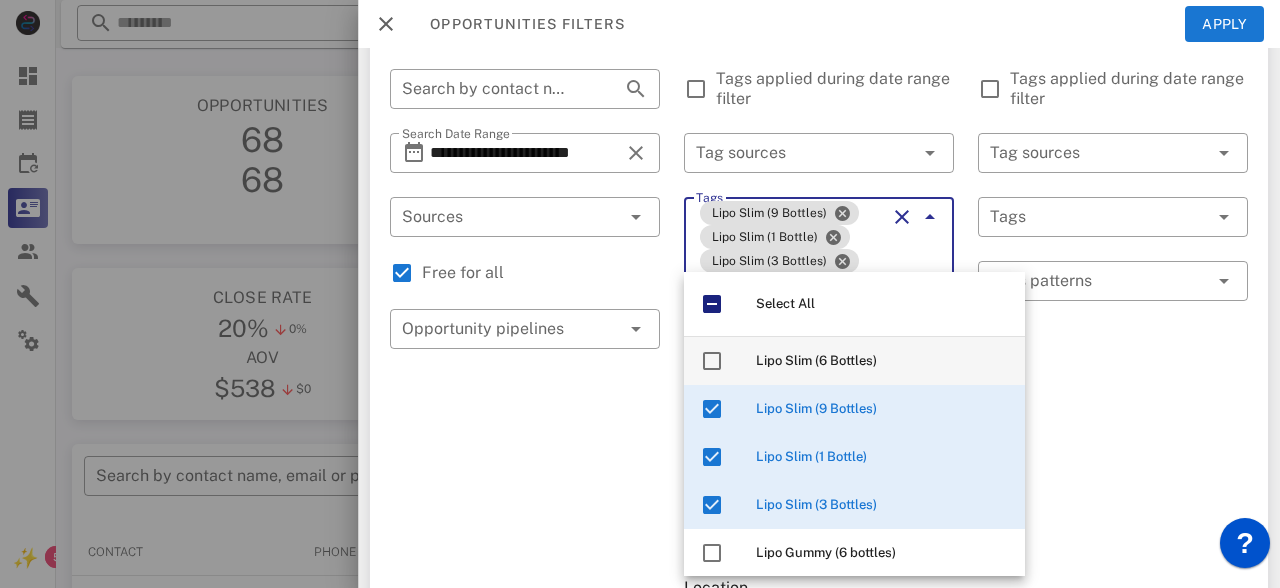 click on "Lipo Slim (6 Bottles)" at bounding box center (882, 361) 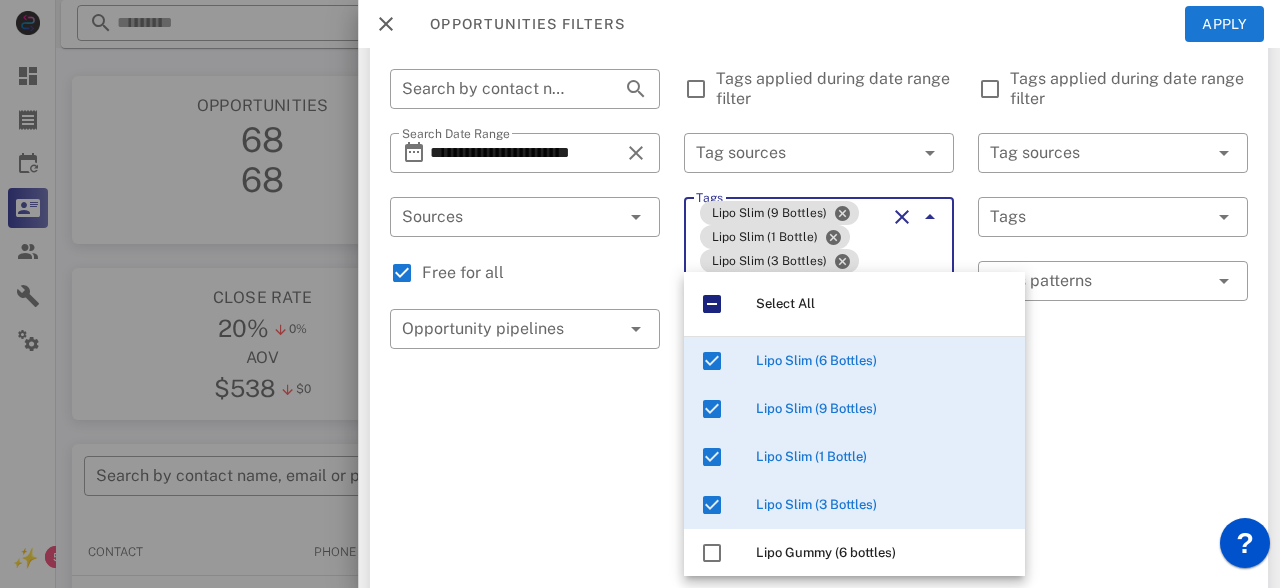 click on "Exclusion filters Tags applied during date range filter ​ Tag sources ​ Tags ​ Tags patterns" at bounding box center (1113, 625) 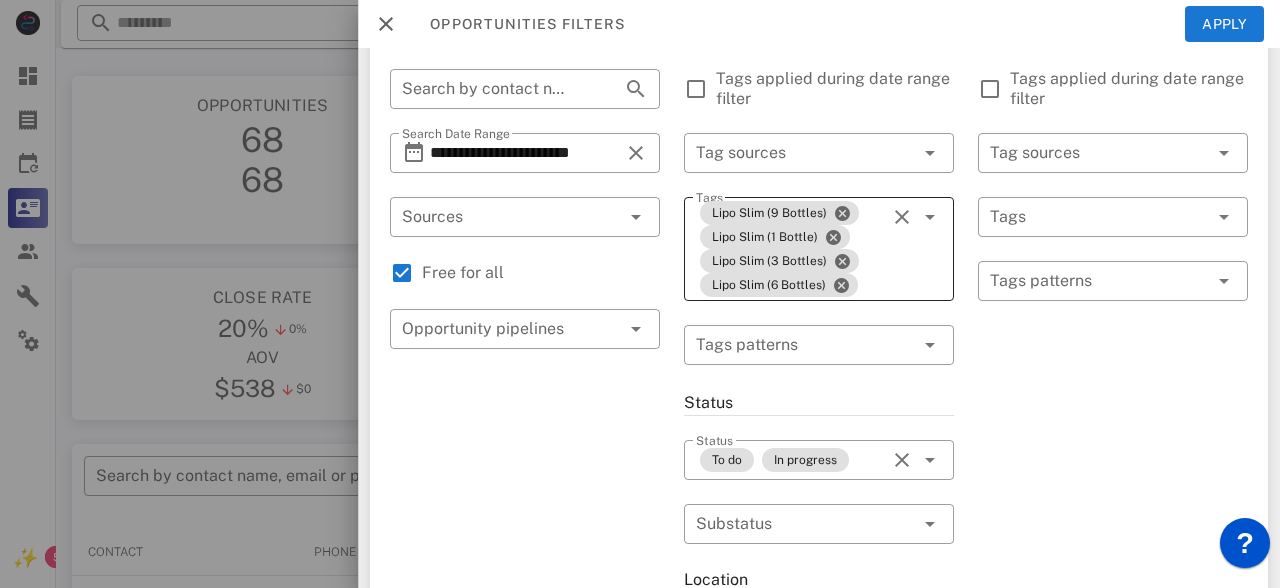 click on "Tags Lipo Slim (9 Bottles) Lipo Slim (1 Bottle) Lipo Slim (3 Bottles) Lipo Slim (6 Bottles)" at bounding box center [819, 249] 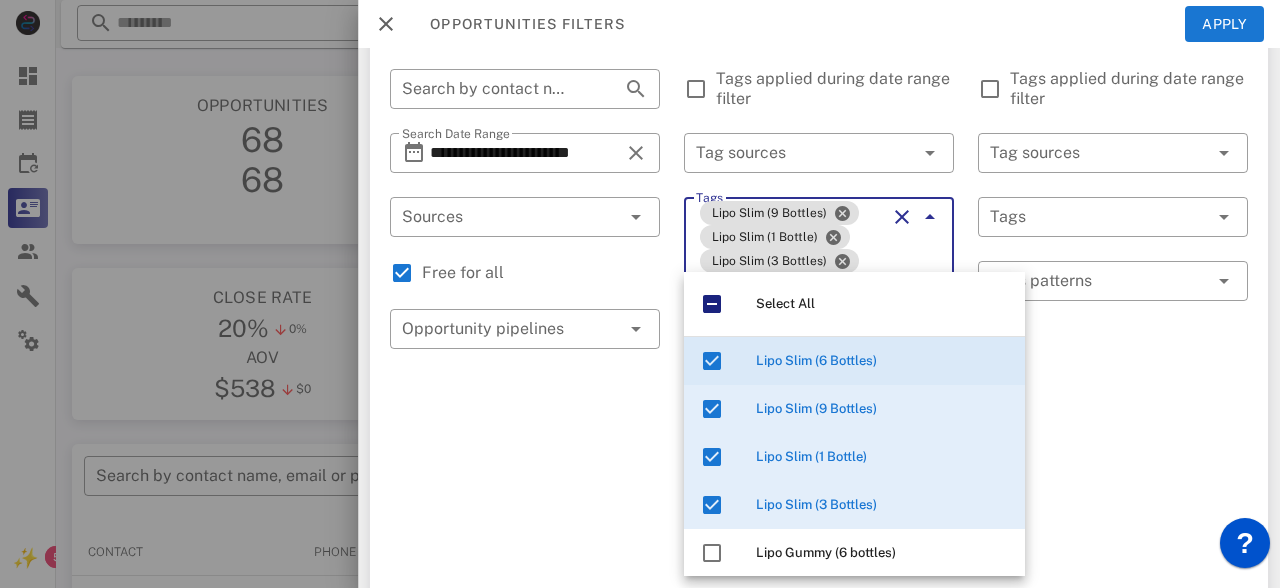 scroll, scrollTop: 17, scrollLeft: 0, axis: vertical 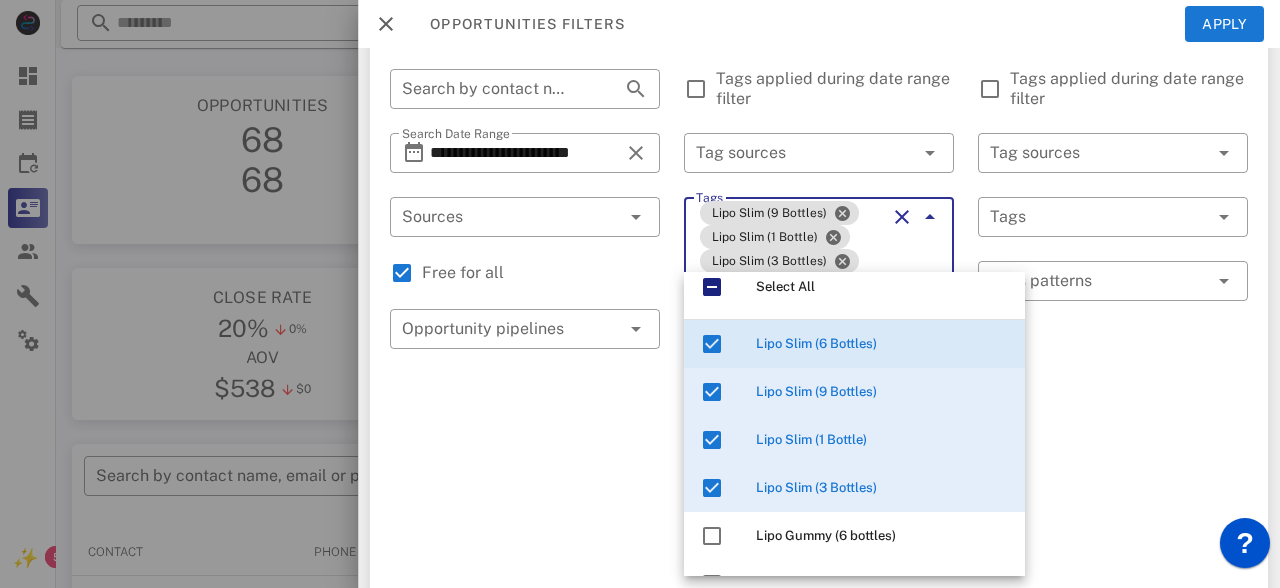 click on "Tags Lipo Slim (9 Bottles) Lipo Slim (1 Bottle) Lipo Slim (3 Bottles) Lipo Slim (6 Bottles)" at bounding box center (819, 265) 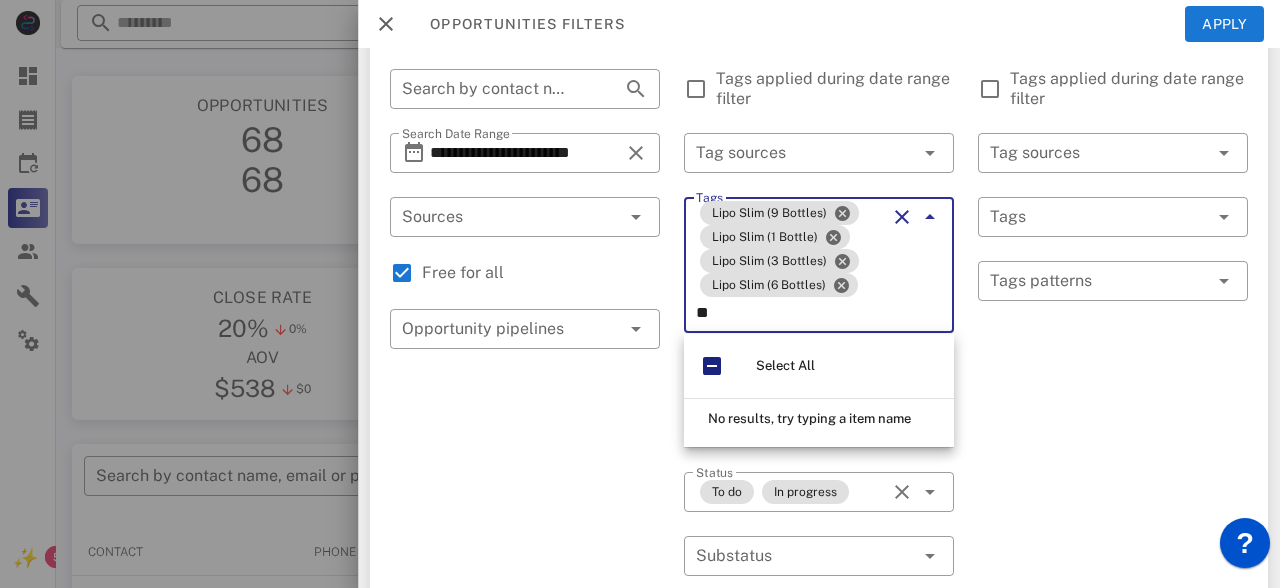 scroll, scrollTop: 0, scrollLeft: 0, axis: both 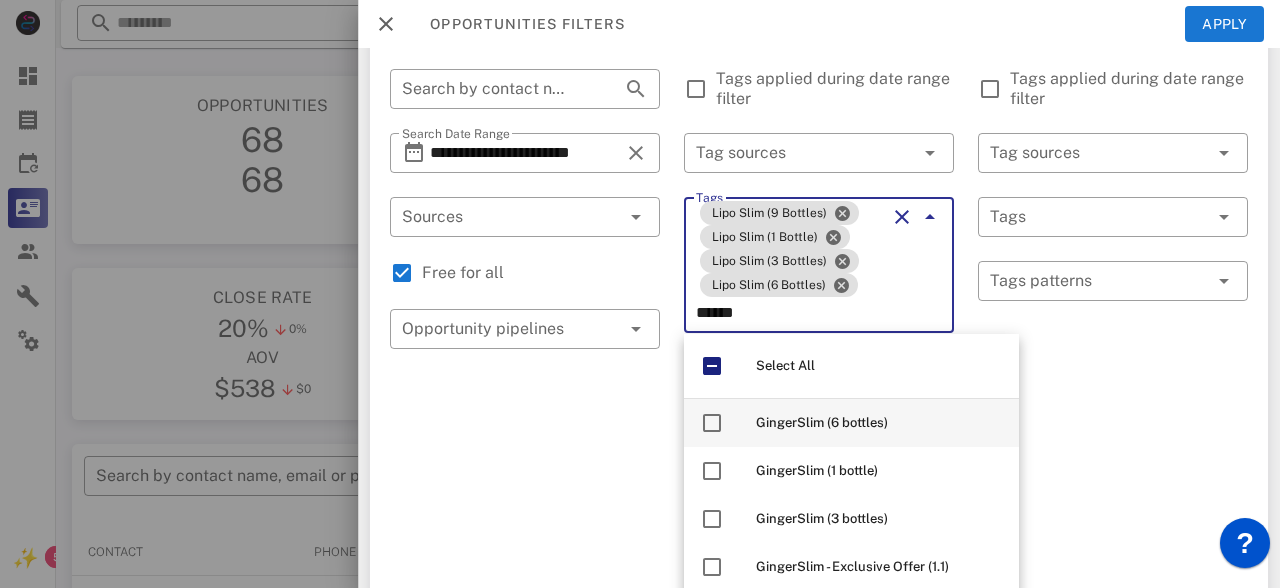 click on "GingerSlim (6 bottles)" at bounding box center (822, 422) 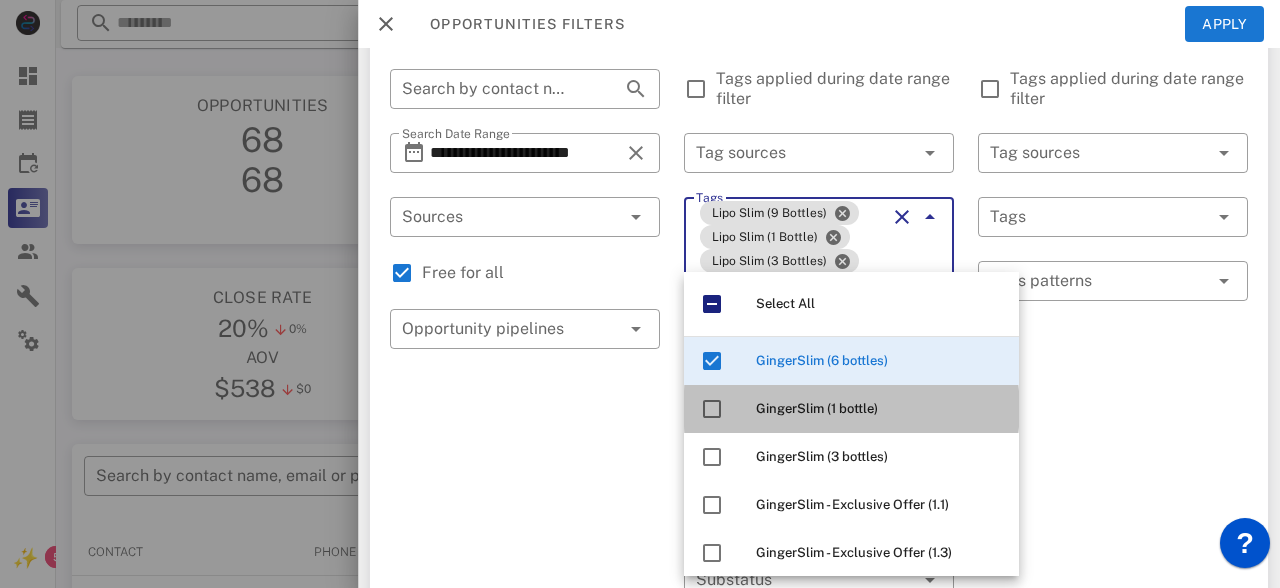 click on "GingerSlim (1 bottle)" at bounding box center (817, 408) 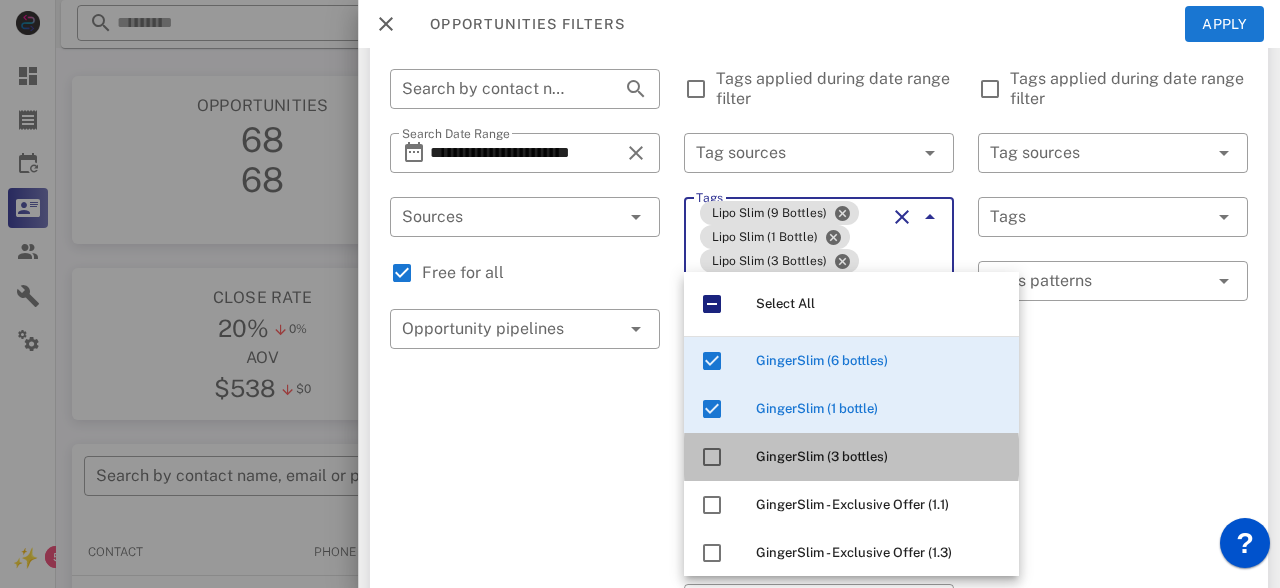 click on "GingerSlim (3 bottles)" at bounding box center [822, 456] 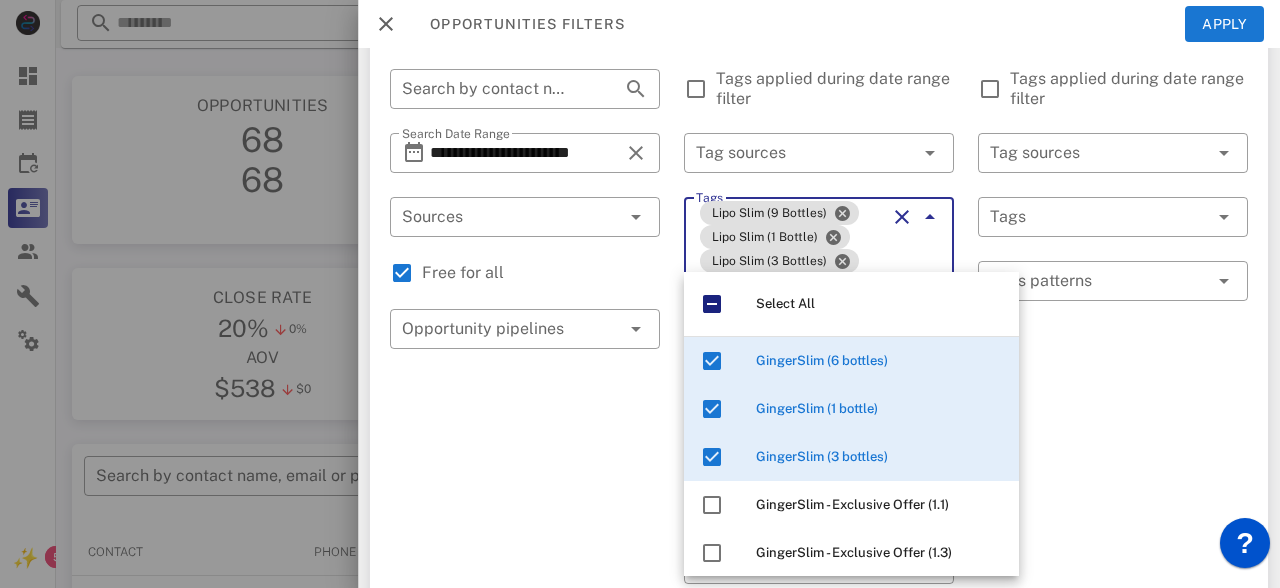 type on "******" 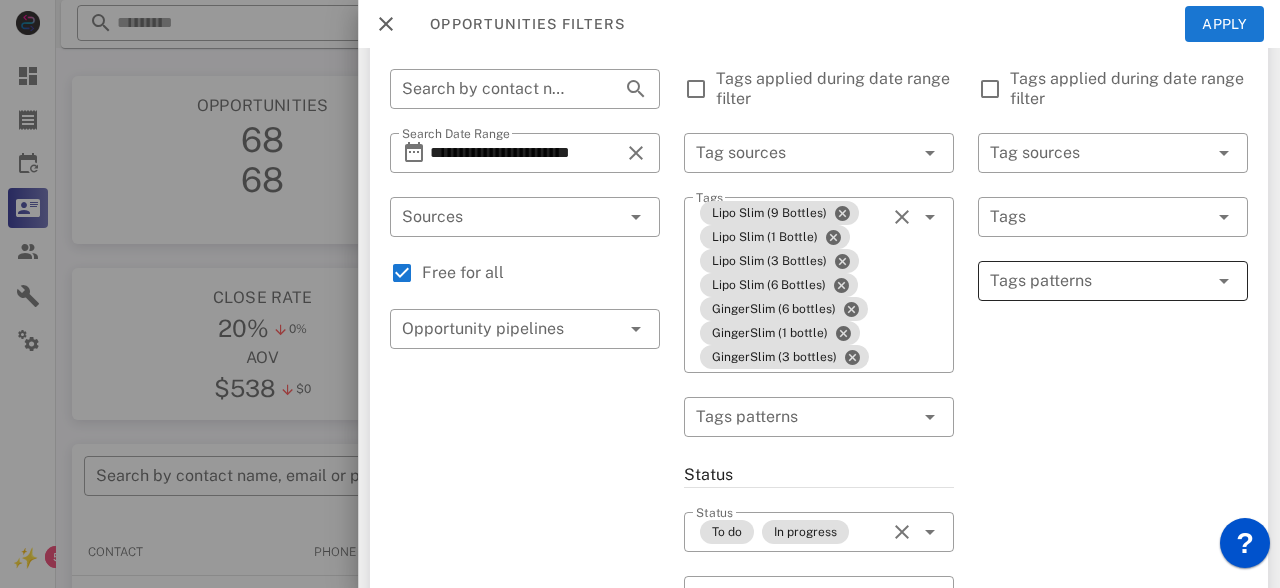 click at bounding box center (1099, 281) 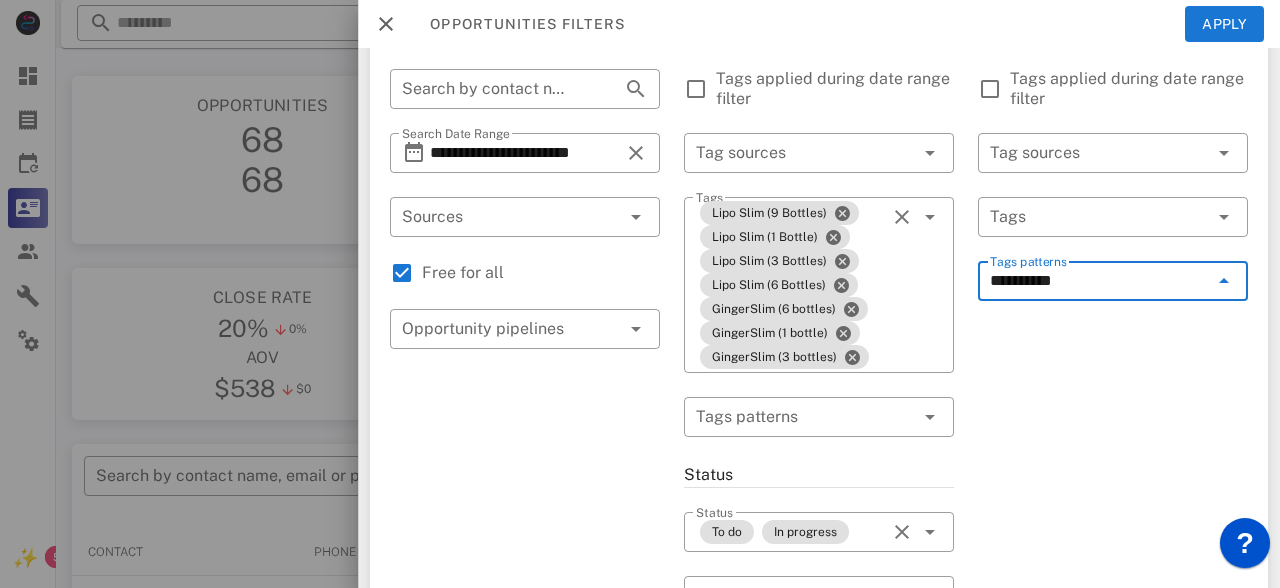 type on "*********" 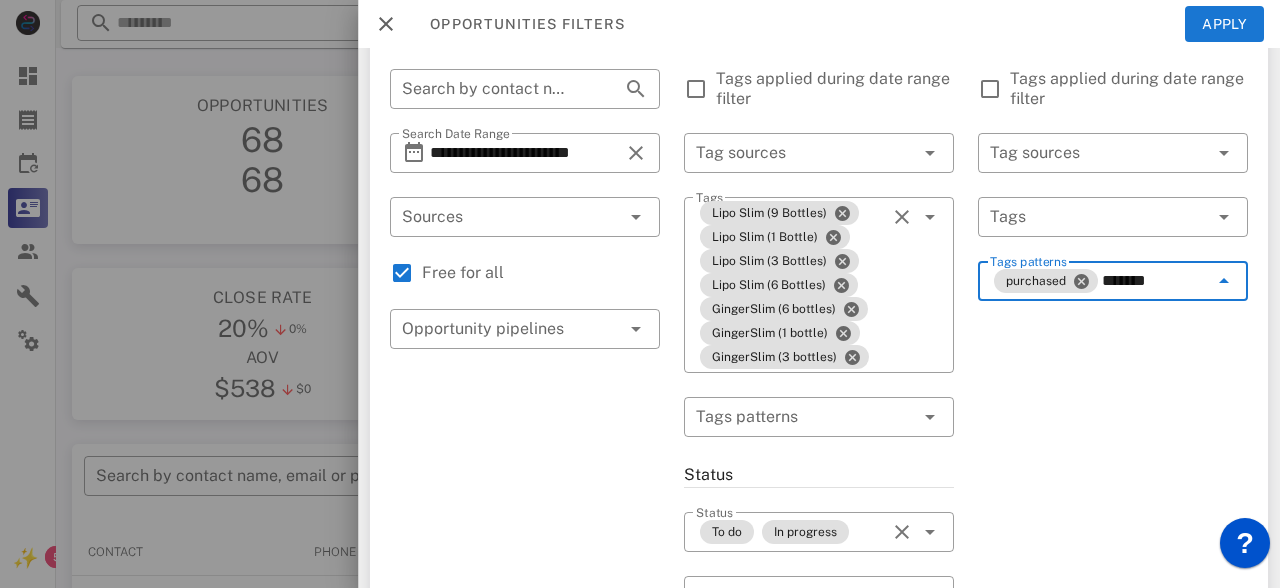type on "********" 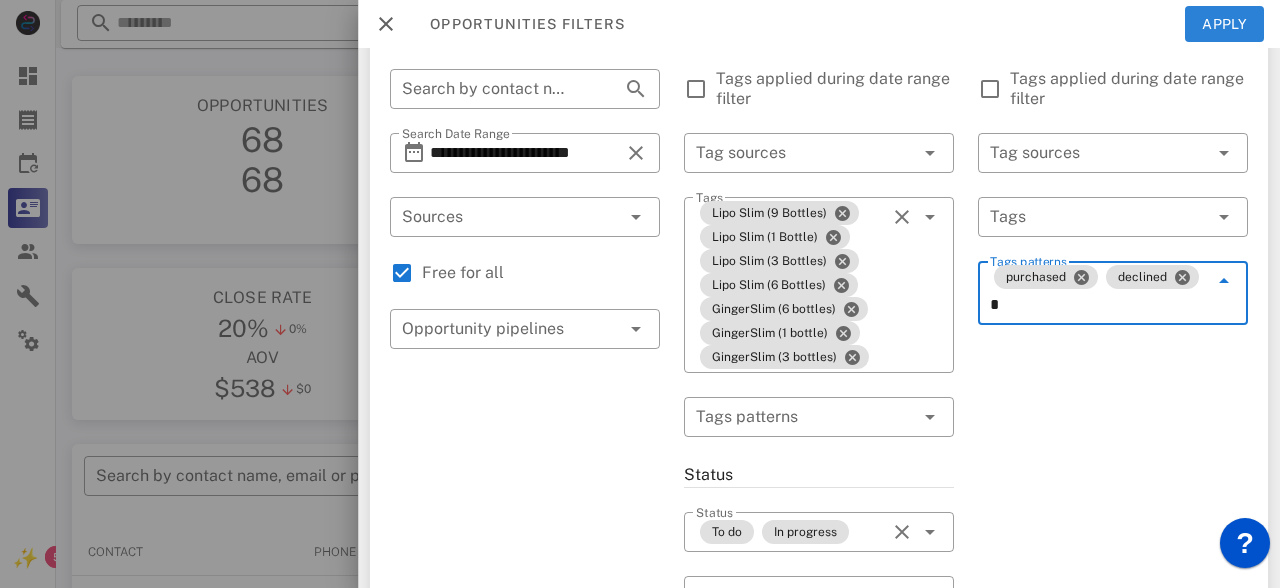 type on "*" 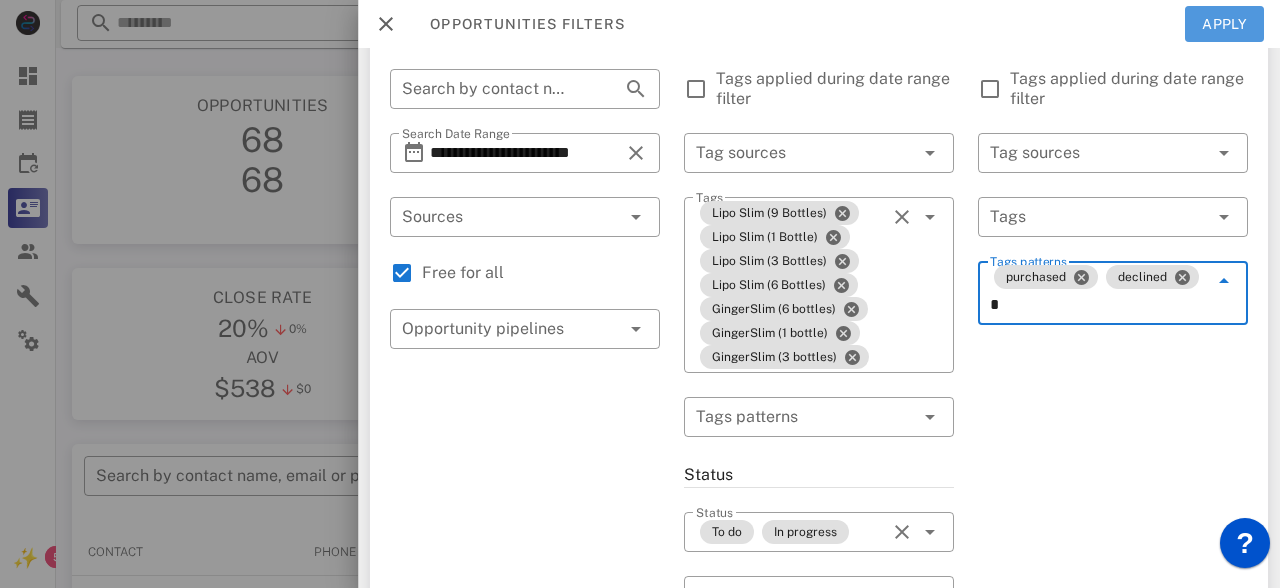 click on "Apply" at bounding box center [1225, 24] 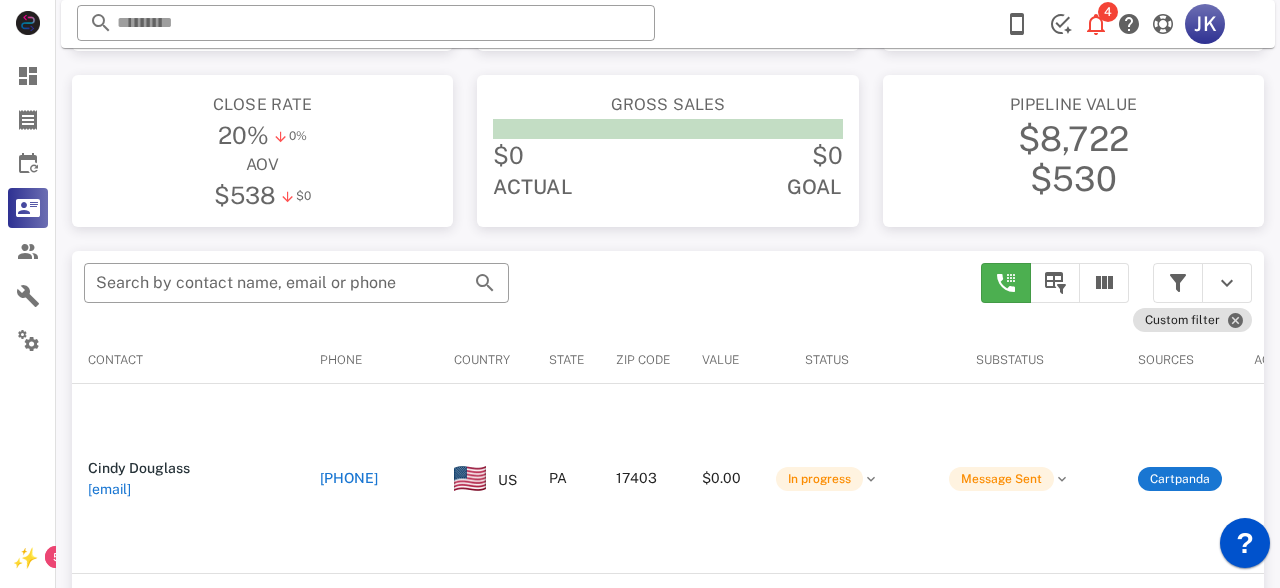 scroll, scrollTop: 195, scrollLeft: 0, axis: vertical 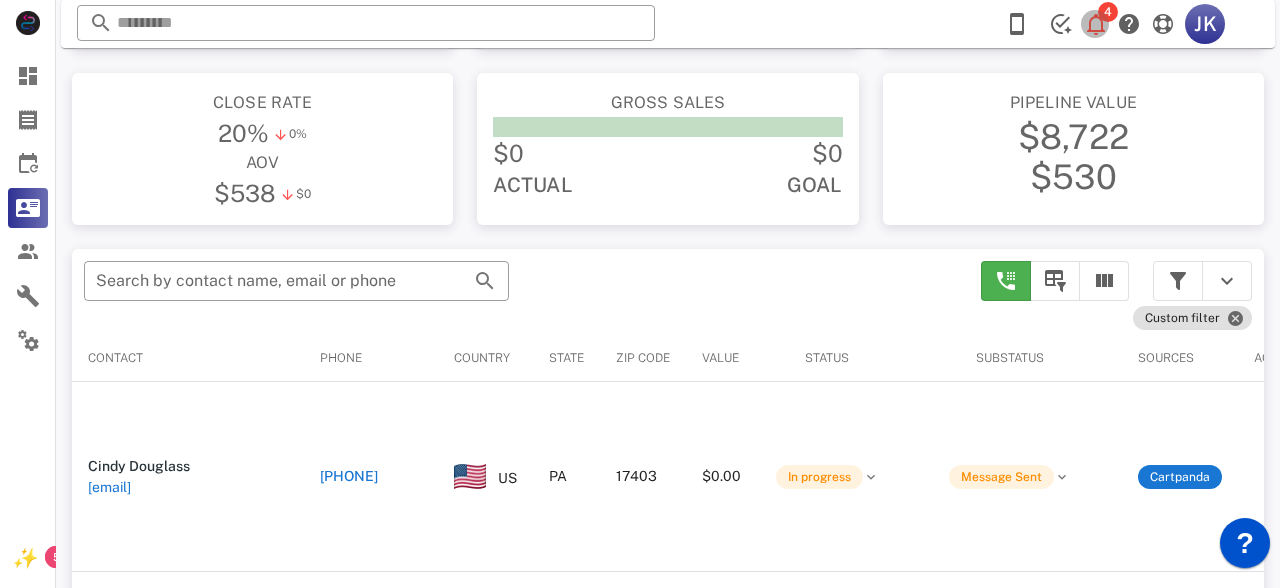 click on "4" at bounding box center (1108, 12) 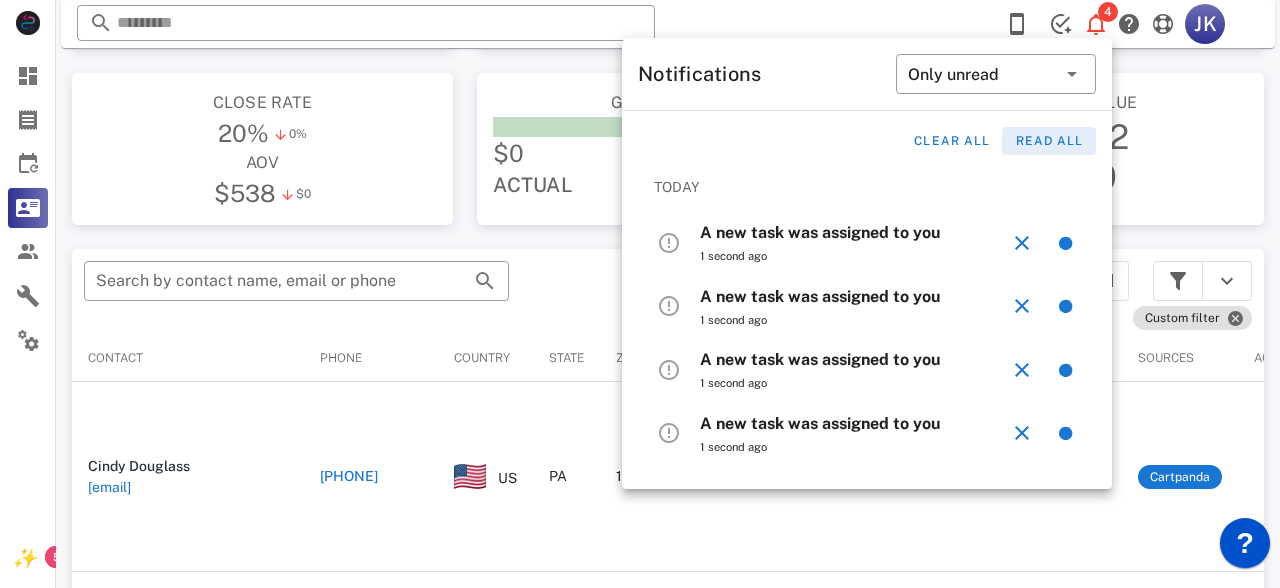 click on "Read all" at bounding box center [1049, 141] 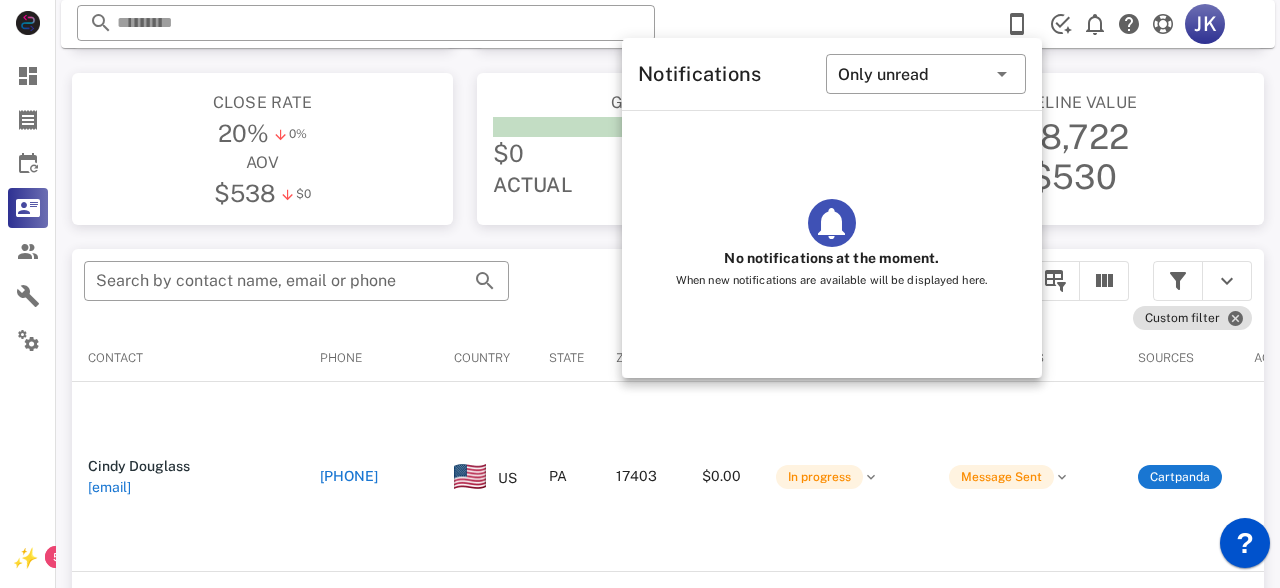 click on "​ JK Reload browser Accept" at bounding box center [668, 24] 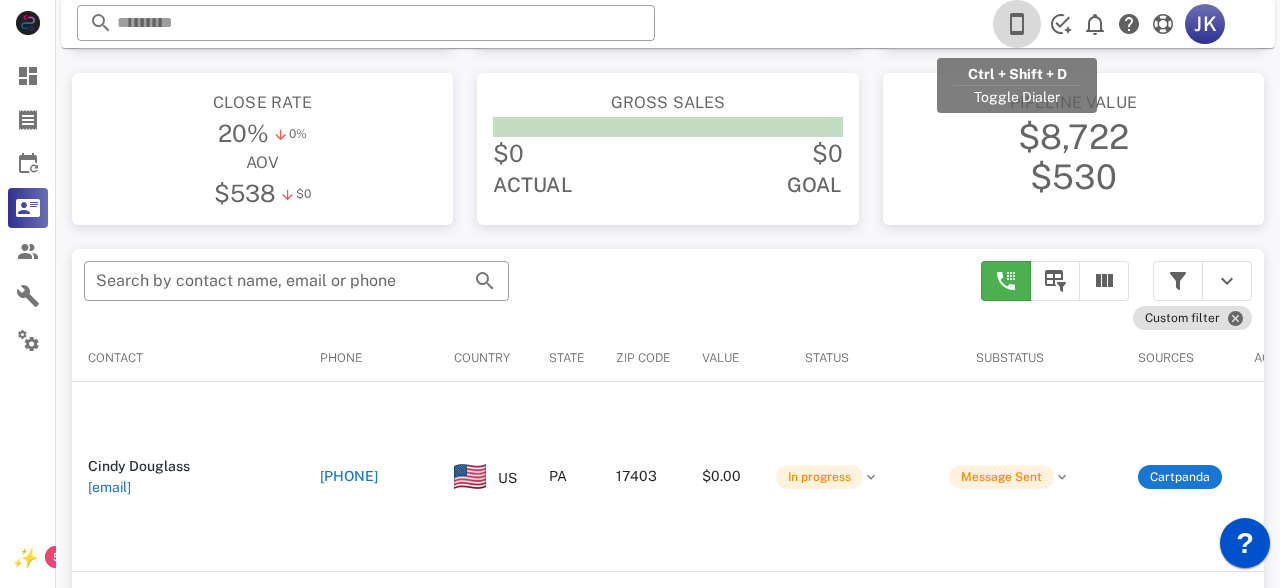 click at bounding box center [1017, 24] 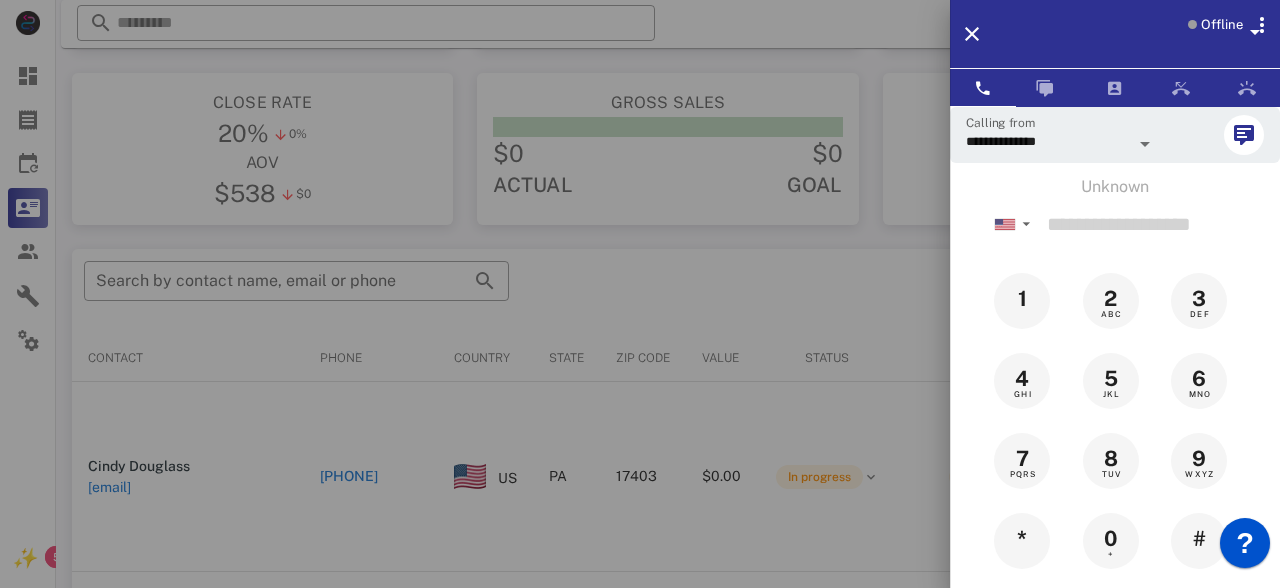 click at bounding box center (1145, 144) 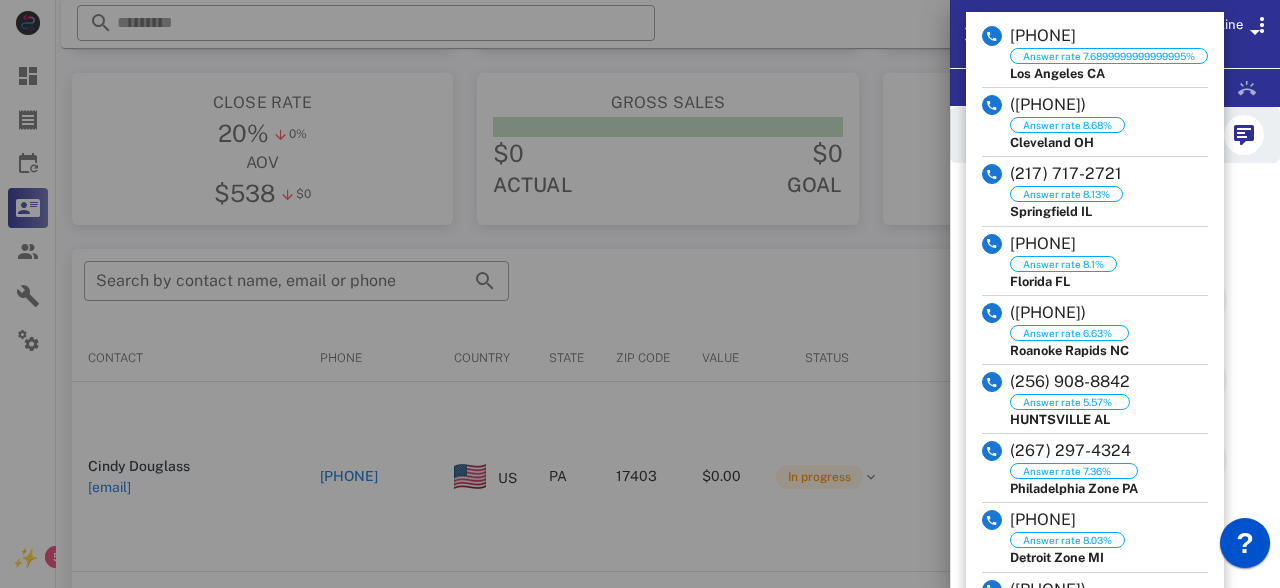 click at bounding box center [1222, 135] 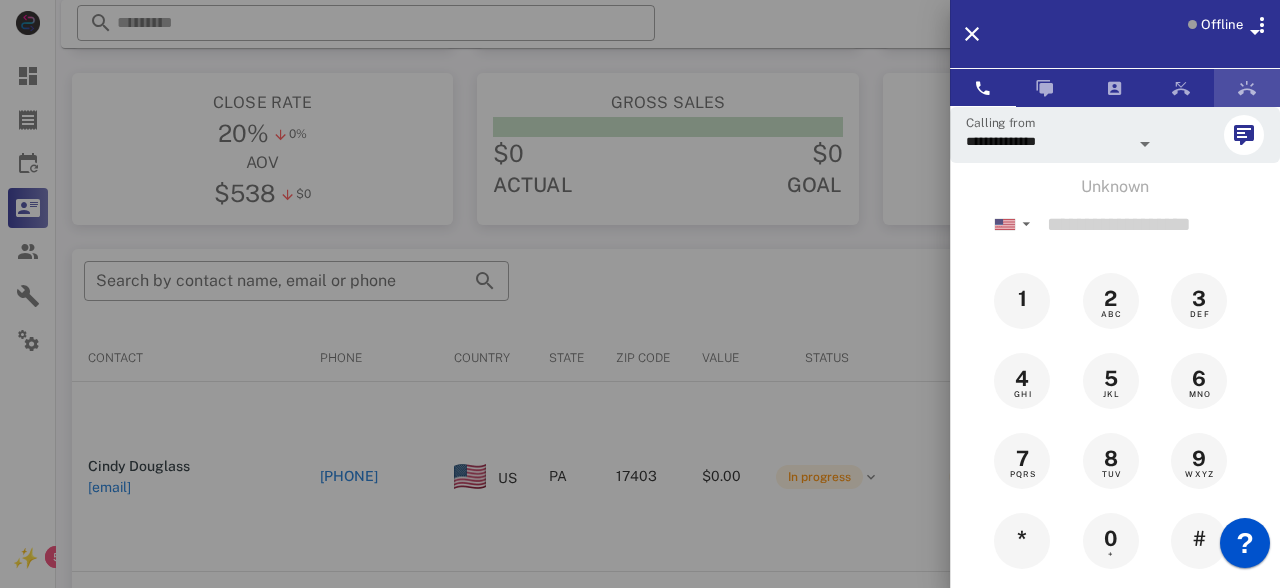 click at bounding box center (1247, 88) 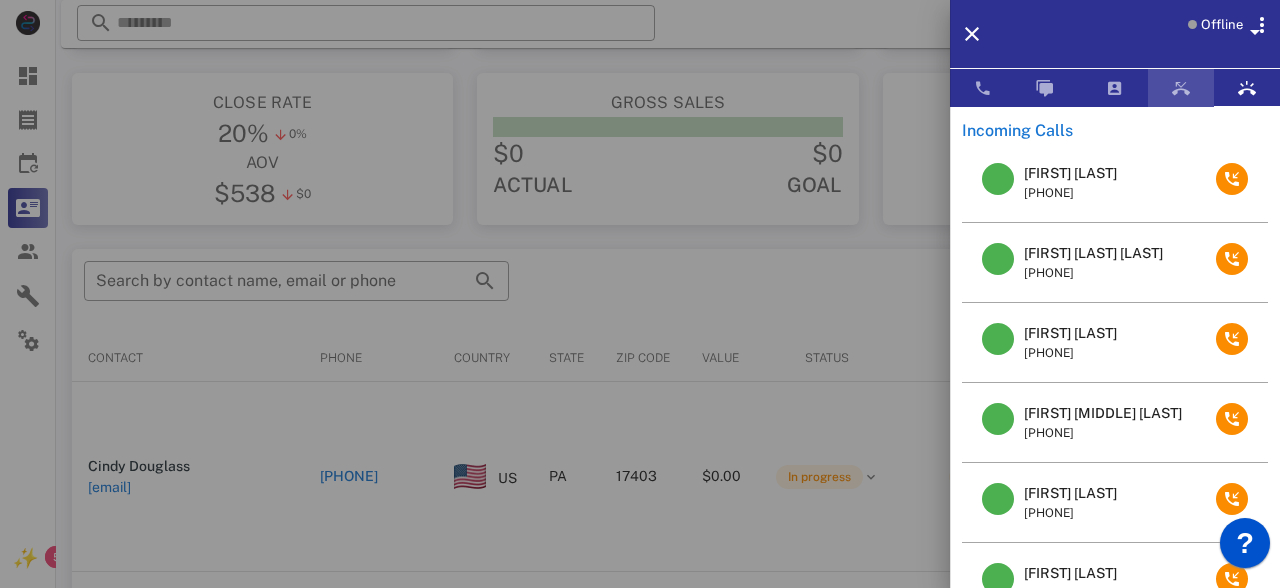 click at bounding box center (1181, 88) 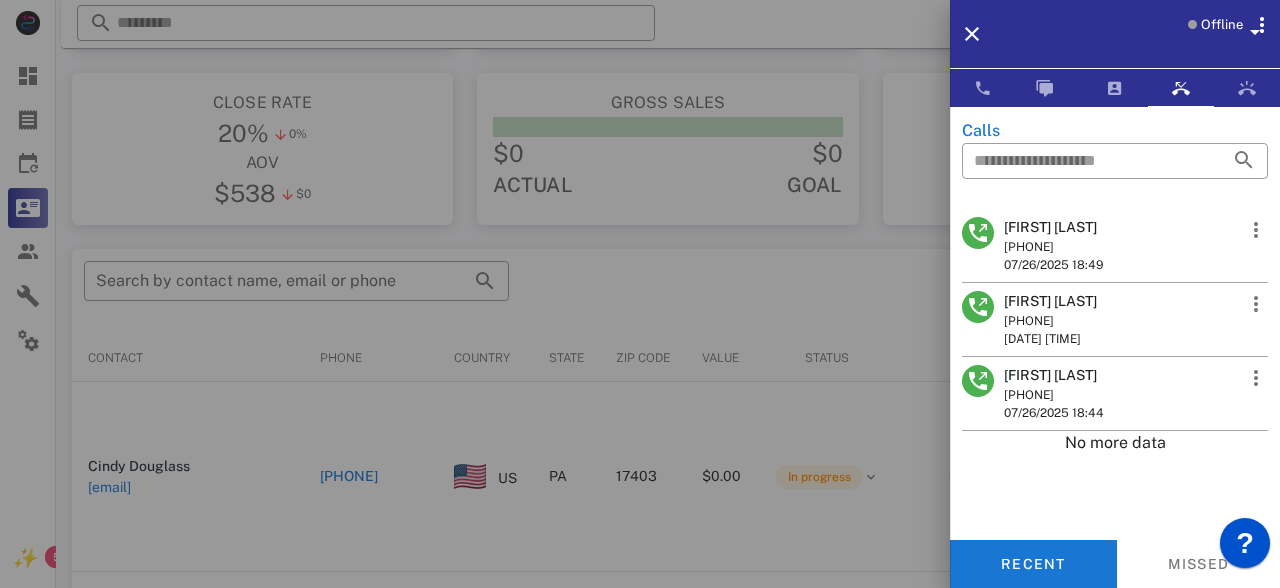 click at bounding box center (640, 294) 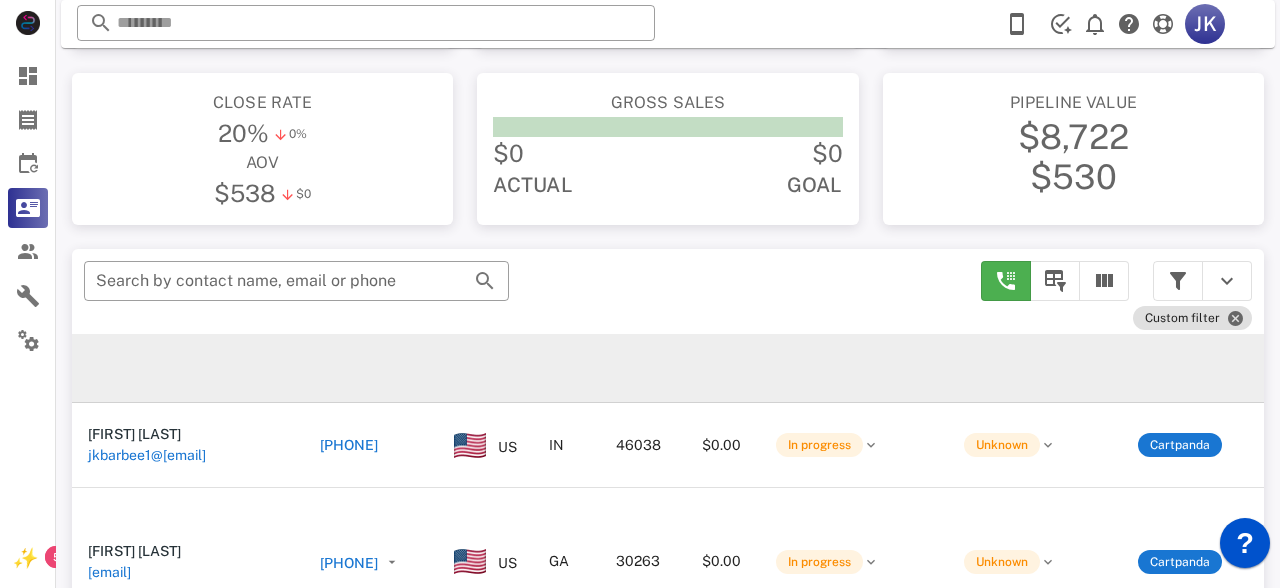 scroll, scrollTop: 181, scrollLeft: 0, axis: vertical 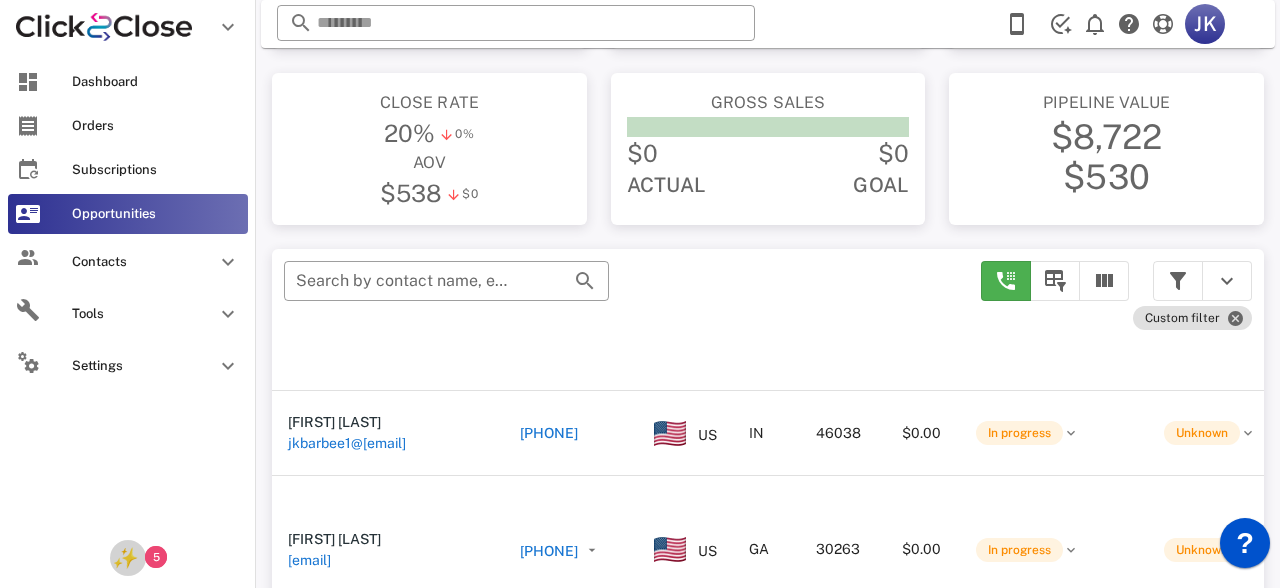 click on "5" at bounding box center [156, 557] 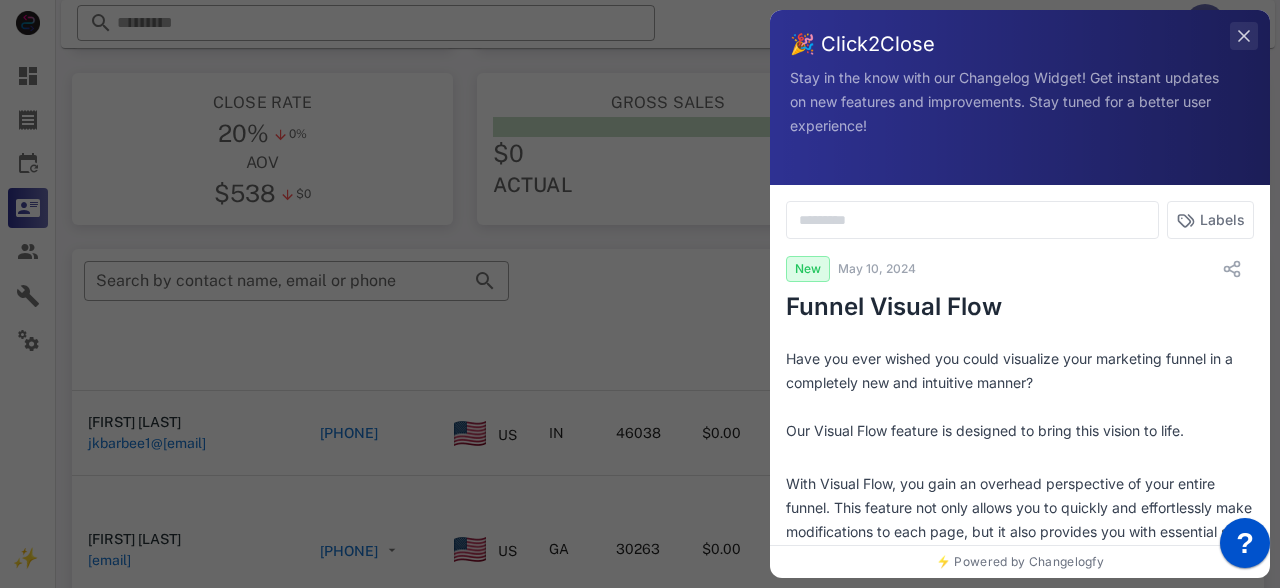 click 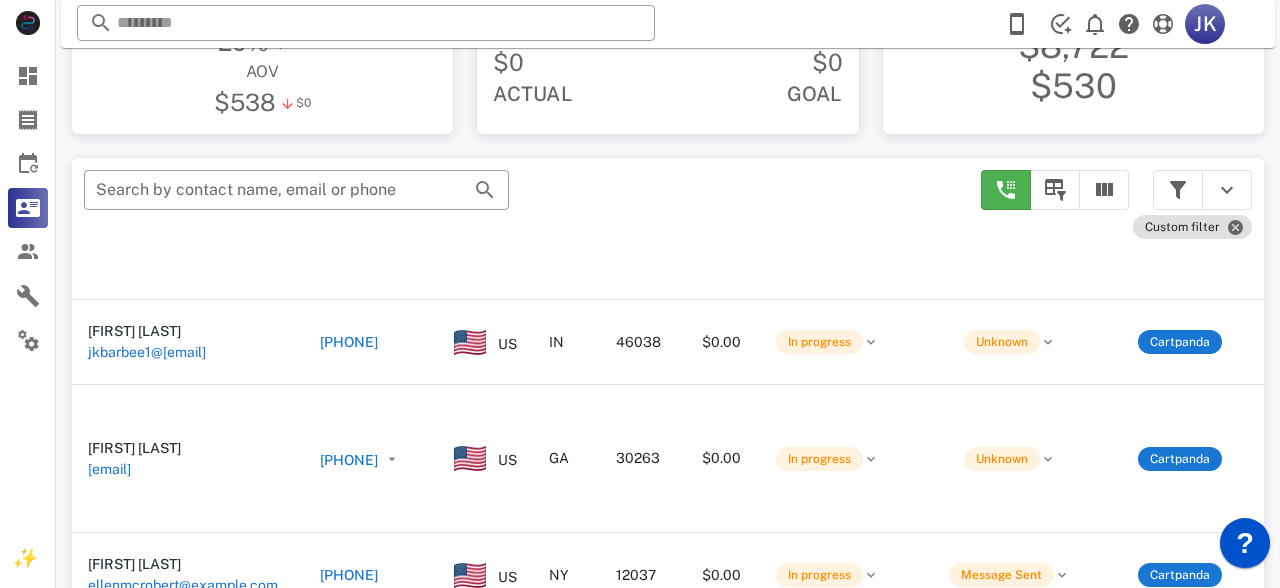scroll, scrollTop: 288, scrollLeft: 0, axis: vertical 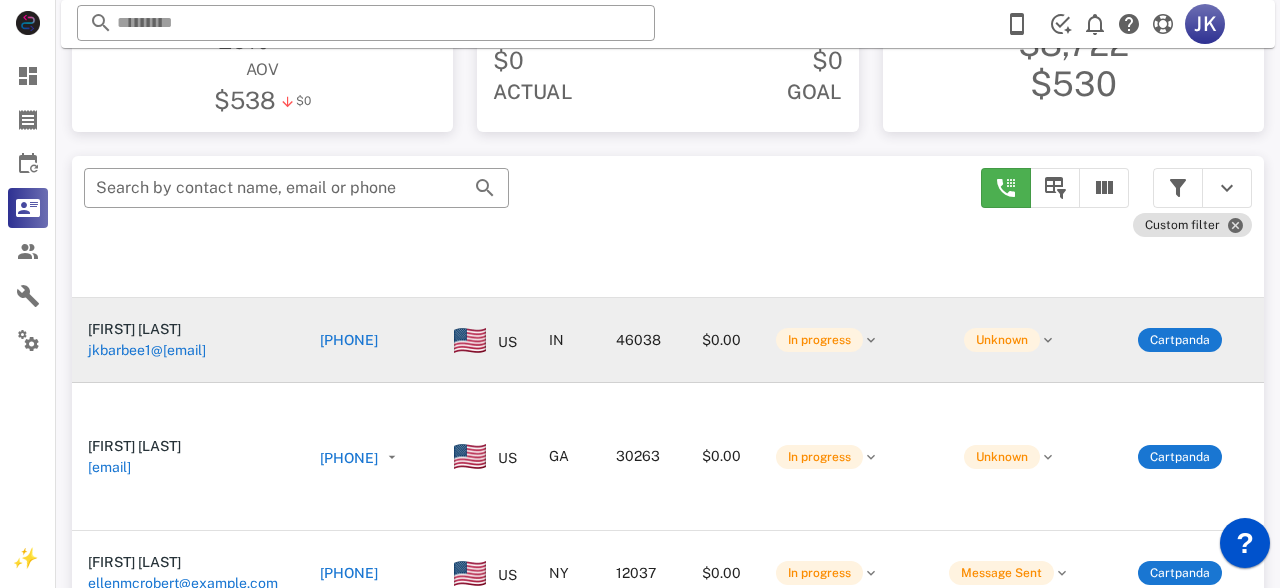 click on "jkbarbee1@[EMAIL]" at bounding box center [147, 350] 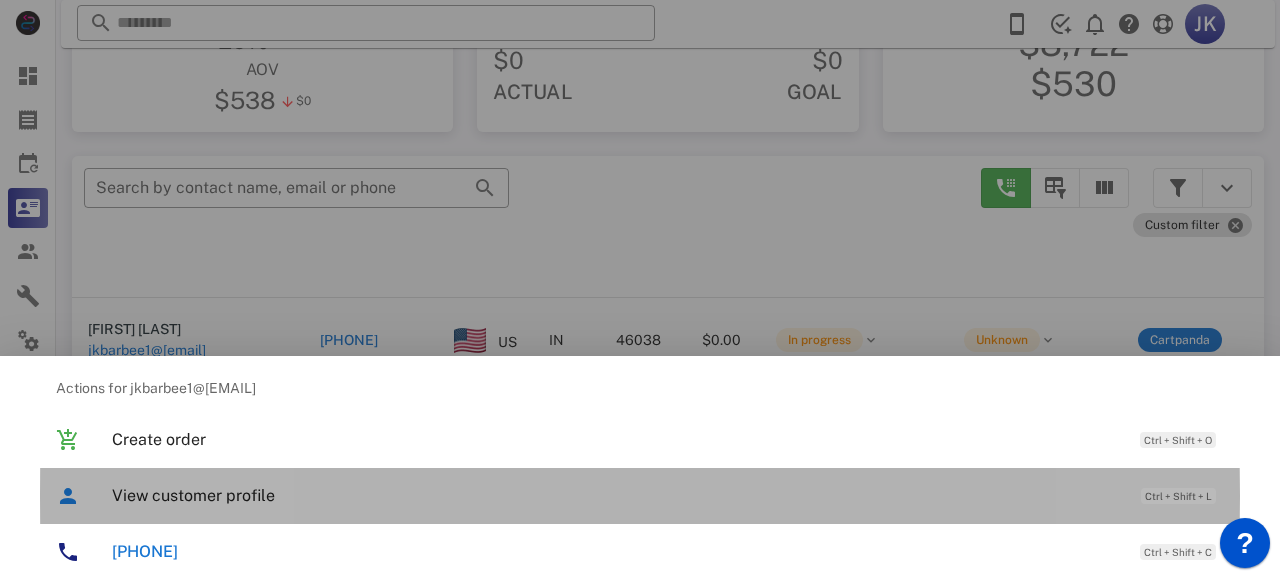 click on "View customer profile" at bounding box center (616, 495) 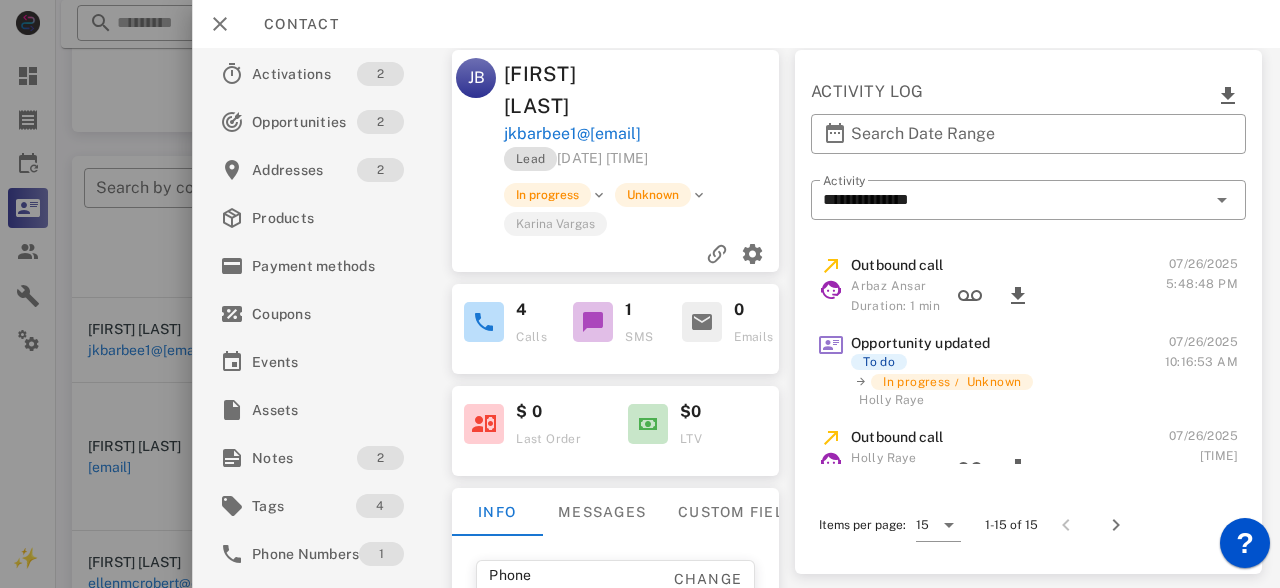 scroll, scrollTop: 0, scrollLeft: 0, axis: both 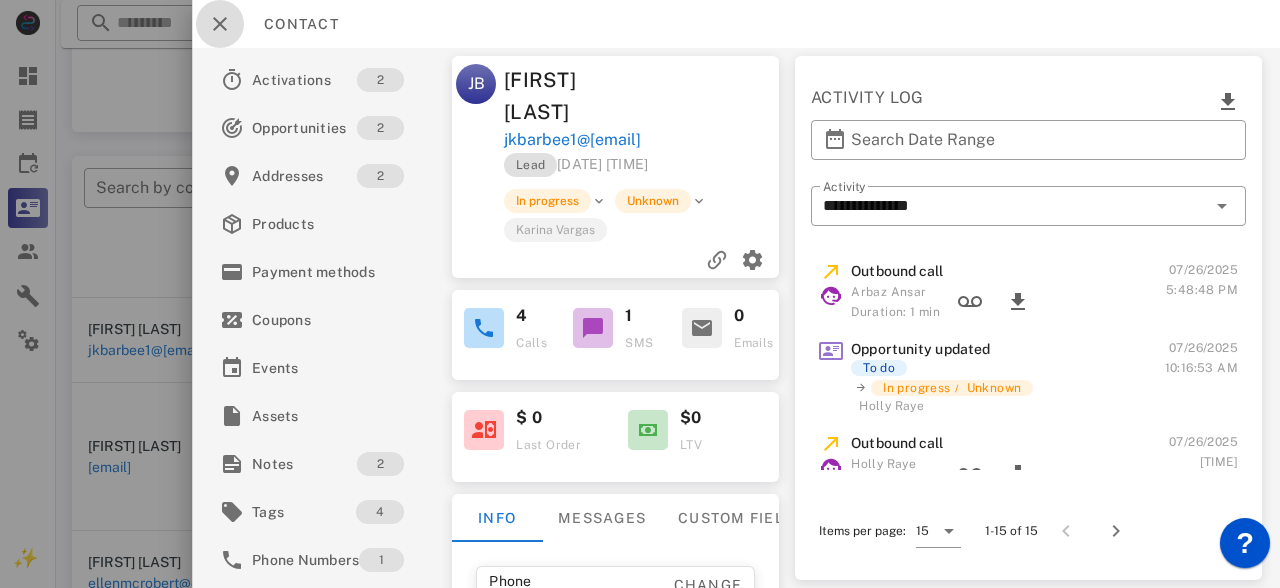 click at bounding box center (220, 24) 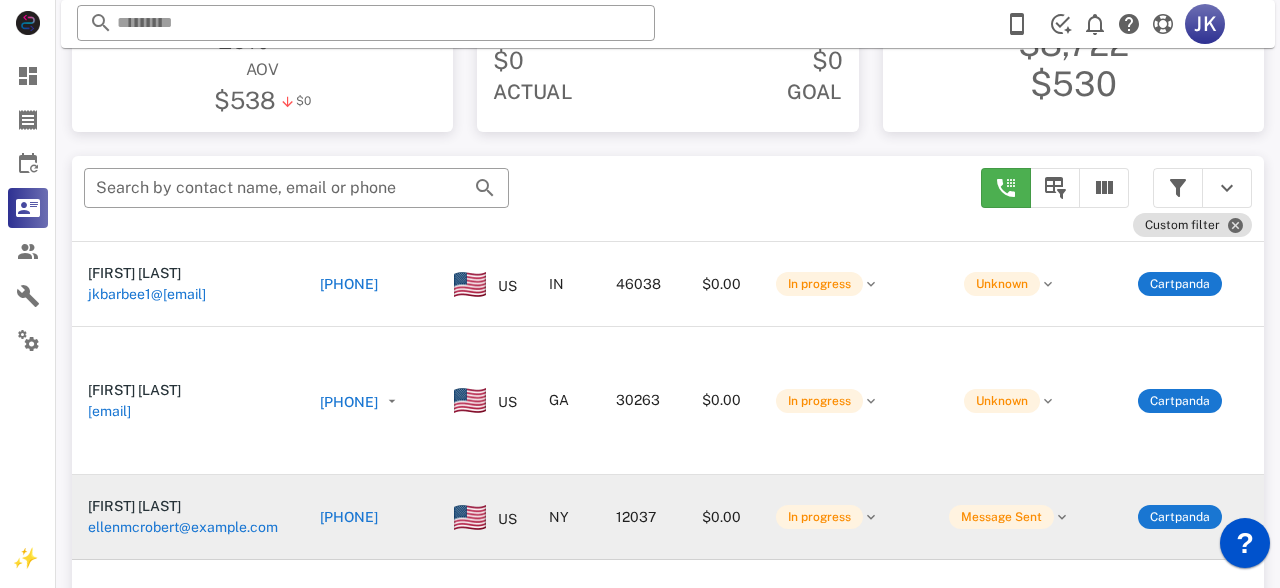 scroll, scrollTop: 235, scrollLeft: 0, axis: vertical 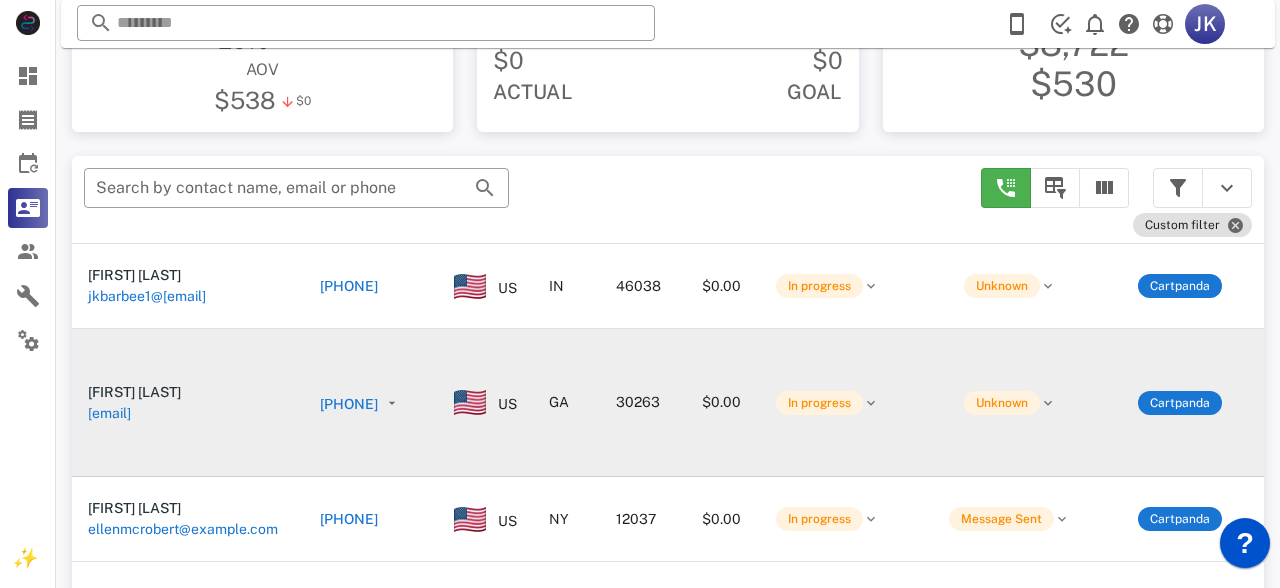 click on "[EMAIL]" at bounding box center [109, 413] 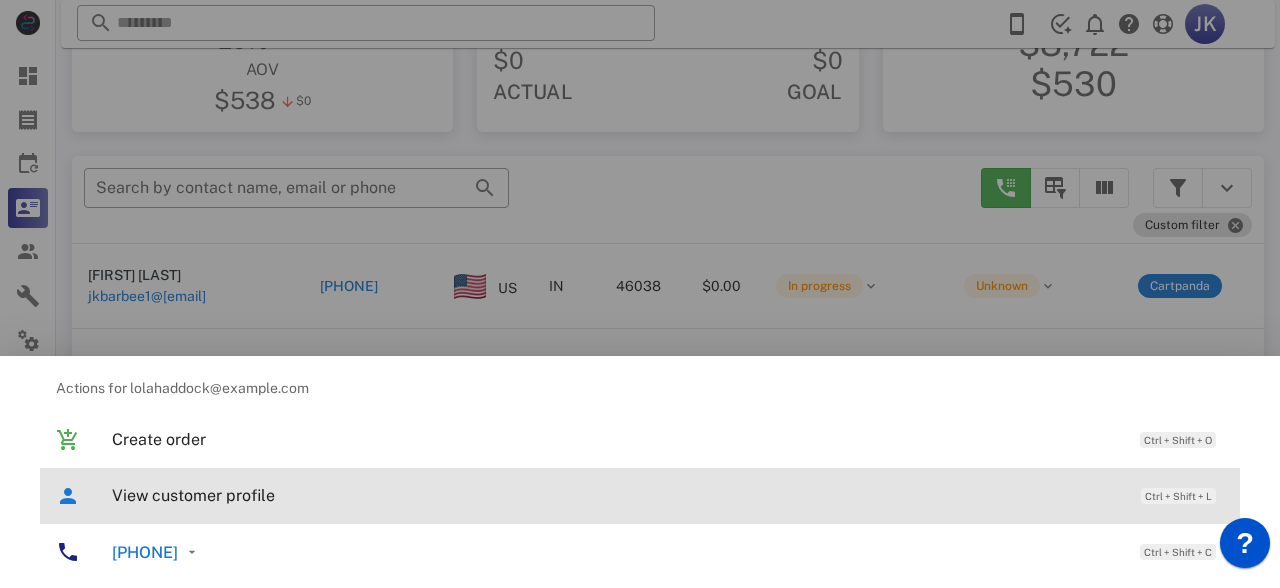 click on "View customer profile Ctrl + Shift + L" at bounding box center (668, 495) 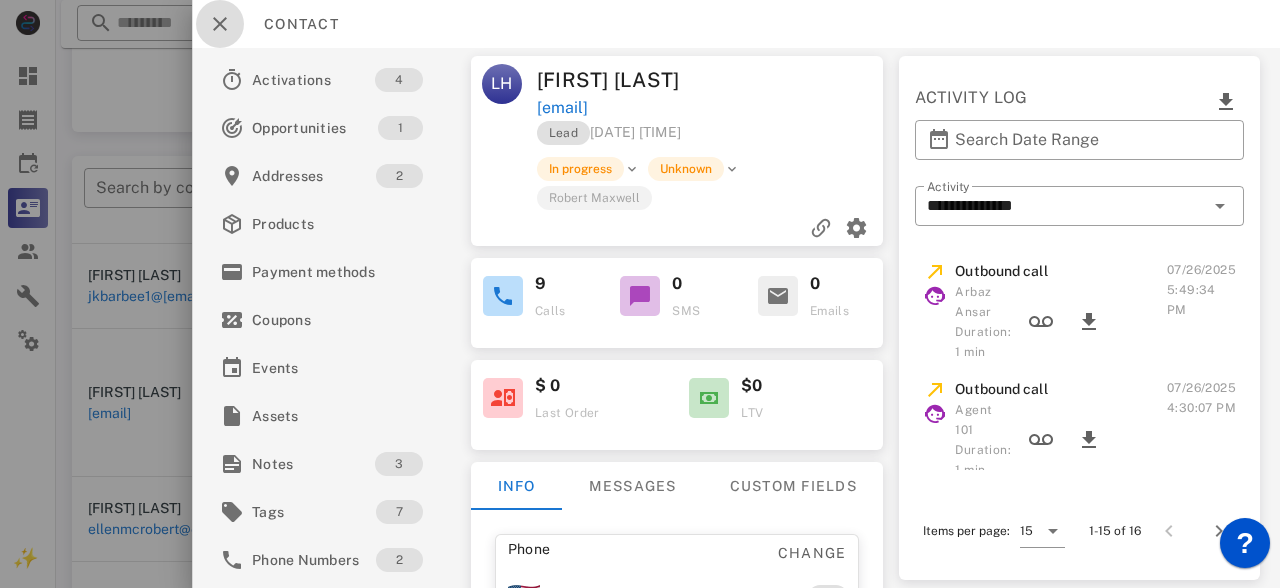 click at bounding box center (220, 24) 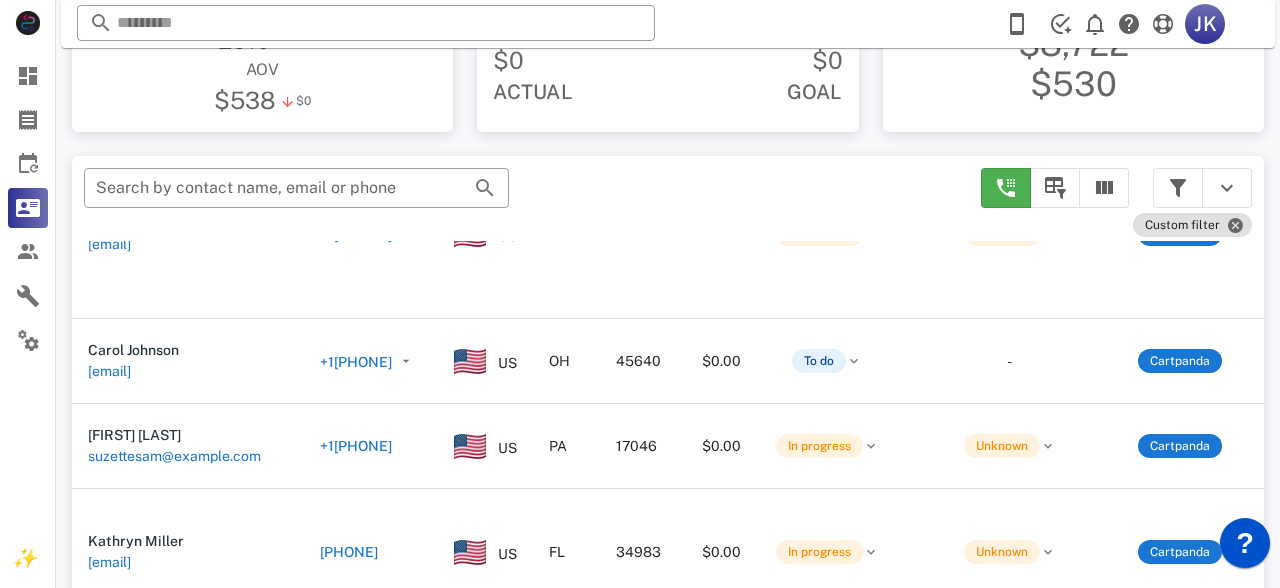 scroll, scrollTop: 659, scrollLeft: 0, axis: vertical 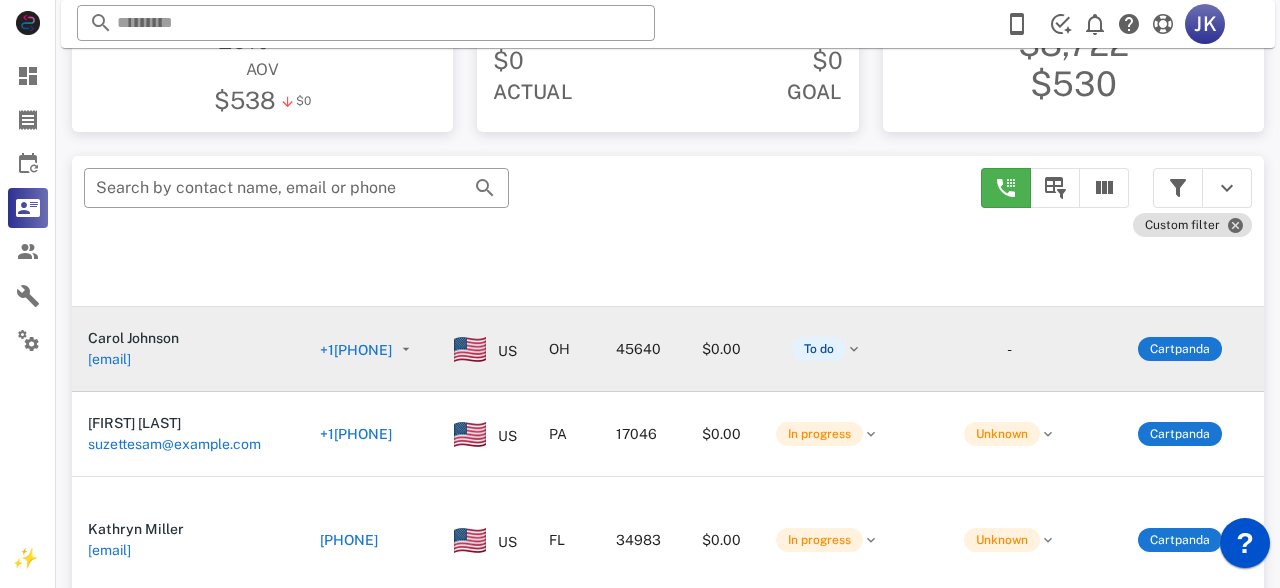 click on "[EMAIL]" at bounding box center (109, 359) 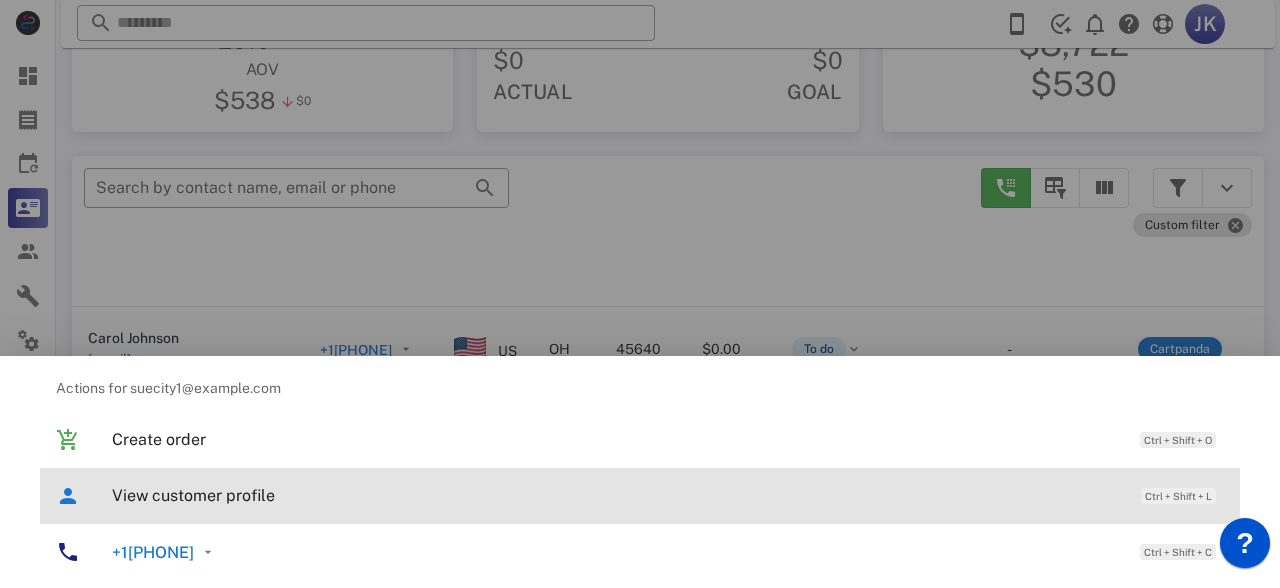 click on "View customer profile" at bounding box center (616, 495) 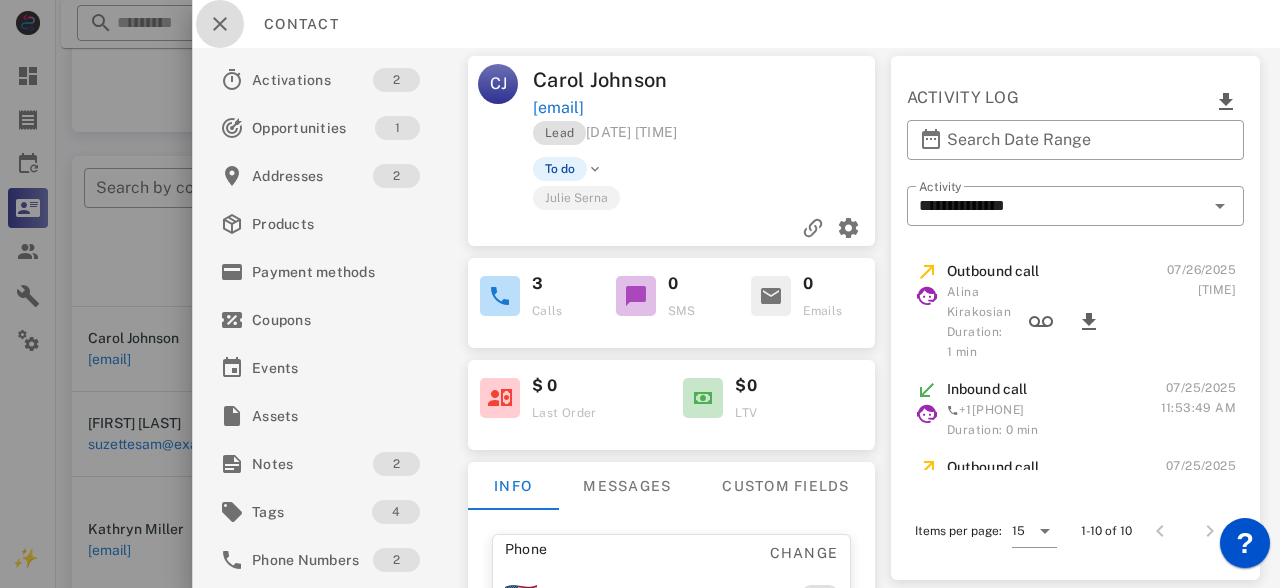 click at bounding box center [220, 24] 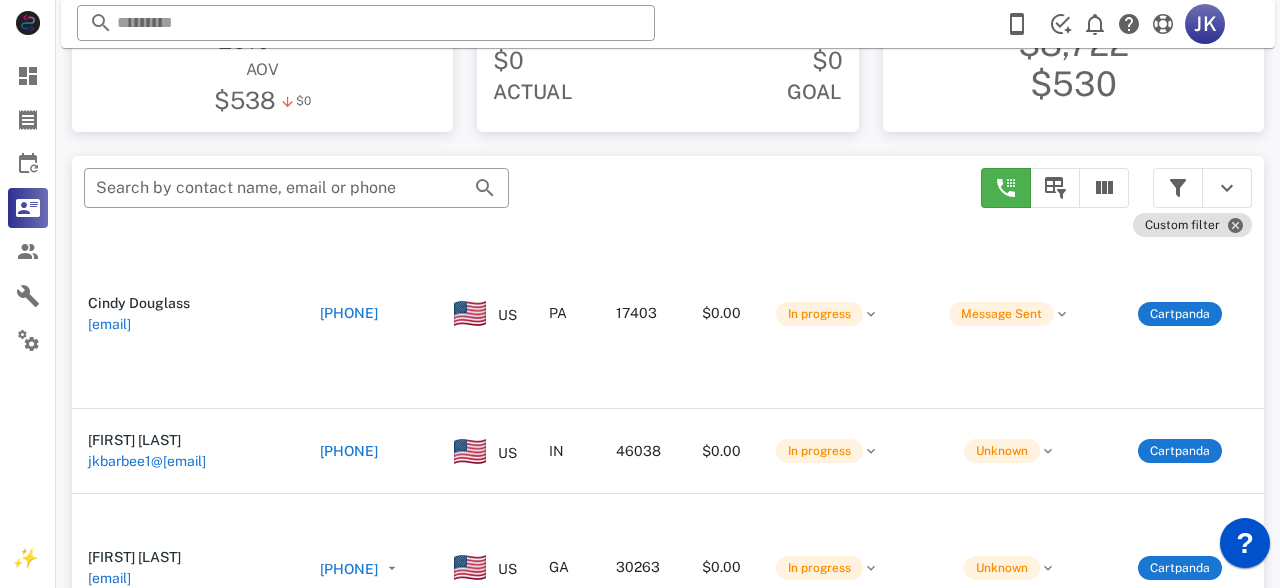scroll, scrollTop: 0, scrollLeft: 0, axis: both 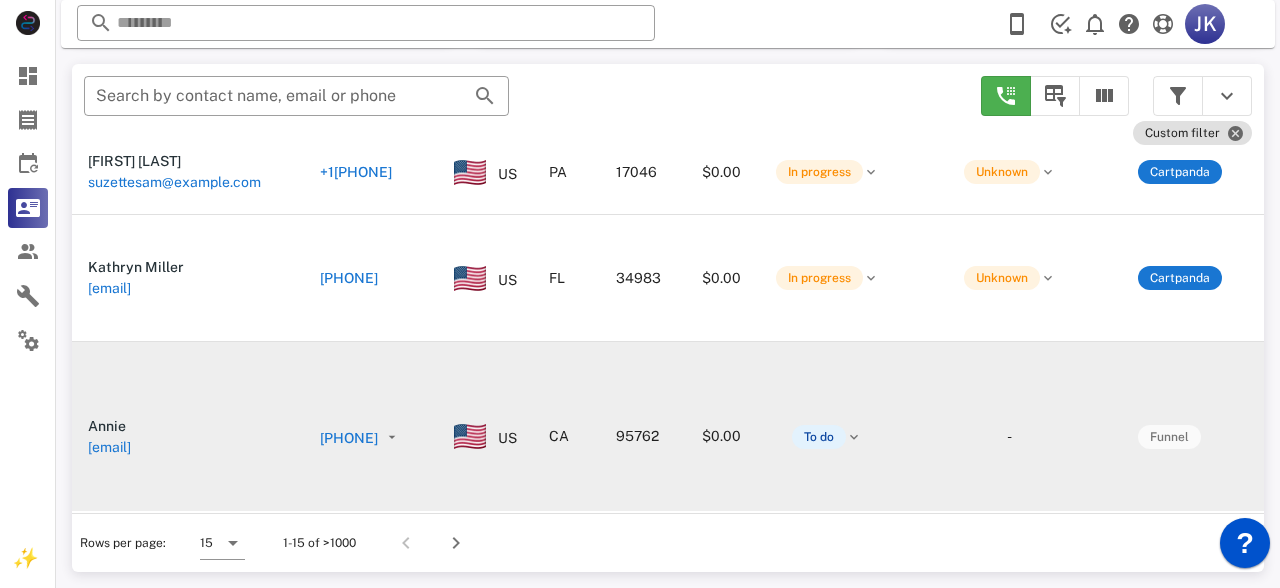 click on "[EMAIL]" at bounding box center (109, 447) 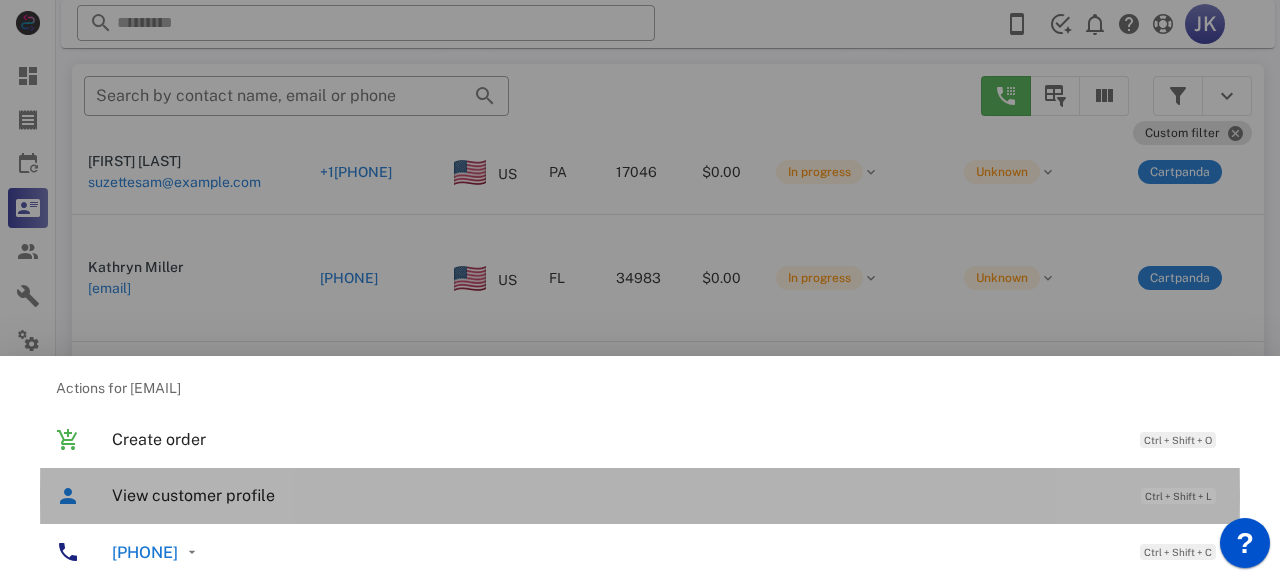 click on "View customer profile" at bounding box center [616, 495] 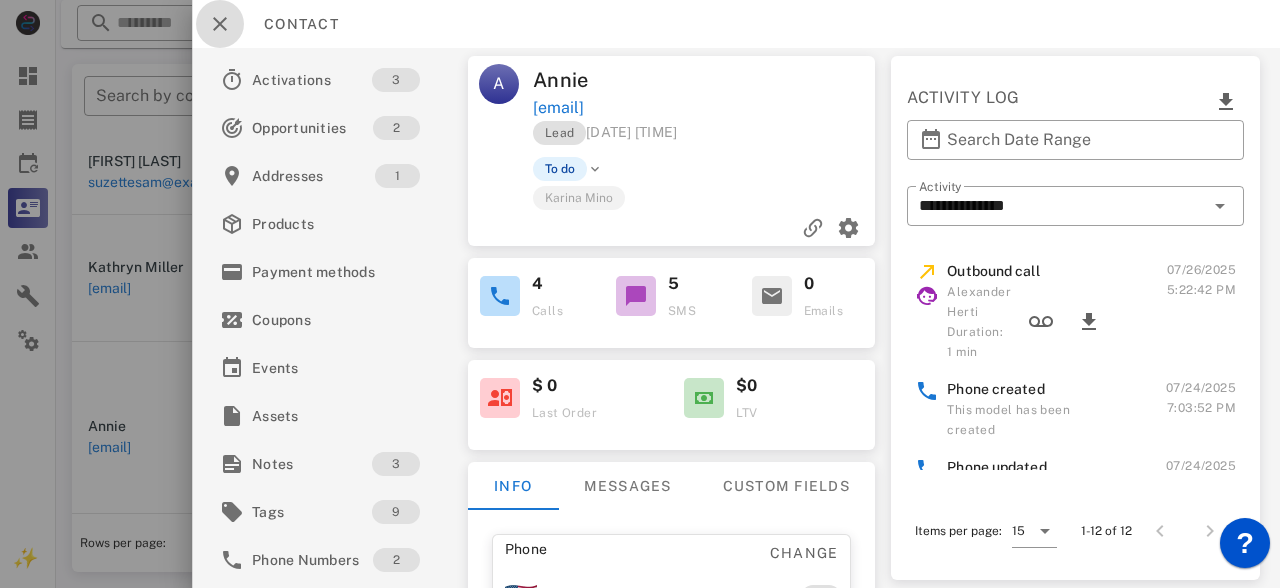 click at bounding box center [220, 24] 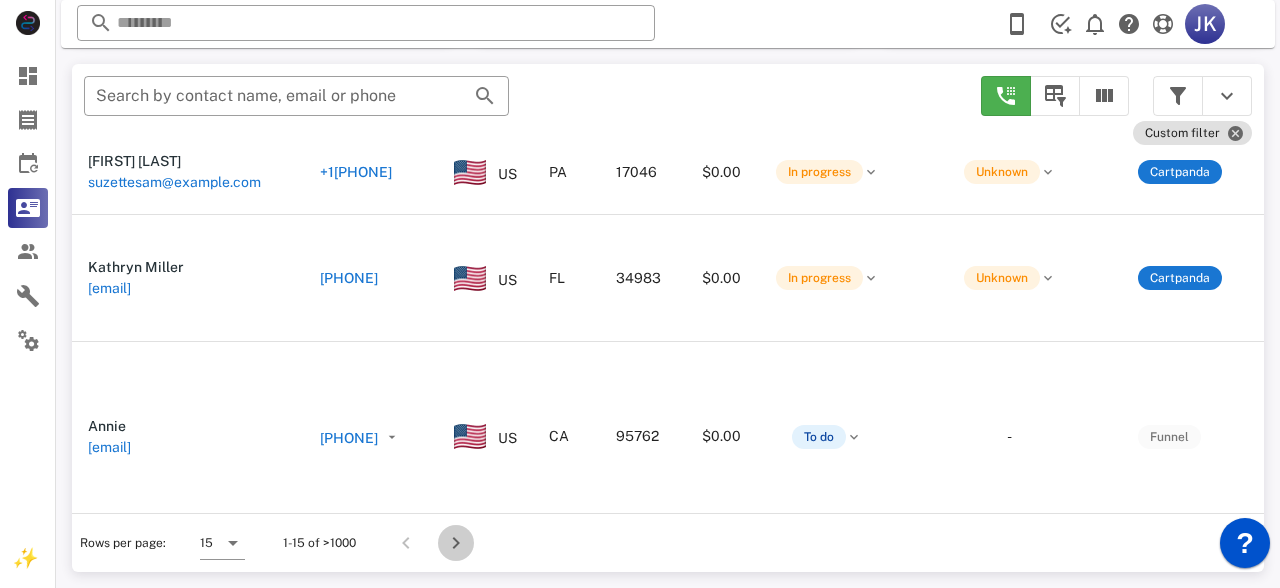 click at bounding box center (456, 543) 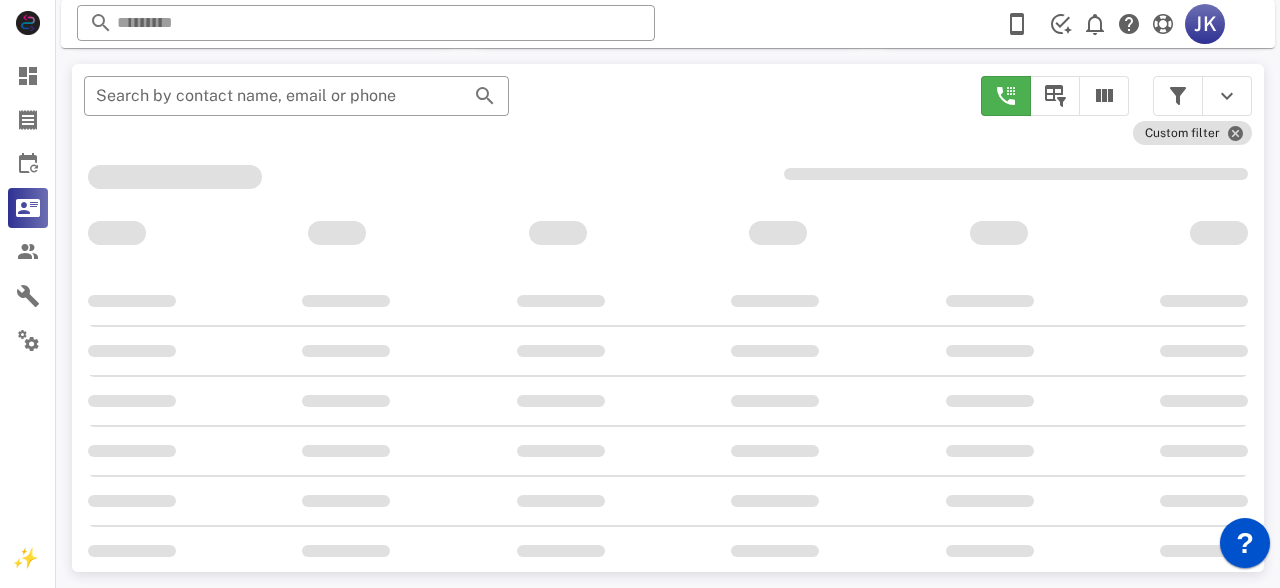 scroll, scrollTop: 356, scrollLeft: 0, axis: vertical 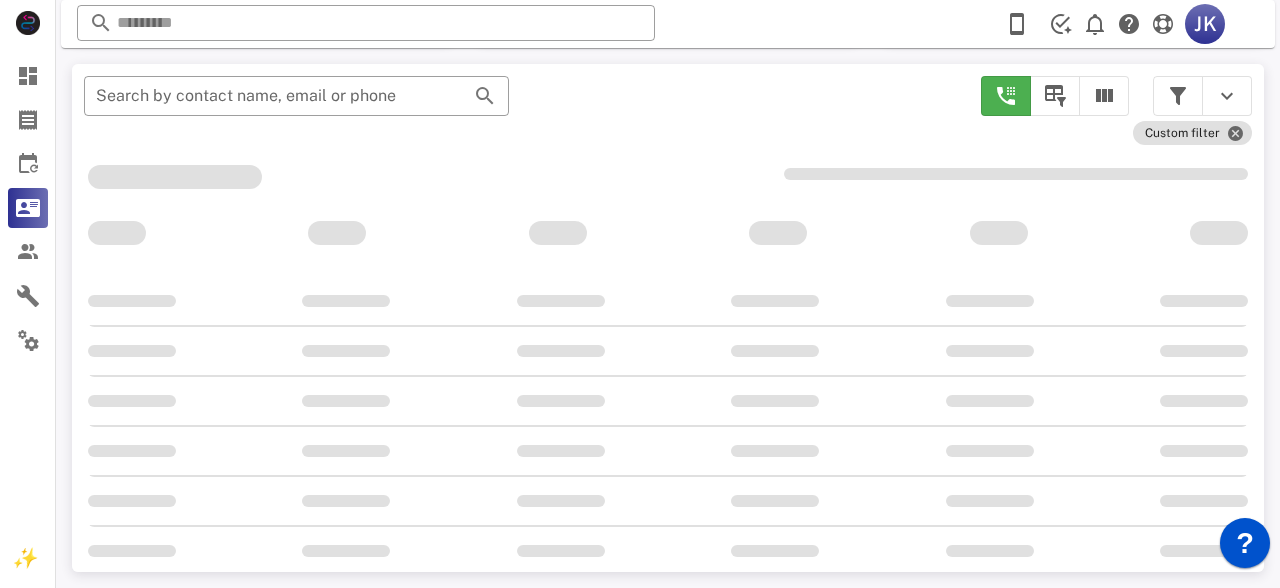 click at bounding box center (668, 551) 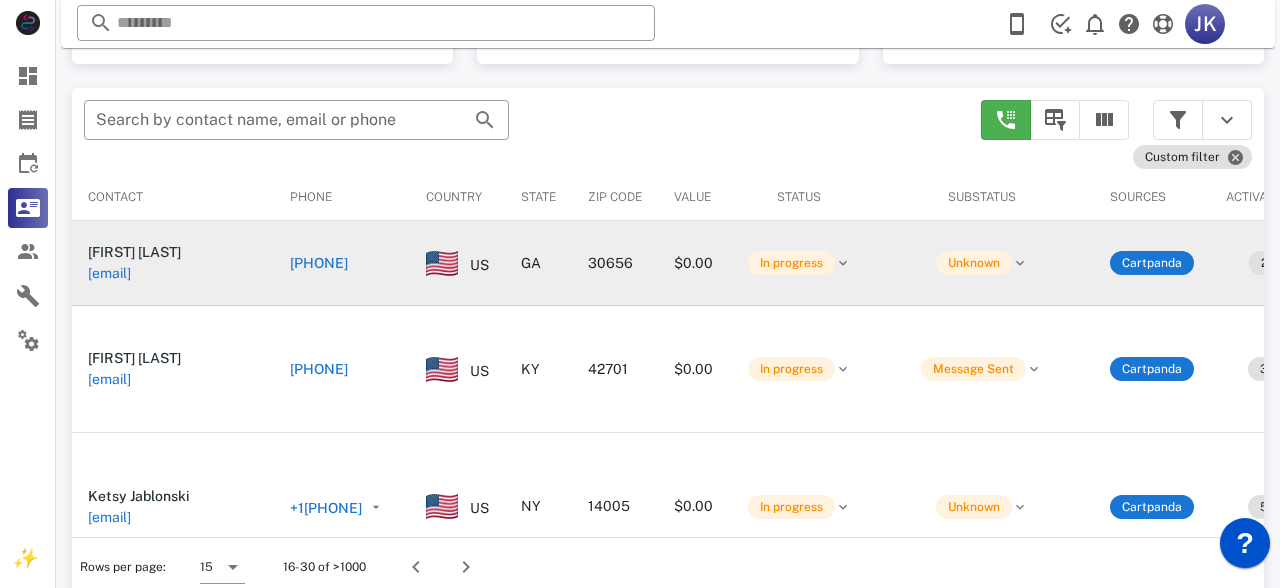 scroll, scrollTop: 380, scrollLeft: 0, axis: vertical 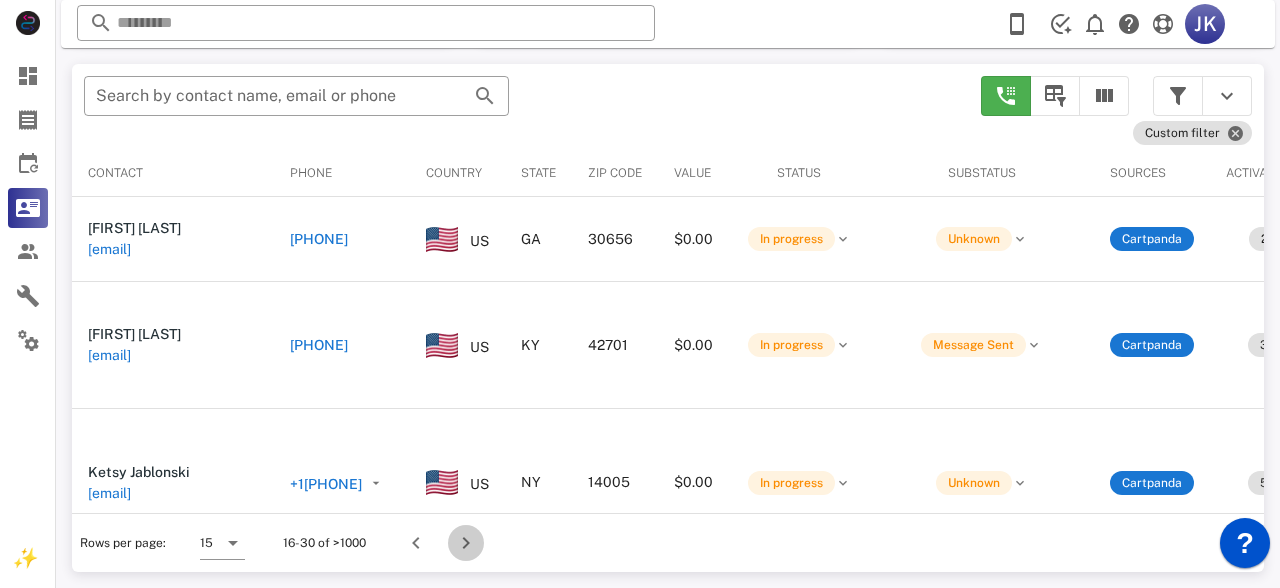 click at bounding box center (466, 543) 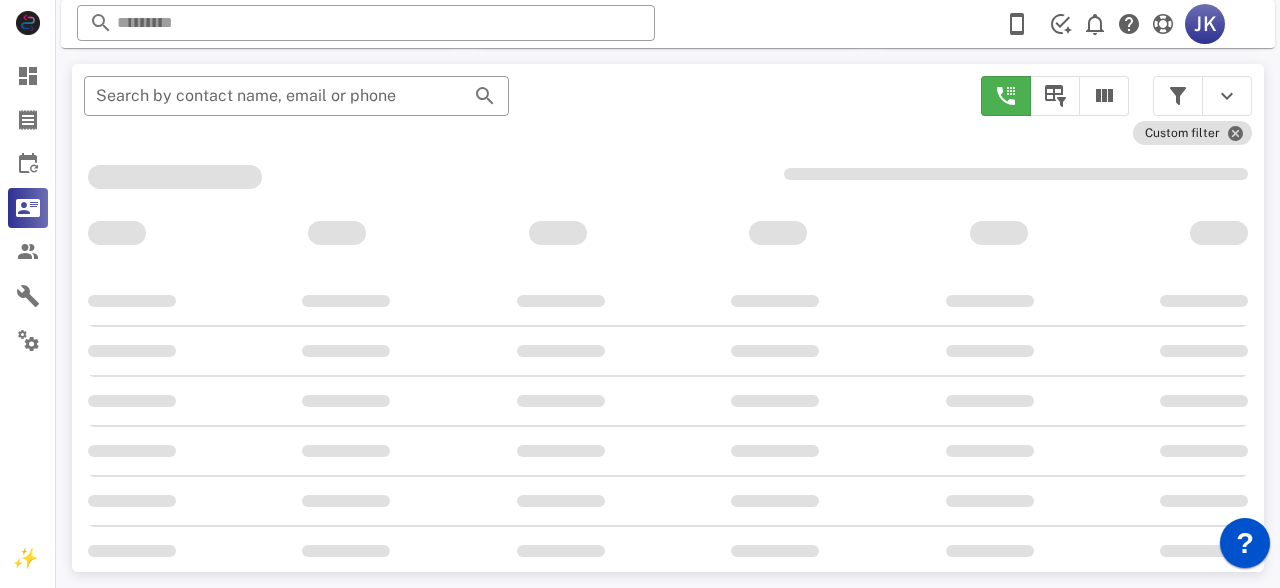 scroll, scrollTop: 380, scrollLeft: 0, axis: vertical 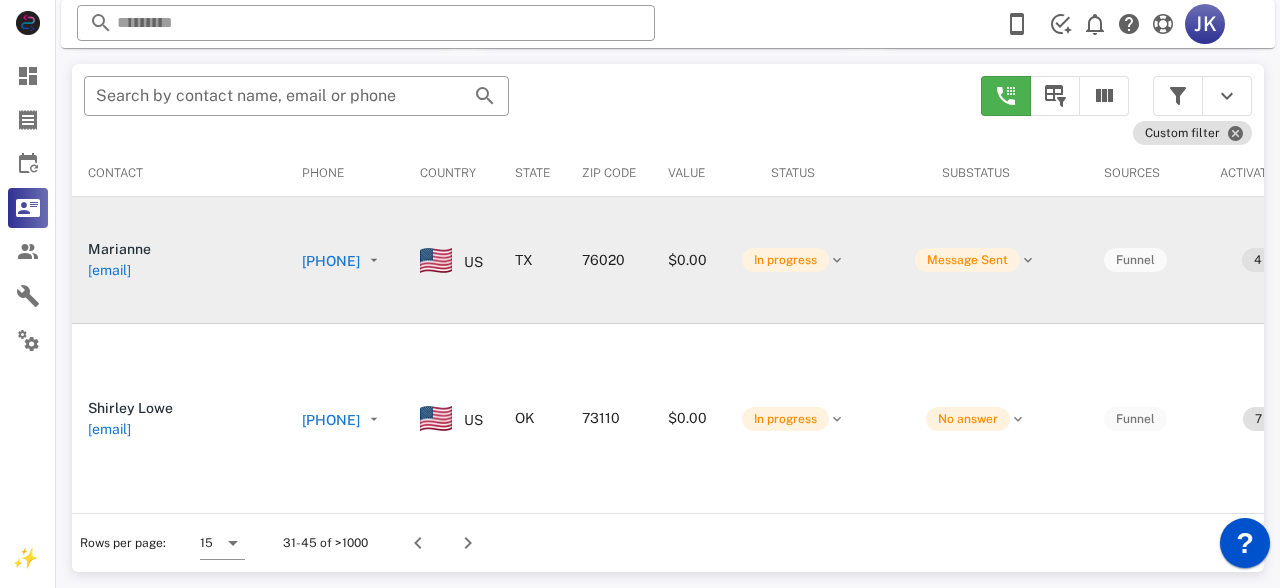 click on "[EMAIL]" at bounding box center [109, 270] 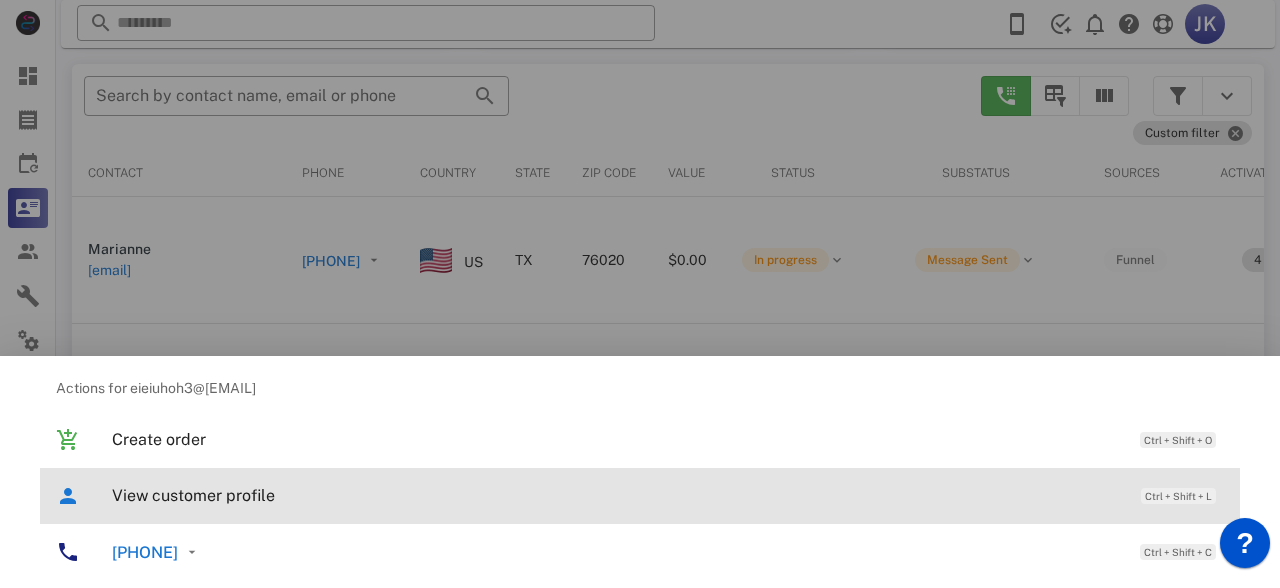 click on "View customer profile Ctrl + Shift + L" at bounding box center (668, 495) 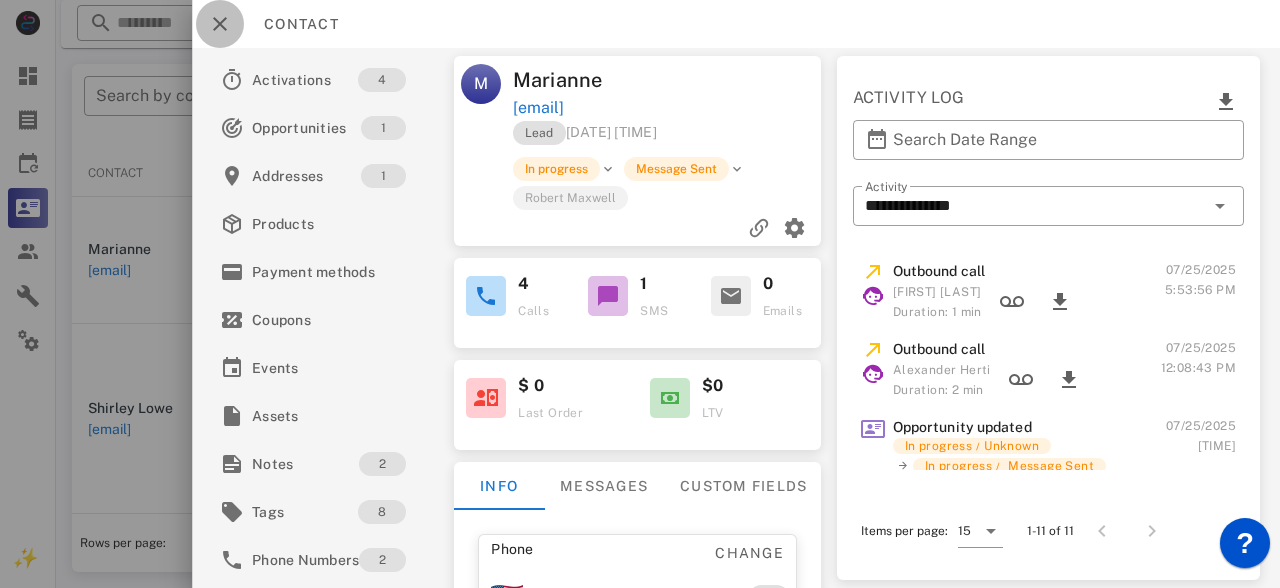 click at bounding box center [220, 24] 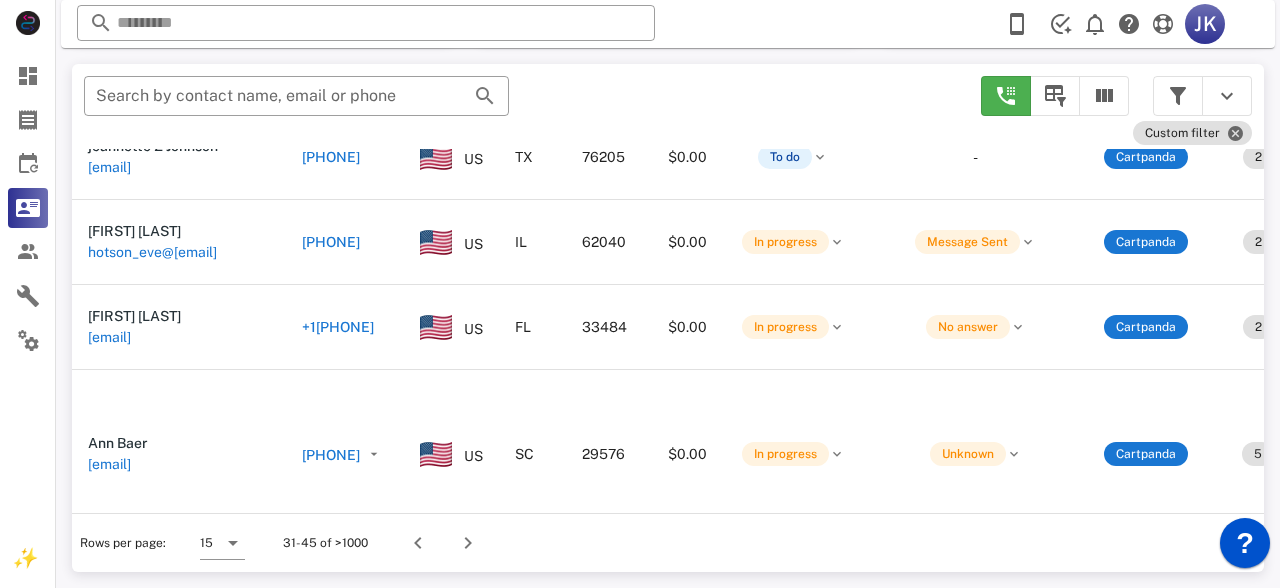 scroll, scrollTop: 945, scrollLeft: 0, axis: vertical 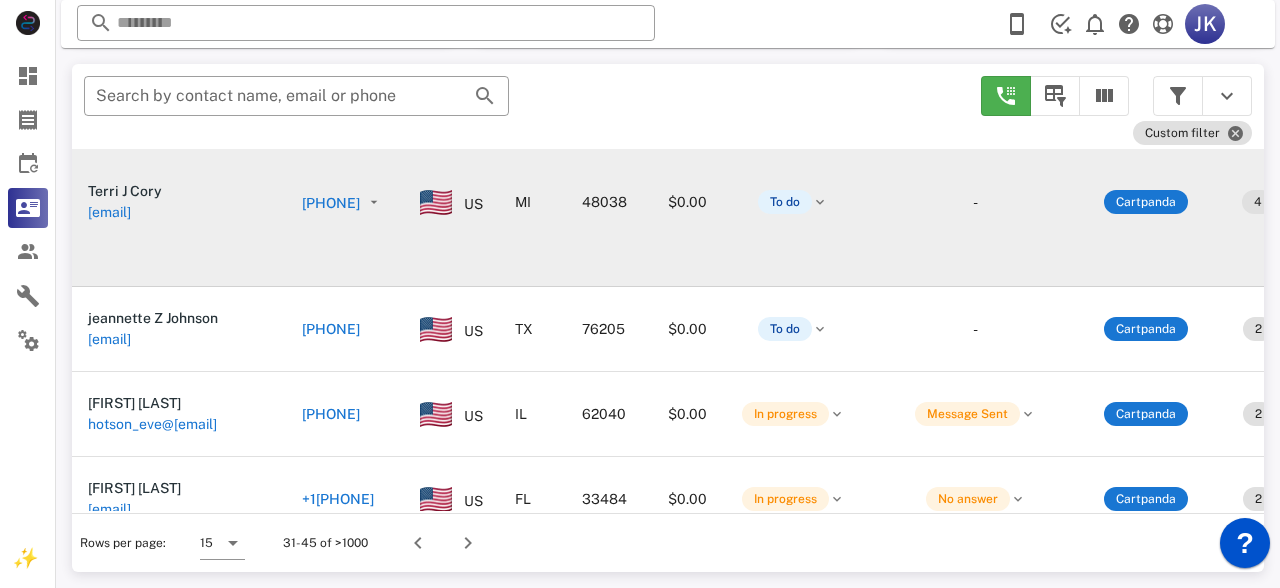 click on "[EMAIL]" at bounding box center [109, 212] 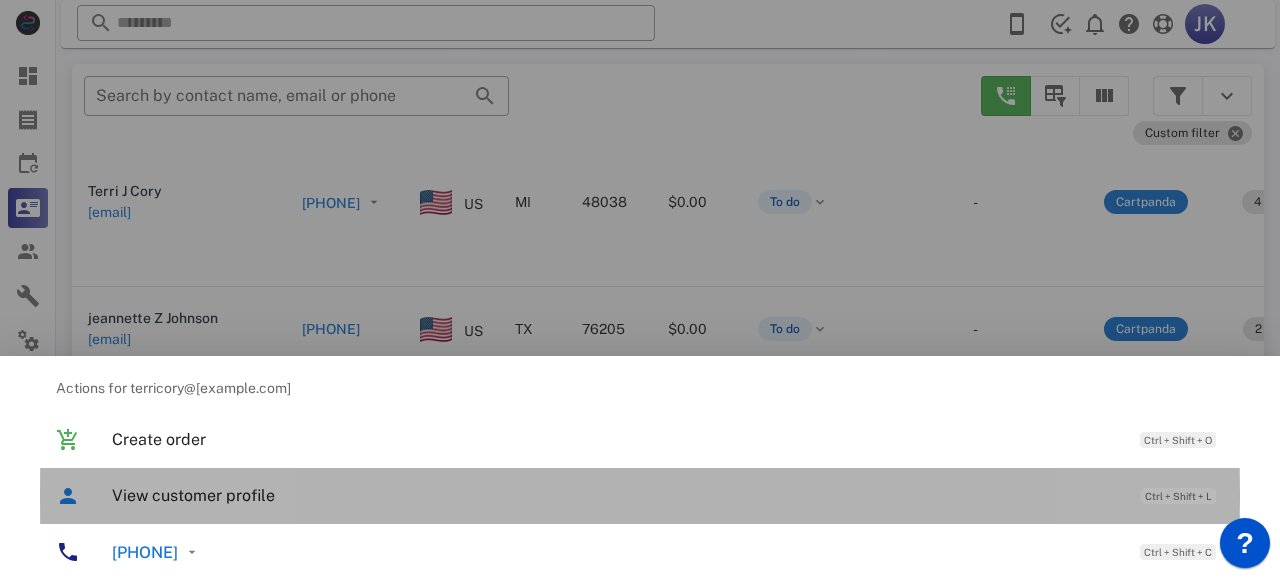 click on "View customer profile" at bounding box center [616, 495] 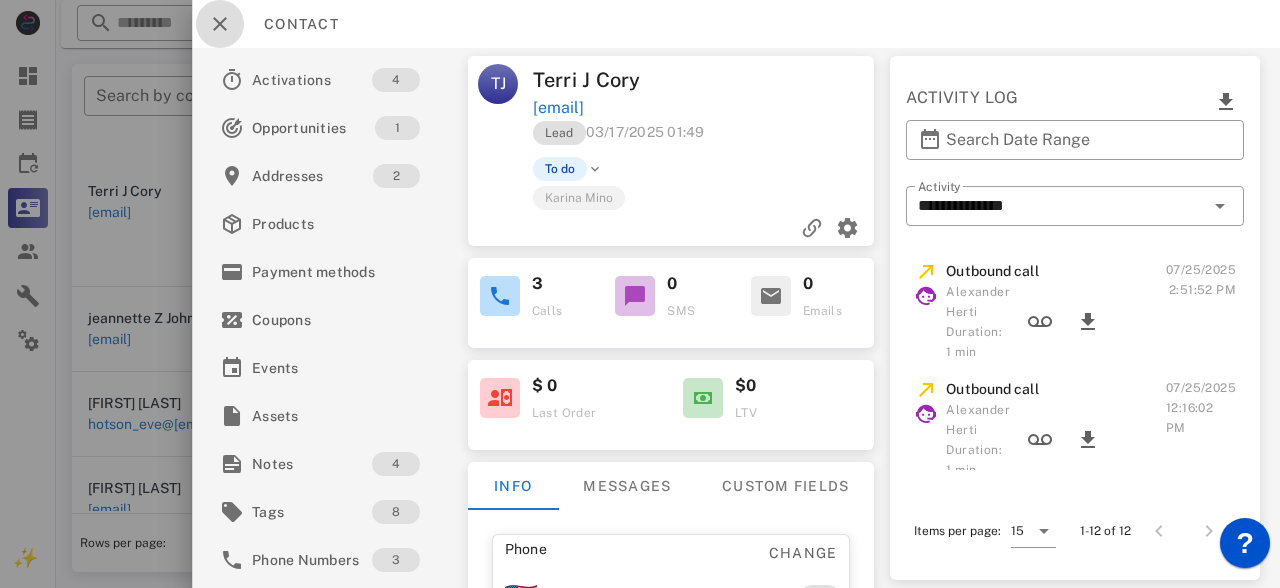 click at bounding box center [220, 24] 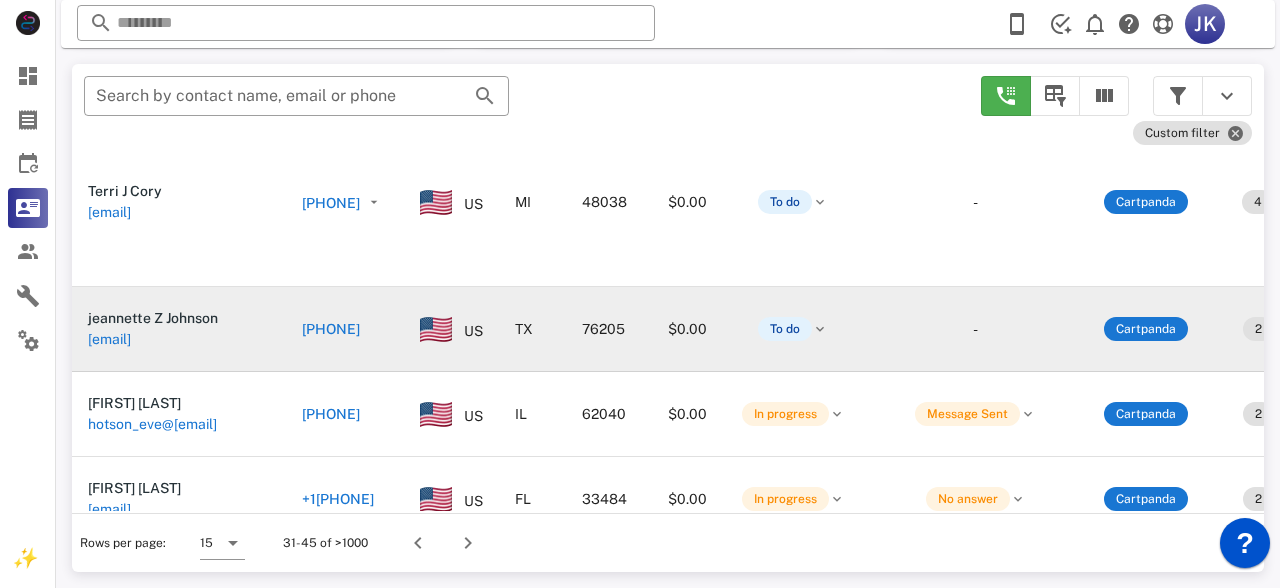 scroll, scrollTop: 1695, scrollLeft: 0, axis: vertical 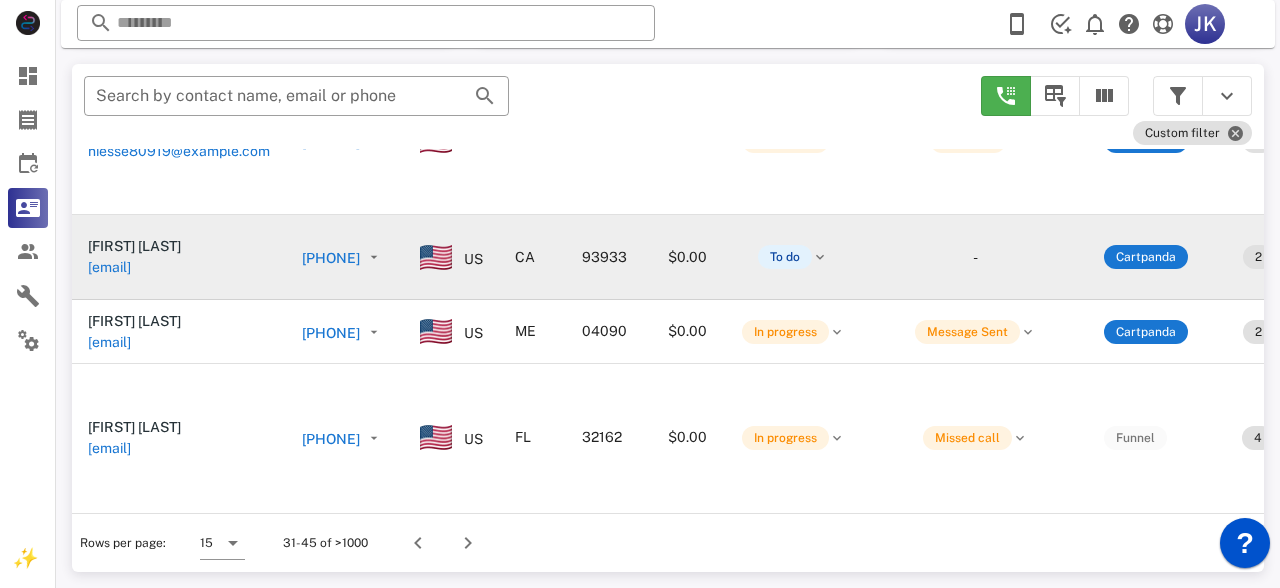 click on "[EMAIL]" at bounding box center [109, 267] 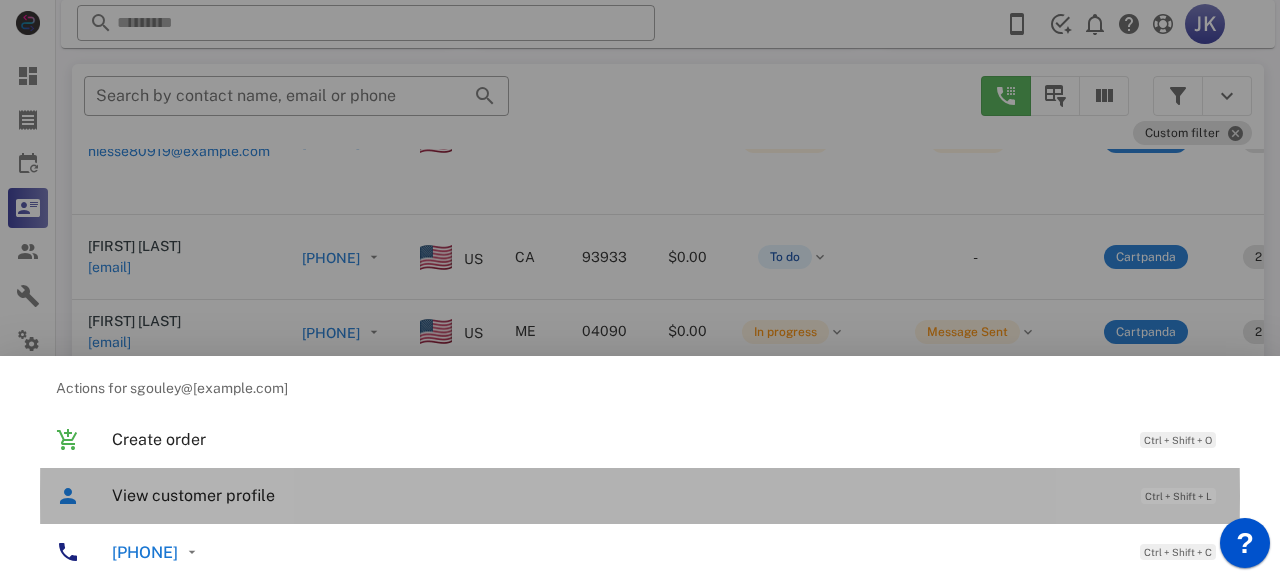 click on "View customer profile" at bounding box center (616, 495) 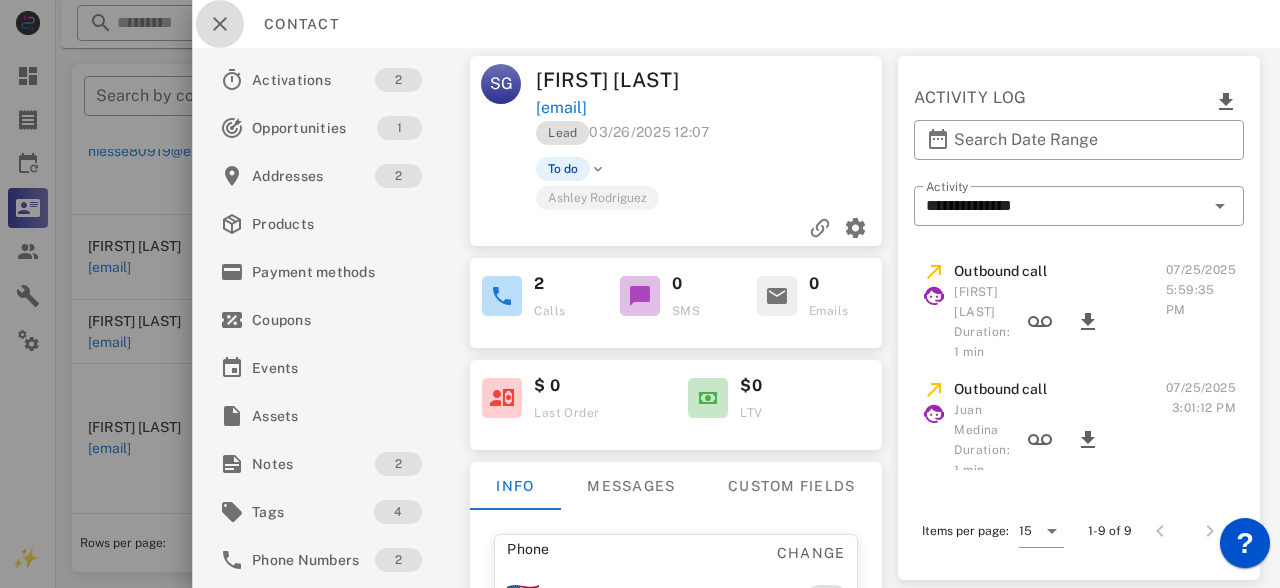 click at bounding box center (220, 24) 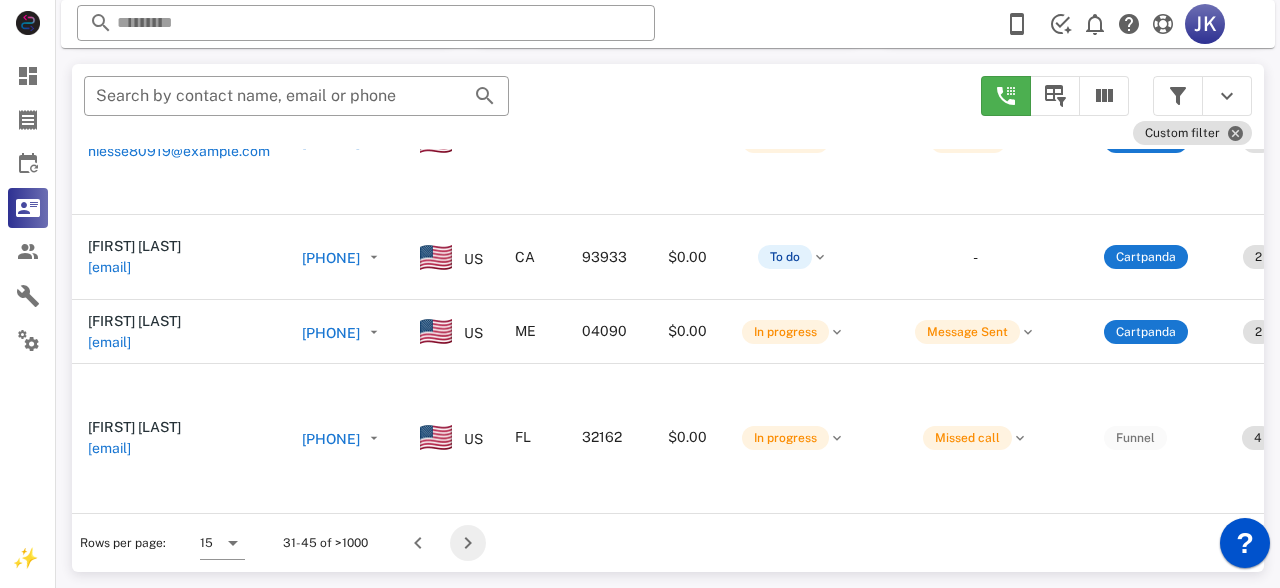 click at bounding box center (468, 543) 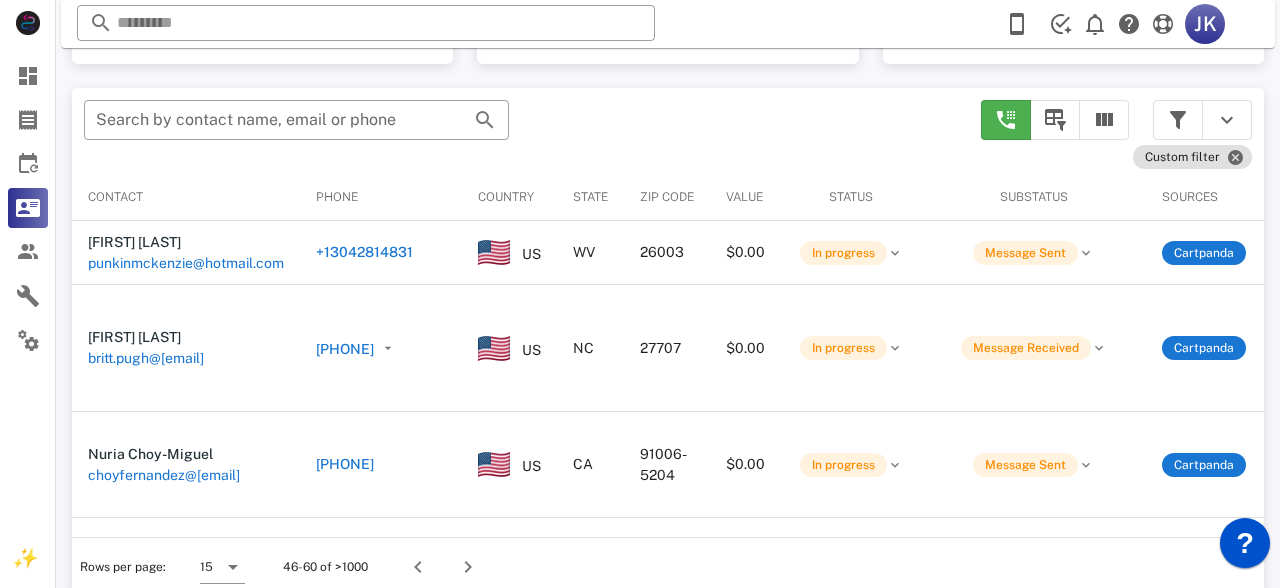 scroll, scrollTop: 380, scrollLeft: 0, axis: vertical 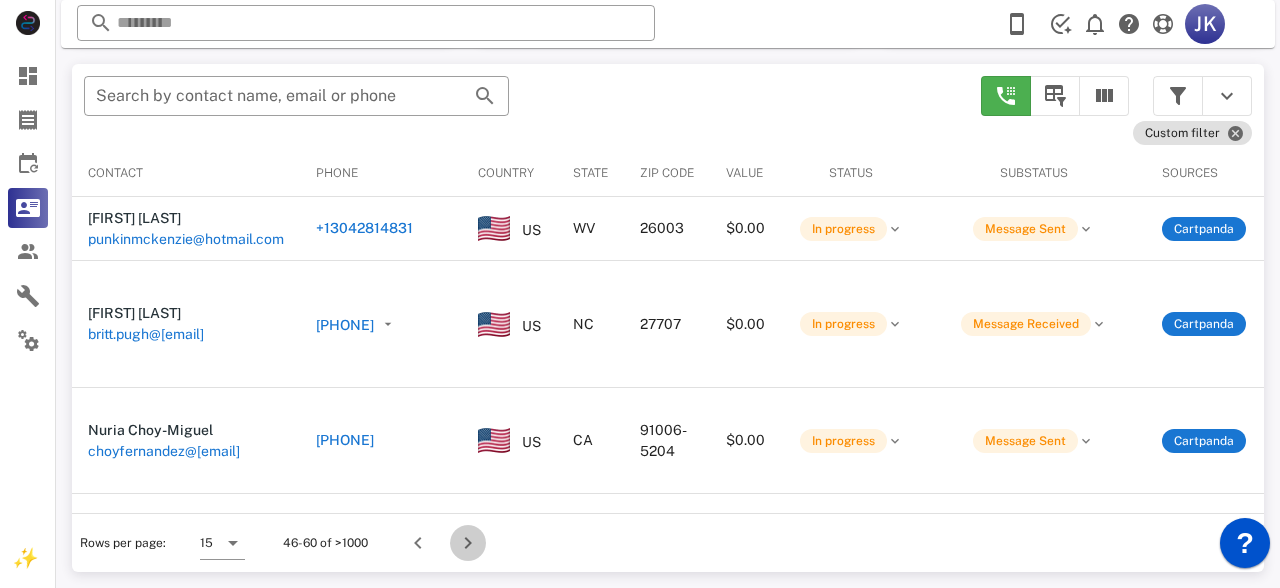 click at bounding box center (468, 543) 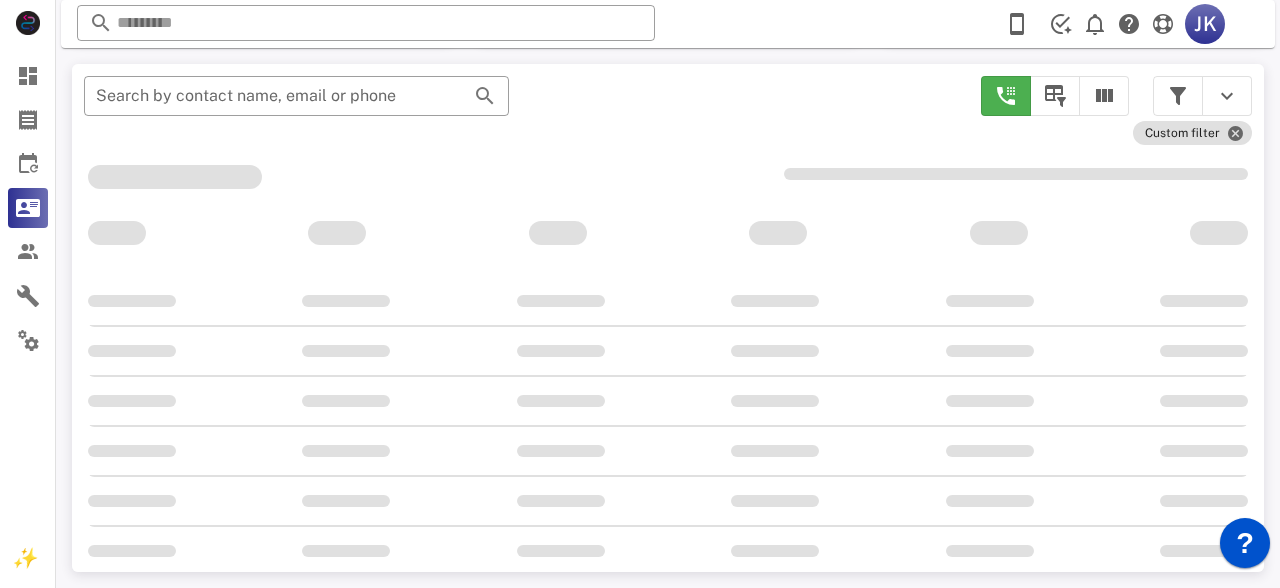 scroll, scrollTop: 380, scrollLeft: 0, axis: vertical 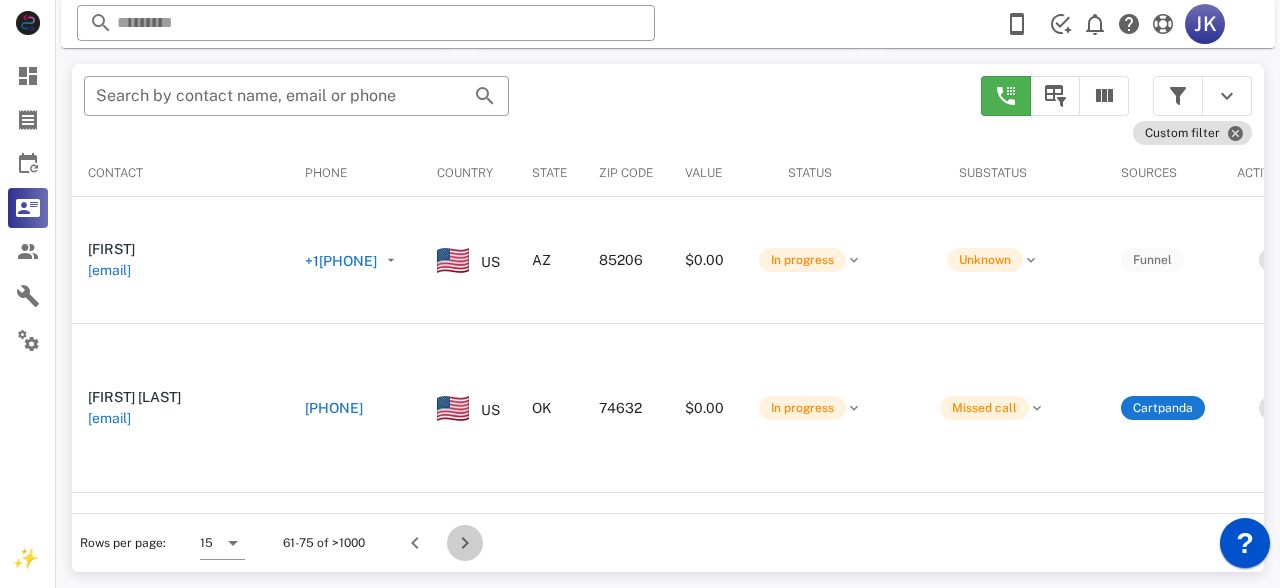click at bounding box center [465, 543] 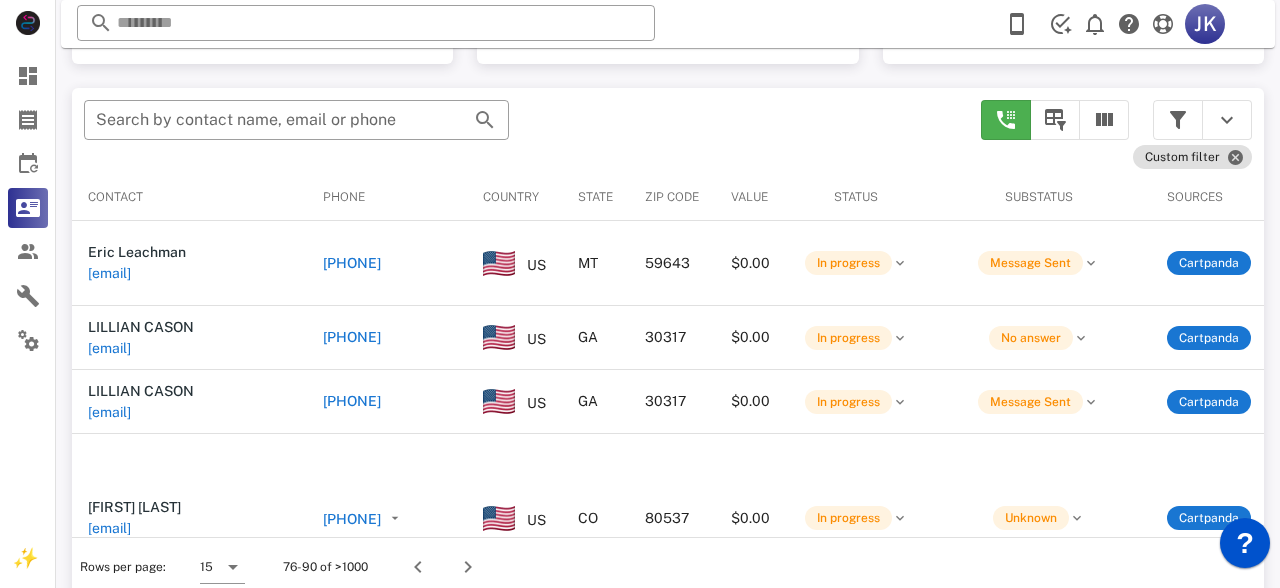 scroll, scrollTop: 380, scrollLeft: 0, axis: vertical 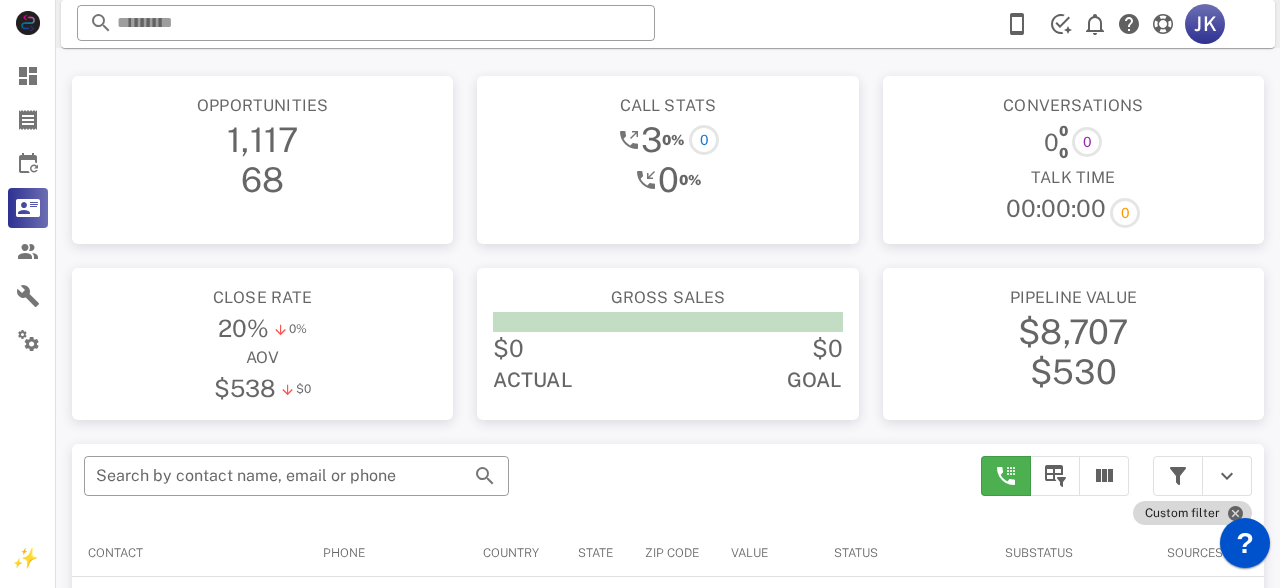 click on "Custom filter" at bounding box center (1192, 513) 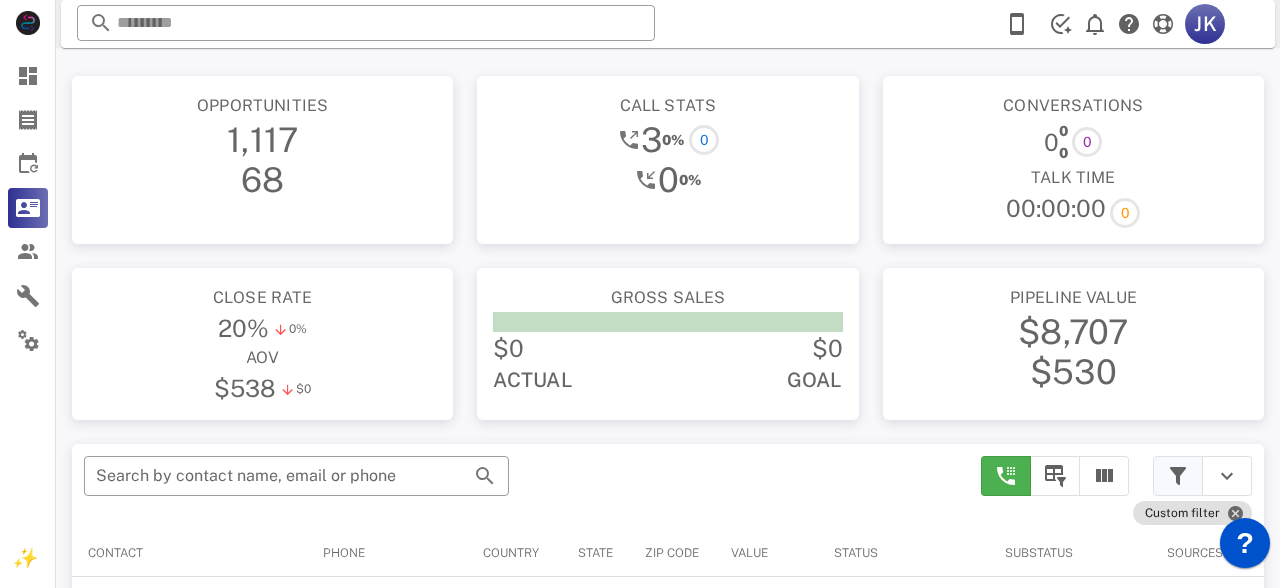 click at bounding box center [1178, 476] 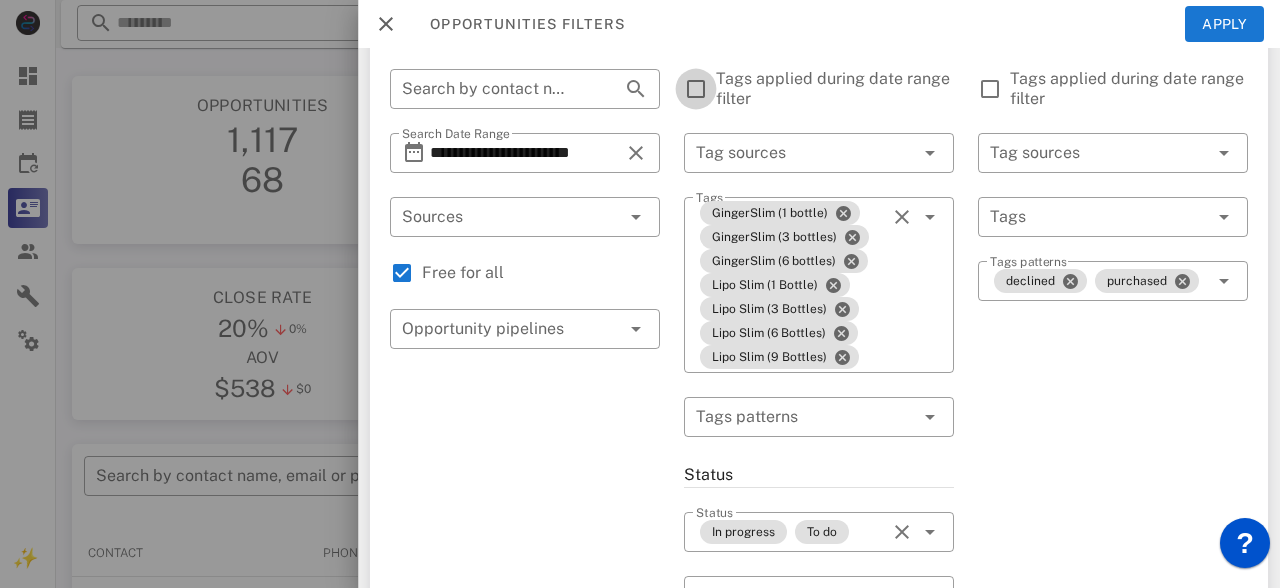 click at bounding box center (696, 89) 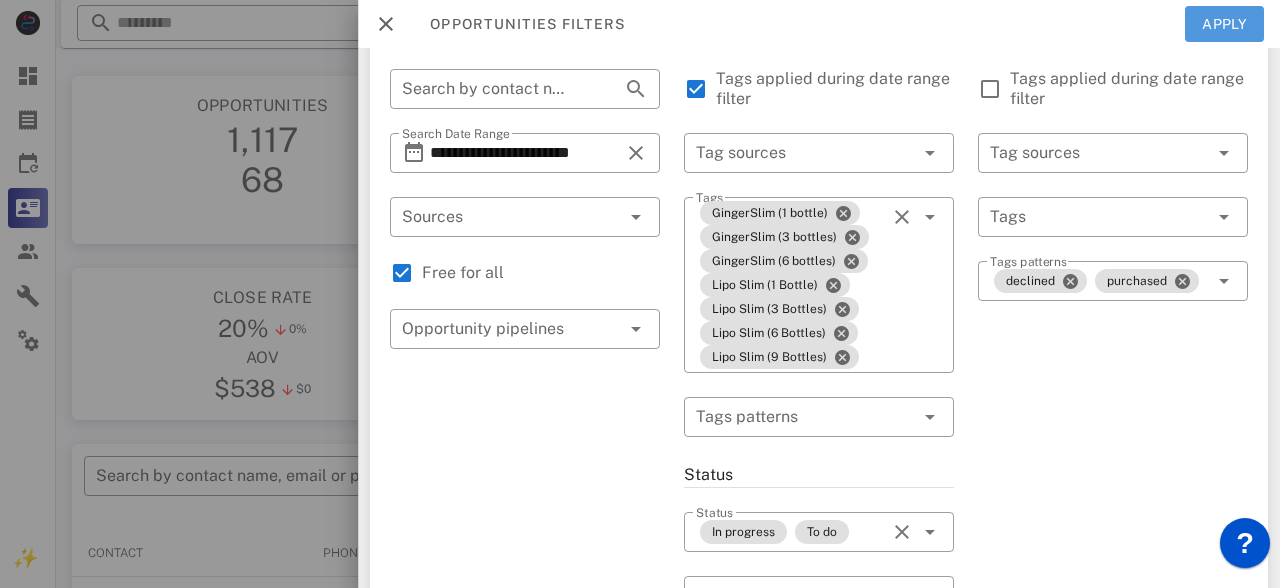 click on "Apply" at bounding box center (1225, 24) 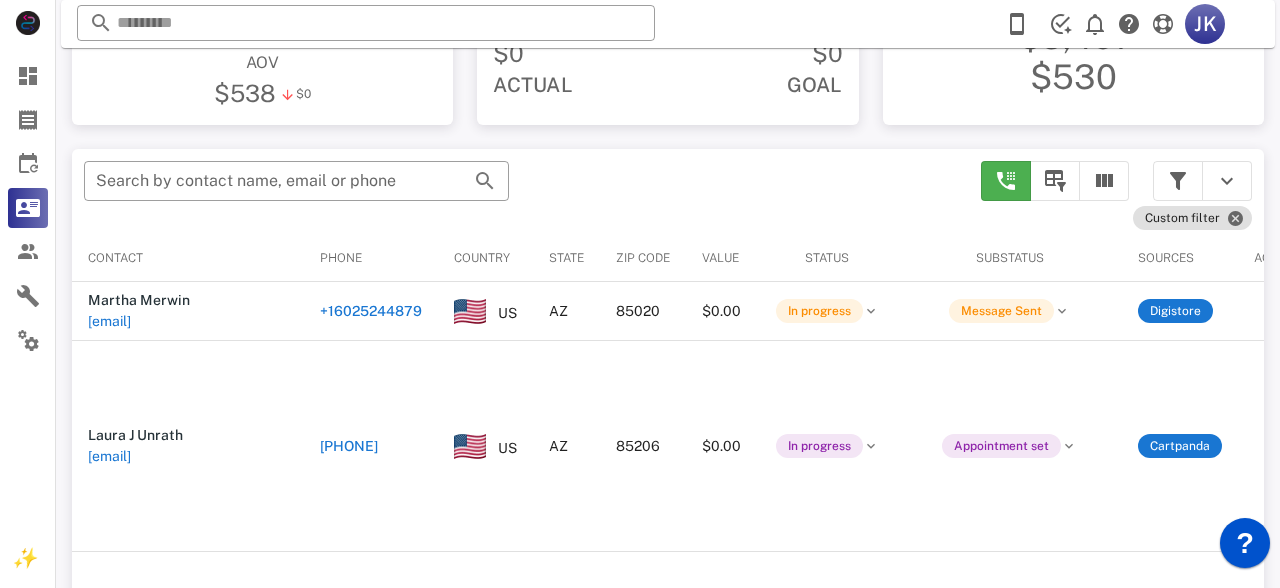 scroll, scrollTop: 302, scrollLeft: 0, axis: vertical 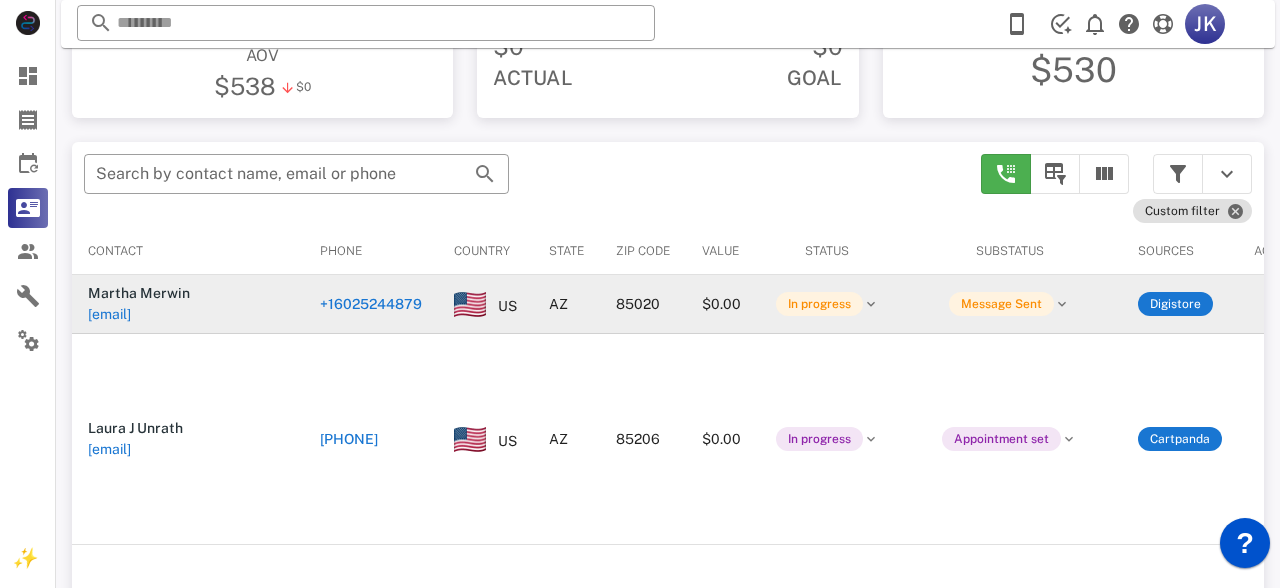 click on "[EMAIL]" at bounding box center (109, 314) 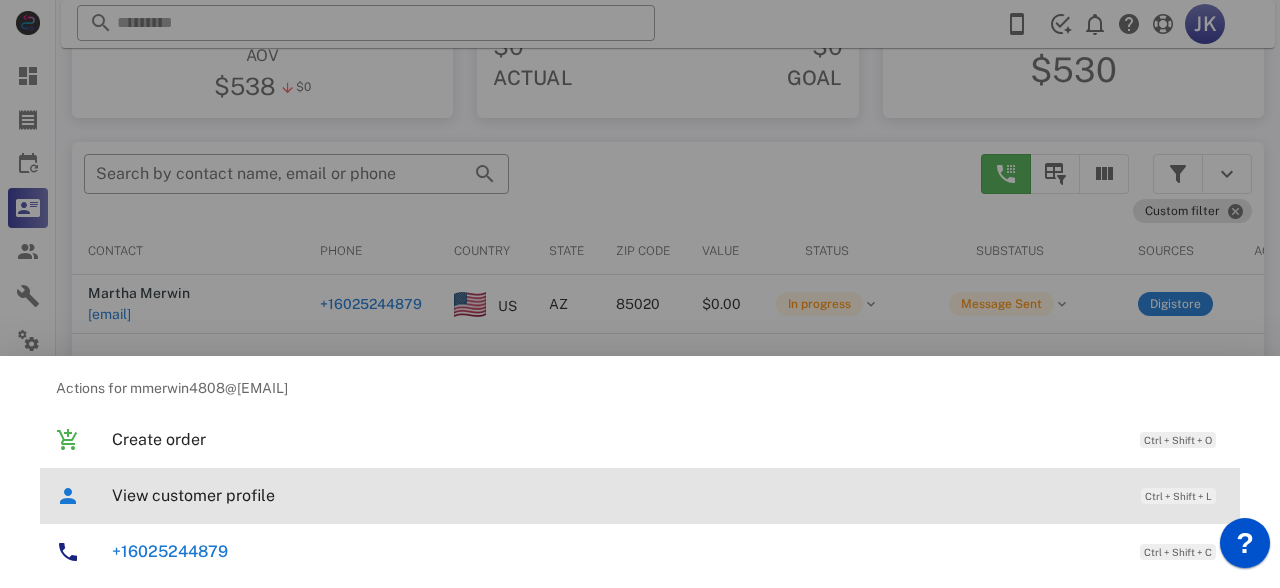 click on "View customer profile" at bounding box center [616, 495] 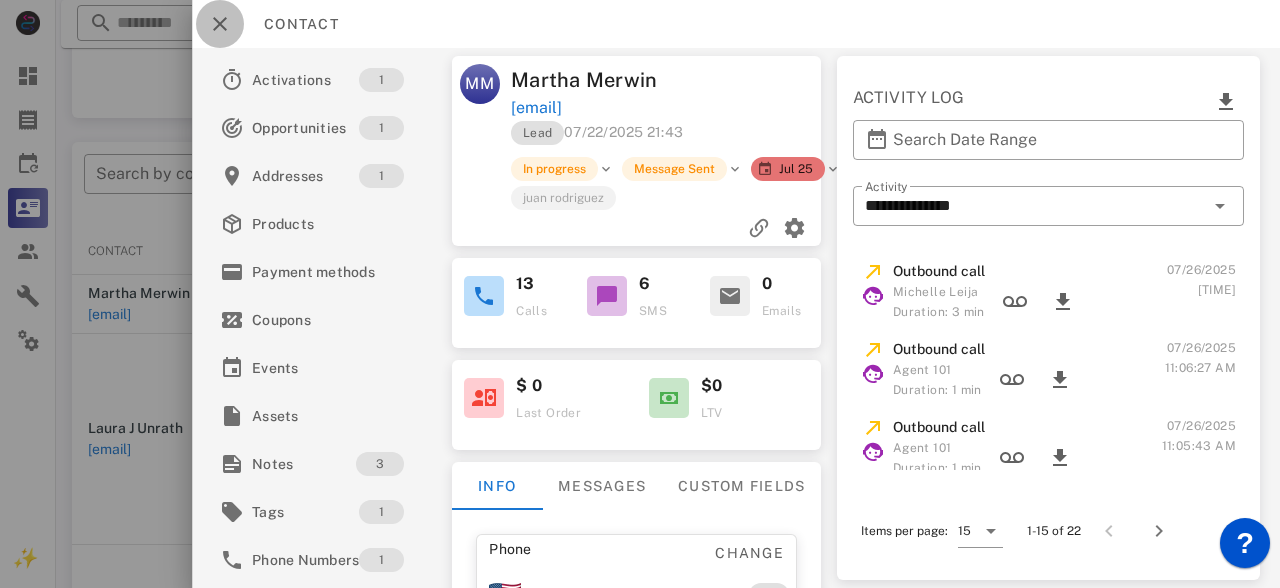 click at bounding box center (220, 24) 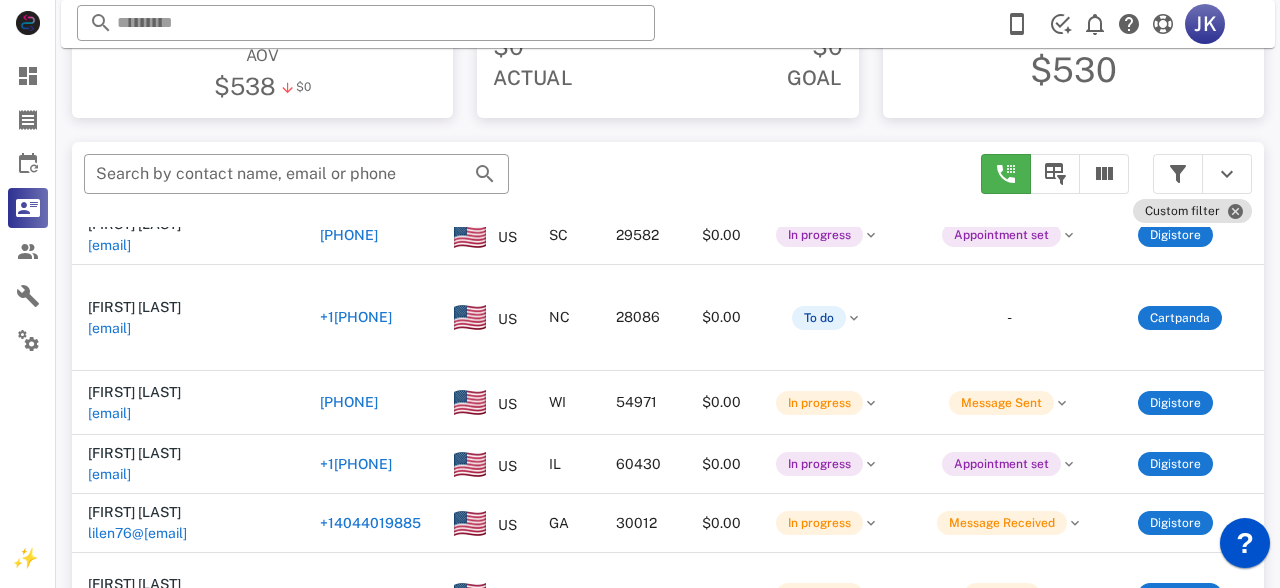 scroll, scrollTop: 641, scrollLeft: 0, axis: vertical 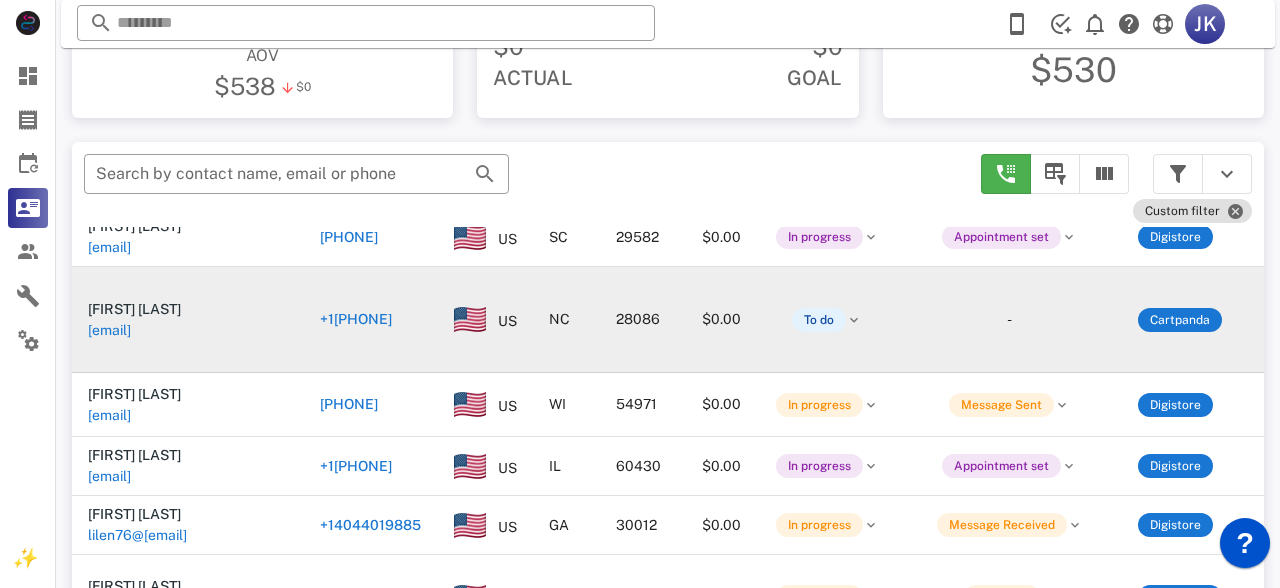 click on "[FIRST] [LAST] [EMAIL]" at bounding box center [188, 320] 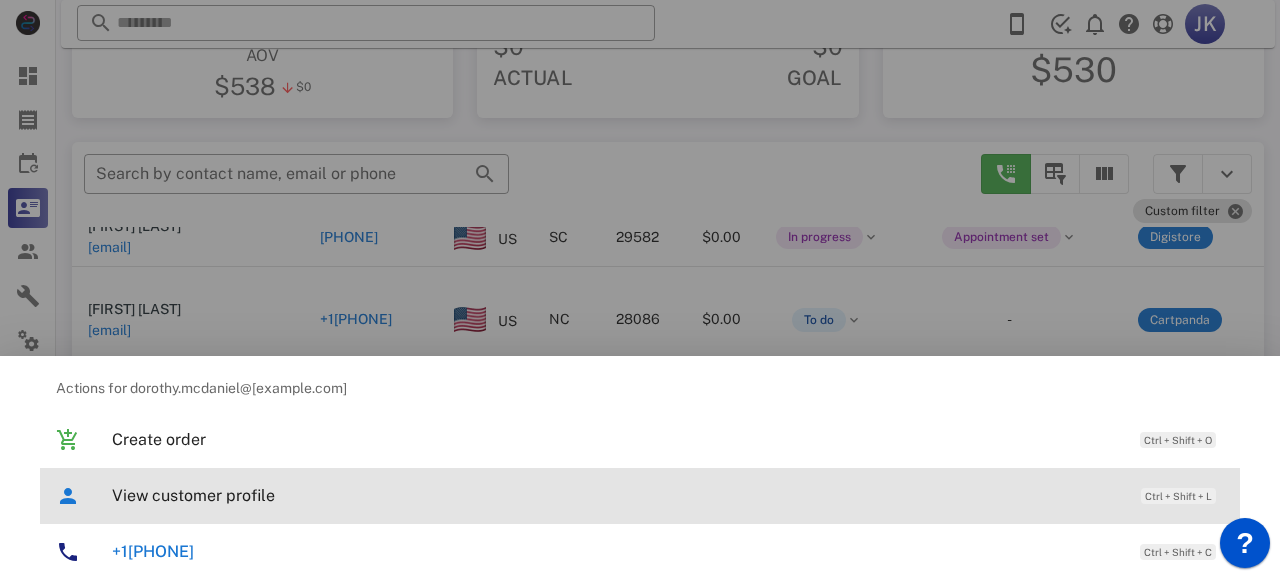 click on "View customer profile" at bounding box center [616, 495] 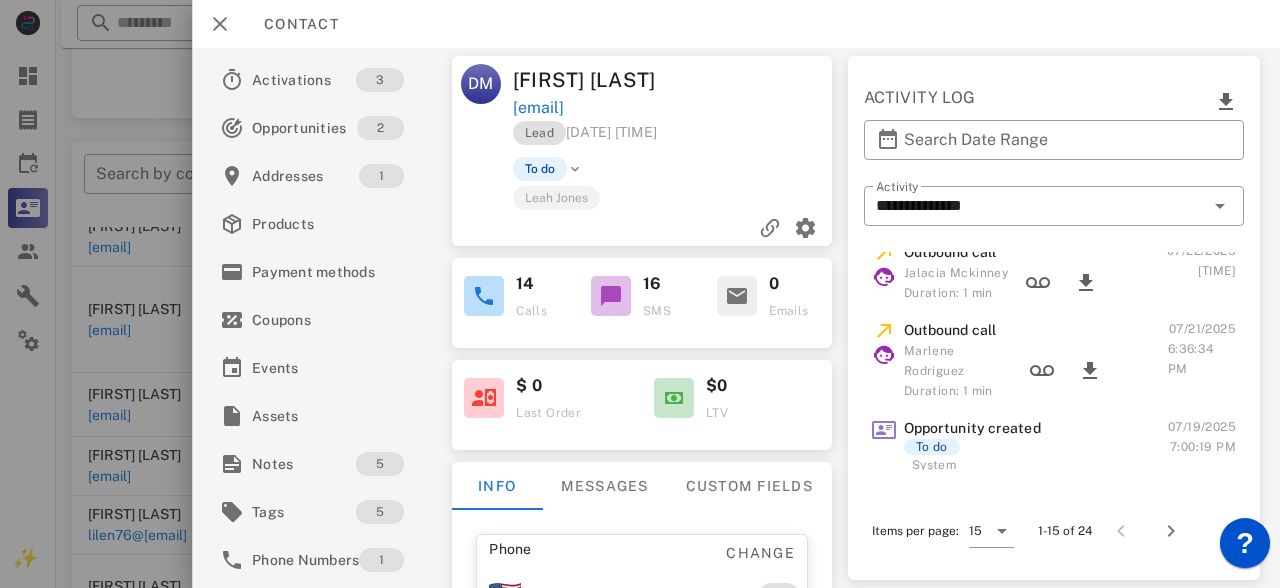 scroll, scrollTop: 101, scrollLeft: 0, axis: vertical 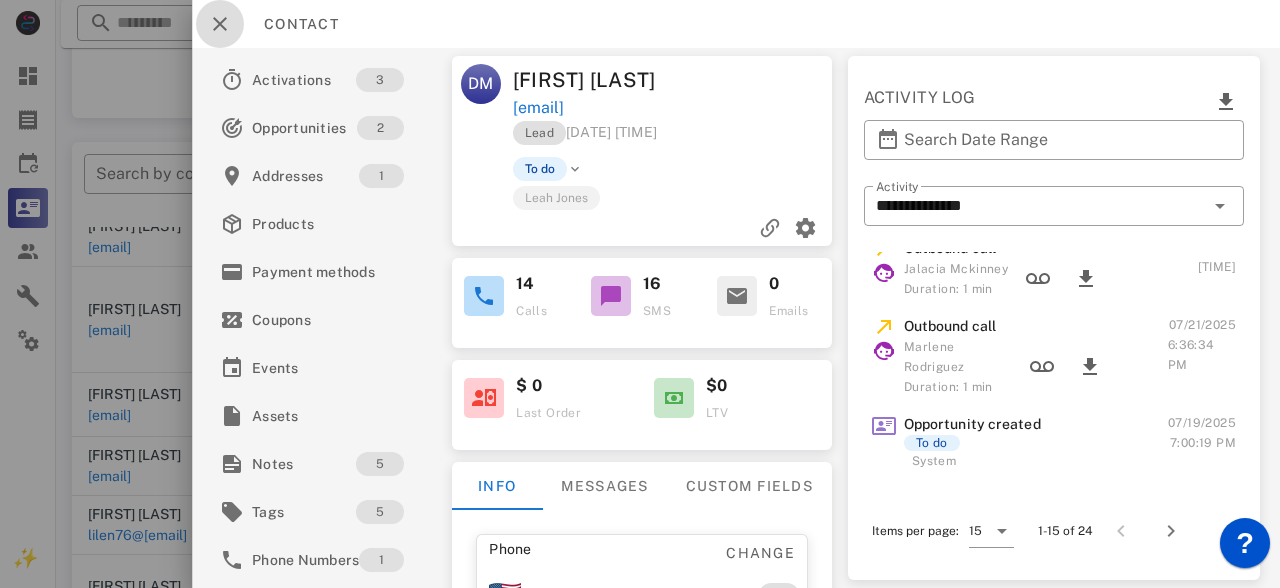 click at bounding box center [220, 24] 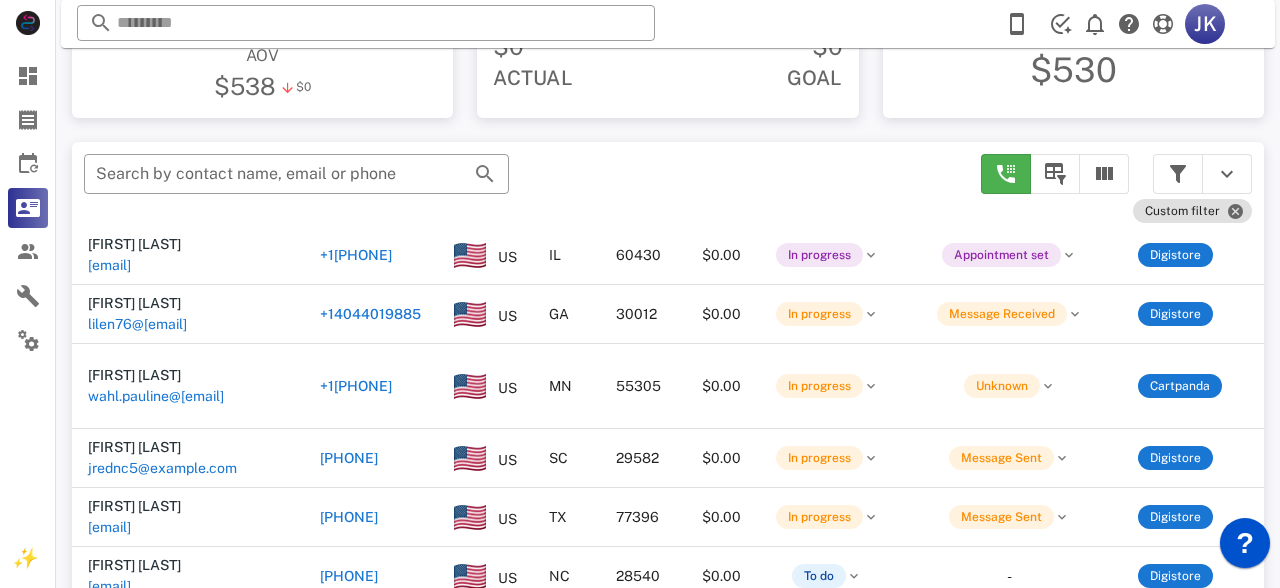 scroll, scrollTop: 868, scrollLeft: 0, axis: vertical 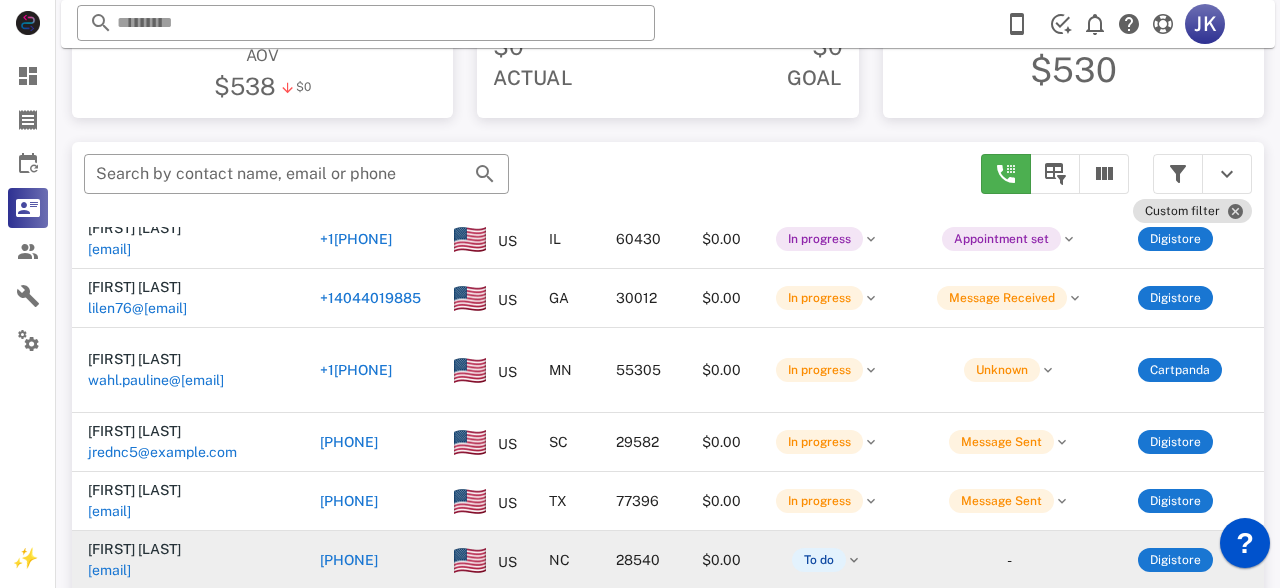 click on "[EMAIL]" at bounding box center [109, 570] 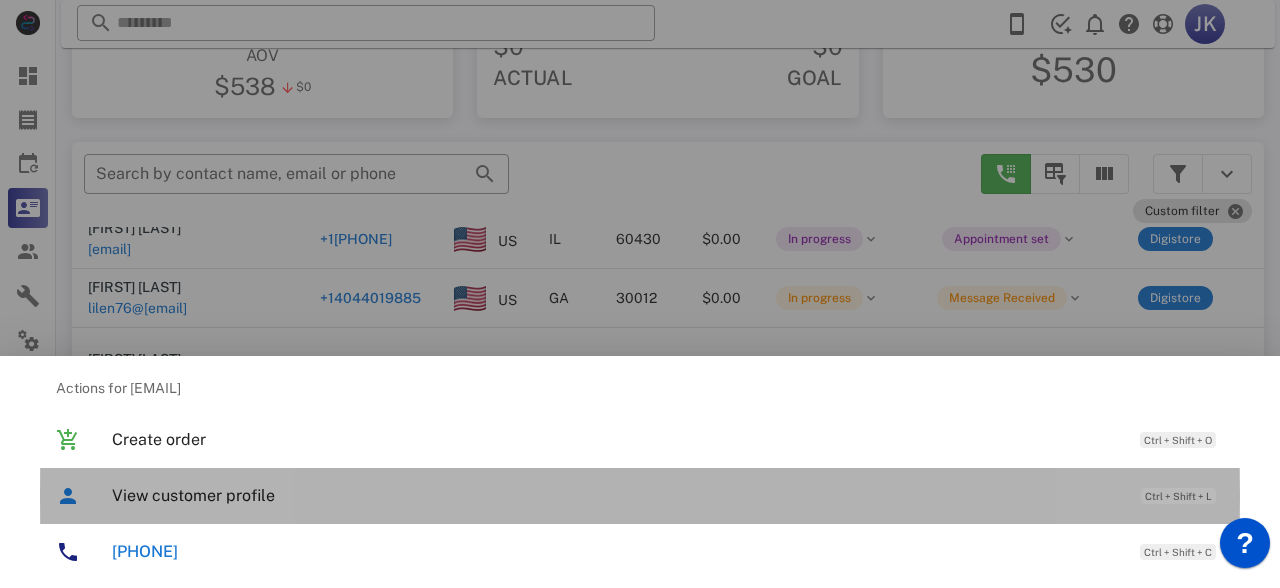 click on "View customer profile" at bounding box center [616, 495] 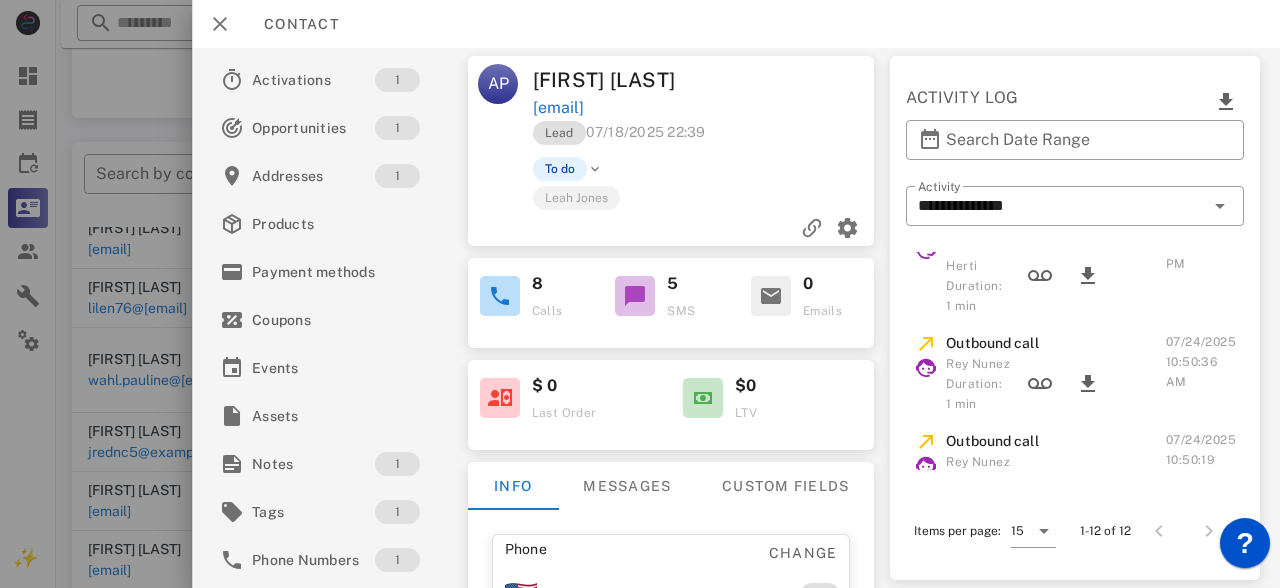 scroll, scrollTop: 0, scrollLeft: 0, axis: both 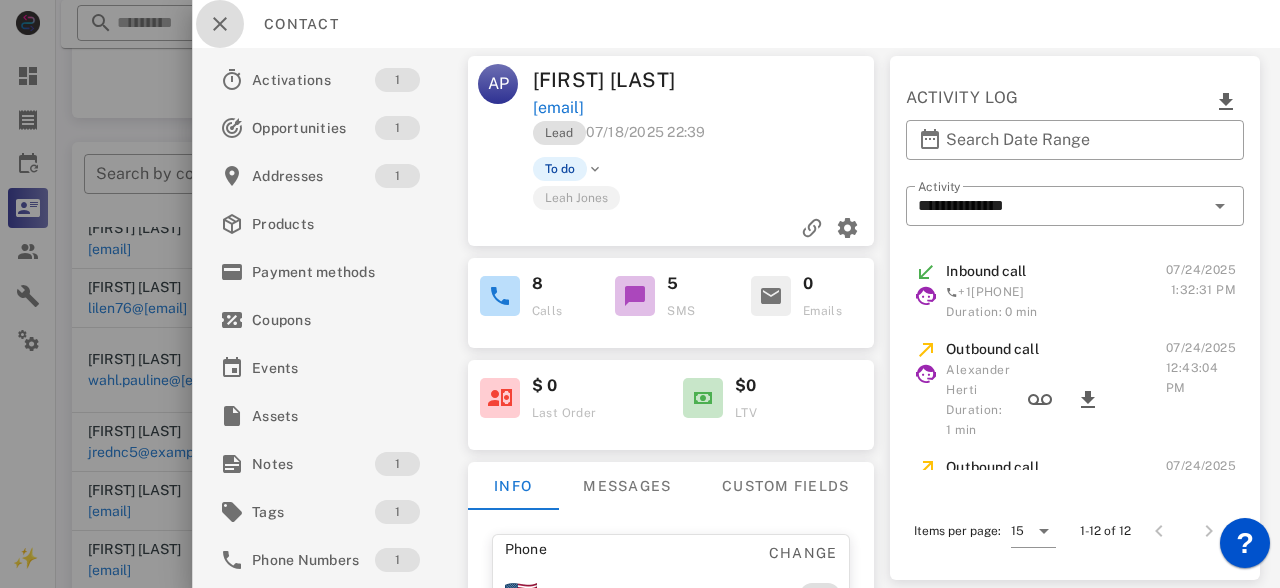 click at bounding box center [220, 24] 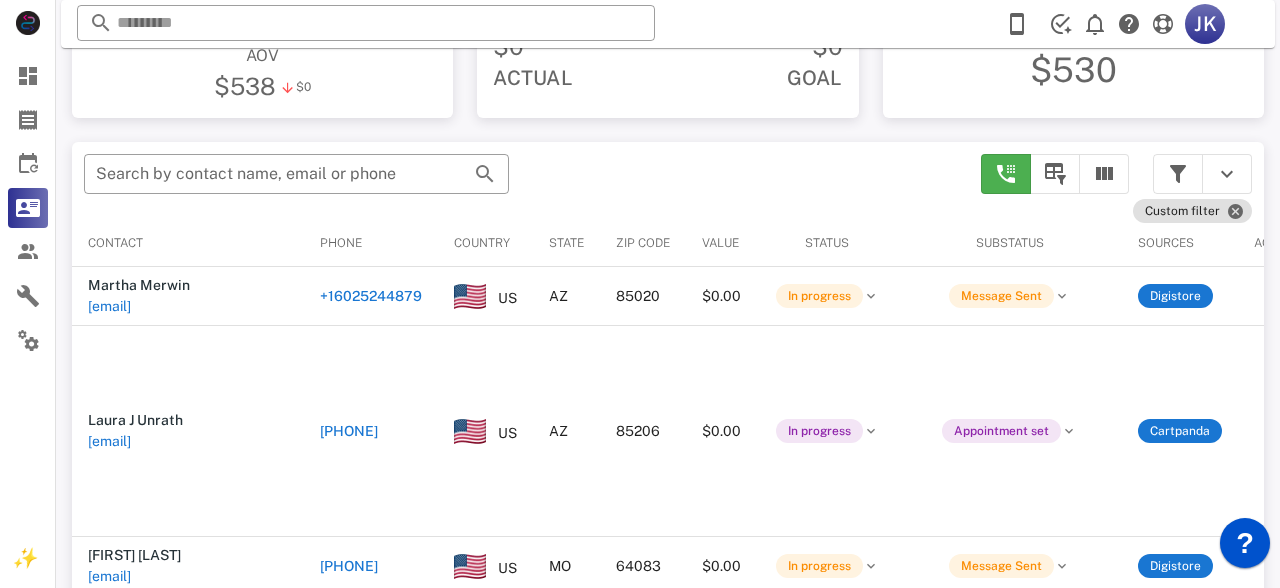 scroll, scrollTop: 0, scrollLeft: 0, axis: both 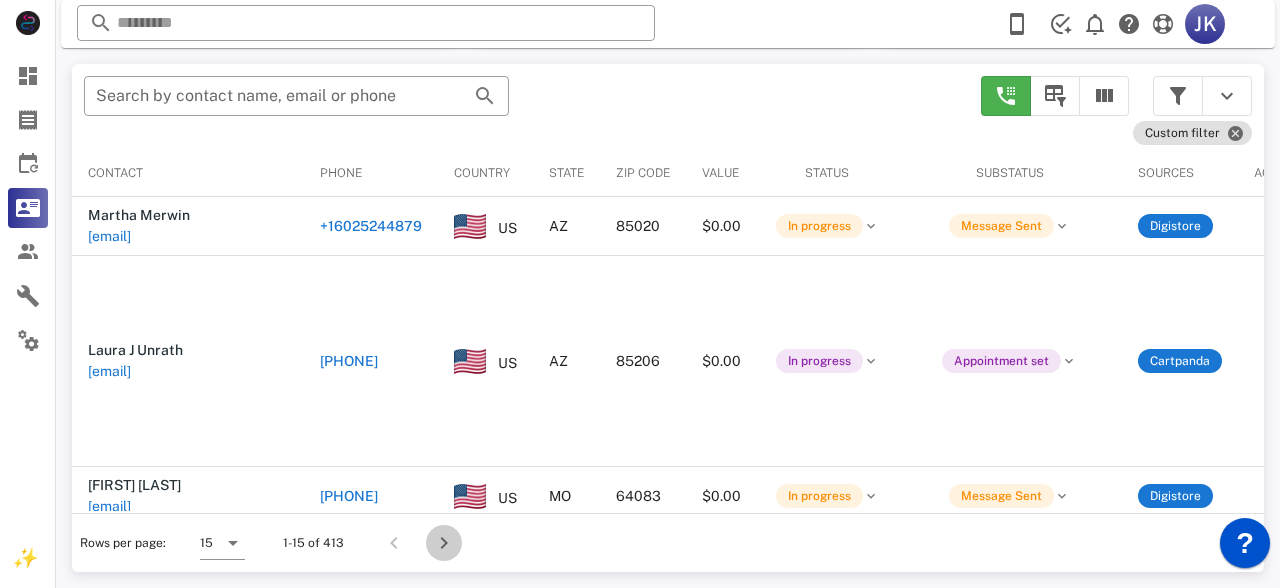 click at bounding box center (444, 543) 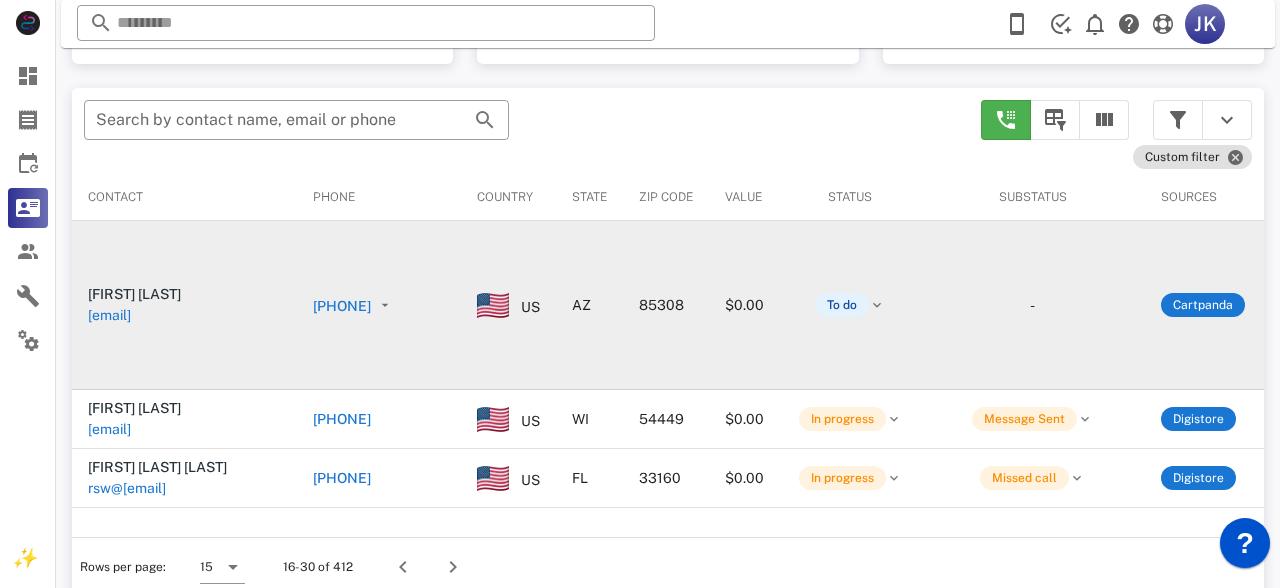 scroll, scrollTop: 380, scrollLeft: 0, axis: vertical 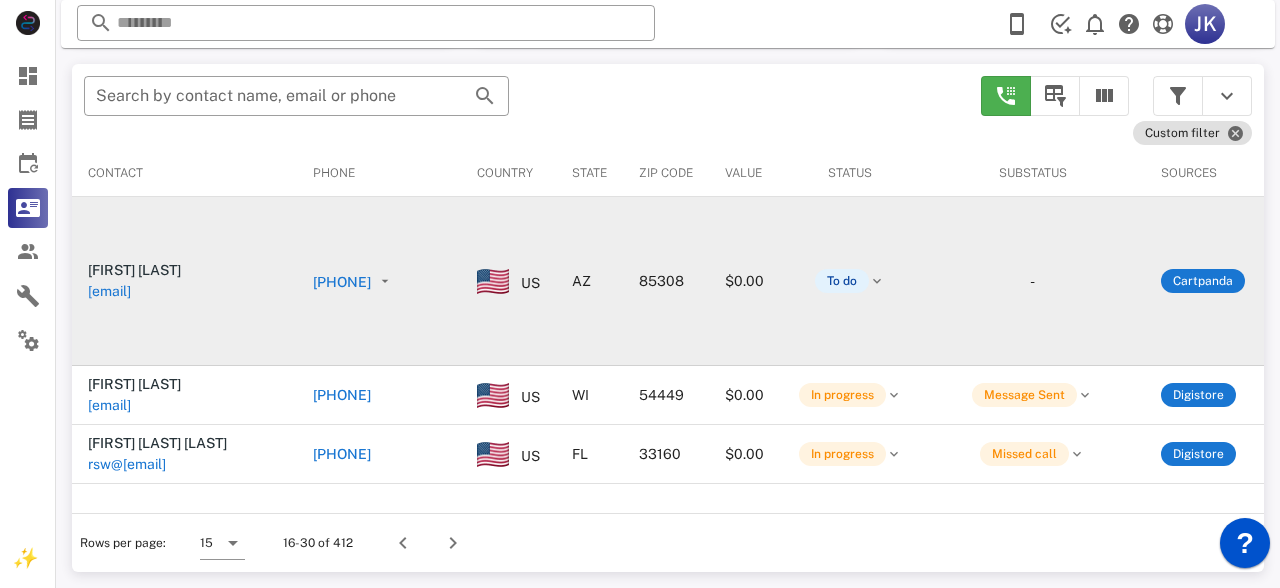 click on "[EMAIL]" at bounding box center (109, 291) 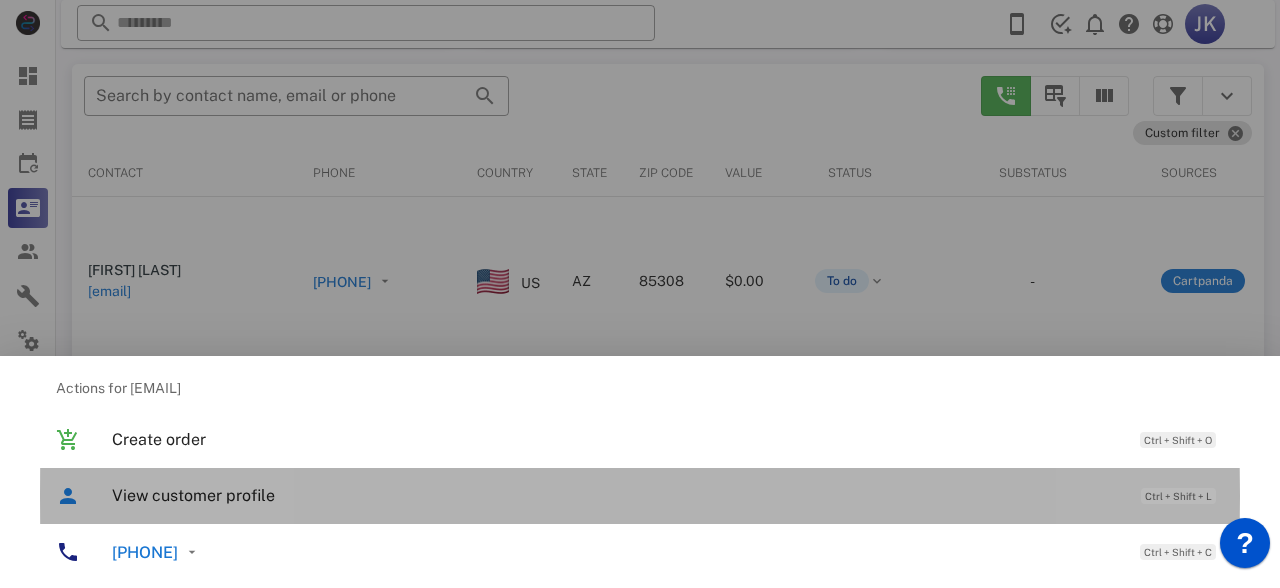 click on "View customer profile Ctrl + Shift + L" at bounding box center [668, 495] 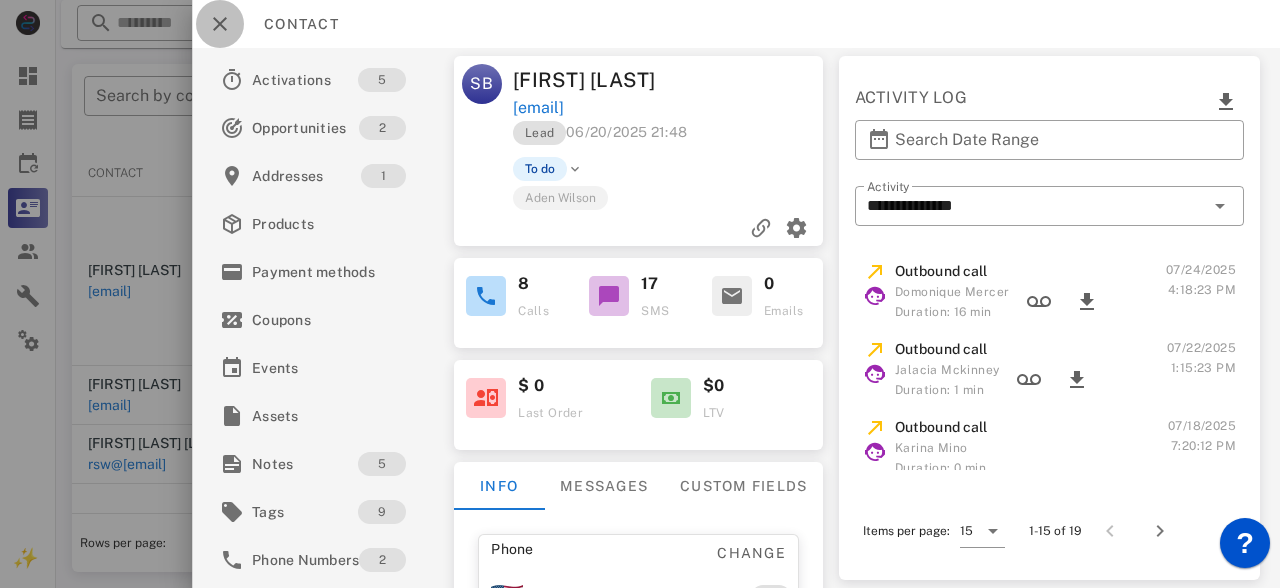 click at bounding box center [220, 24] 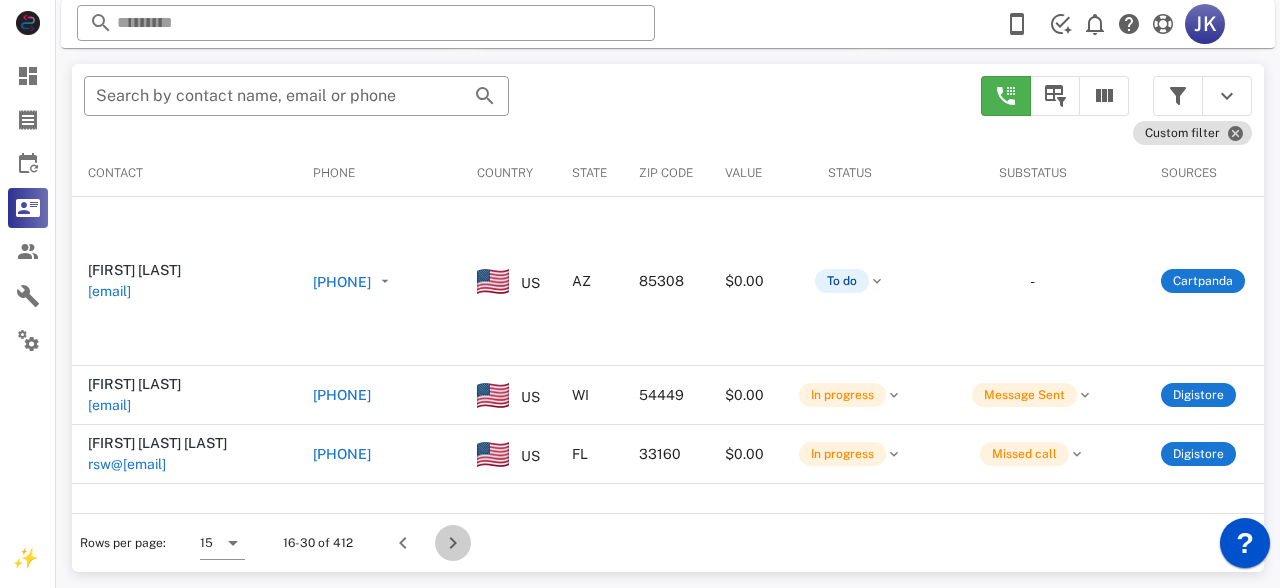 click at bounding box center (453, 543) 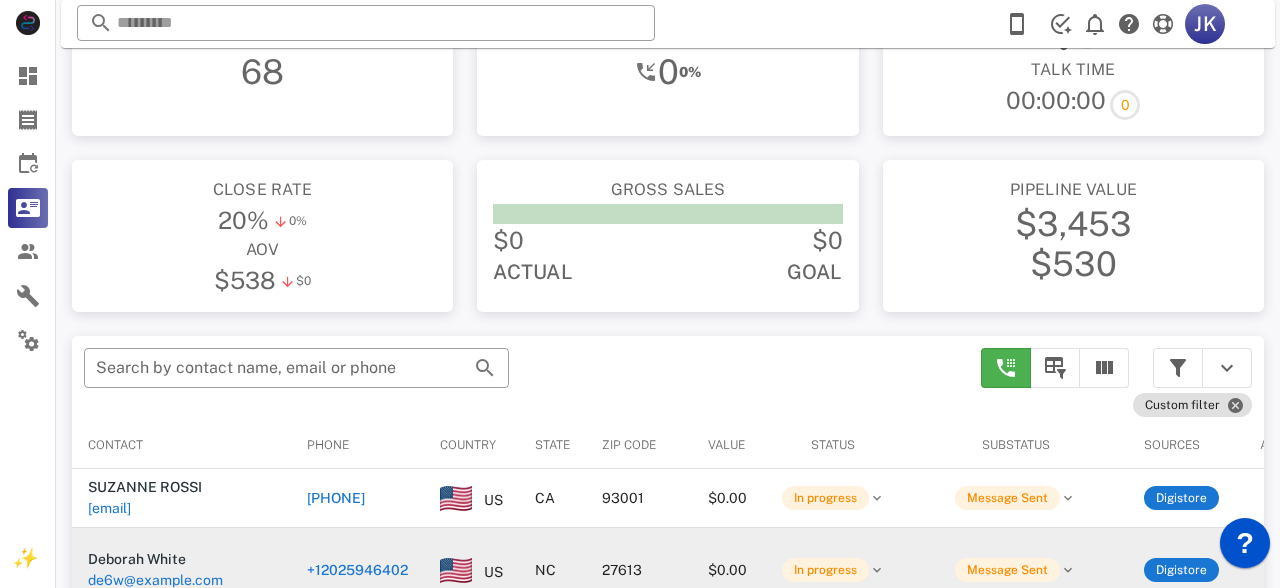 scroll, scrollTop: 110, scrollLeft: 0, axis: vertical 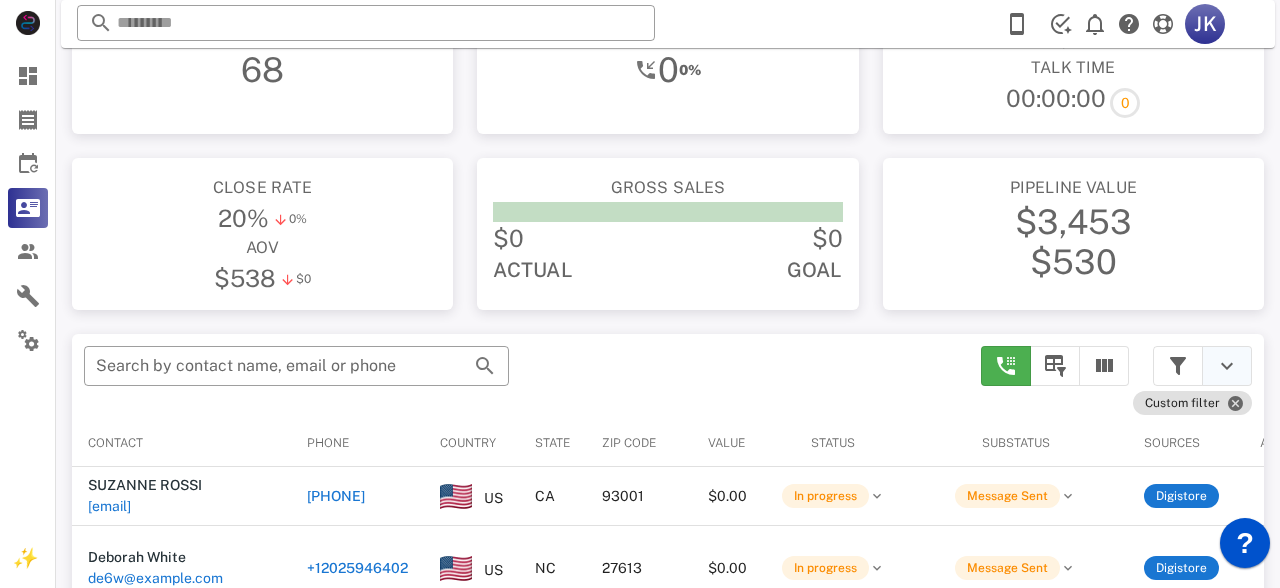 click at bounding box center (1227, 366) 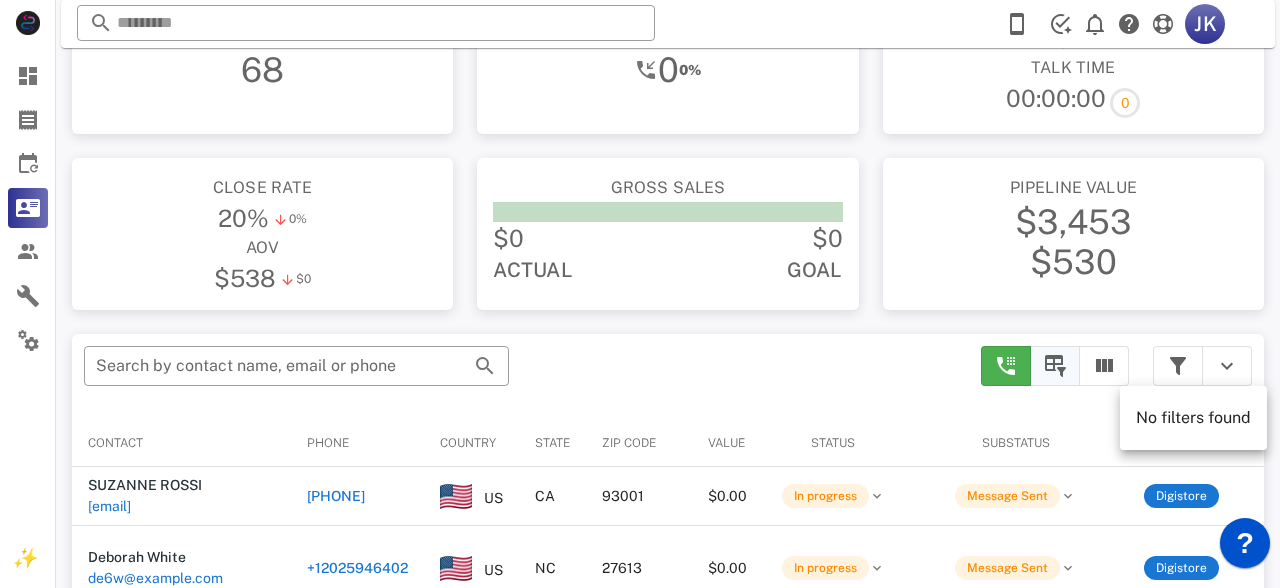 click at bounding box center [1055, 366] 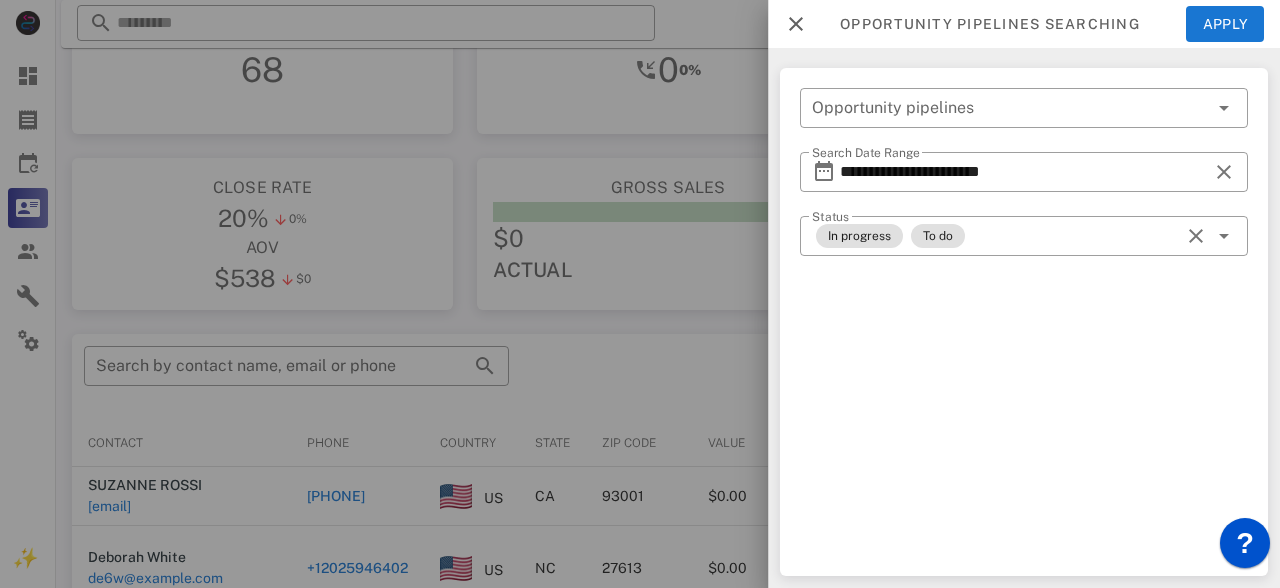 click at bounding box center (640, 294) 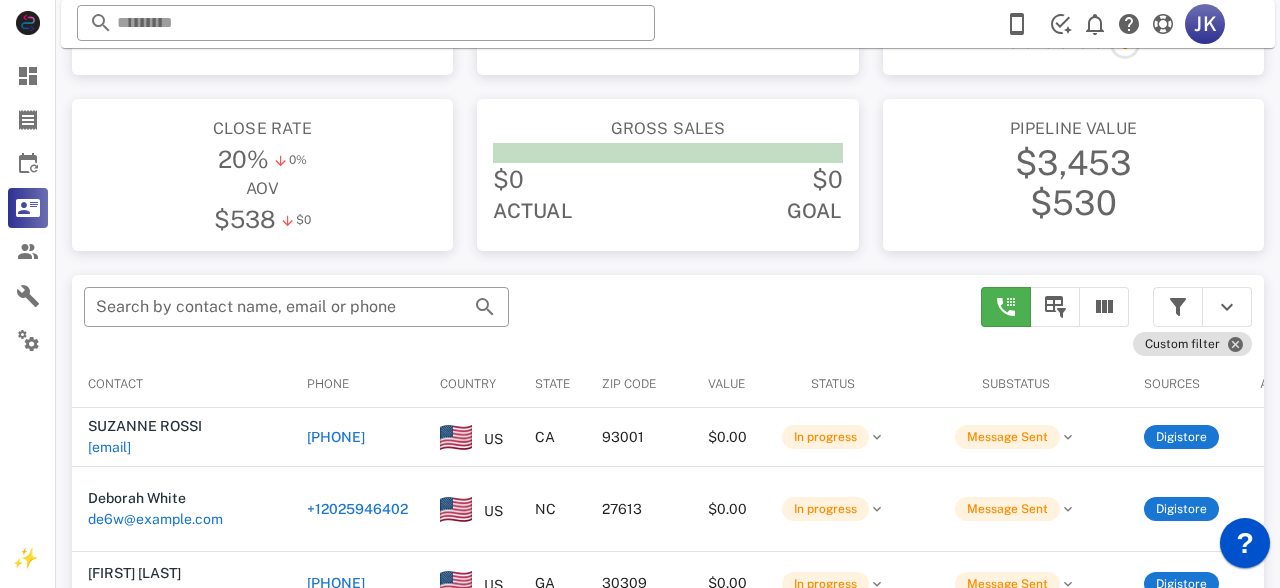 scroll, scrollTop: 380, scrollLeft: 0, axis: vertical 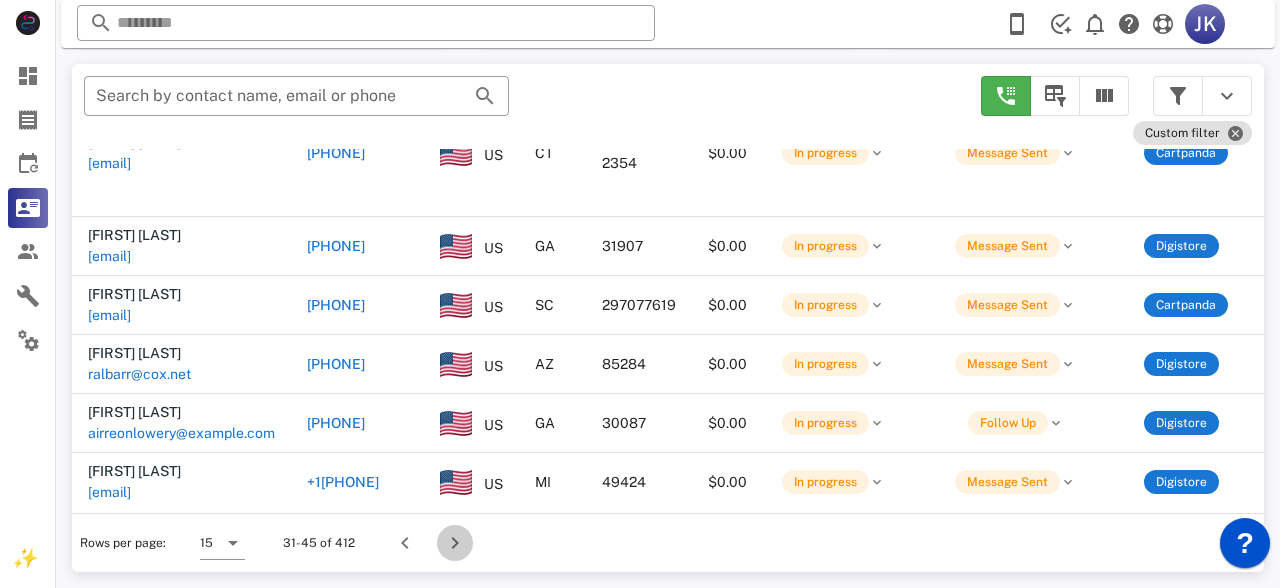 click at bounding box center (455, 543) 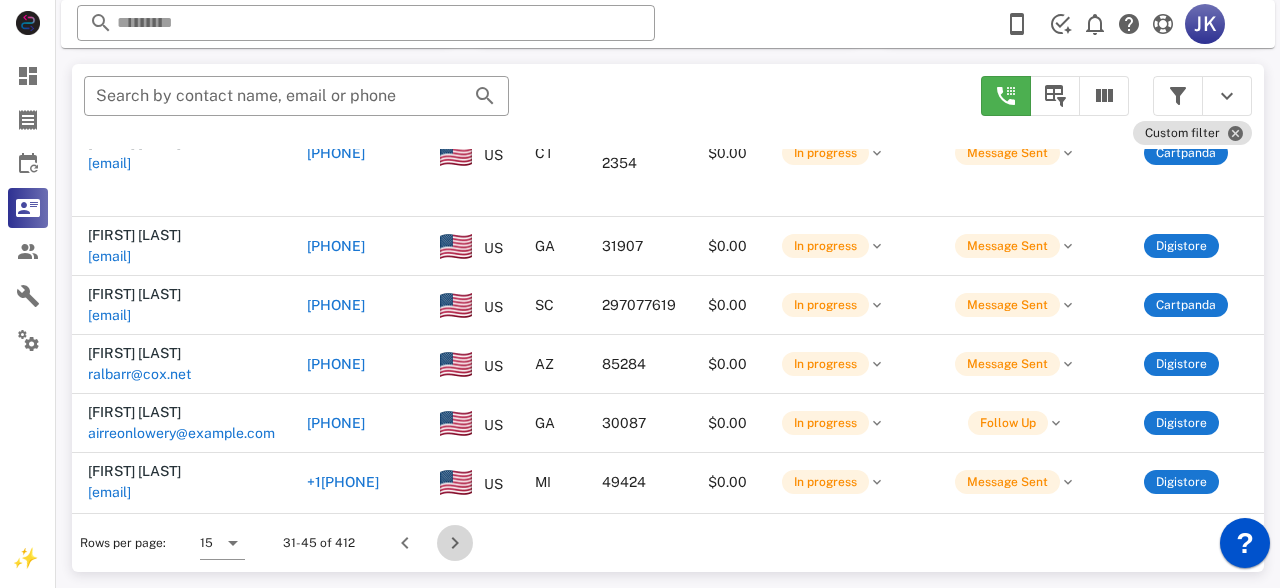 scroll, scrollTop: 356, scrollLeft: 0, axis: vertical 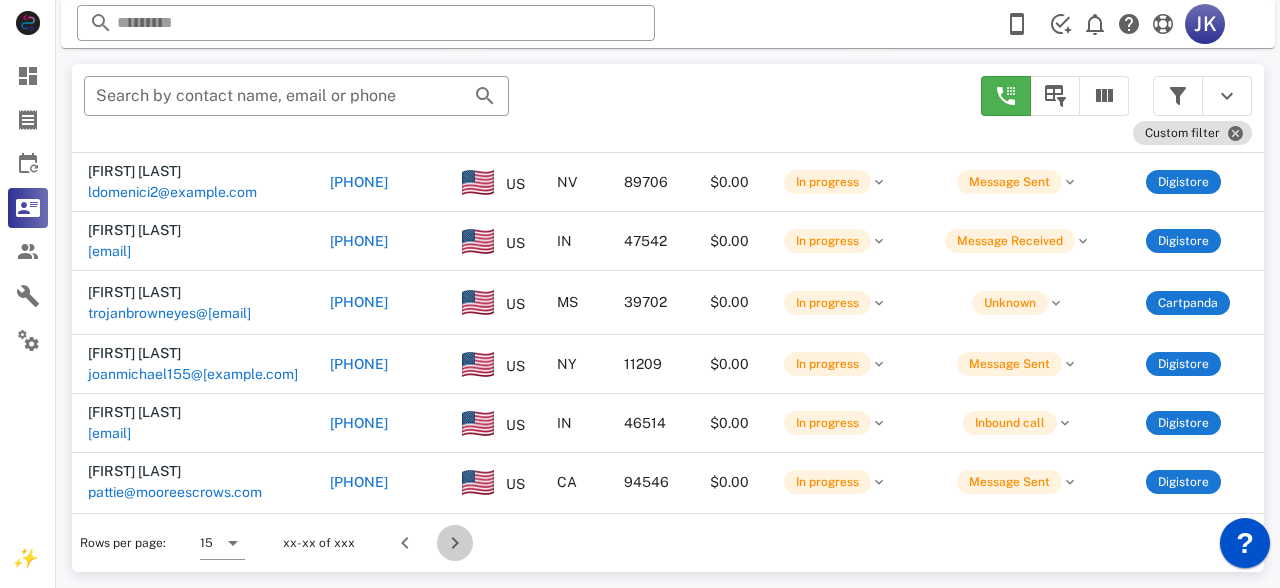 click at bounding box center (455, 543) 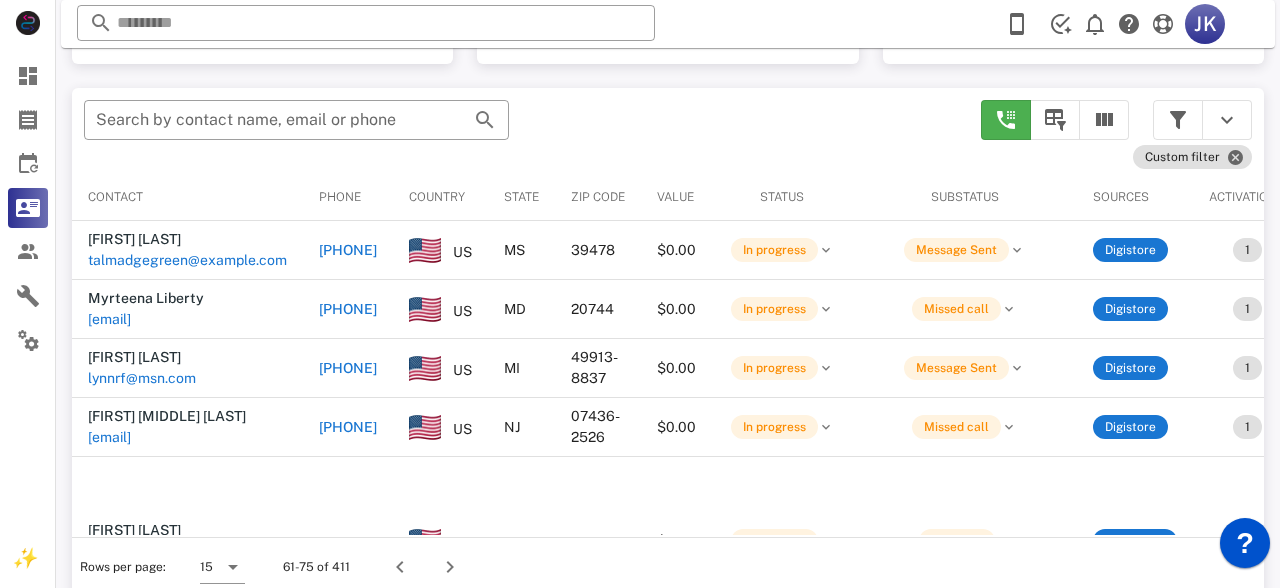 scroll, scrollTop: 380, scrollLeft: 0, axis: vertical 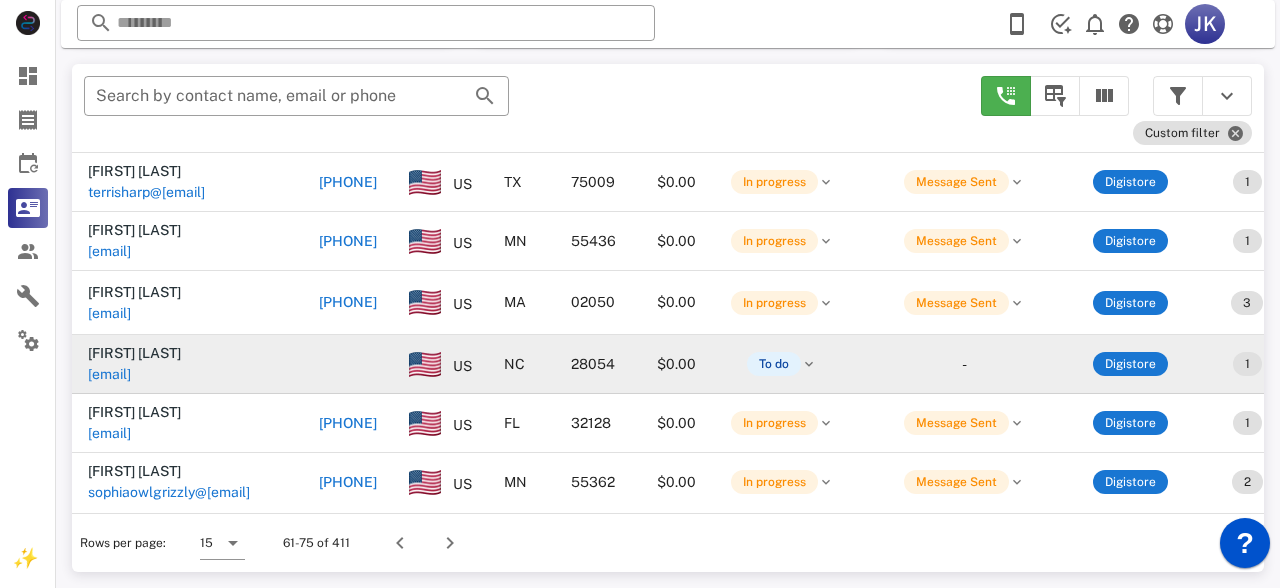 click on "[EMAIL]" at bounding box center [109, 374] 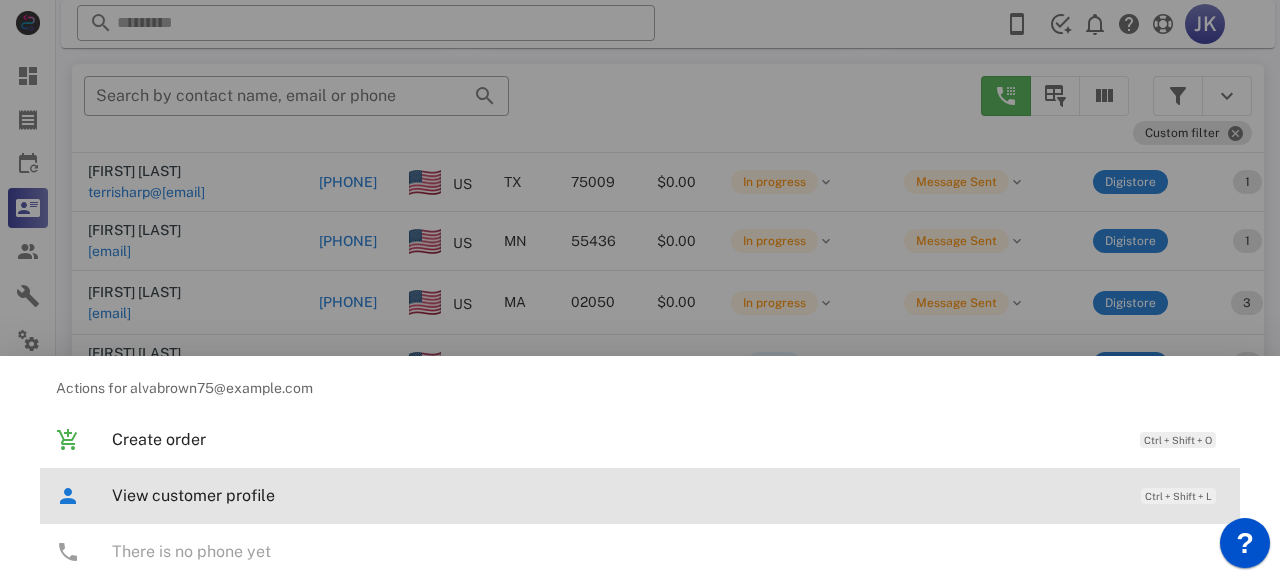 click on "View customer profile" at bounding box center (616, 495) 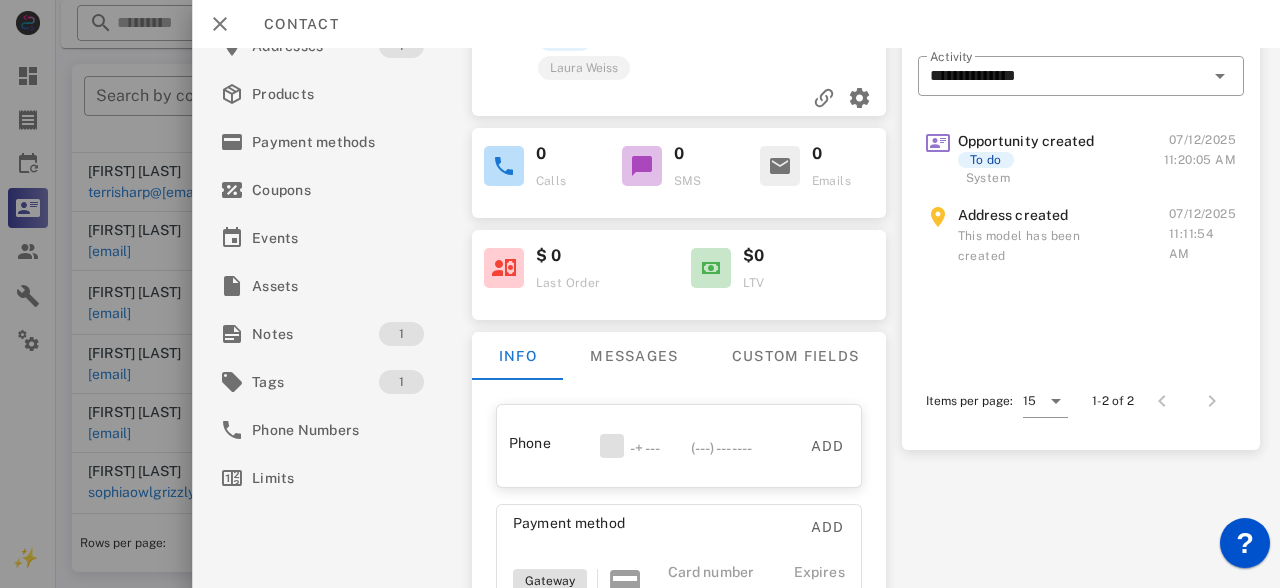 scroll, scrollTop: 147, scrollLeft: 0, axis: vertical 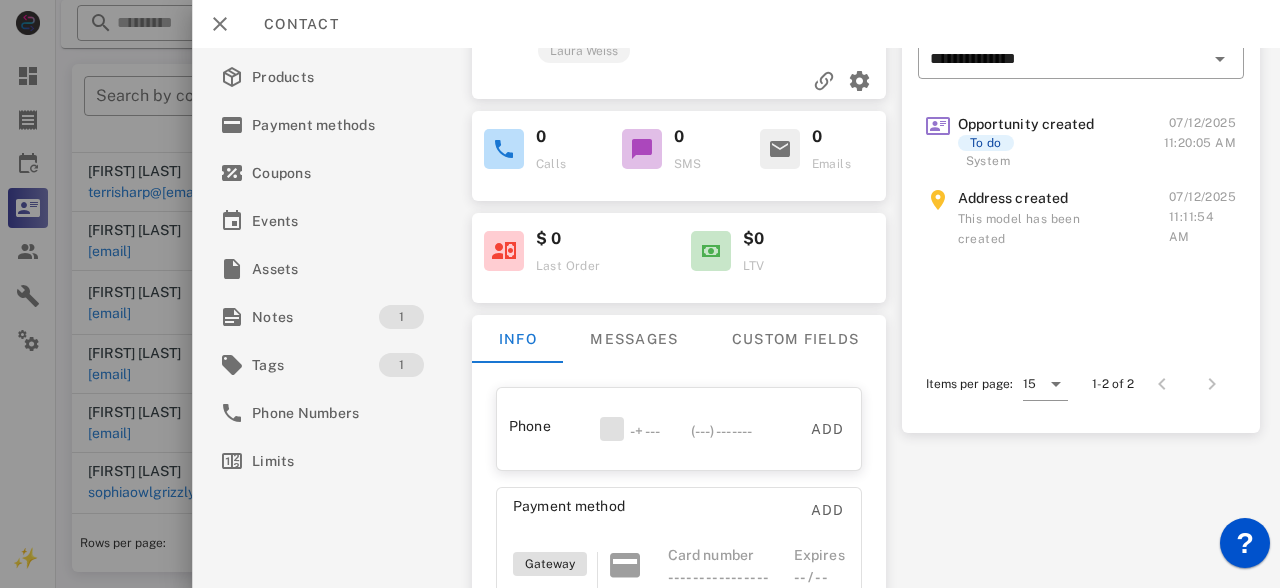 click at bounding box center [640, 294] 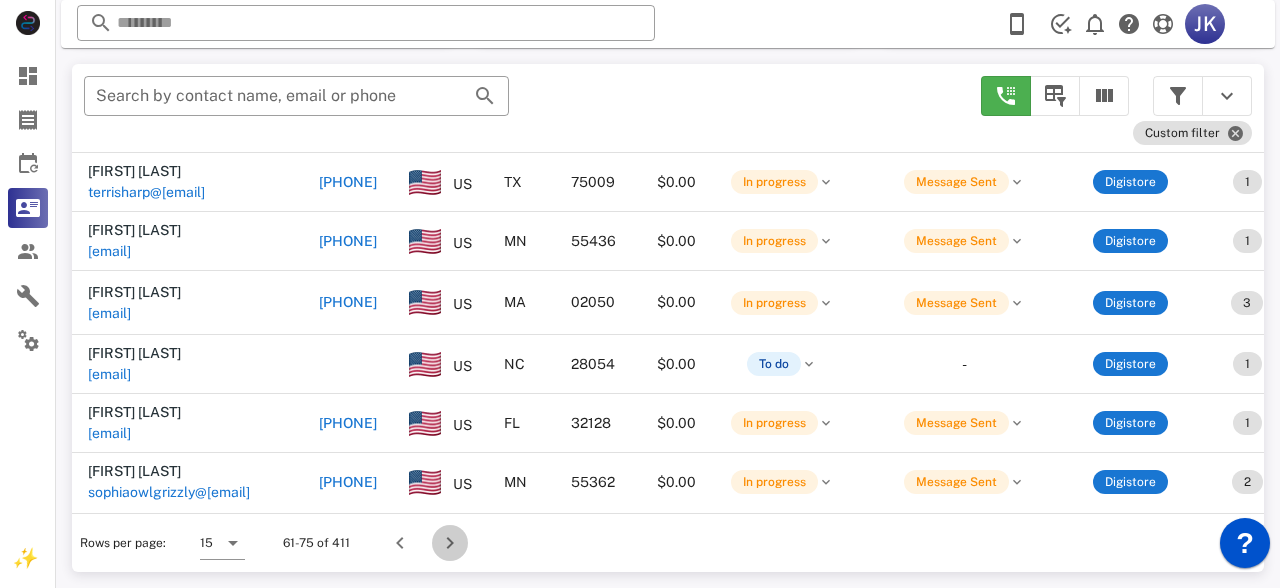 click at bounding box center [450, 543] 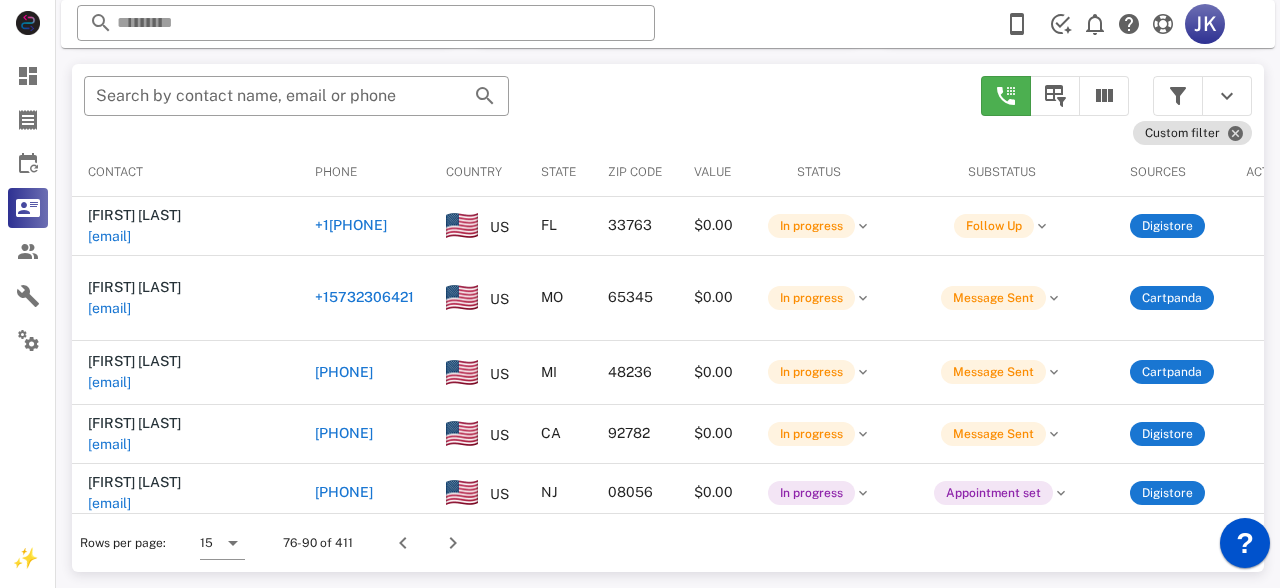 scroll, scrollTop: 380, scrollLeft: 0, axis: vertical 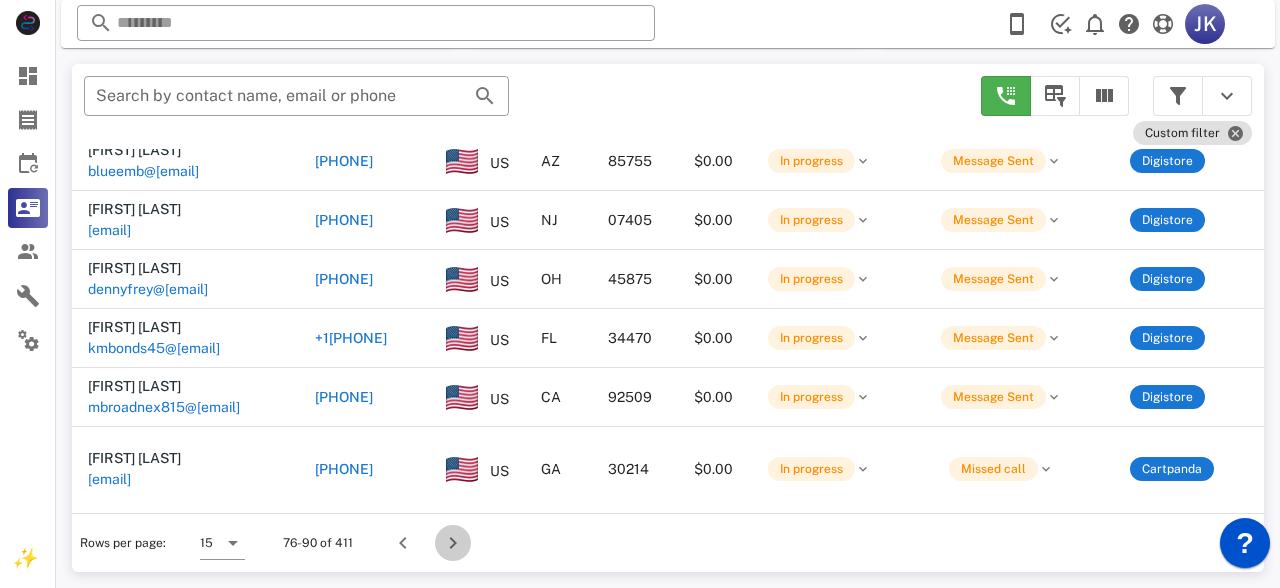 click at bounding box center [453, 543] 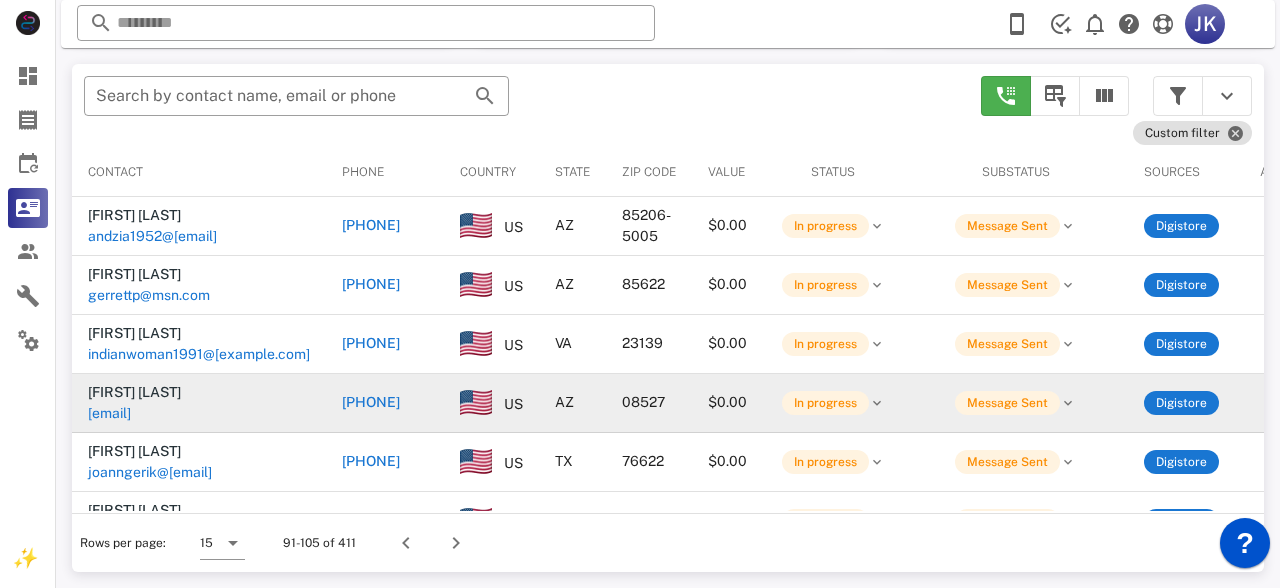 scroll, scrollTop: 380, scrollLeft: 0, axis: vertical 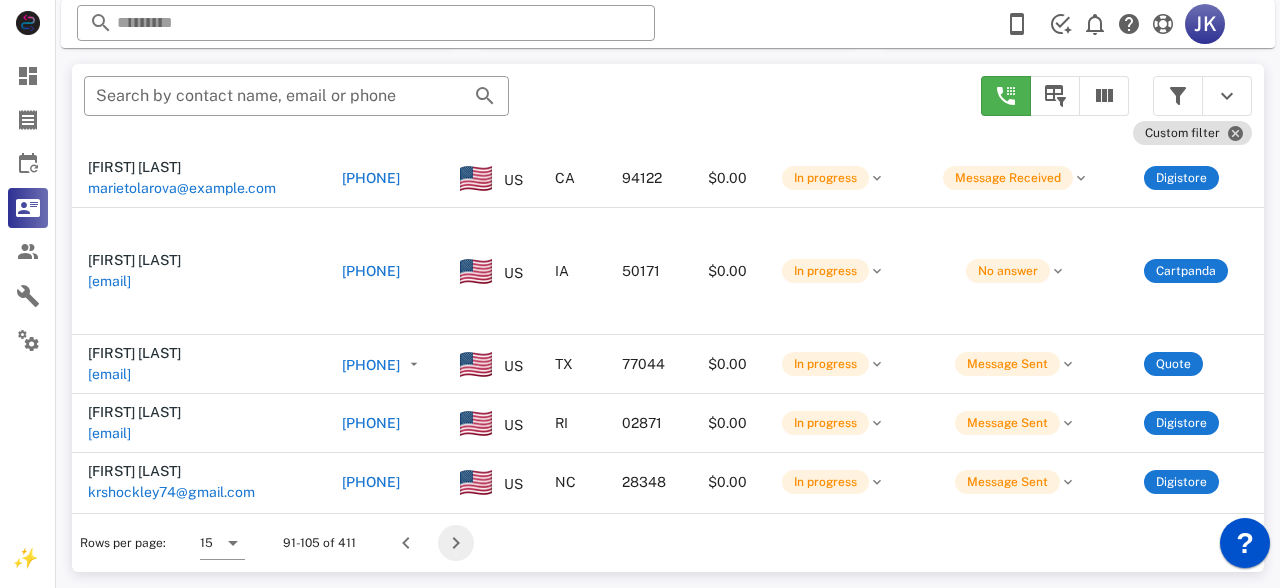 click at bounding box center (456, 543) 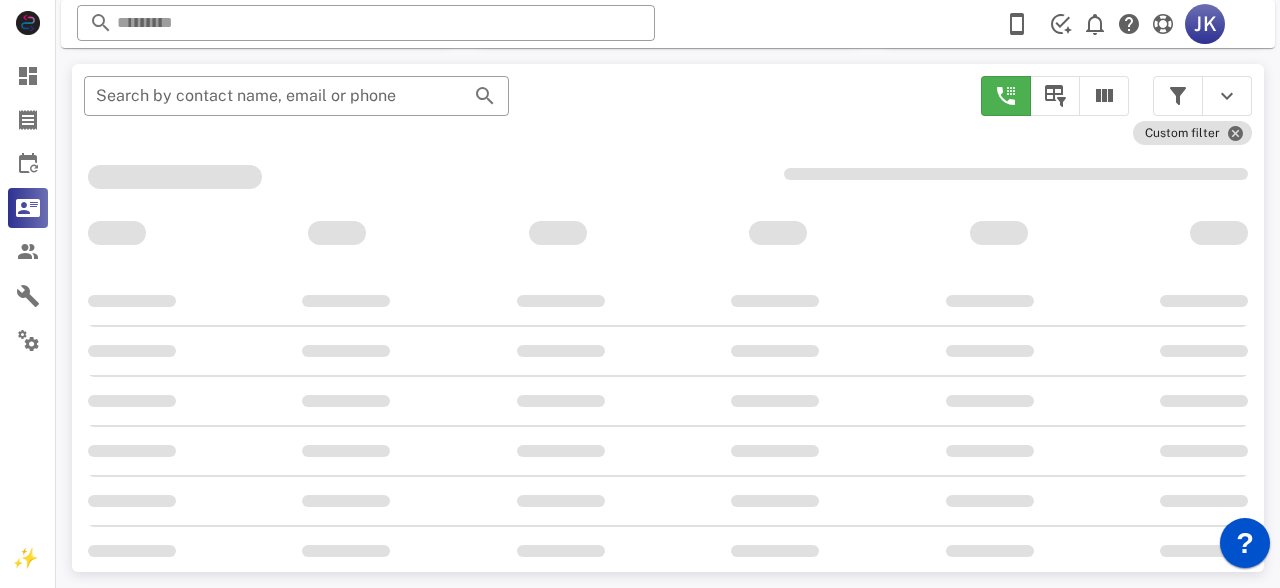 scroll, scrollTop: 356, scrollLeft: 0, axis: vertical 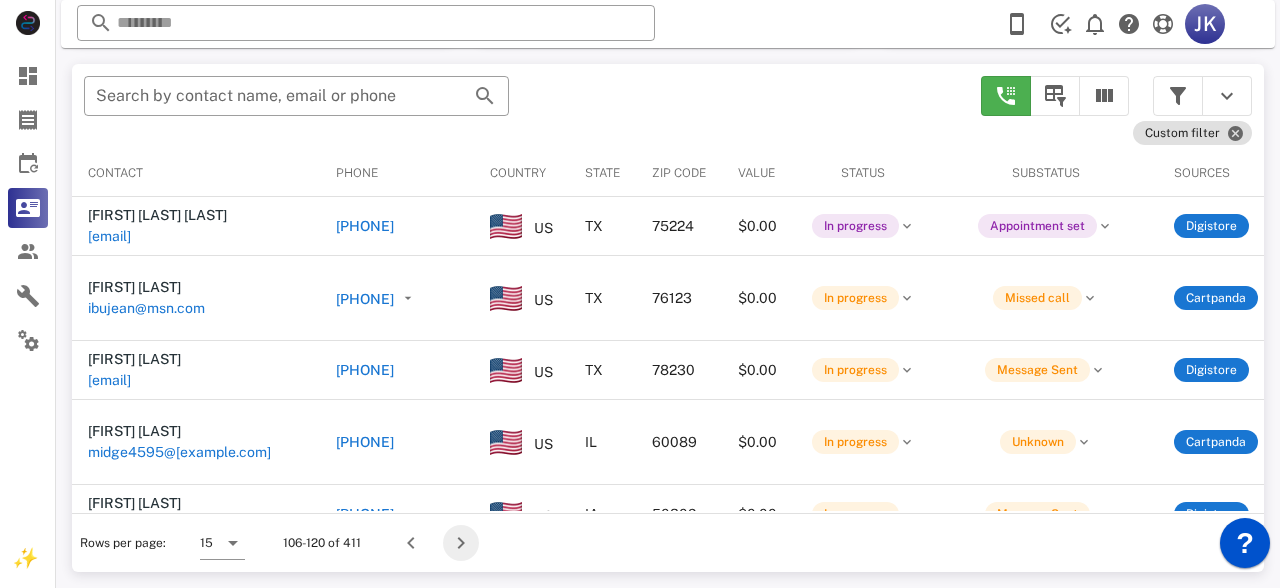 click at bounding box center (461, 543) 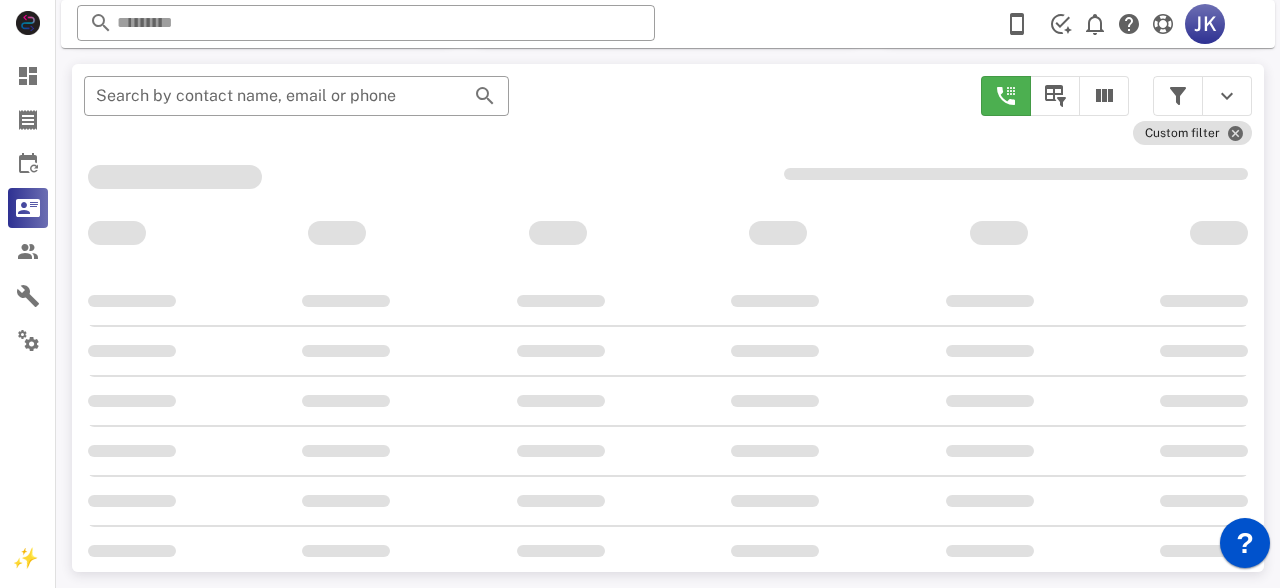 scroll, scrollTop: 356, scrollLeft: 0, axis: vertical 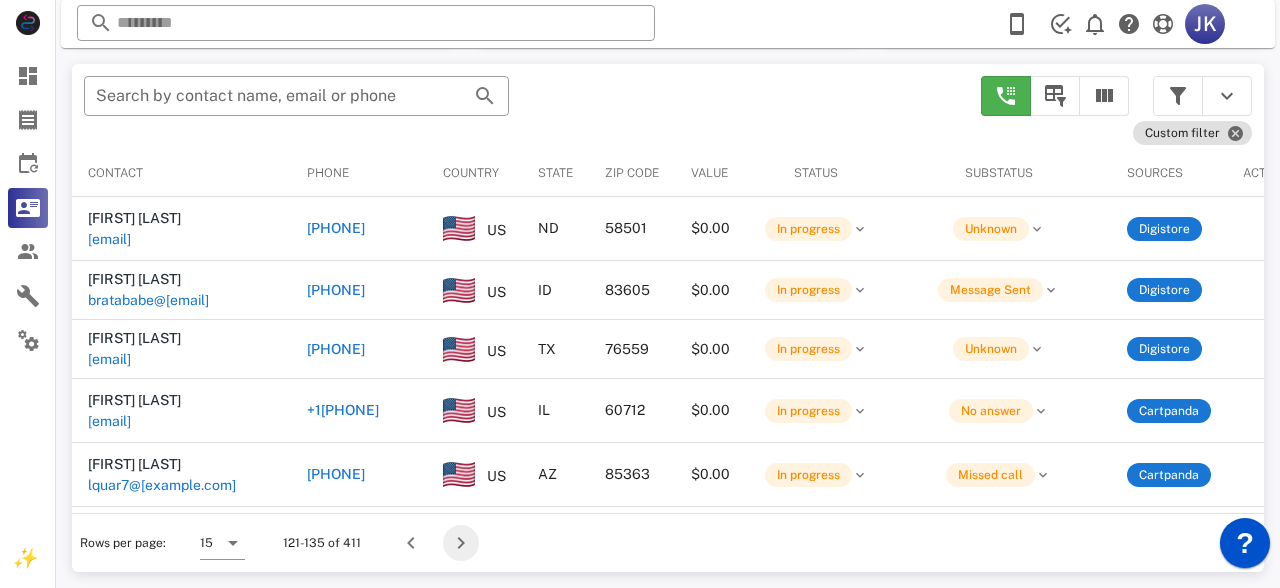 click at bounding box center [461, 543] 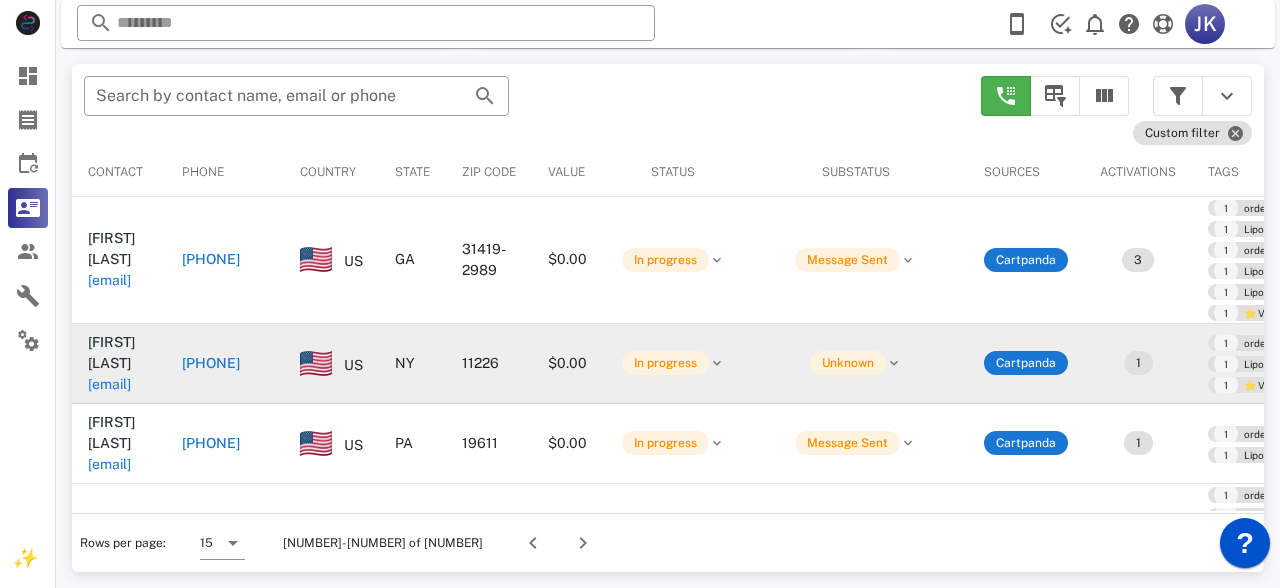 scroll, scrollTop: 380, scrollLeft: 0, axis: vertical 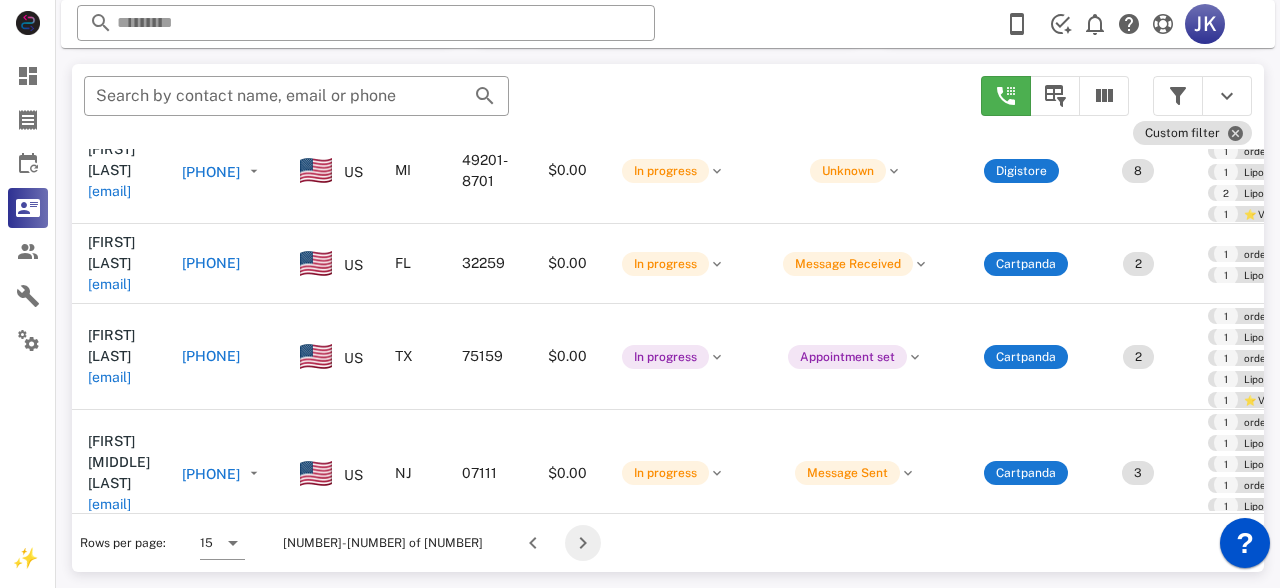 click at bounding box center (583, 543) 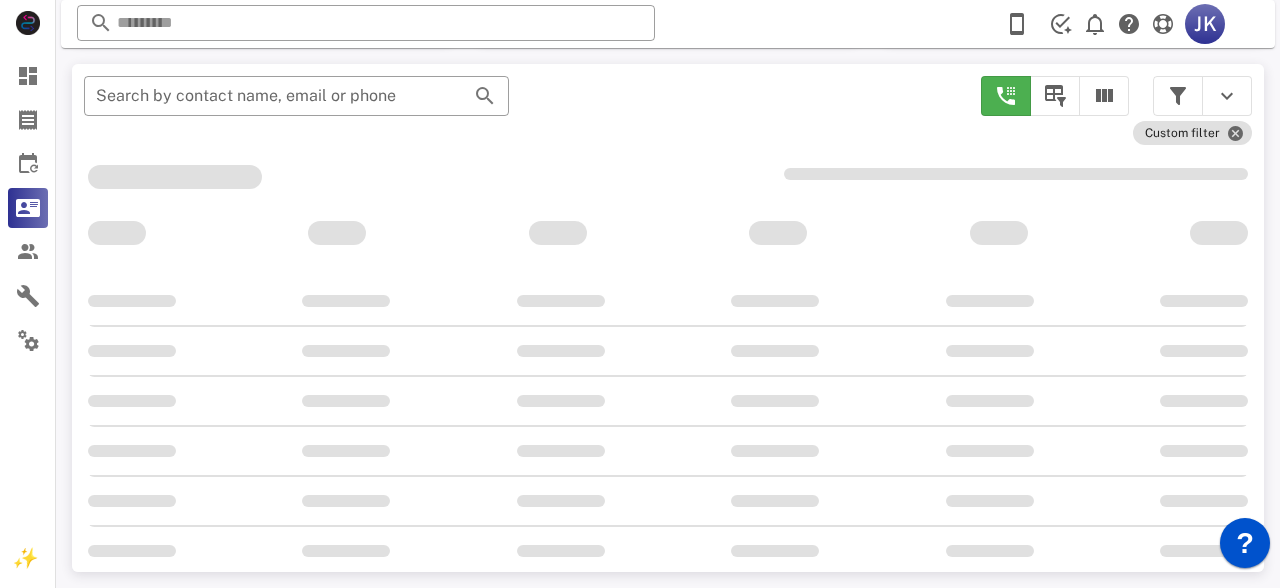 scroll, scrollTop: 356, scrollLeft: 0, axis: vertical 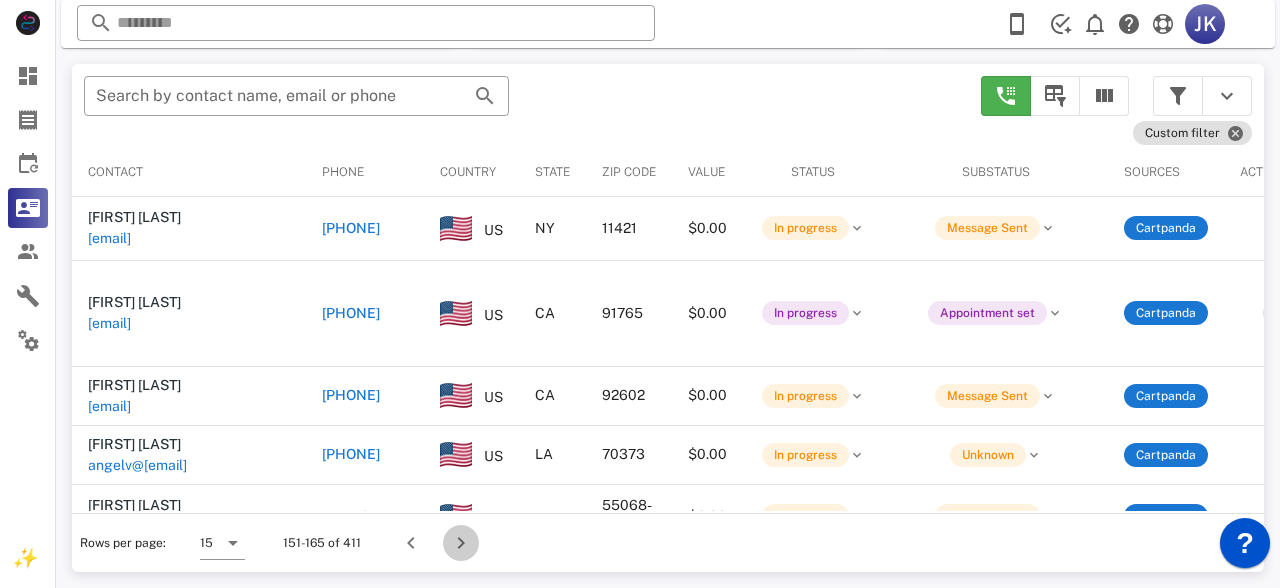 click at bounding box center (461, 543) 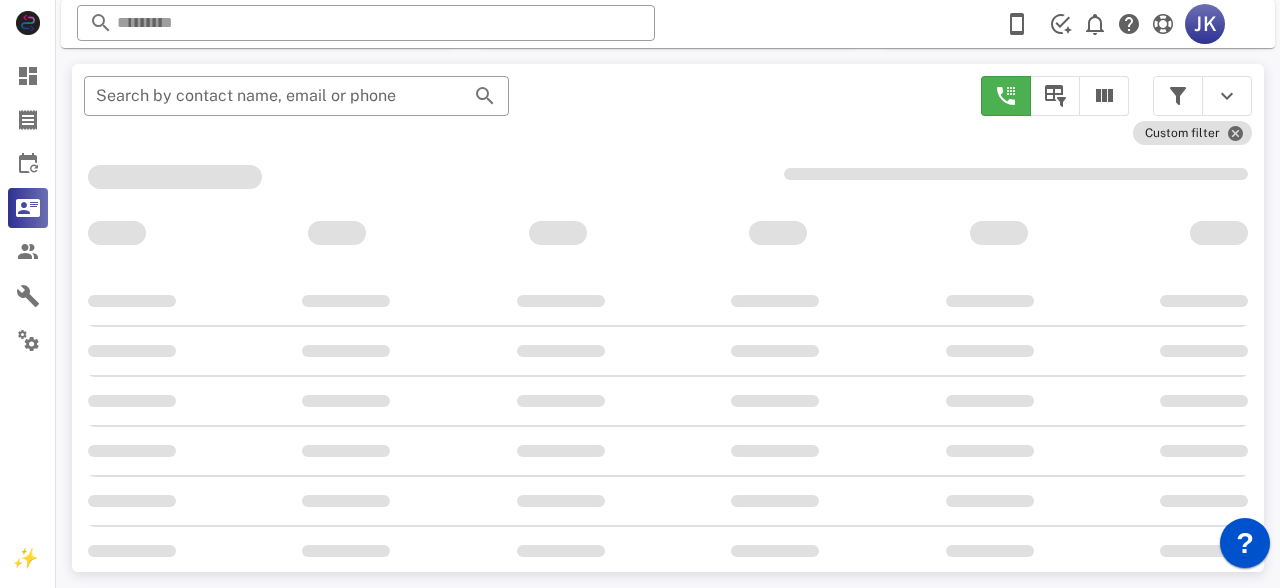 scroll, scrollTop: 378, scrollLeft: 0, axis: vertical 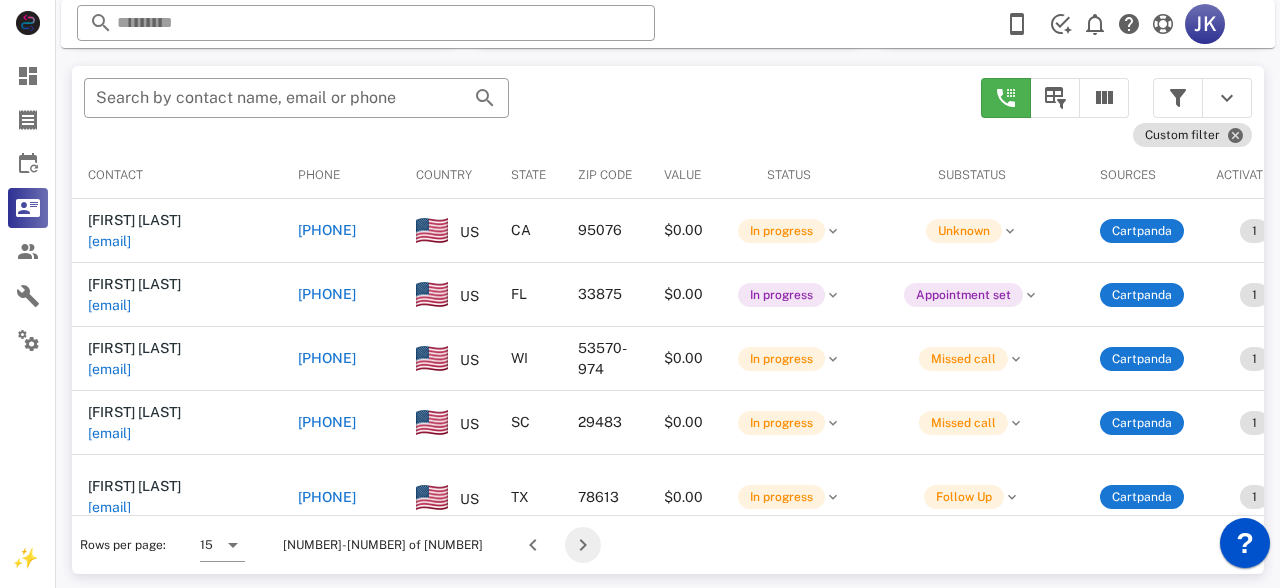 click at bounding box center (583, 545) 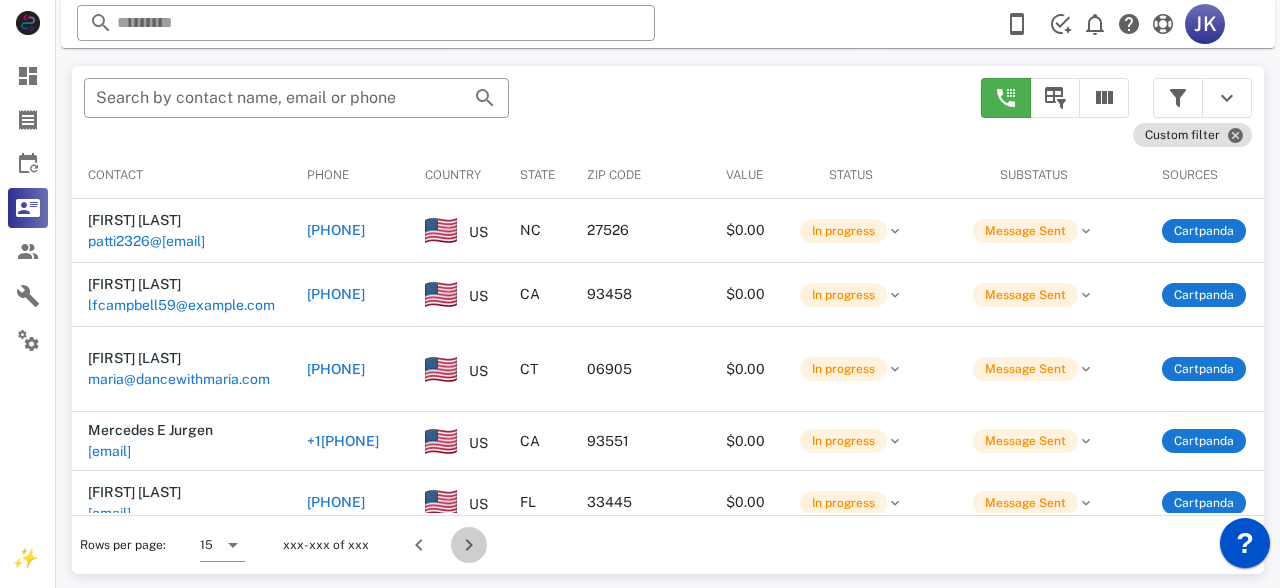 click at bounding box center [469, 545] 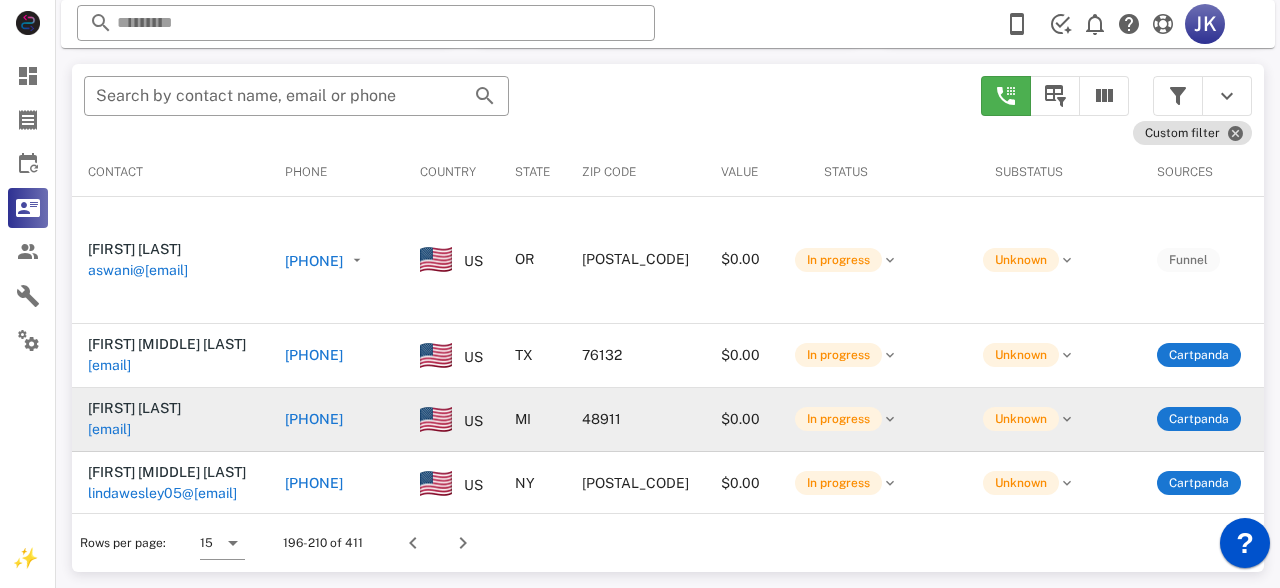 scroll, scrollTop: 378, scrollLeft: 0, axis: vertical 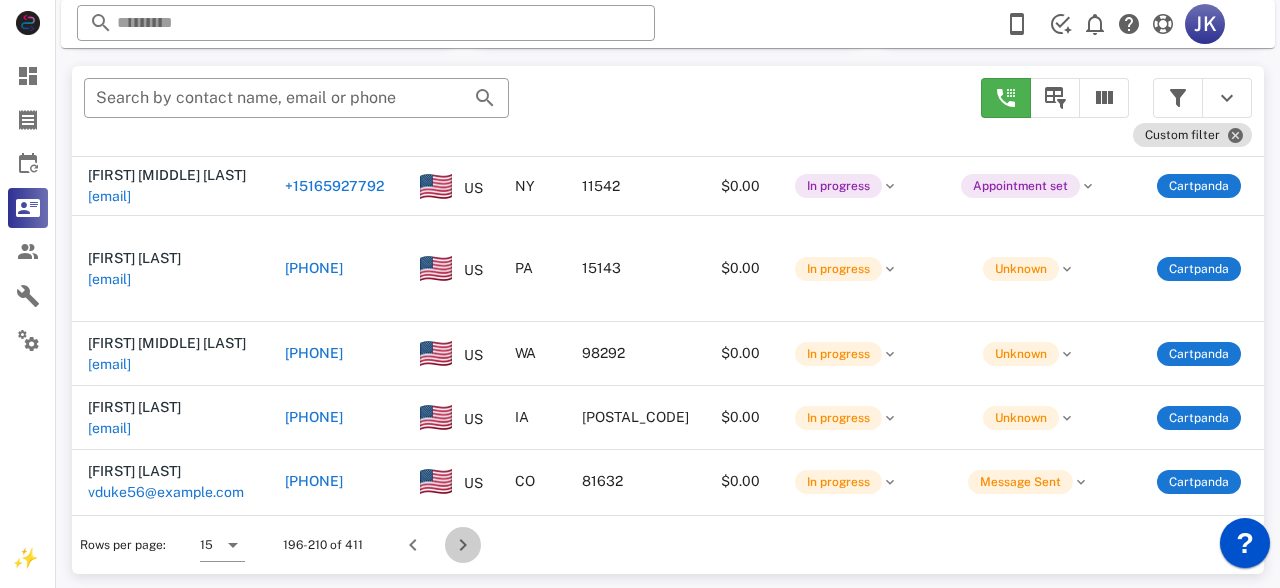 click at bounding box center (463, 545) 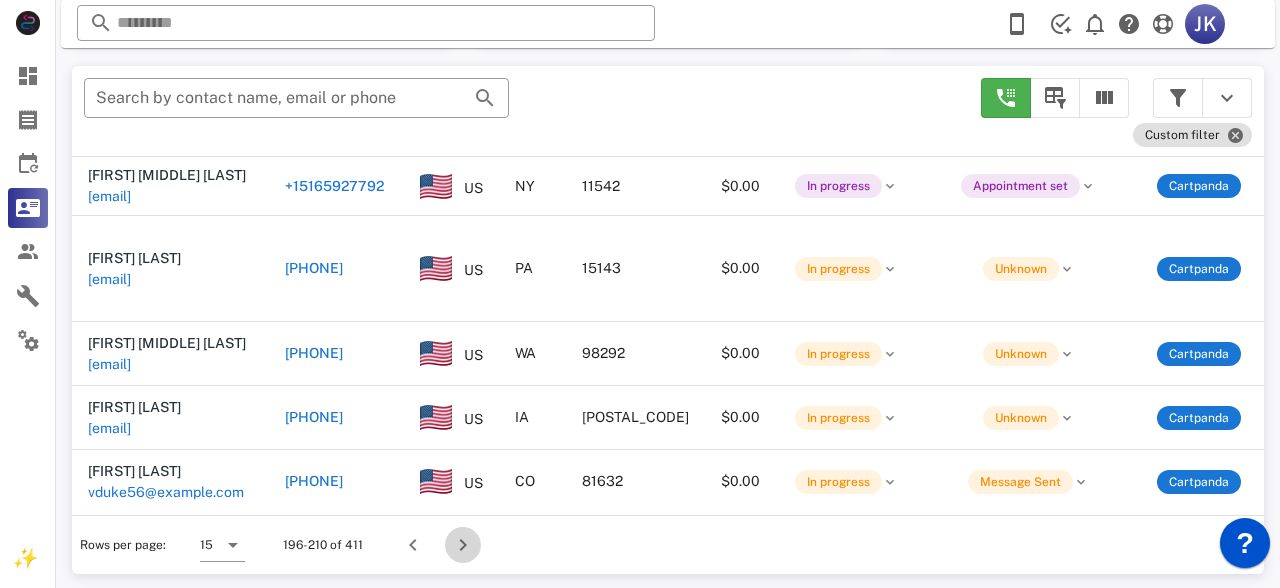 scroll, scrollTop: 356, scrollLeft: 0, axis: vertical 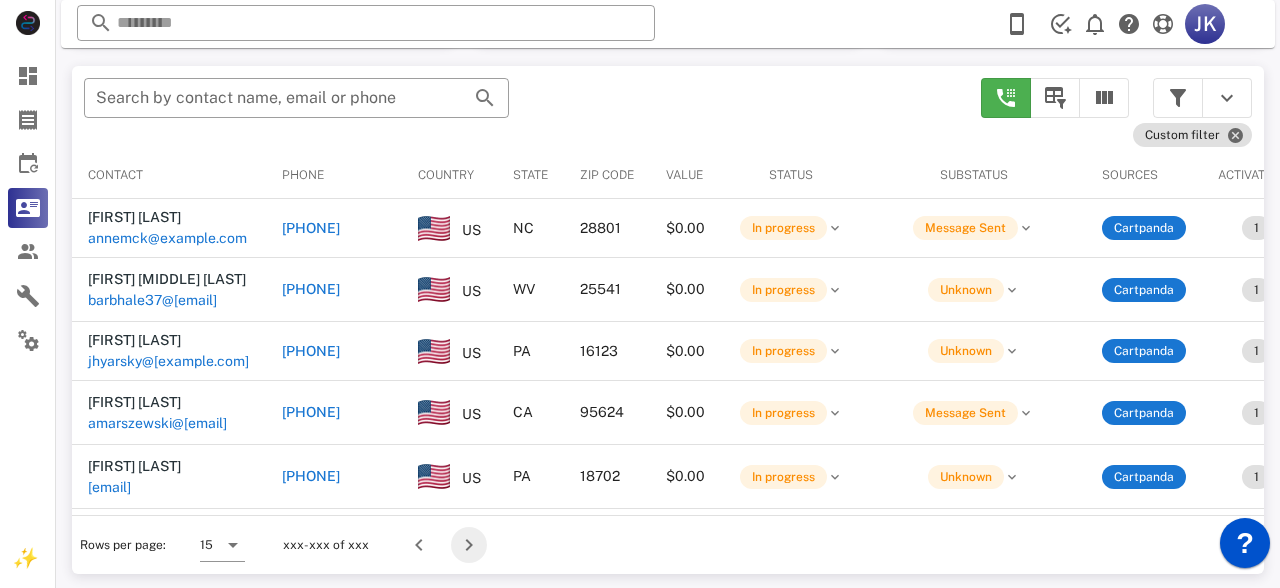 click at bounding box center [469, 545] 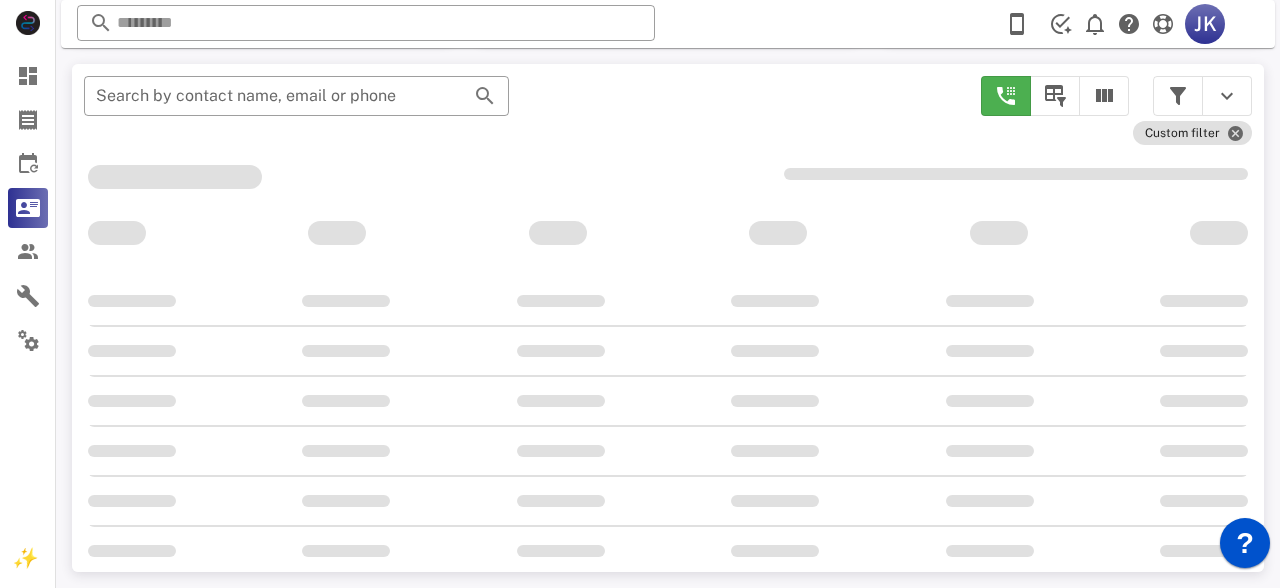 scroll 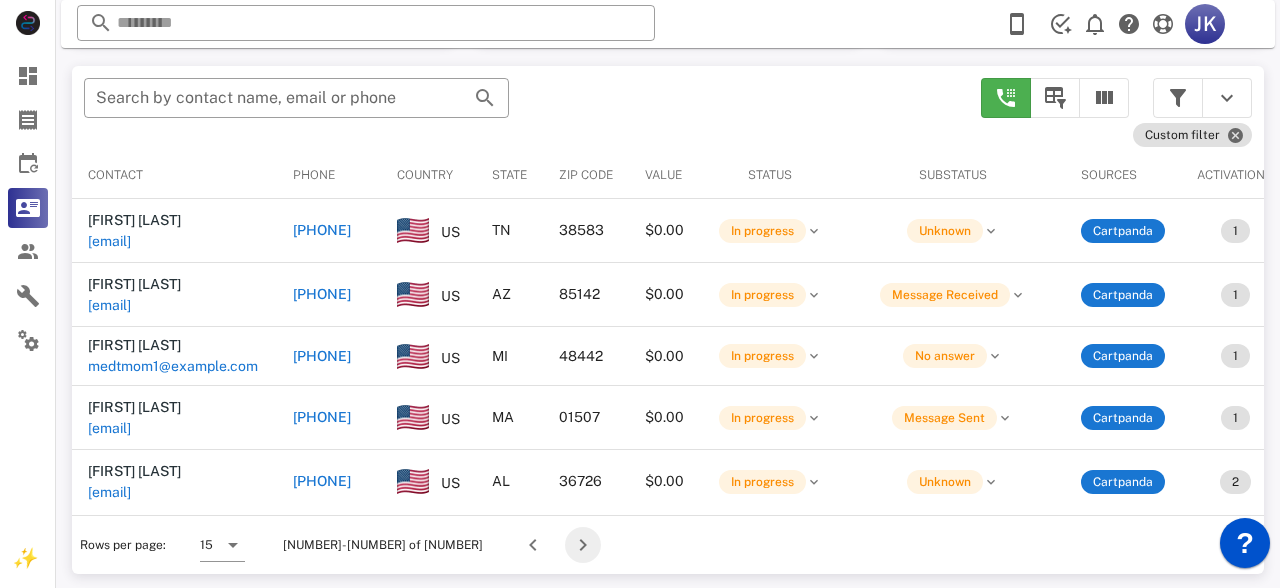 click at bounding box center [583, 545] 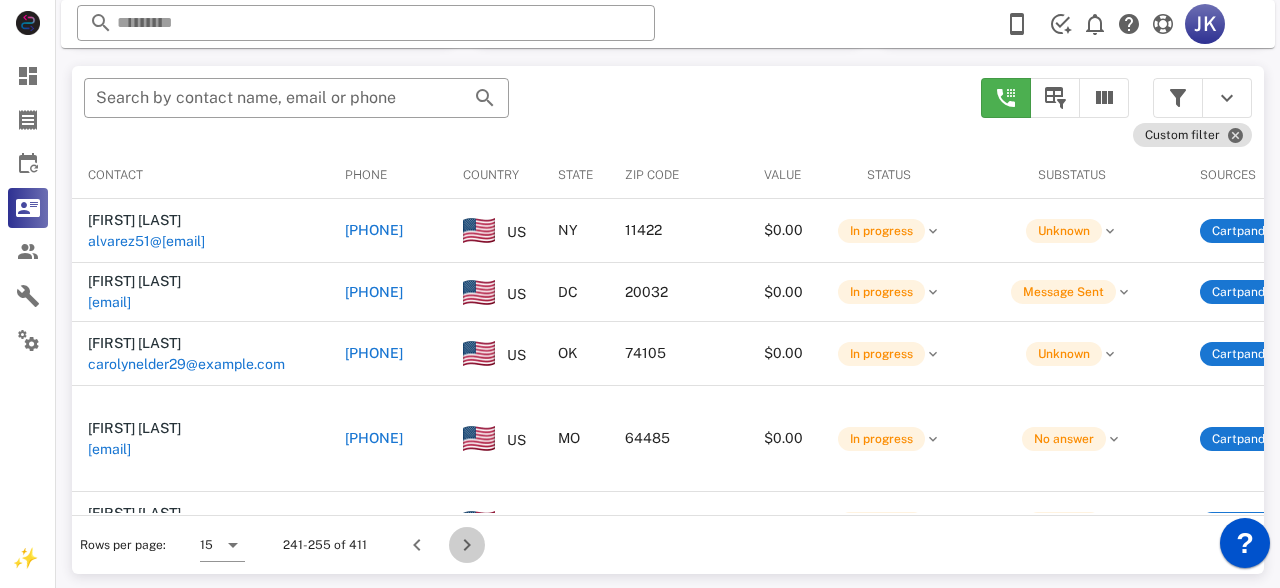click at bounding box center (467, 545) 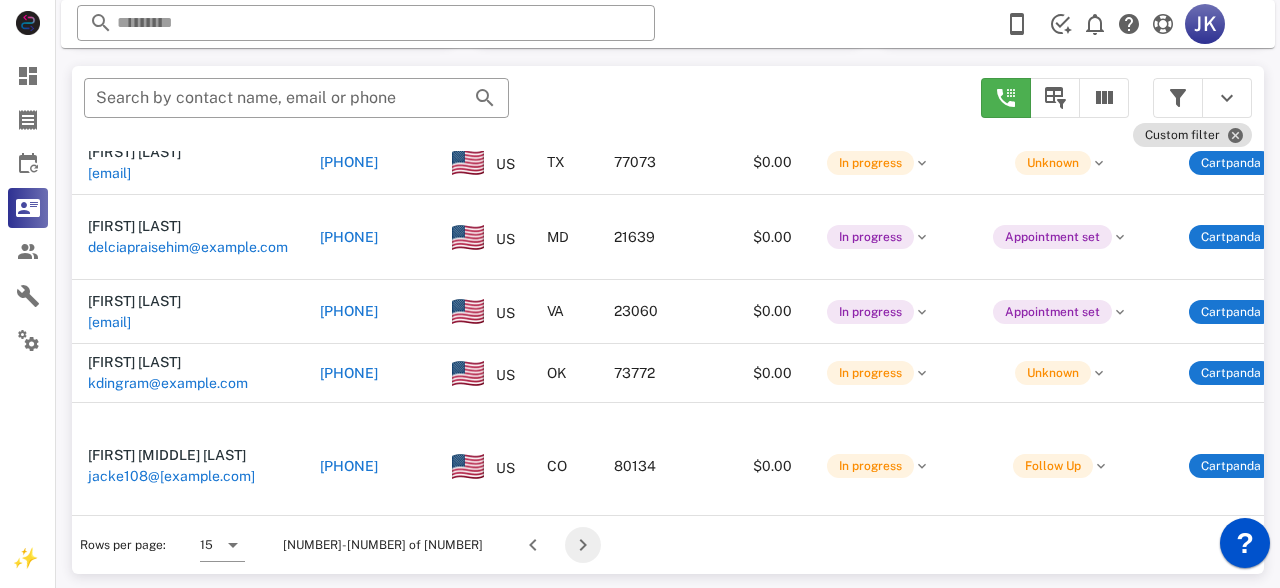 click at bounding box center (583, 545) 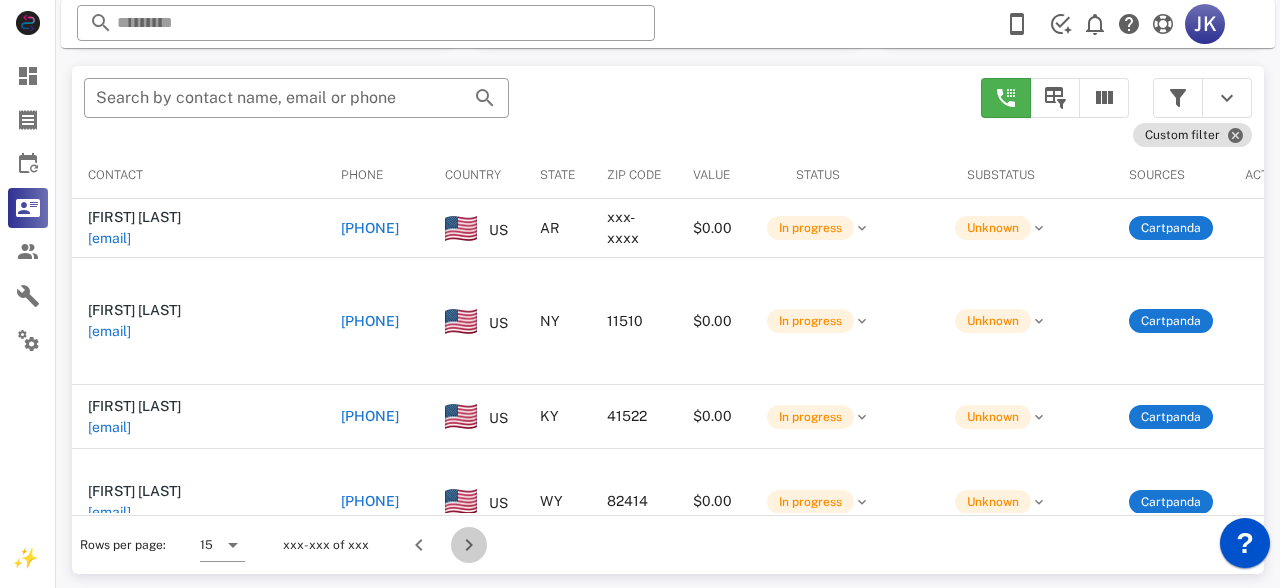 click at bounding box center [469, 545] 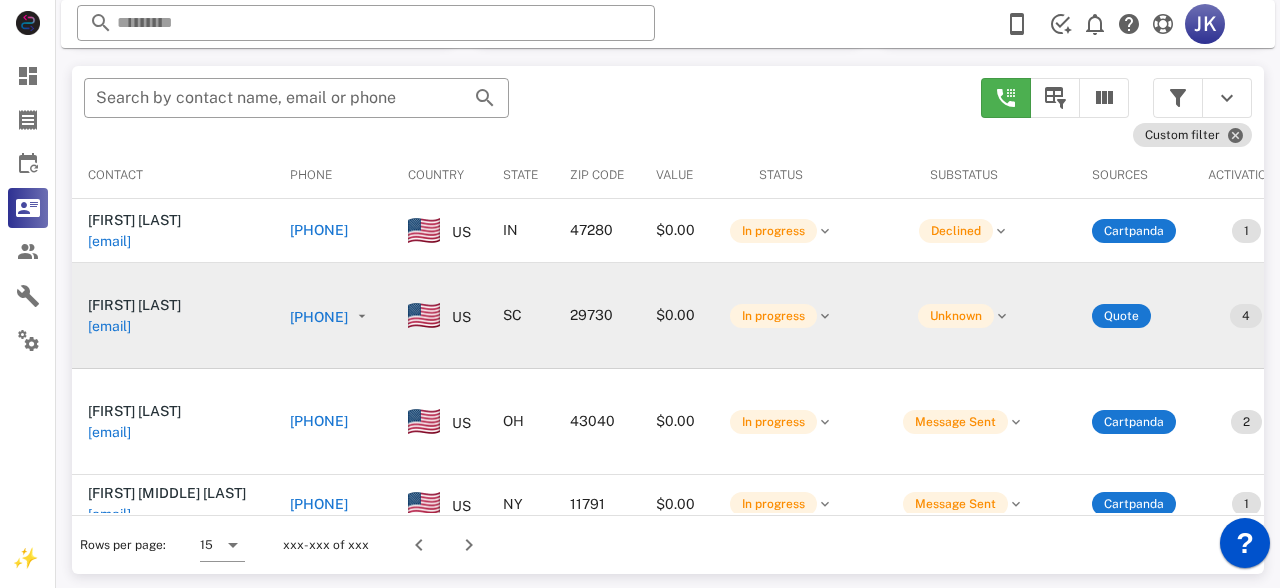click on "[EMAIL]" at bounding box center [109, 326] 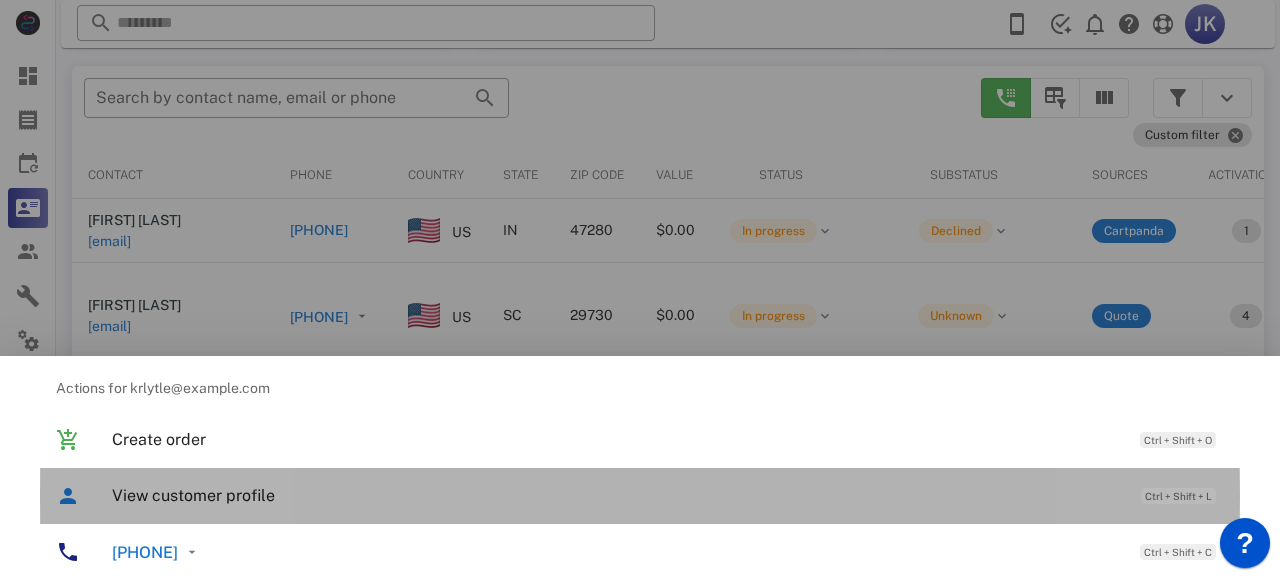 click on "View customer profile Ctrl + Shift + L" at bounding box center [668, 495] 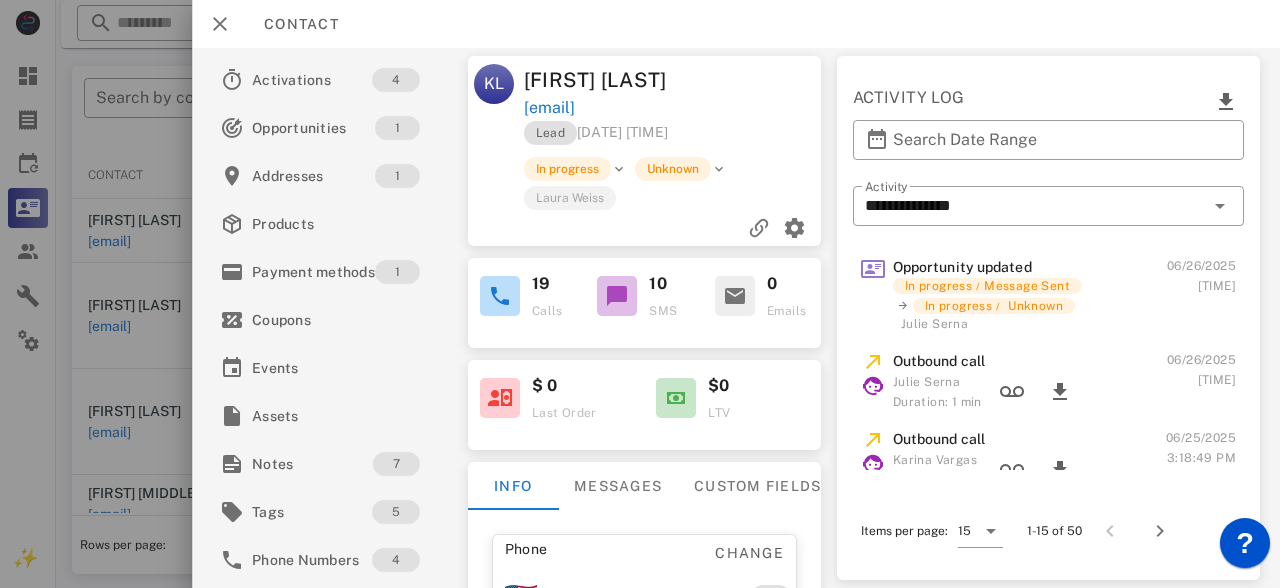 scroll, scrollTop: 553, scrollLeft: 0, axis: vertical 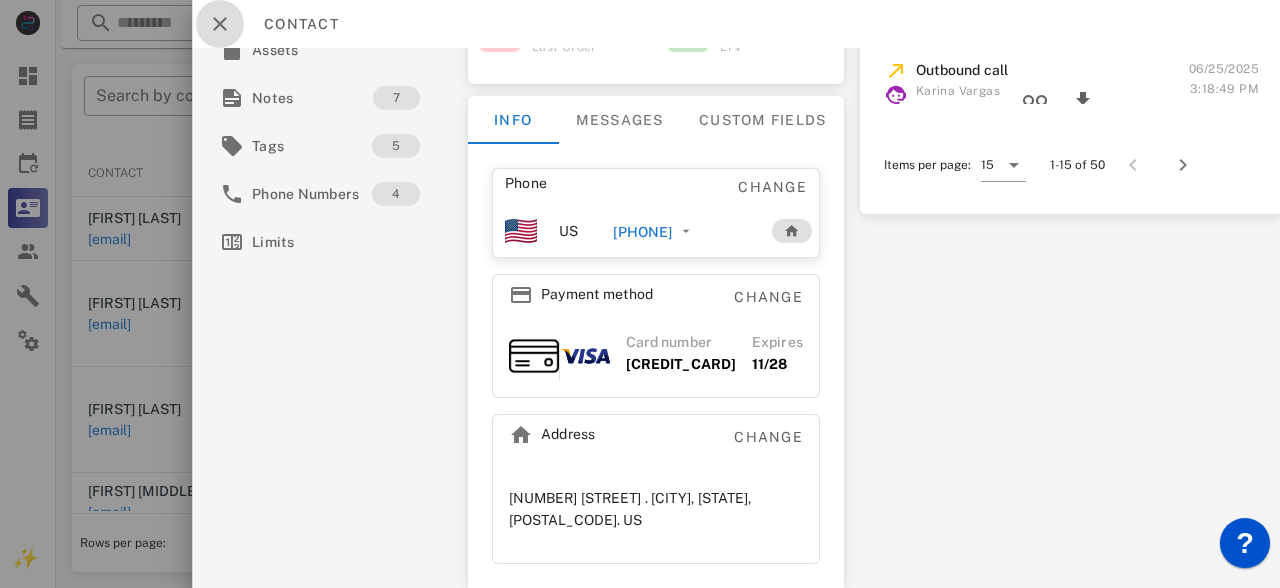 click at bounding box center (220, 24) 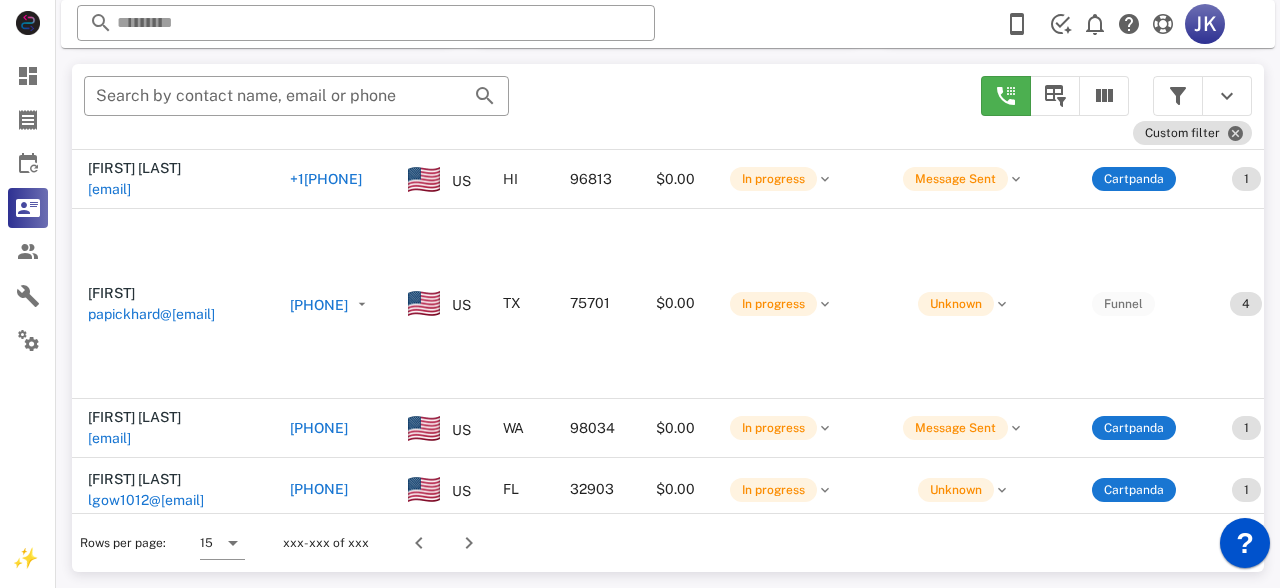 scroll, scrollTop: 961, scrollLeft: 0, axis: vertical 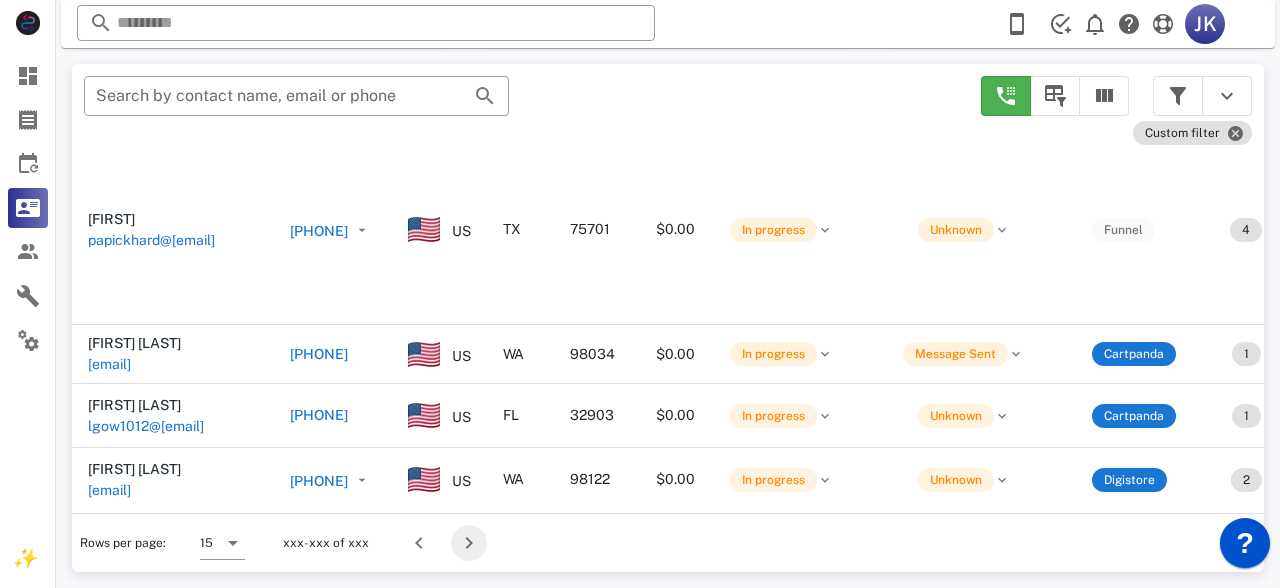 click at bounding box center [469, 543] 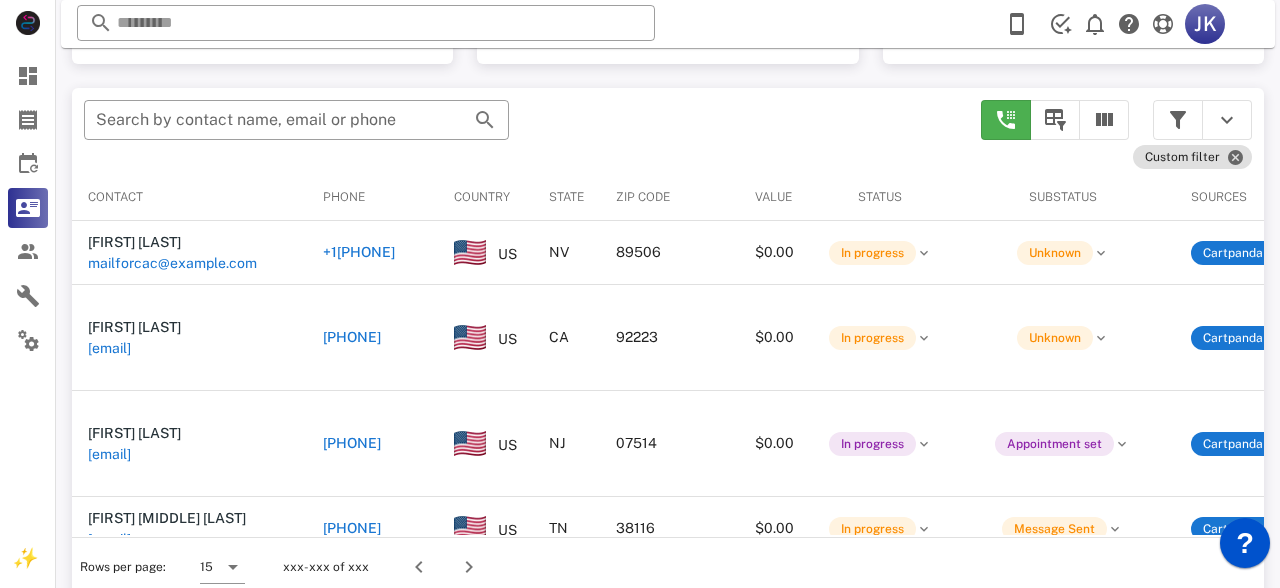 scroll, scrollTop: 380, scrollLeft: 0, axis: vertical 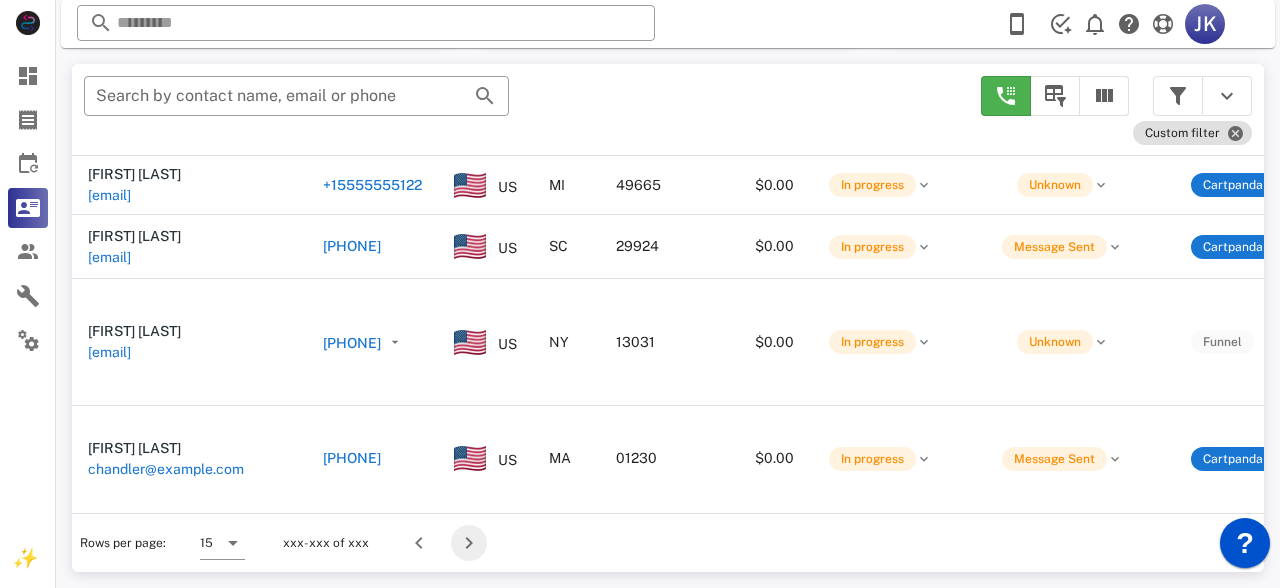 click at bounding box center (469, 543) 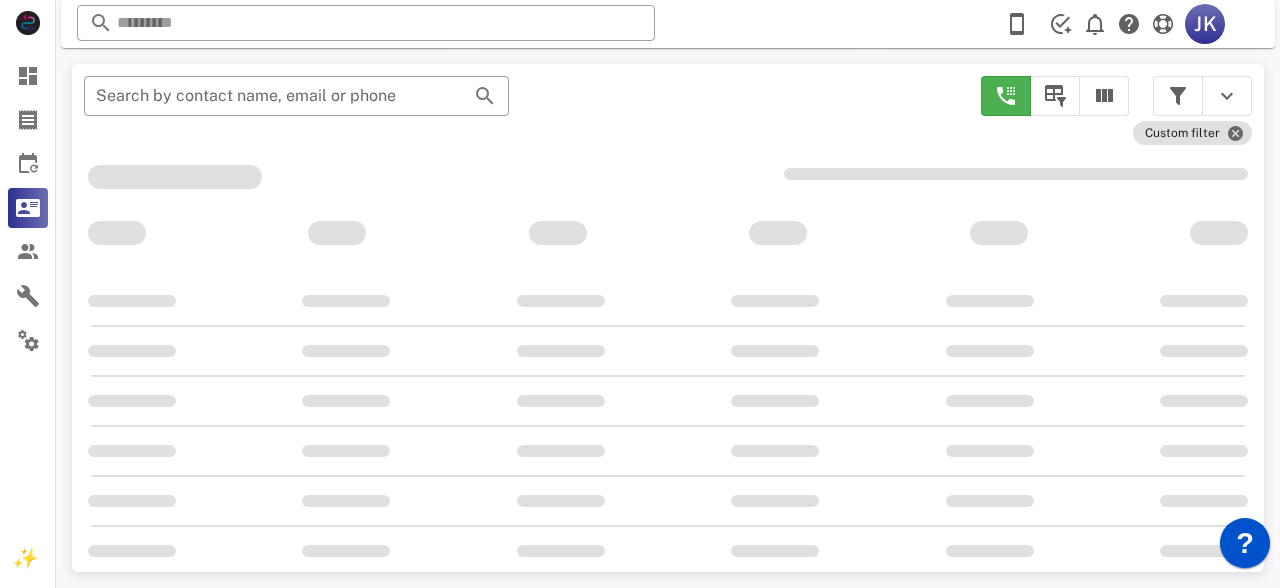 scroll, scrollTop: 356, scrollLeft: 0, axis: vertical 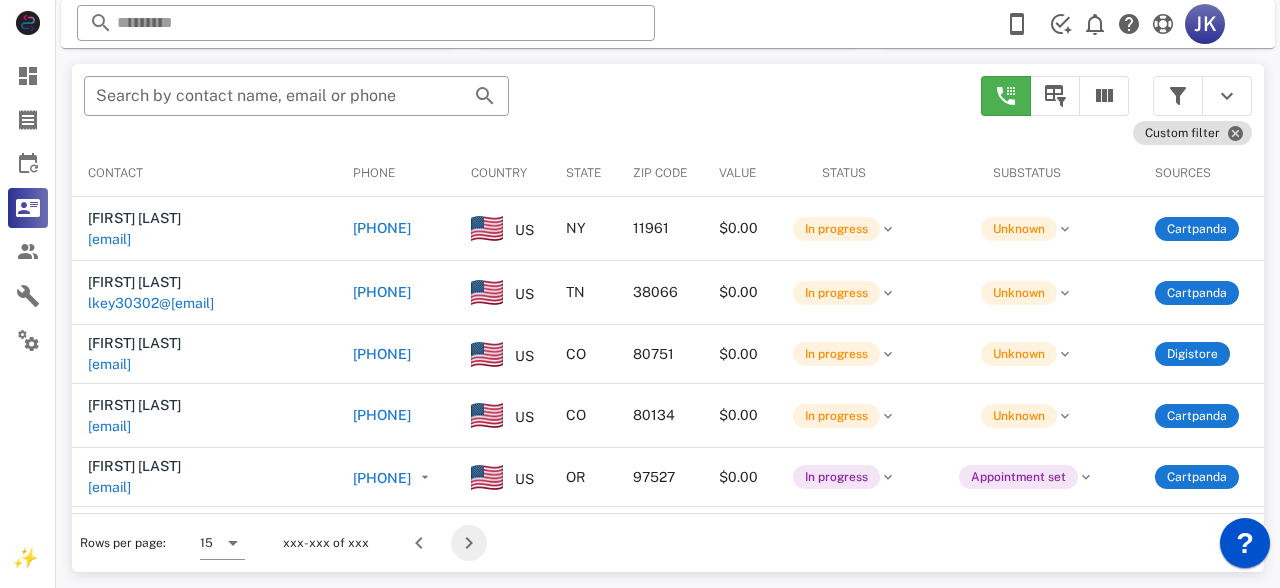 click at bounding box center [469, 543] 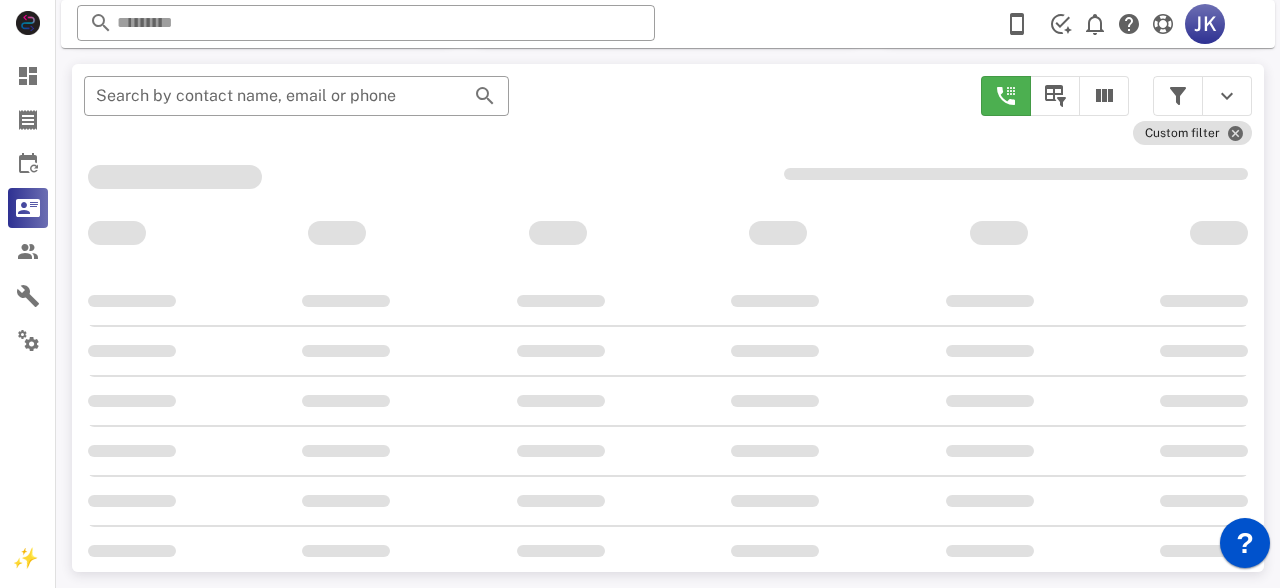 scroll, scrollTop: 356, scrollLeft: 0, axis: vertical 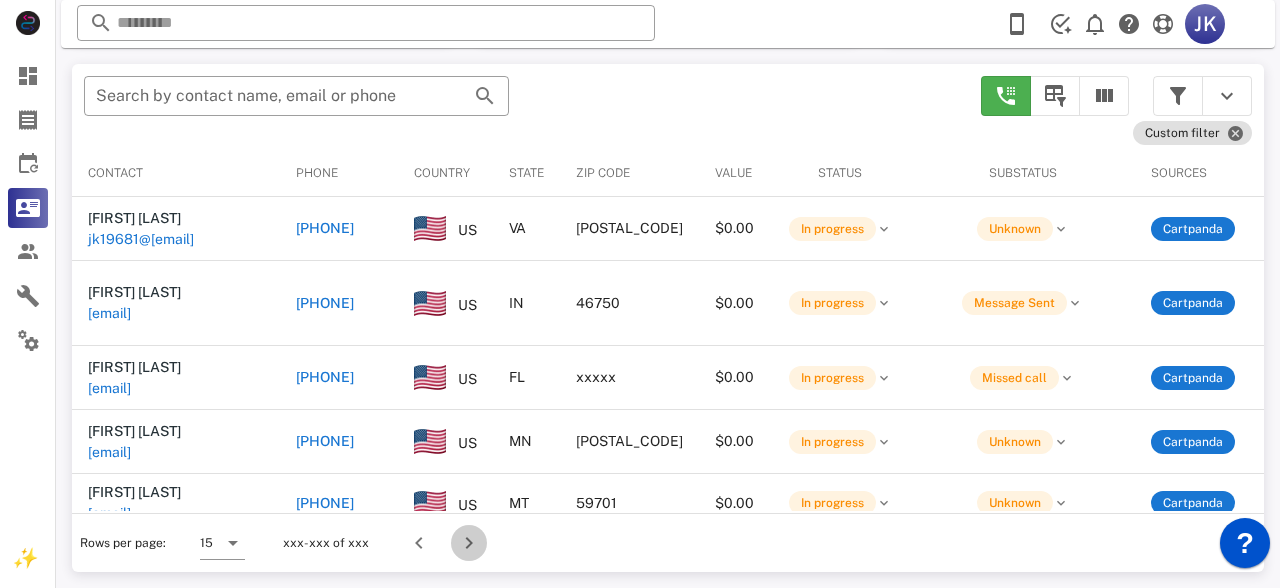 click at bounding box center [469, 543] 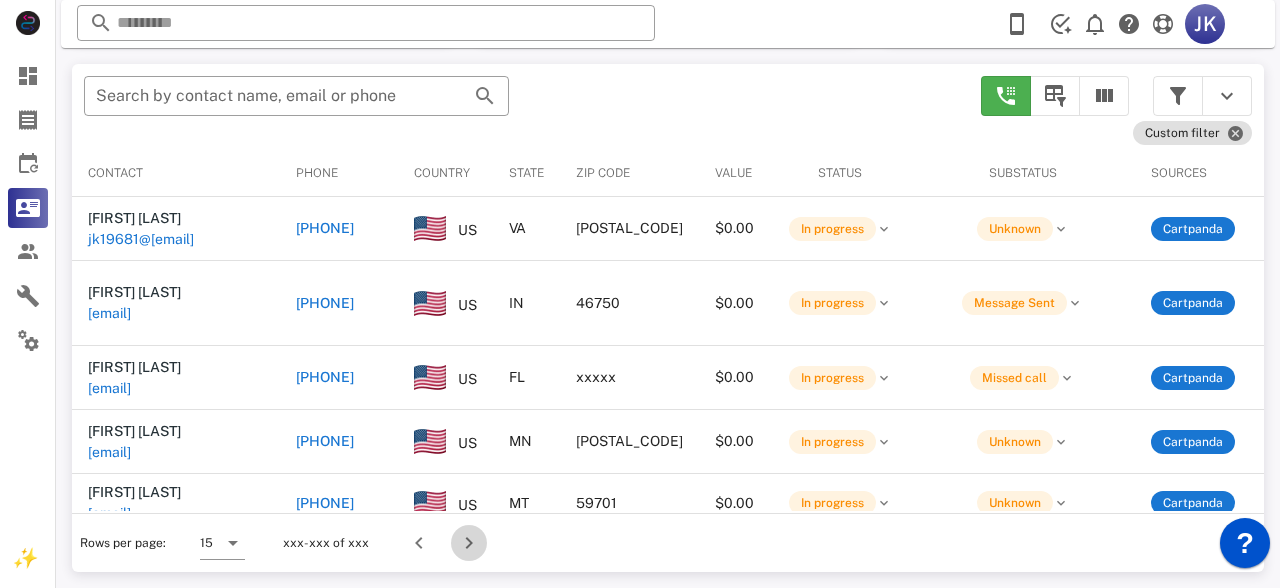 scroll, scrollTop: 356, scrollLeft: 0, axis: vertical 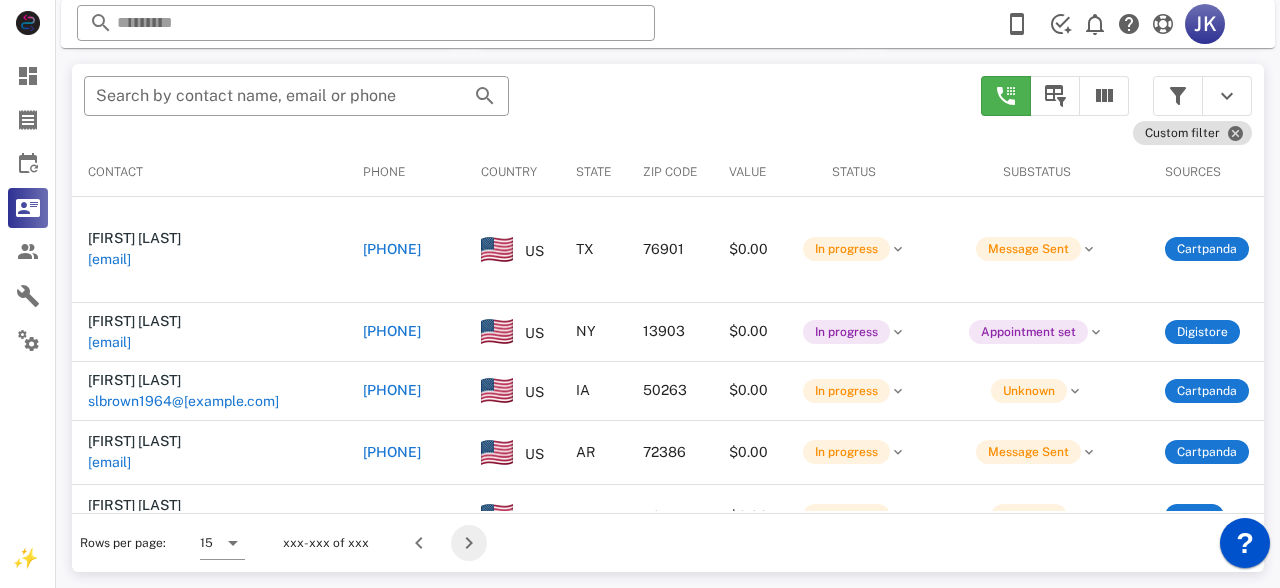 click at bounding box center [469, 543] 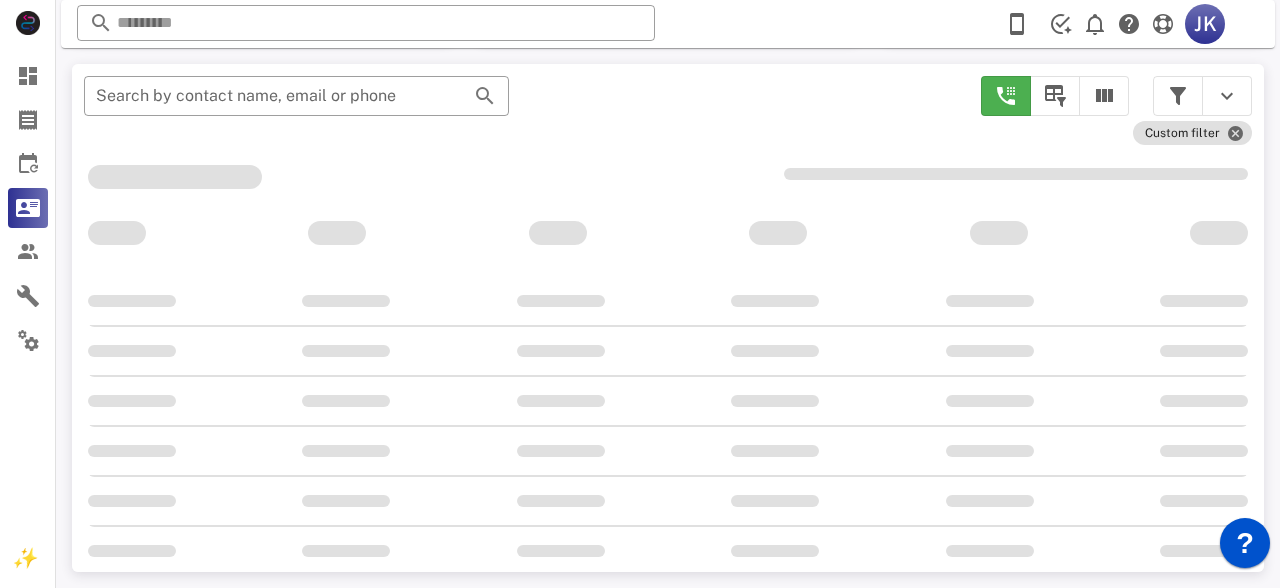 scroll, scrollTop: 378, scrollLeft: 0, axis: vertical 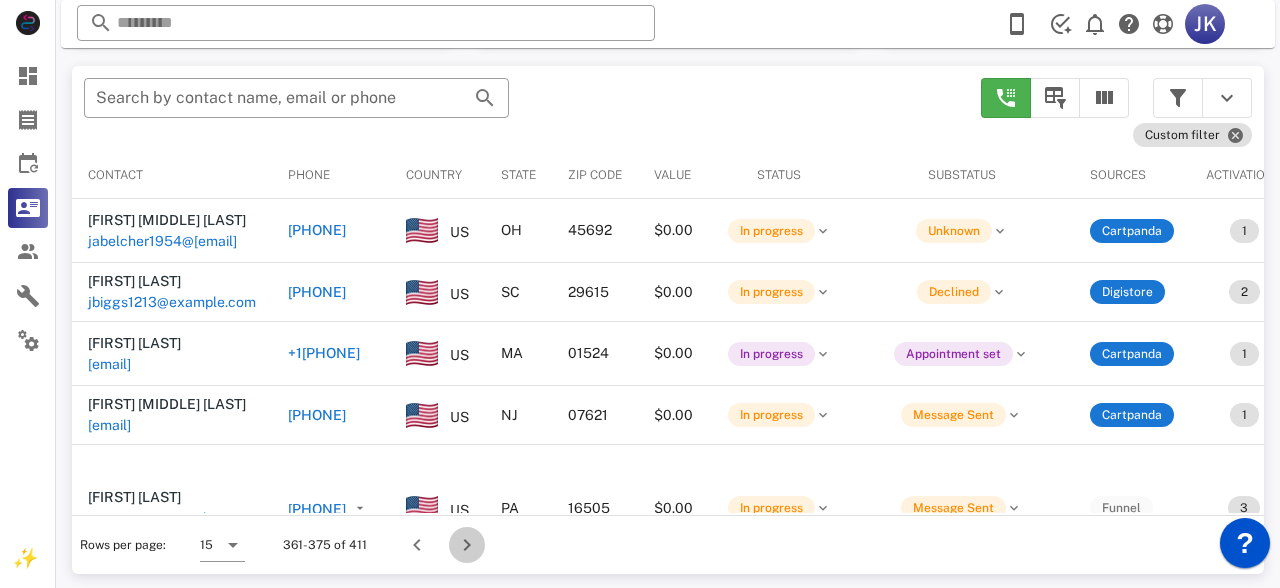 click at bounding box center [467, 545] 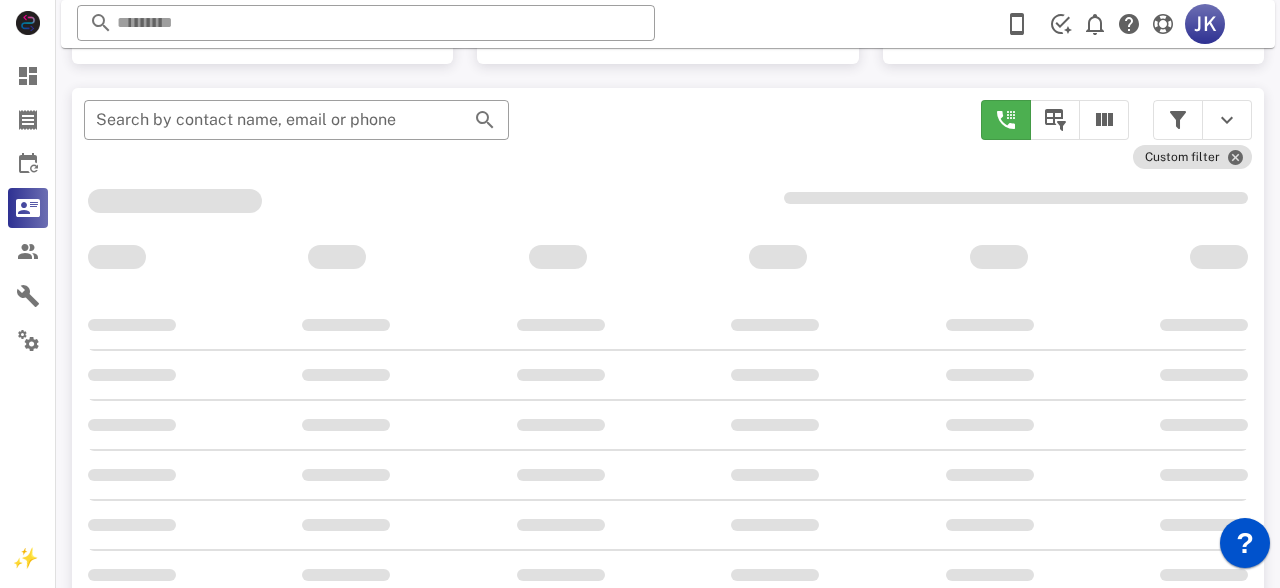 scroll, scrollTop: 378, scrollLeft: 0, axis: vertical 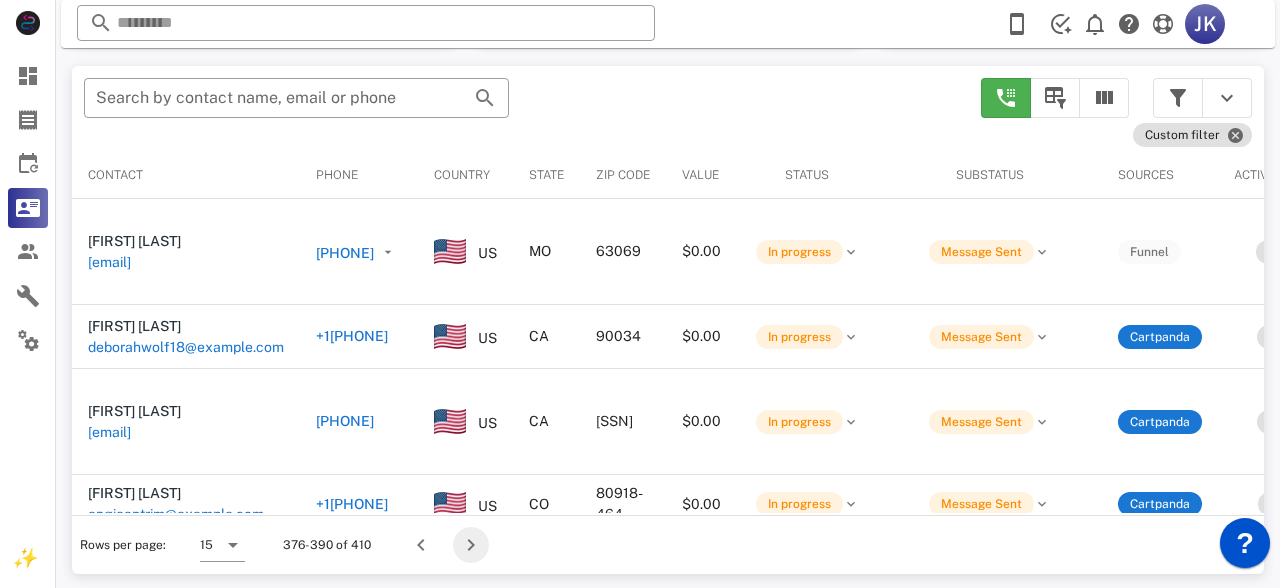 click at bounding box center (471, 545) 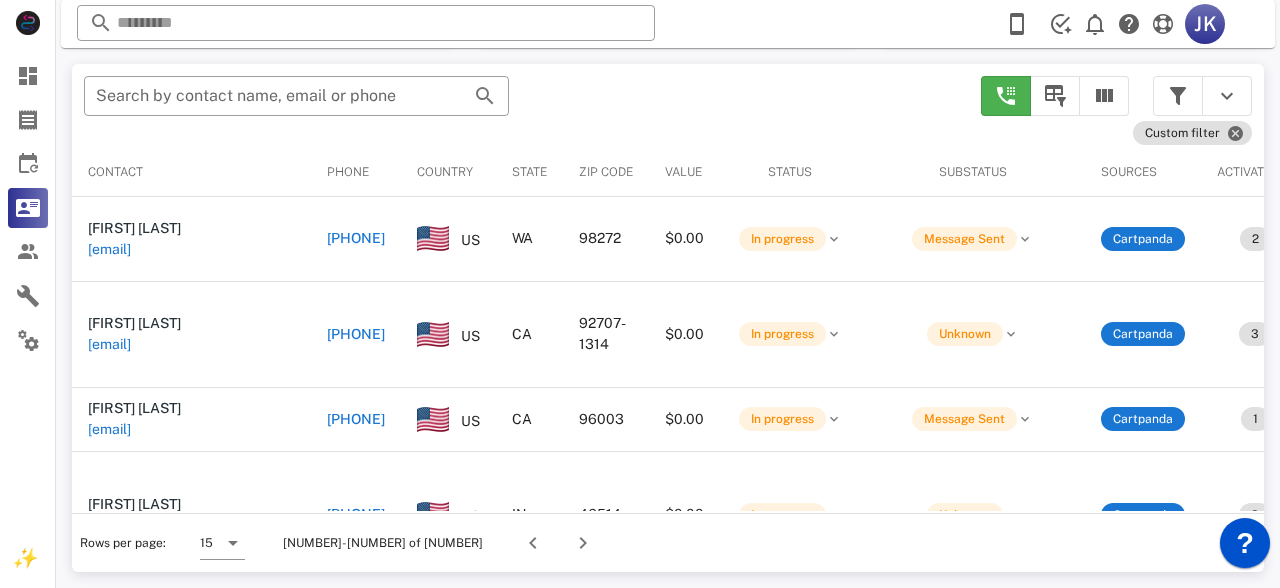 scroll, scrollTop: 378, scrollLeft: 0, axis: vertical 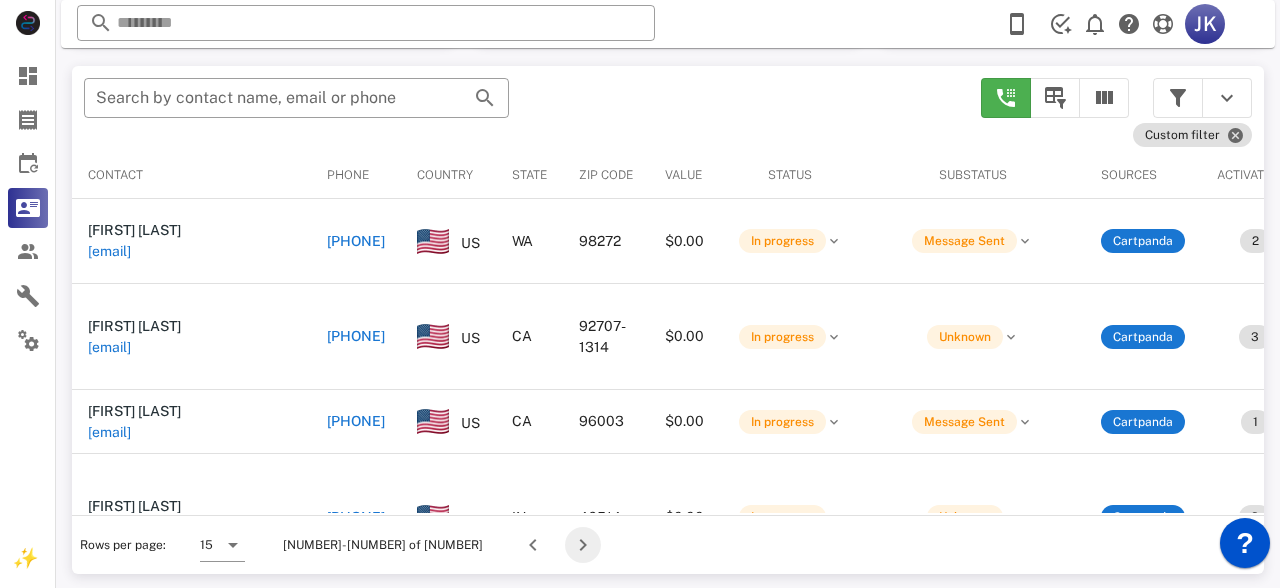 click at bounding box center [583, 545] 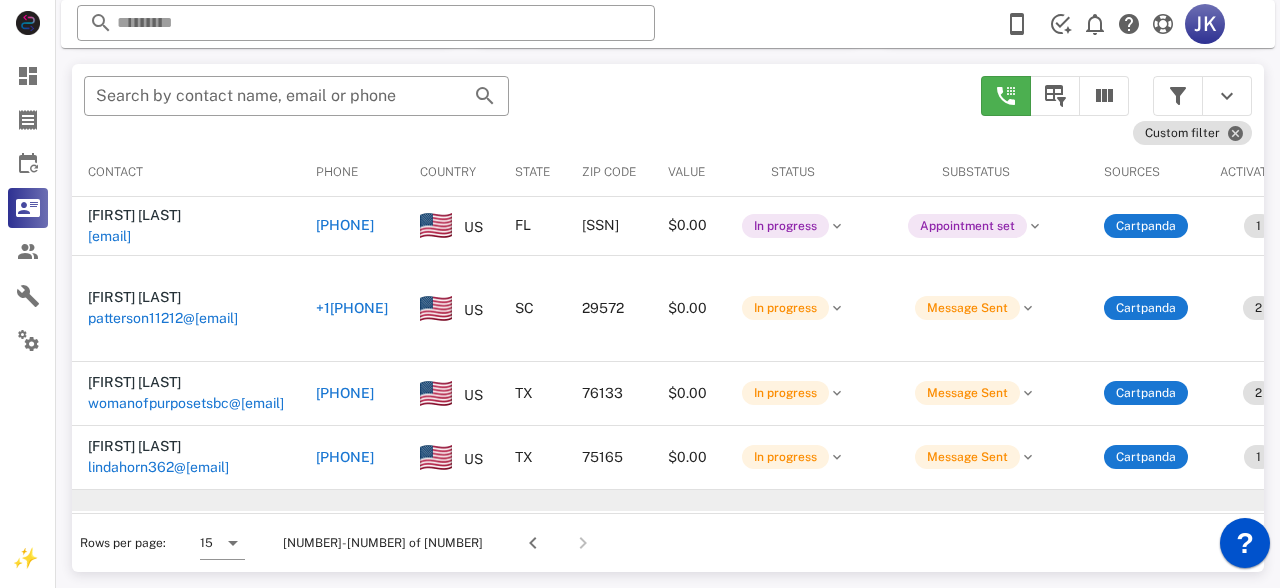 scroll, scrollTop: 378, scrollLeft: 0, axis: vertical 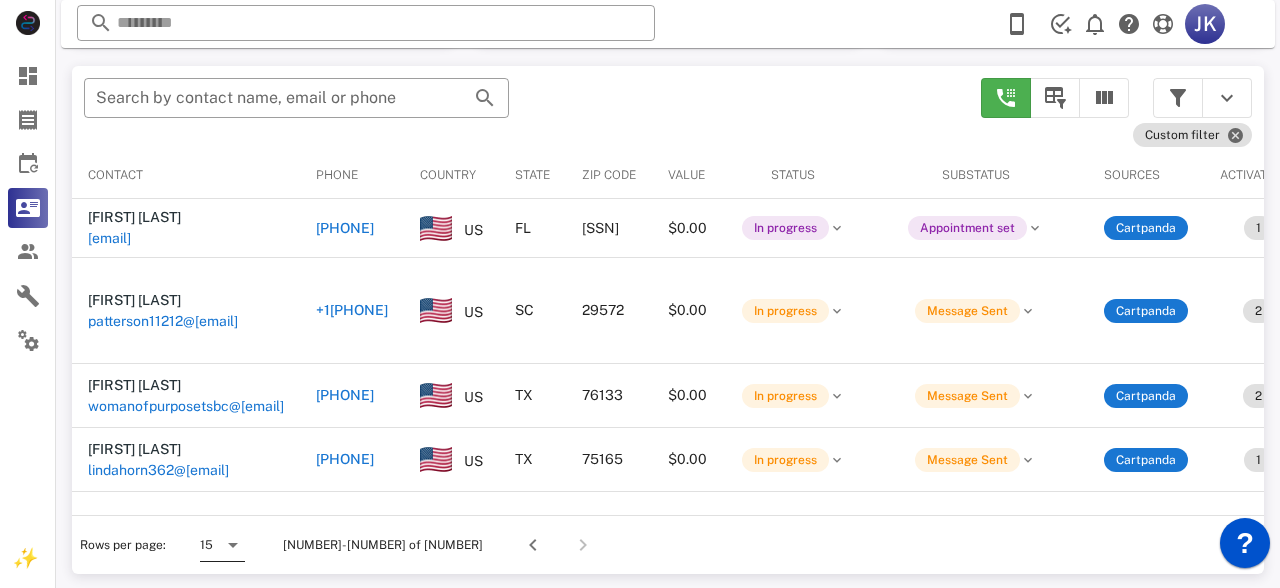 click at bounding box center (233, 545) 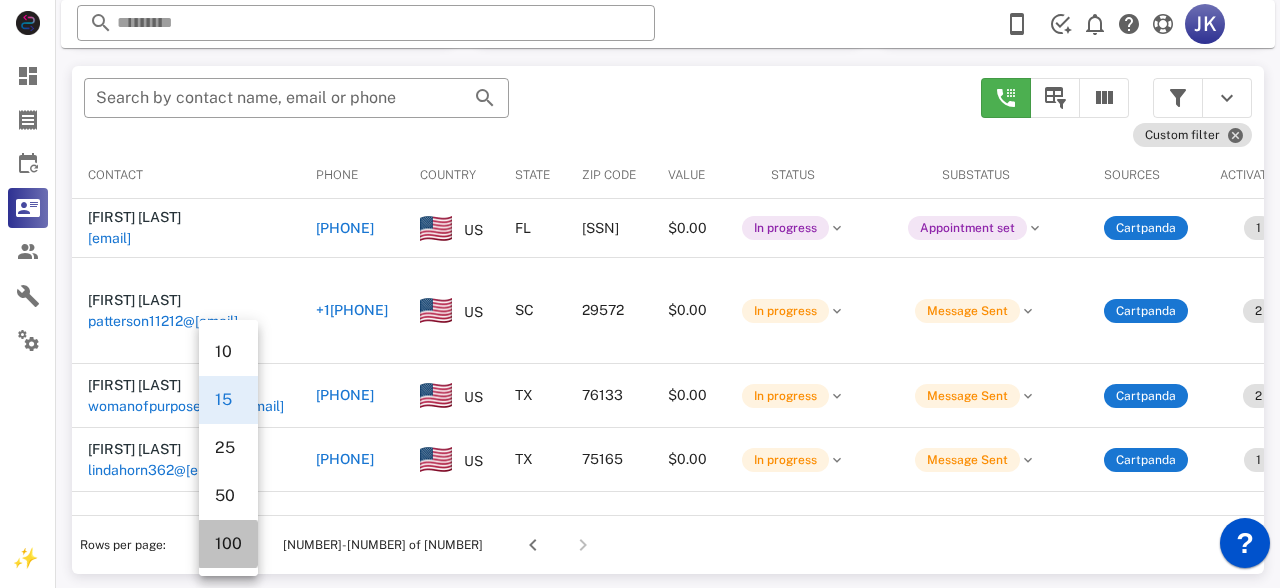 click on "100" at bounding box center [228, 543] 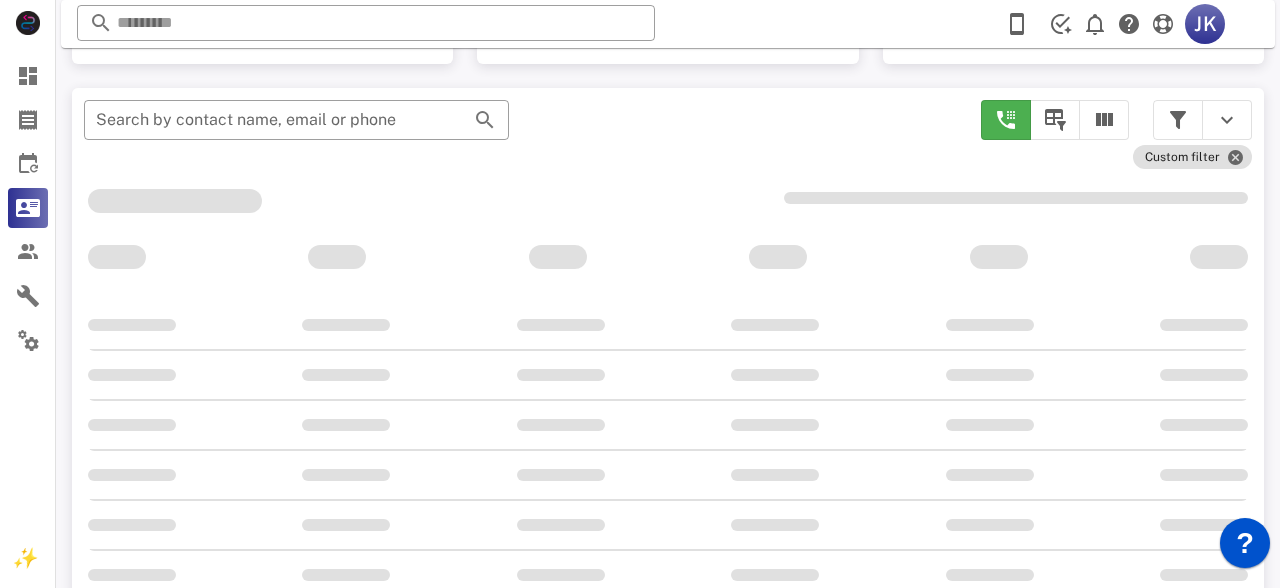 scroll, scrollTop: 378, scrollLeft: 0, axis: vertical 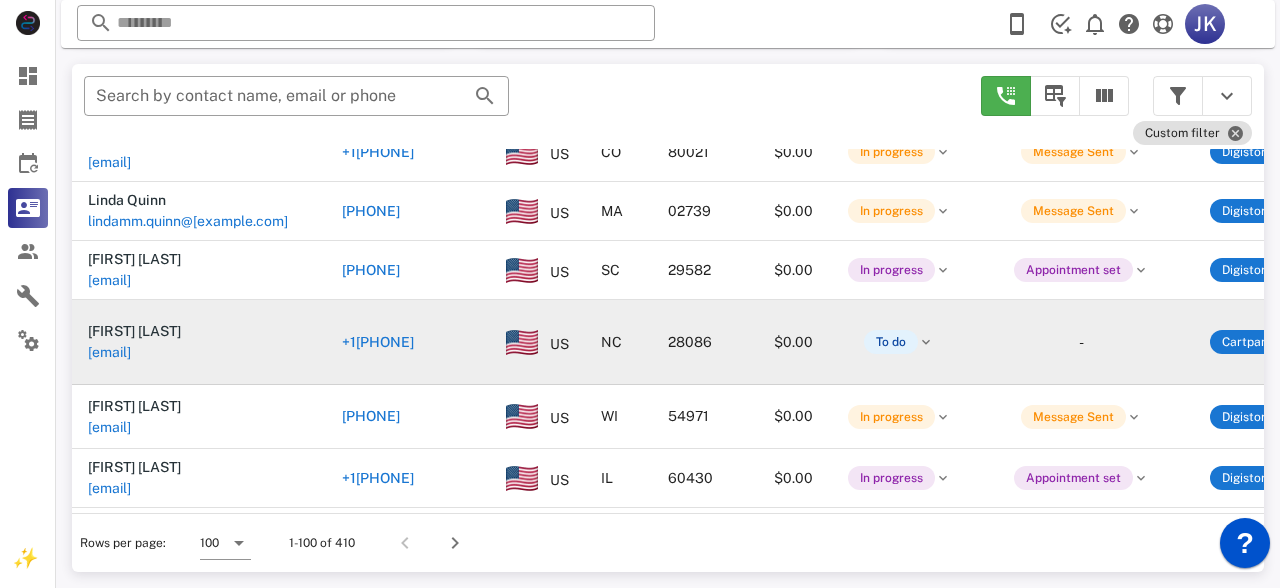 click on "[EMAIL]" at bounding box center (109, 352) 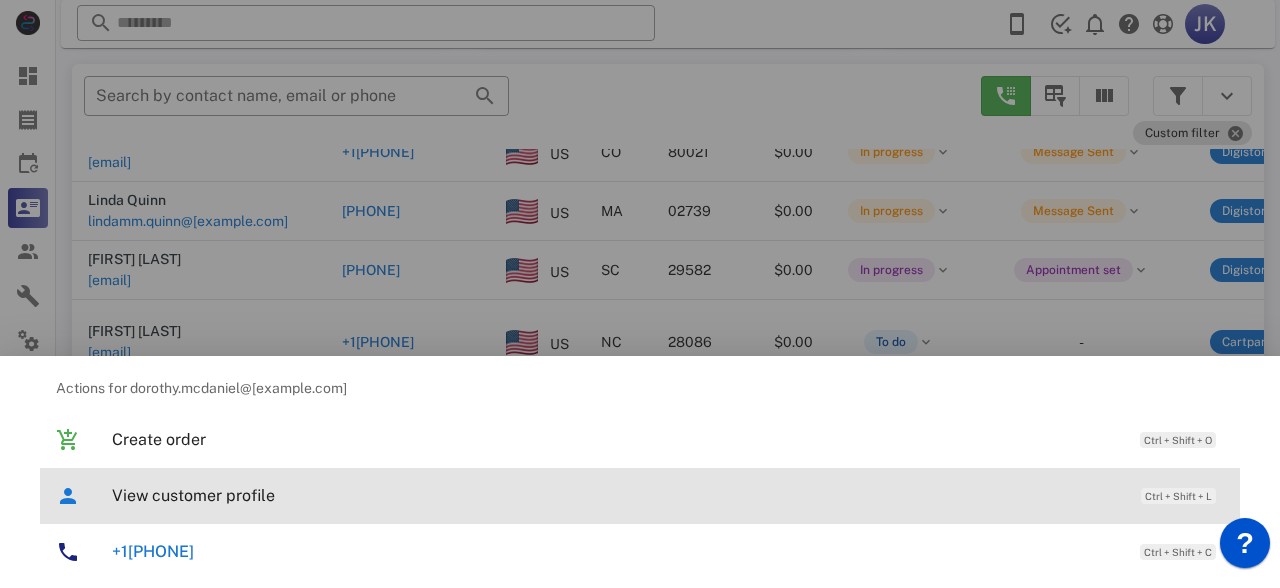 click on "View customer profile Ctrl + Shift + L" at bounding box center [668, 495] 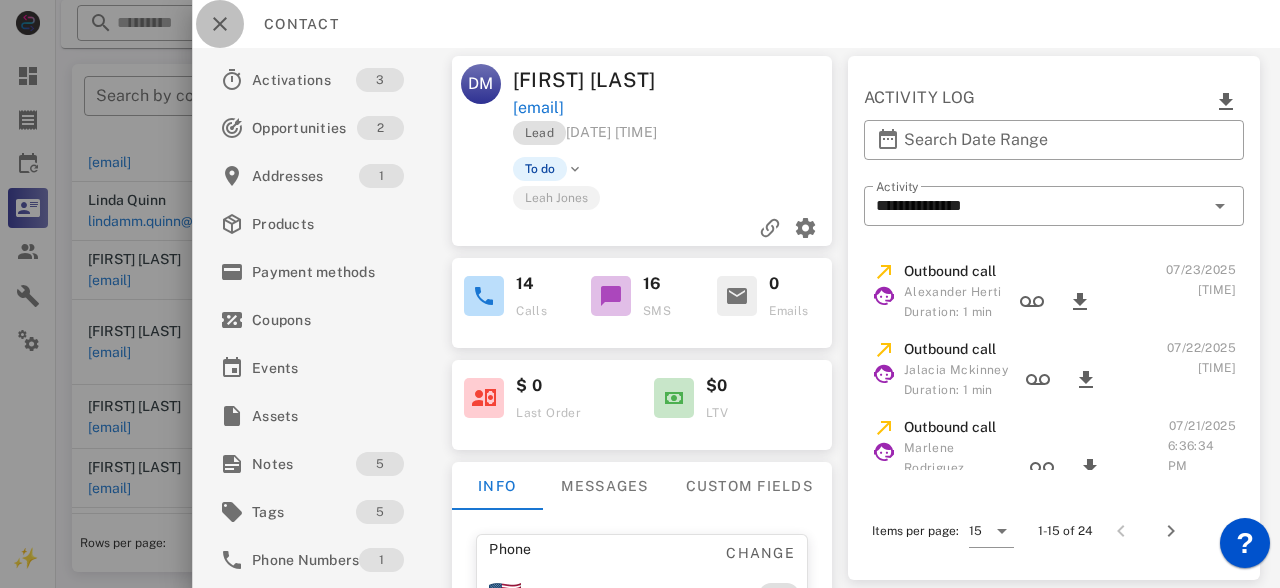 click at bounding box center [220, 24] 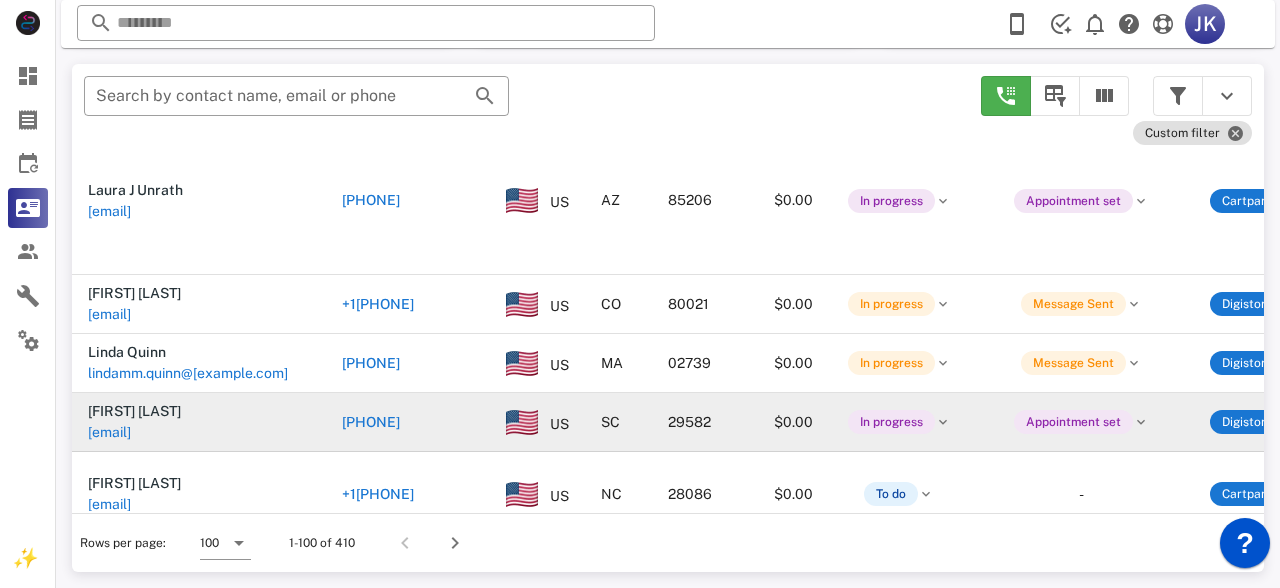 scroll, scrollTop: 67, scrollLeft: 0, axis: vertical 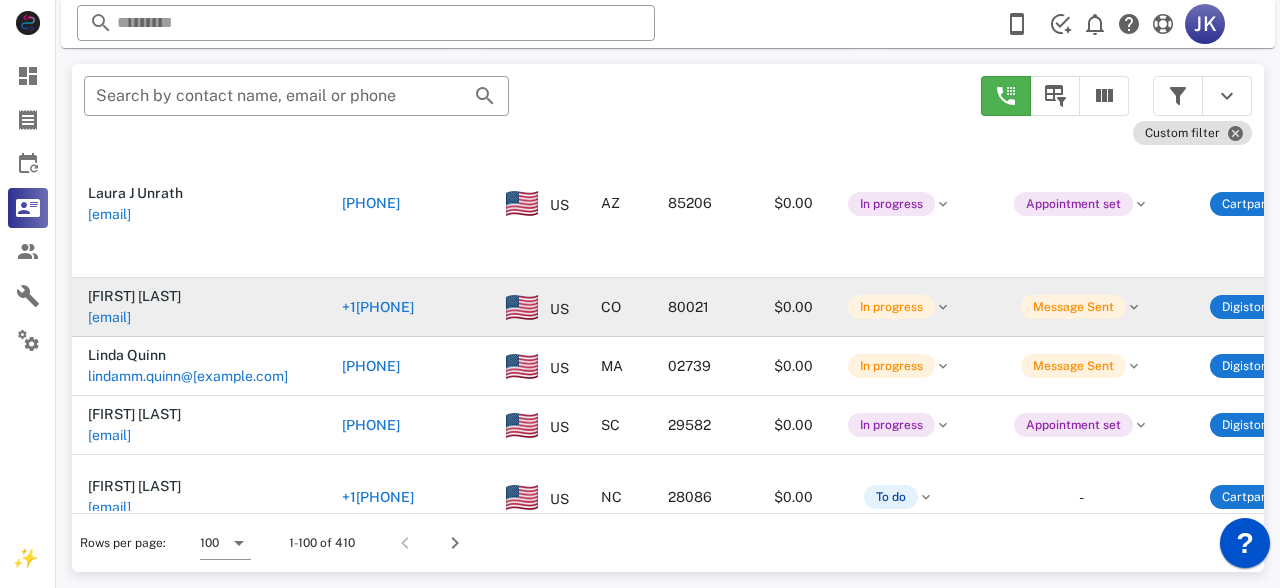 click on "[EMAIL]" at bounding box center (109, 317) 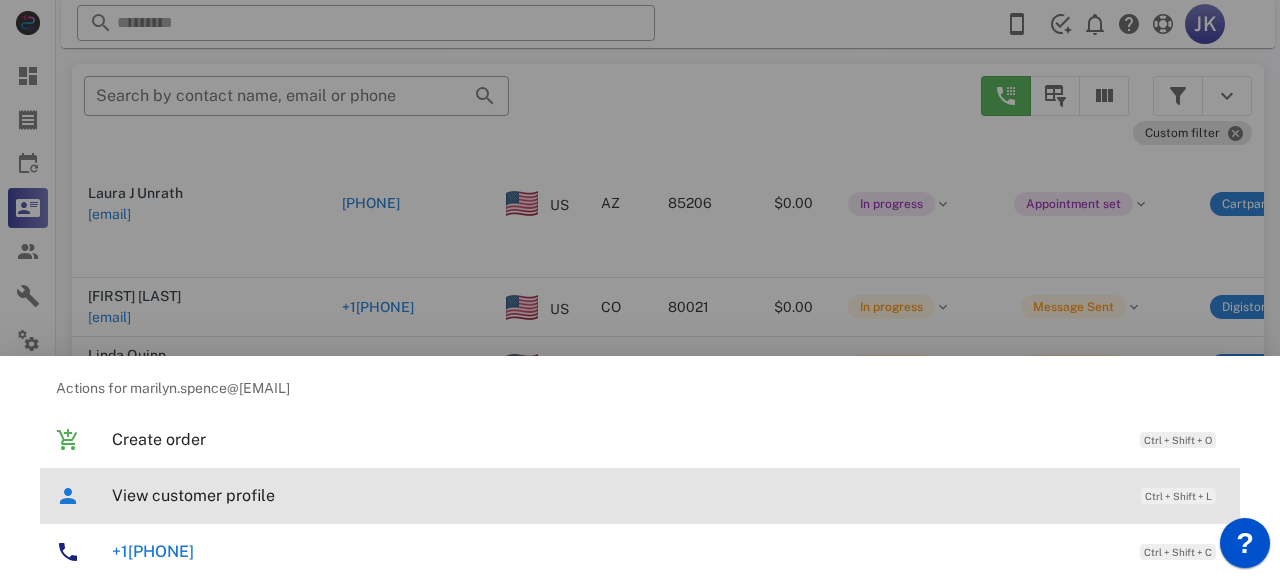 click on "View customer profile" at bounding box center (616, 495) 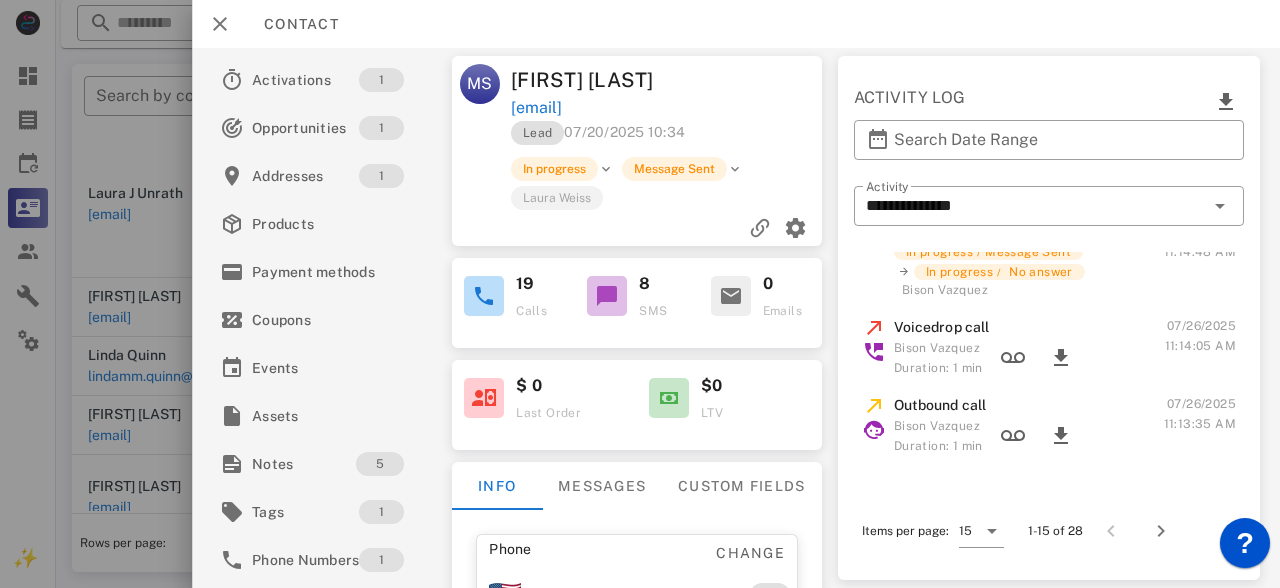 scroll, scrollTop: 133, scrollLeft: 0, axis: vertical 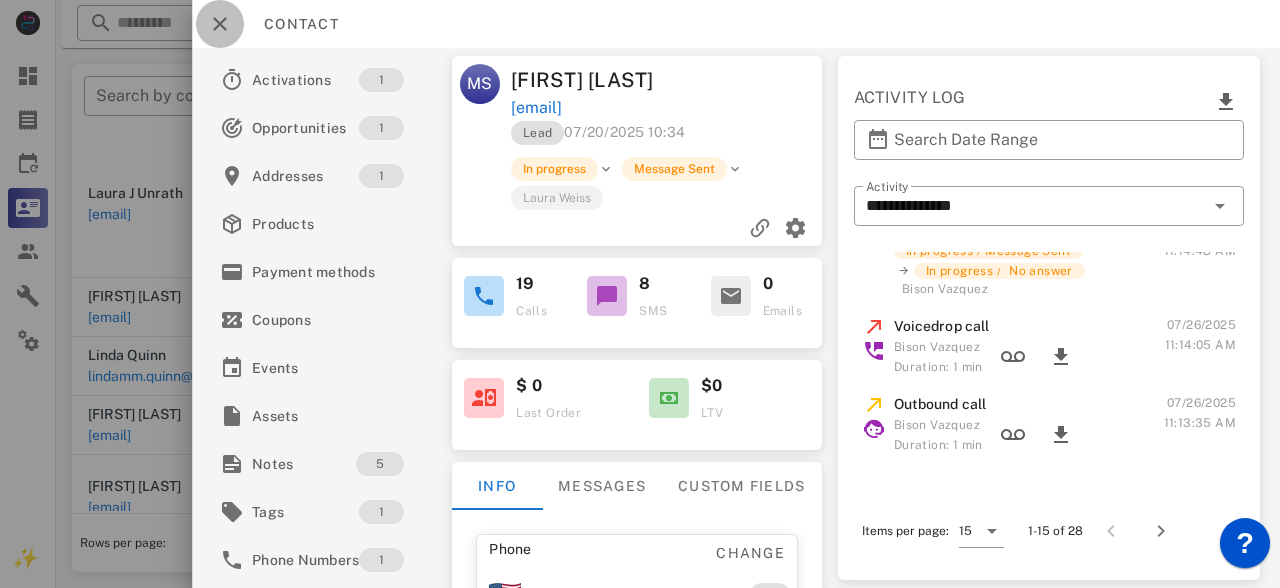click at bounding box center (220, 24) 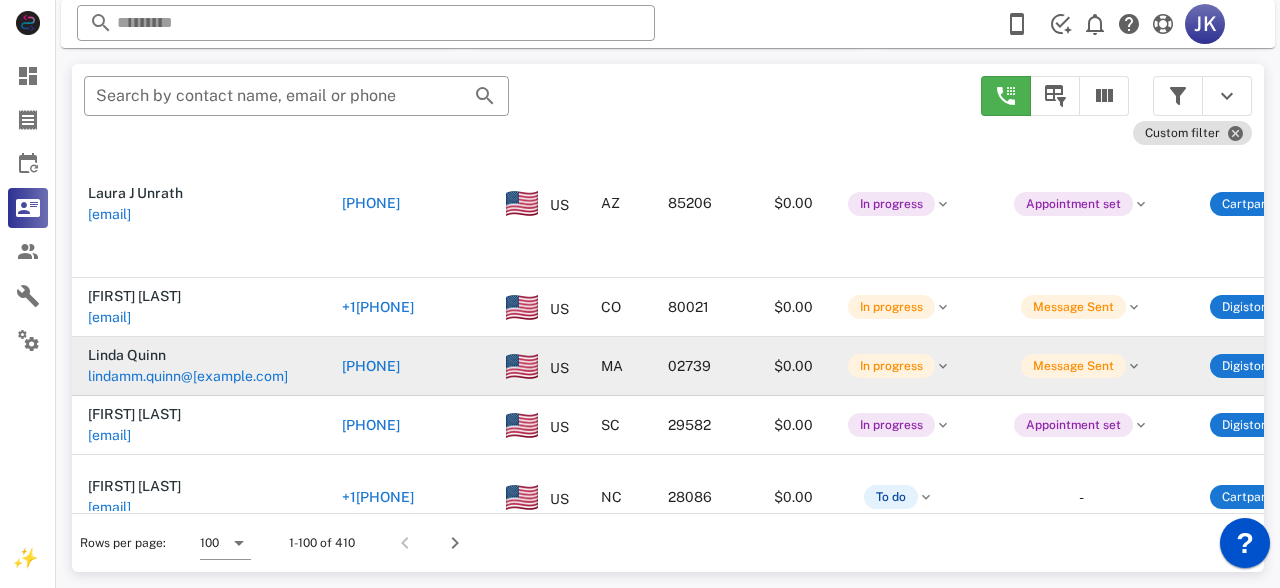 click on "lindamm.quinn@[example.com]" at bounding box center (188, 376) 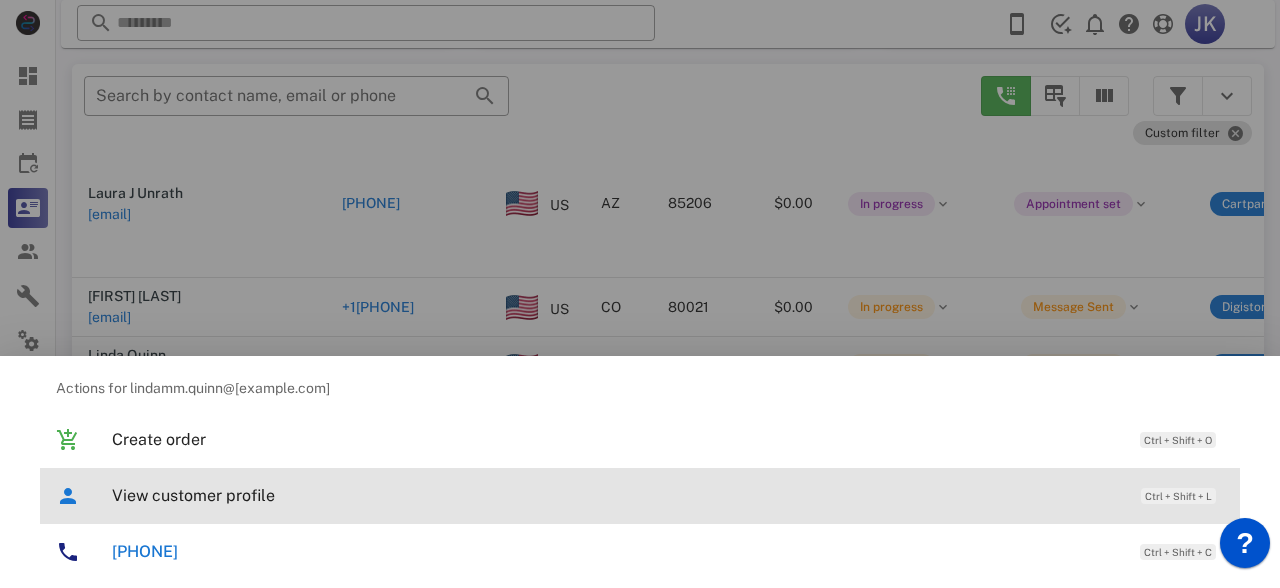 click on "View customer profile Ctrl + Shift + L" at bounding box center [668, 495] 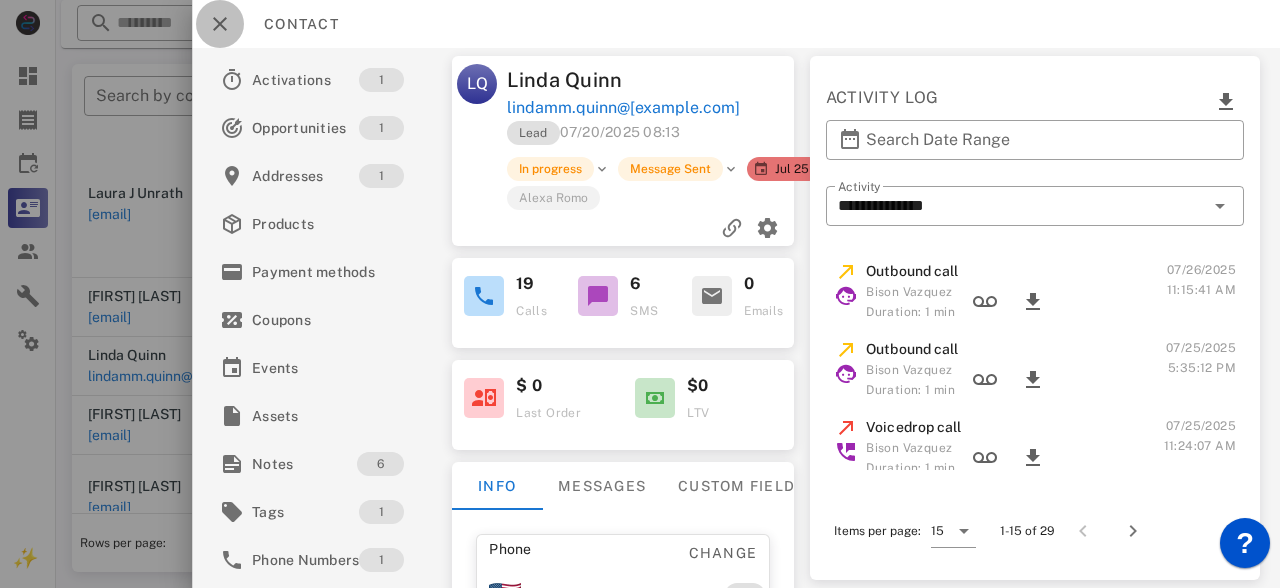 click at bounding box center [220, 24] 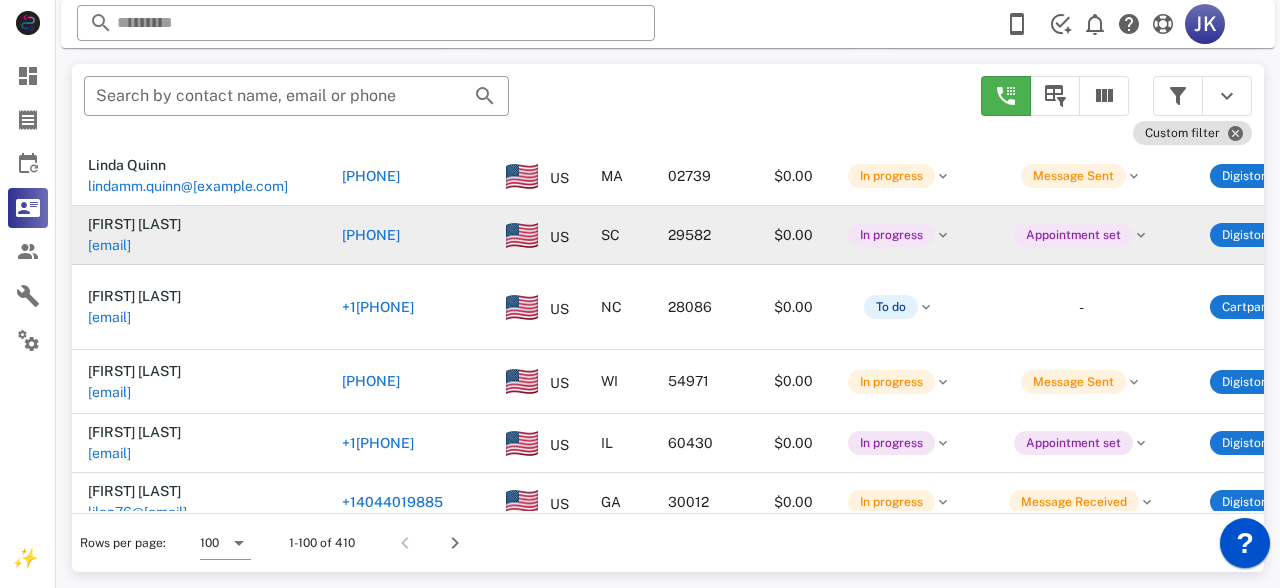 scroll, scrollTop: 274, scrollLeft: 0, axis: vertical 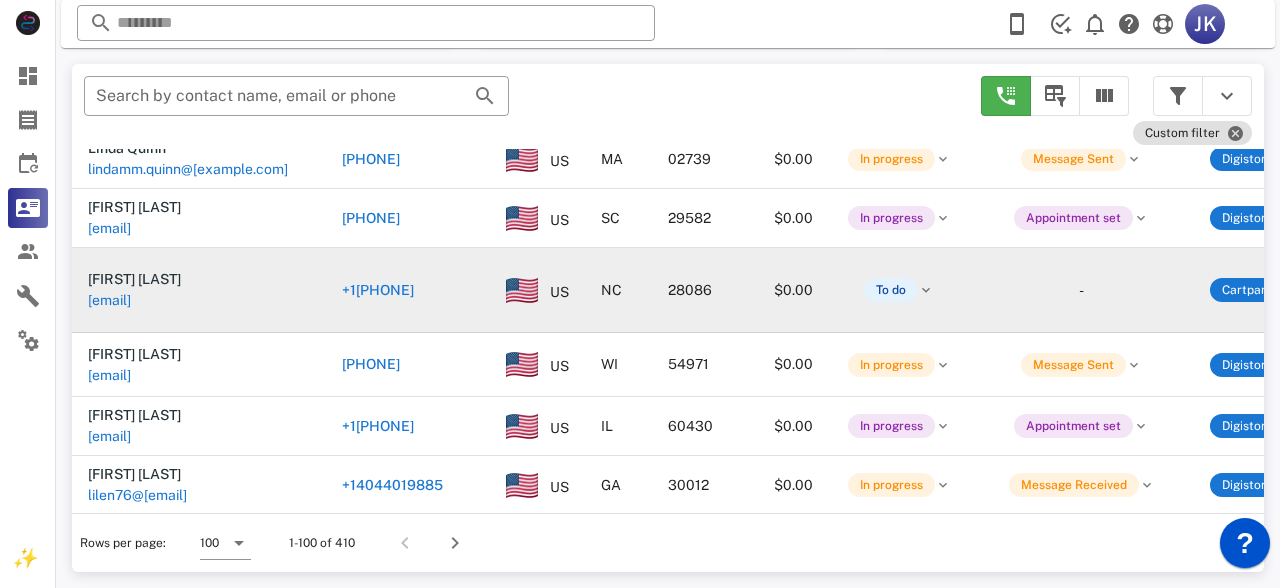 click on "[EMAIL]" at bounding box center (109, 300) 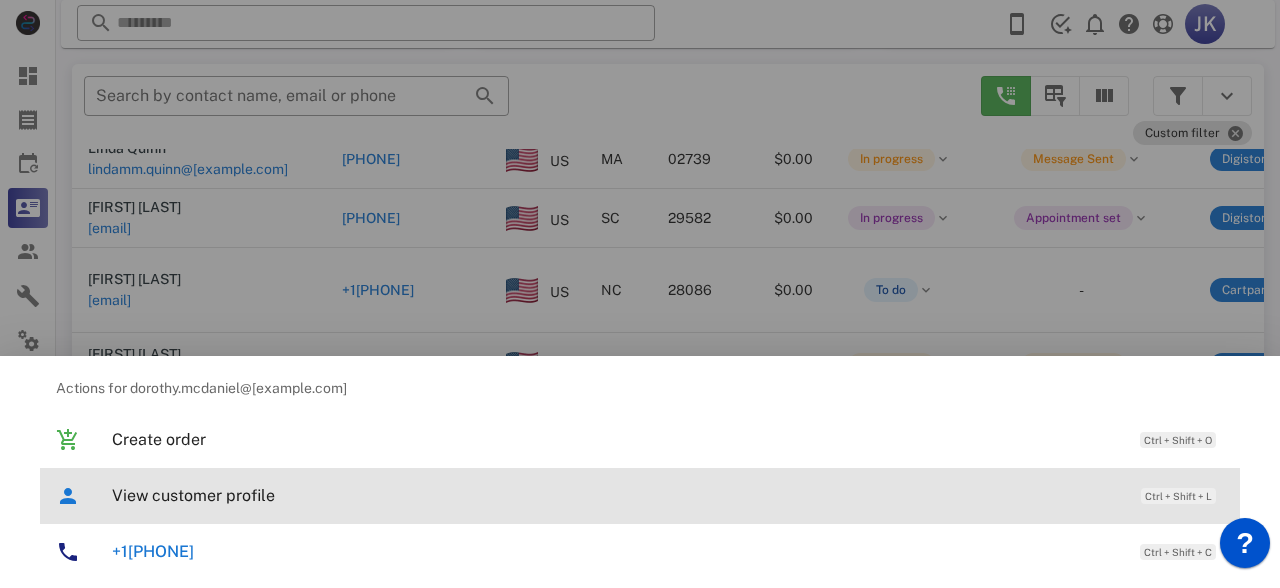 click on "View customer profile Ctrl + Shift + L" at bounding box center (668, 495) 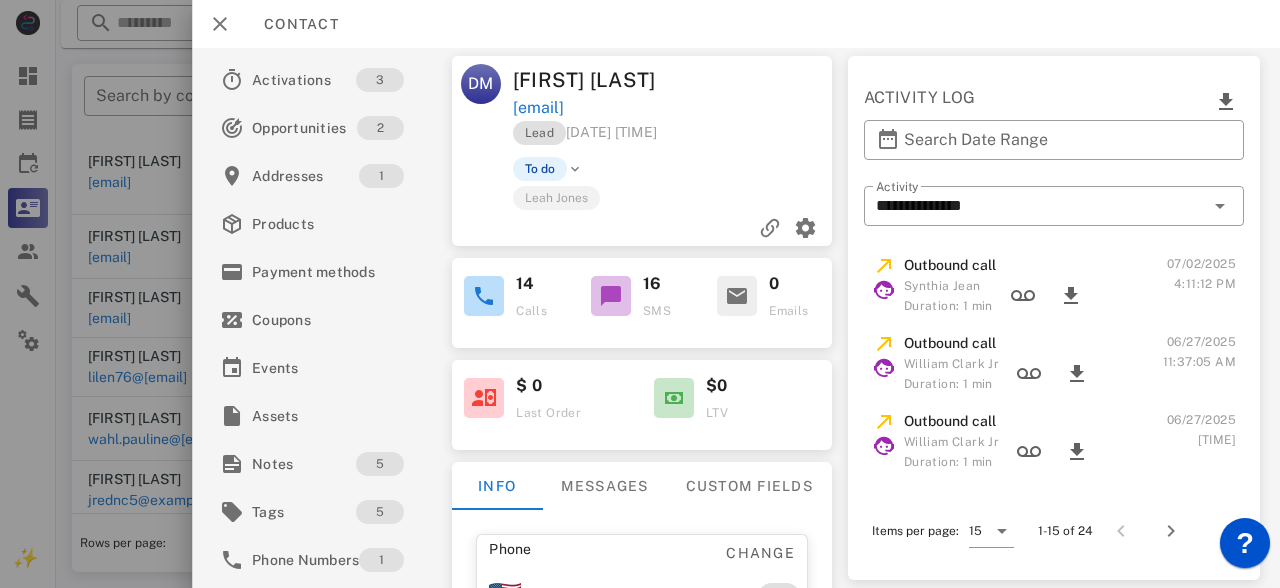 scroll, scrollTop: 1036, scrollLeft: 0, axis: vertical 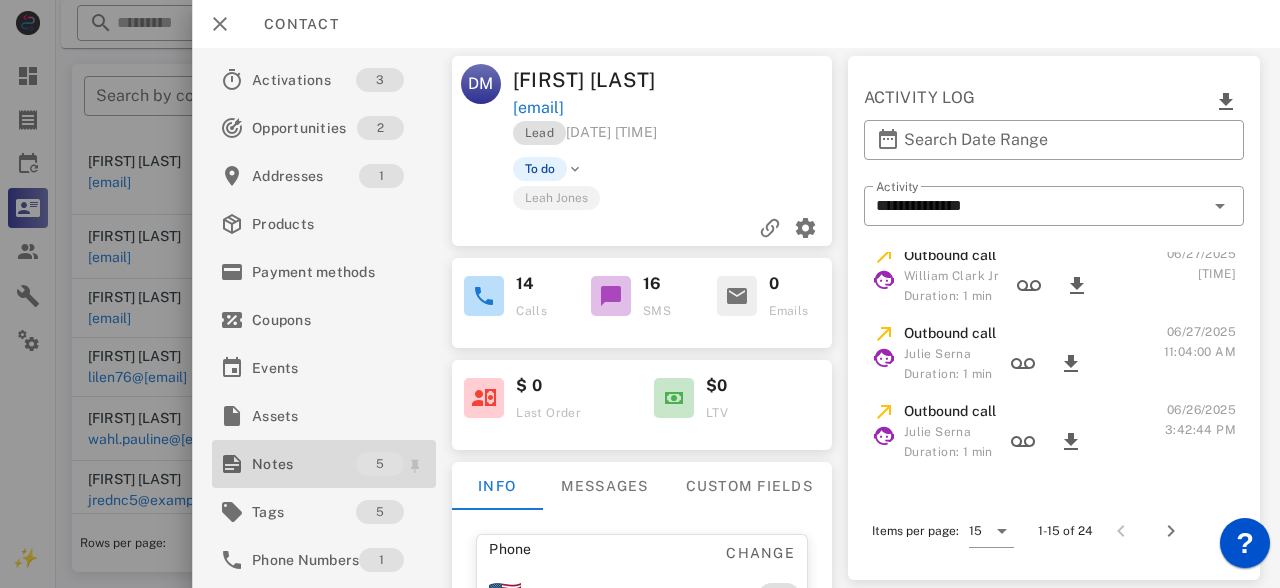 click on "Notes" at bounding box center [304, 464] 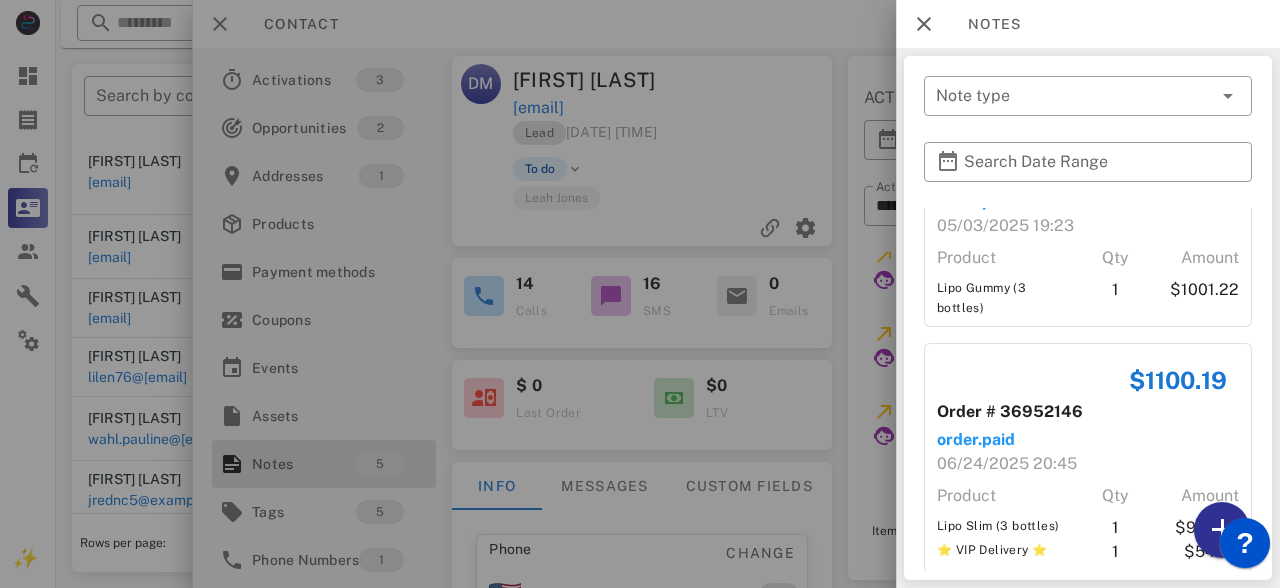 scroll, scrollTop: 0, scrollLeft: 0, axis: both 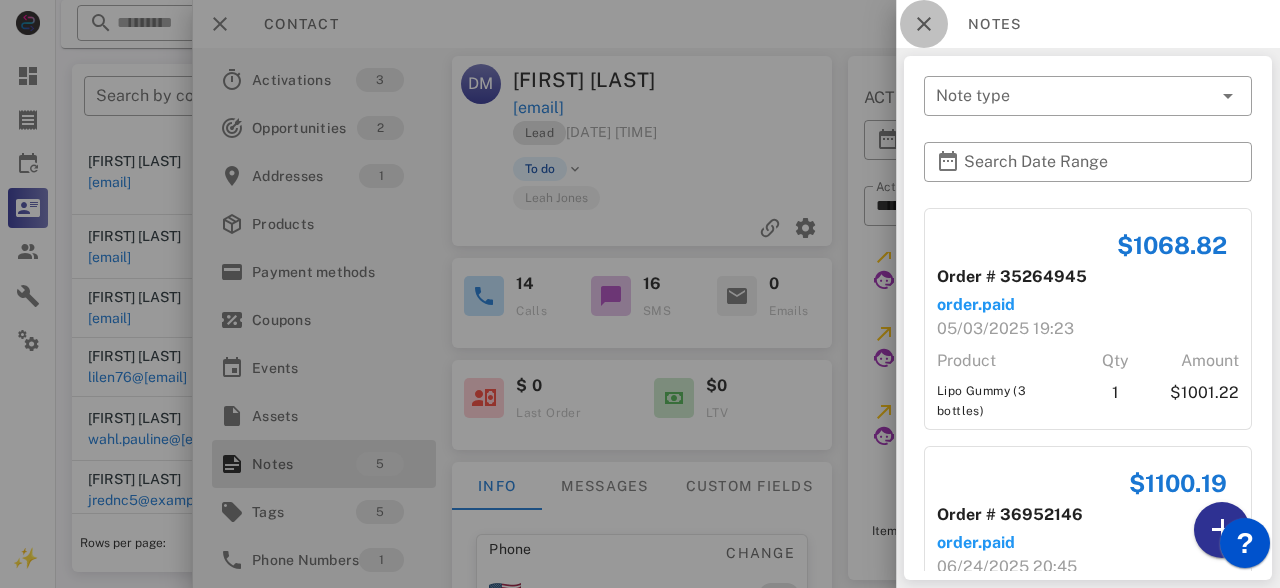 click at bounding box center [924, 24] 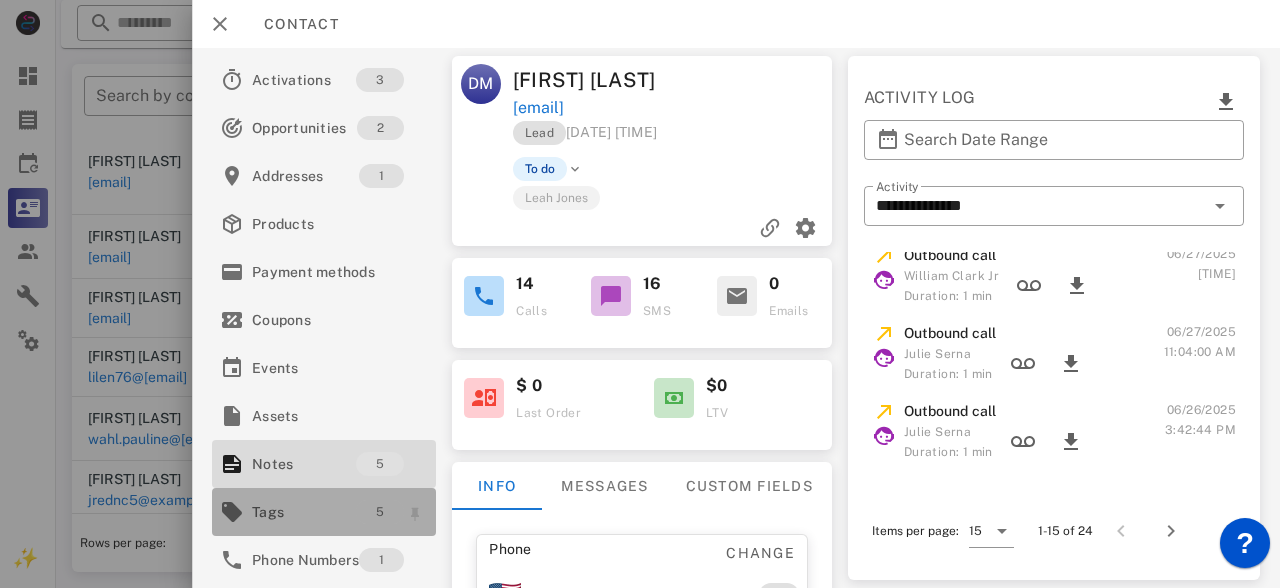 click on "5" at bounding box center [380, 512] 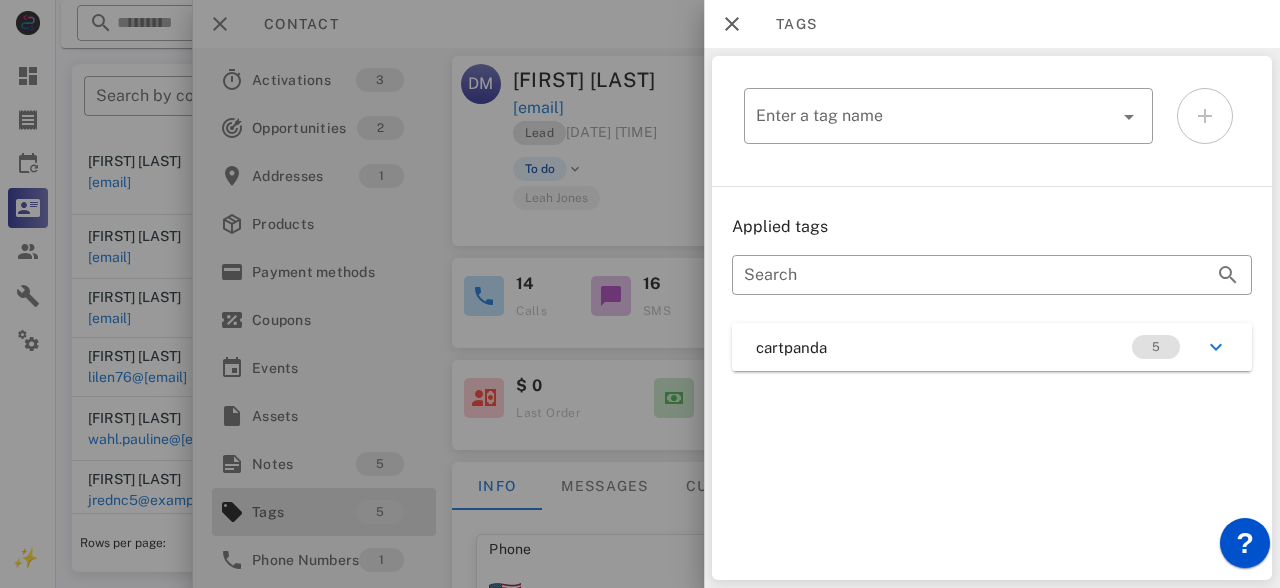 click on "cartpanda  5" at bounding box center (992, 347) 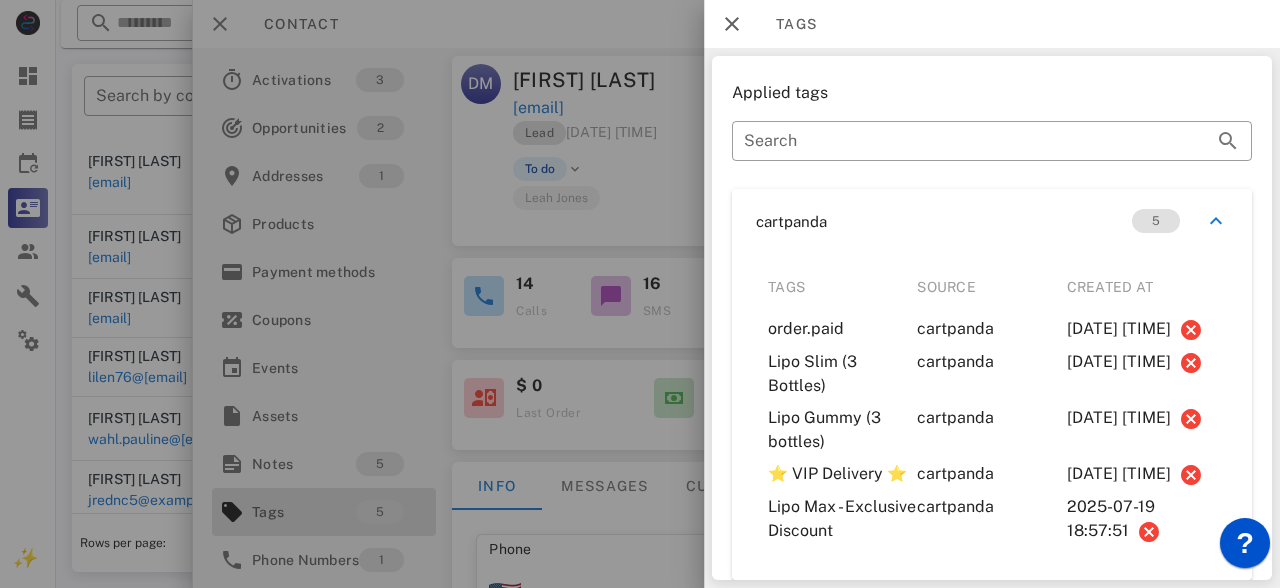 scroll, scrollTop: 186, scrollLeft: 0, axis: vertical 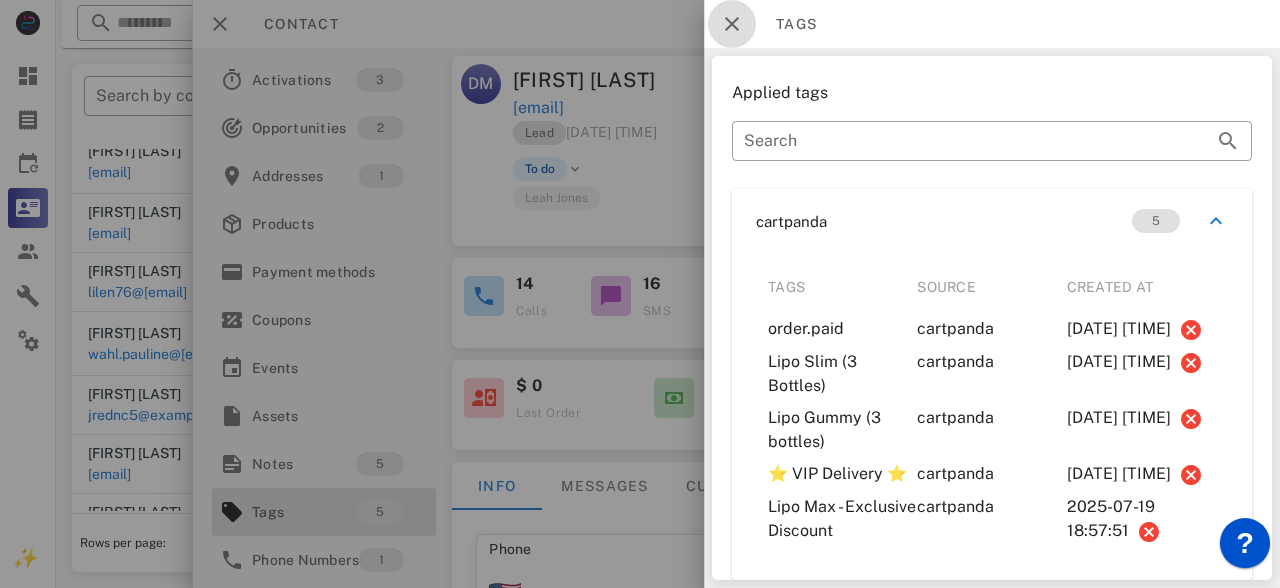 click at bounding box center [732, 24] 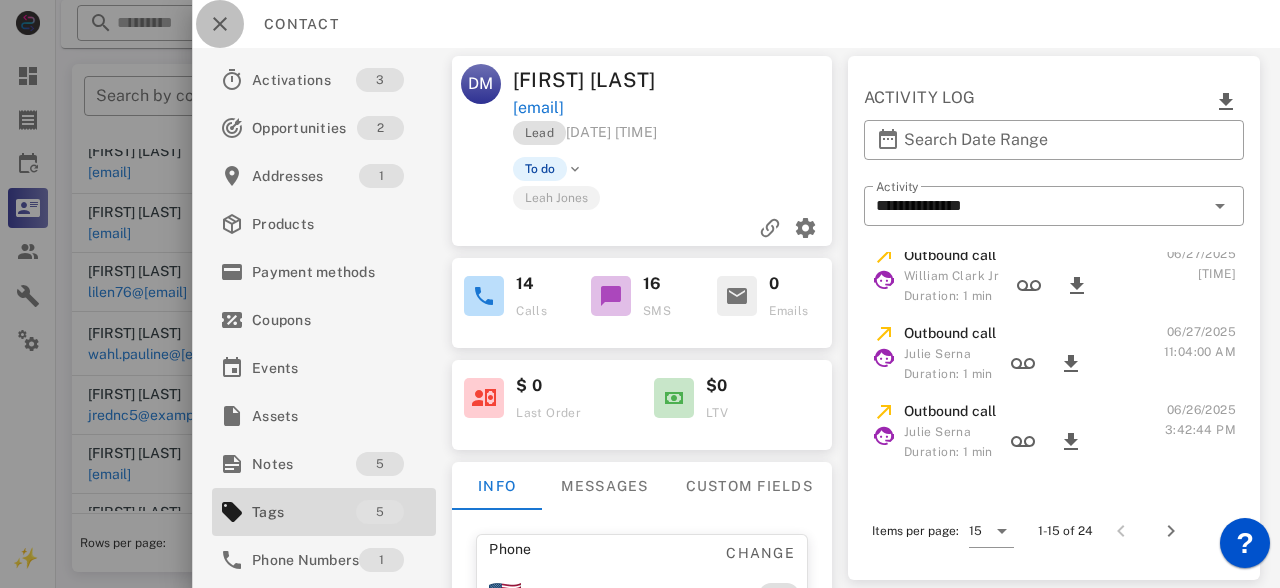 click at bounding box center (220, 24) 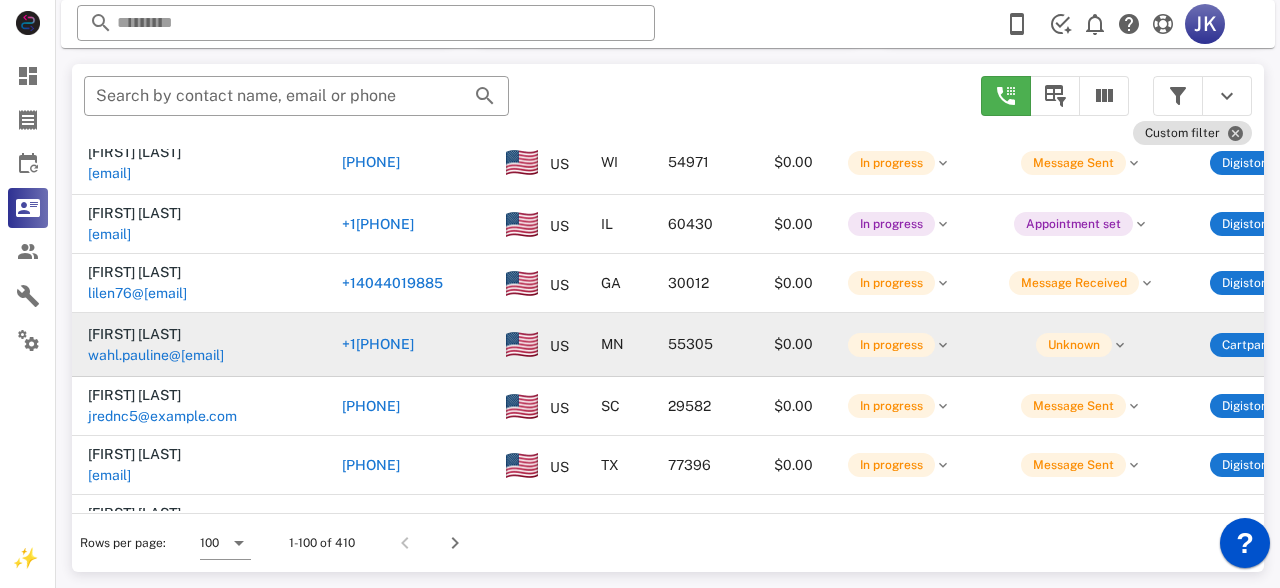 scroll, scrollTop: 272, scrollLeft: 0, axis: vertical 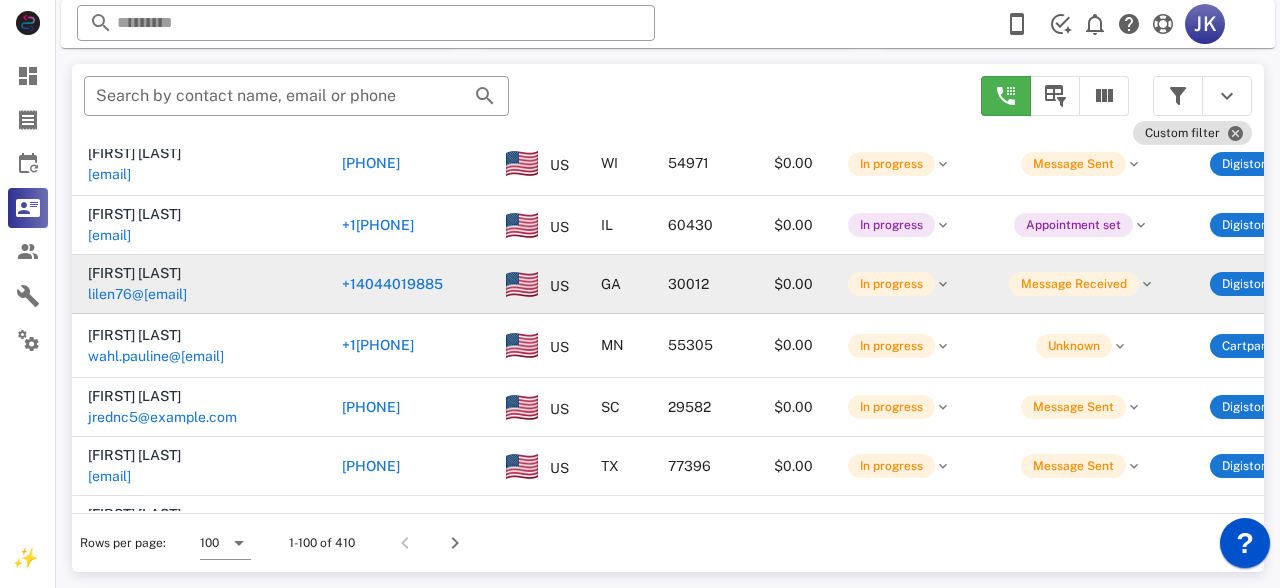 click on "lilen76@[EMAIL]" at bounding box center (137, 294) 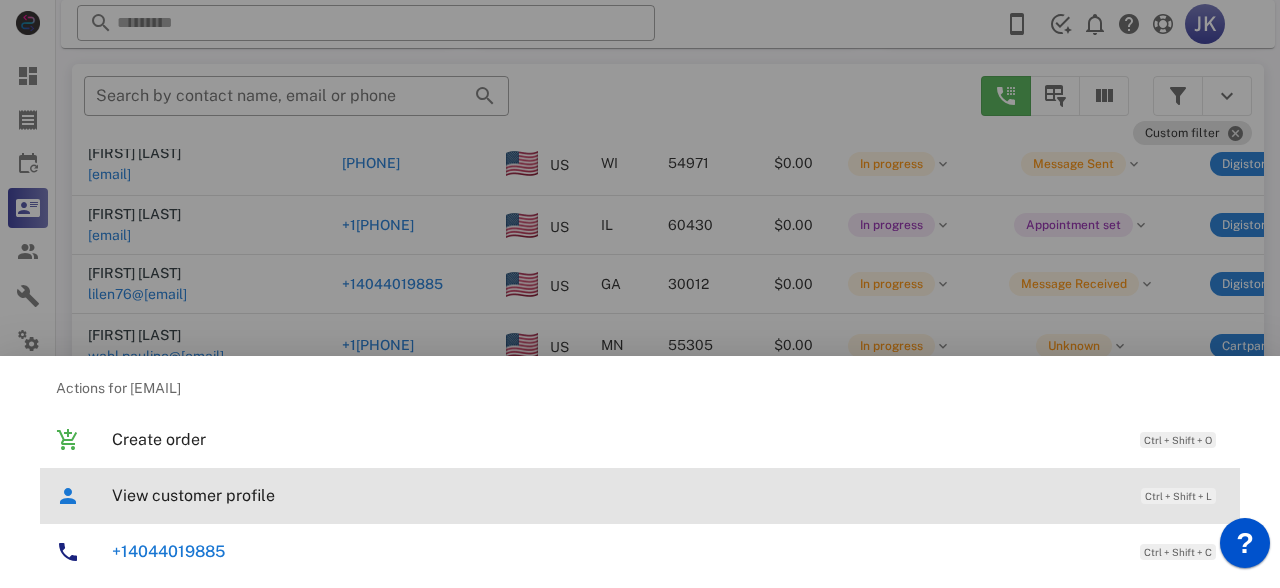 click on "View customer profile" at bounding box center [616, 495] 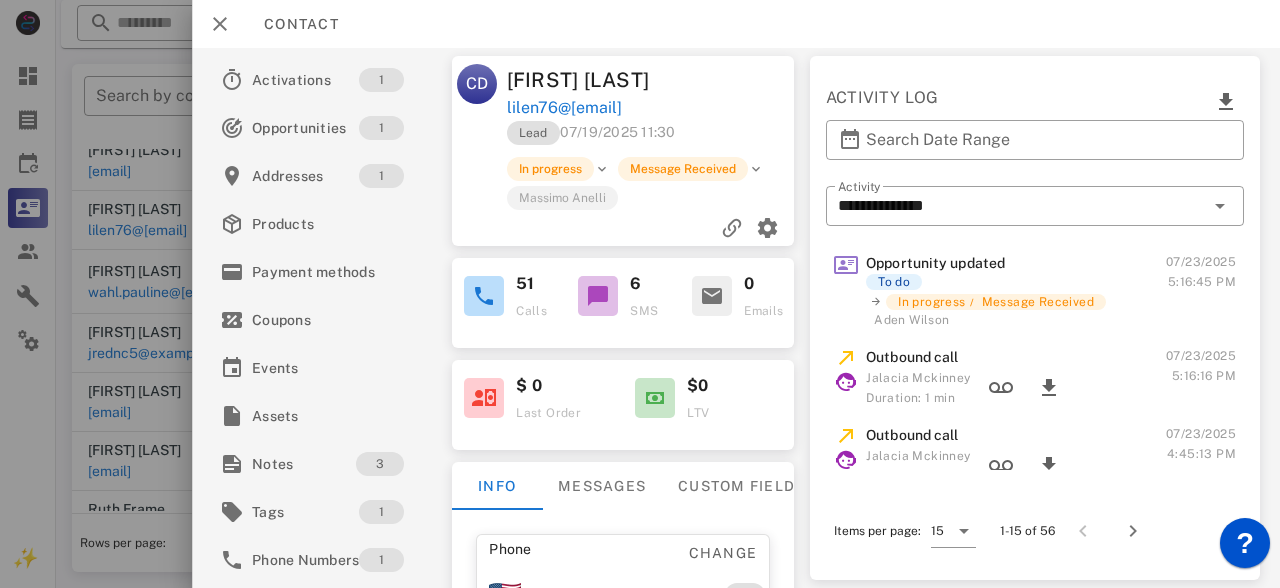 scroll, scrollTop: 929, scrollLeft: 0, axis: vertical 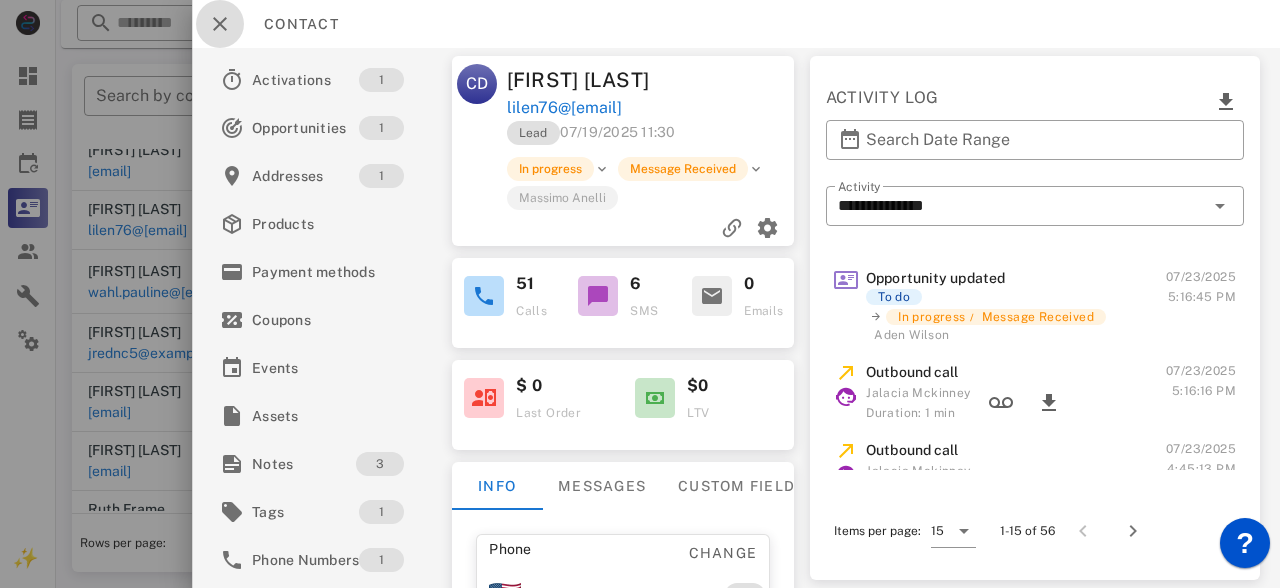 click at bounding box center [220, 24] 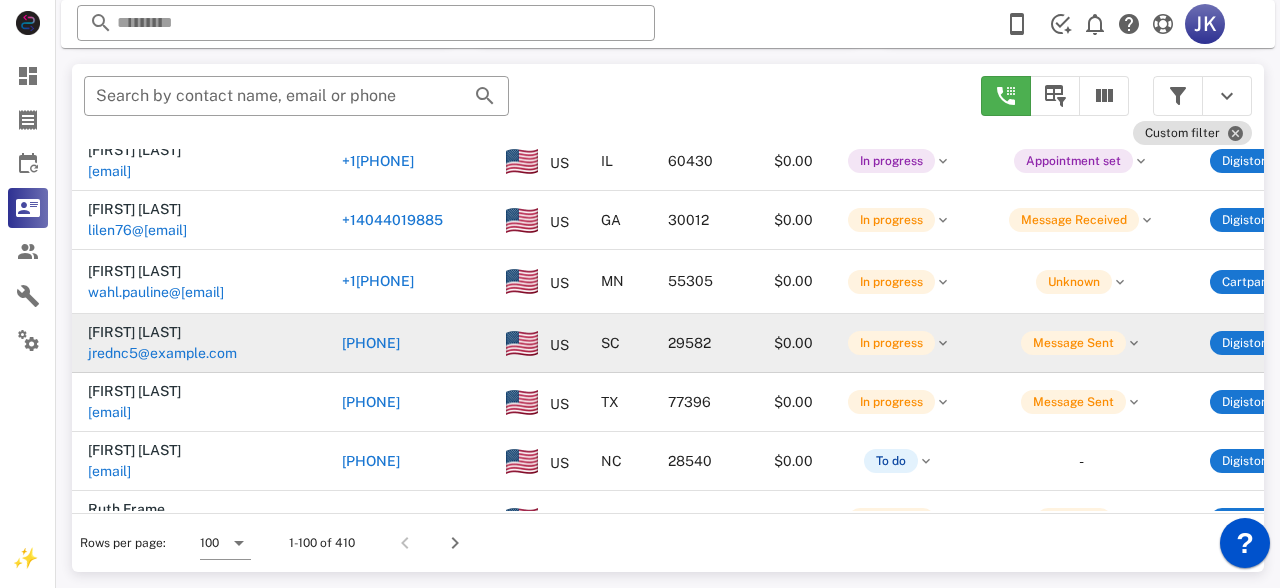 click on "jrednc5@example.com" at bounding box center [162, 353] 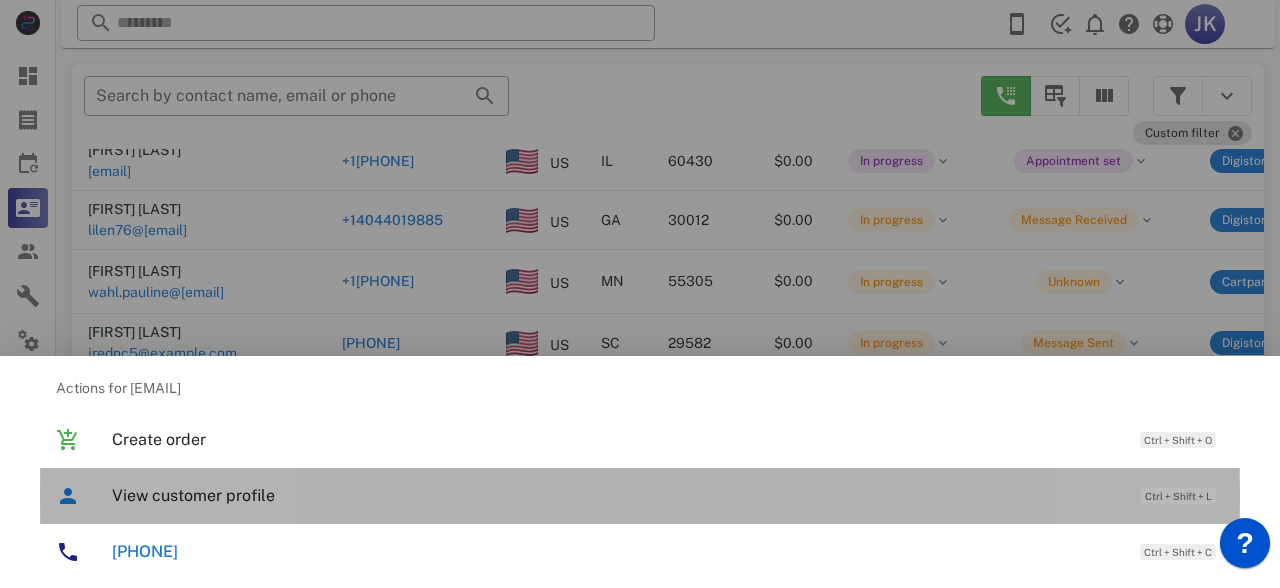 click on "View customer profile Ctrl + Shift + L" at bounding box center [668, 495] 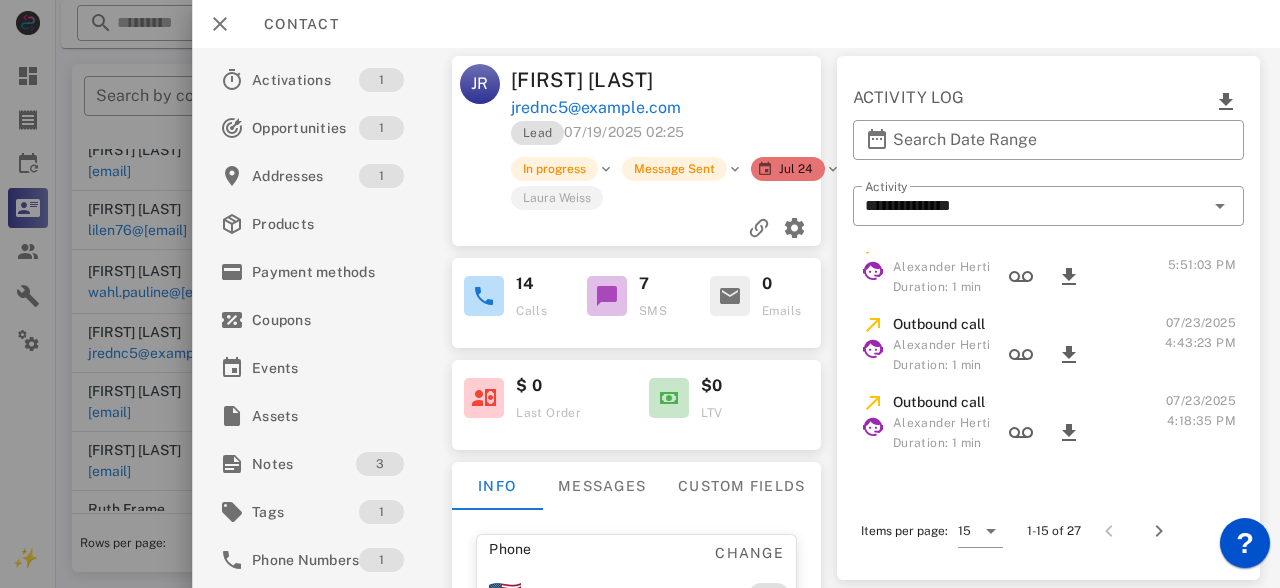scroll, scrollTop: 922, scrollLeft: 0, axis: vertical 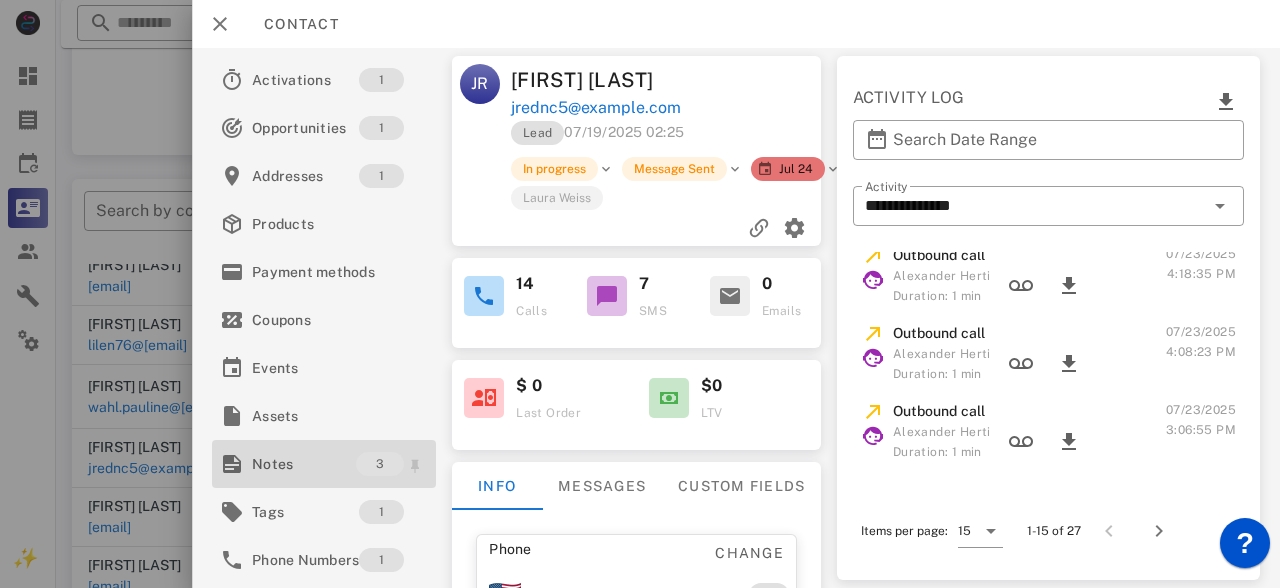 click on "Notes" at bounding box center (304, 464) 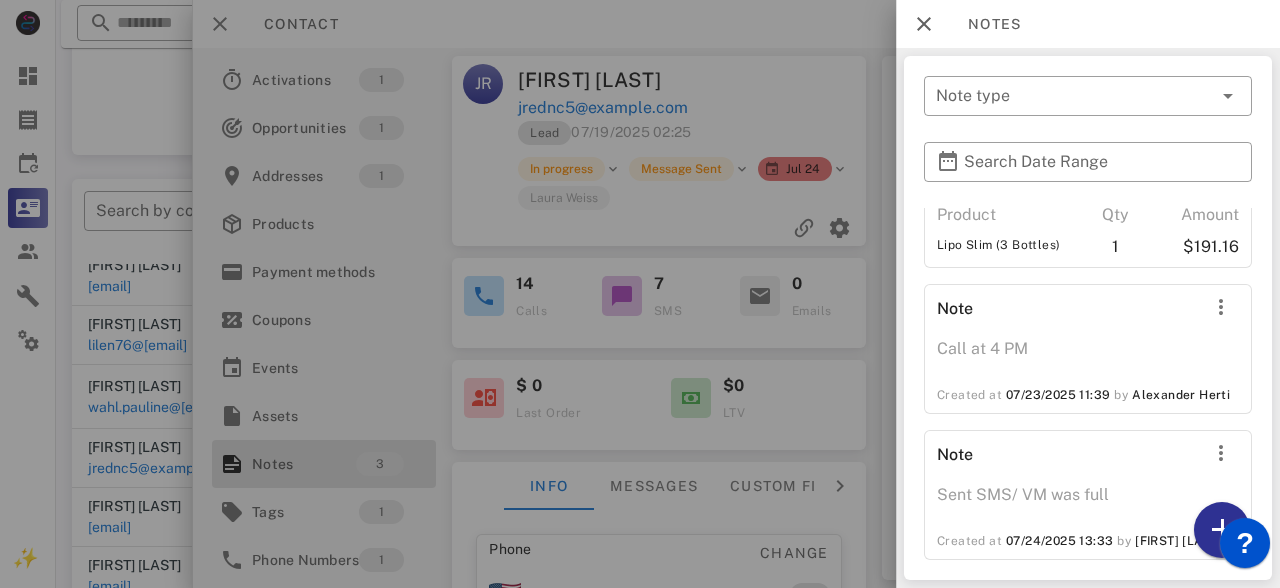 scroll, scrollTop: 148, scrollLeft: 0, axis: vertical 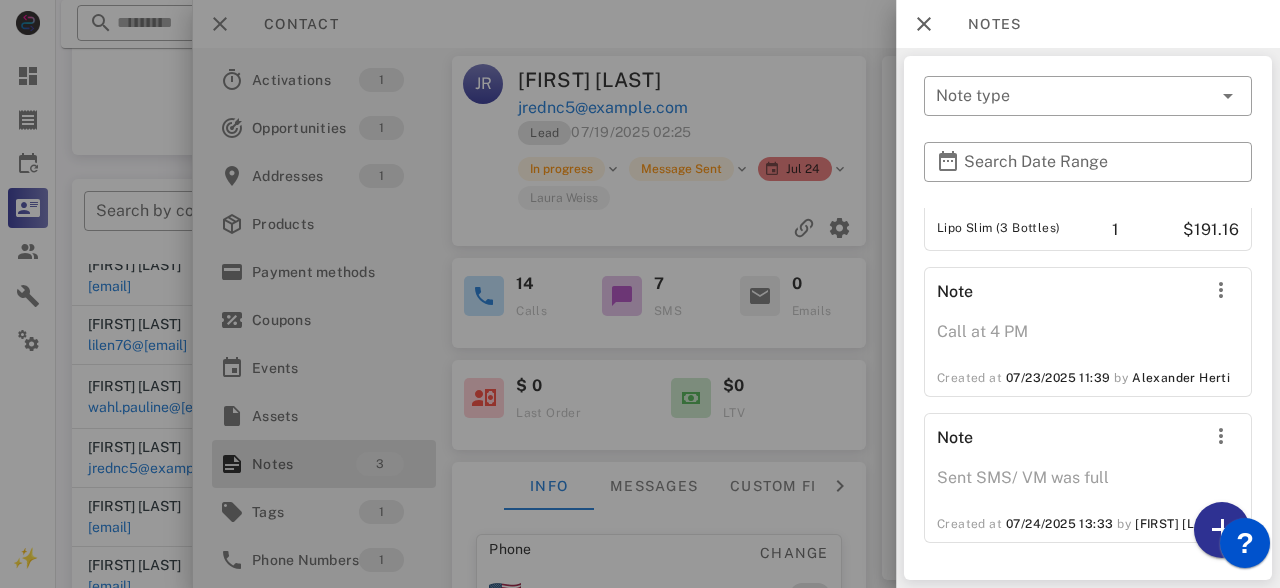 click at bounding box center [640, 294] 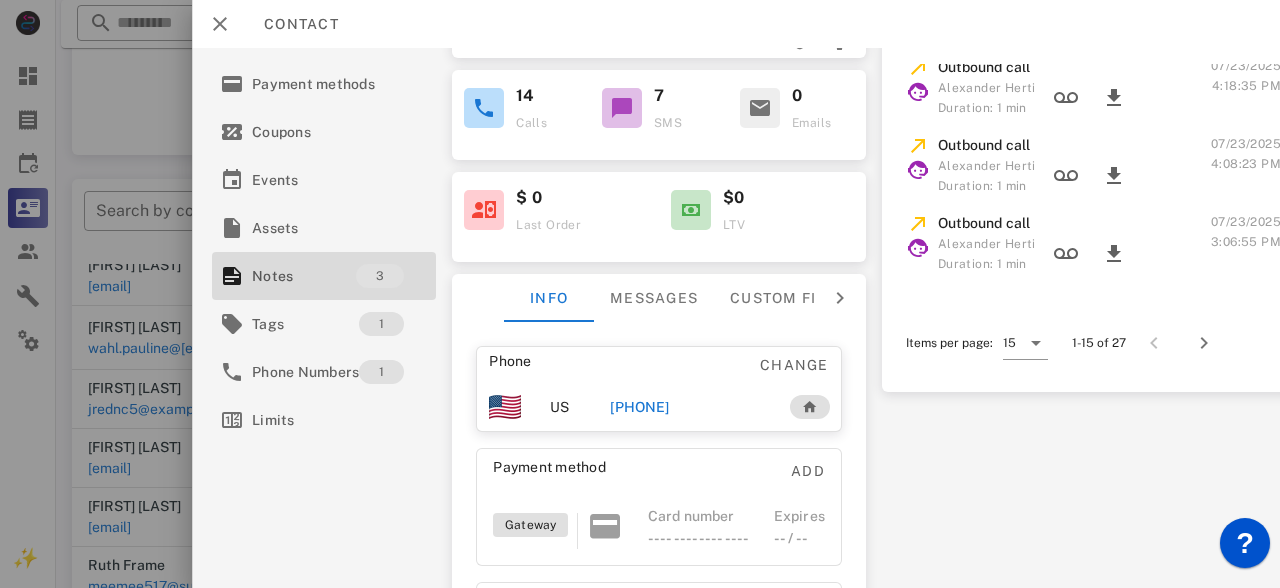 scroll, scrollTop: 195, scrollLeft: 0, axis: vertical 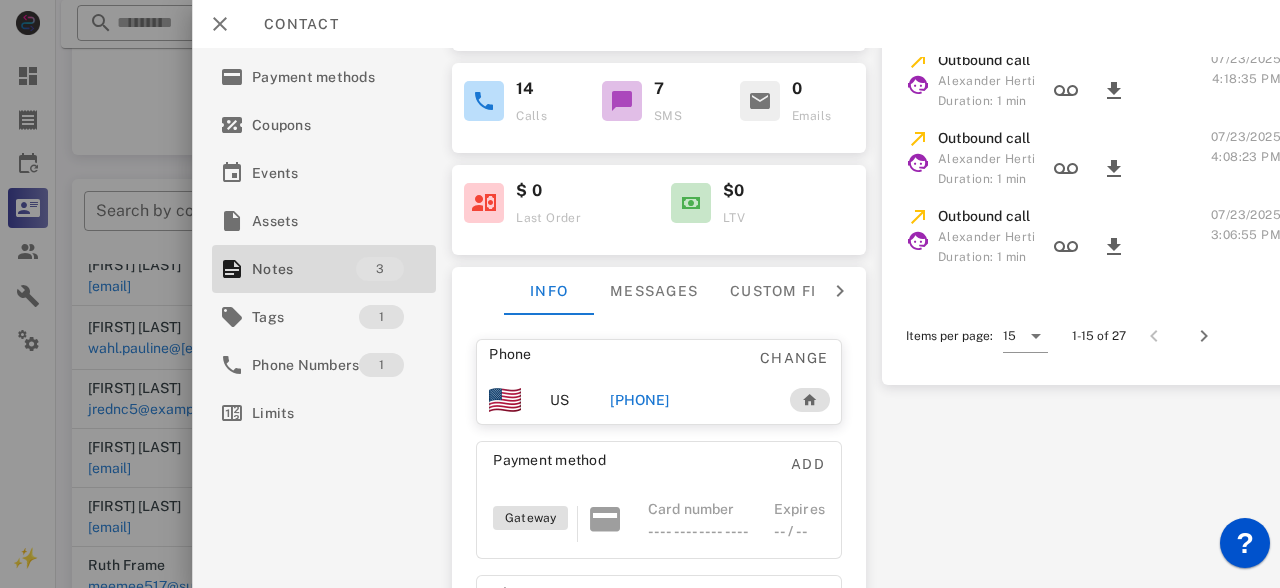 click on "[PHONE]" at bounding box center [639, 400] 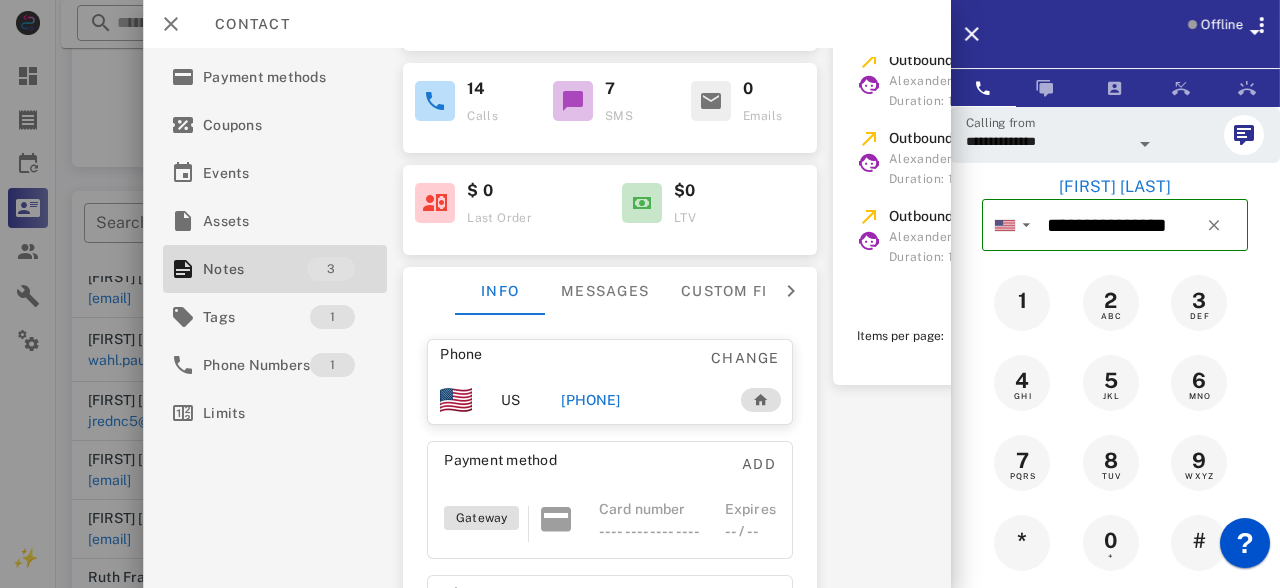 scroll, scrollTop: 380, scrollLeft: 0, axis: vertical 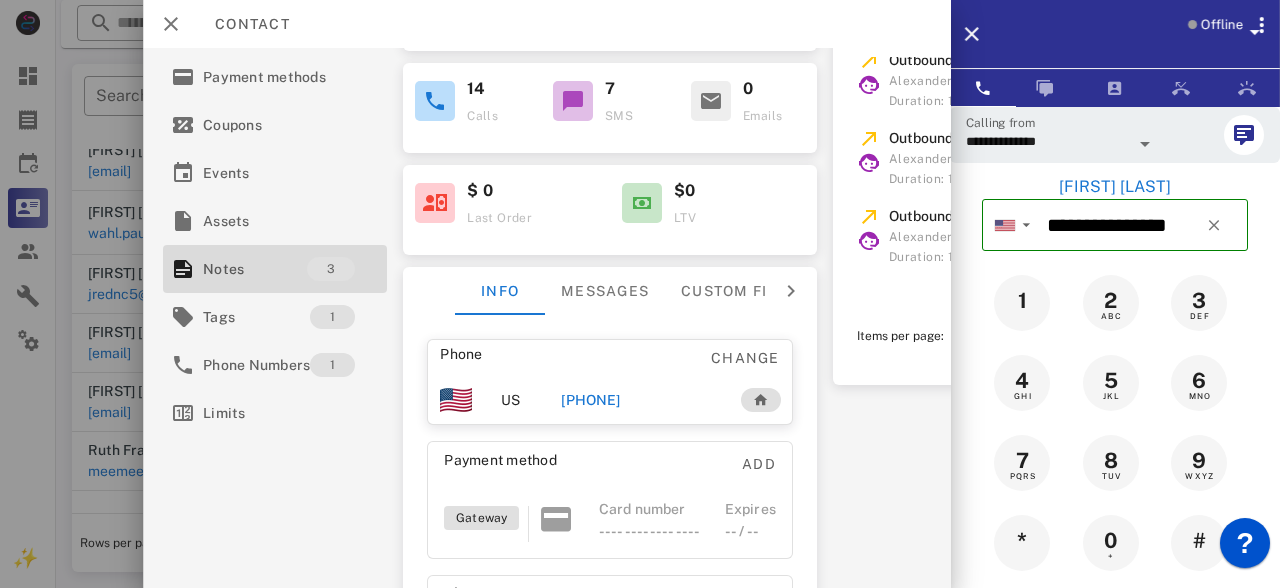 click on "?" at bounding box center [1245, 543] 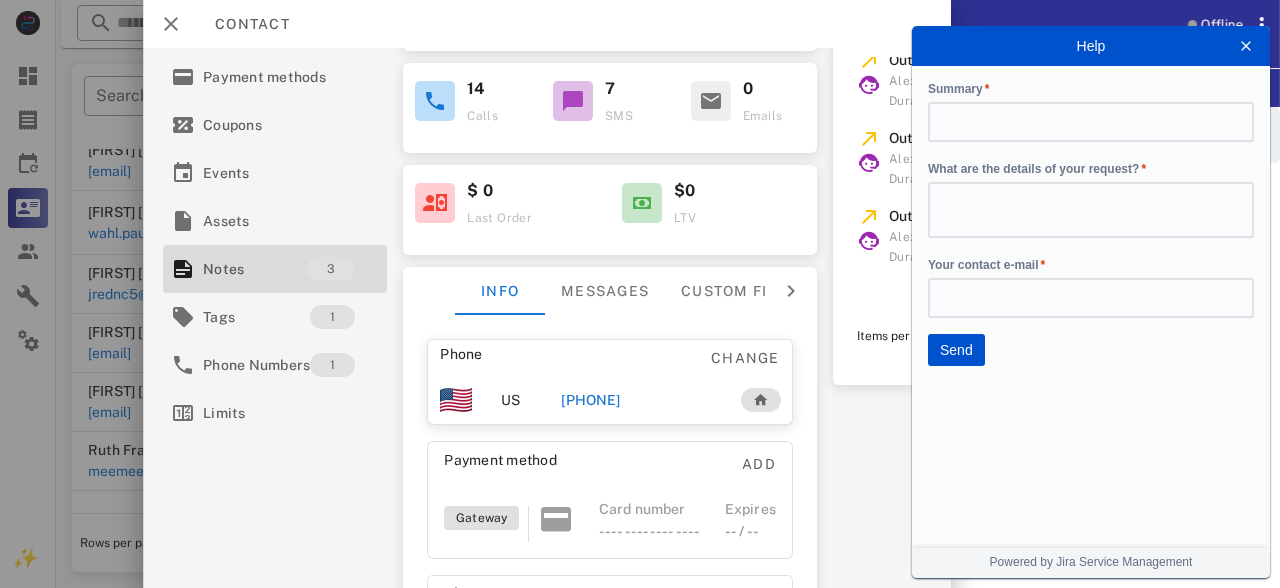 click at bounding box center (1246, 46) 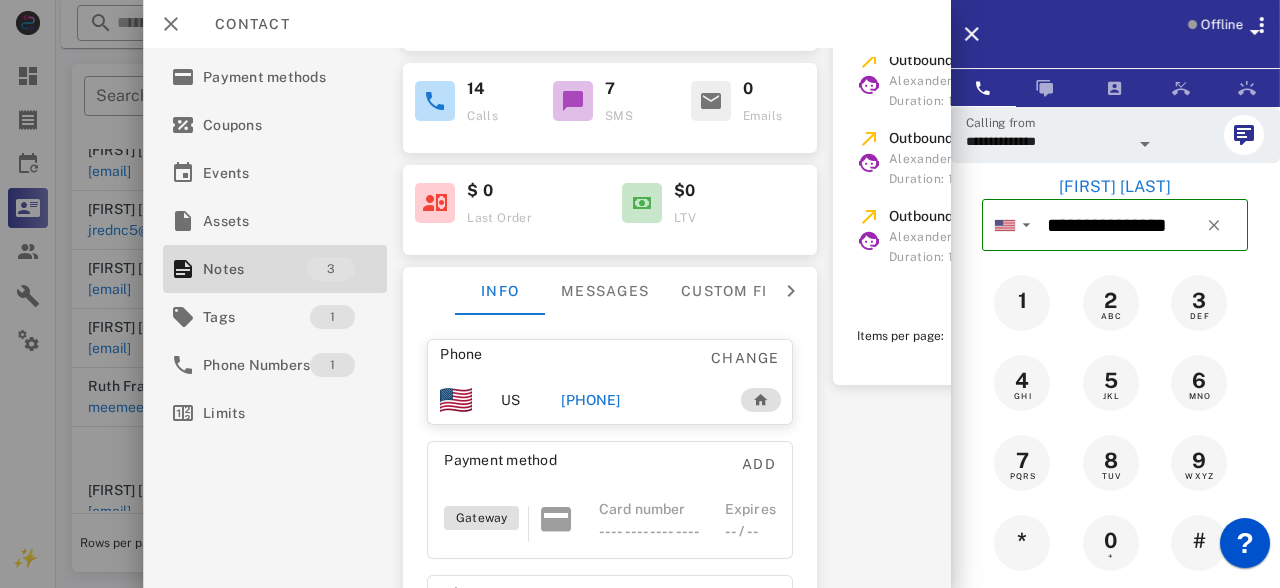 click on "Offline" at bounding box center [1115, 34] 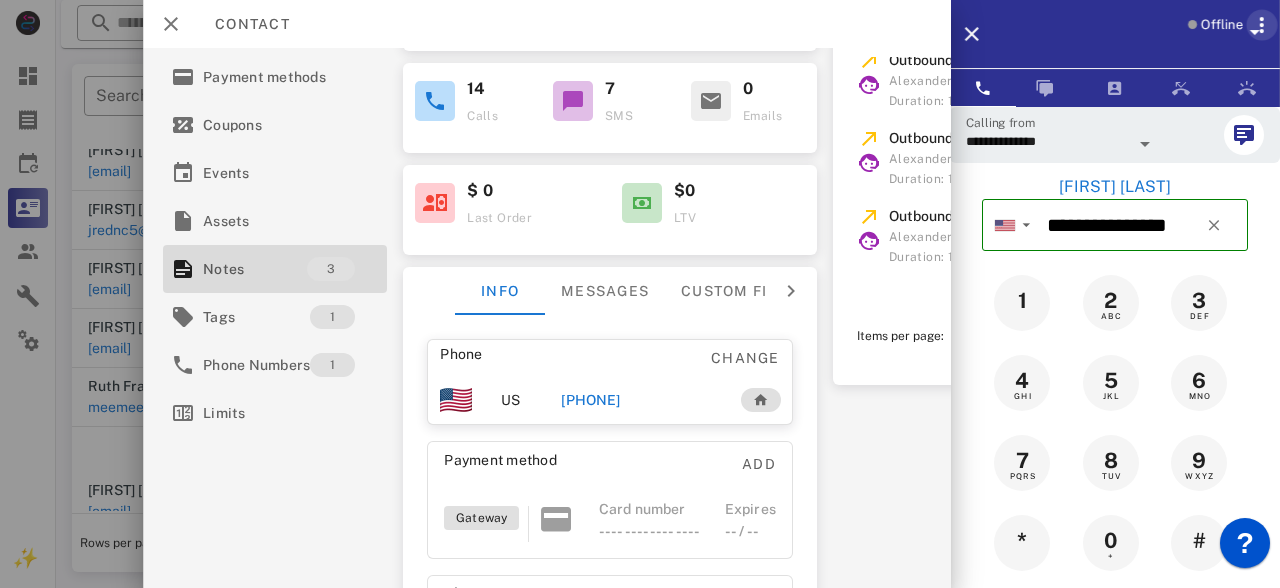 click at bounding box center (1262, 25) 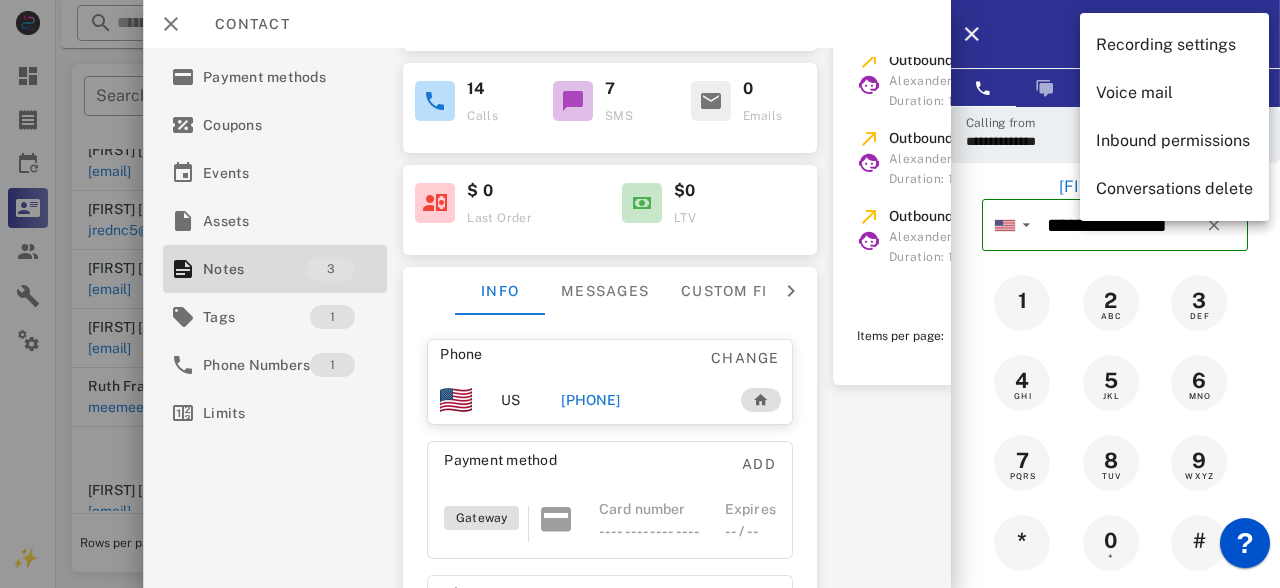 click on "Offline" at bounding box center (1141, 34) 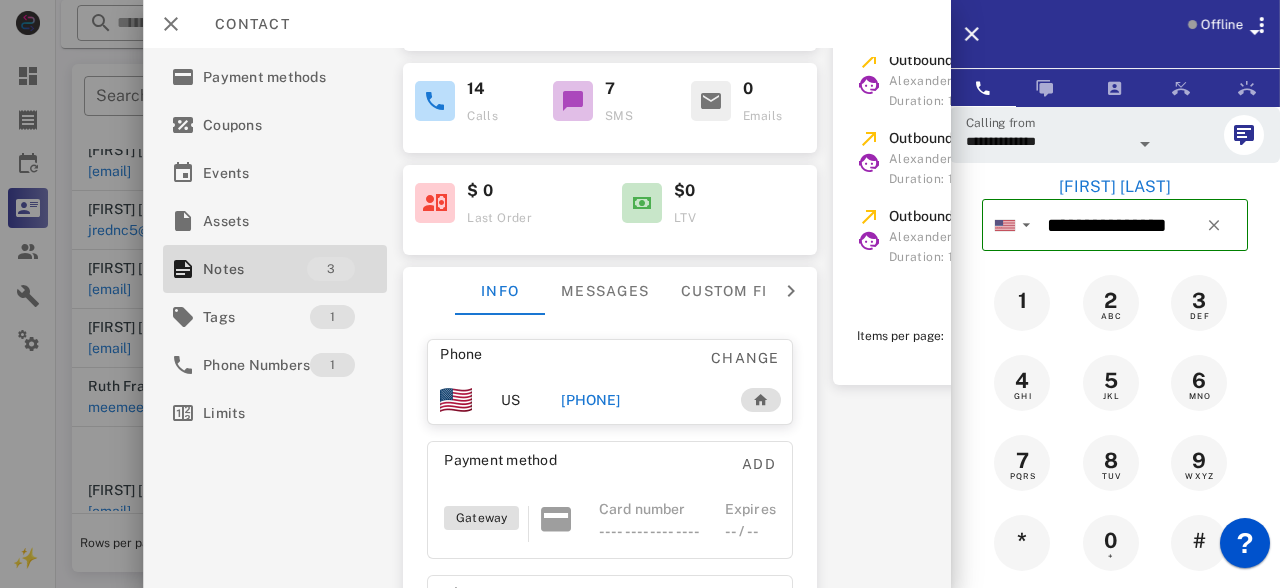 click on "Offline" at bounding box center (1217, 38) 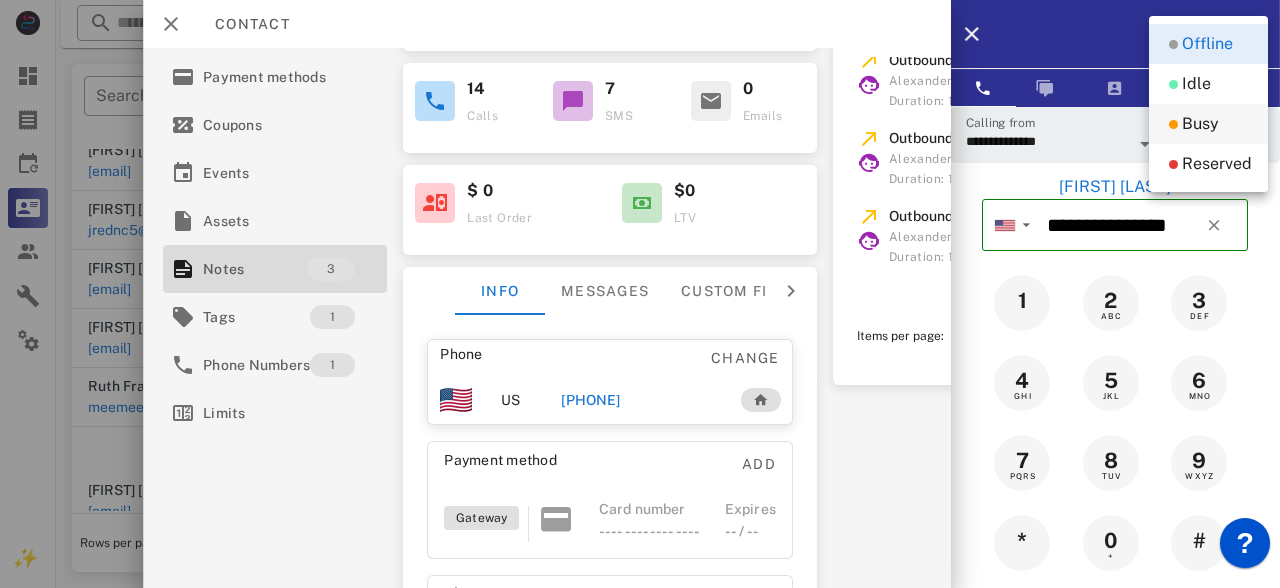 click on "Busy" at bounding box center (1200, 124) 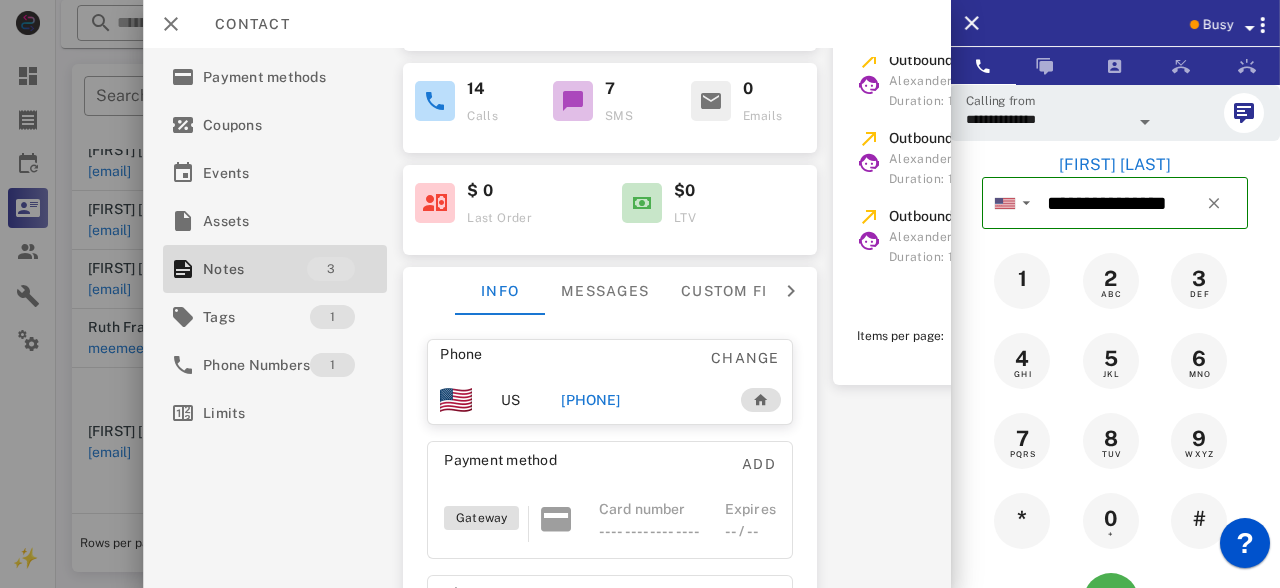 click at bounding box center (1194, 24) 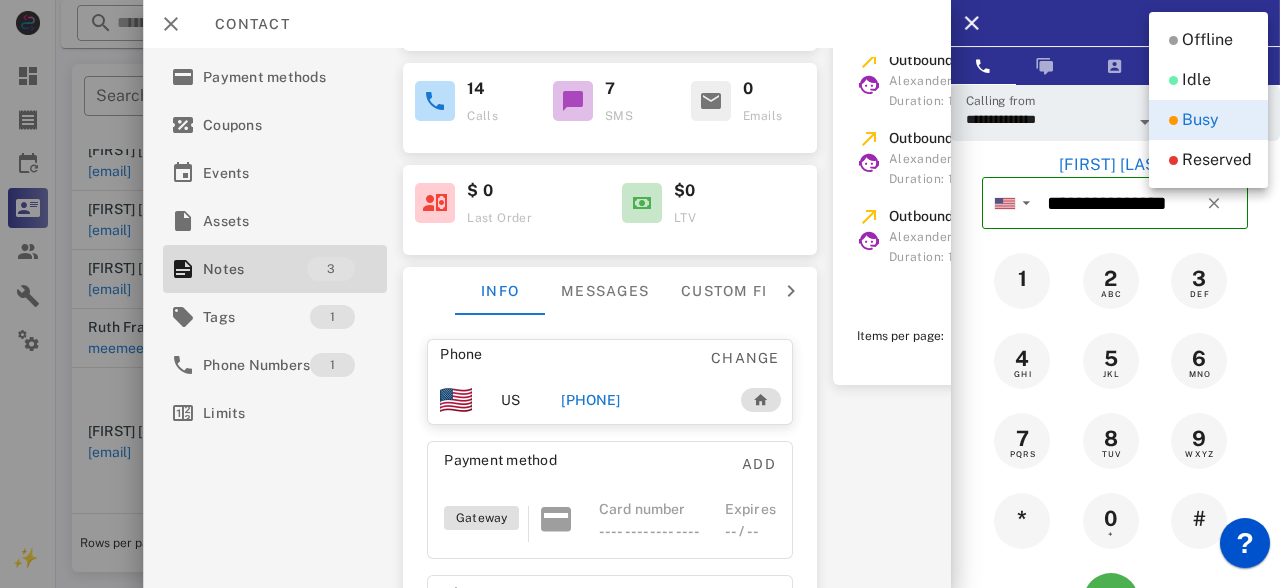 click on "Busy" at bounding box center (1143, 23) 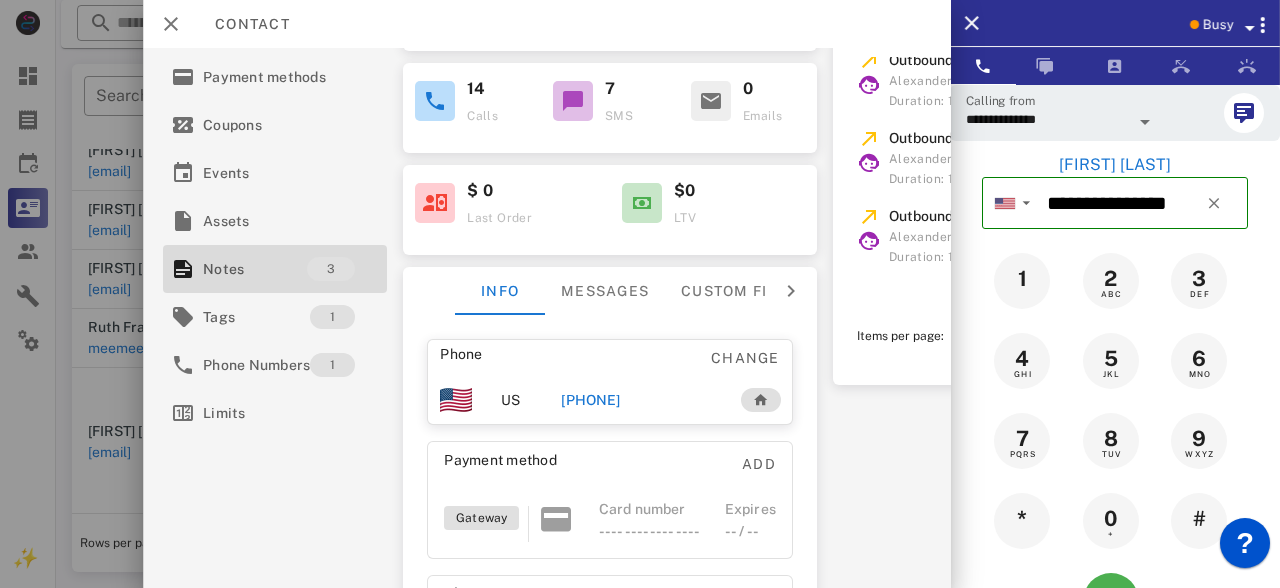 click on "**********" at bounding box center [547, 318] 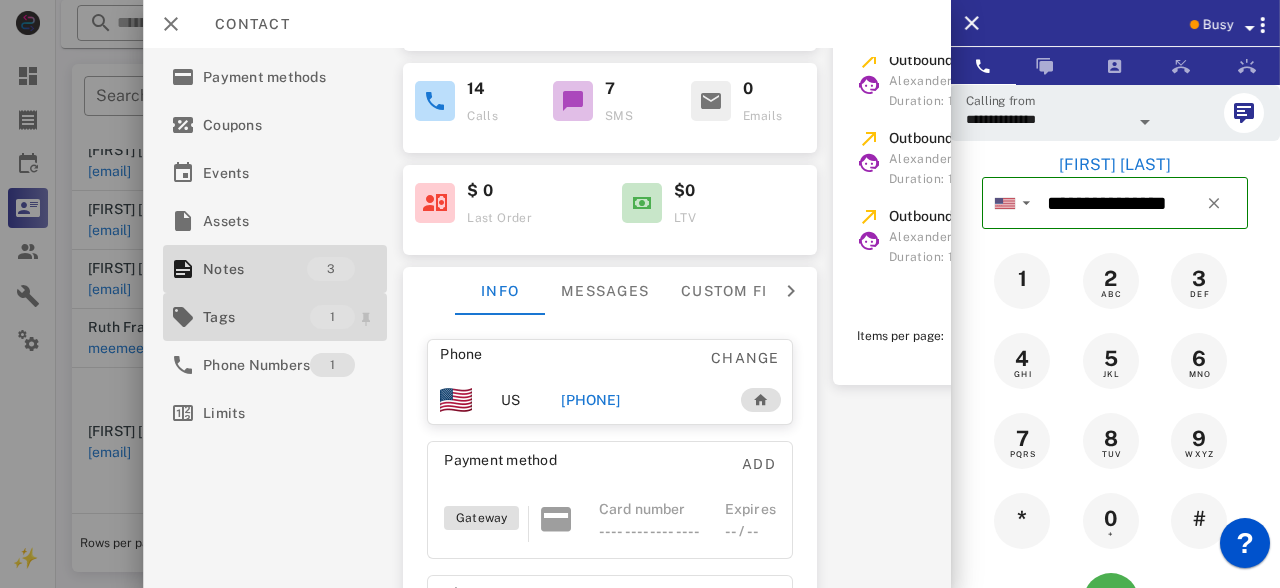 click on "Tags" at bounding box center [256, 317] 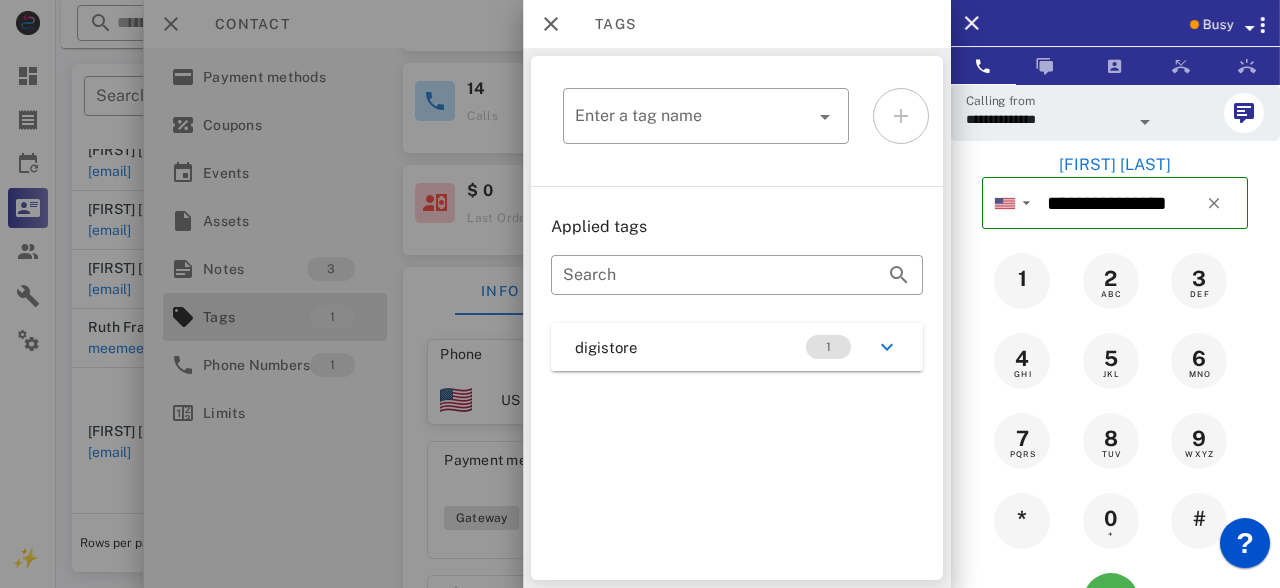 click on "digistore  1" at bounding box center (737, 347) 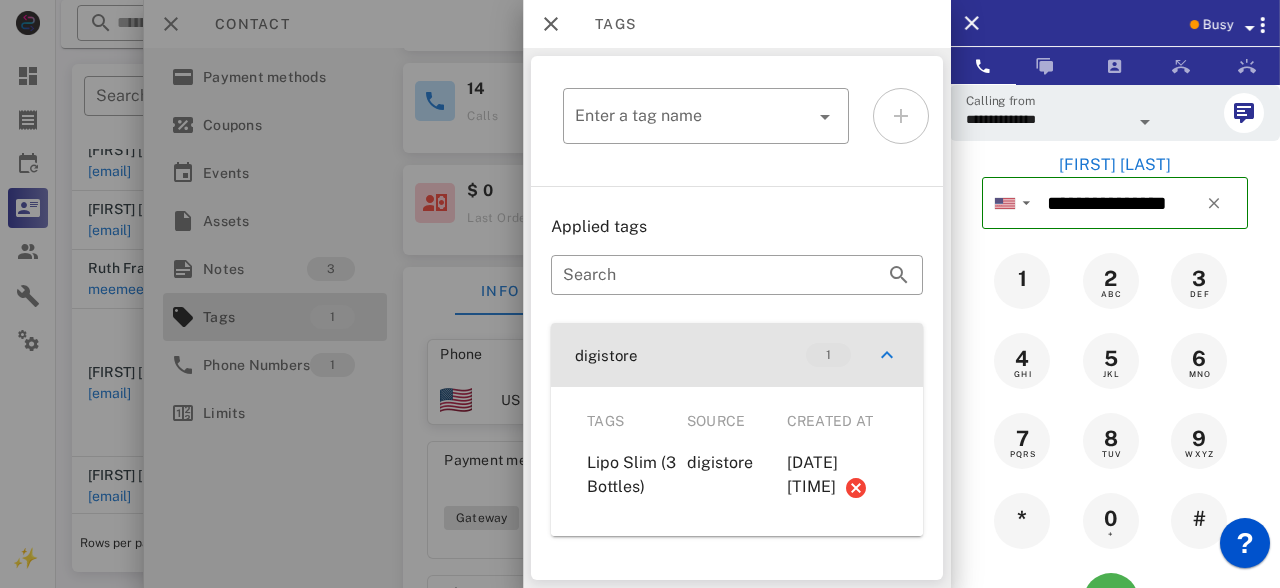 click on "digistore  1" at bounding box center (737, 355) 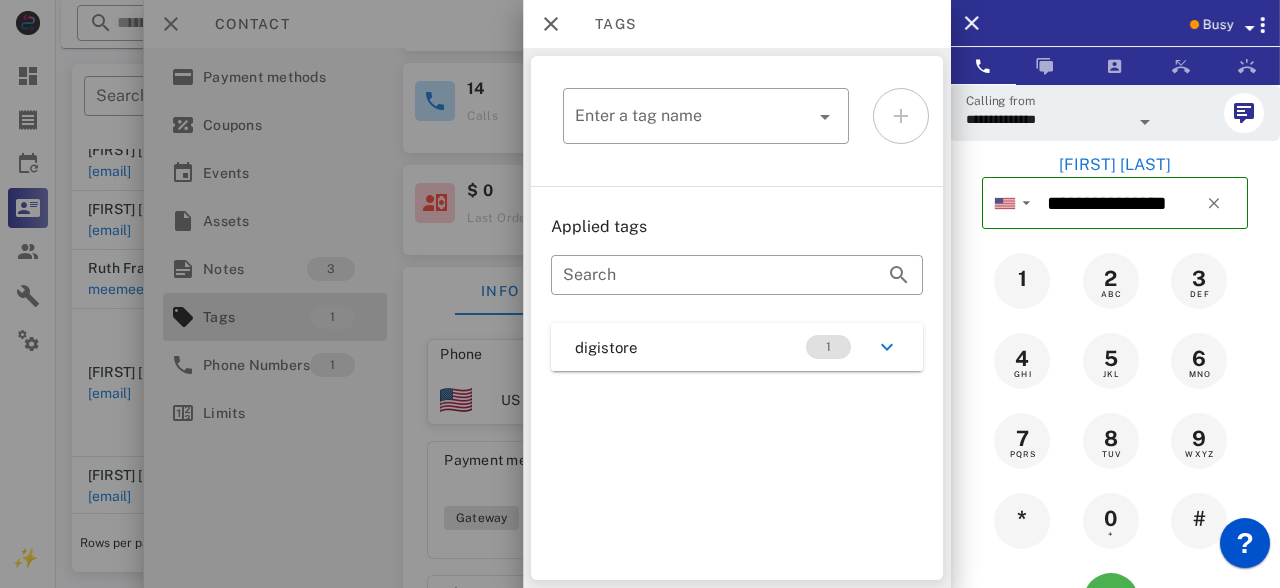 click at bounding box center (640, 294) 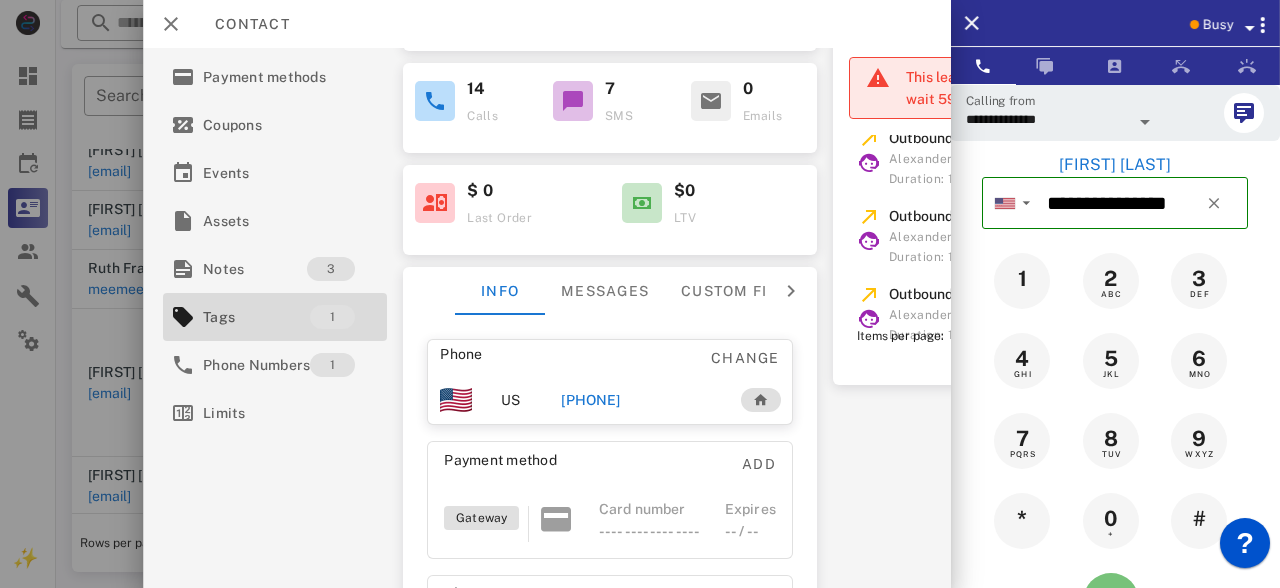 click at bounding box center [1111, 601] 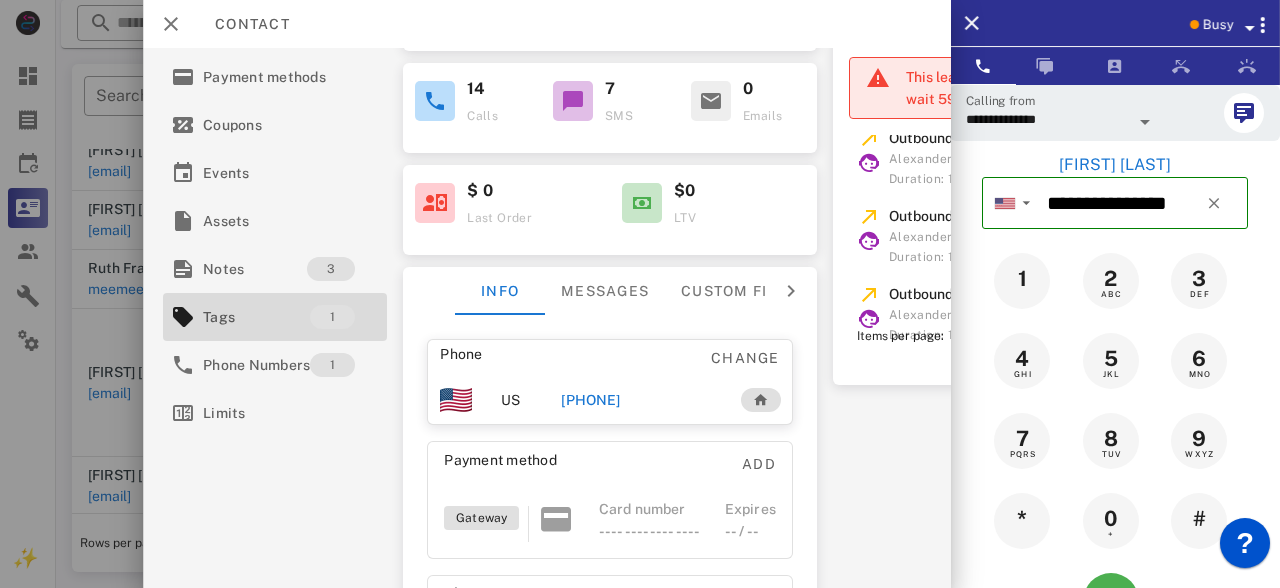 click on "**********" at bounding box center (547, 318) 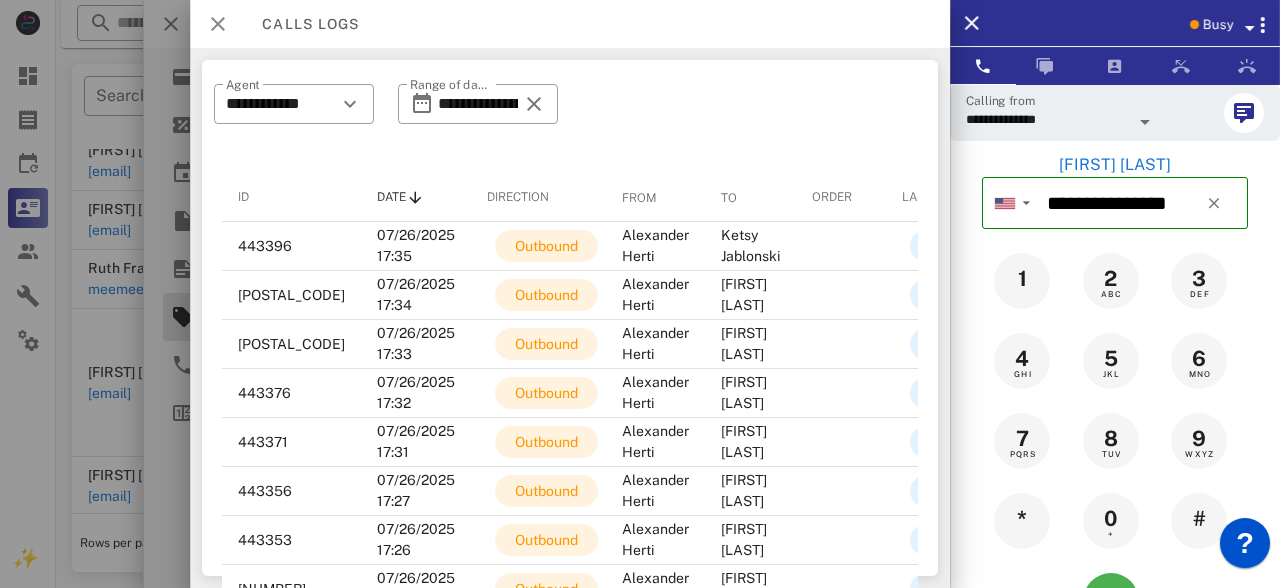 click at bounding box center [218, 24] 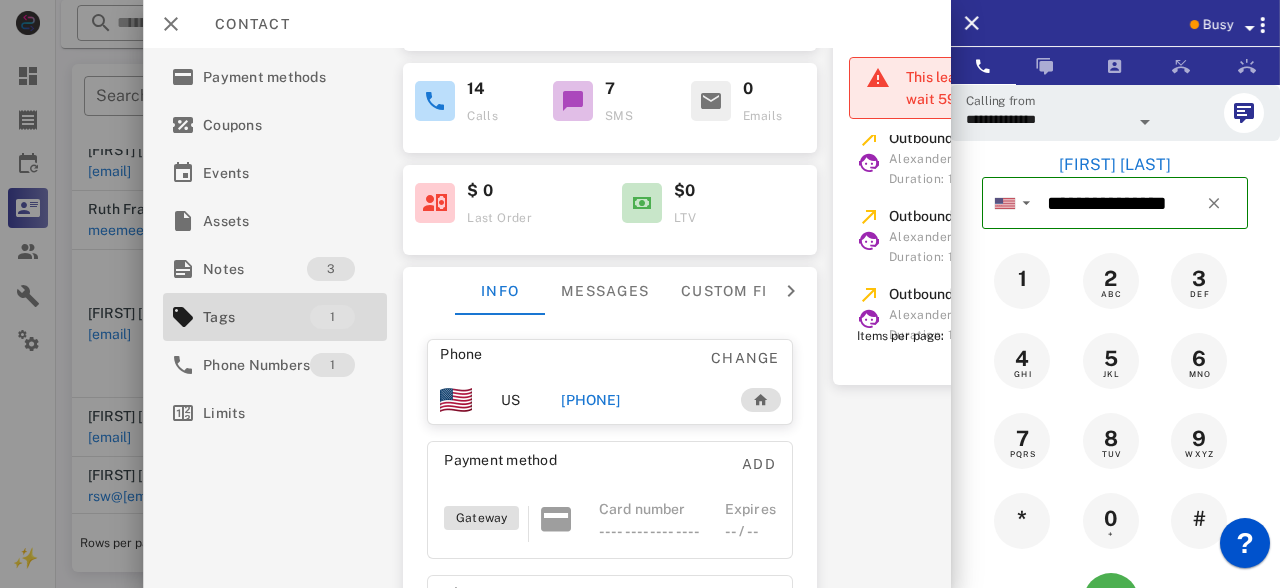 click on "Contact" at bounding box center [547, 24] 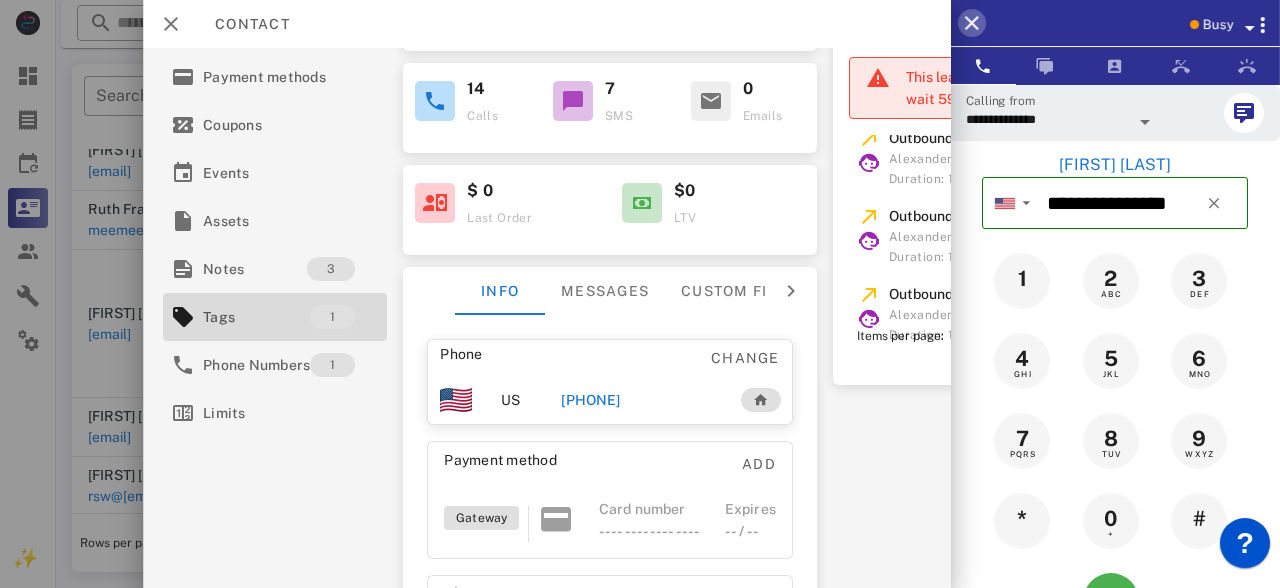 click at bounding box center [972, 23] 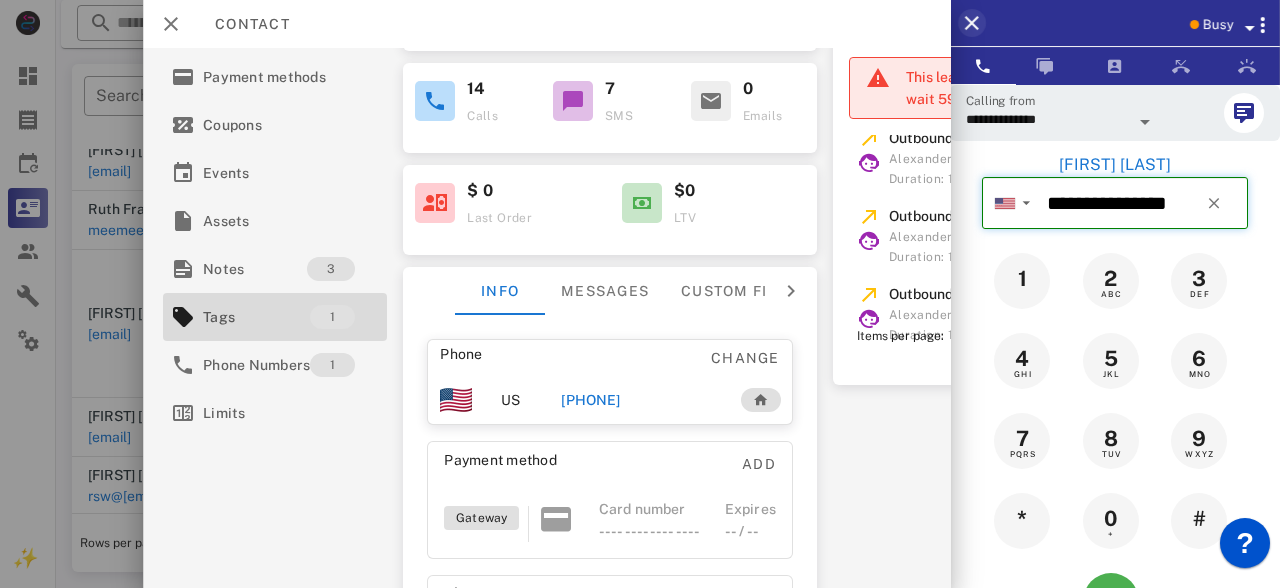 type 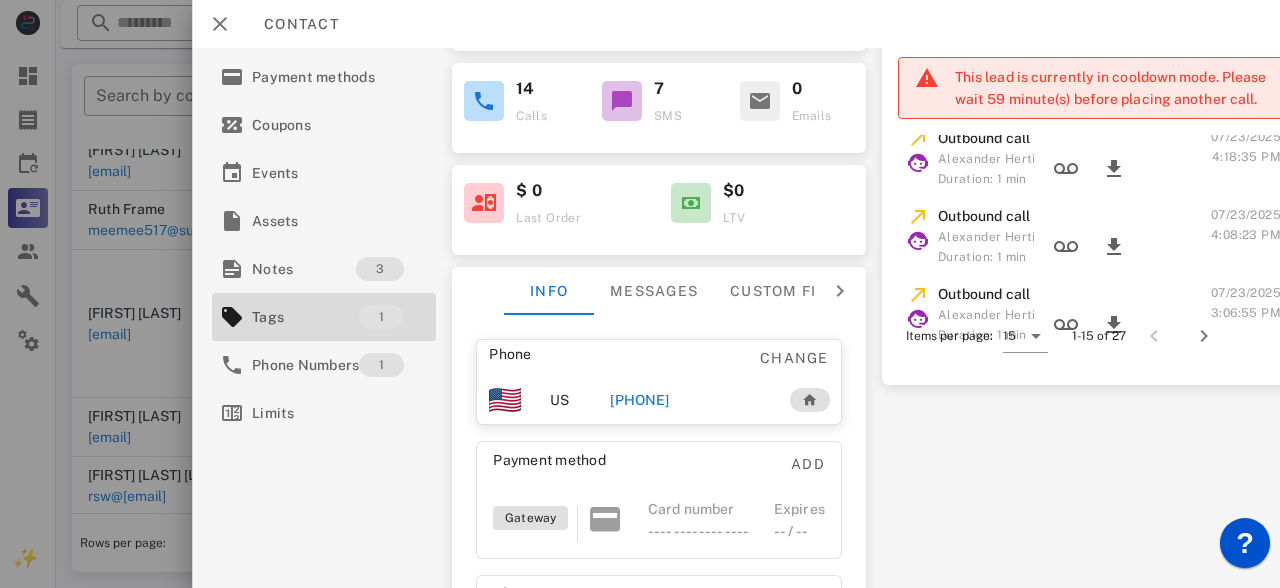 scroll, scrollTop: 195, scrollLeft: 24, axis: both 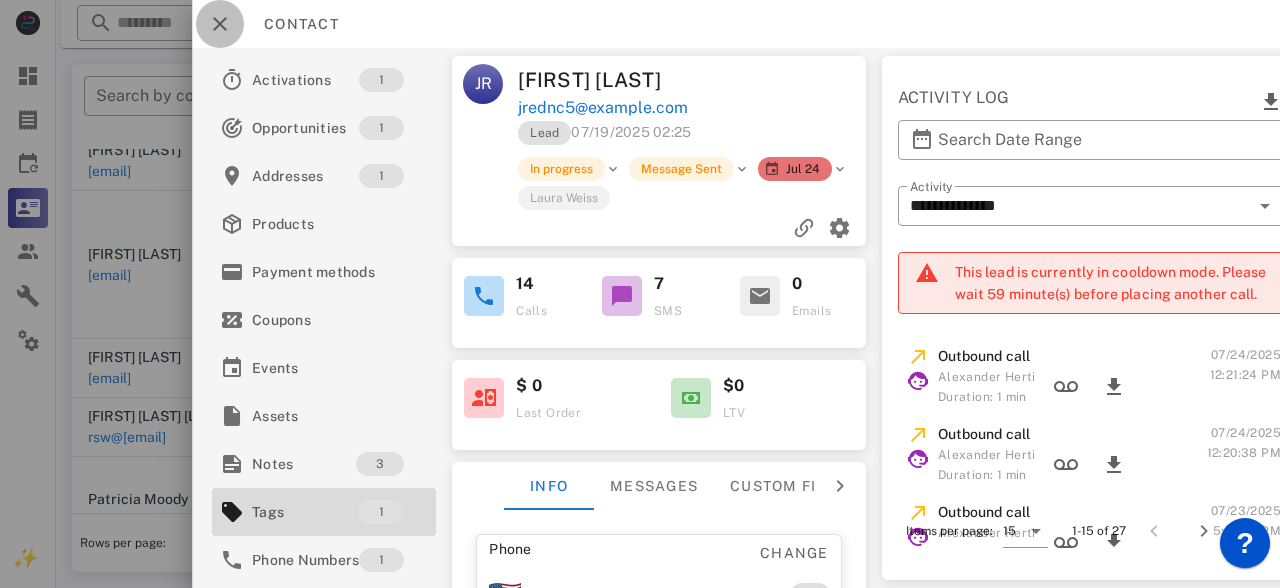 click at bounding box center [220, 24] 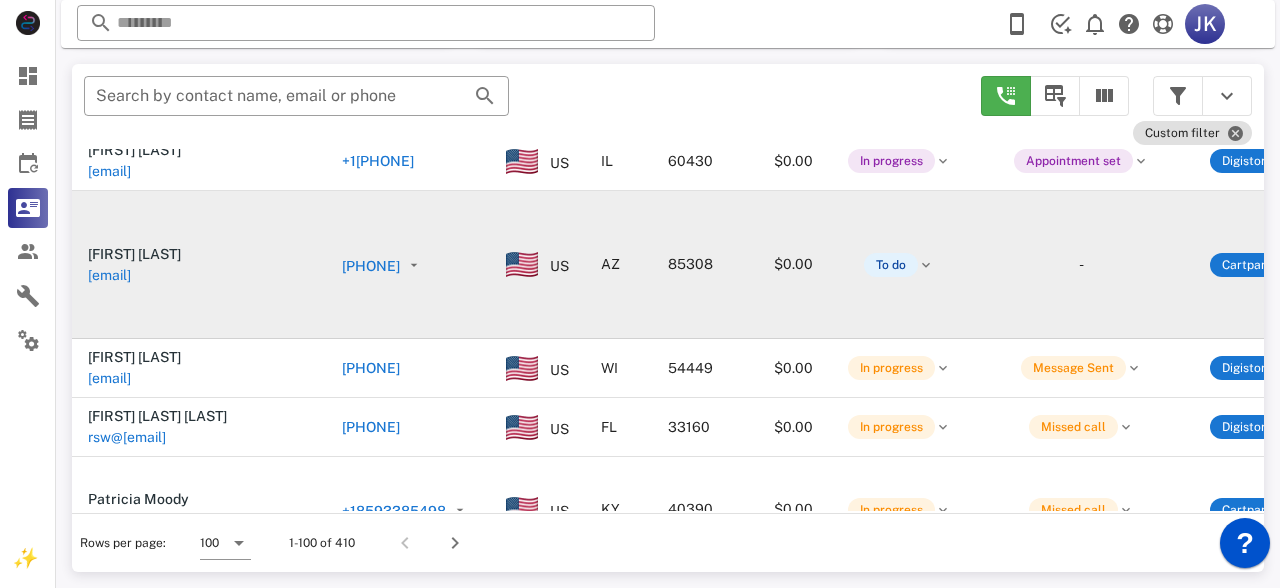 click on "[EMAIL]" at bounding box center (109, 275) 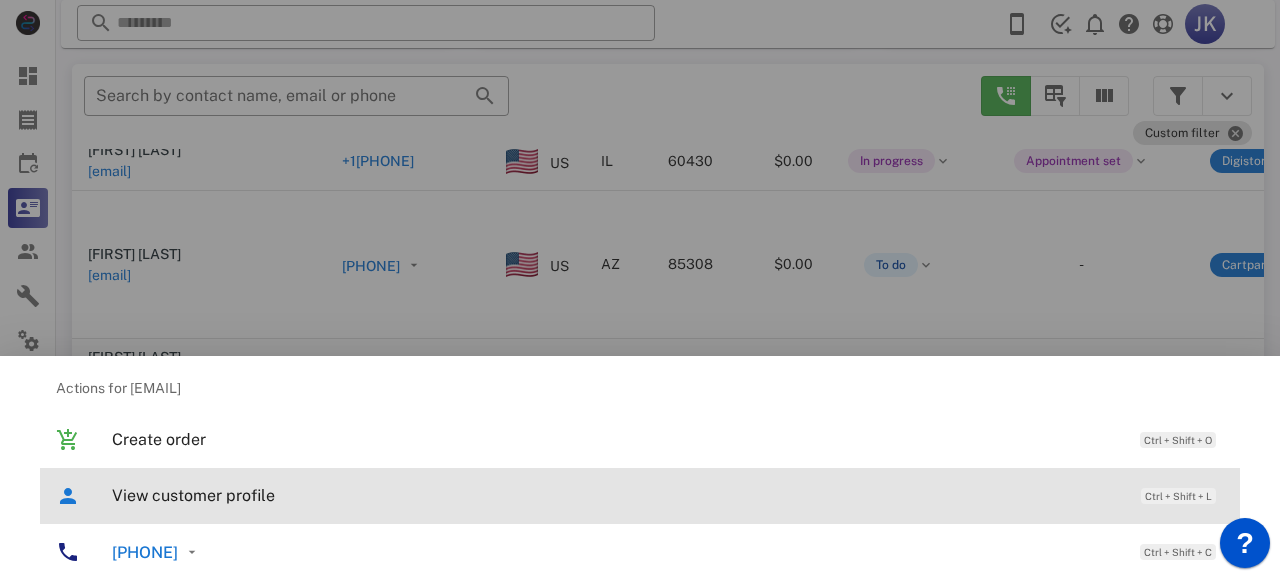 click on "View customer profile" at bounding box center [616, 495] 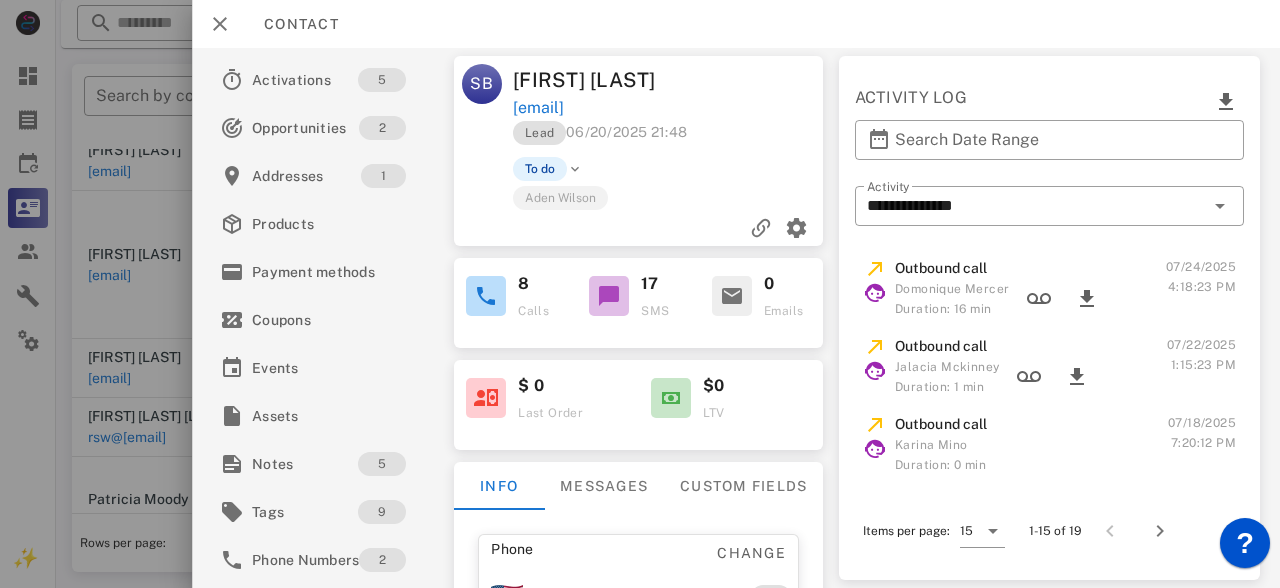 scroll, scrollTop: 0, scrollLeft: 0, axis: both 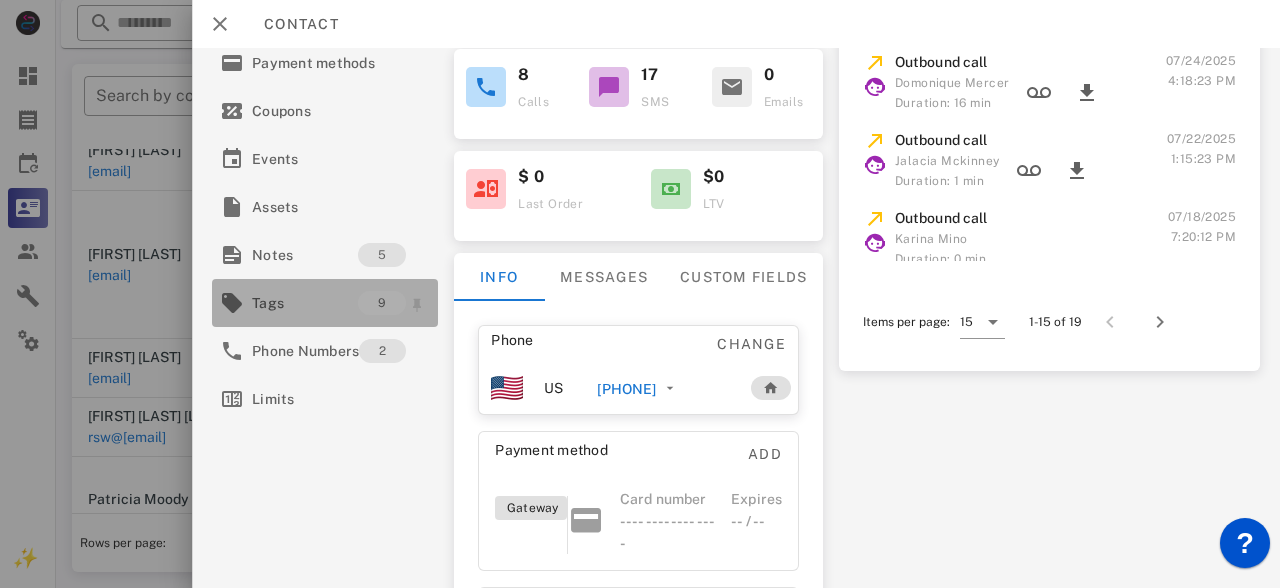 click on "Tags" at bounding box center (305, 303) 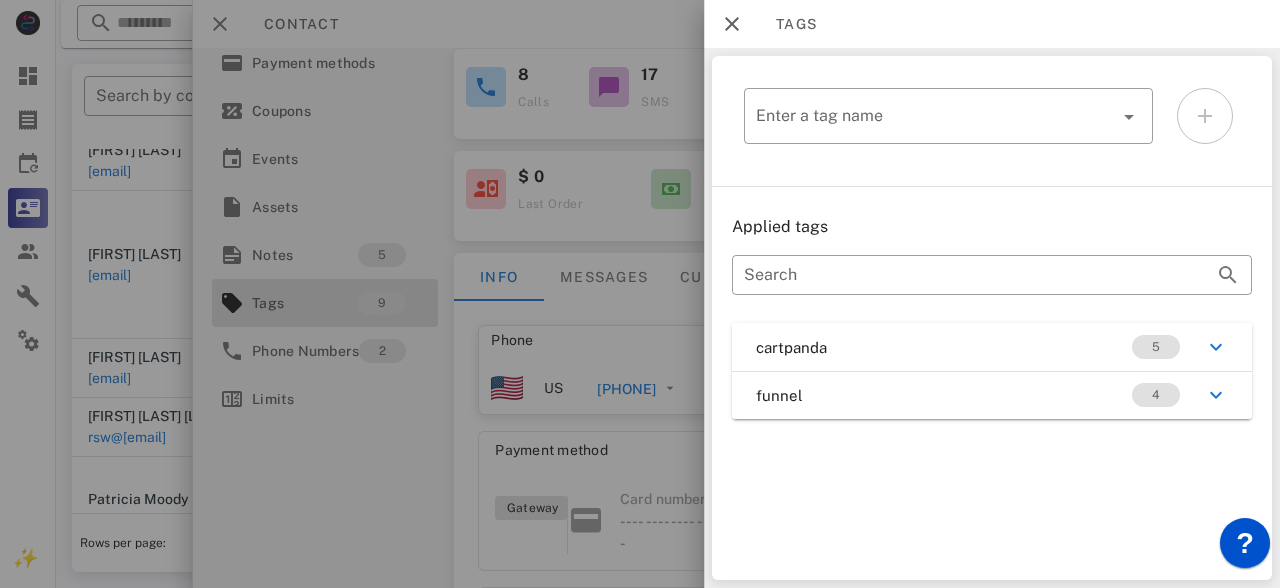 click on "cartpanda  5" at bounding box center (992, 347) 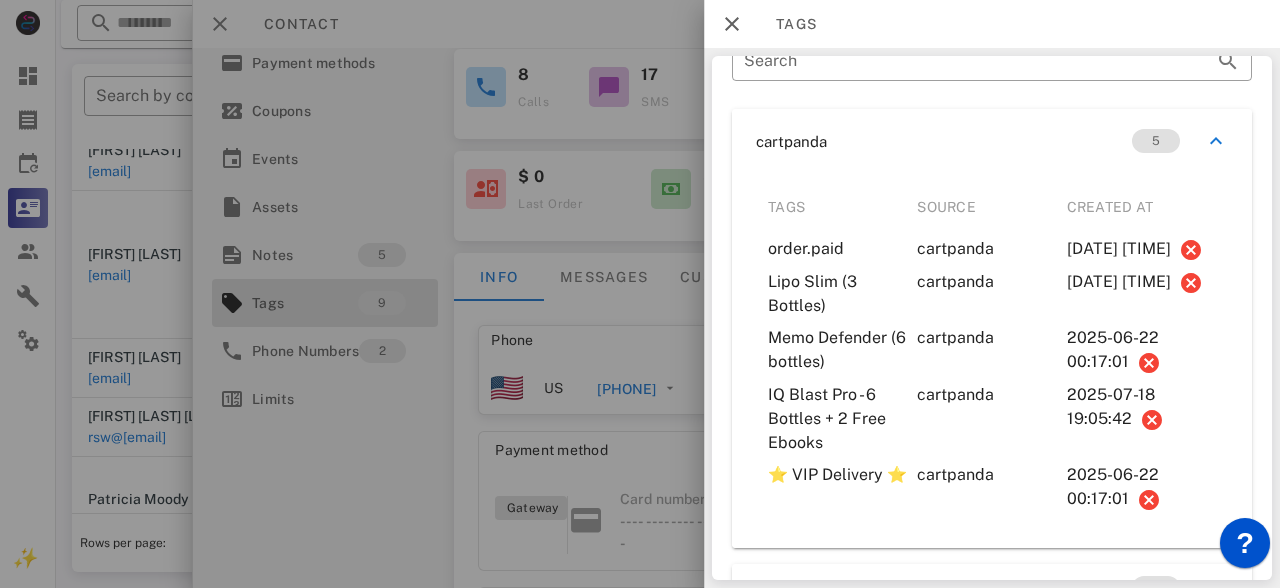 scroll, scrollTop: 272, scrollLeft: 0, axis: vertical 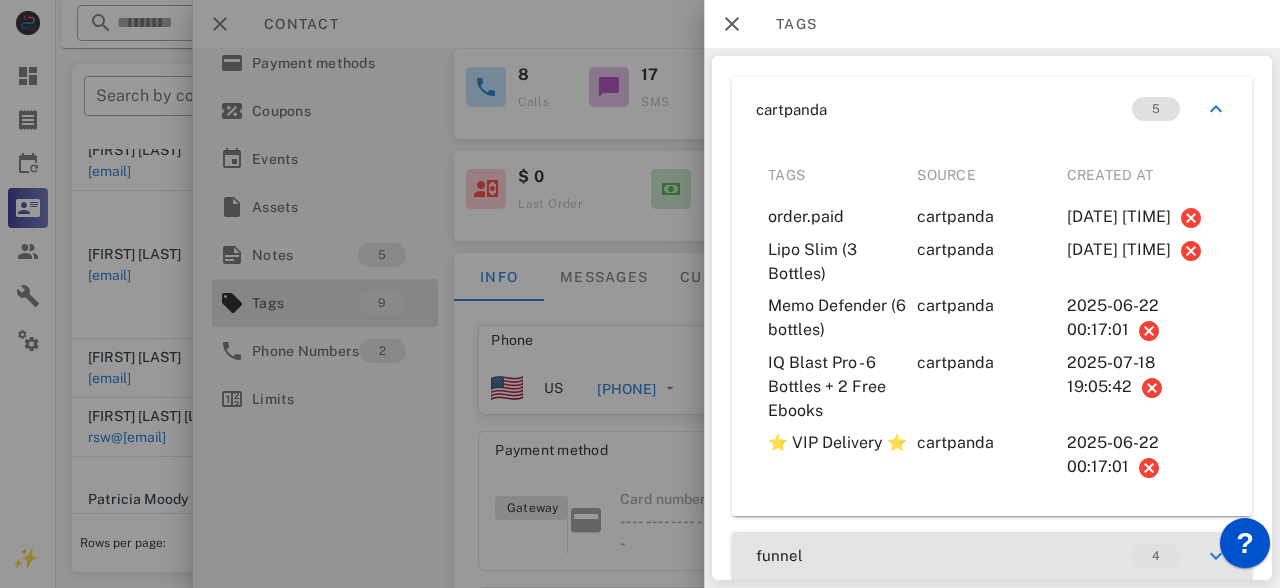 click on "funnel  4" at bounding box center [992, 556] 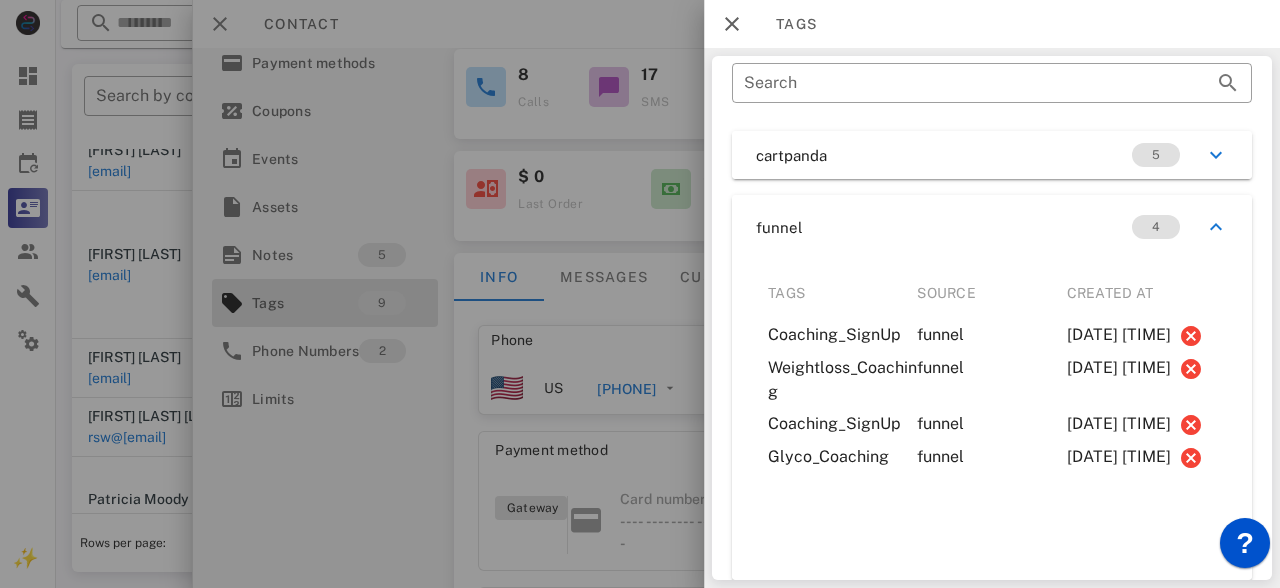 scroll, scrollTop: 192, scrollLeft: 0, axis: vertical 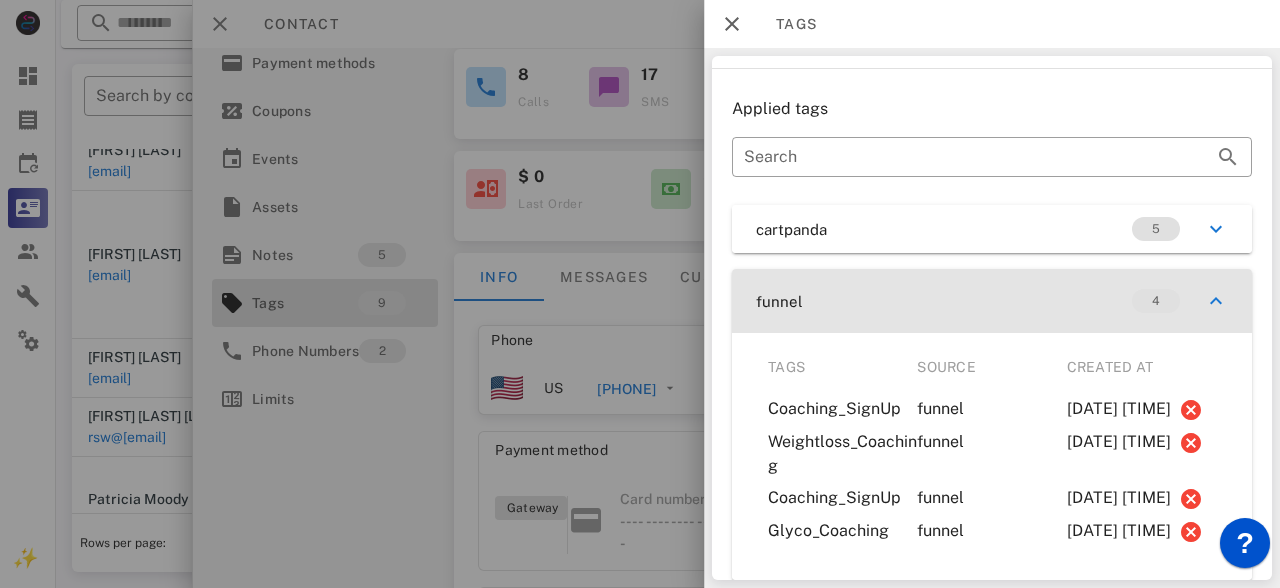 click on "funnel  4" at bounding box center (992, 301) 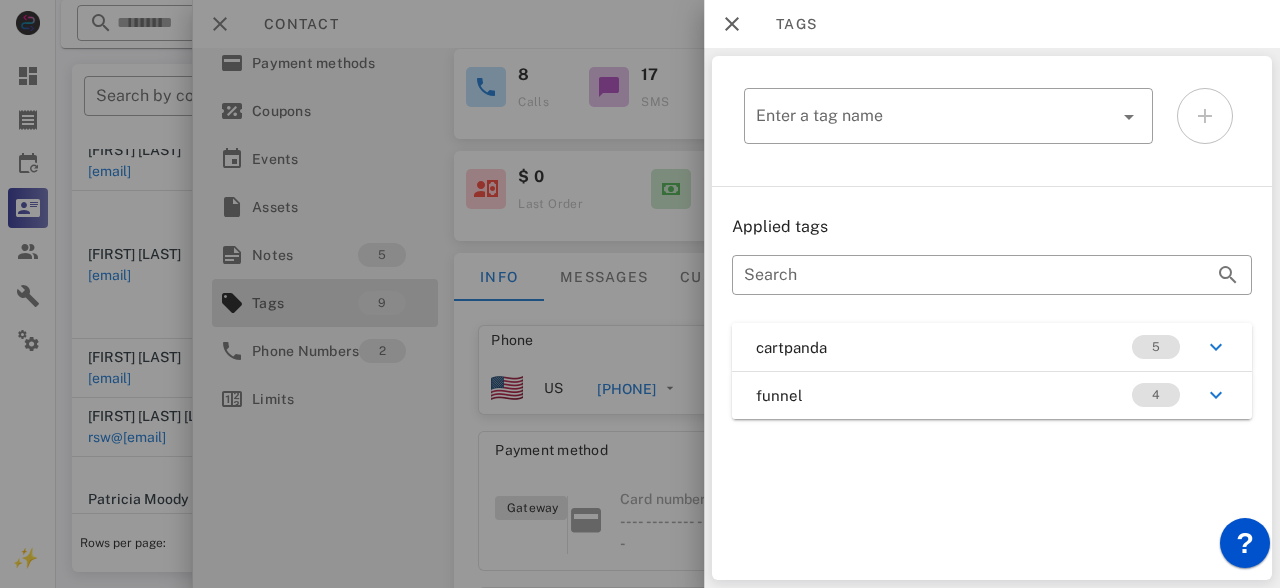 scroll, scrollTop: 0, scrollLeft: 0, axis: both 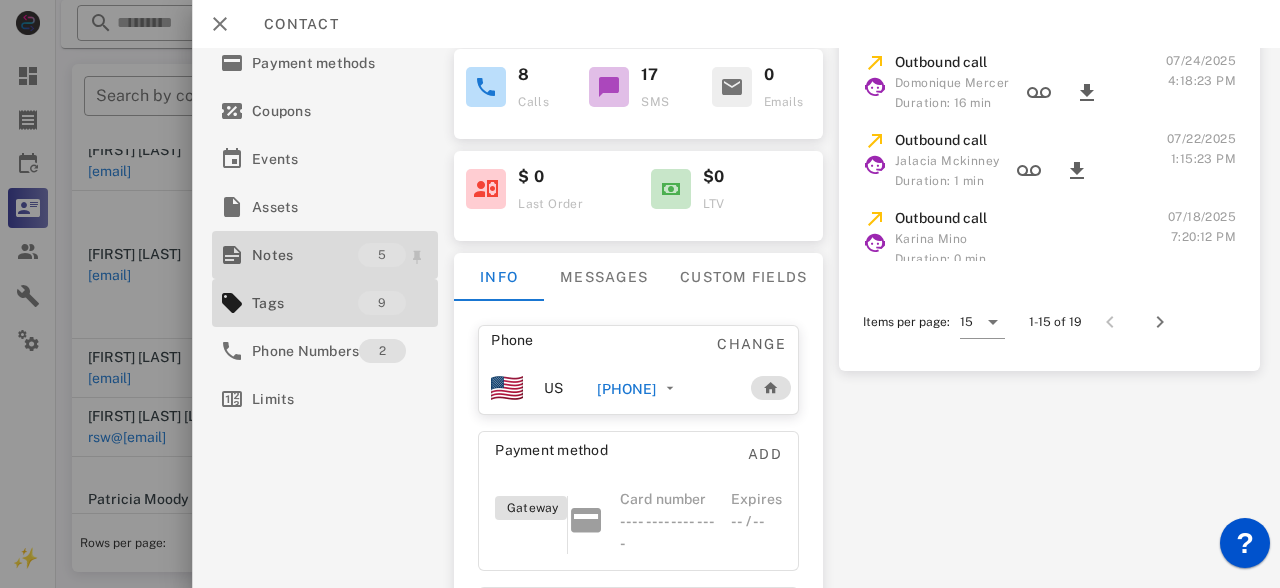click on "Notes" at bounding box center [305, 255] 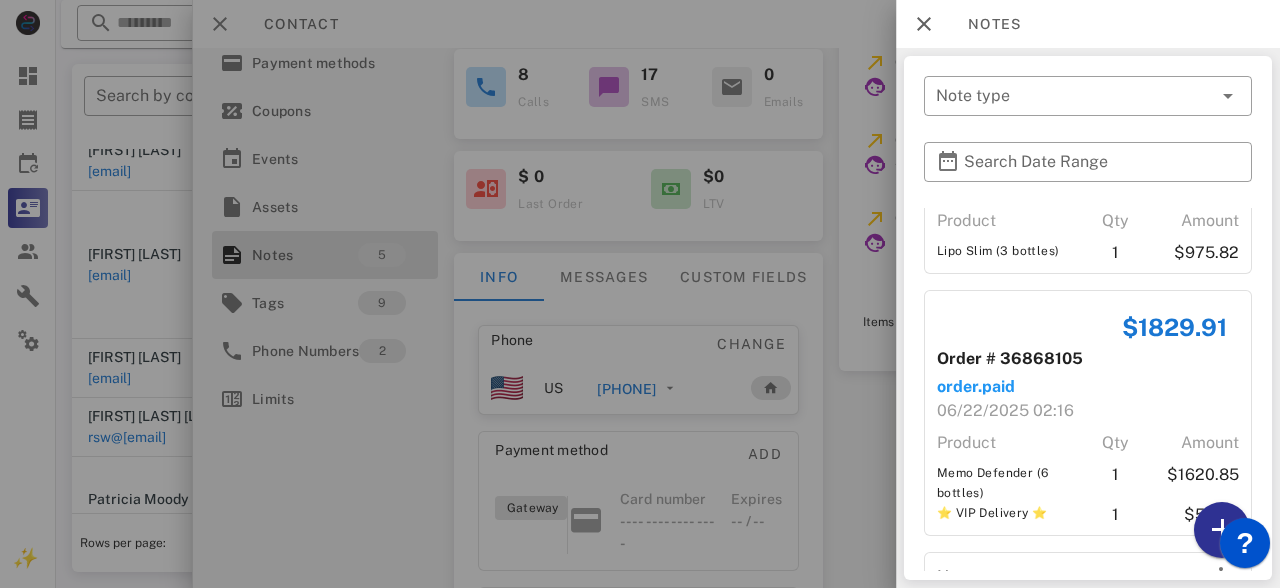 scroll, scrollTop: 146, scrollLeft: 0, axis: vertical 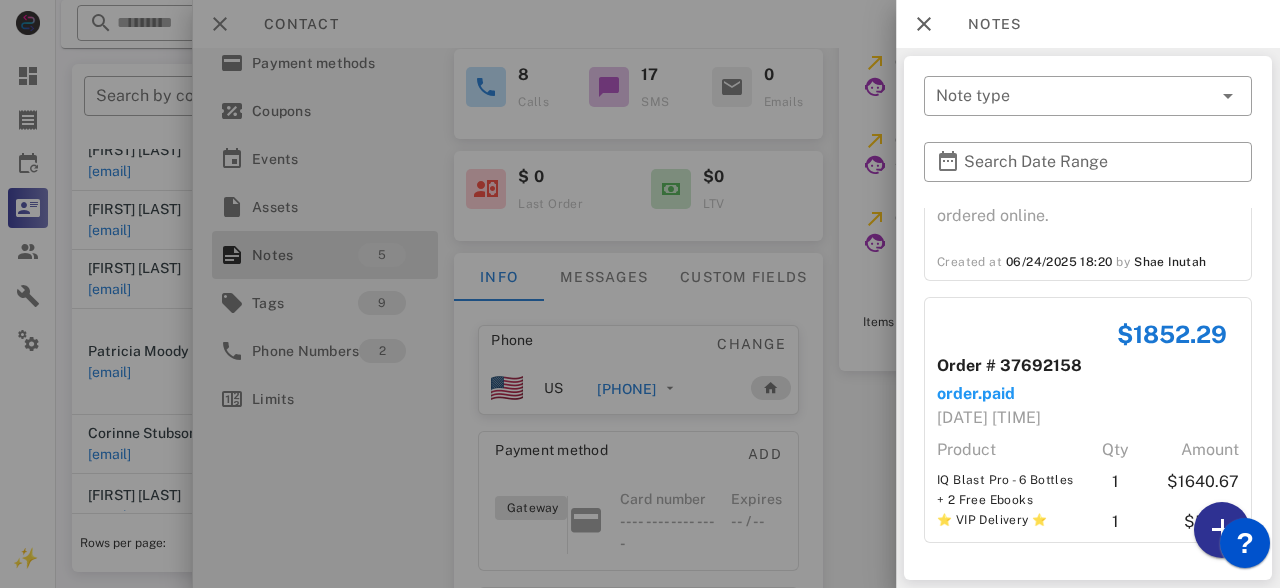 click at bounding box center (640, 294) 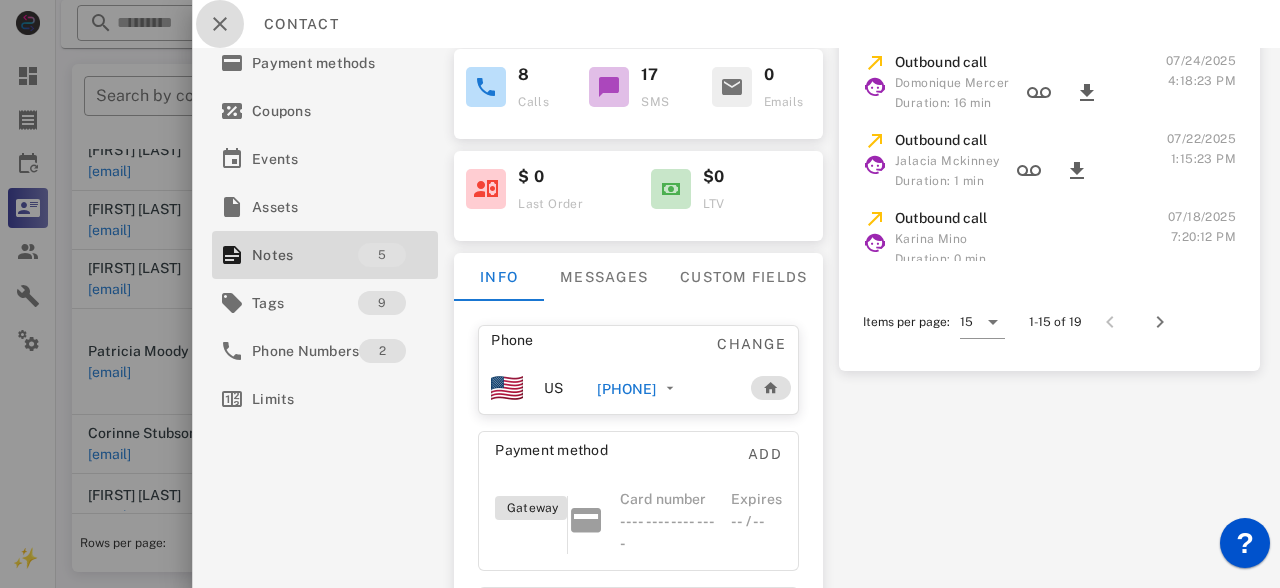 click at bounding box center [220, 24] 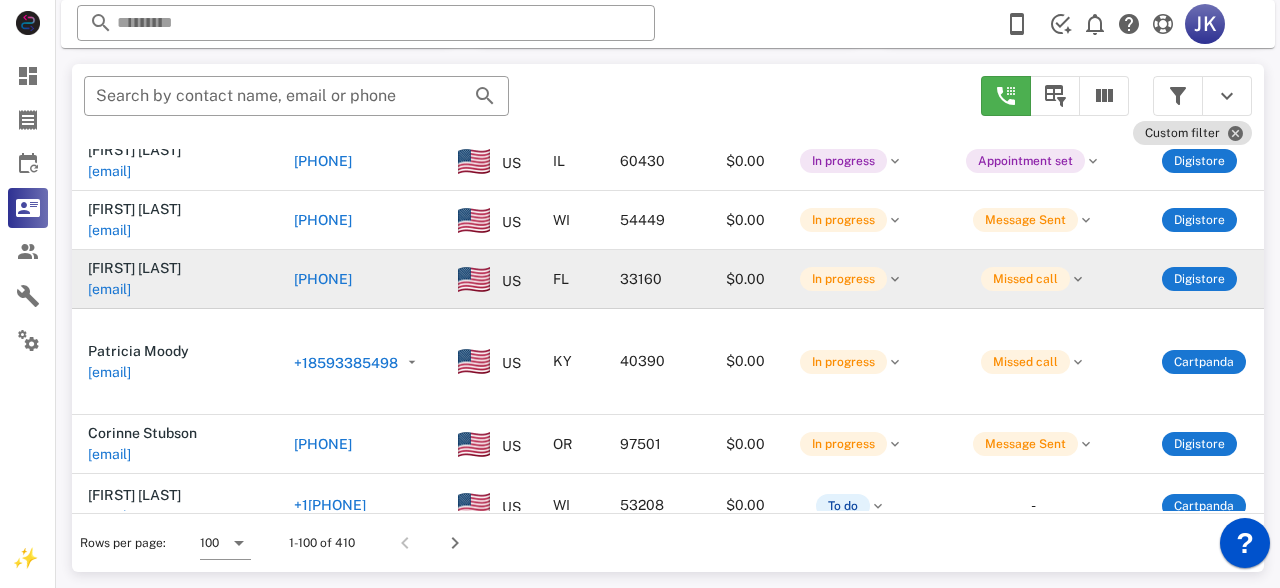 scroll, scrollTop: 0, scrollLeft: 0, axis: both 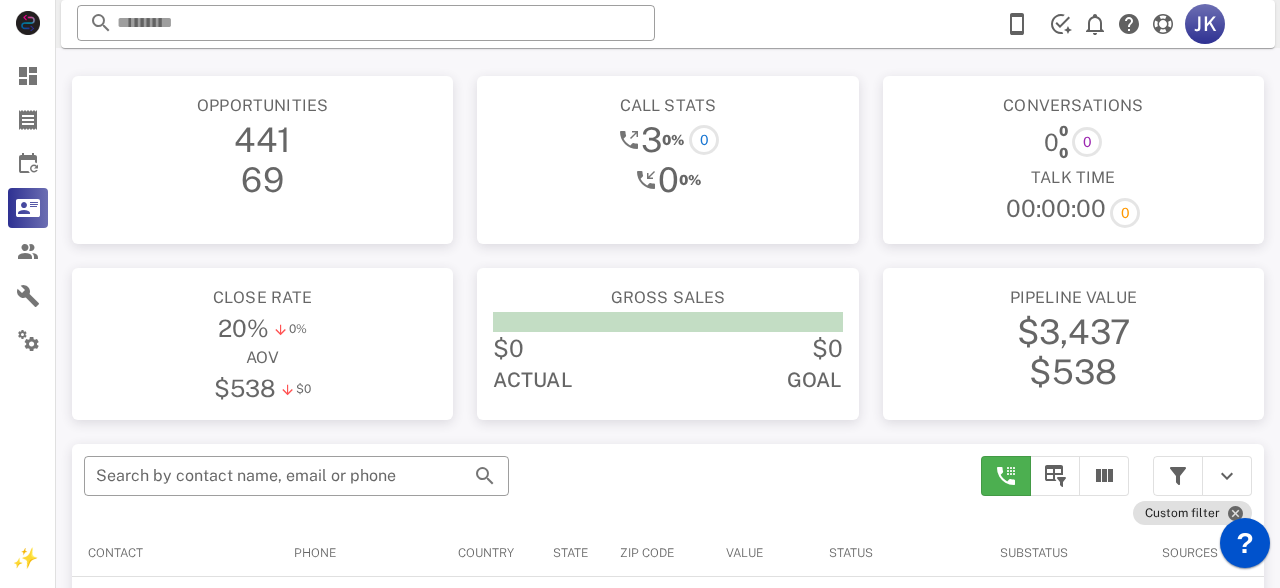 click on "441" at bounding box center (262, 140) 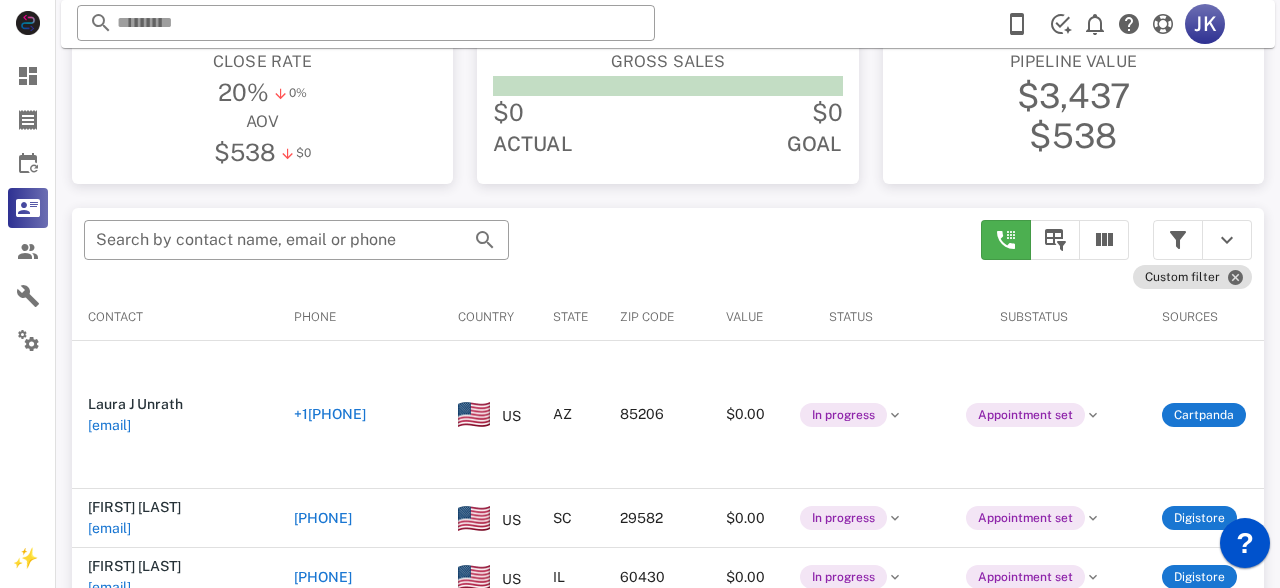 scroll, scrollTop: 380, scrollLeft: 0, axis: vertical 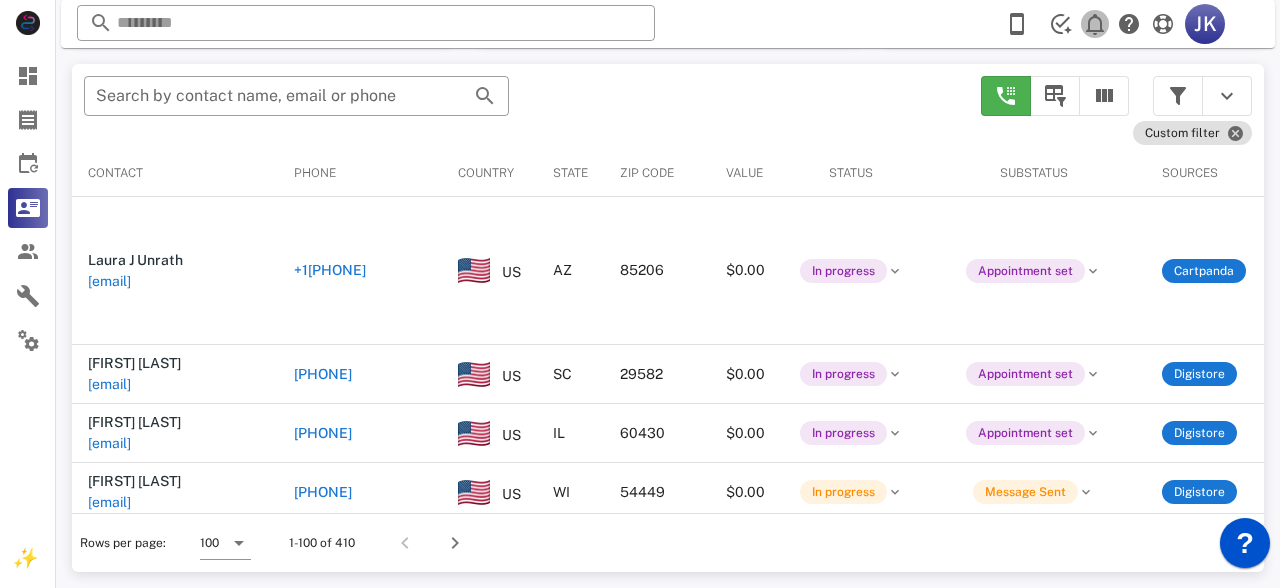 click at bounding box center [1095, 24] 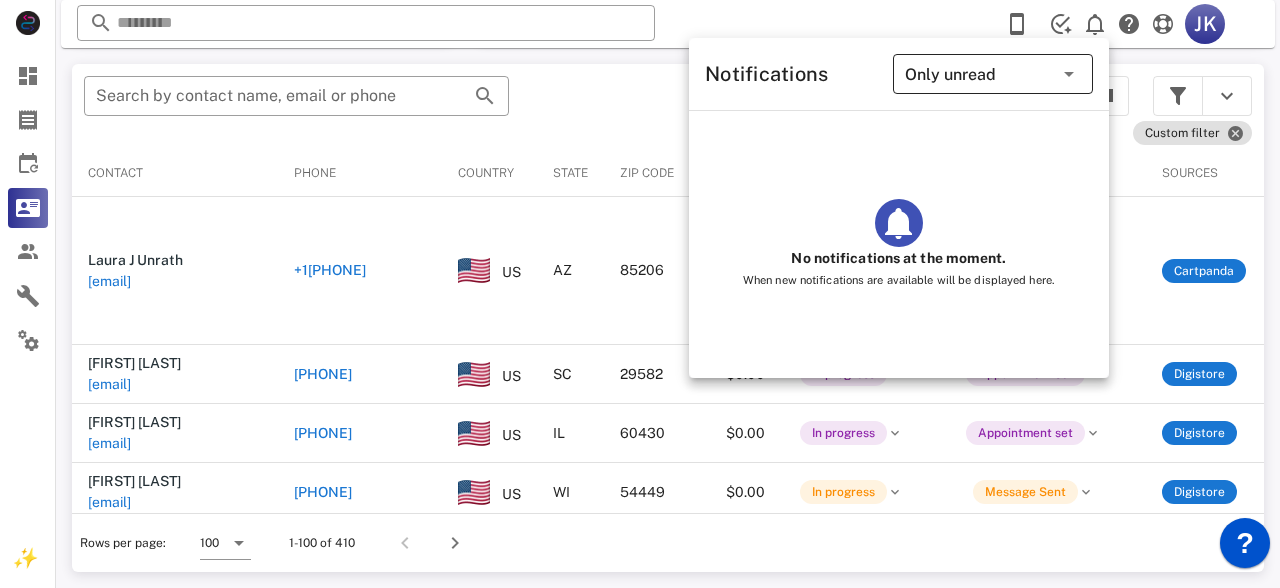 click on "Only unread" at bounding box center (950, 75) 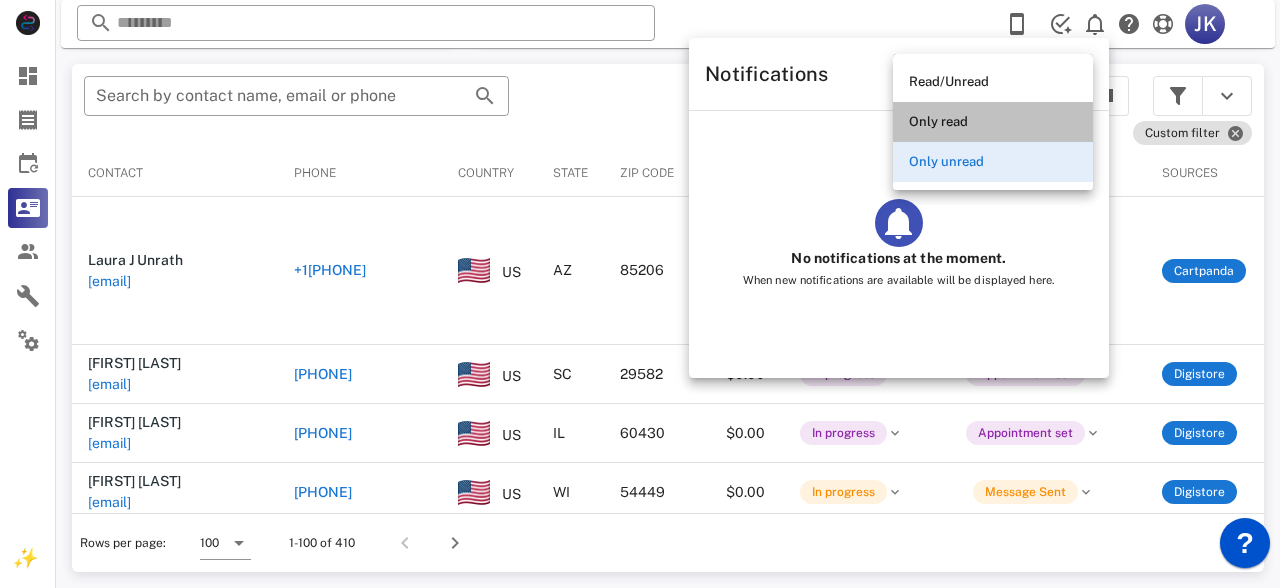 click on "Only read" at bounding box center (993, 122) 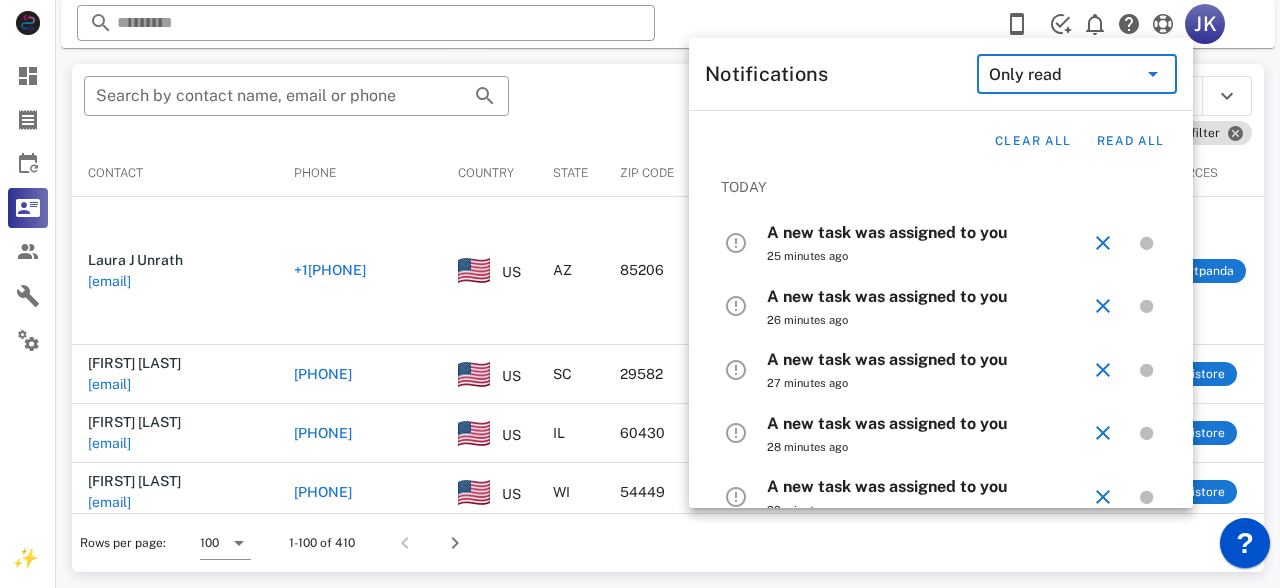 click on "A new task was assigned to you 25 minutes ago" at bounding box center [928, 243] 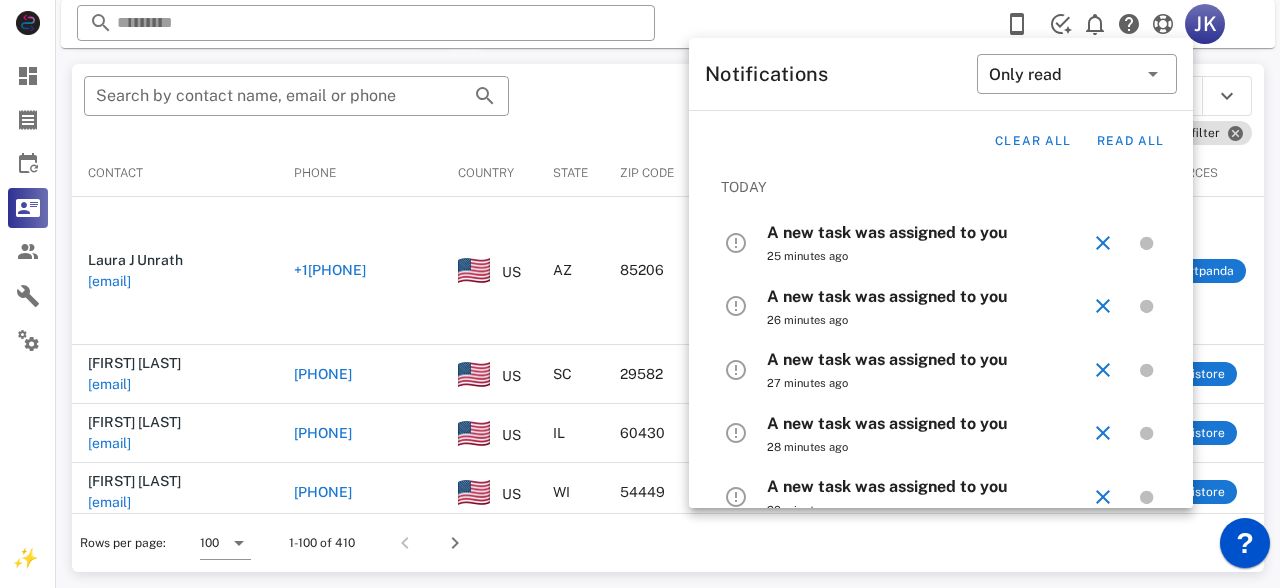 click at bounding box center (736, 243) 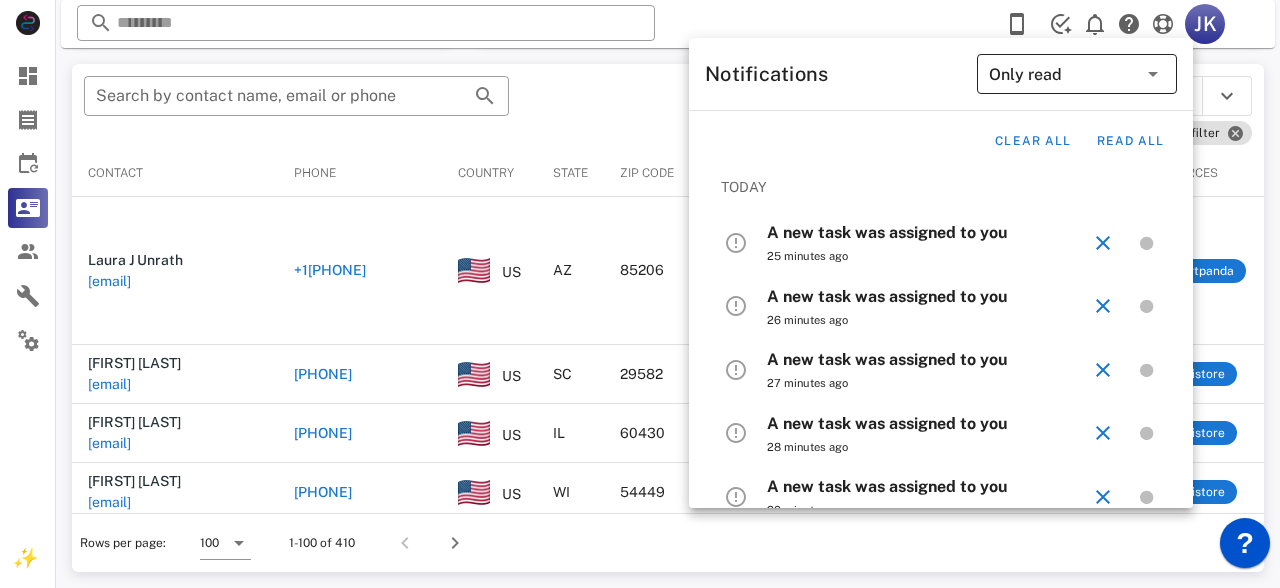 click on "Only read" at bounding box center [1025, 75] 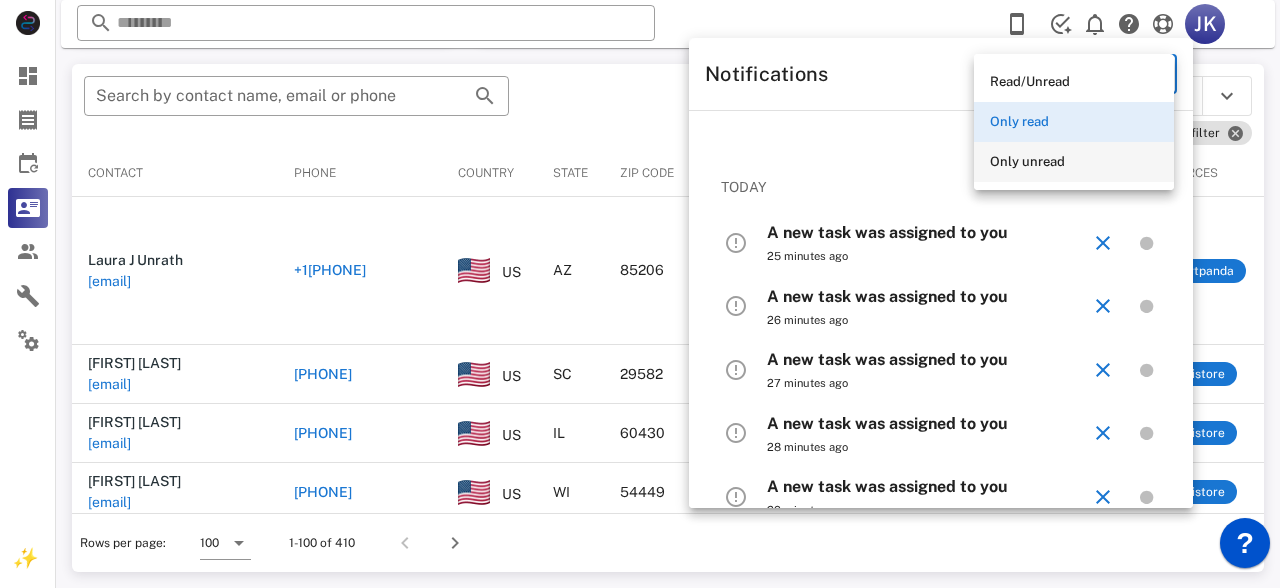 click on "Only unread" at bounding box center [1074, 162] 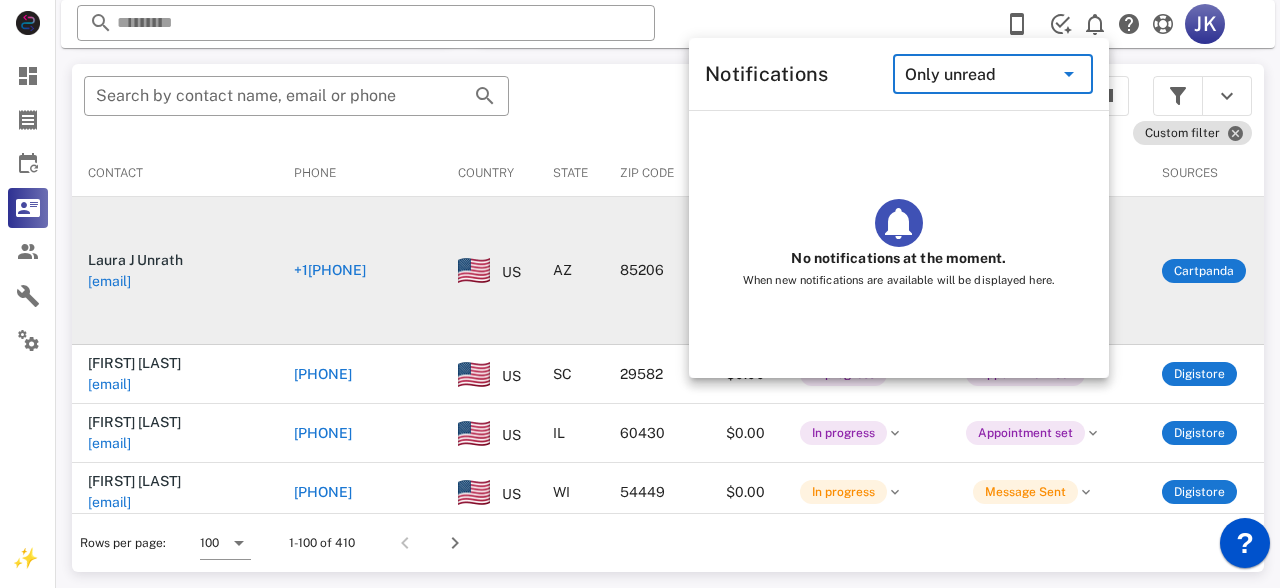 click on "Appointment set" at bounding box center [1033, 271] 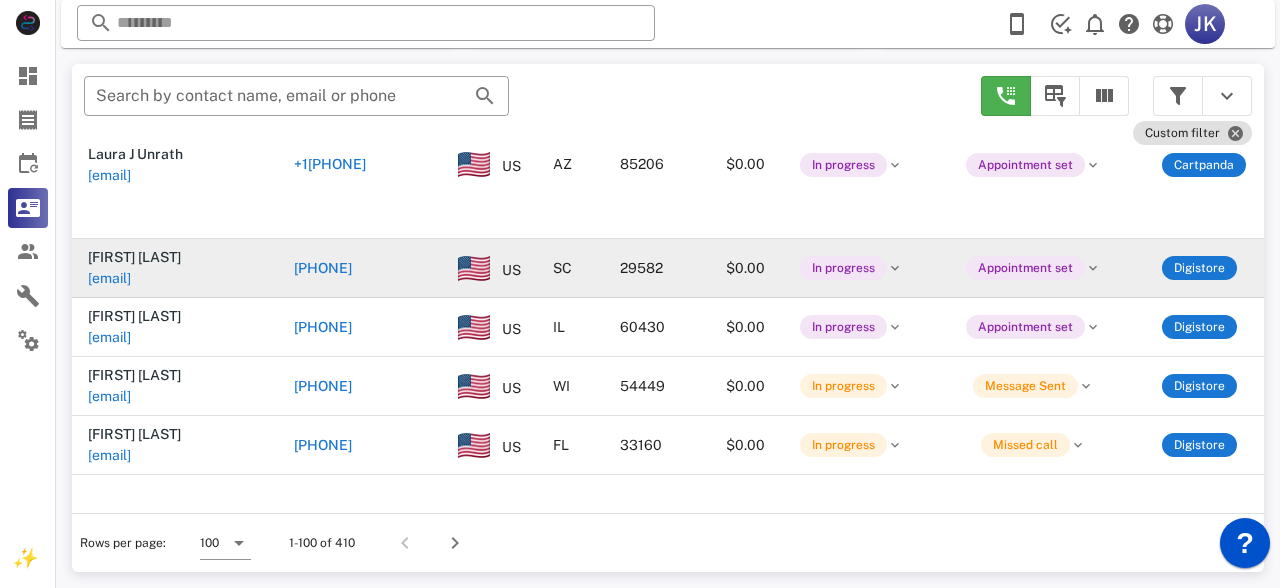 scroll, scrollTop: 107, scrollLeft: 0, axis: vertical 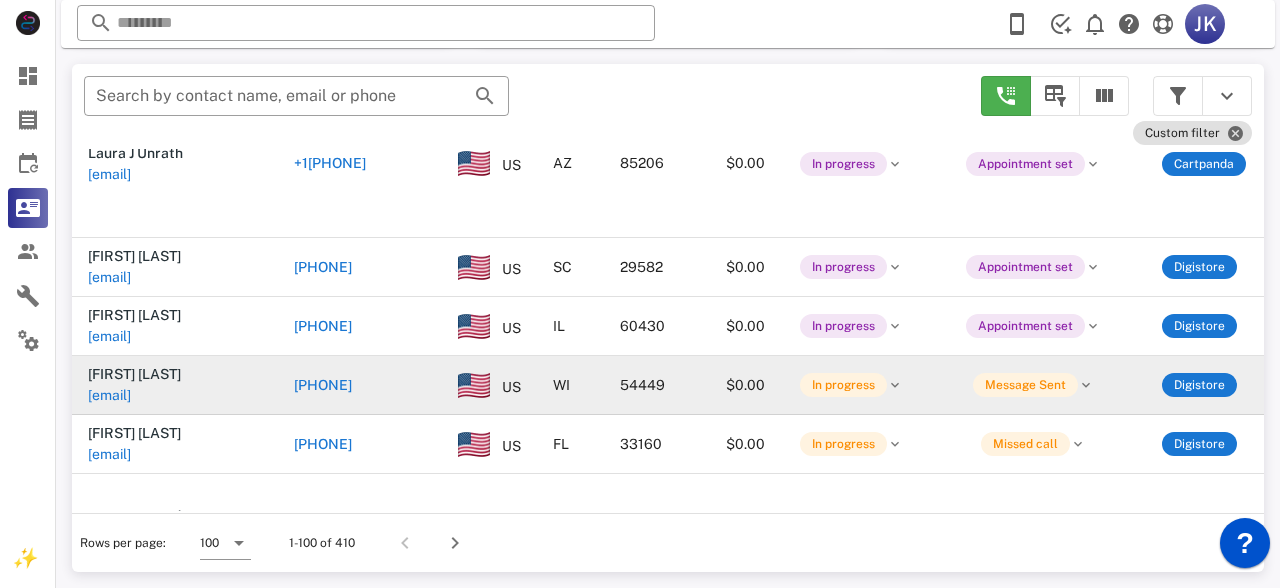click on "[EMAIL]" at bounding box center (109, 395) 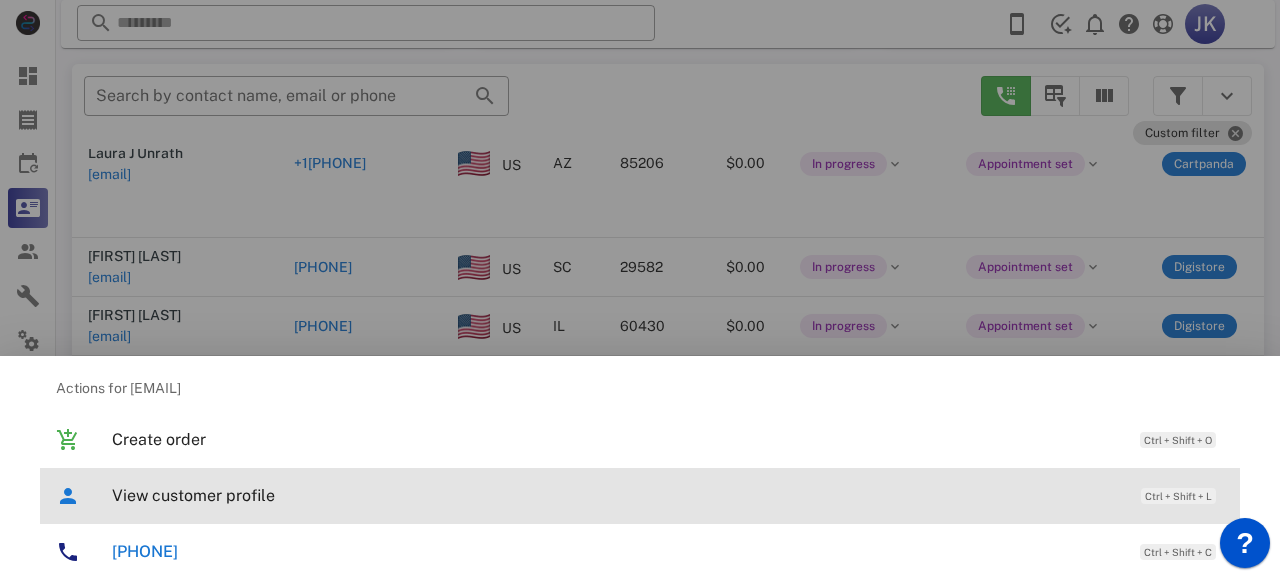 click on "View customer profile" at bounding box center [616, 495] 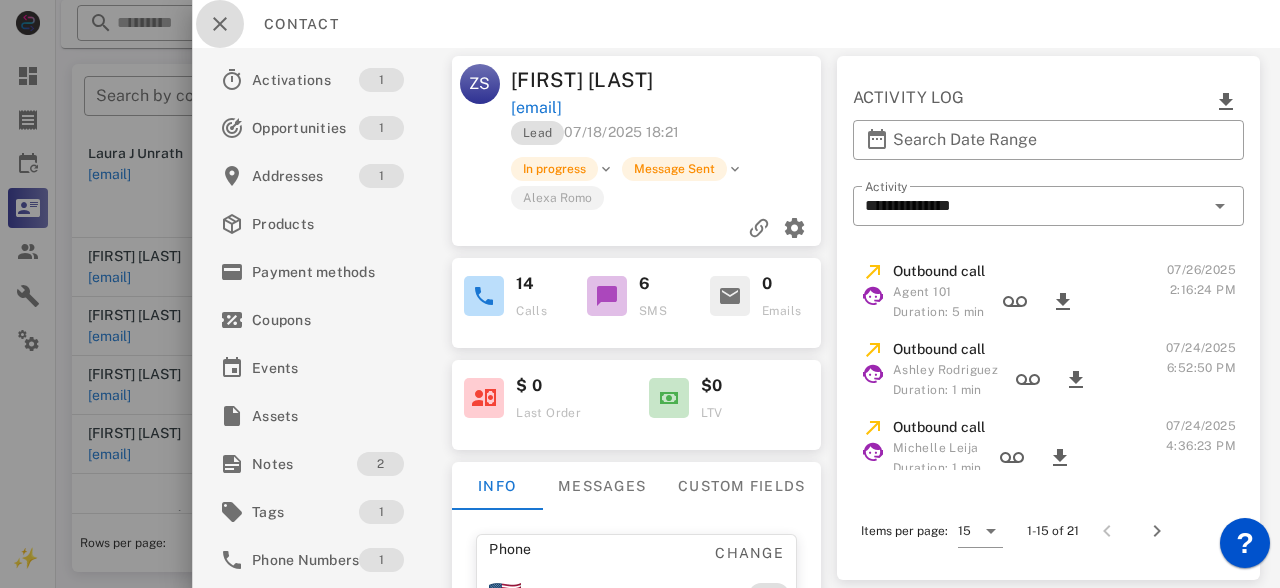 click at bounding box center (220, 24) 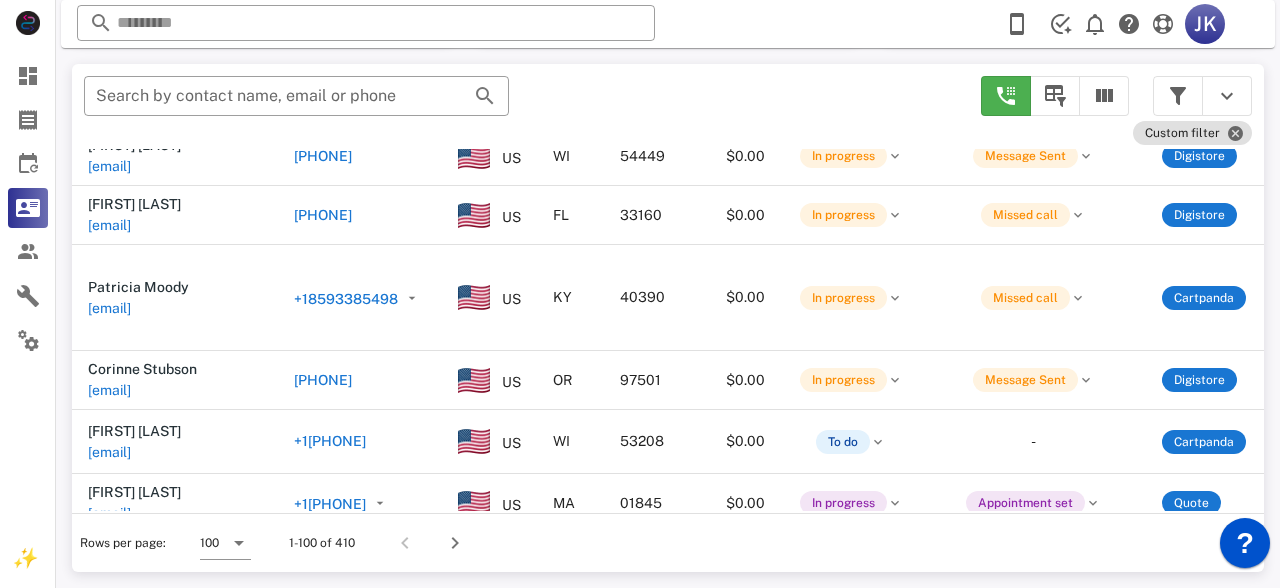 scroll, scrollTop: 355, scrollLeft: 0, axis: vertical 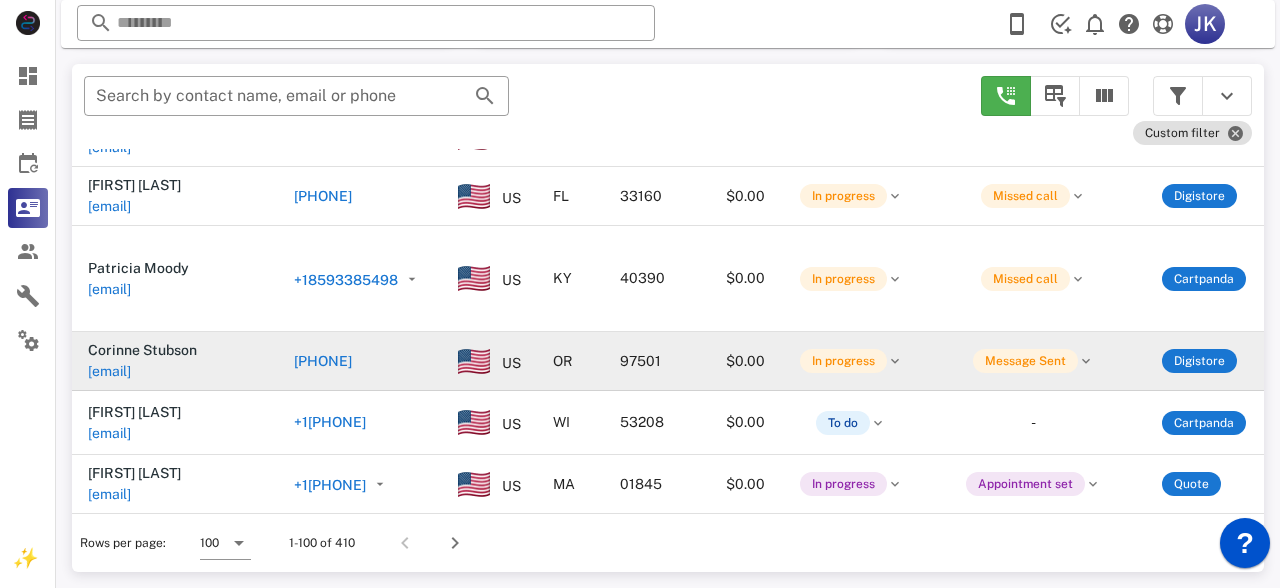 click on "[EMAIL]" at bounding box center [109, 371] 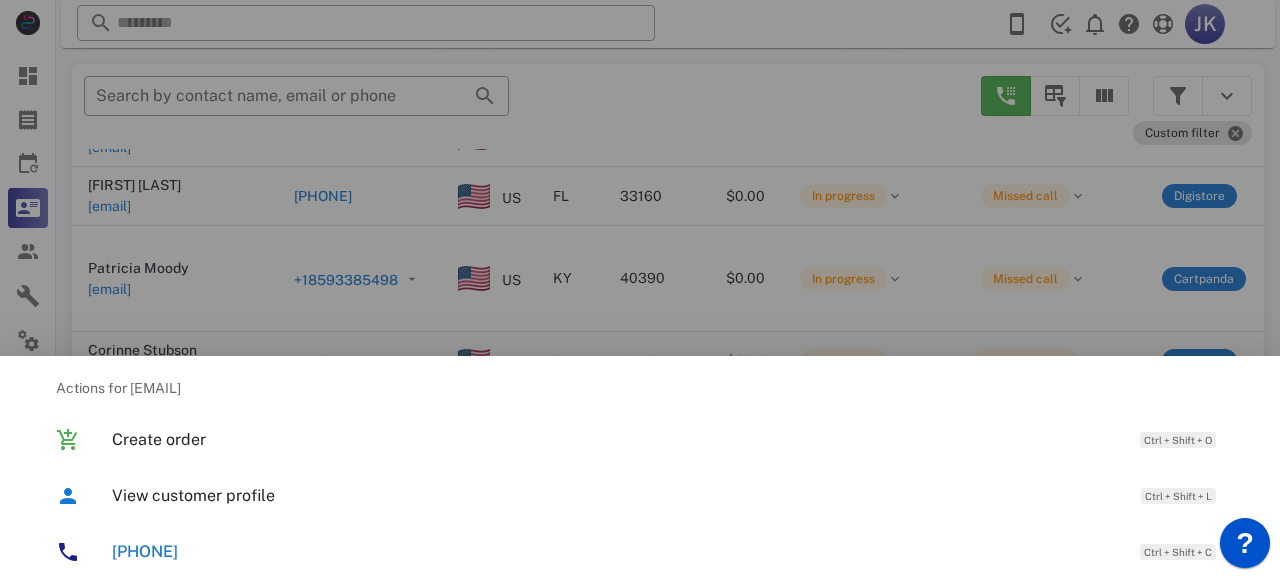 click at bounding box center [640, 294] 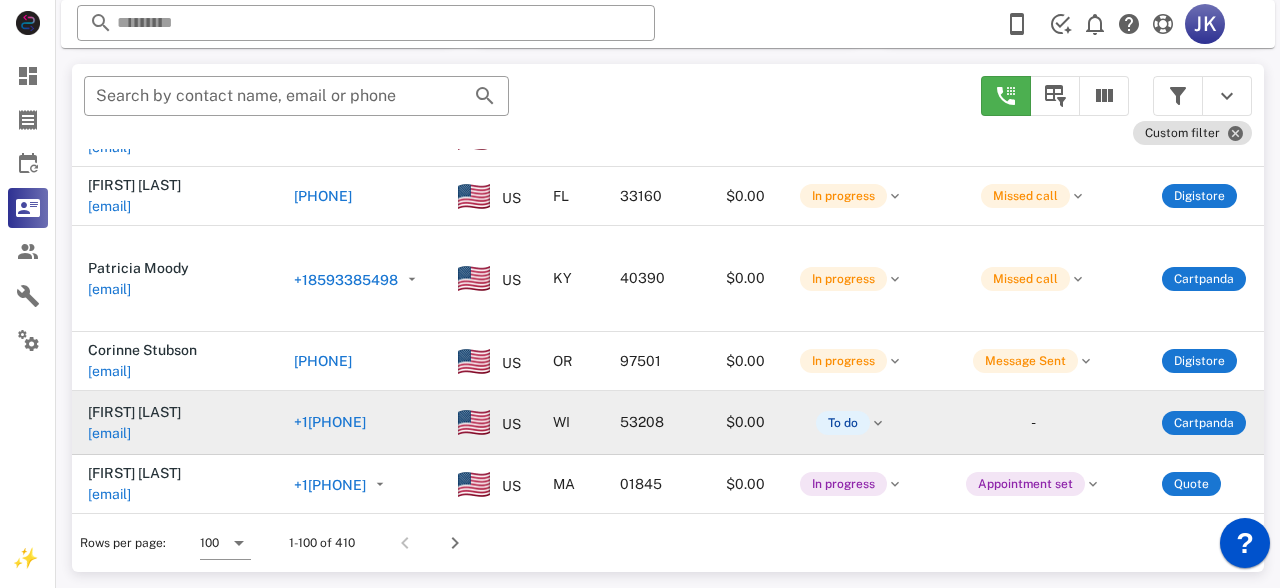 click on "Karen Kletzien  d_karen@sbcglobal.net" at bounding box center [175, 423] 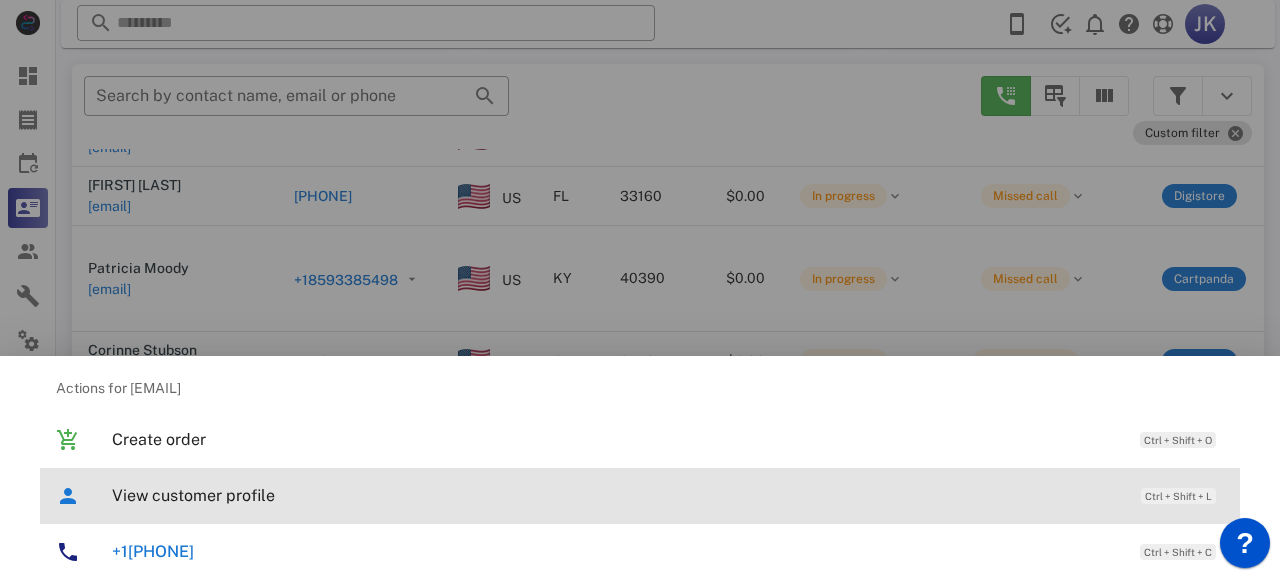 click on "View customer profile" at bounding box center (616, 495) 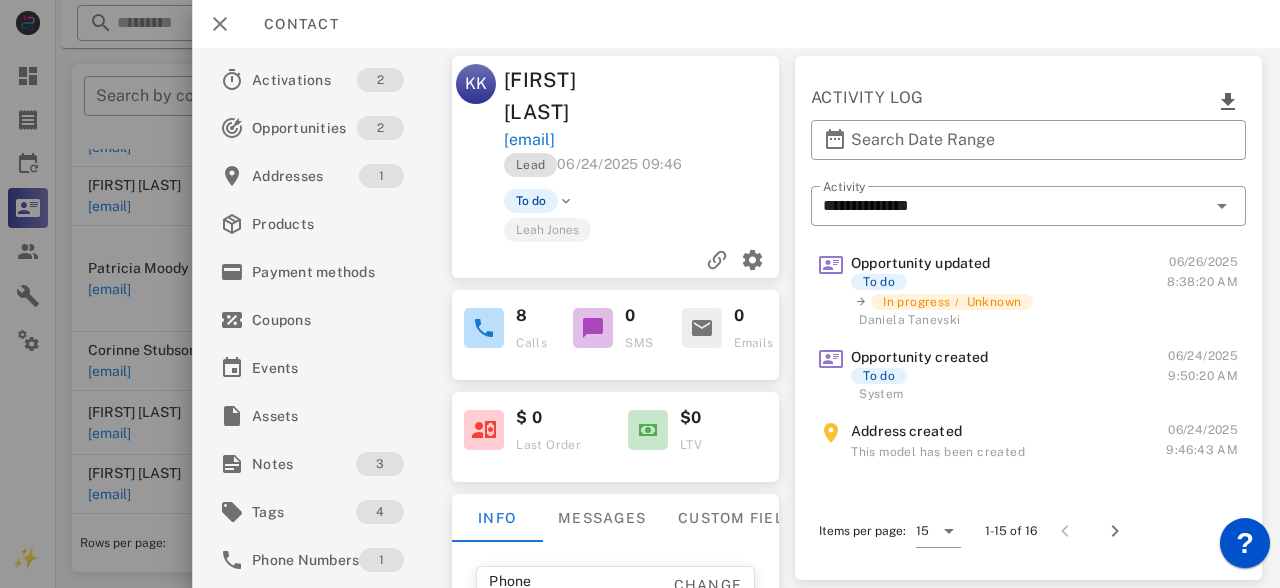 scroll, scrollTop: 980, scrollLeft: 0, axis: vertical 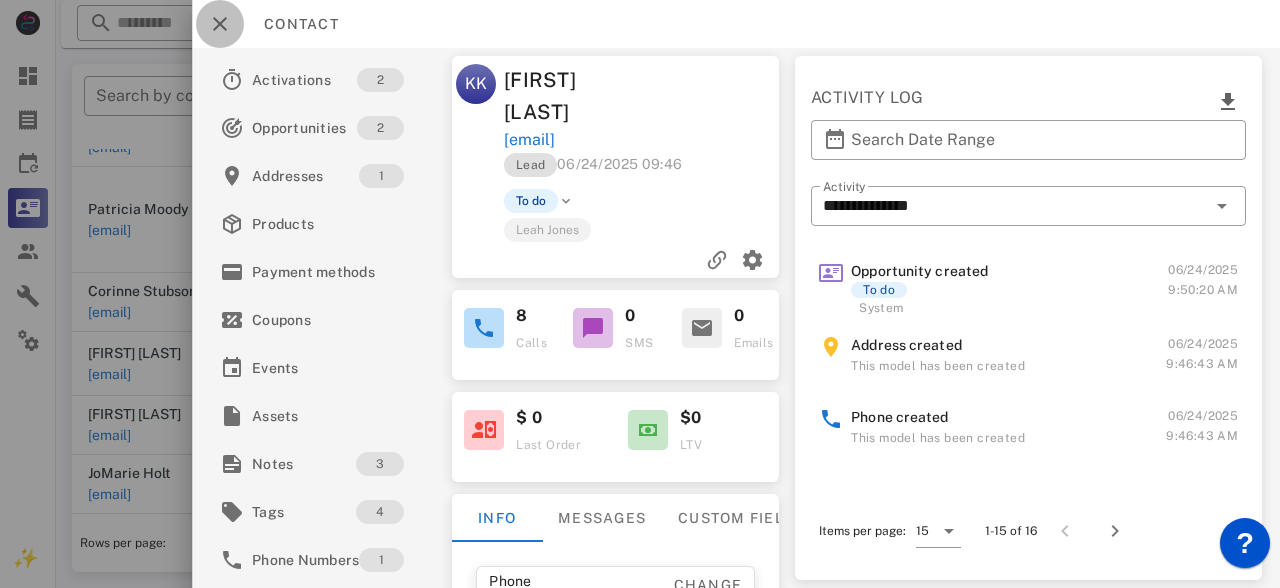 click at bounding box center [220, 24] 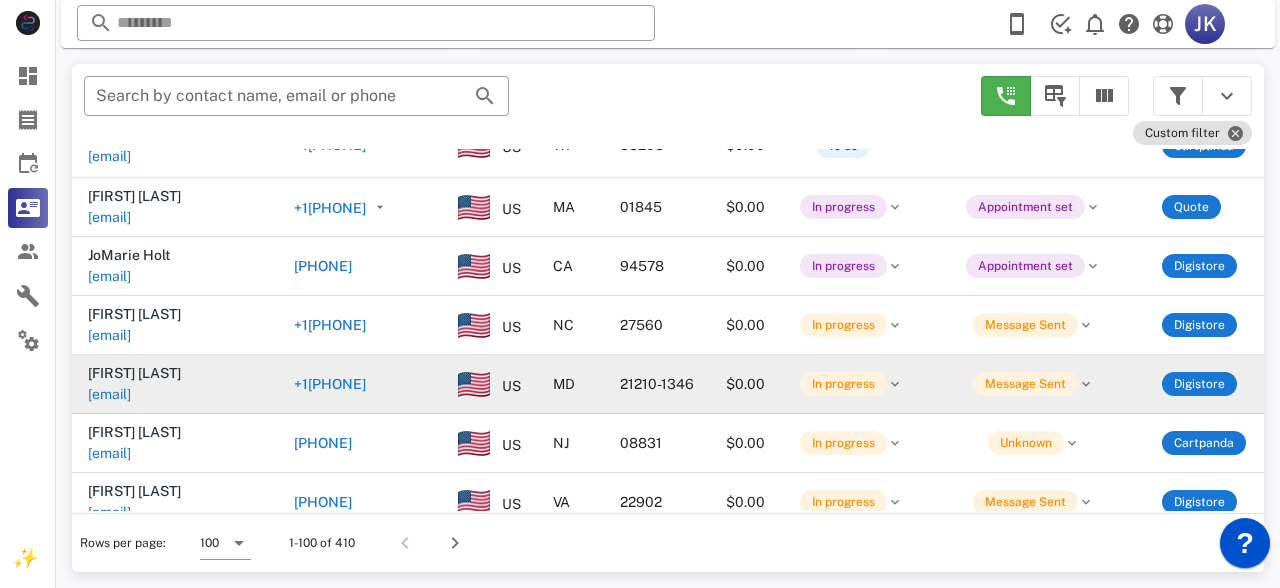 scroll, scrollTop: 585, scrollLeft: 0, axis: vertical 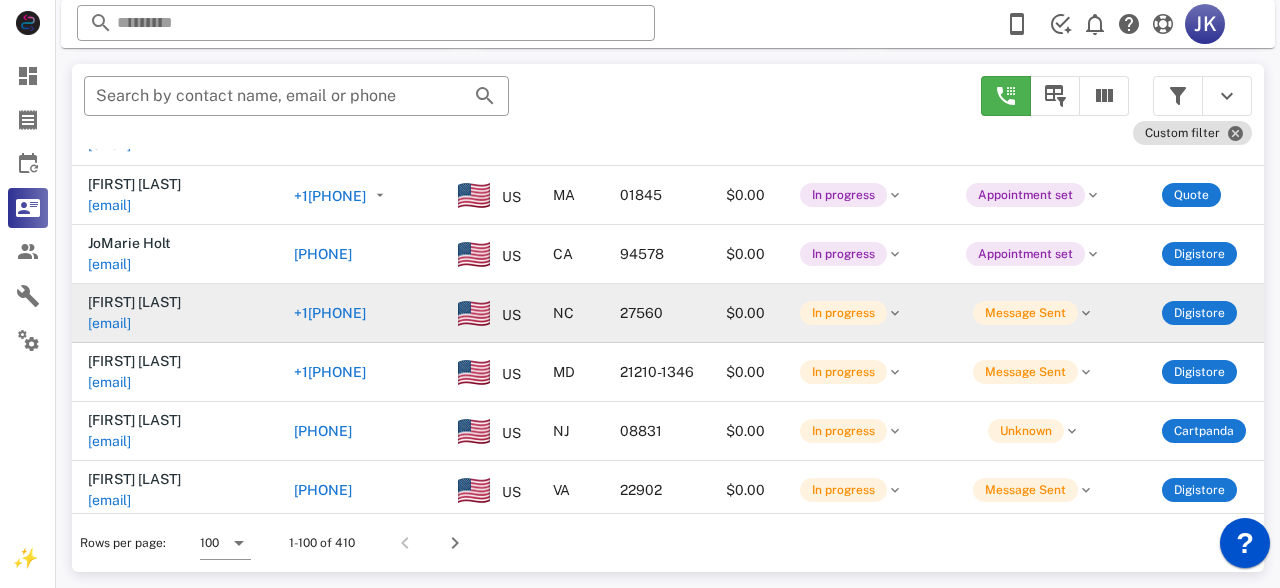 click on "[EMAIL]" at bounding box center (109, 323) 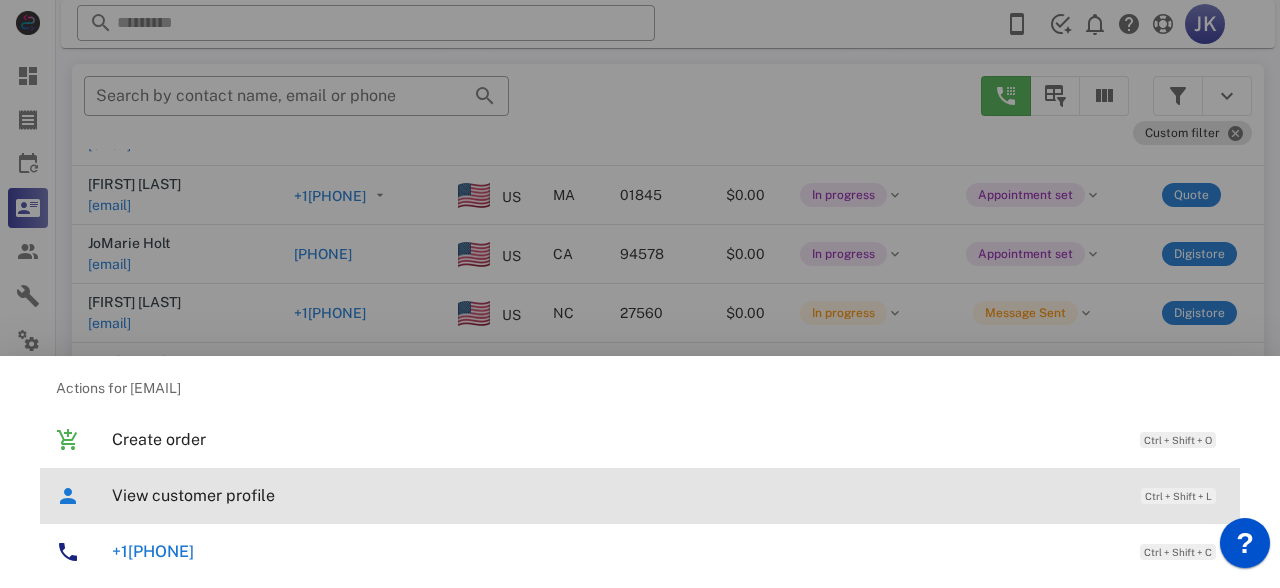 click on "View customer profile" at bounding box center [616, 495] 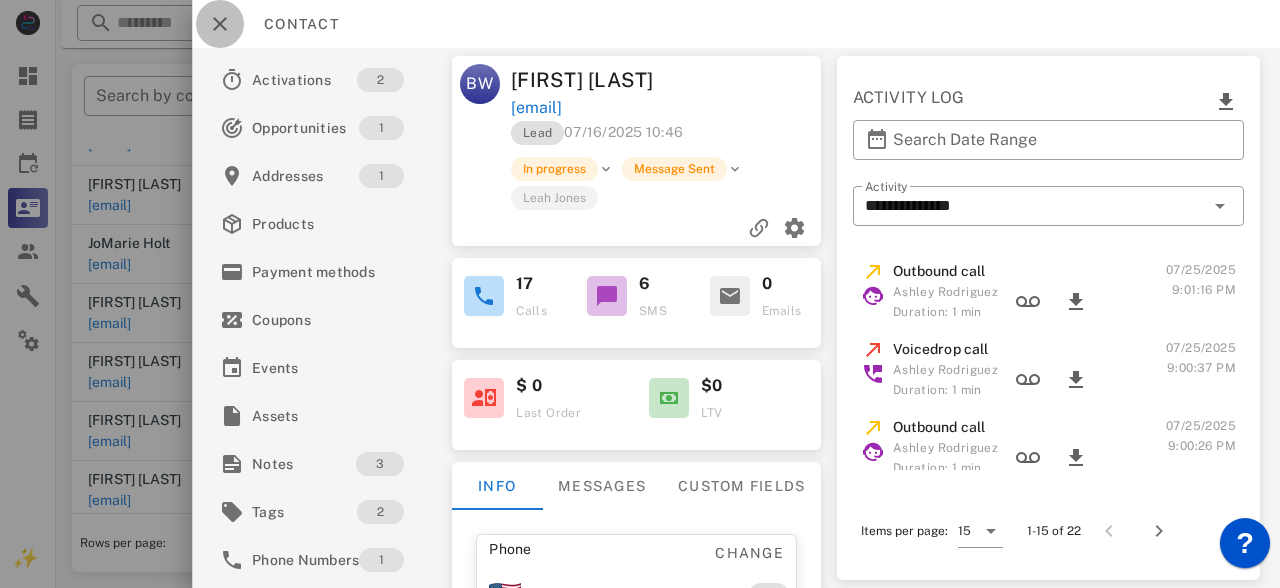 click at bounding box center [220, 24] 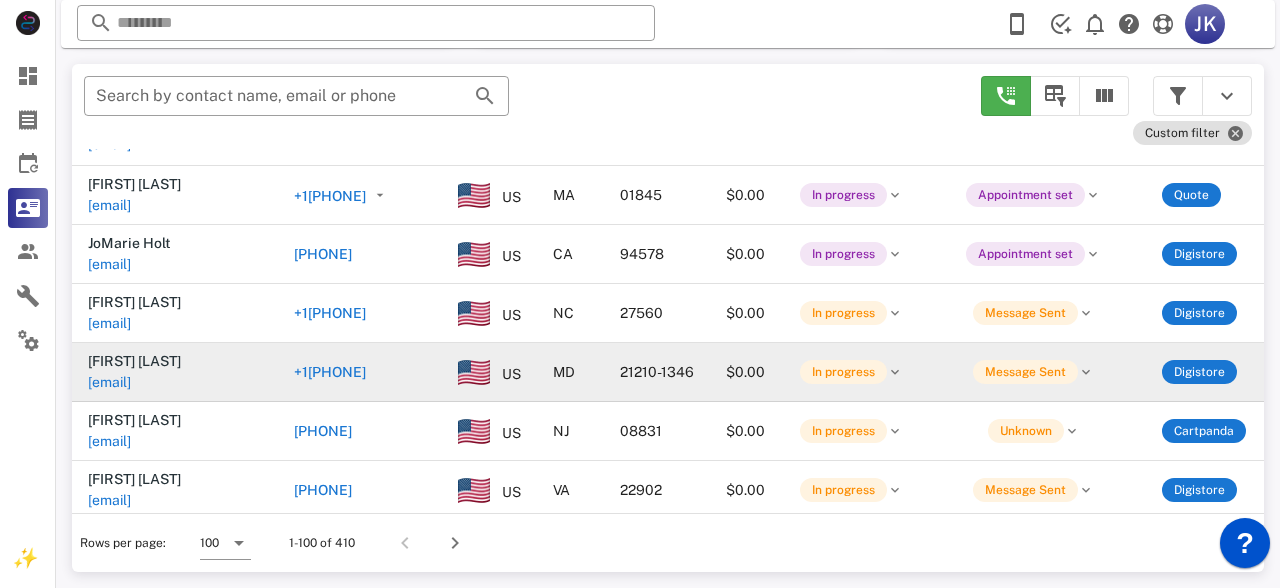 click on "[EMAIL]" at bounding box center [109, 382] 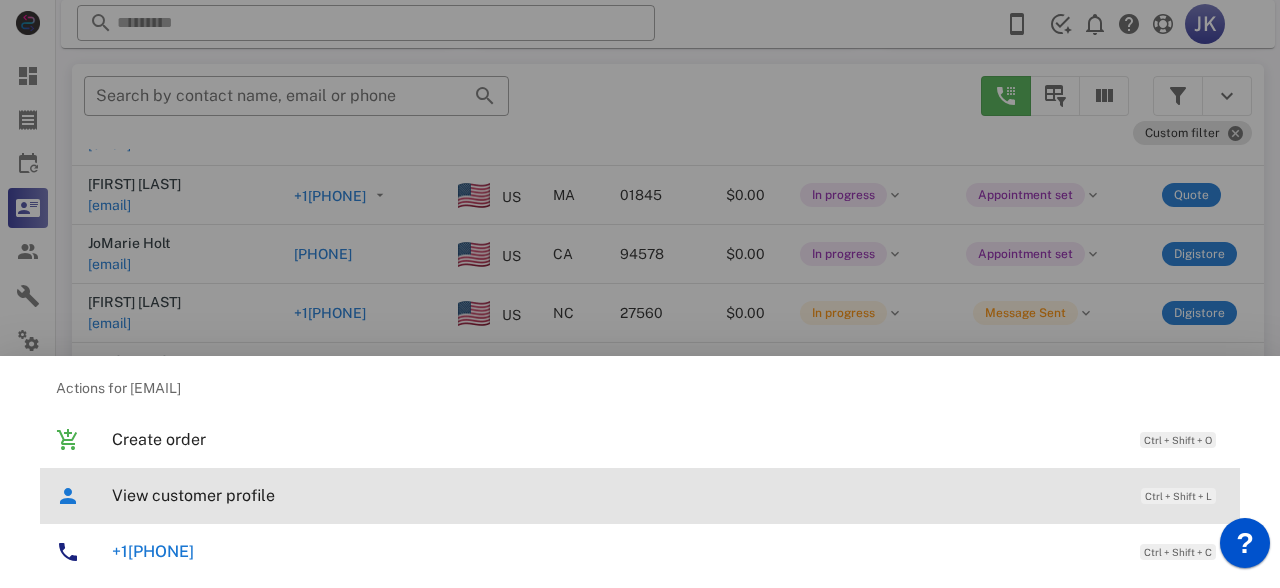 click on "View customer profile" at bounding box center (616, 495) 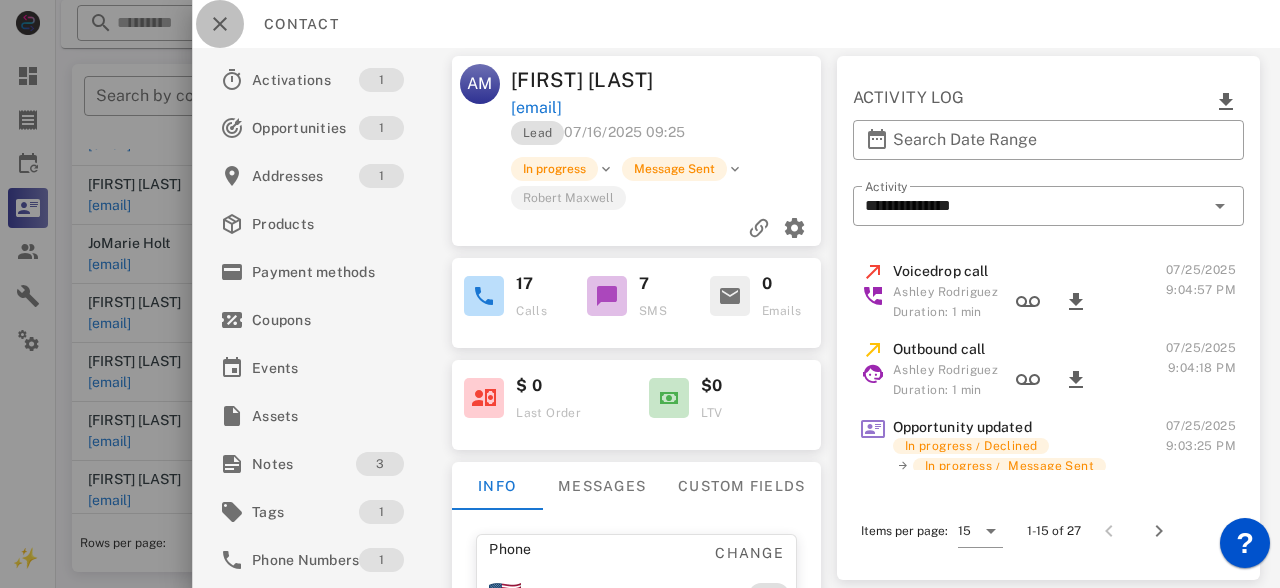 click at bounding box center [220, 24] 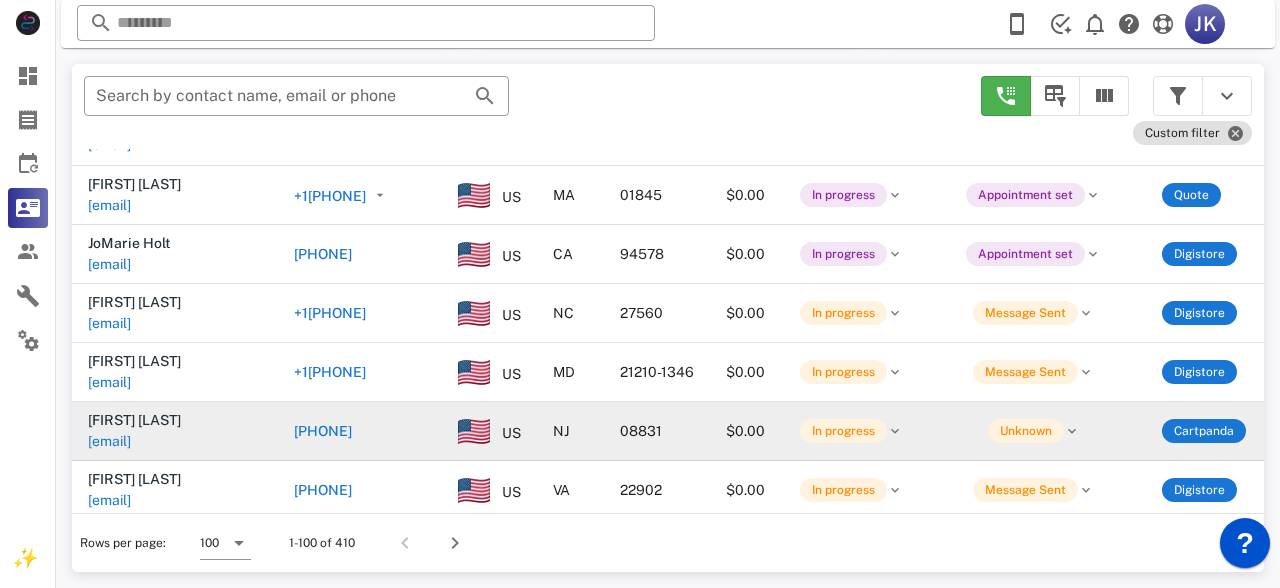 click on "douglaston2012@[EMAIL]" at bounding box center [109, 441] 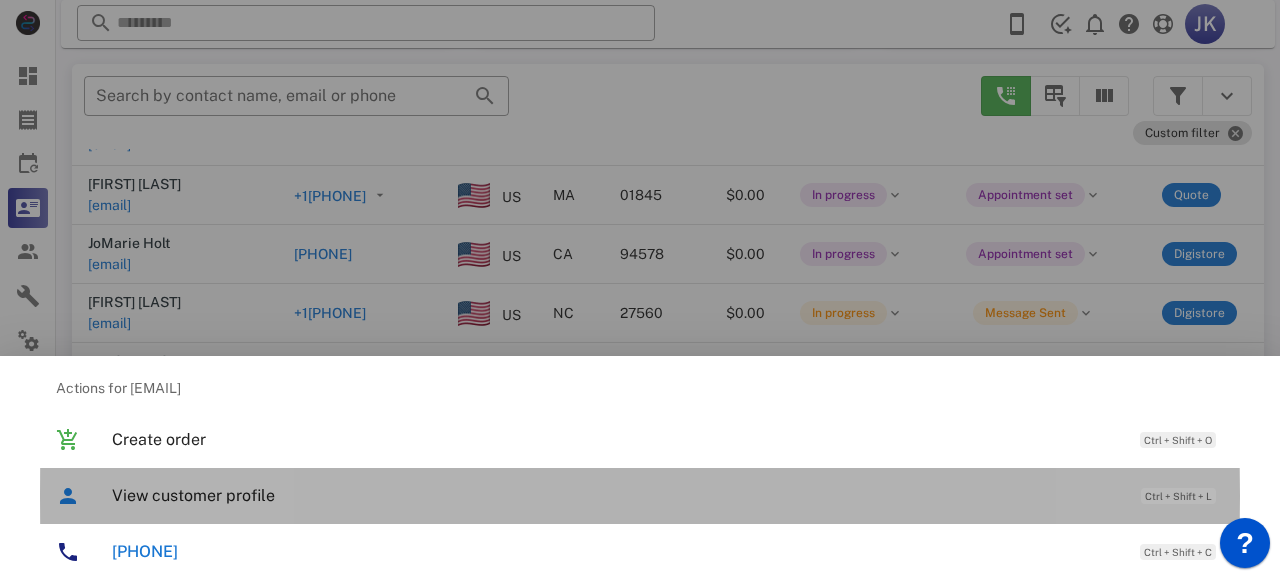 click on "View customer profile" at bounding box center [616, 495] 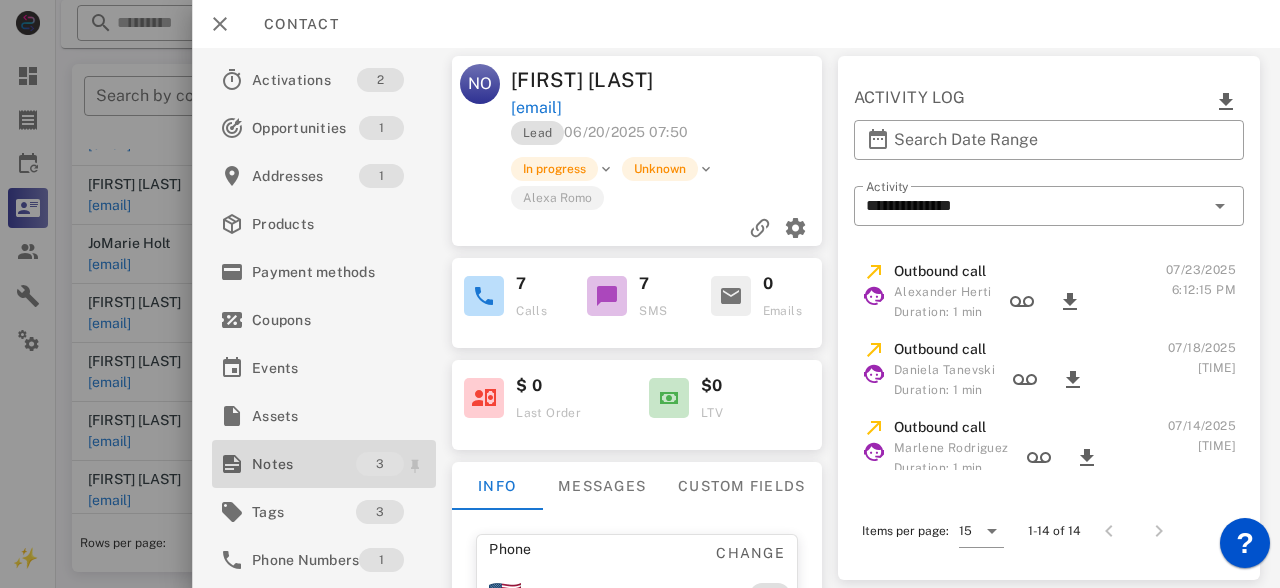 click on "Notes" at bounding box center (304, 464) 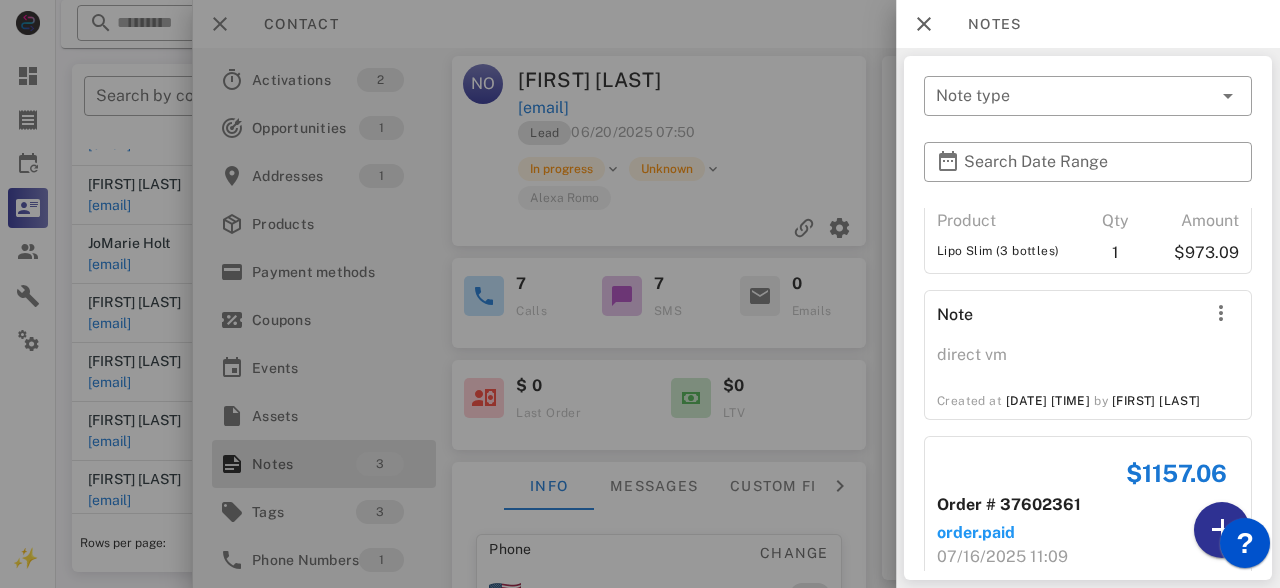 scroll, scrollTop: 275, scrollLeft: 0, axis: vertical 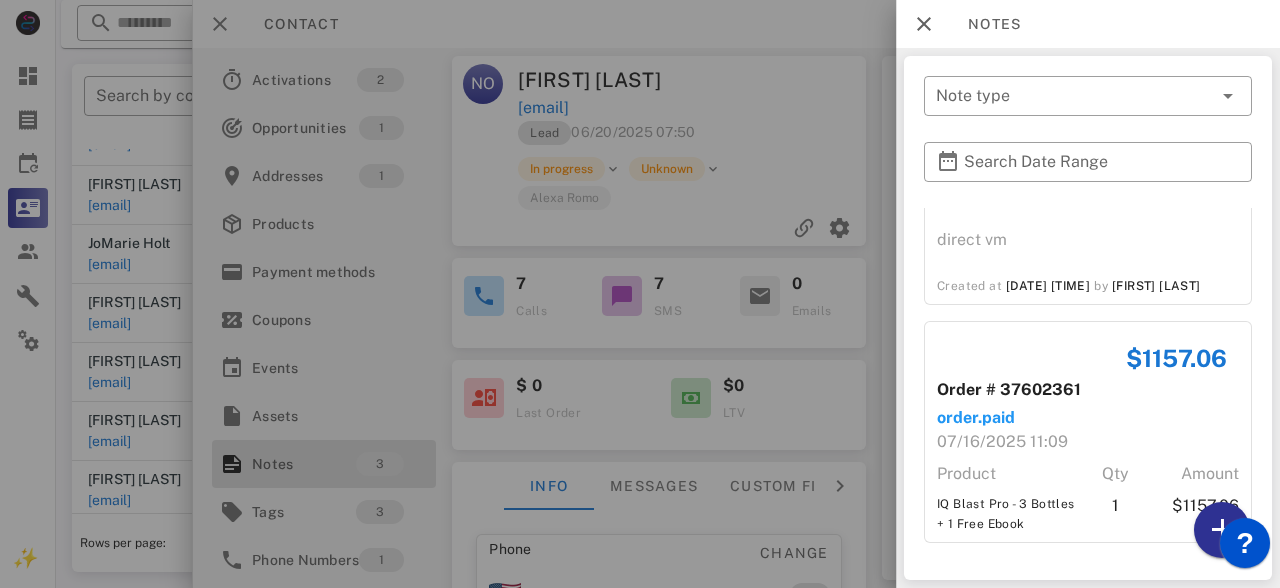 click at bounding box center [640, 294] 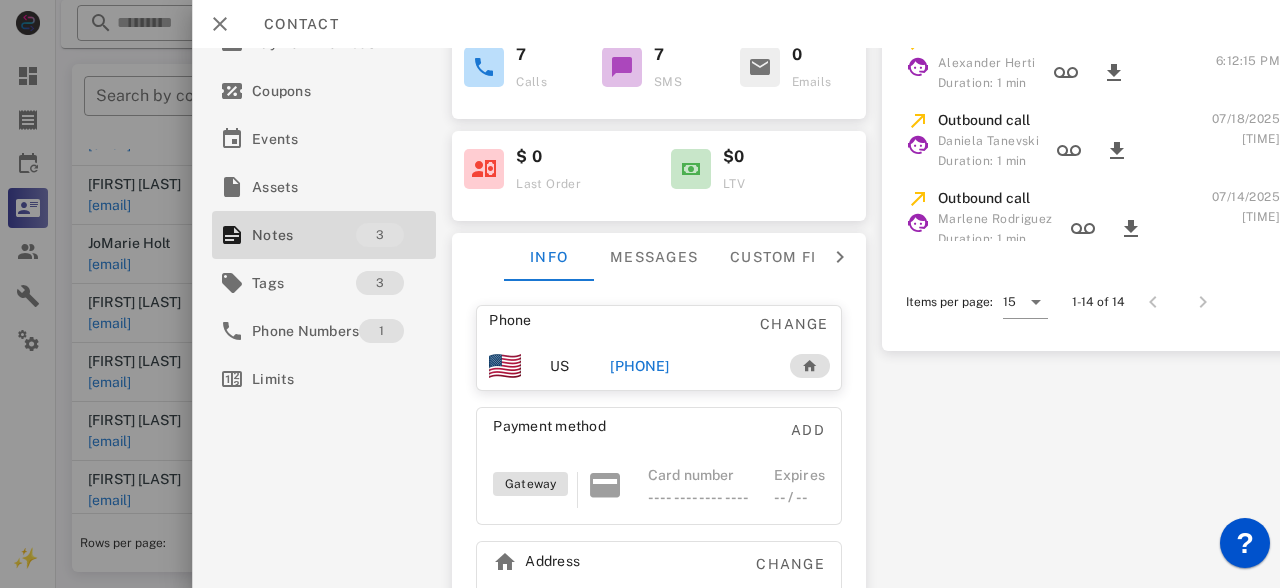 scroll, scrollTop: 247, scrollLeft: 0, axis: vertical 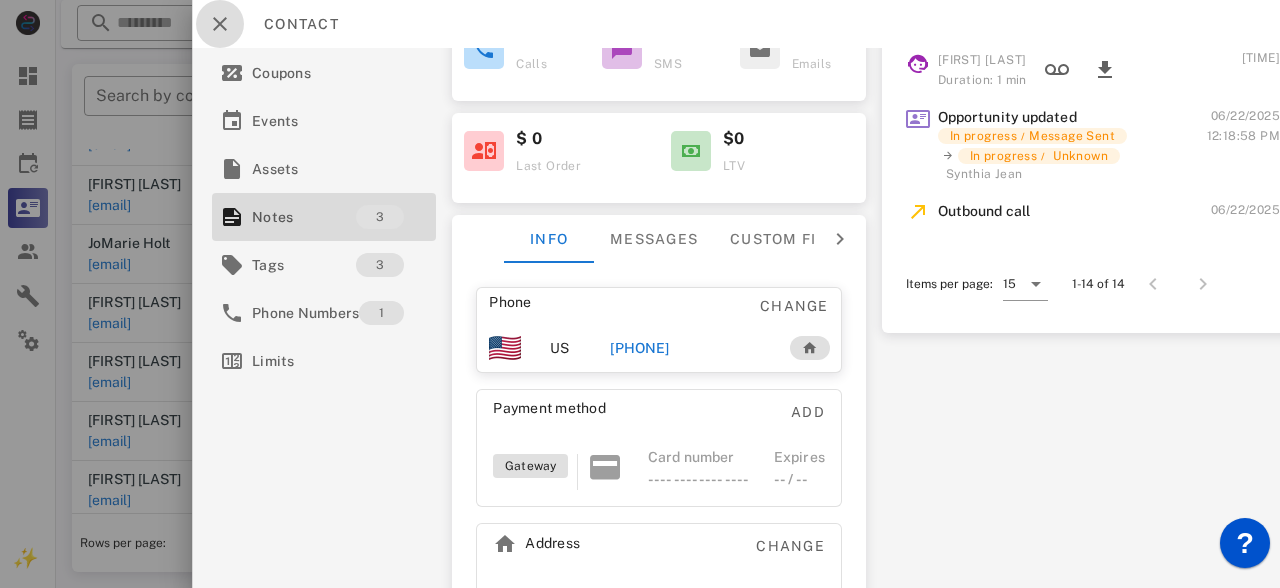 click at bounding box center [220, 24] 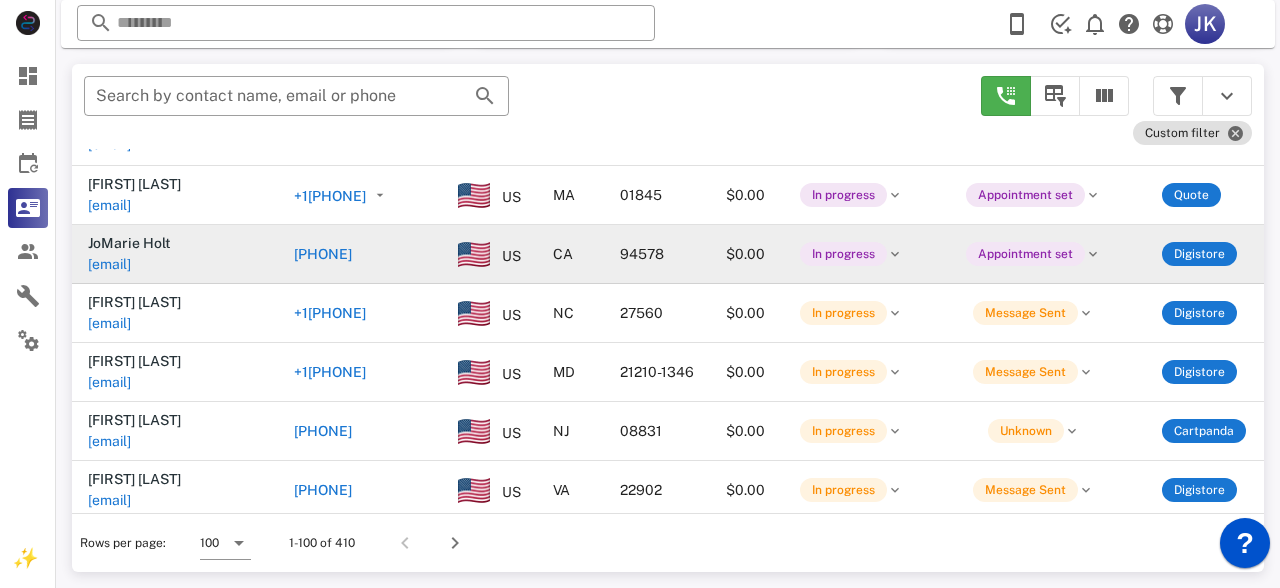 click on "[EMAIL]" at bounding box center [109, 264] 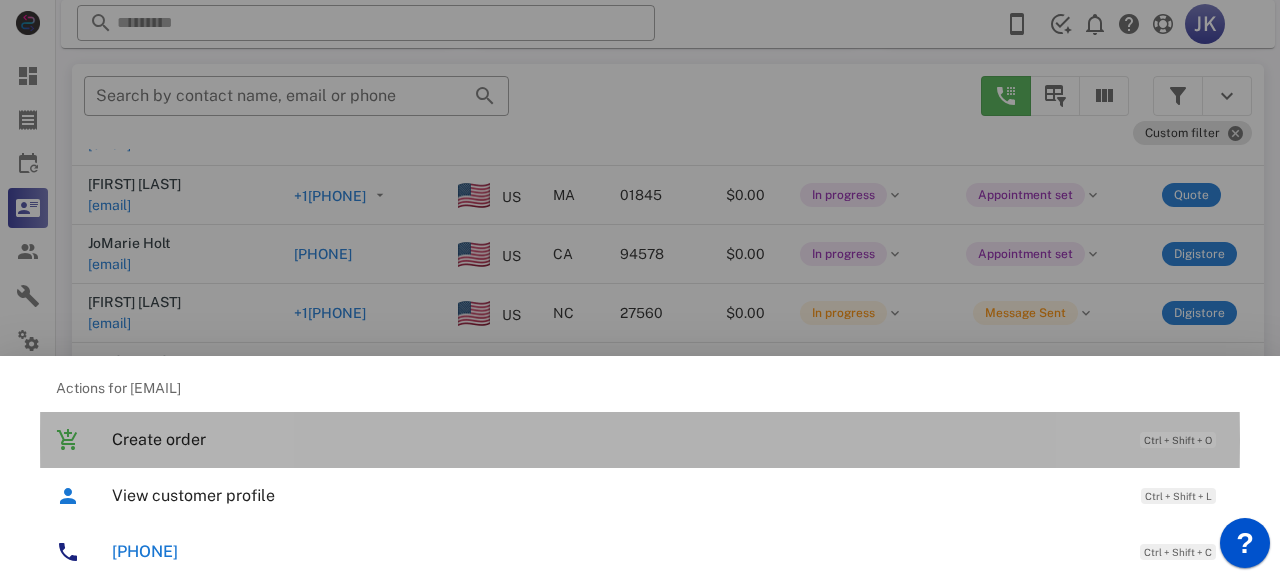 click on "Create order" at bounding box center (616, 439) 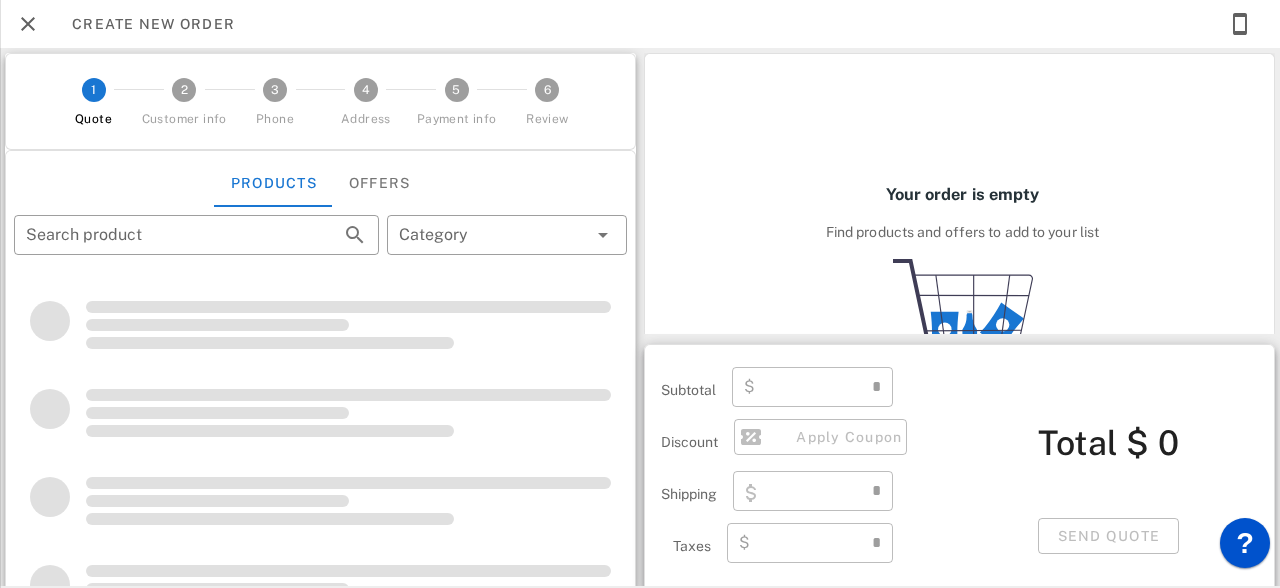 type on "**********" 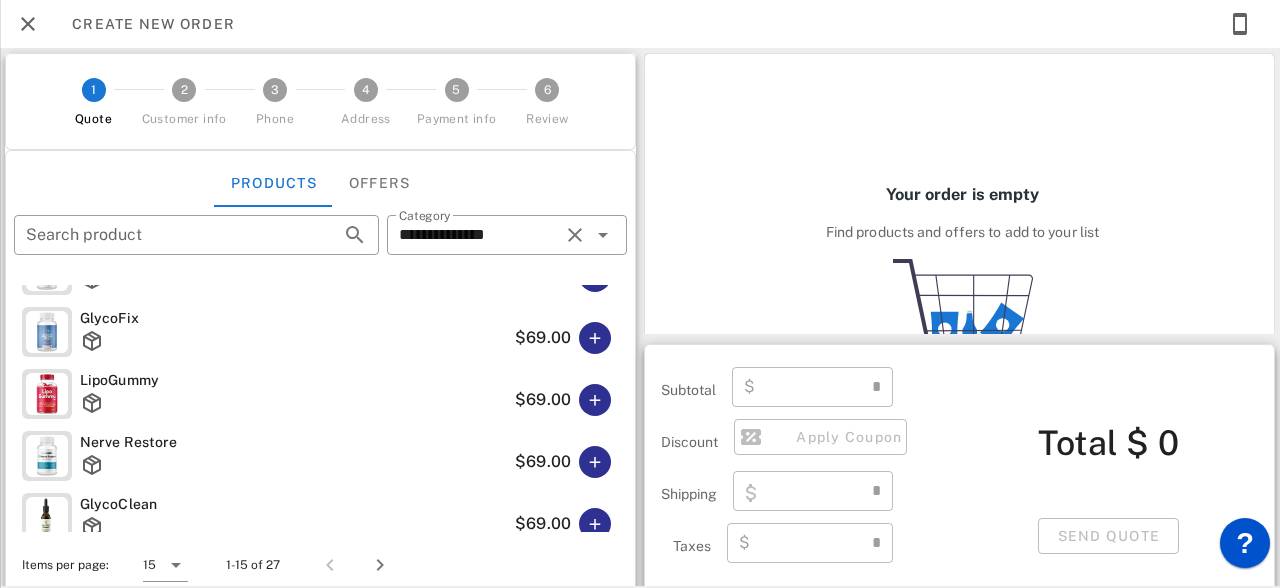 type on "****" 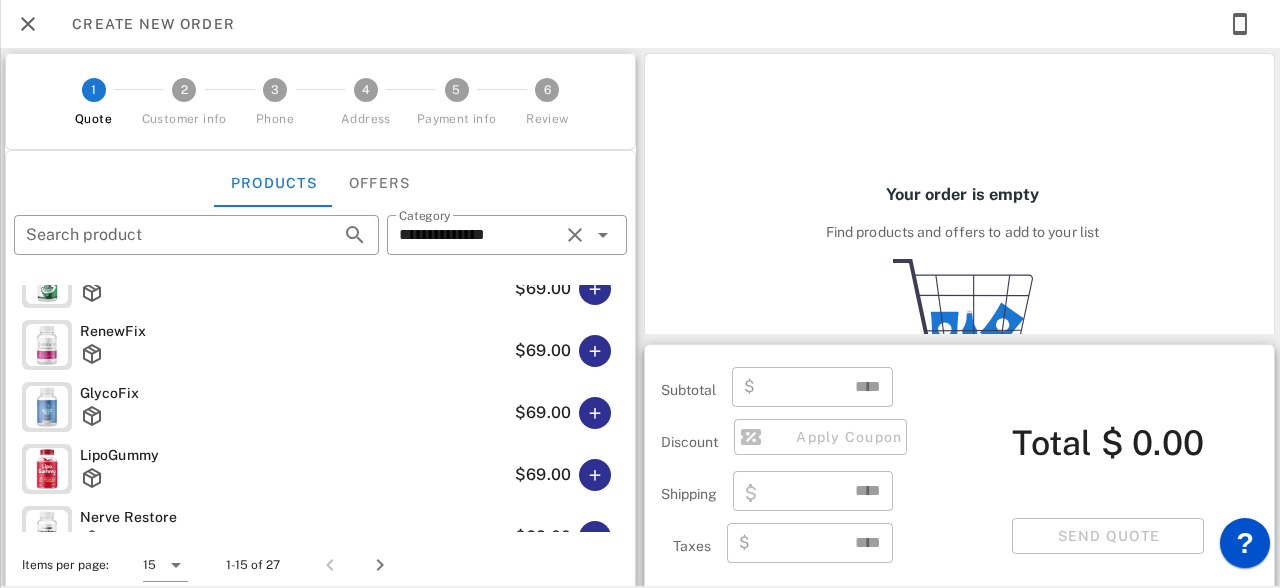 scroll, scrollTop: 0, scrollLeft: 0, axis: both 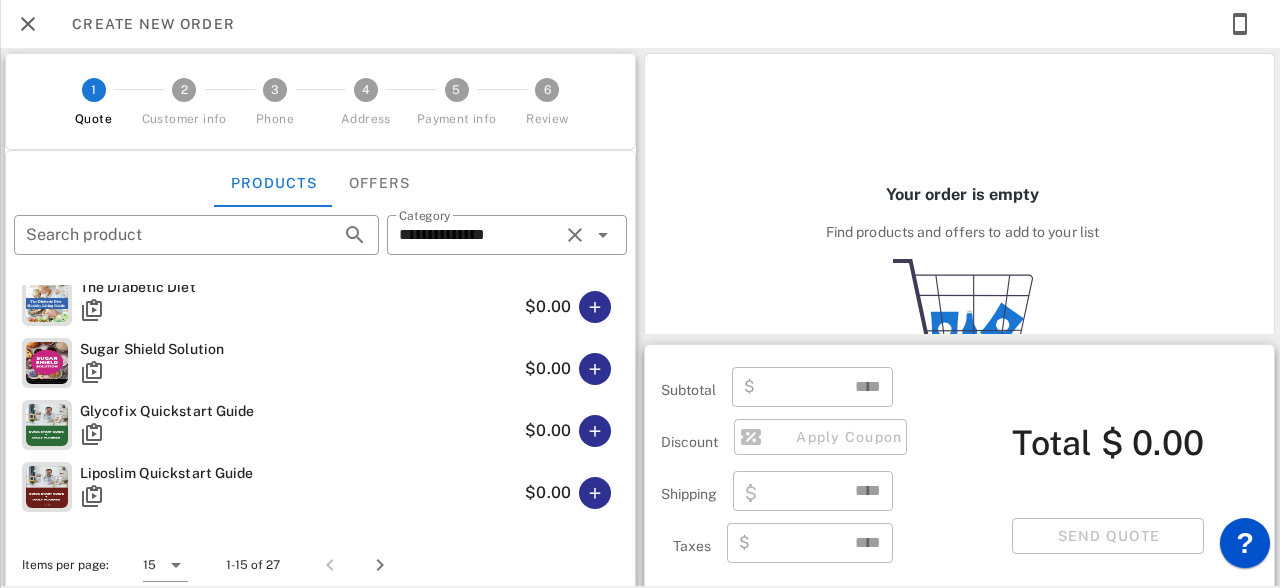 click at bounding box center (92, 372) 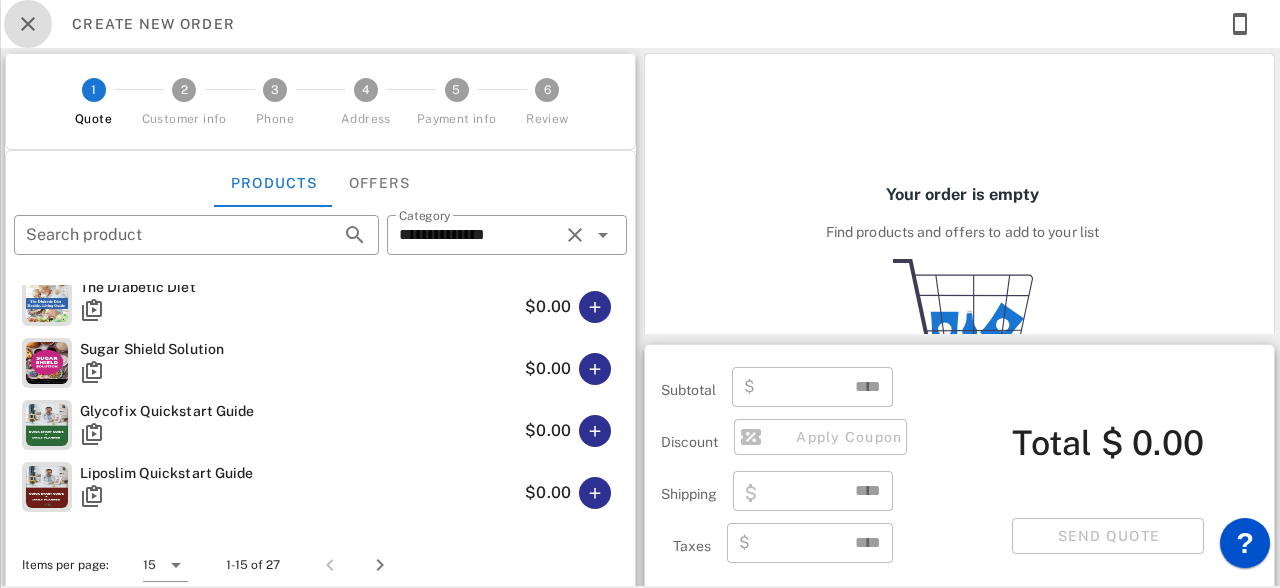 click at bounding box center [28, 24] 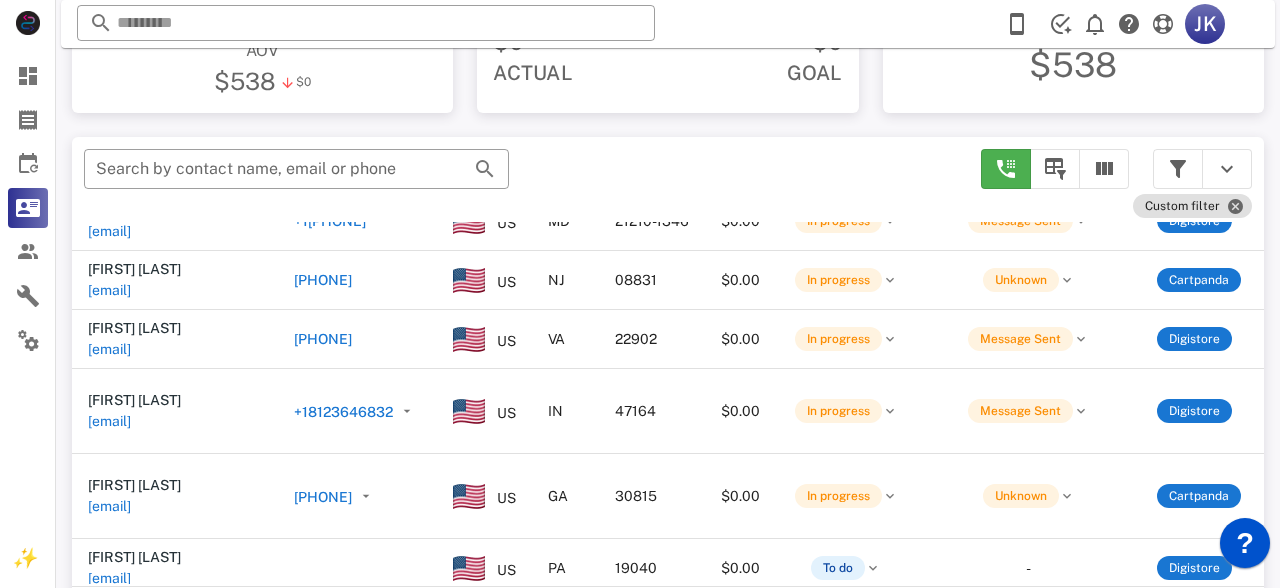 scroll, scrollTop: 310, scrollLeft: 0, axis: vertical 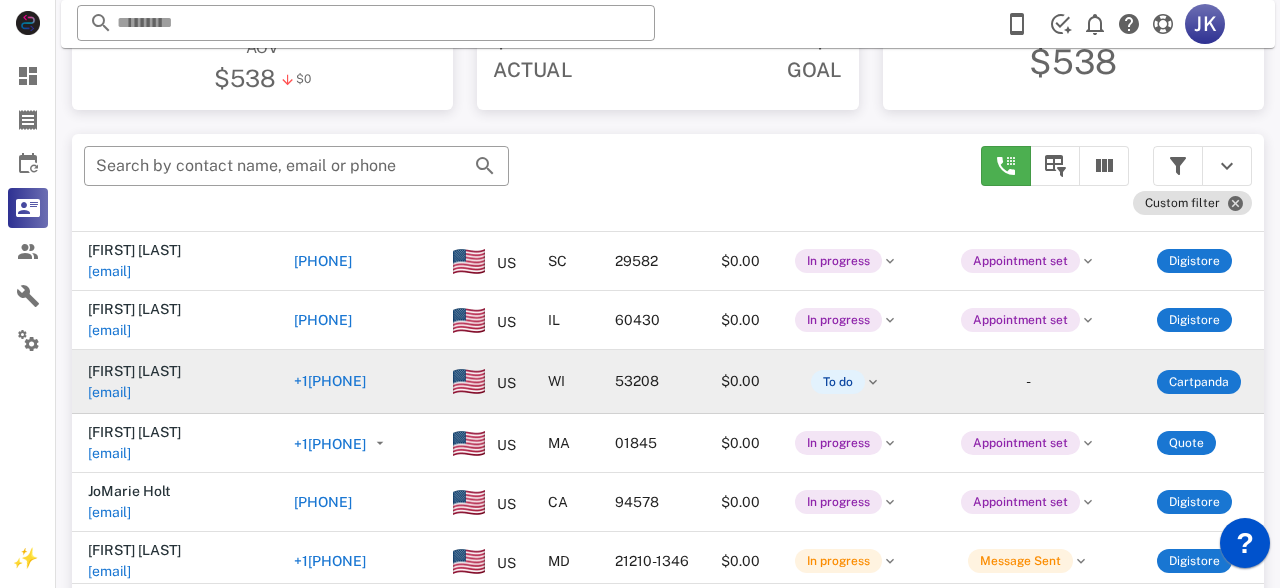 click on "[EMAIL]" at bounding box center [109, 392] 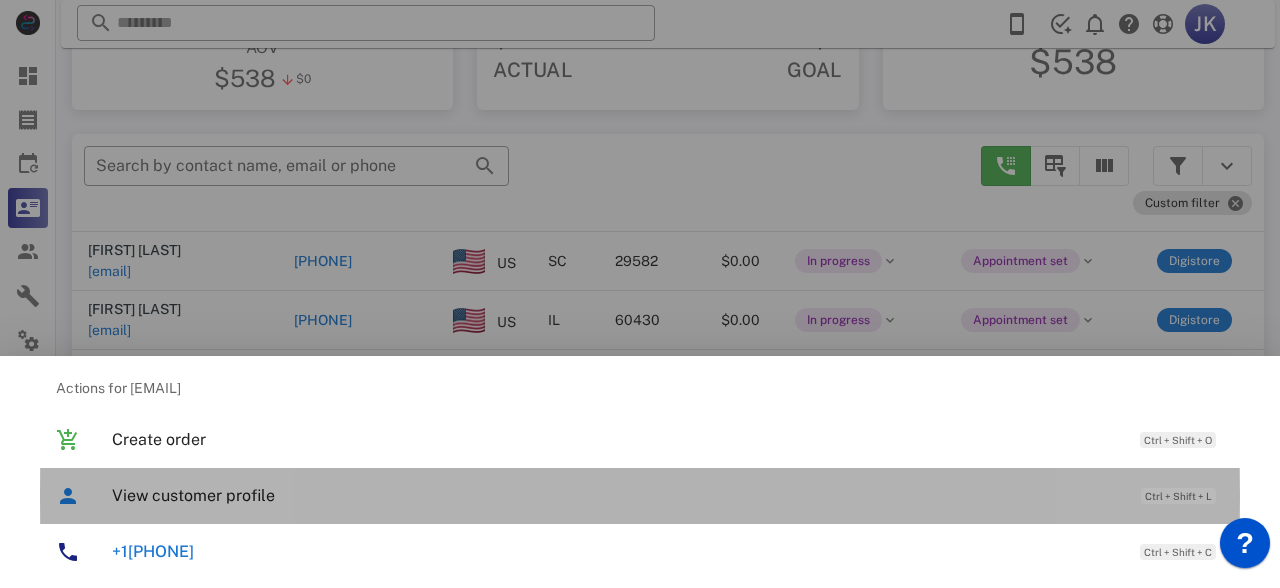 click on "View customer profile" at bounding box center [616, 495] 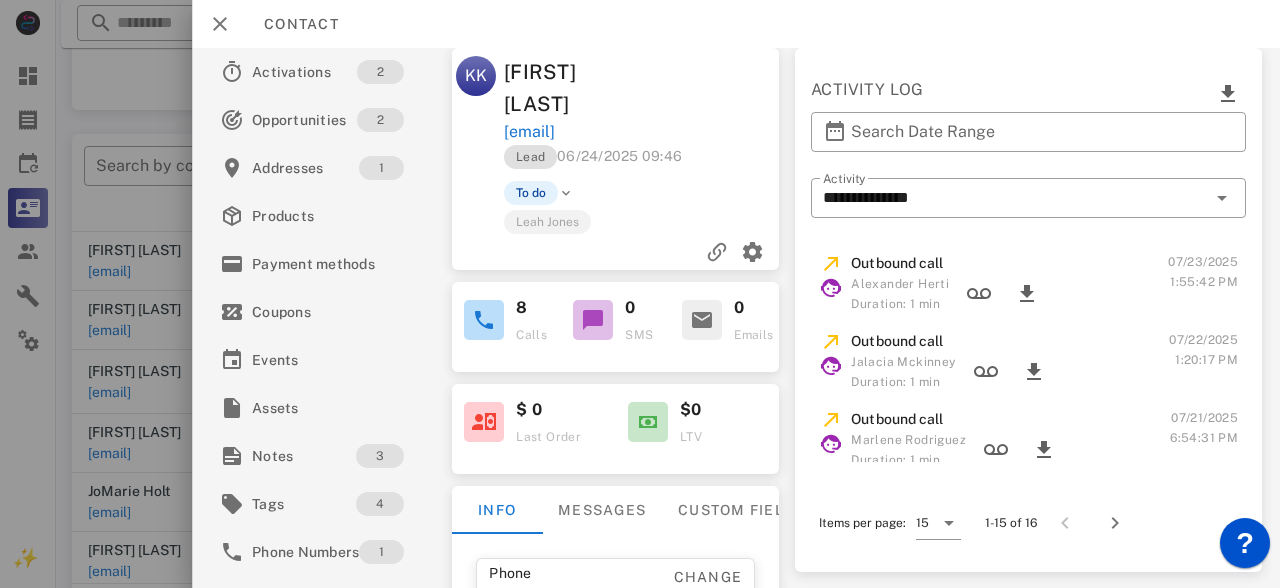 scroll, scrollTop: 9, scrollLeft: 0, axis: vertical 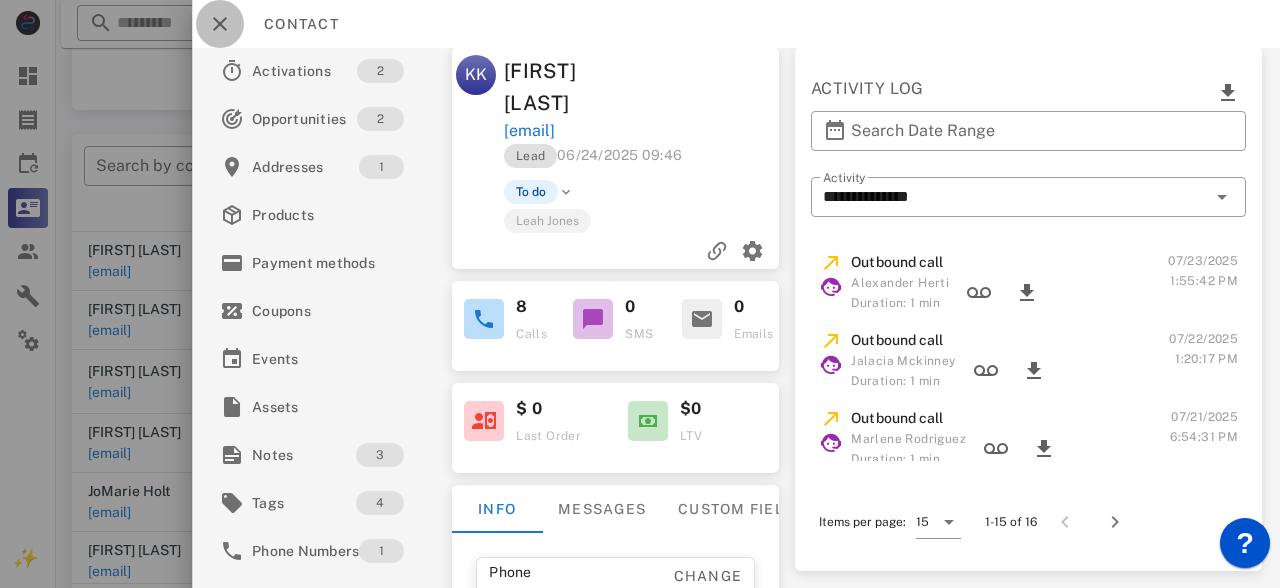 click at bounding box center [220, 24] 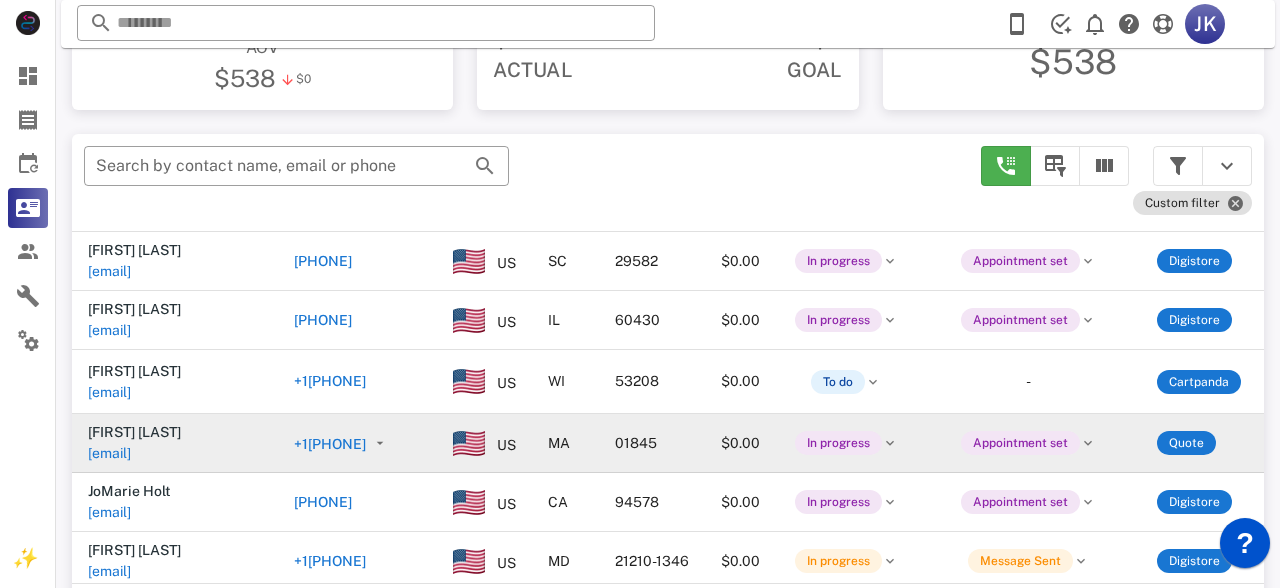 click on "lmford6@[example.com]" at bounding box center (109, 453) 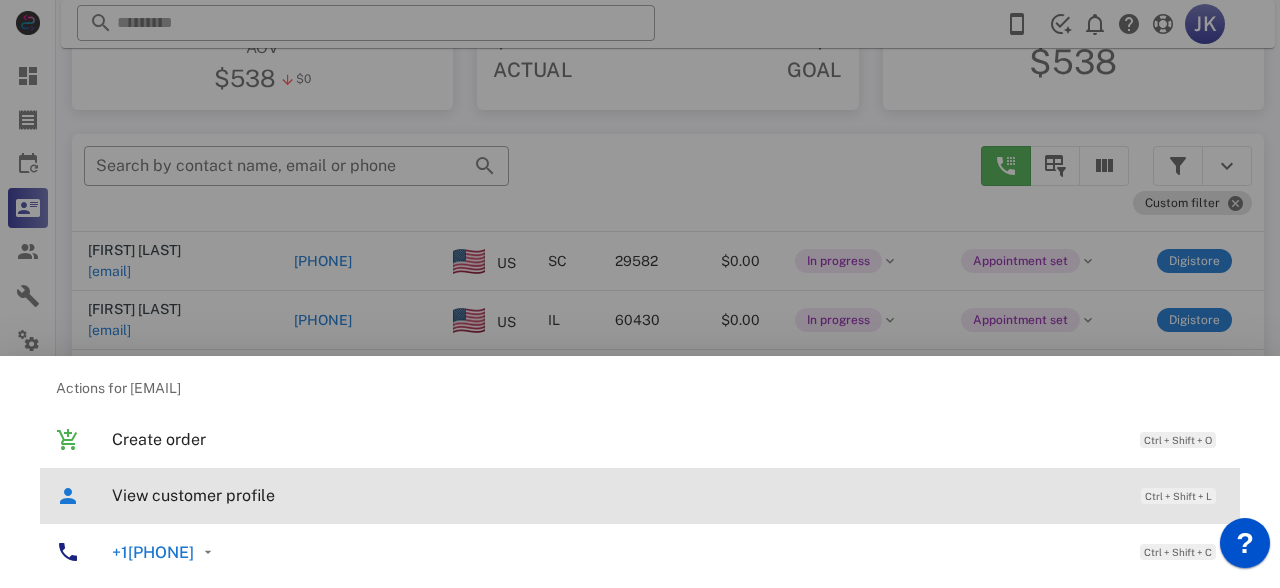 click on "View customer profile" at bounding box center [616, 495] 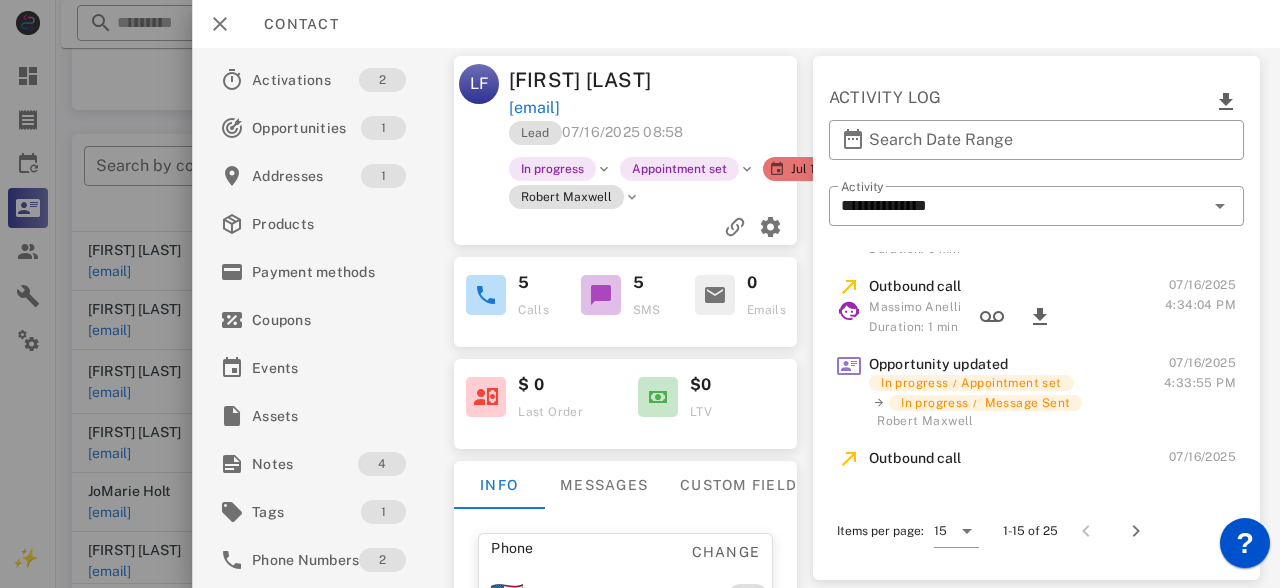 scroll, scrollTop: 1066, scrollLeft: 0, axis: vertical 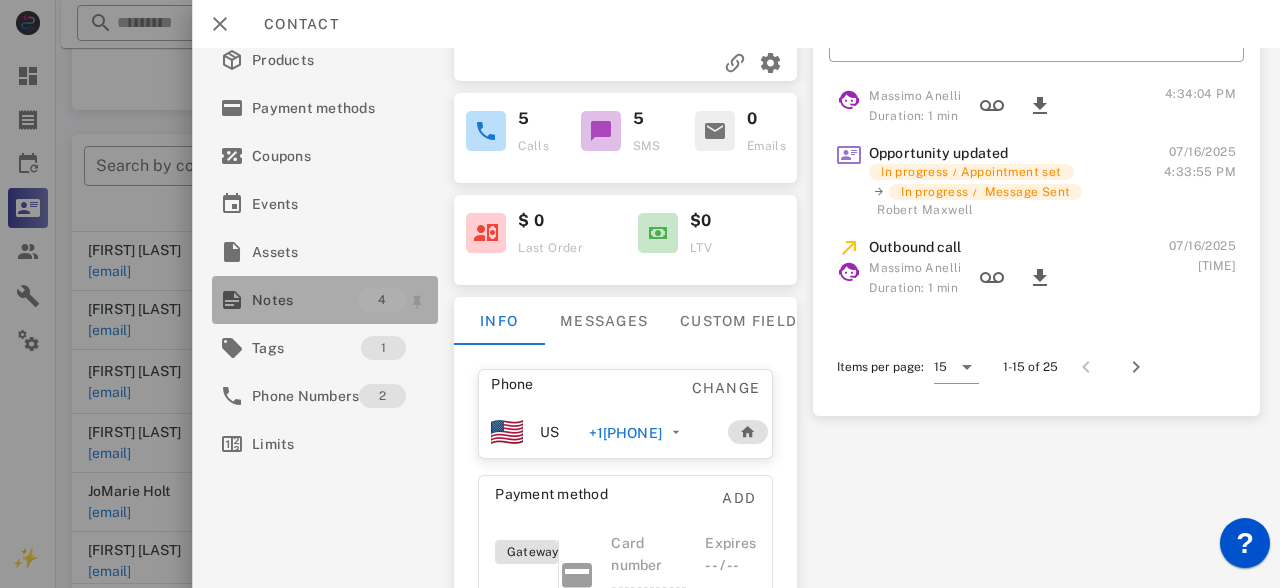 click on "Notes" at bounding box center [305, 300] 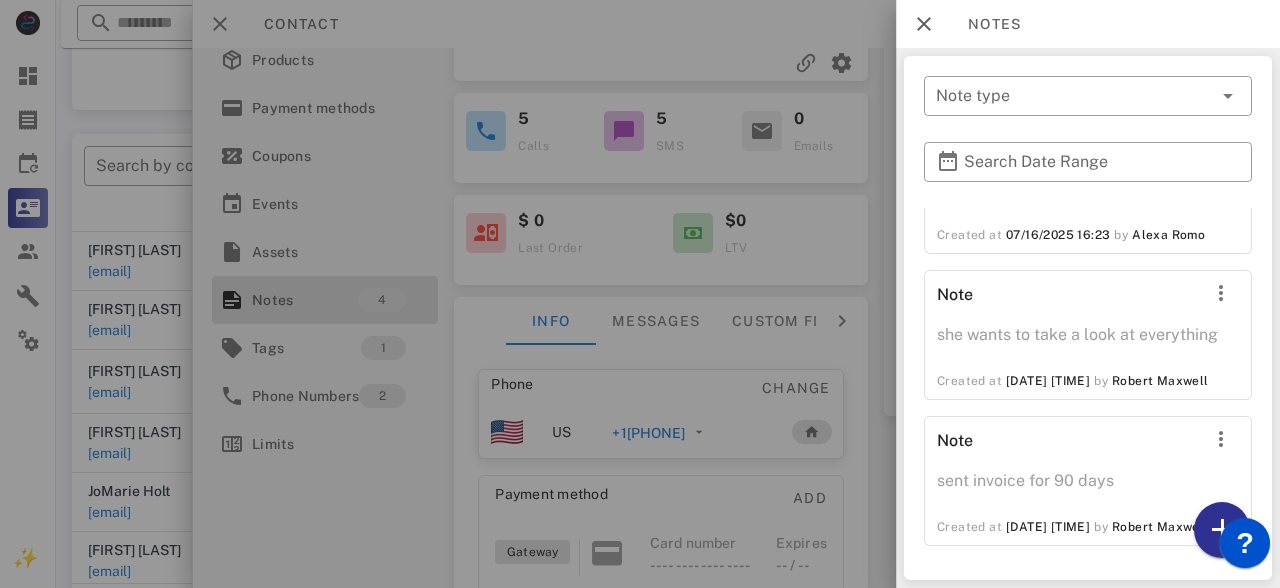 scroll, scrollTop: 294, scrollLeft: 0, axis: vertical 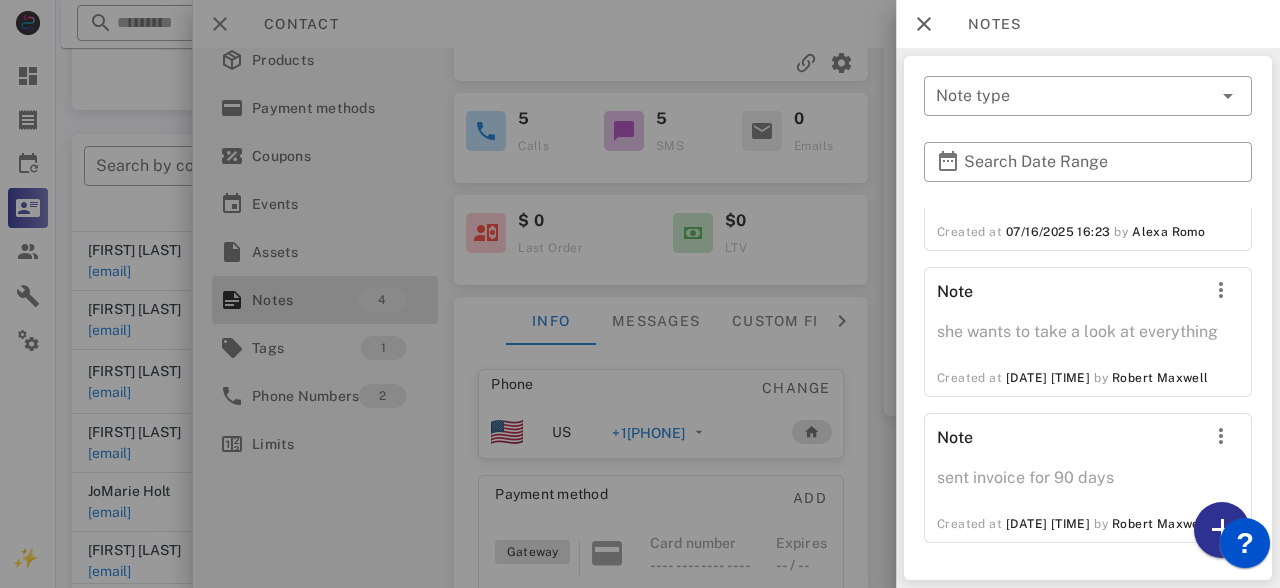 click at bounding box center (640, 294) 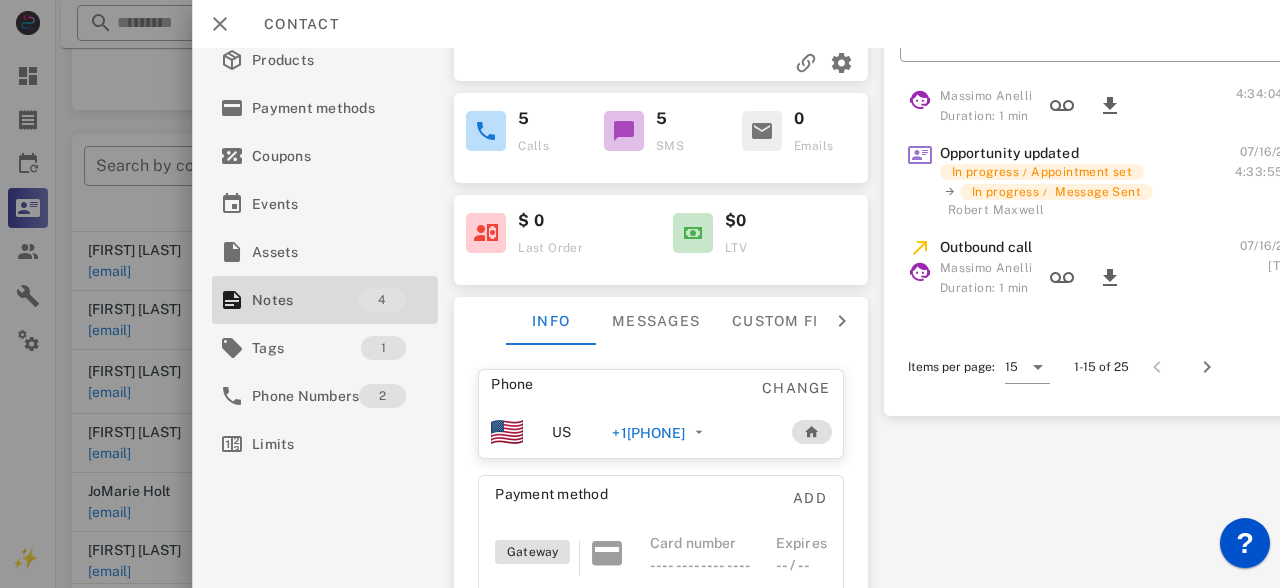 click at bounding box center [640, 294] 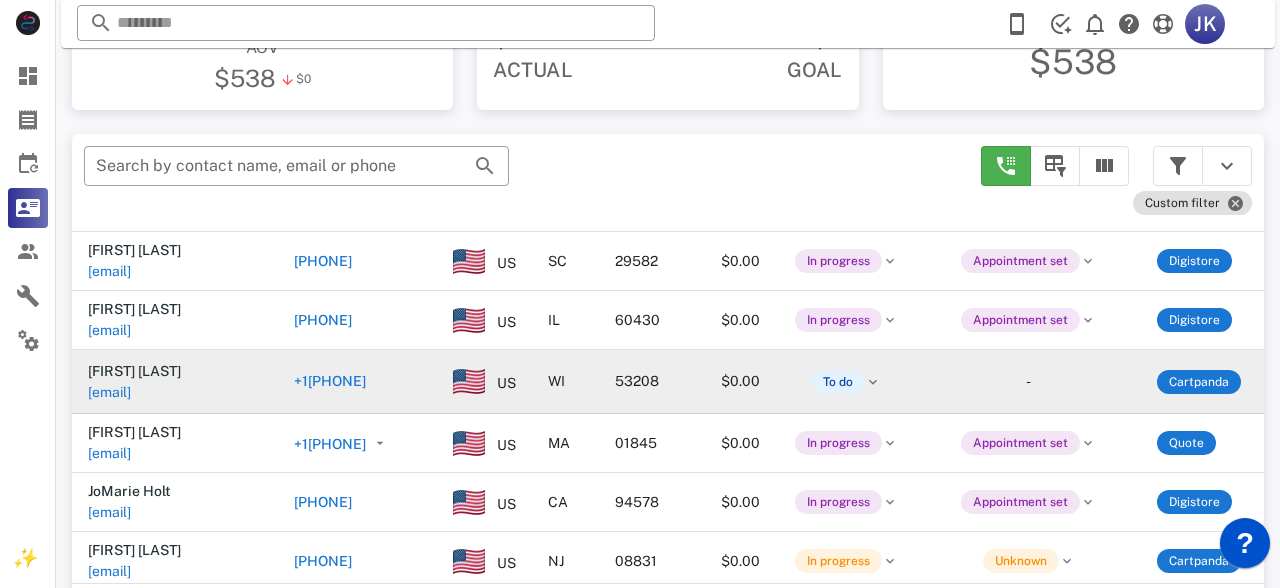 scroll, scrollTop: 0, scrollLeft: 0, axis: both 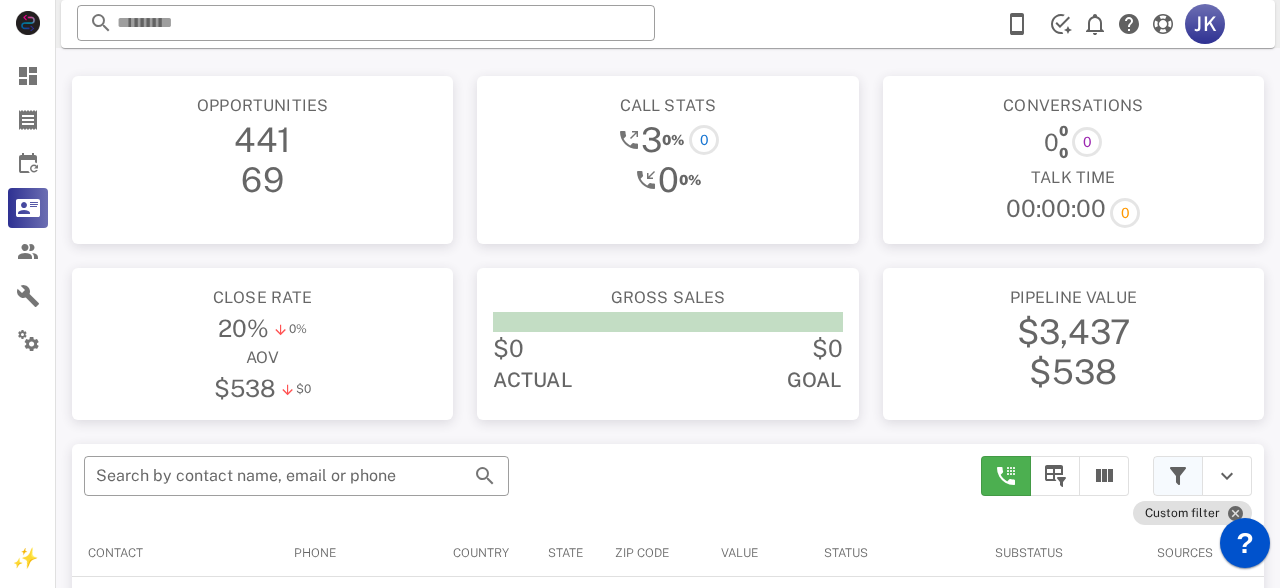 click at bounding box center [1178, 476] 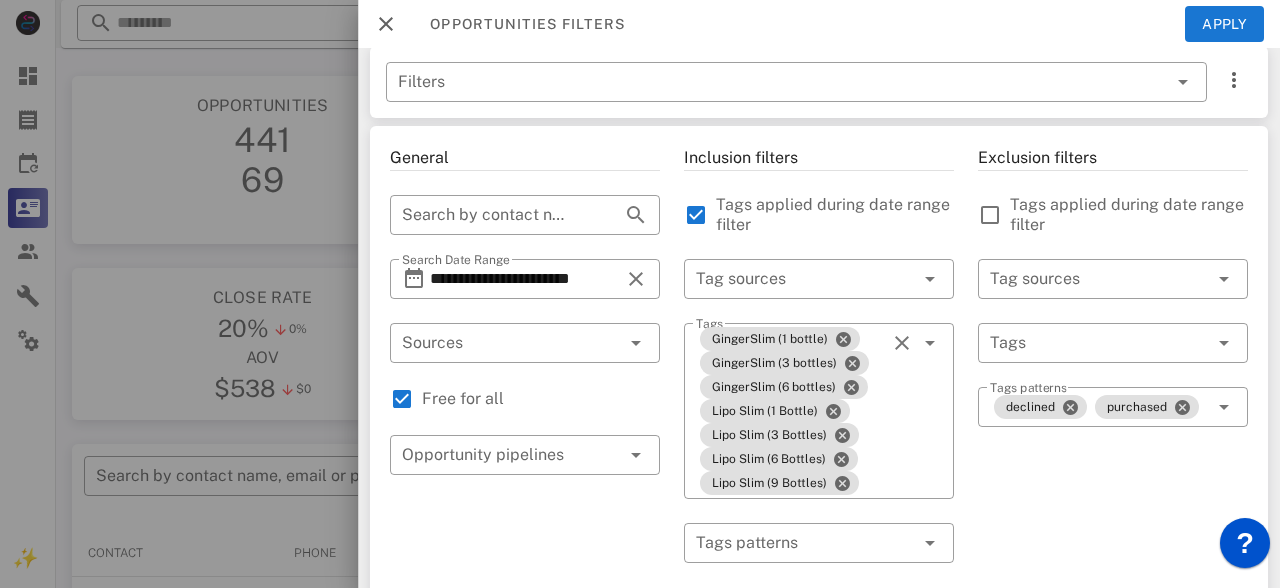 scroll, scrollTop: 4, scrollLeft: 0, axis: vertical 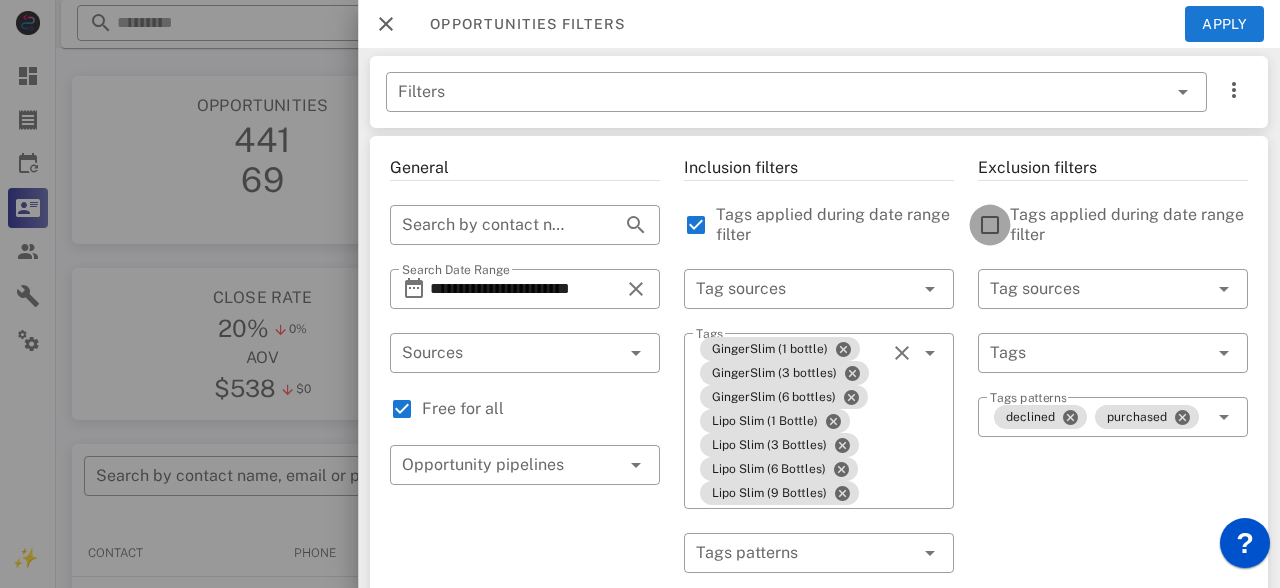click at bounding box center [990, 225] 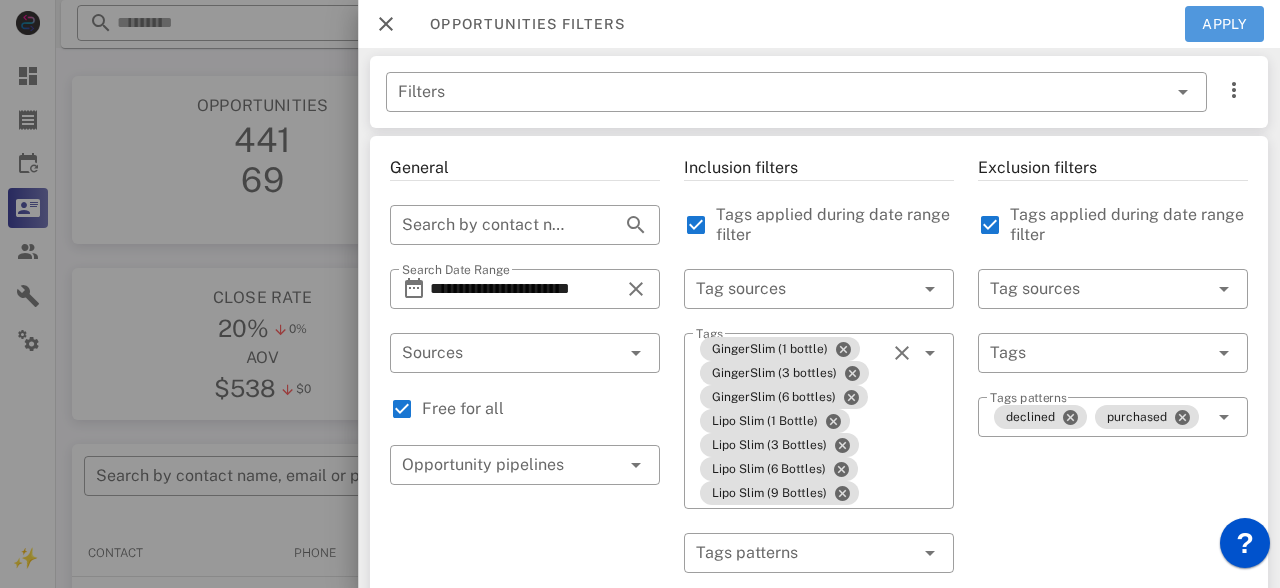click on "Apply" at bounding box center [1225, 24] 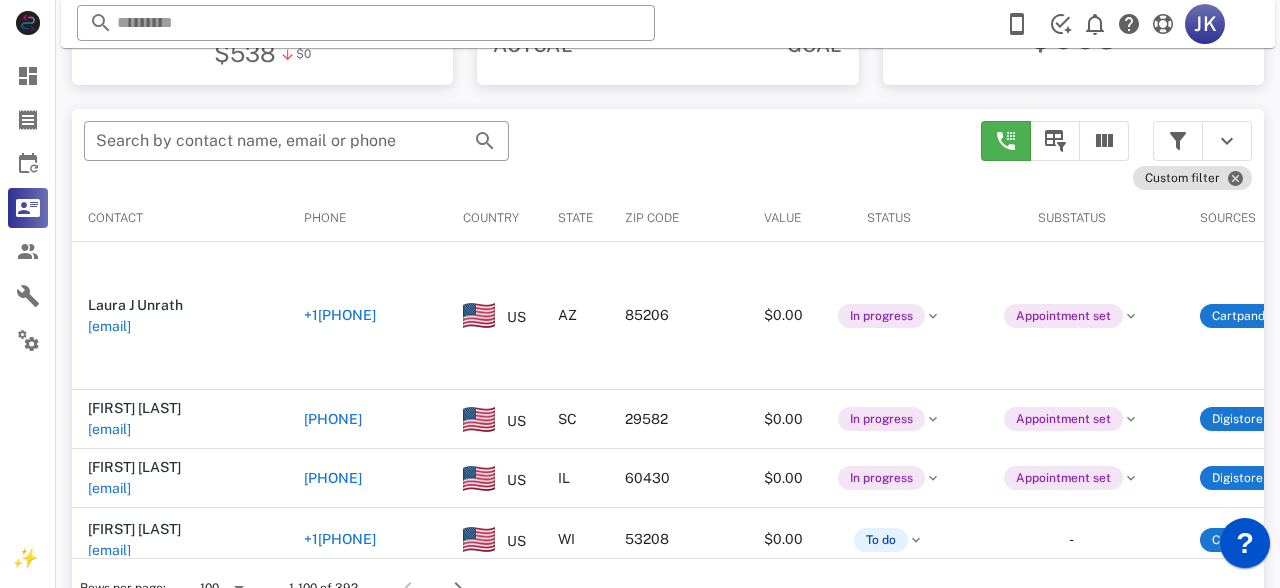 scroll, scrollTop: 380, scrollLeft: 0, axis: vertical 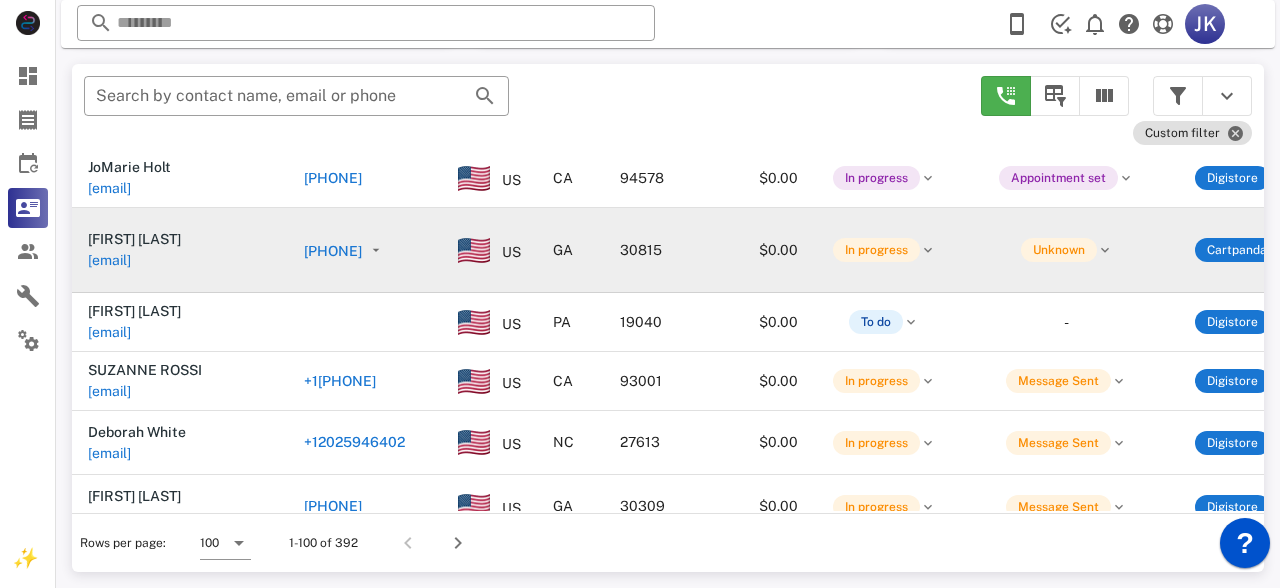 click on "gwendolynstreaty50@[EMAIL]" at bounding box center [109, 260] 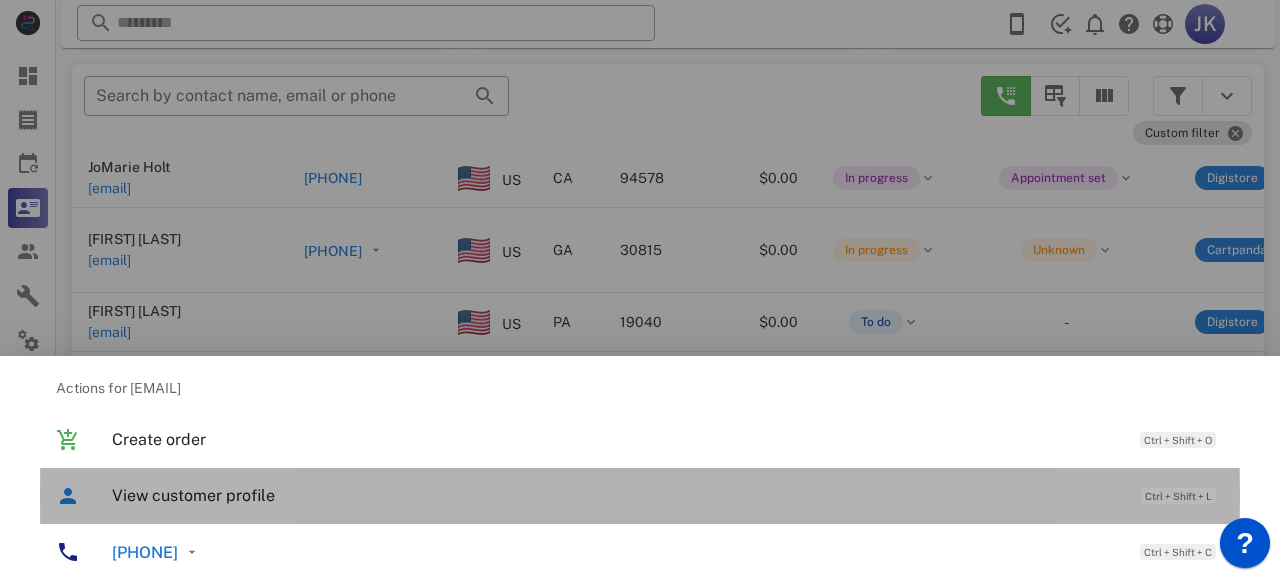 click on "View customer profile" at bounding box center [616, 495] 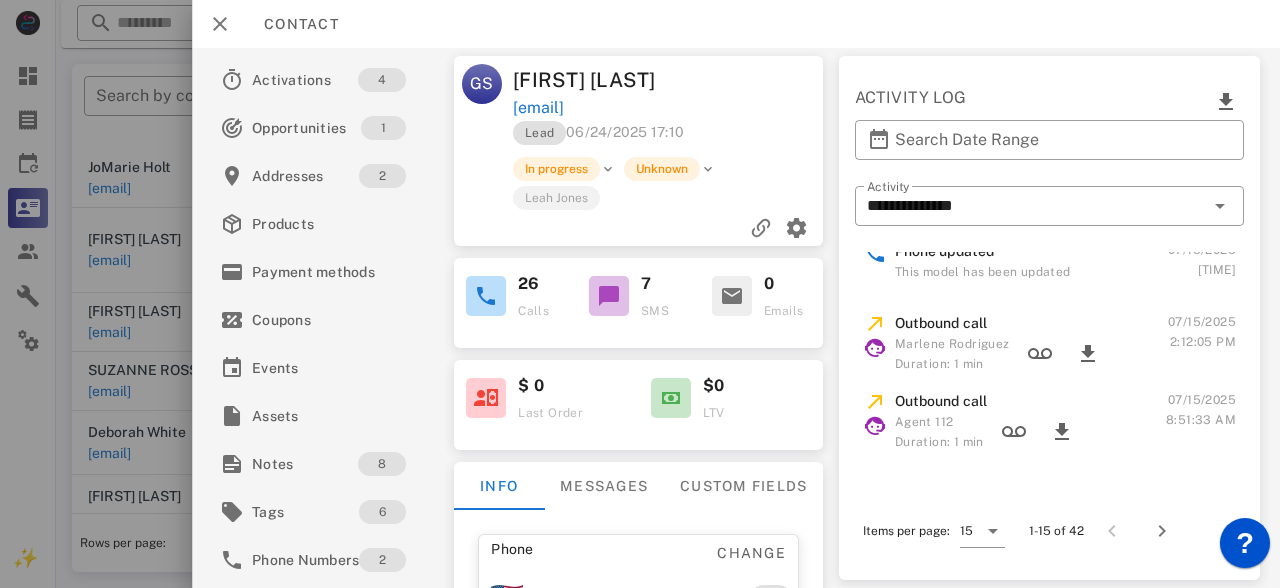 scroll, scrollTop: 501, scrollLeft: 0, axis: vertical 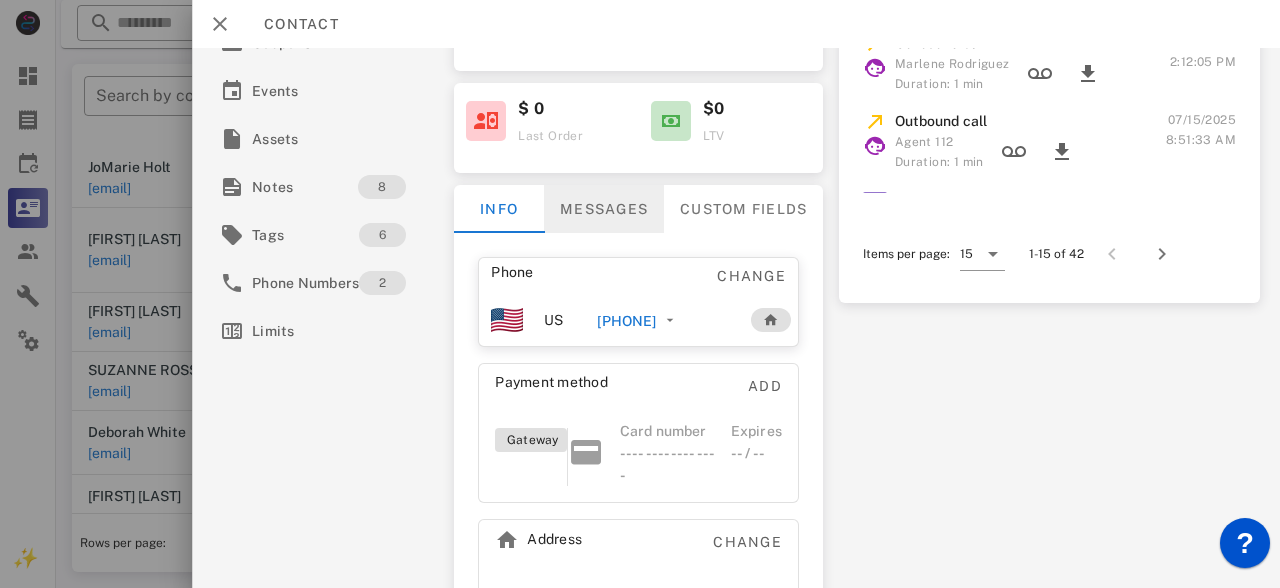 click on "Messages" at bounding box center [604, 209] 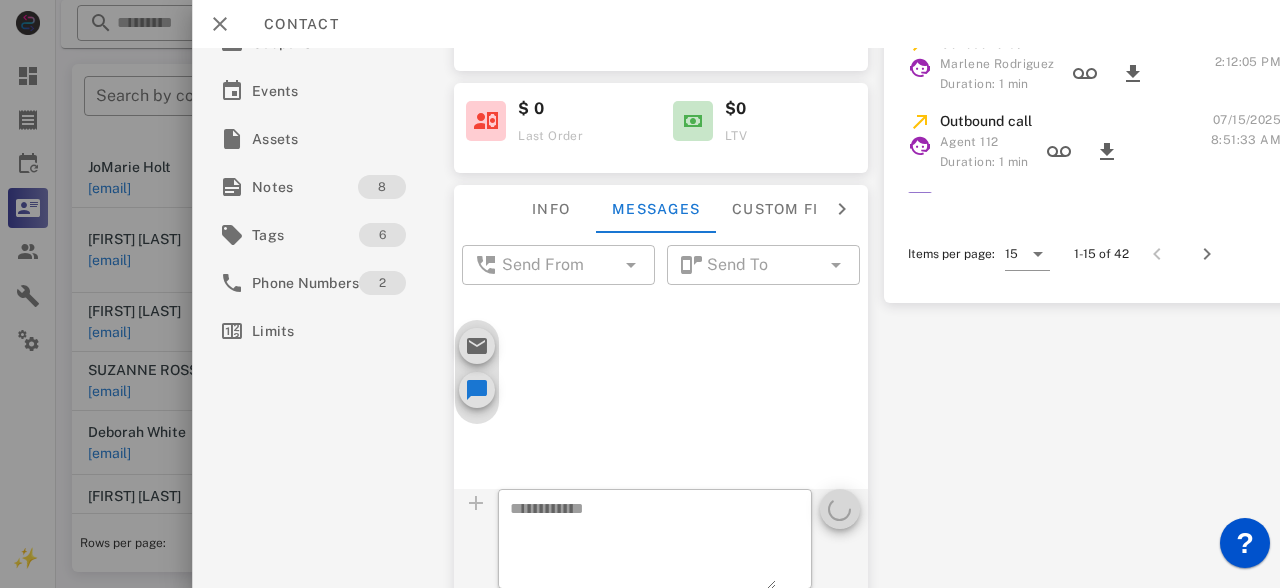 scroll, scrollTop: 337, scrollLeft: 0, axis: vertical 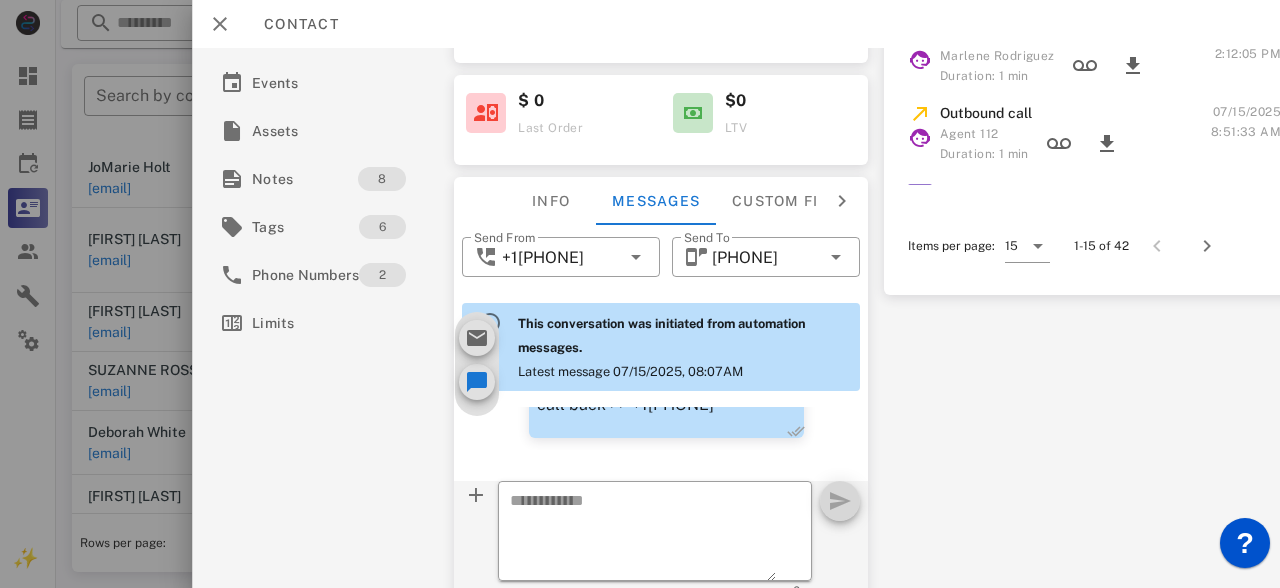 click at bounding box center (490, 323) 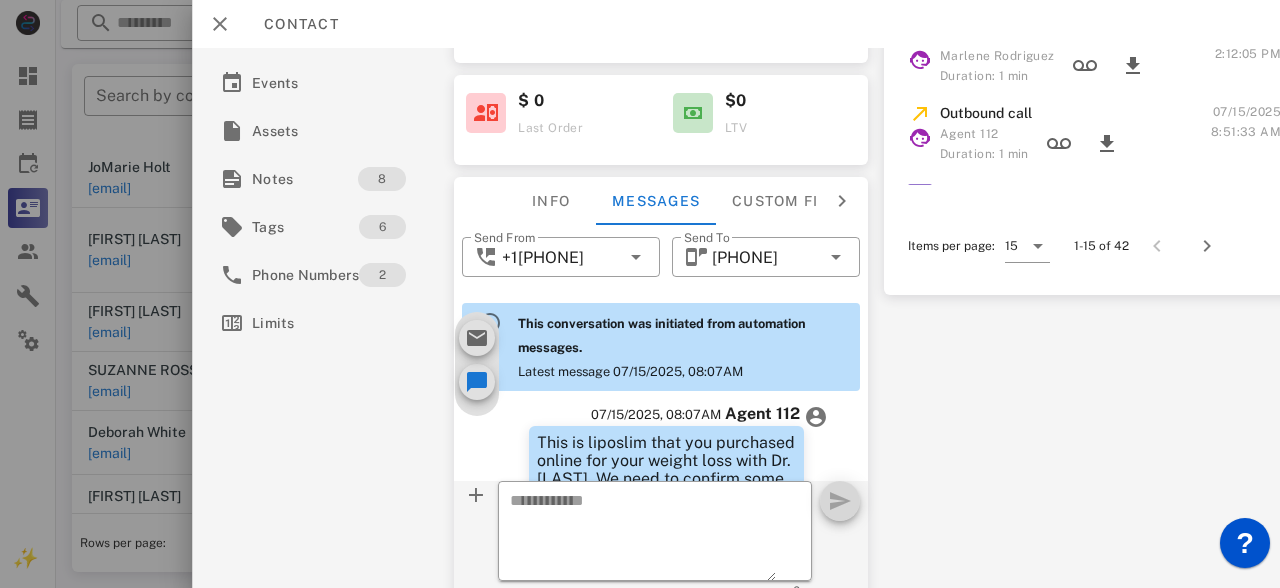 scroll, scrollTop: 1658, scrollLeft: 0, axis: vertical 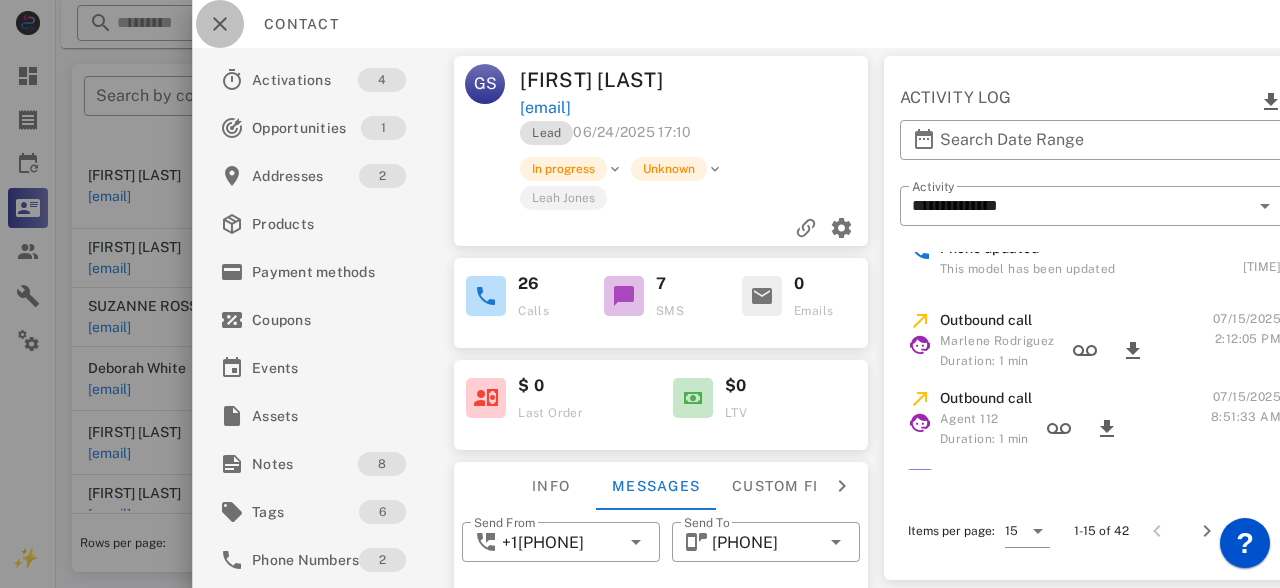 click at bounding box center [220, 24] 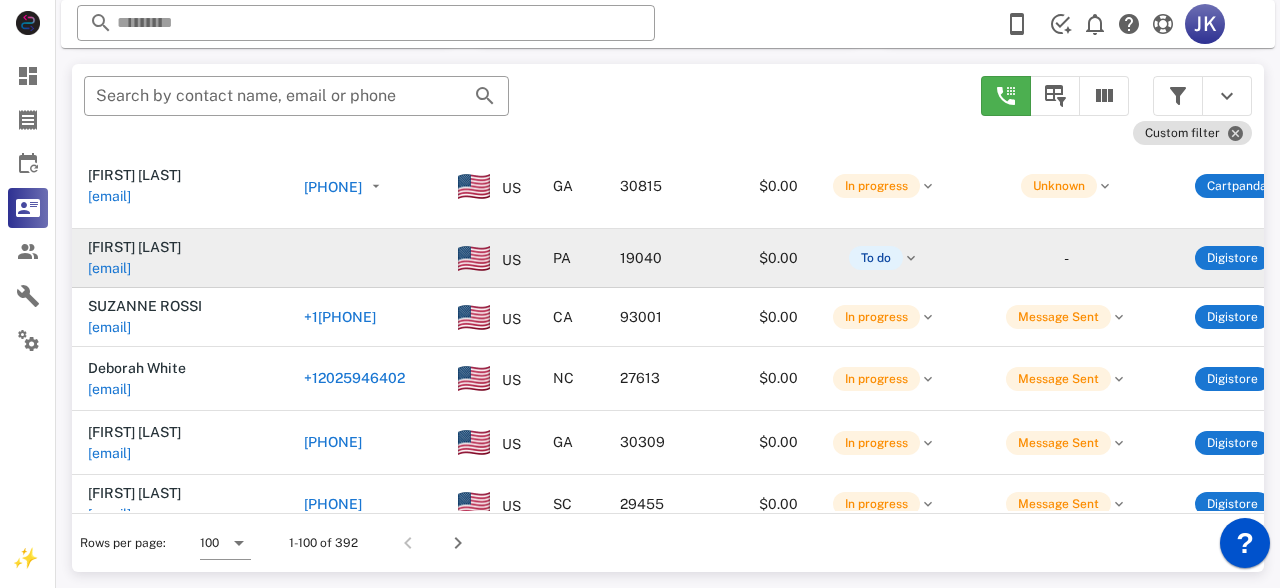 click on "terrikoob@[EMAIL]" at bounding box center (109, 268) 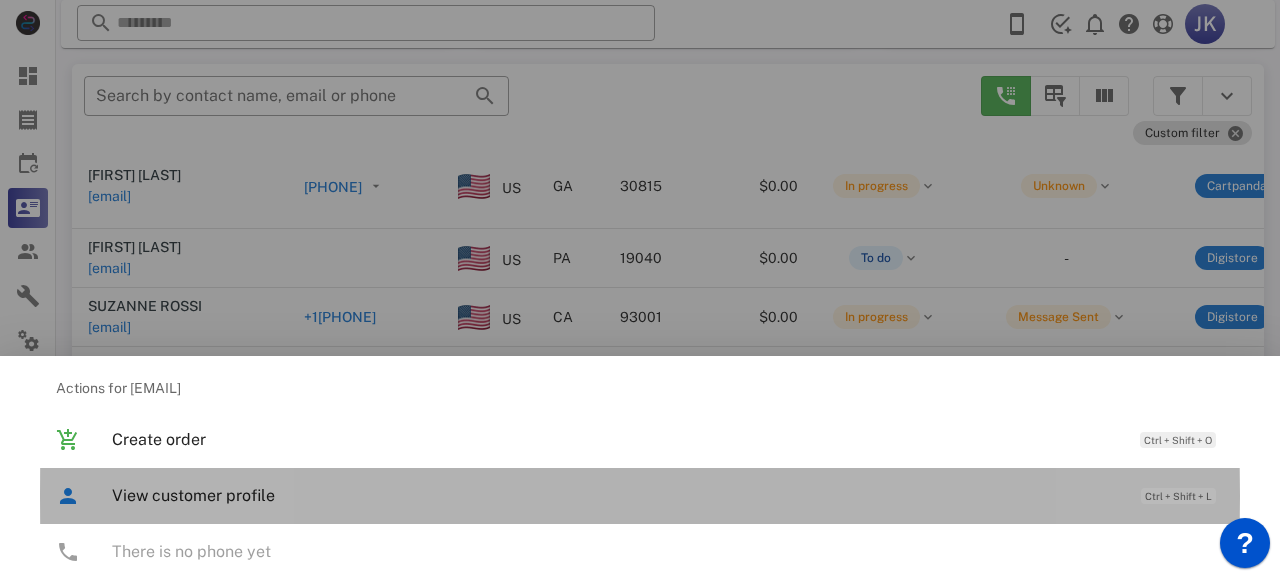 click on "View customer profile" at bounding box center [616, 495] 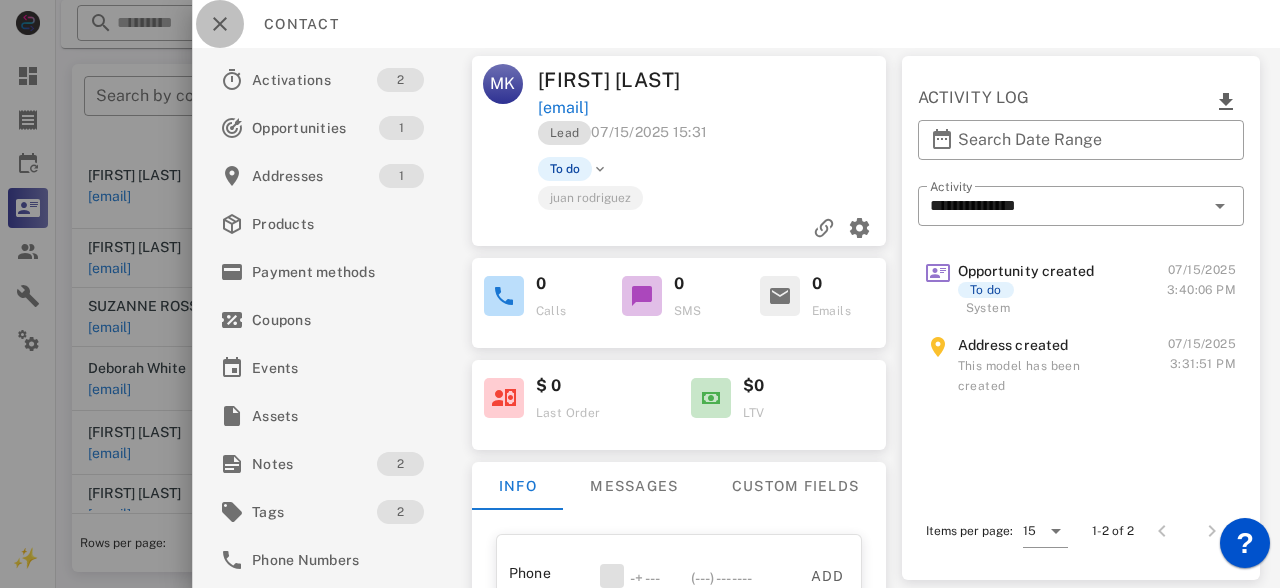 click at bounding box center (220, 24) 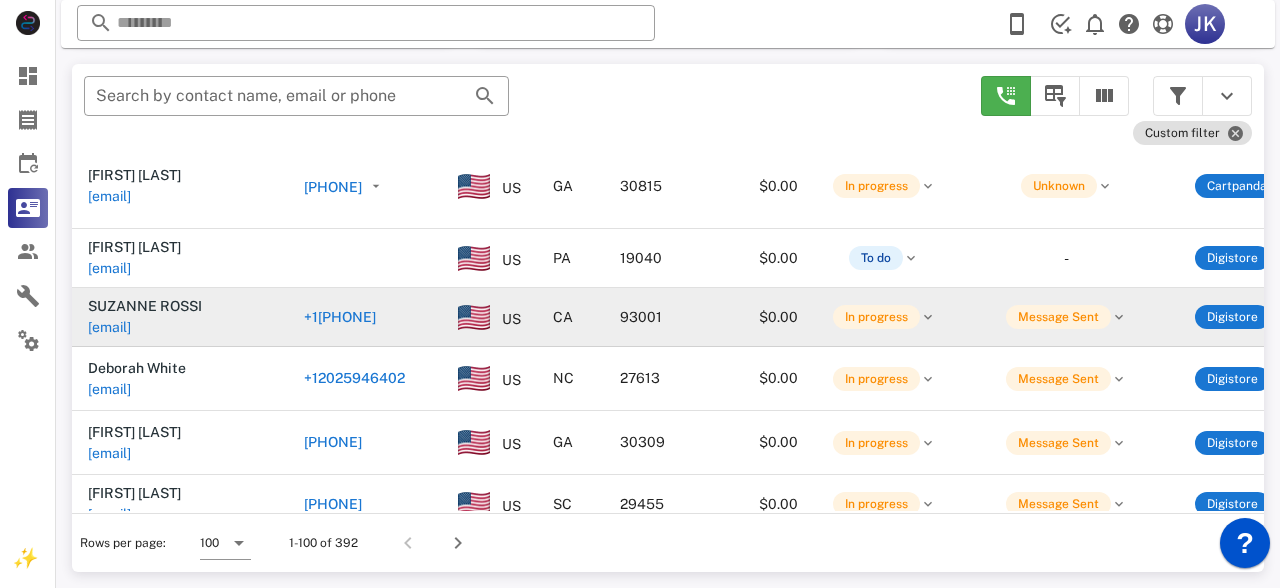 click on "[EMAIL]" at bounding box center (109, 327) 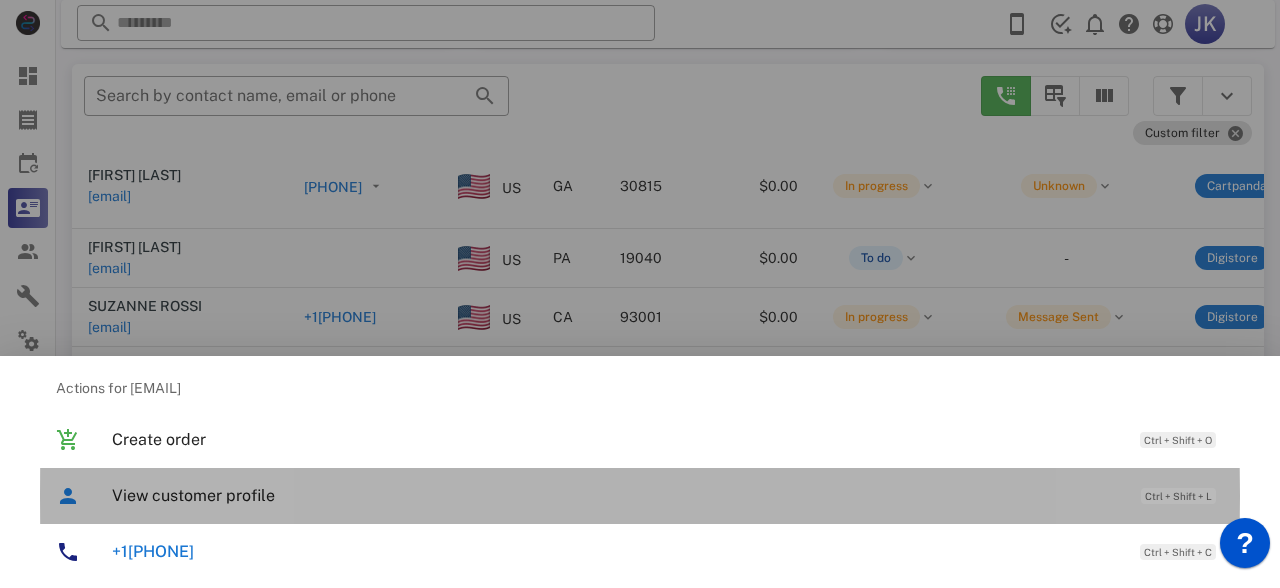 click on "View customer profile" at bounding box center (616, 495) 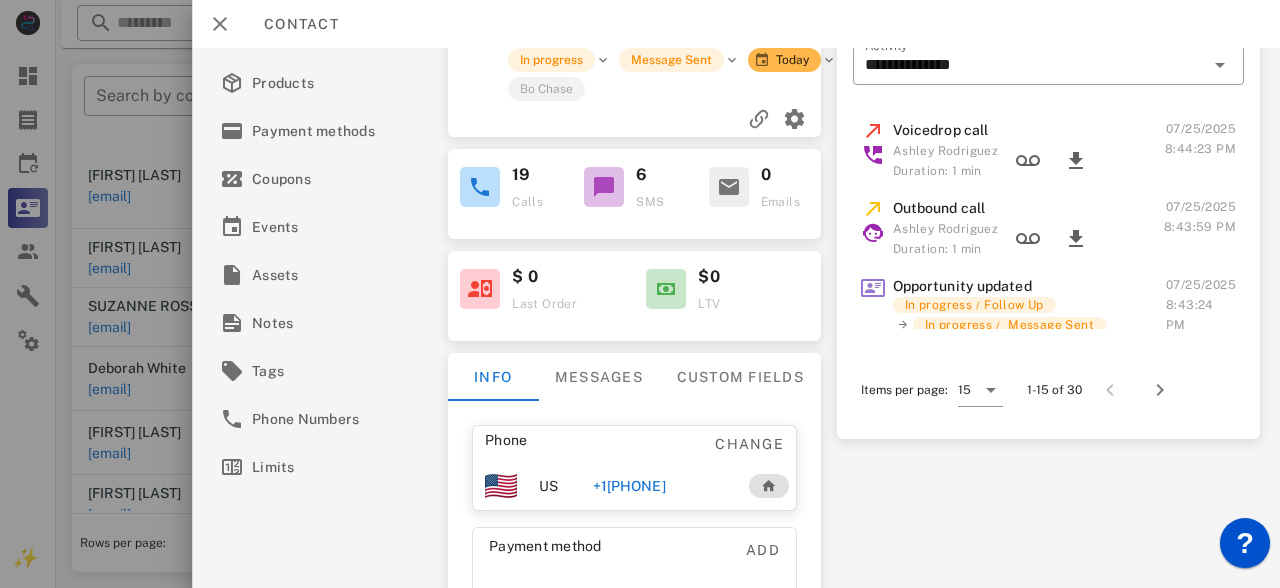 scroll, scrollTop: 153, scrollLeft: 0, axis: vertical 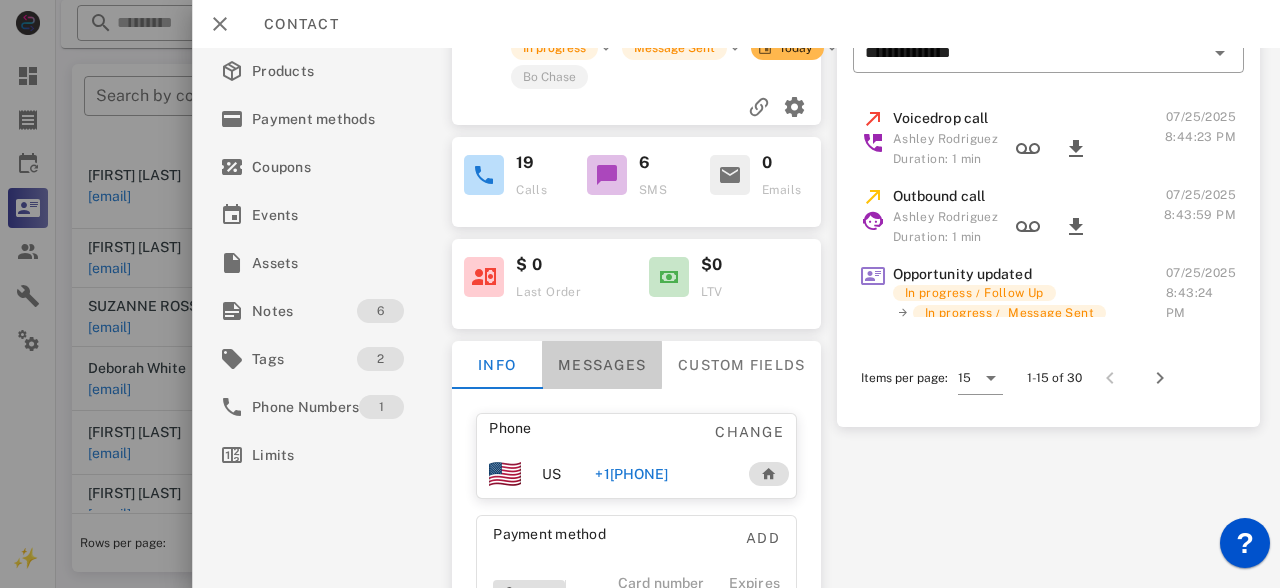 click on "Messages" at bounding box center [602, 365] 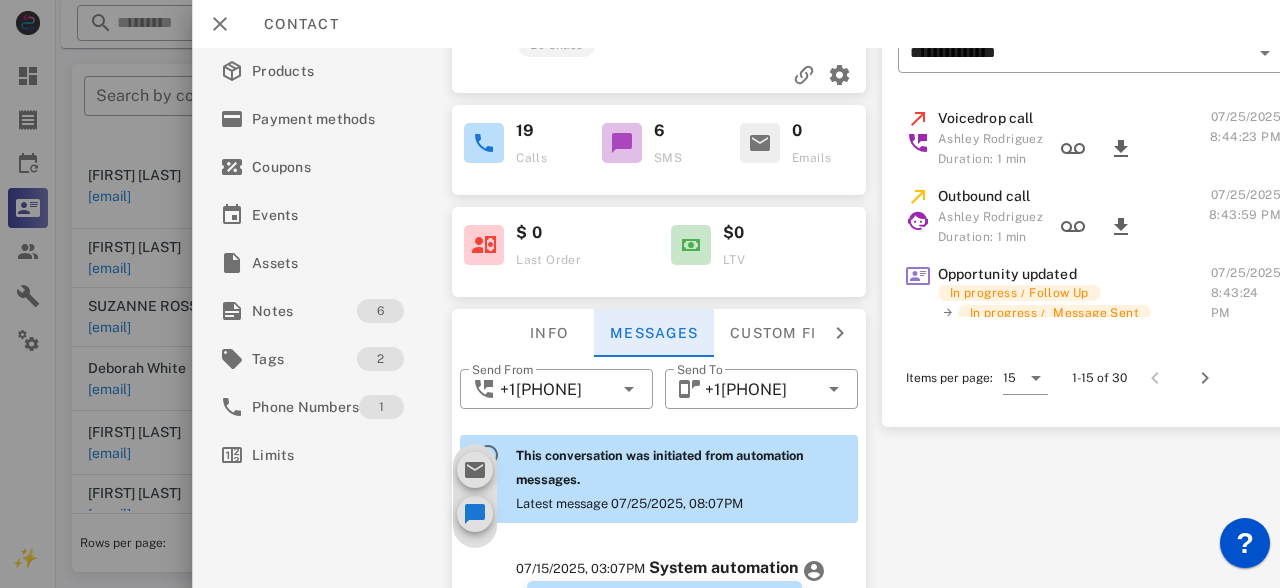scroll, scrollTop: 1125, scrollLeft: 0, axis: vertical 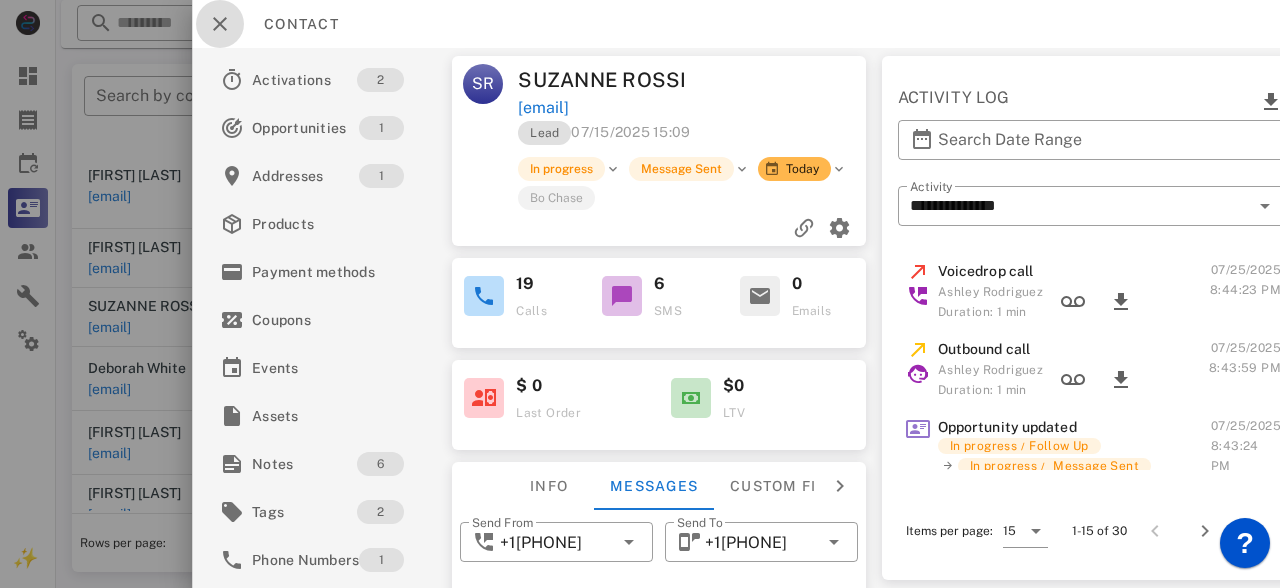 click at bounding box center (220, 24) 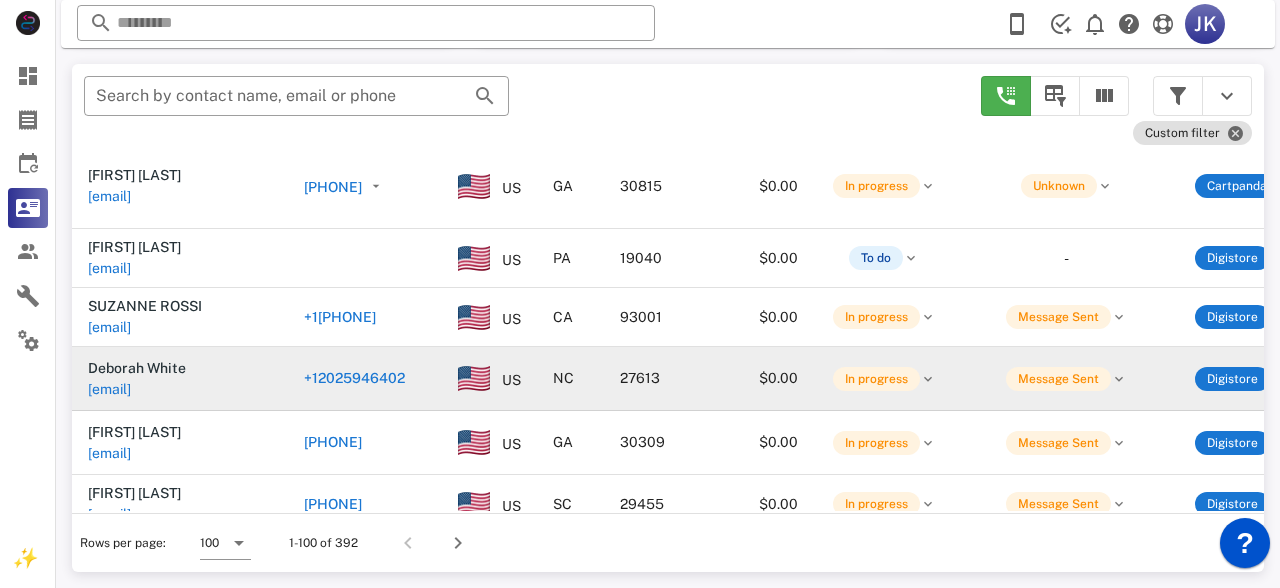 click on "de6w@example.com" at bounding box center (109, 389) 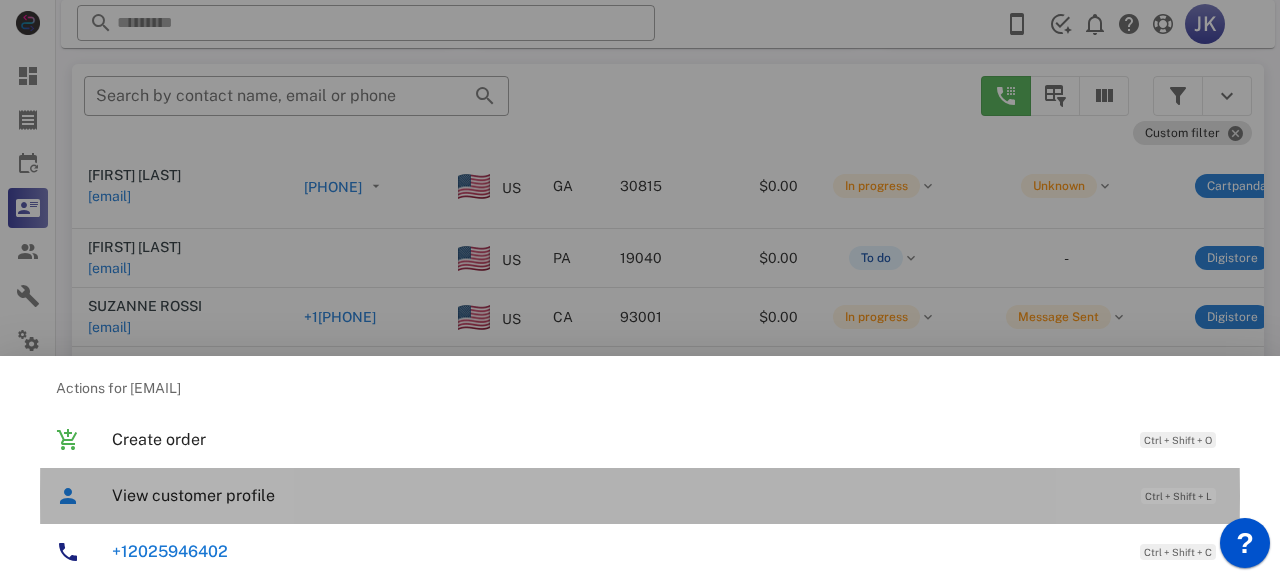 click on "View customer profile Ctrl + Shift + L" at bounding box center [668, 495] 